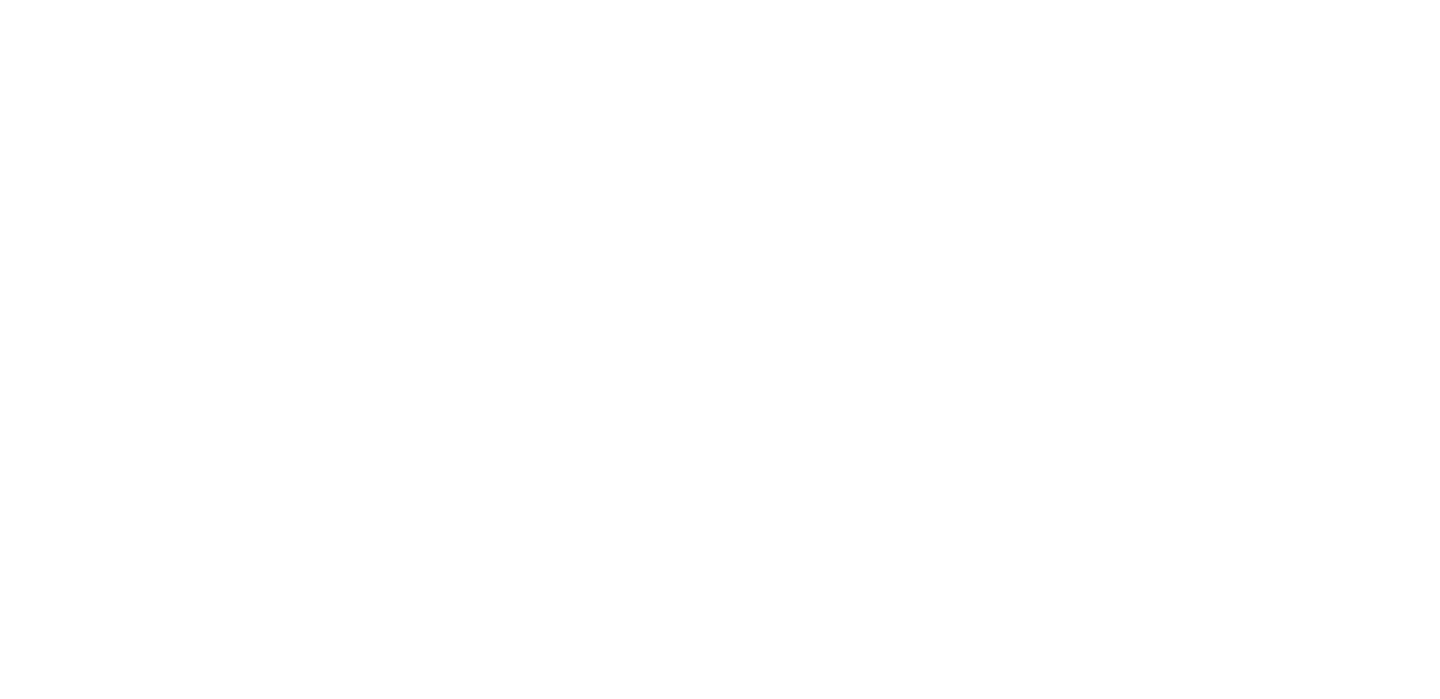 scroll, scrollTop: 0, scrollLeft: 0, axis: both 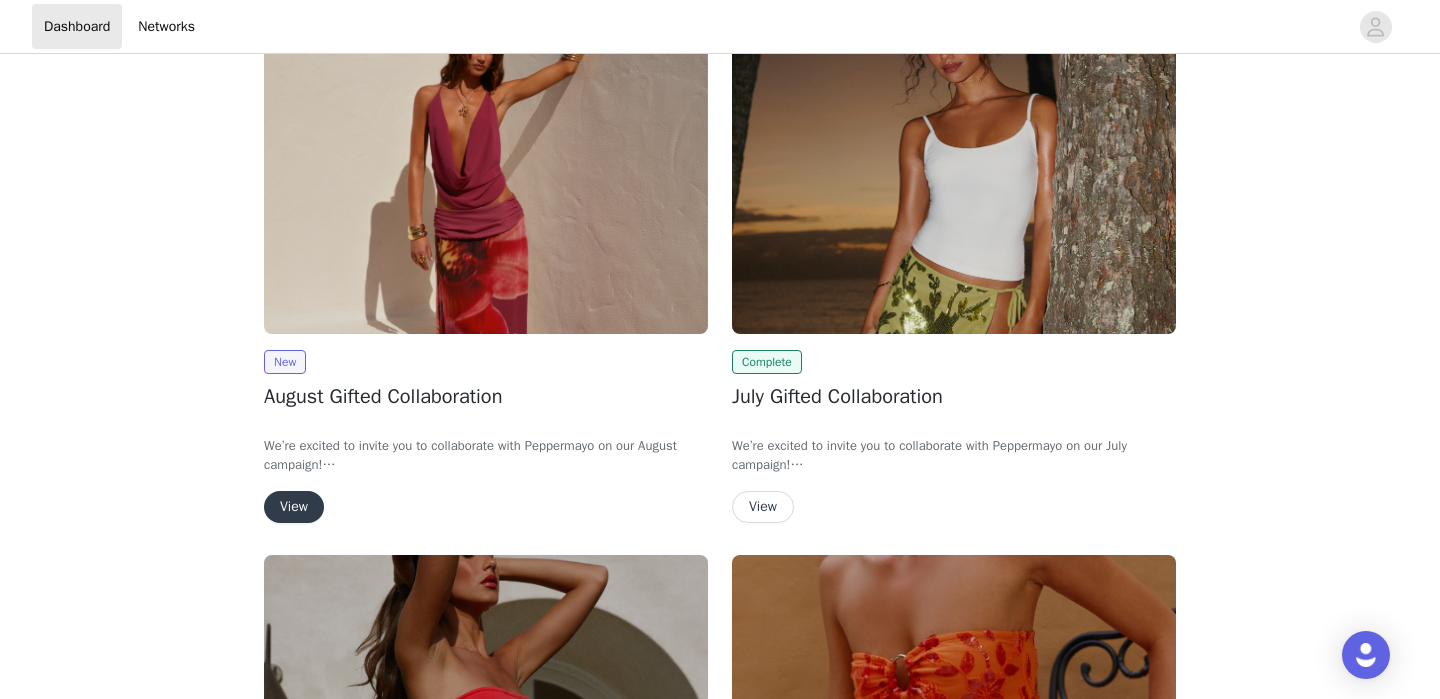 click at bounding box center (486, 167) 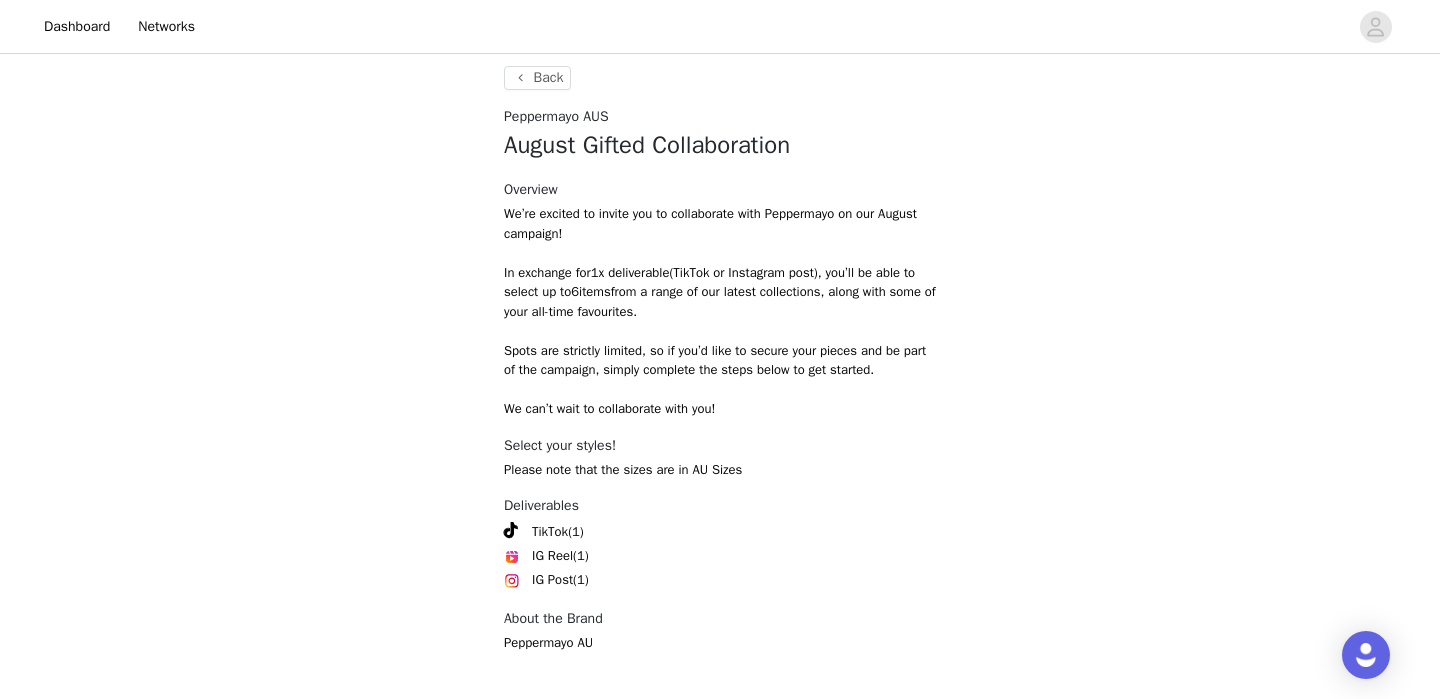 scroll, scrollTop: 457, scrollLeft: 0, axis: vertical 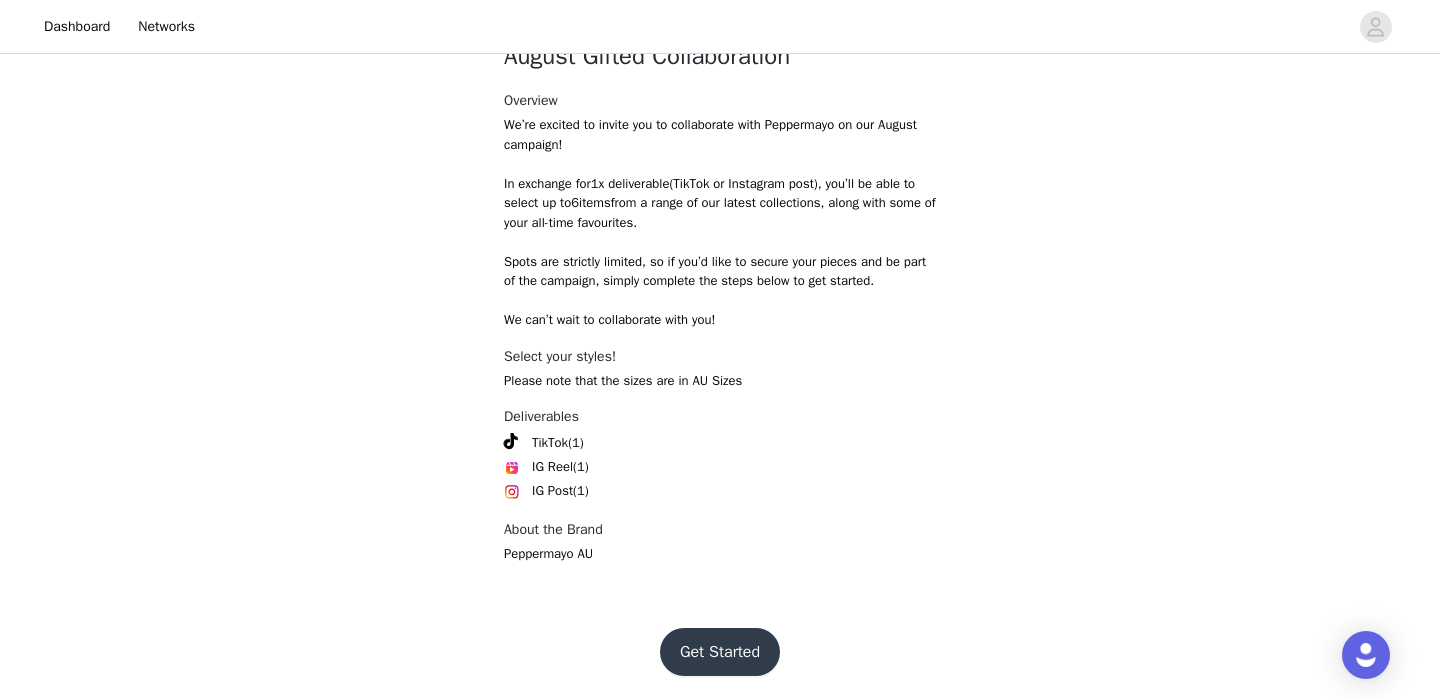 click on "Get Started" at bounding box center [720, 652] 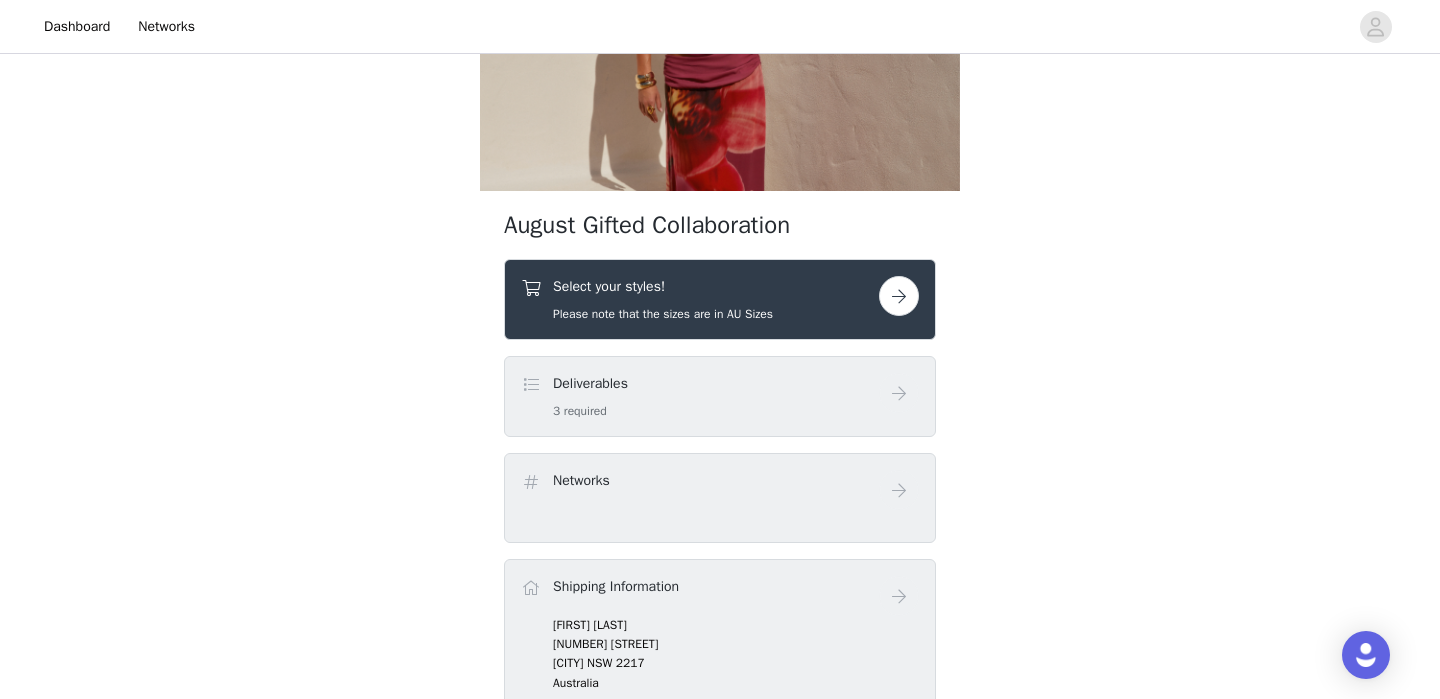 scroll, scrollTop: 235, scrollLeft: 0, axis: vertical 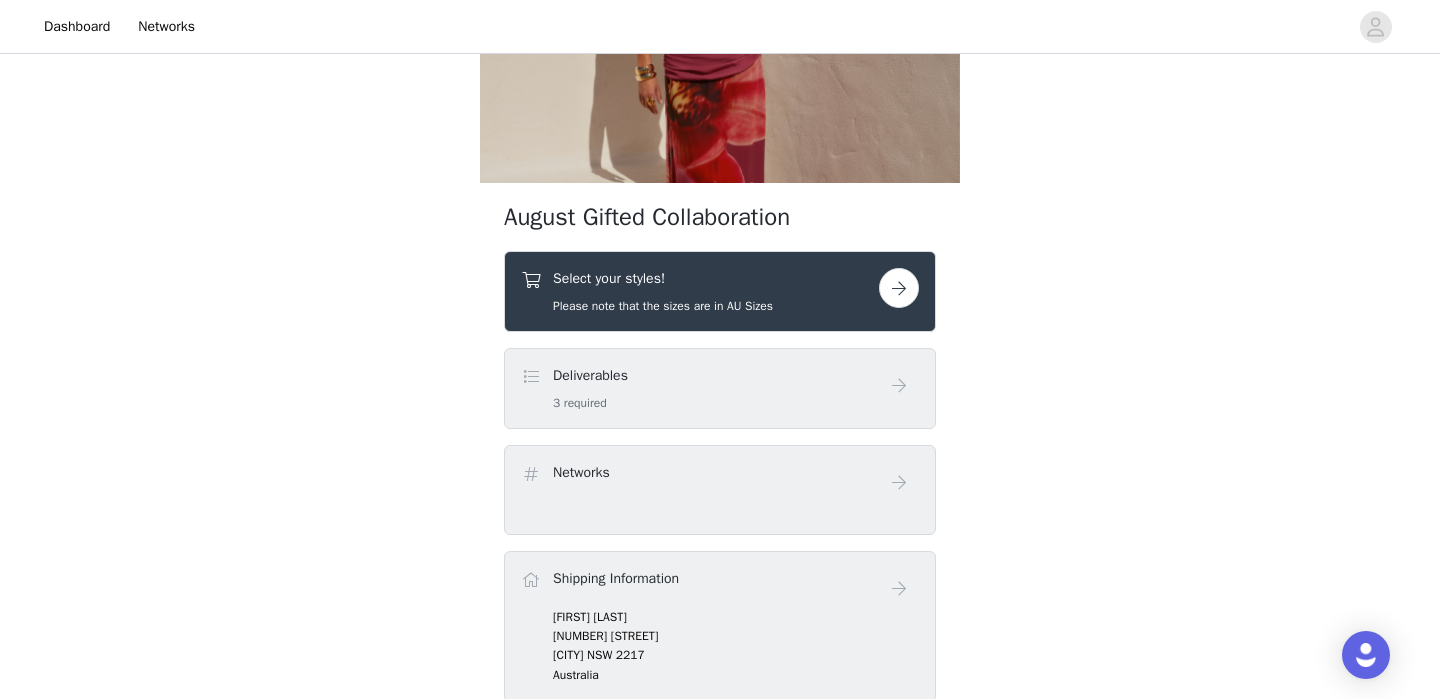 click at bounding box center [899, 288] 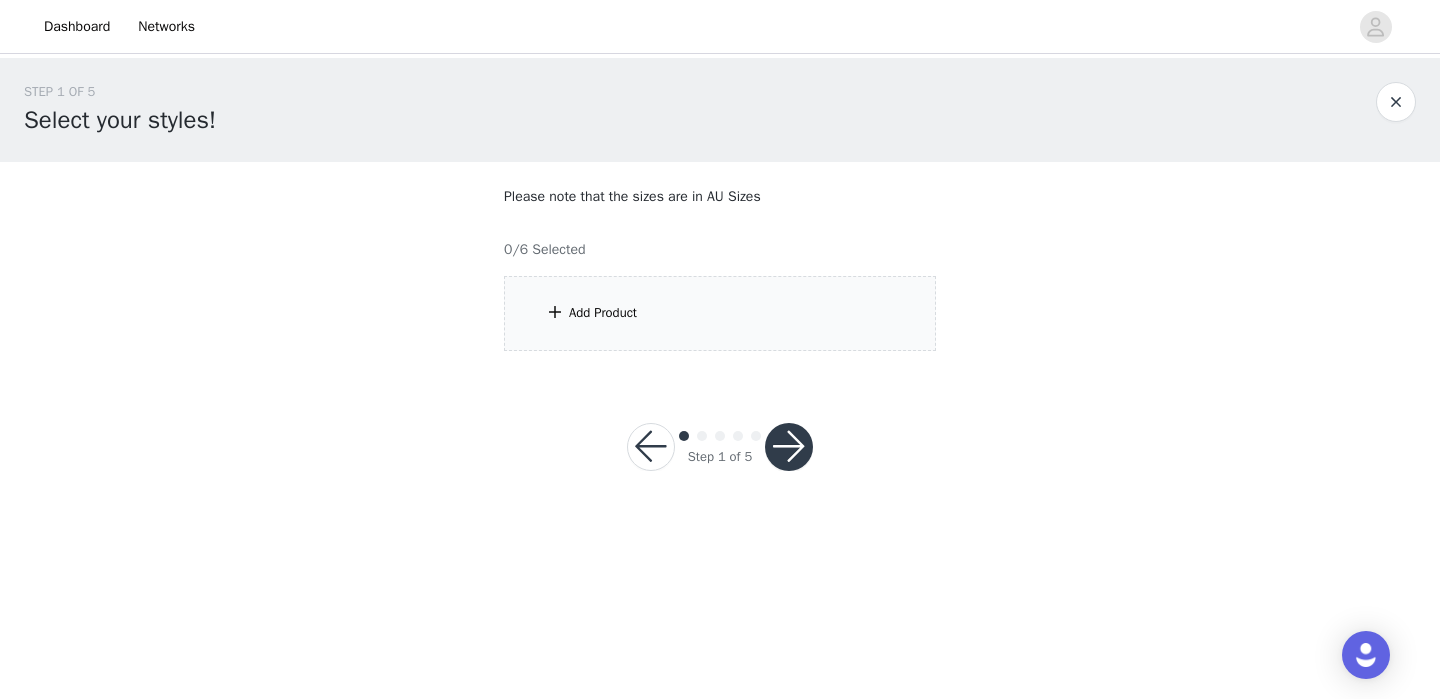 click on "Add Product" at bounding box center (720, 313) 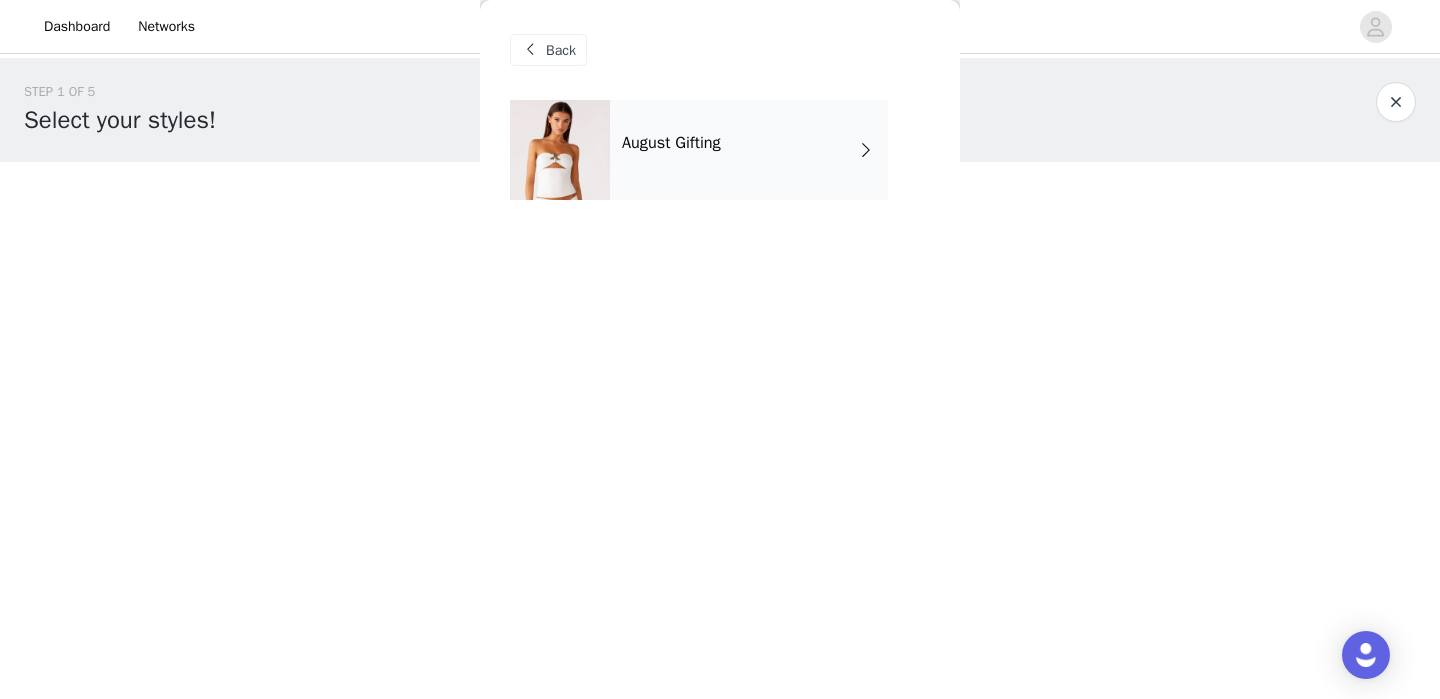 click on "August Gifting" at bounding box center (749, 150) 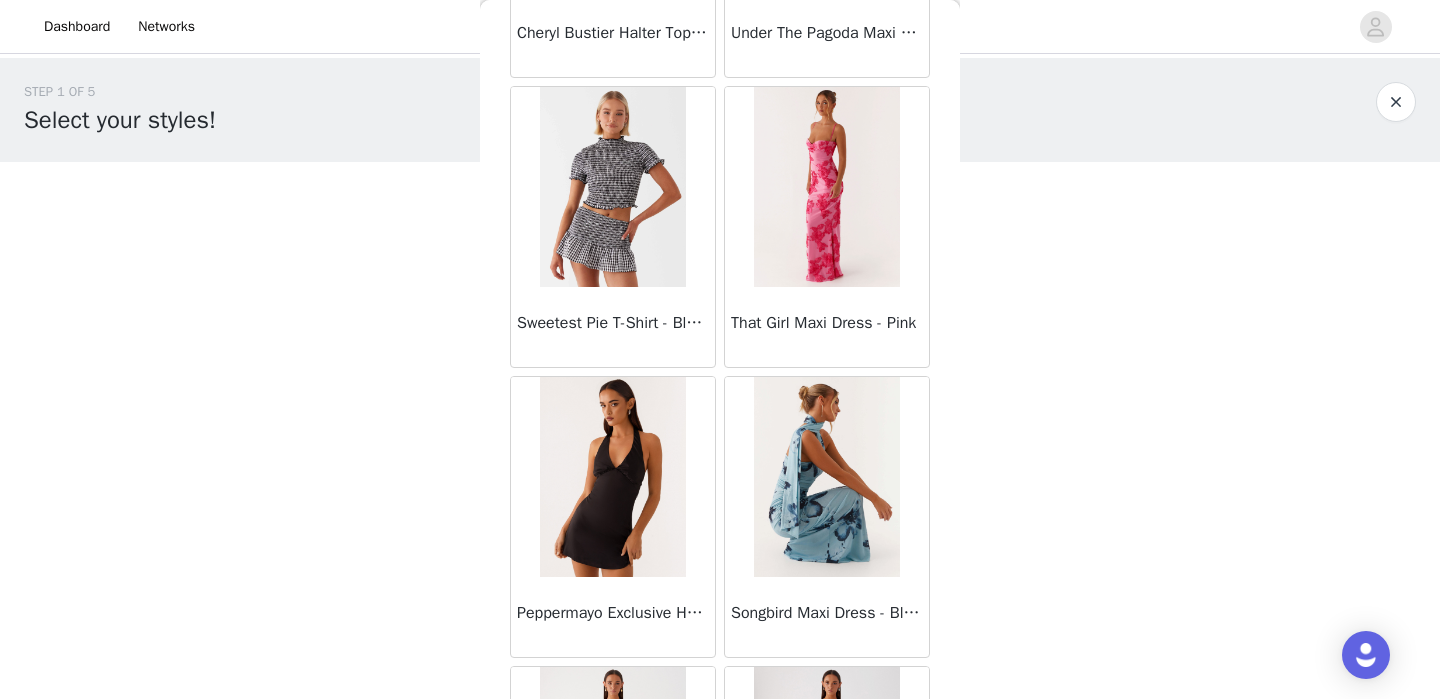 scroll, scrollTop: 1187, scrollLeft: 0, axis: vertical 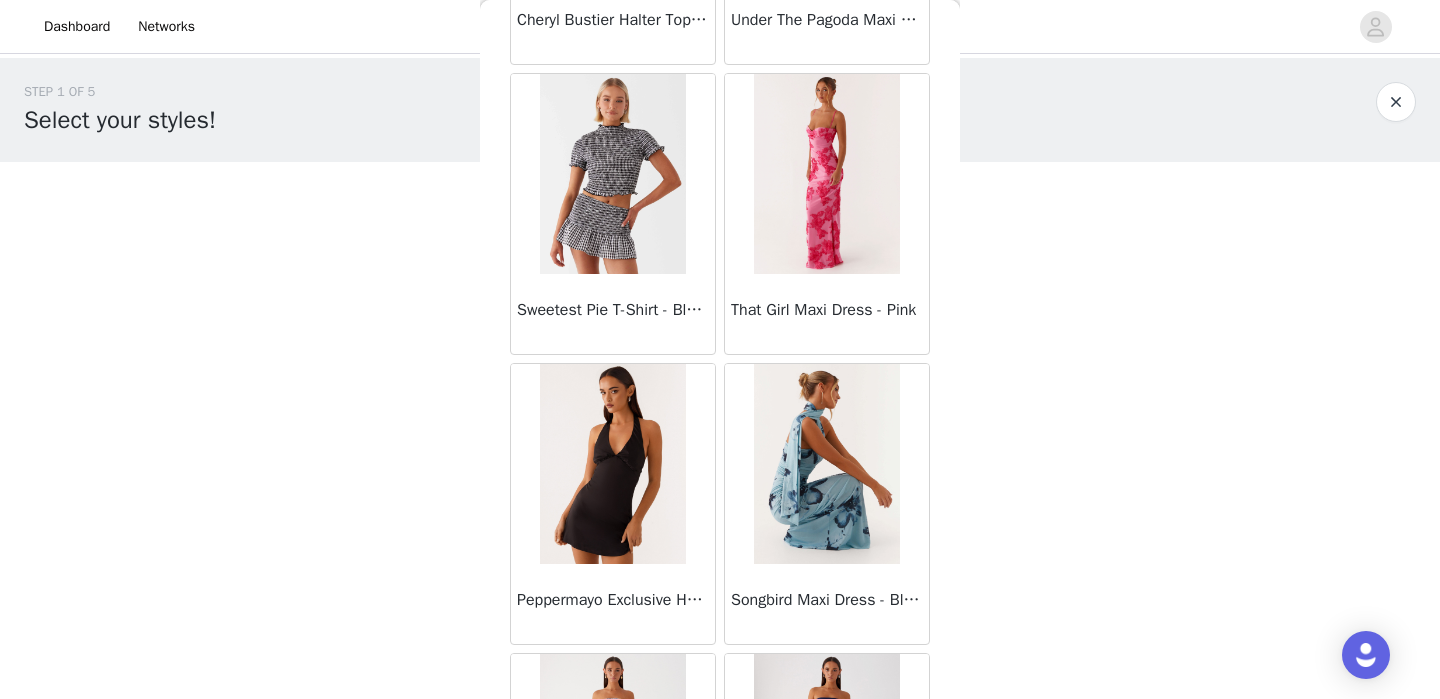 click at bounding box center (826, 174) 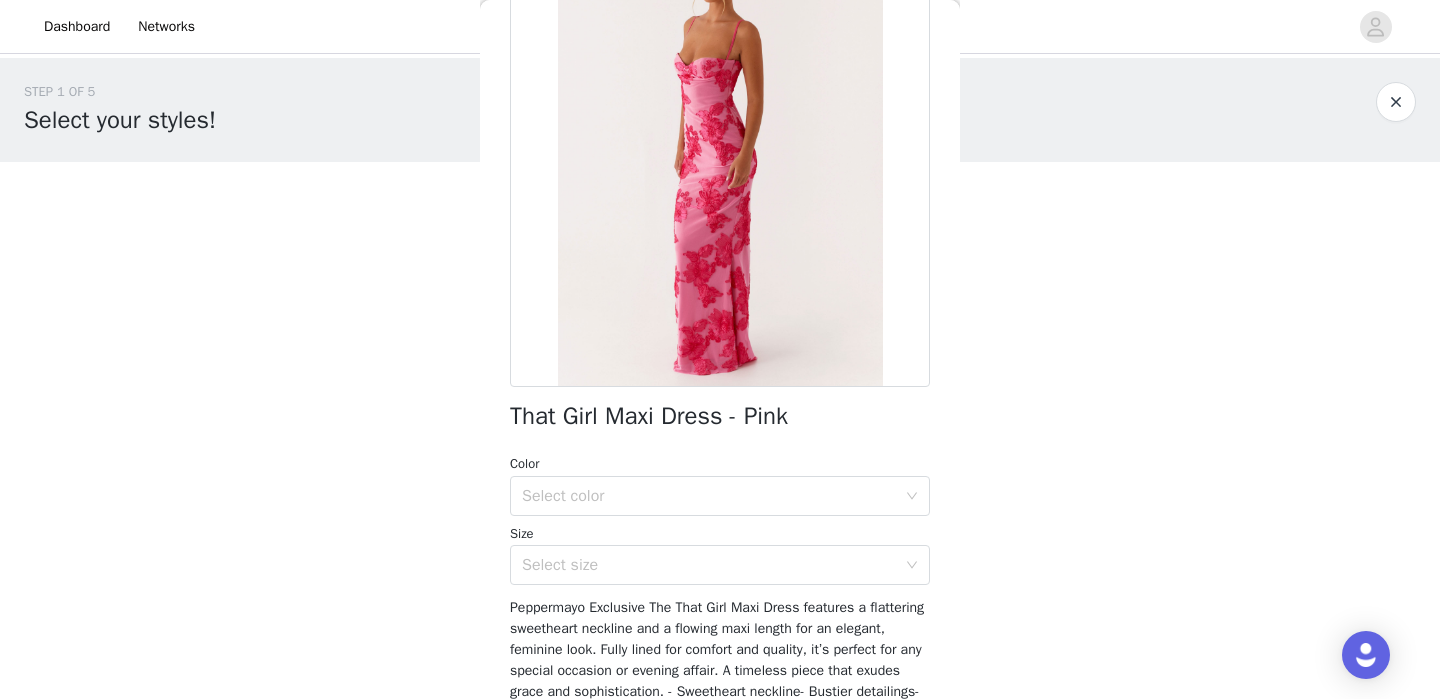 scroll, scrollTop: 170, scrollLeft: 0, axis: vertical 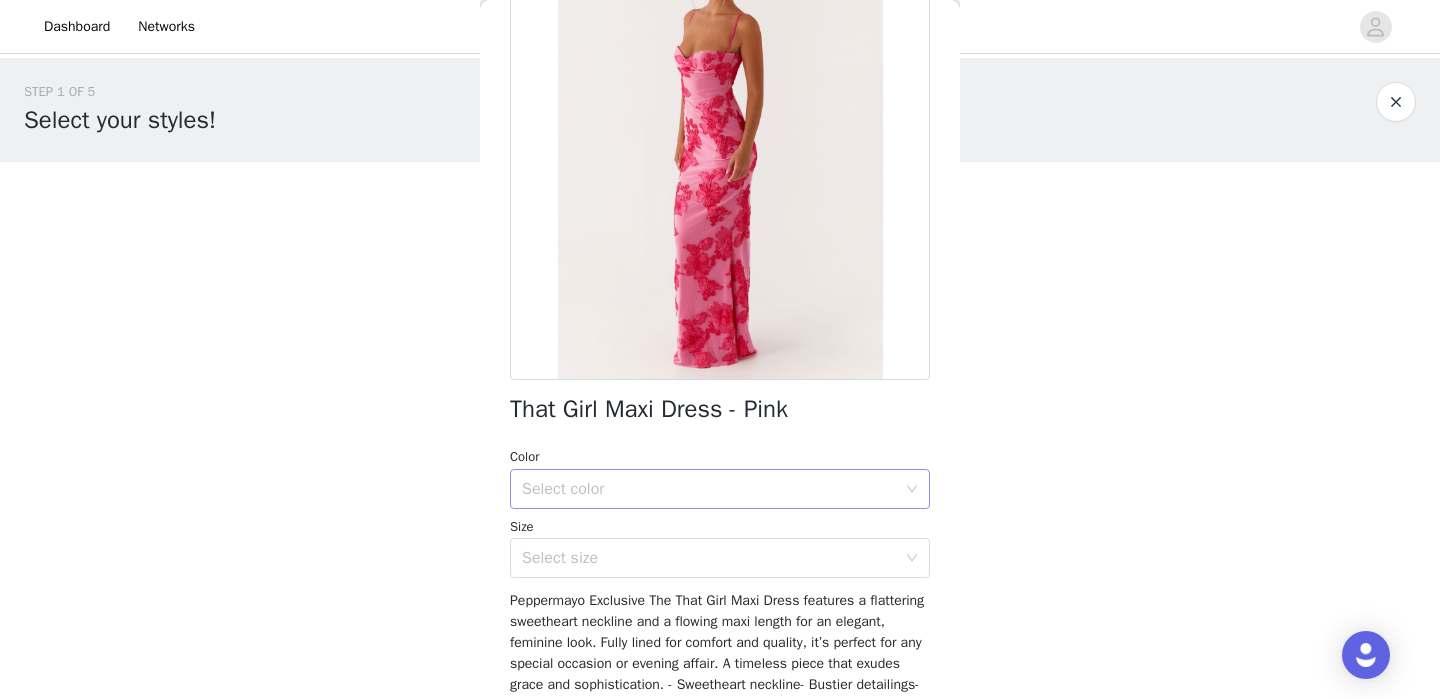 click on "Select color" at bounding box center (709, 489) 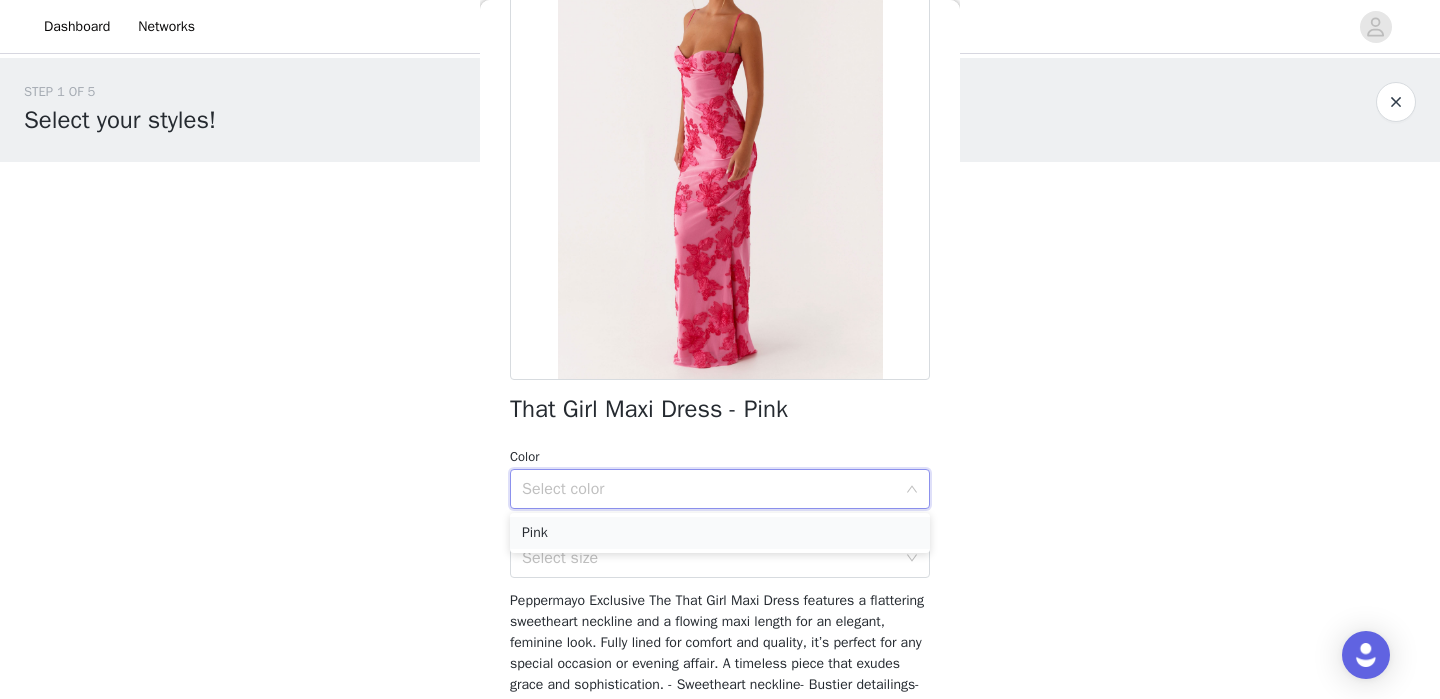 click on "Pink" at bounding box center (720, 533) 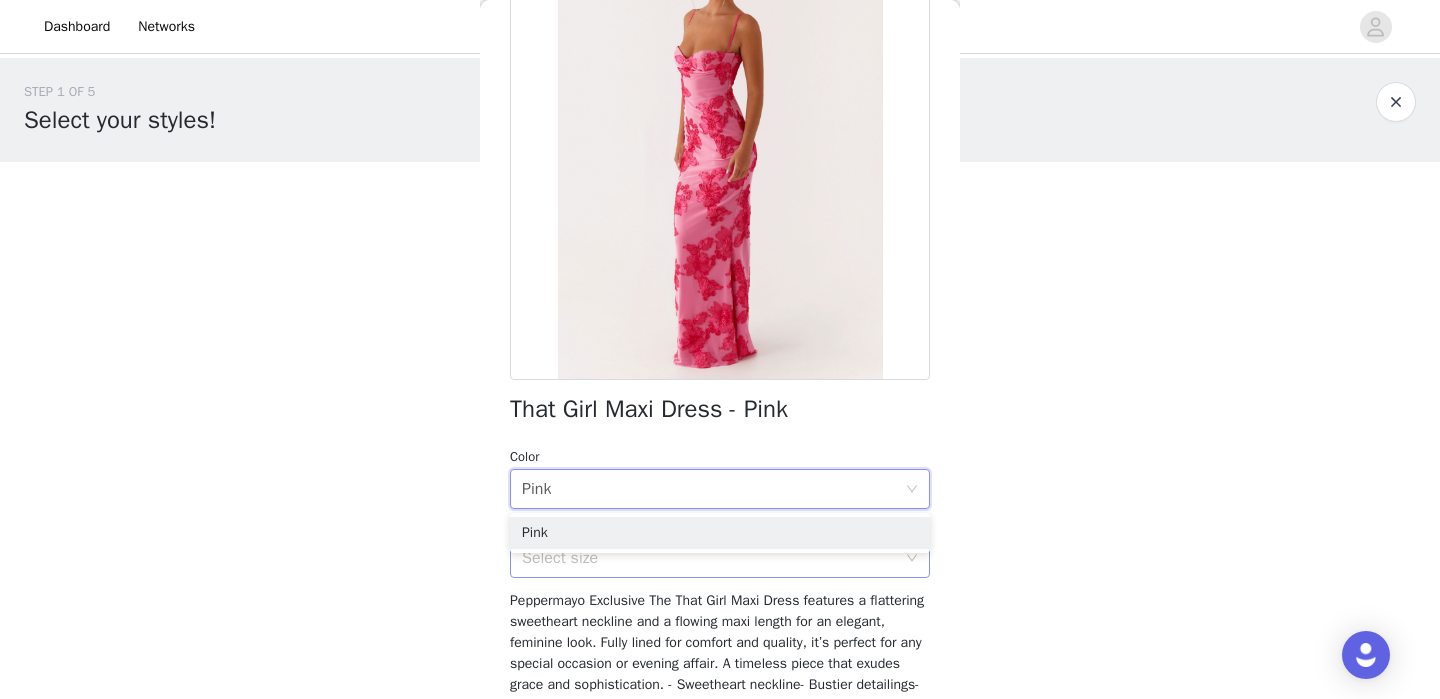 click on "Select size" at bounding box center (709, 558) 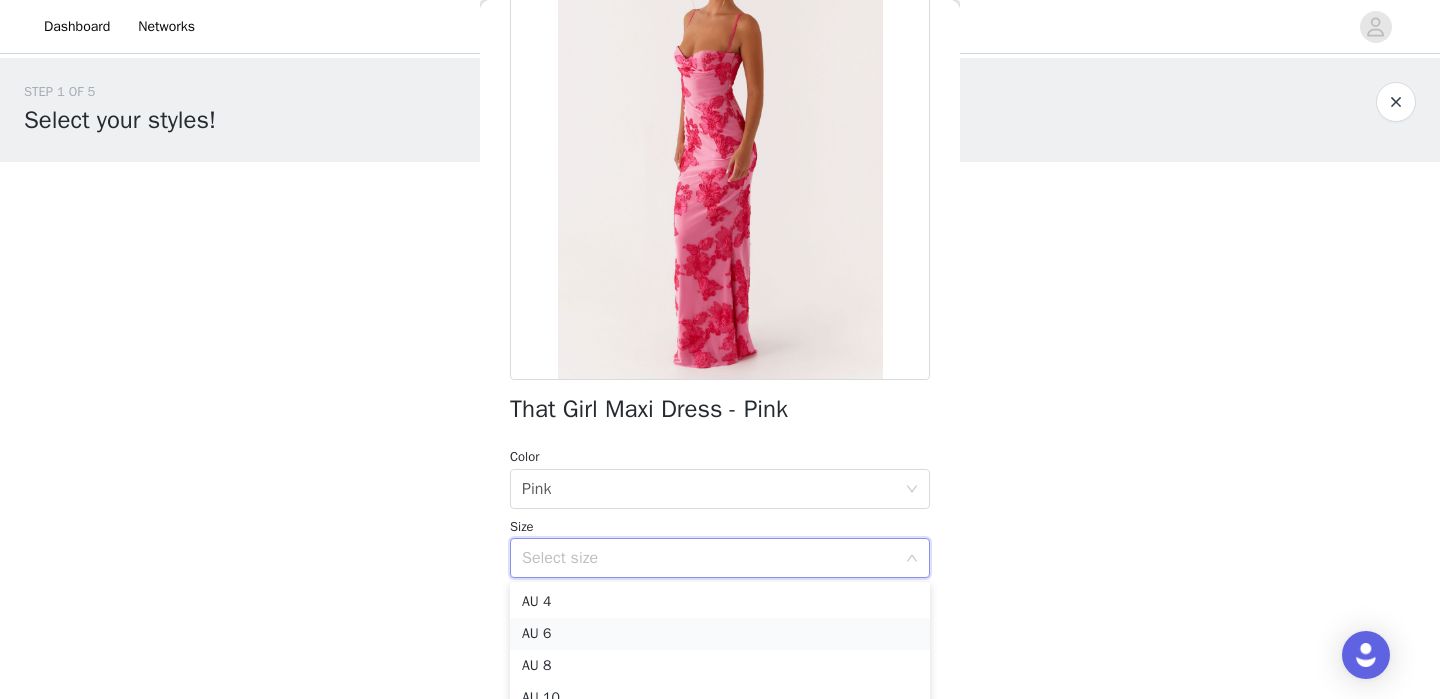 click on "AU 6" at bounding box center (720, 634) 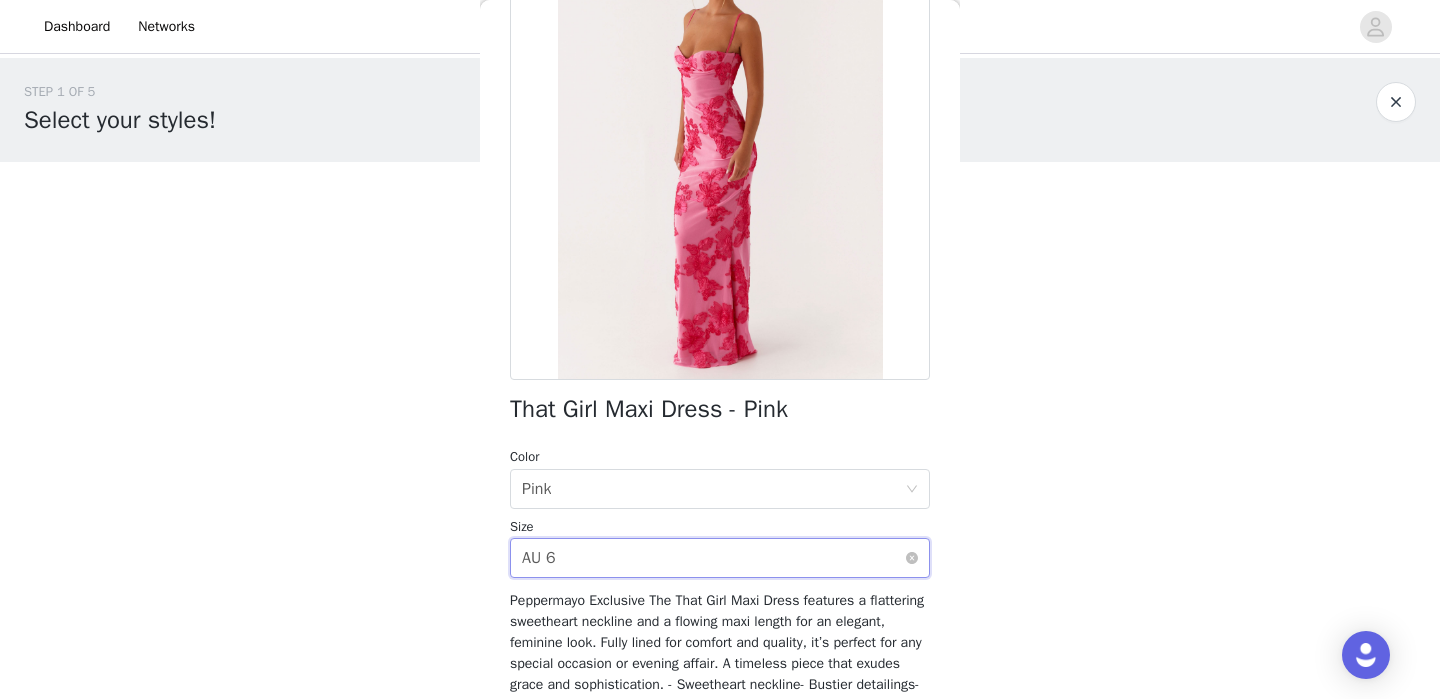 click on "Select size AU 6" at bounding box center (713, 558) 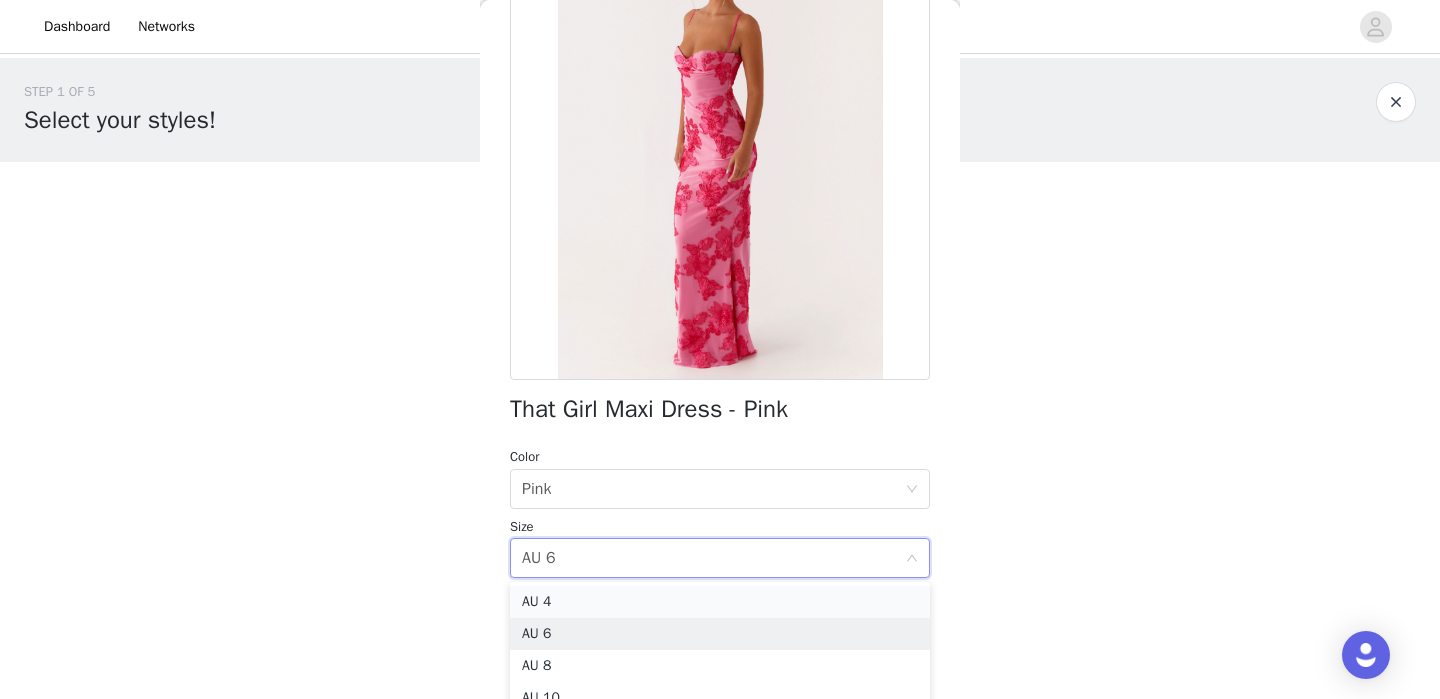 click on "AU 4" at bounding box center (720, 602) 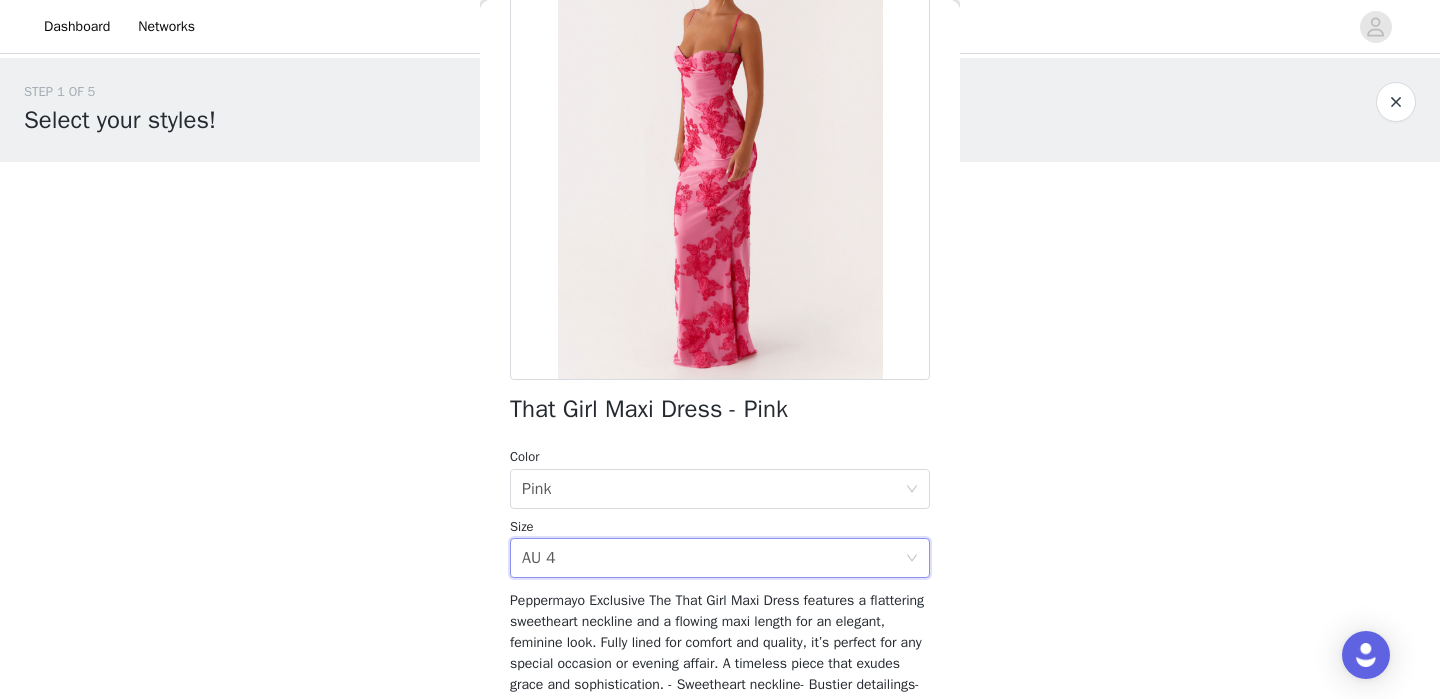 scroll, scrollTop: 397, scrollLeft: 0, axis: vertical 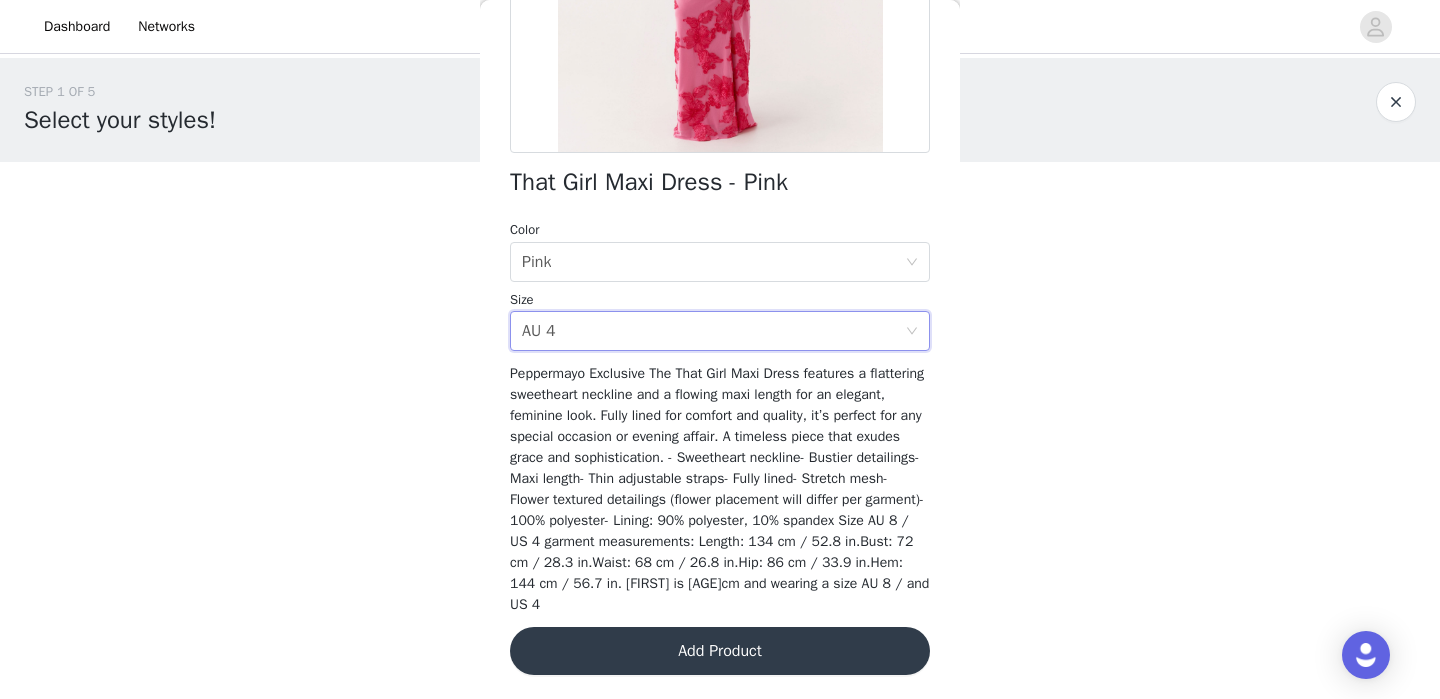 click on "That Girl Maxi Dress - Pink Color Select color Pink Size Select size AU 4 Peppermayo Exclusive The That Girl Maxi Dress features a flattering sweetheart neckline and a flowing maxi length for an elegant, feminine look. Fully lined for comfort and quality, it’s perfect for any special occasion or evening affair. A timeless piece that exudes grace and sophistication. - Sweetheart neckline- Bustier detailings- Maxi length- Thin adjustable straps- Fully lined- Stretch mesh- Flower textured detailings (flower placement will differ per garment)- 100% polyester- Lining: 90% polyester, 10% spandex Size AU 8 / US 4 garment measurements: Length: 134 cm / 52.8 in.Bust: 72 cm / 28.3 in.Waist: 68 cm / 26.8 in.Hip: 86 cm / 33.9 in.Hem: 144 cm / 56.7 in. [FIRST] is [AGE]cm and wearing a size AU 8 / and US 4 Add Product" at bounding box center [720, 201] 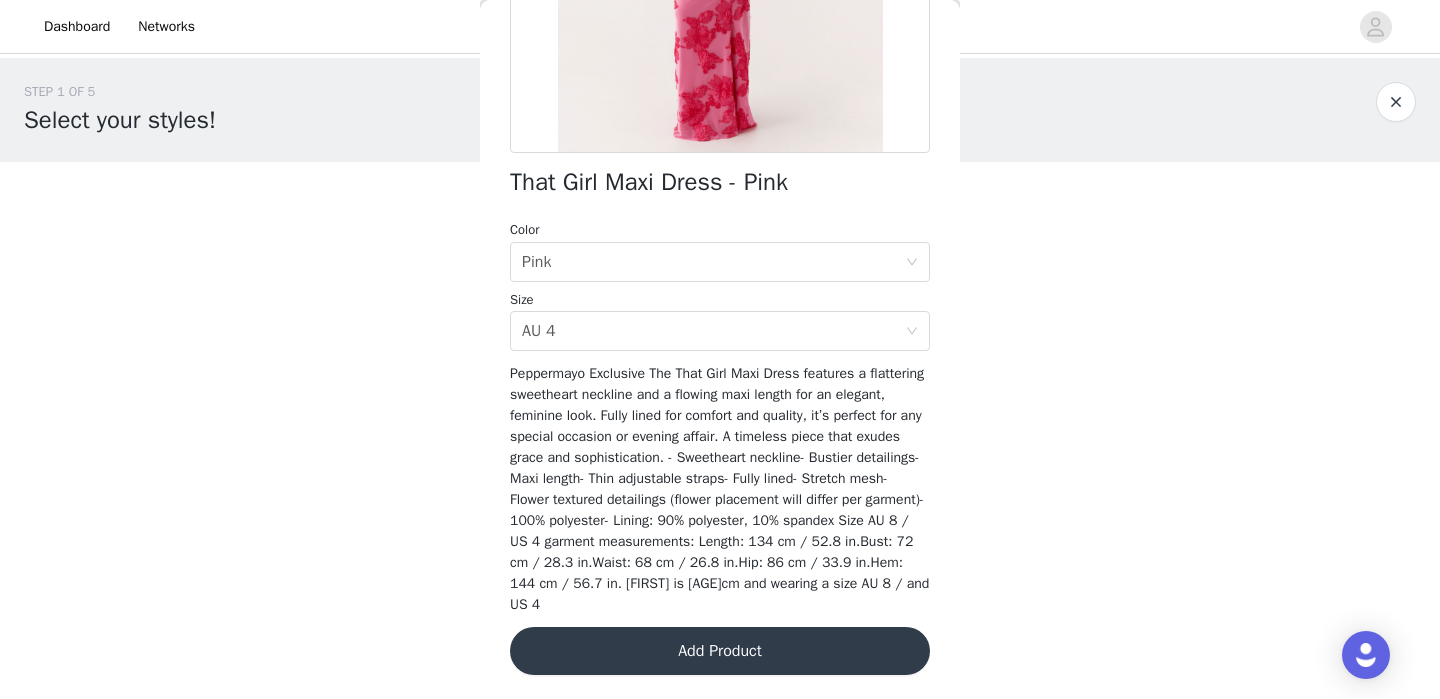 click on "Add Product" at bounding box center (720, 651) 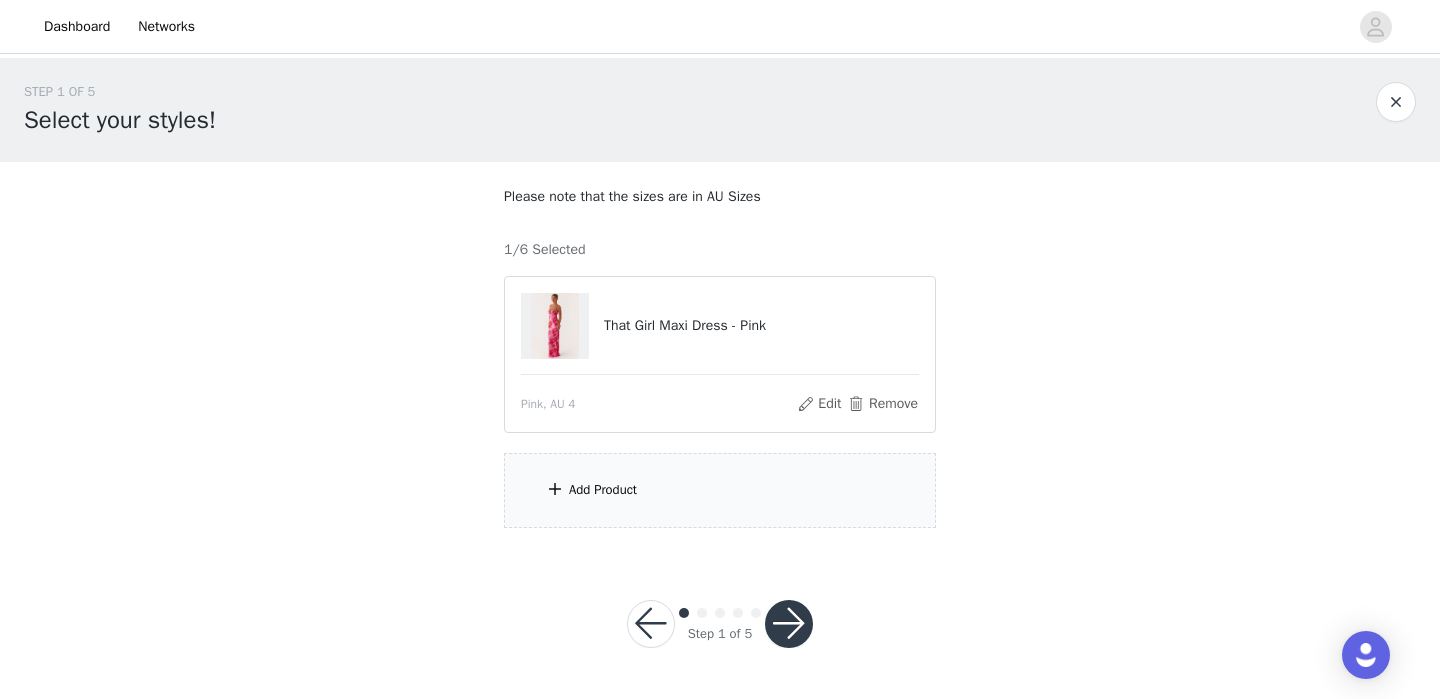 click on "Add Product" at bounding box center (720, 490) 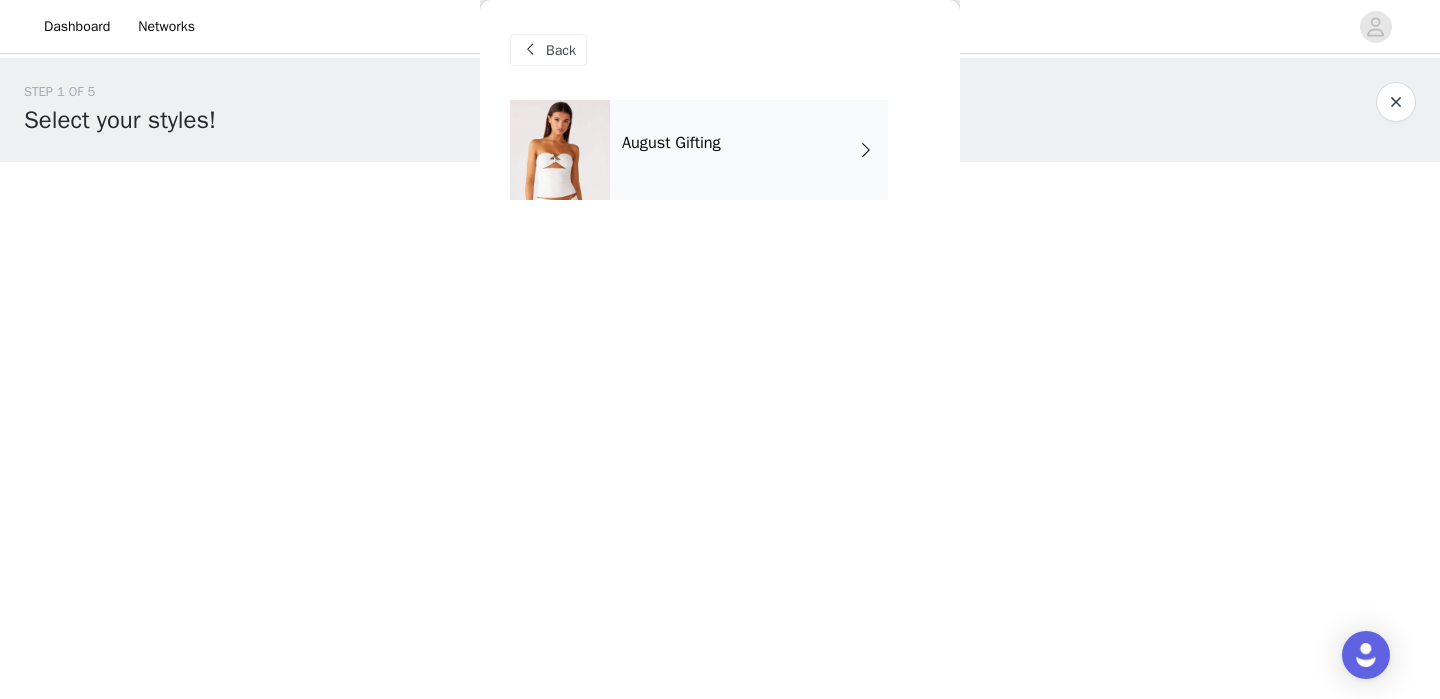 click on "August Gifting" at bounding box center (749, 150) 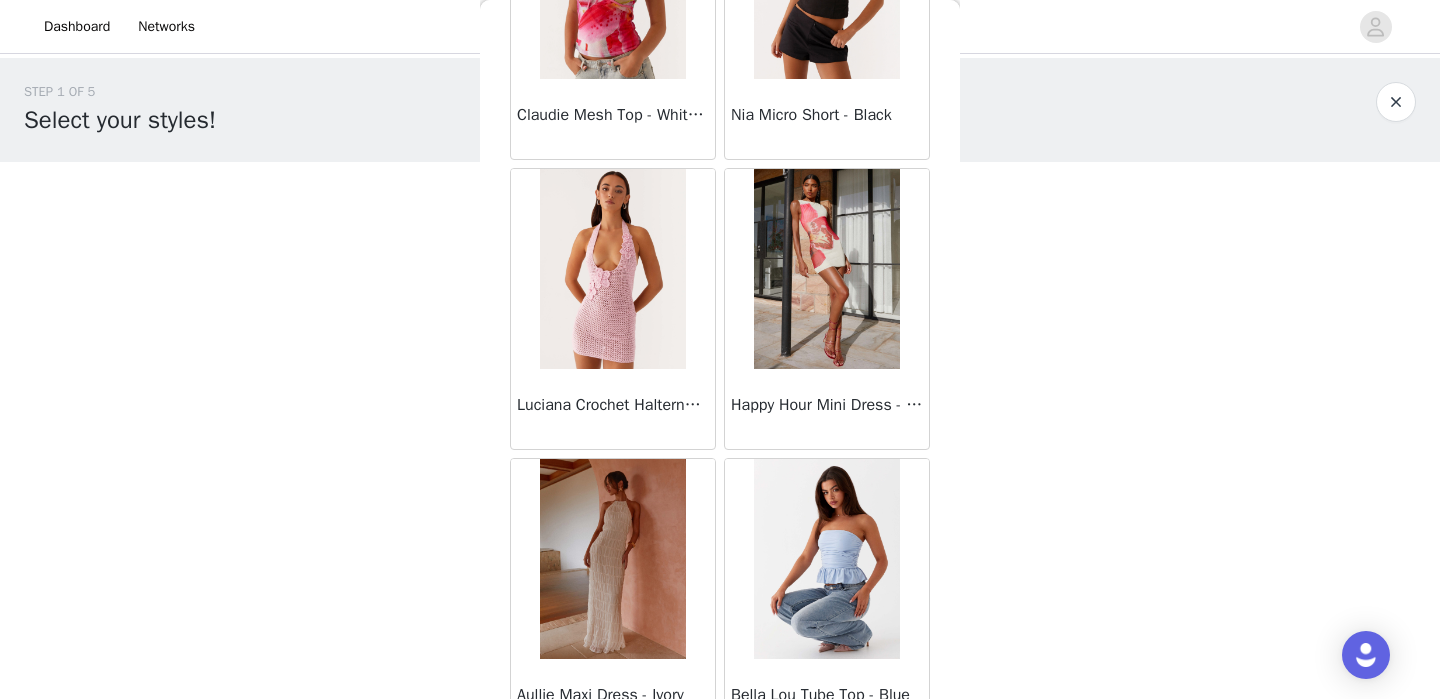 scroll, scrollTop: 2361, scrollLeft: 0, axis: vertical 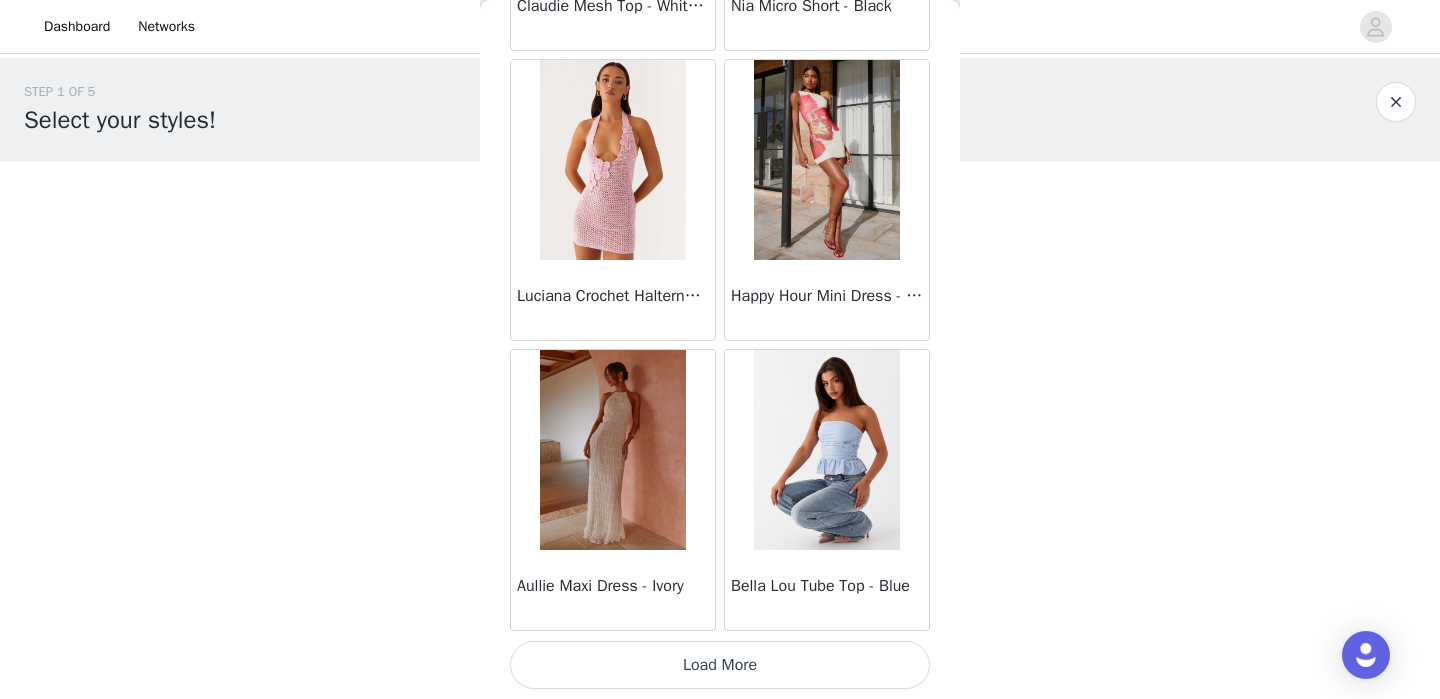 click on "Load More" at bounding box center [720, 665] 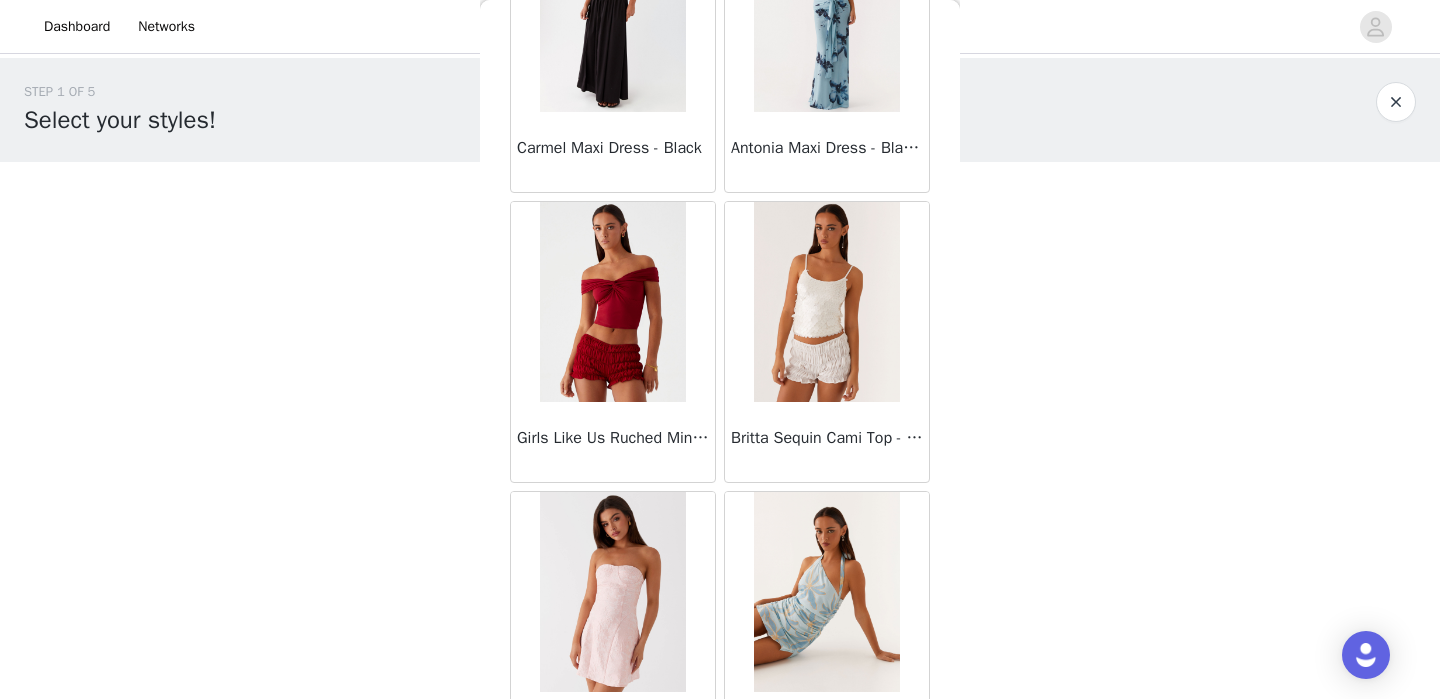 scroll, scrollTop: 4541, scrollLeft: 0, axis: vertical 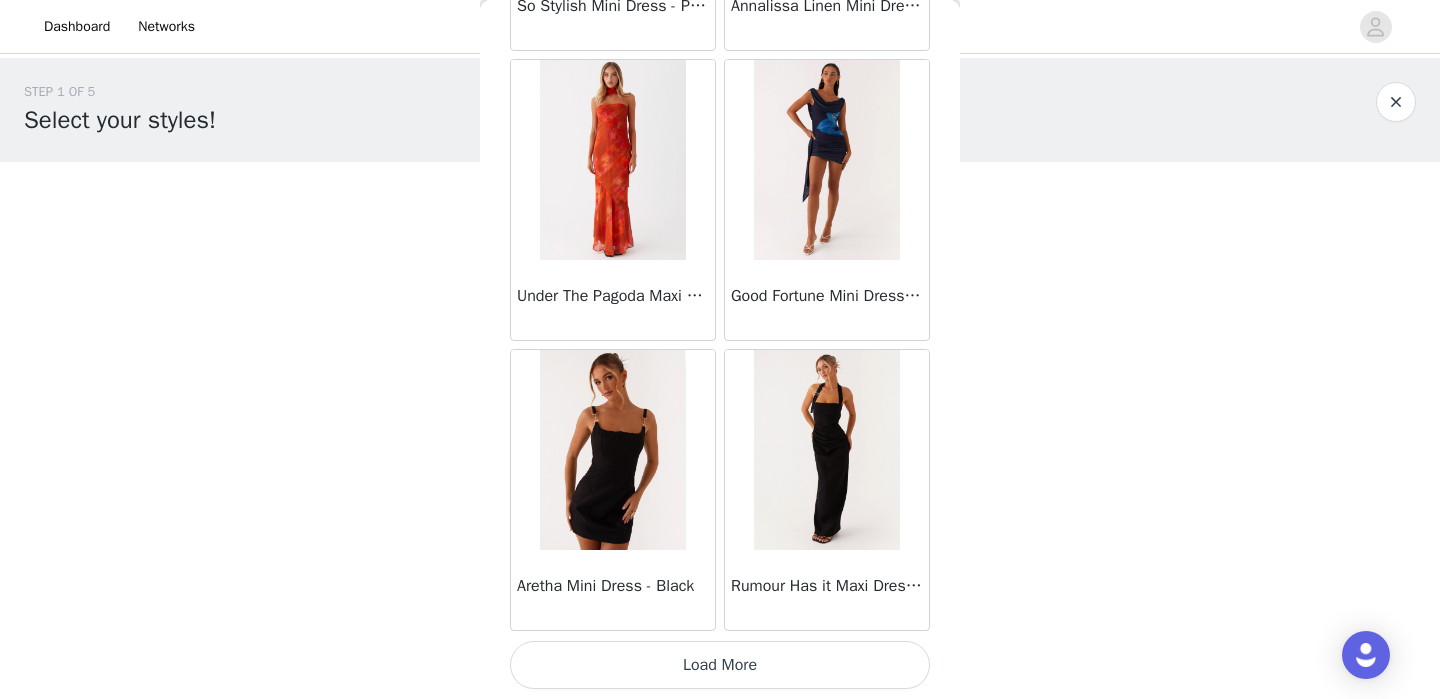 click on "Load More" at bounding box center (720, 665) 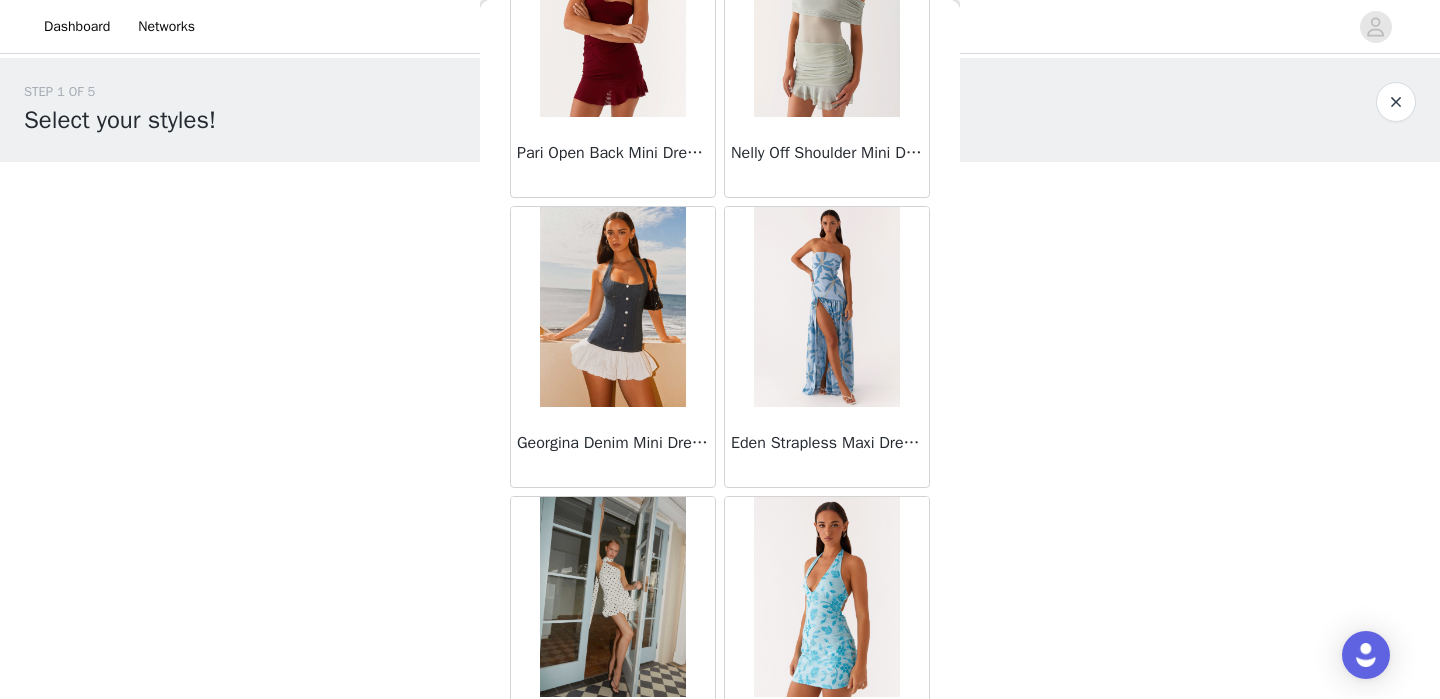scroll, scrollTop: 7146, scrollLeft: 0, axis: vertical 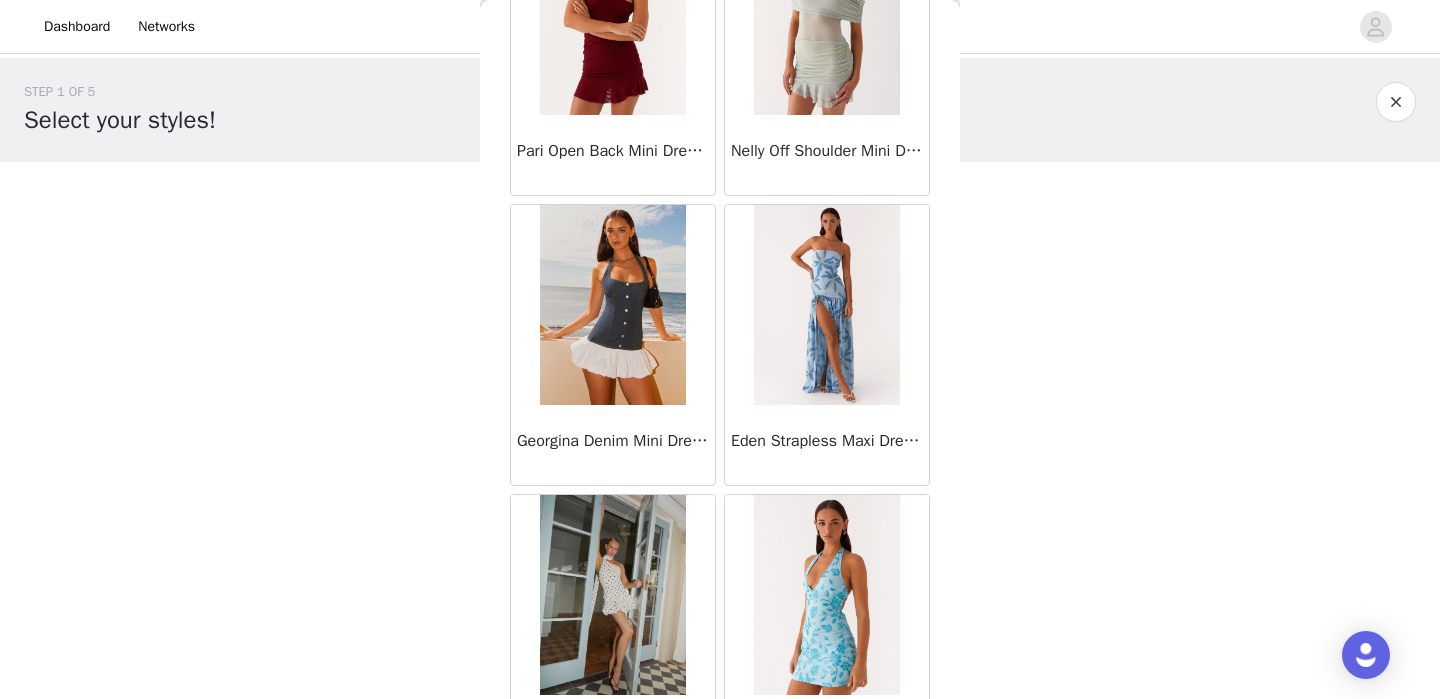 click at bounding box center (612, 305) 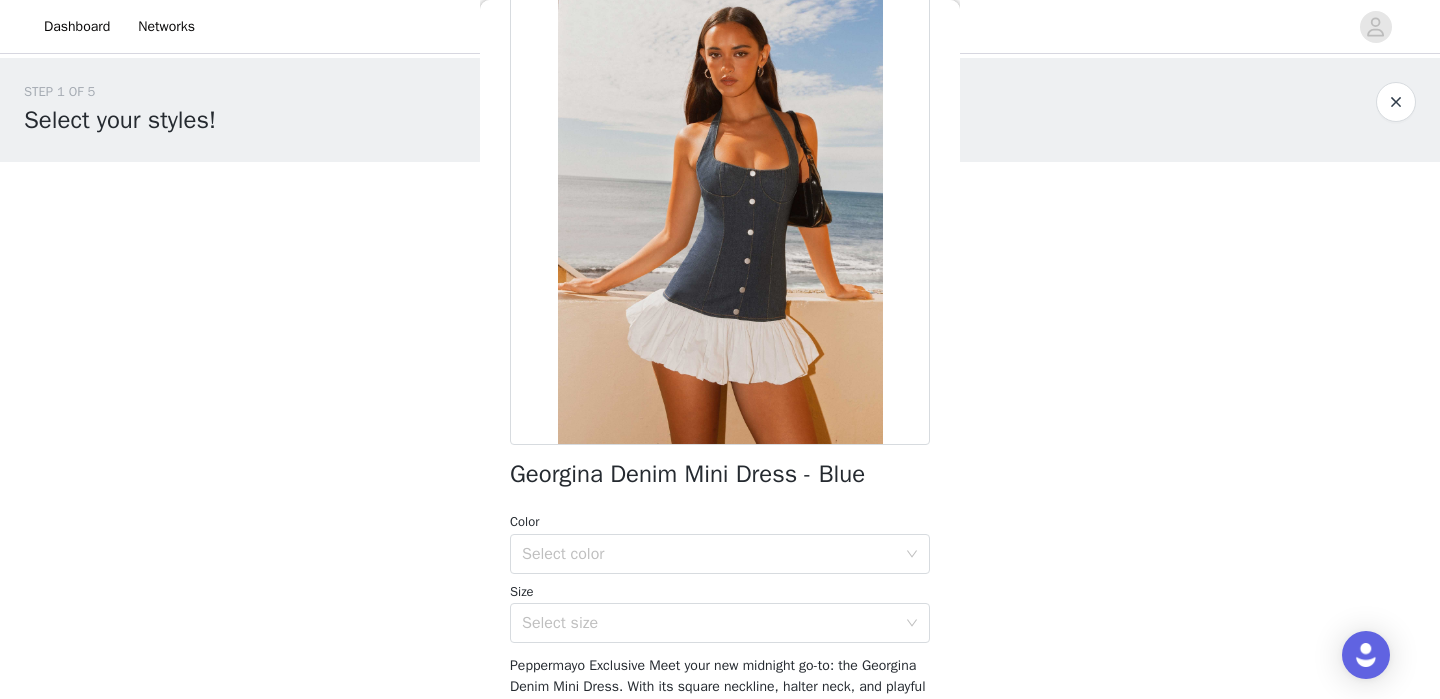 scroll, scrollTop: 107, scrollLeft: 0, axis: vertical 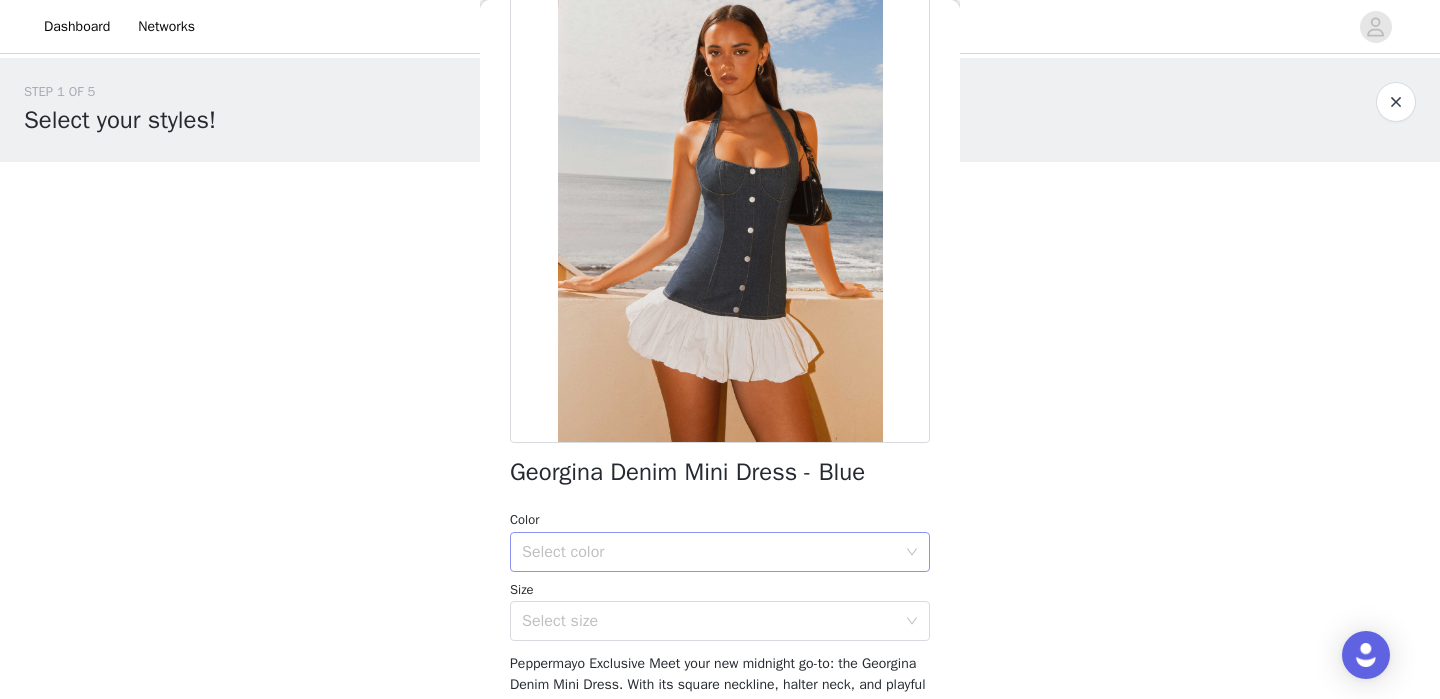 click on "Select color" at bounding box center [709, 552] 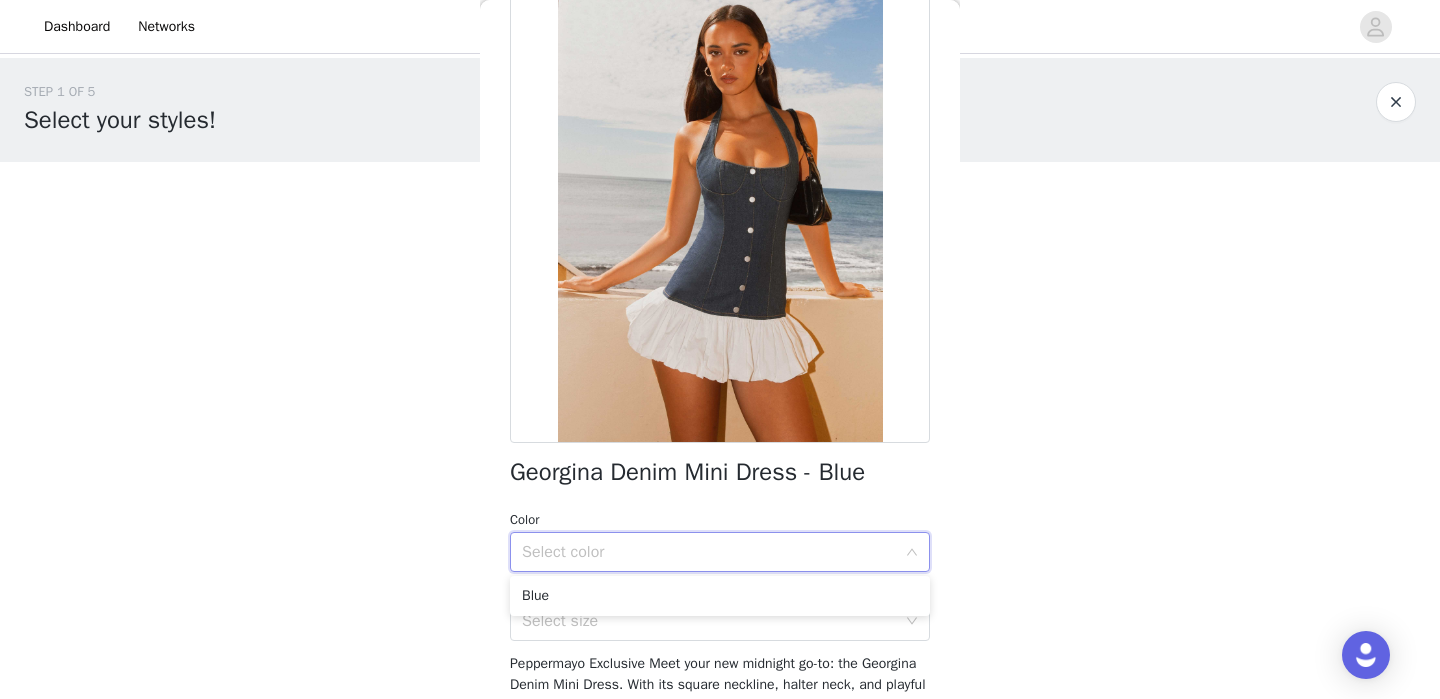 click on "Blue" at bounding box center [720, 596] 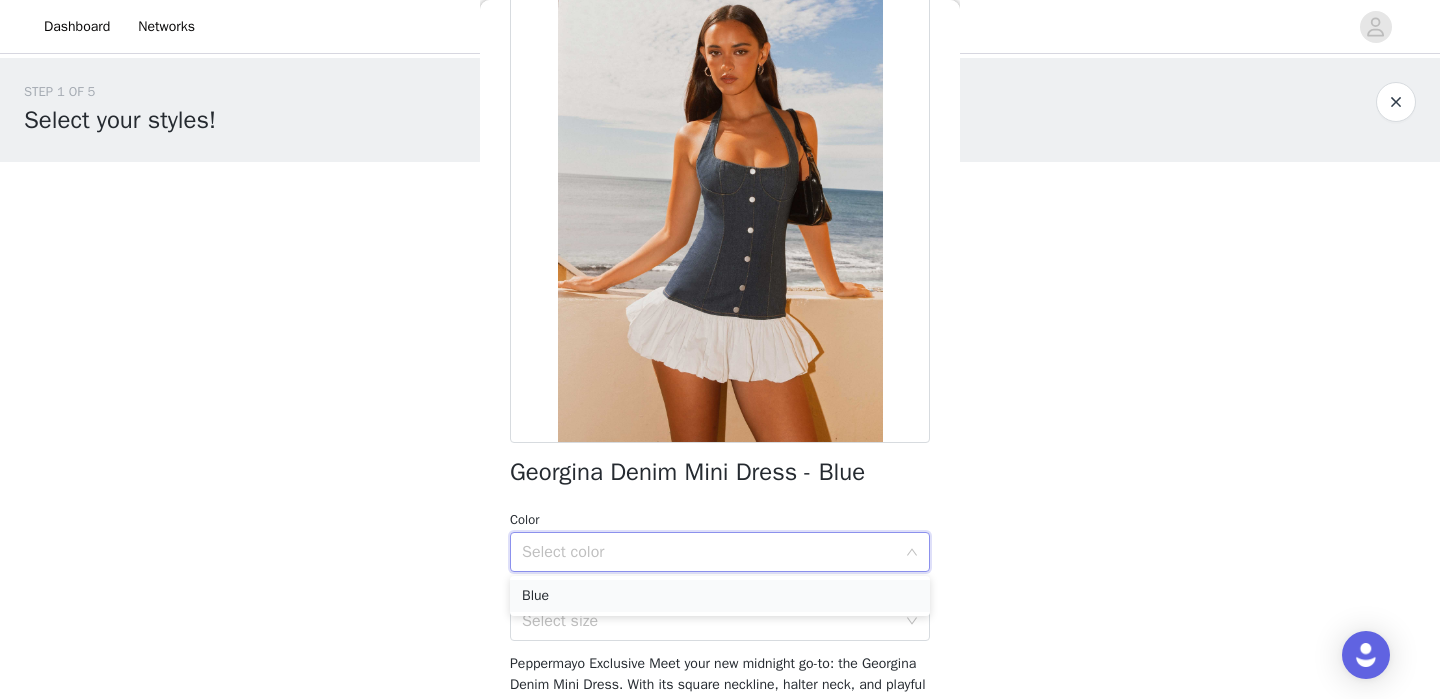 click on "Blue" at bounding box center (720, 596) 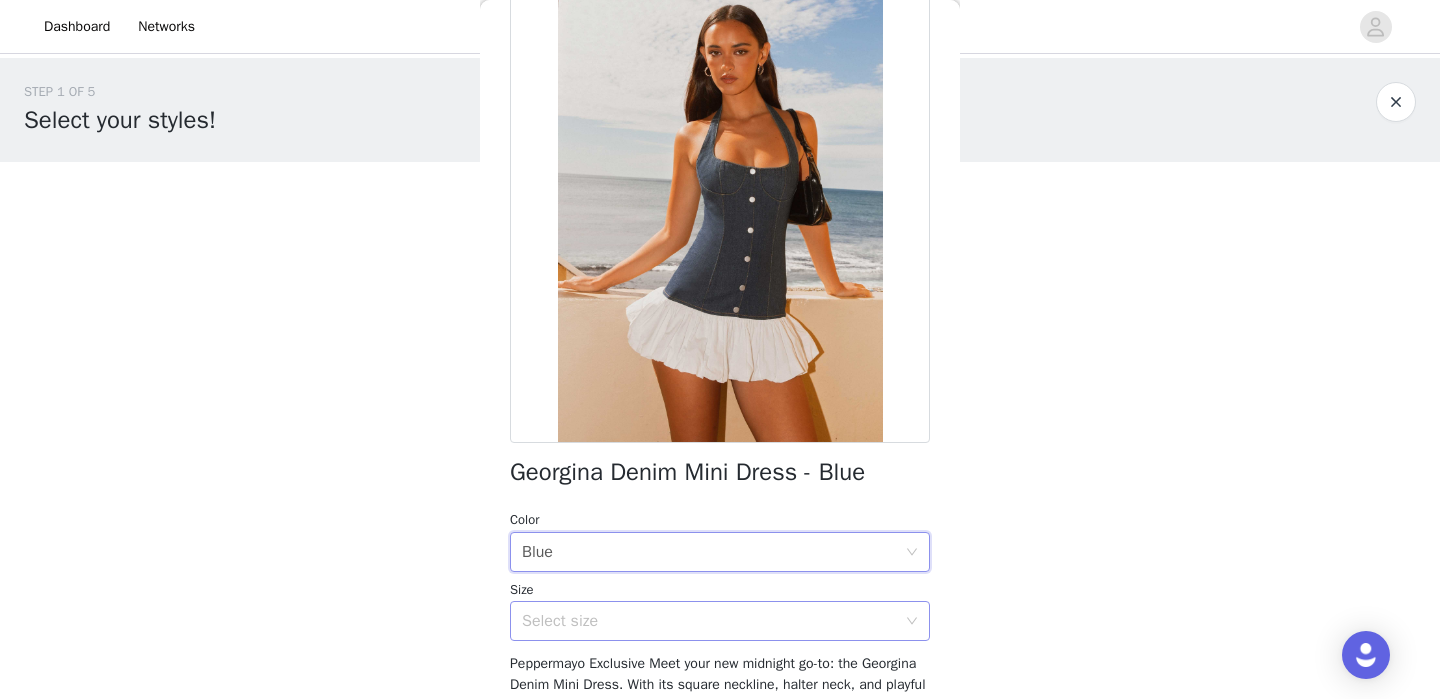 click on "Select size" at bounding box center (709, 621) 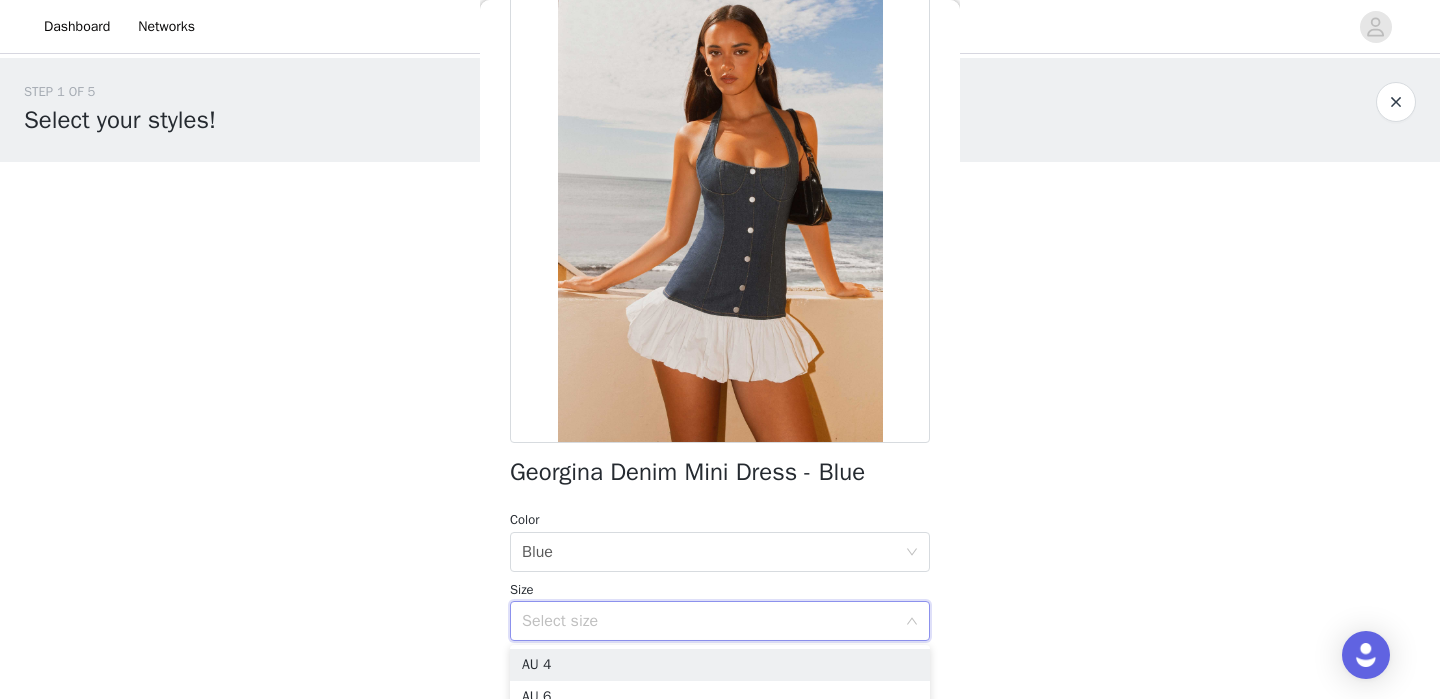 scroll, scrollTop: 150, scrollLeft: 0, axis: vertical 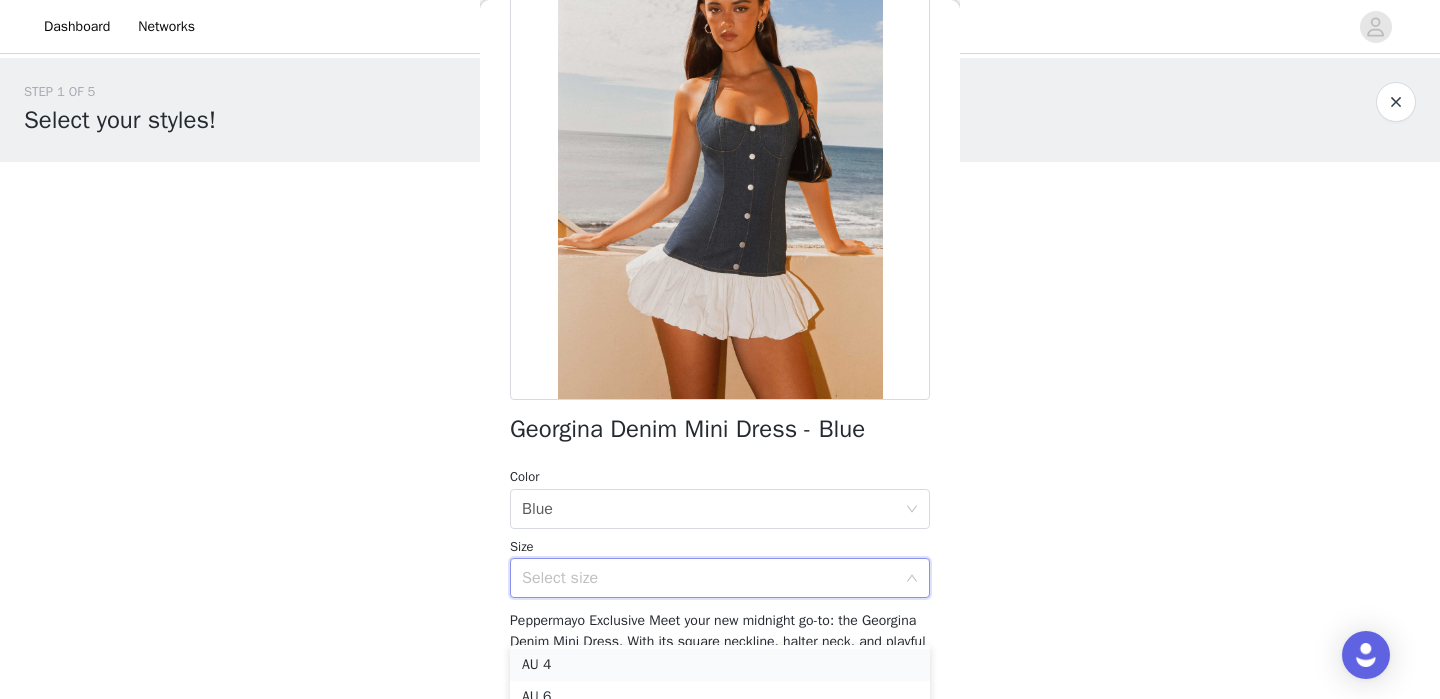 click on "AU 4" at bounding box center (720, 665) 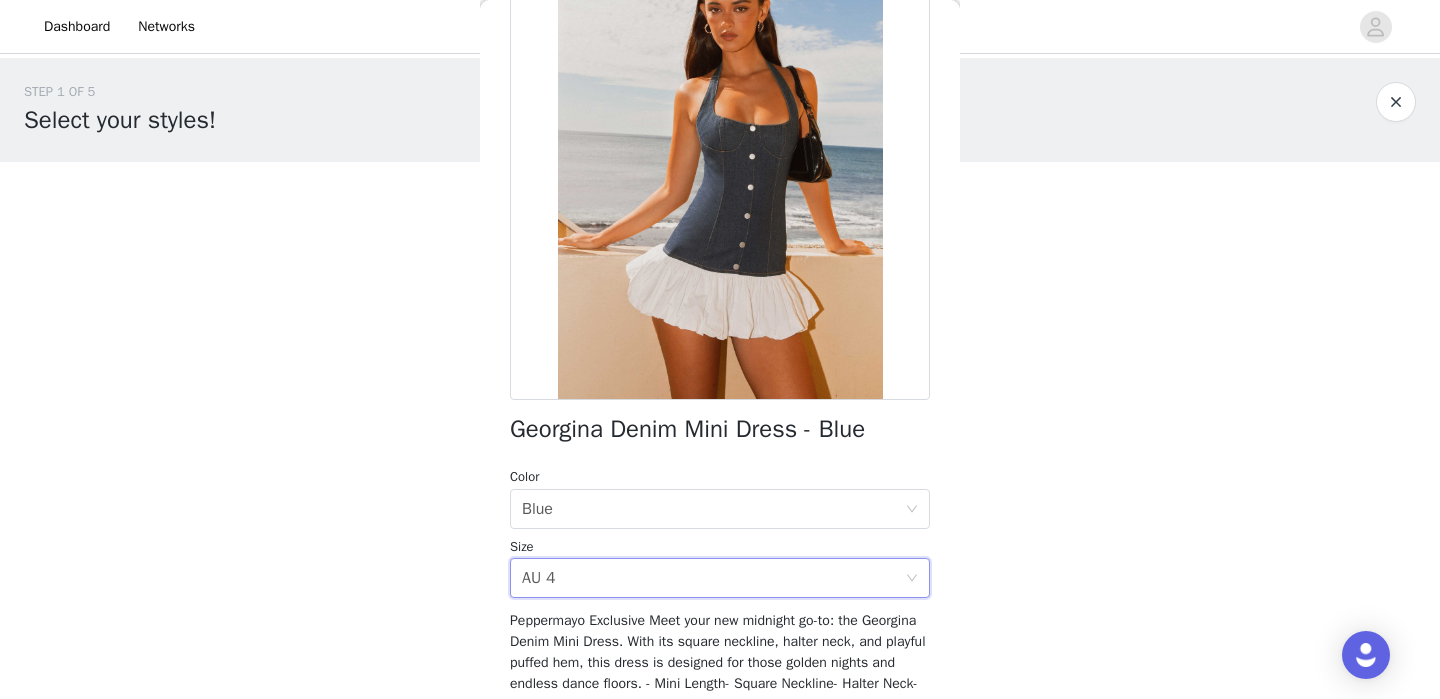 scroll, scrollTop: 334, scrollLeft: 0, axis: vertical 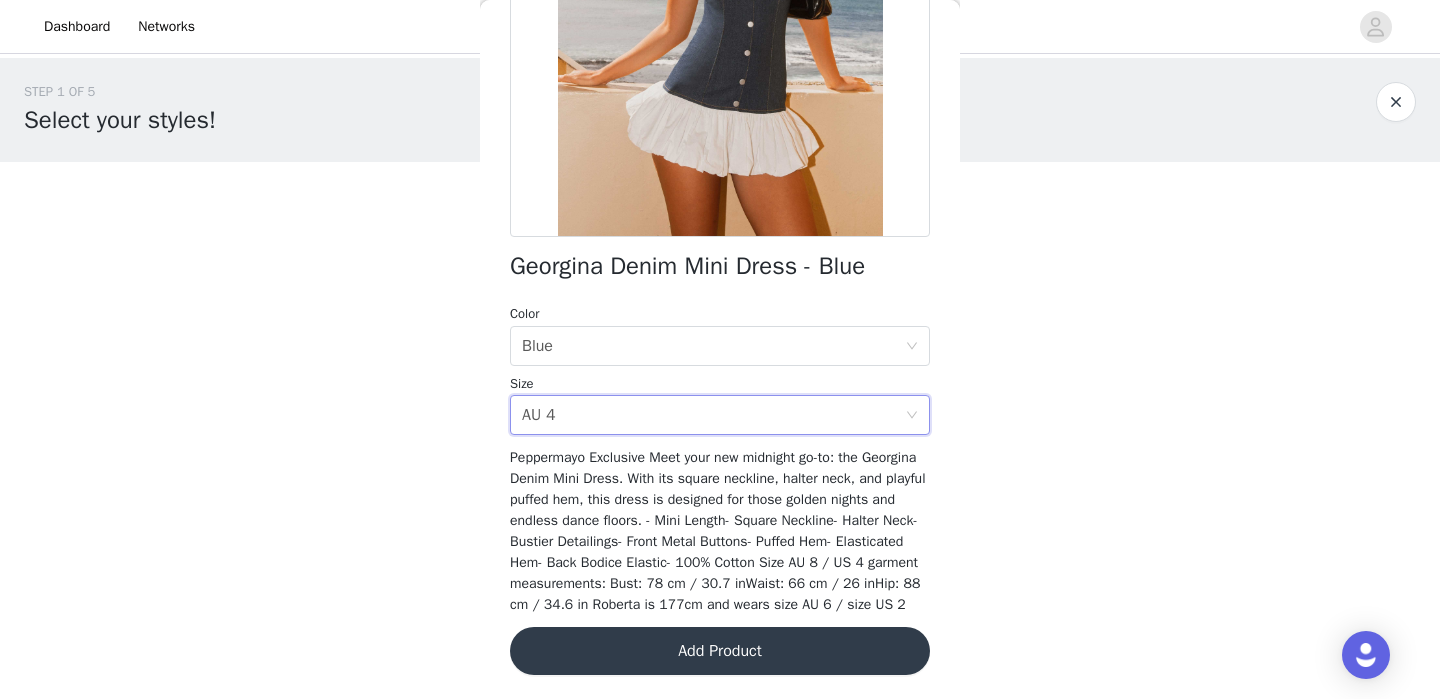 click on "Add Product" at bounding box center [720, 651] 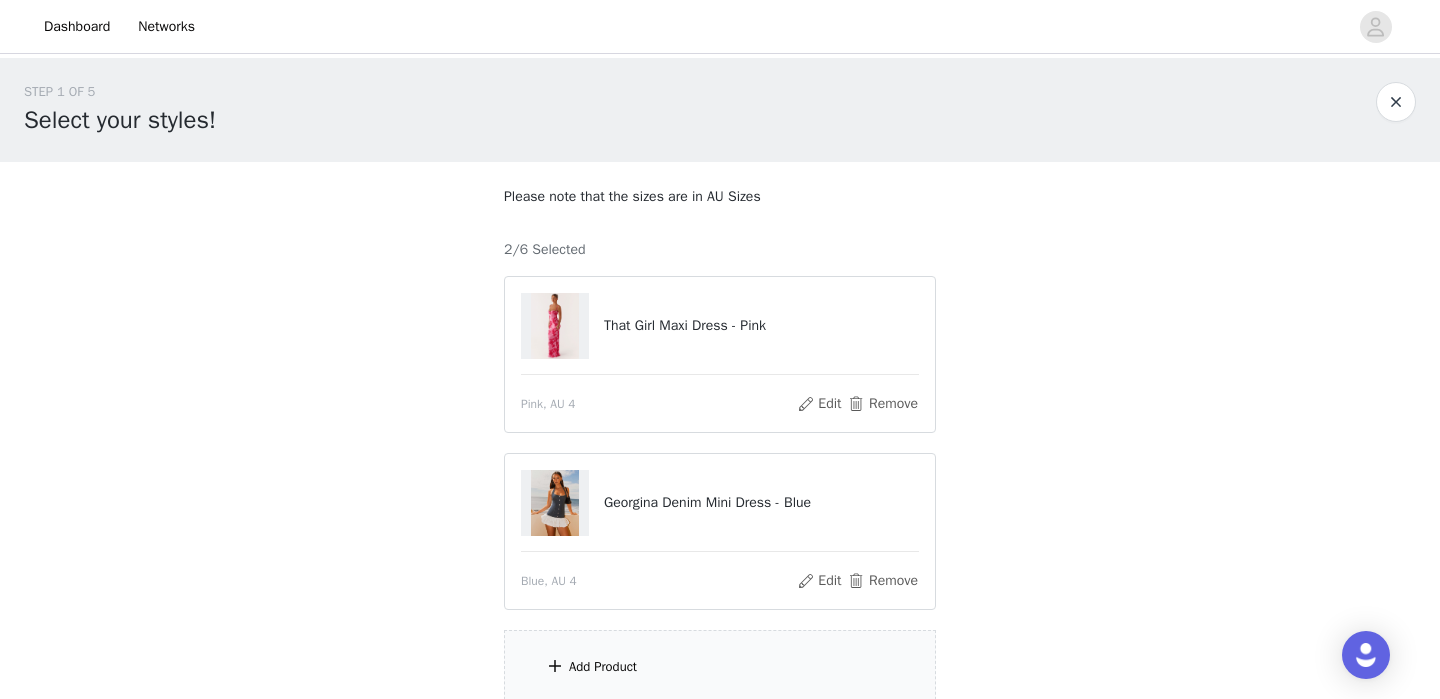 click on "Add Product" at bounding box center (720, 667) 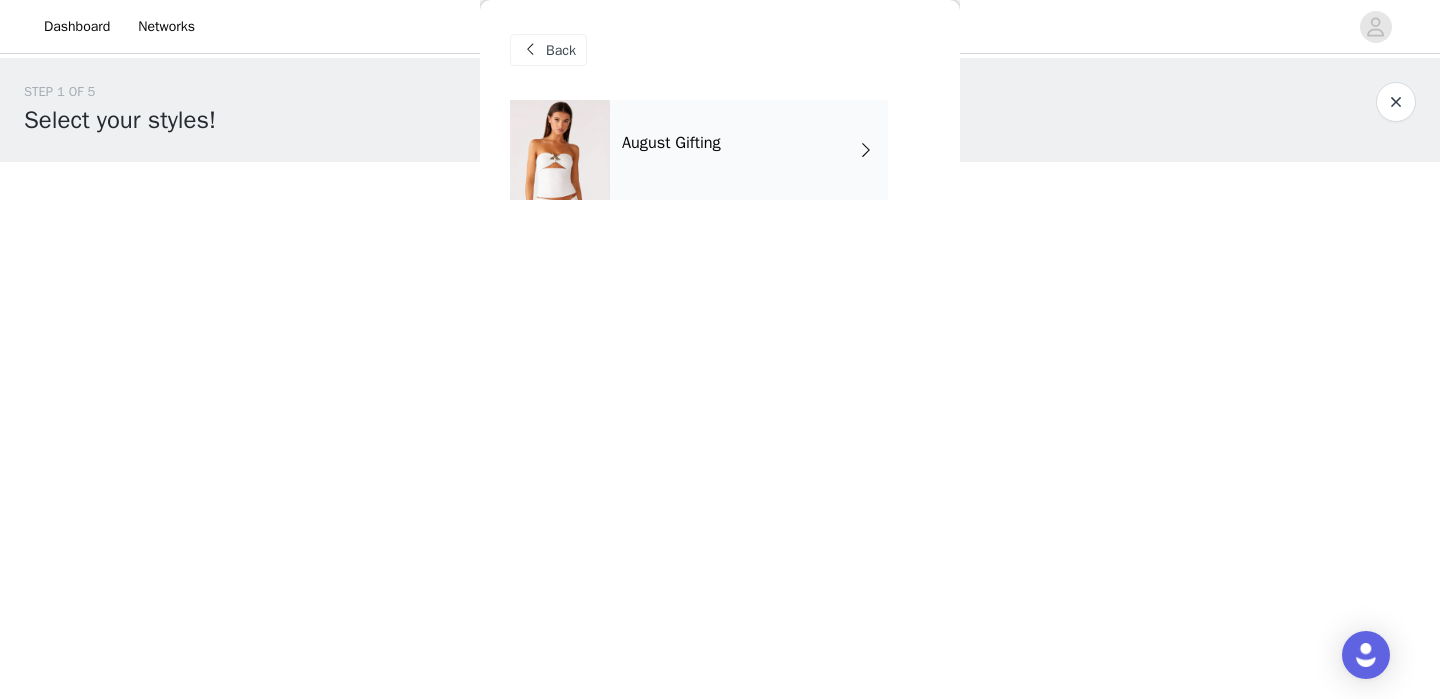click on "August Gifting" at bounding box center [749, 150] 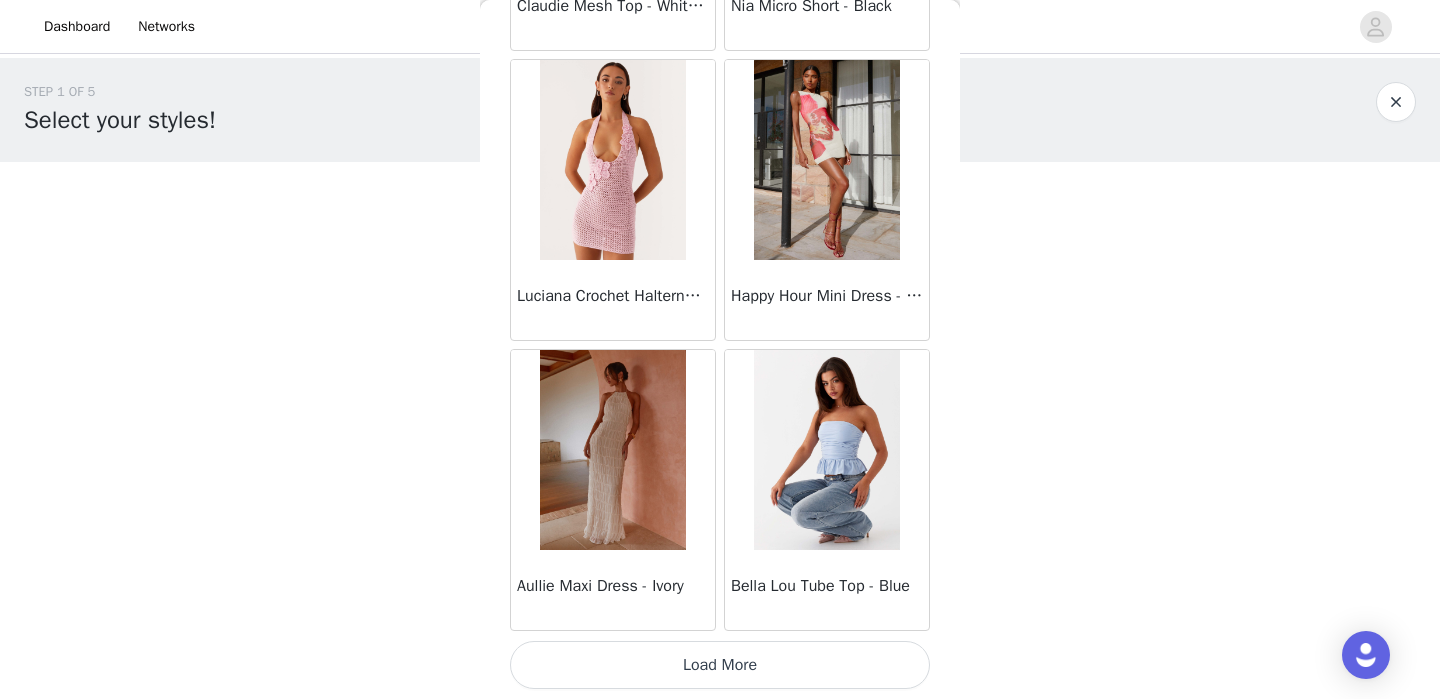 click on "Load More" at bounding box center (720, 665) 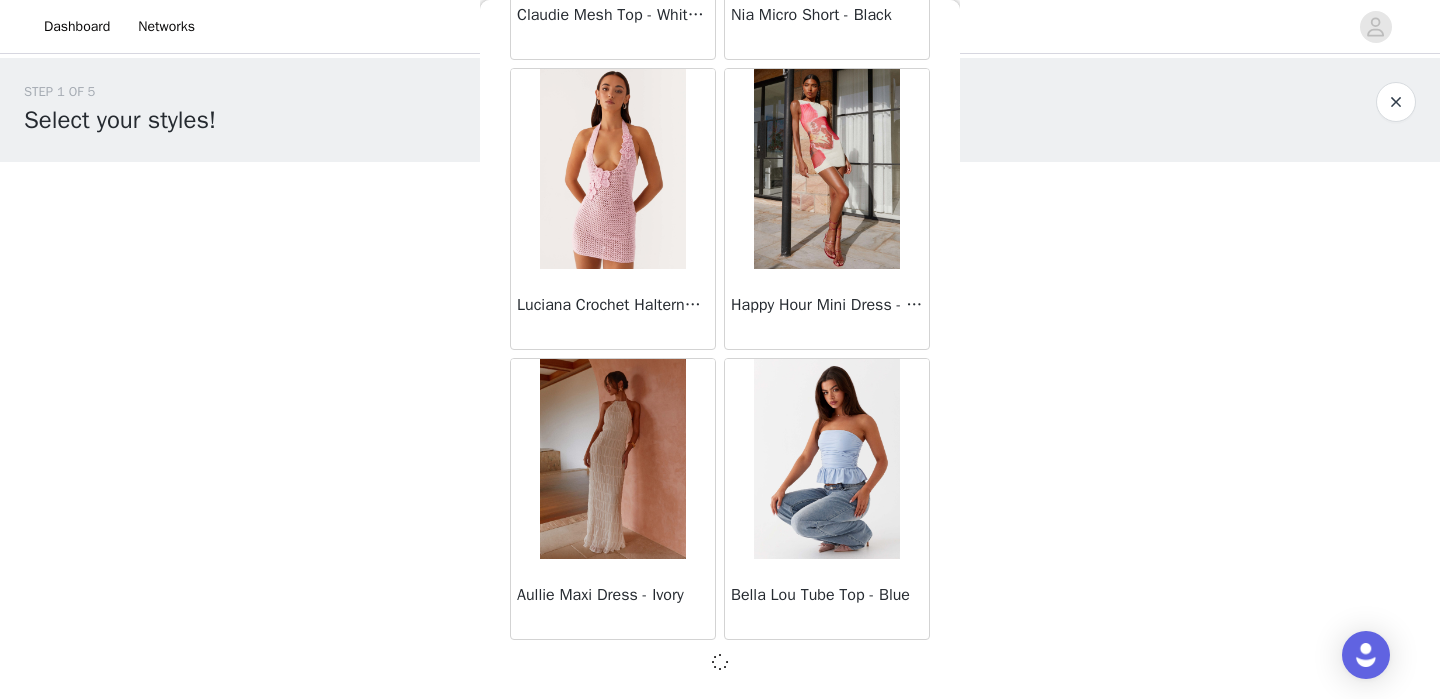 scroll, scrollTop: 2352, scrollLeft: 0, axis: vertical 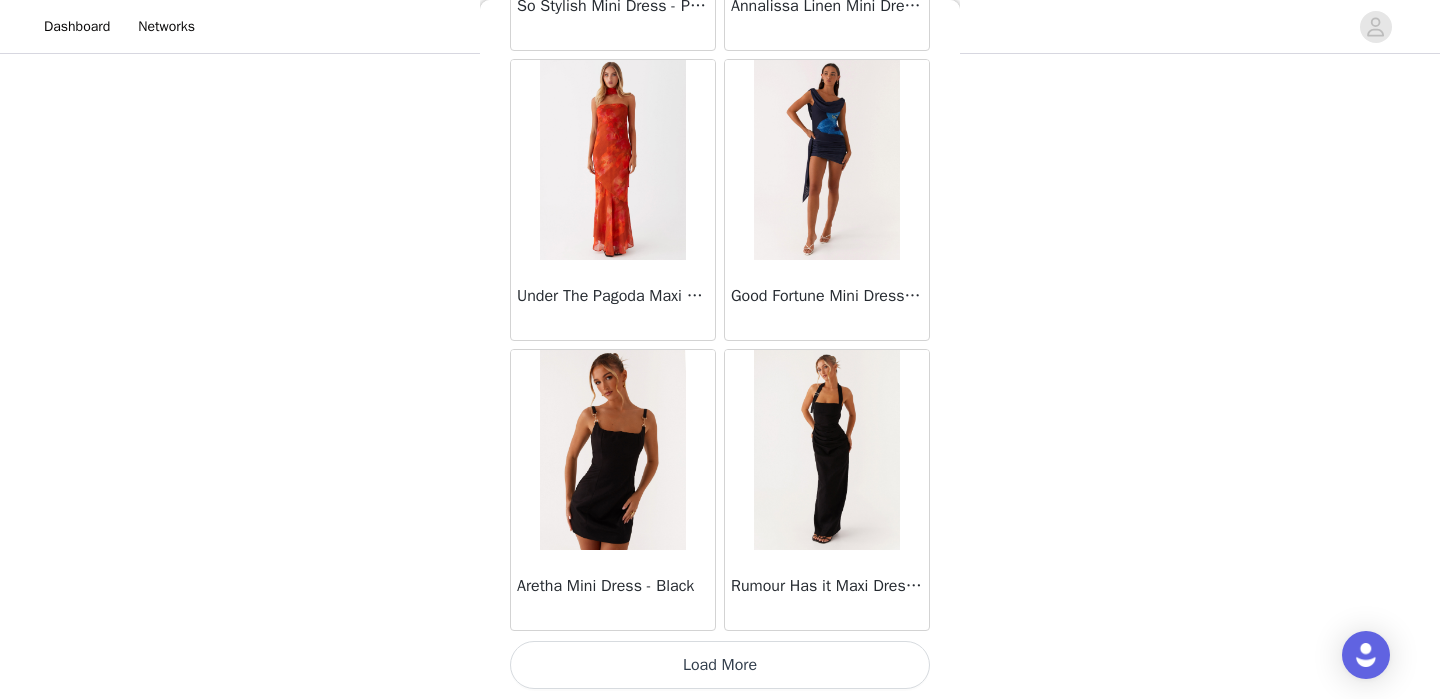 click on "Load More" at bounding box center (720, 665) 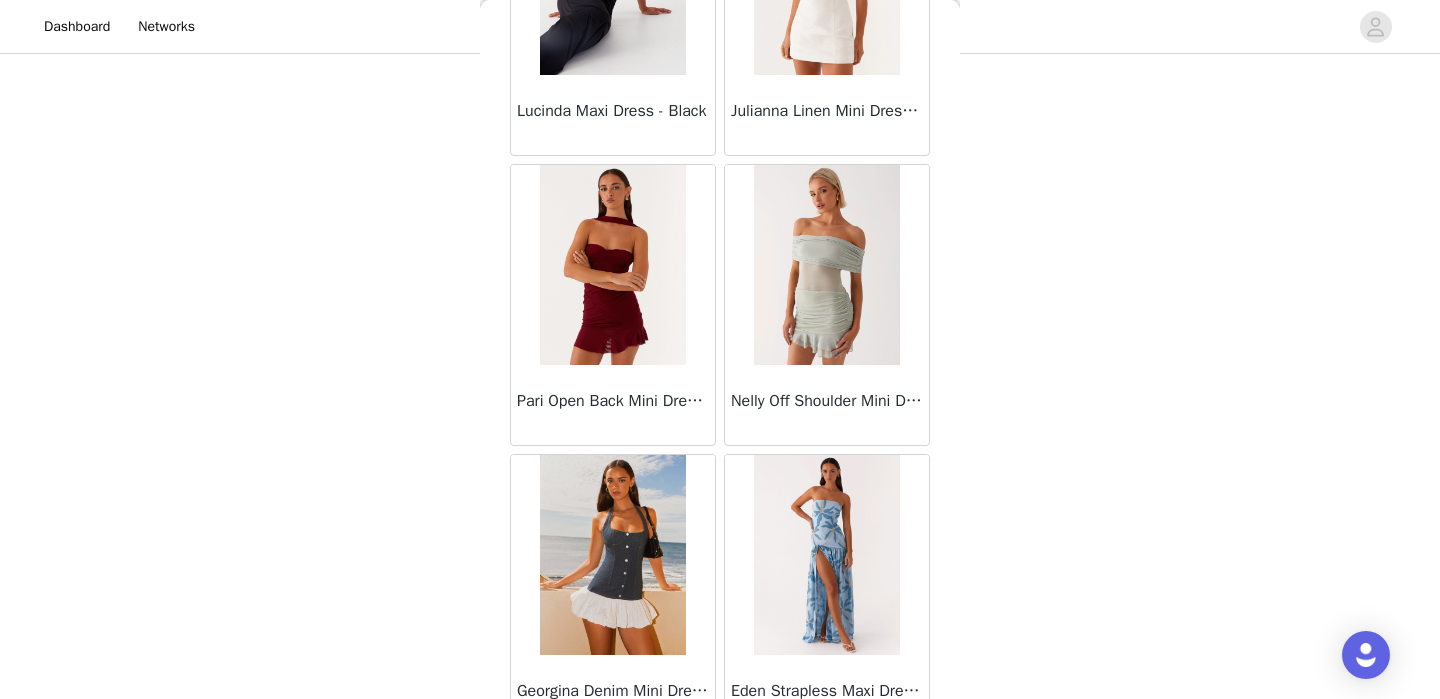 scroll, scrollTop: 8161, scrollLeft: 0, axis: vertical 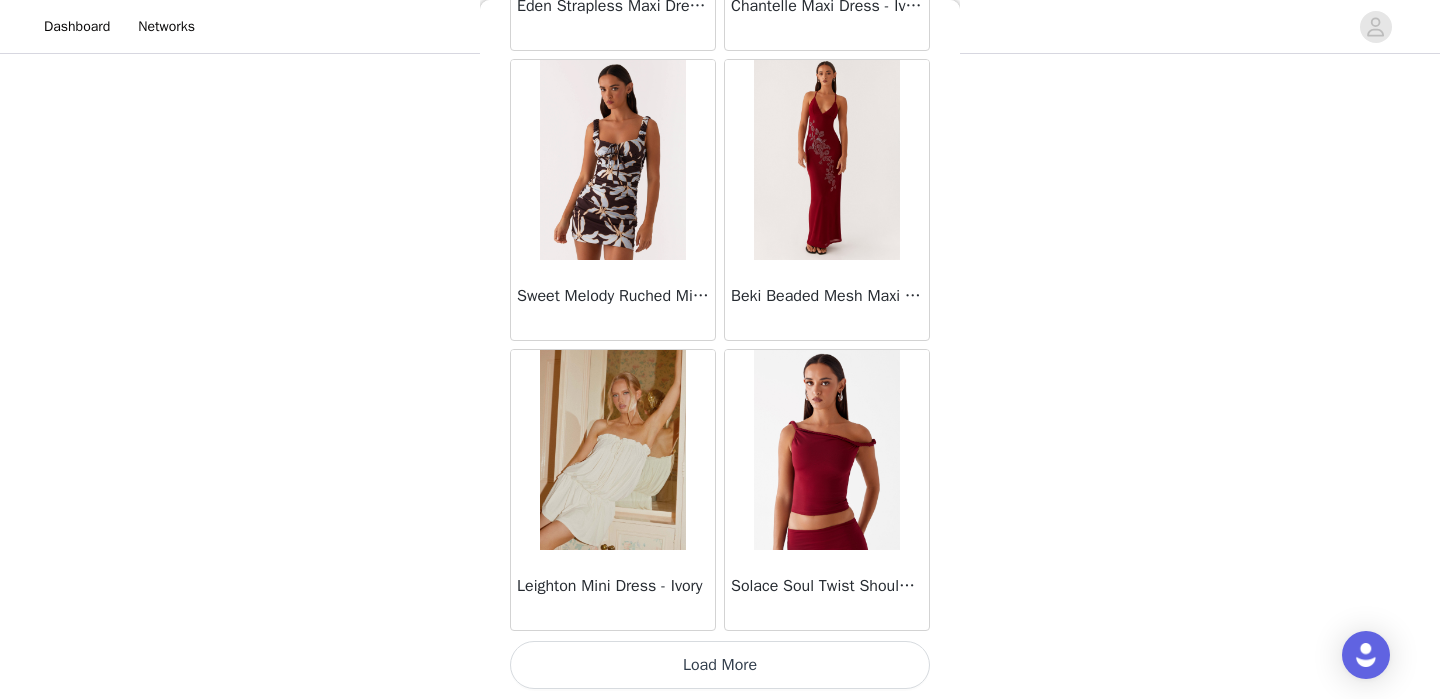 click on "Load More" at bounding box center (720, 665) 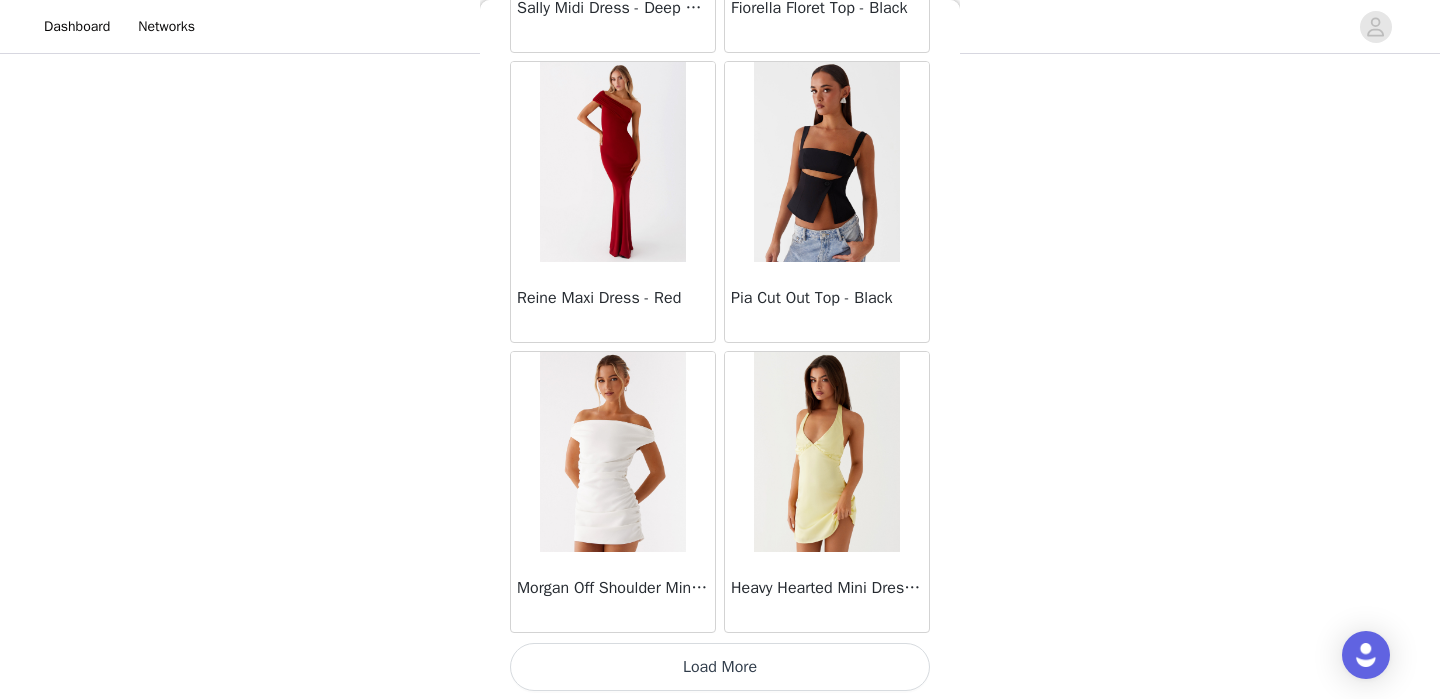 scroll, scrollTop: 11061, scrollLeft: 0, axis: vertical 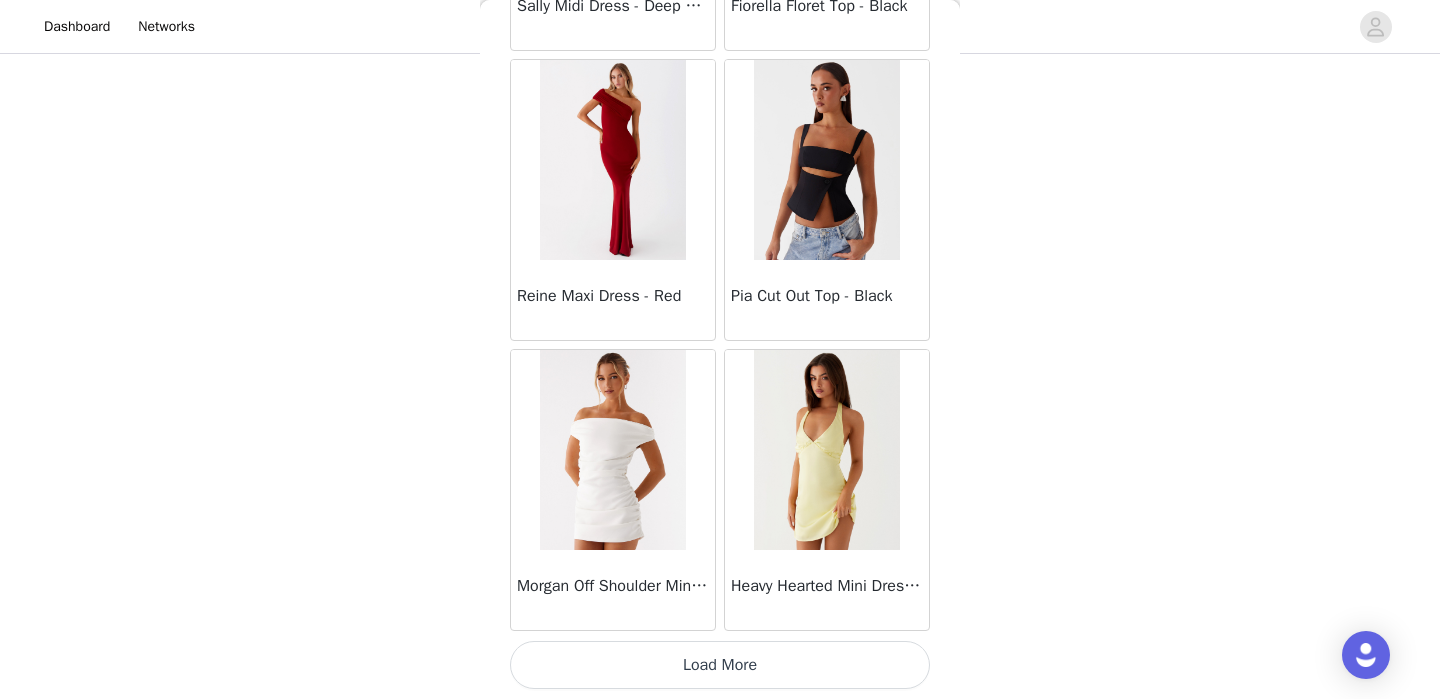 click on "Load More" at bounding box center (720, 665) 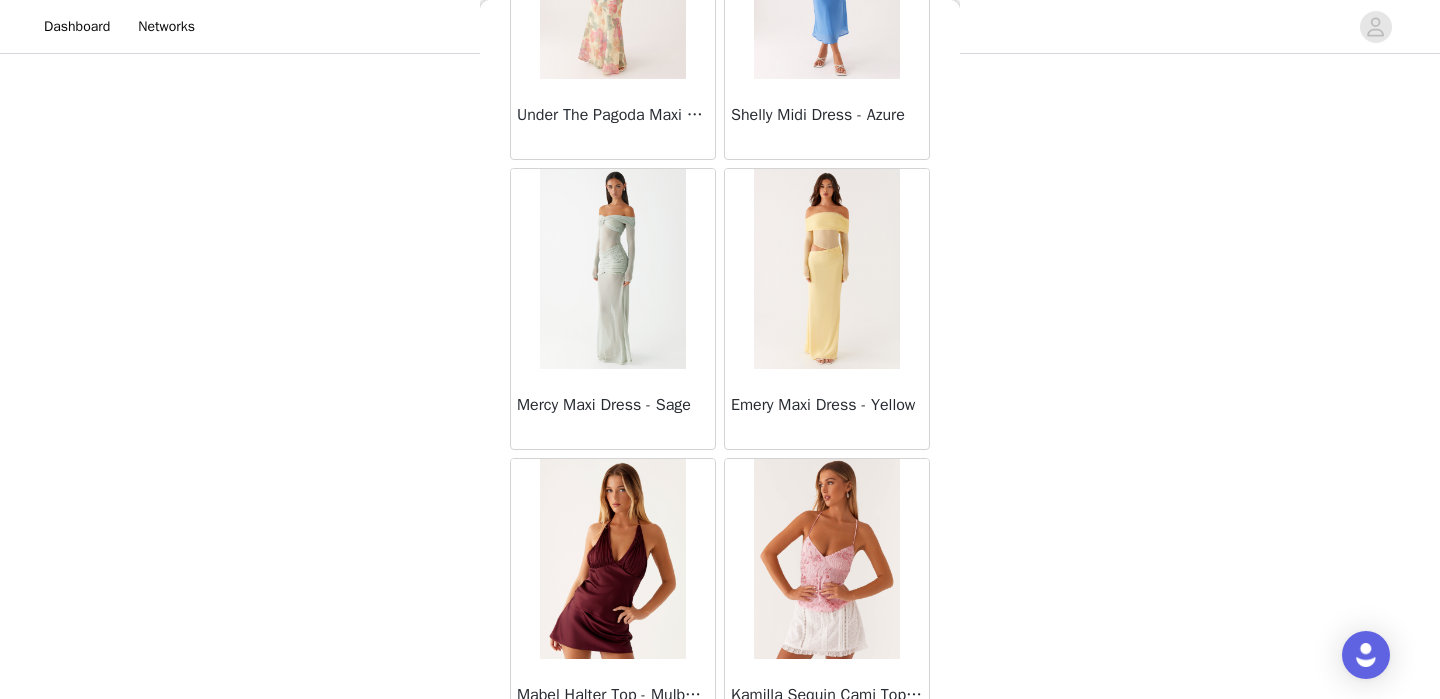 scroll, scrollTop: 13038, scrollLeft: 0, axis: vertical 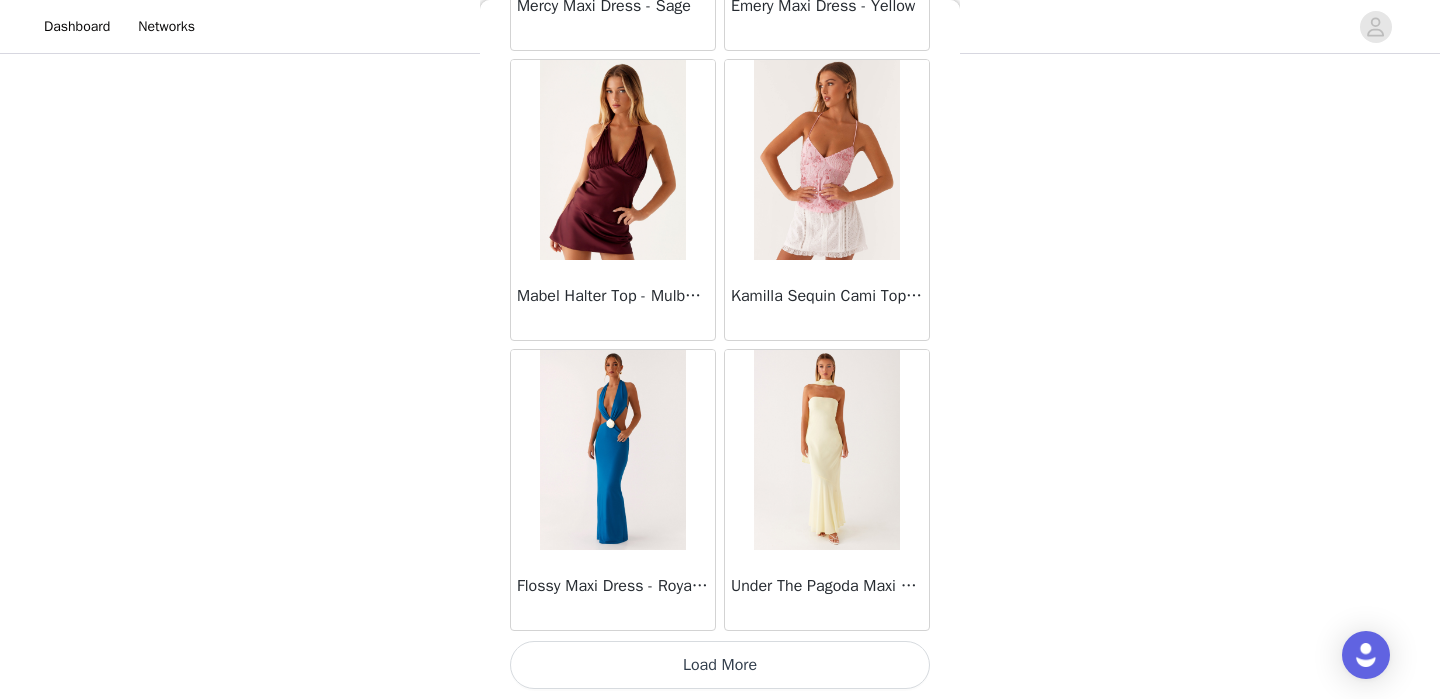 click on "Load More" at bounding box center (720, 665) 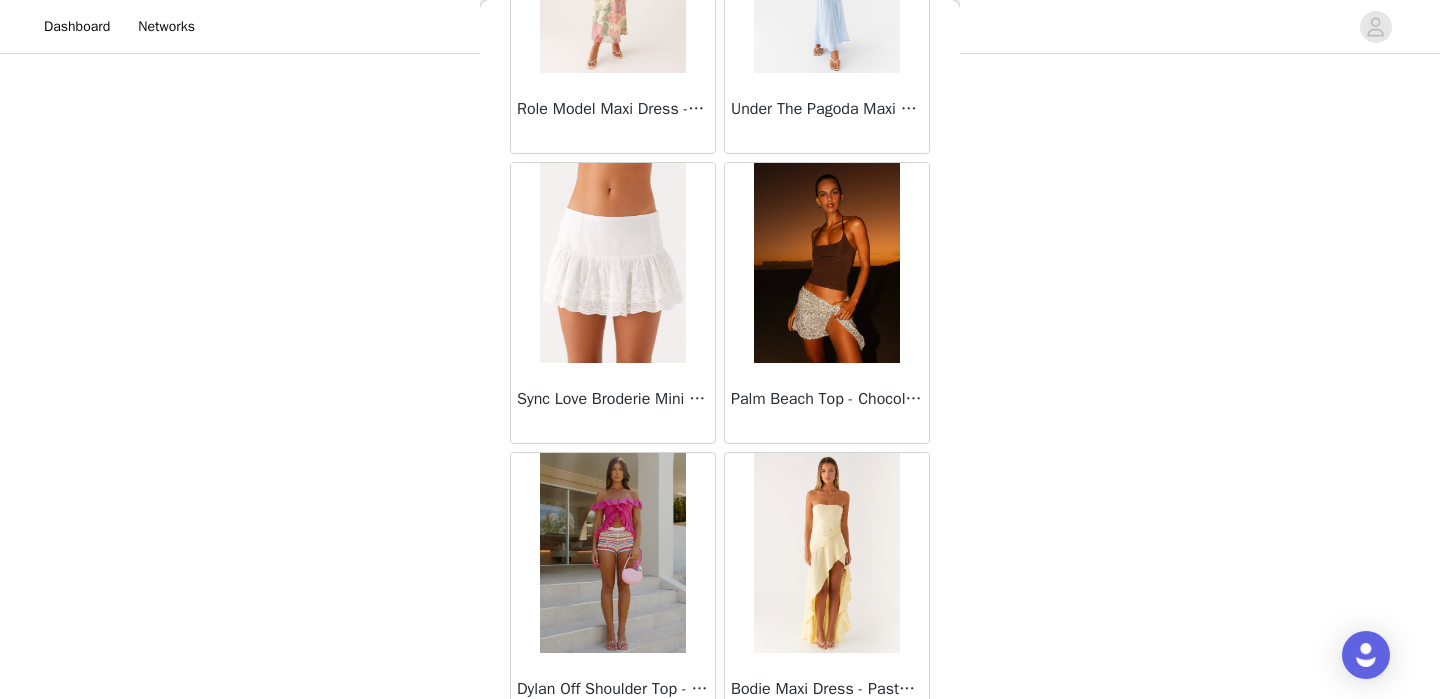 scroll, scrollTop: 16761, scrollLeft: 0, axis: vertical 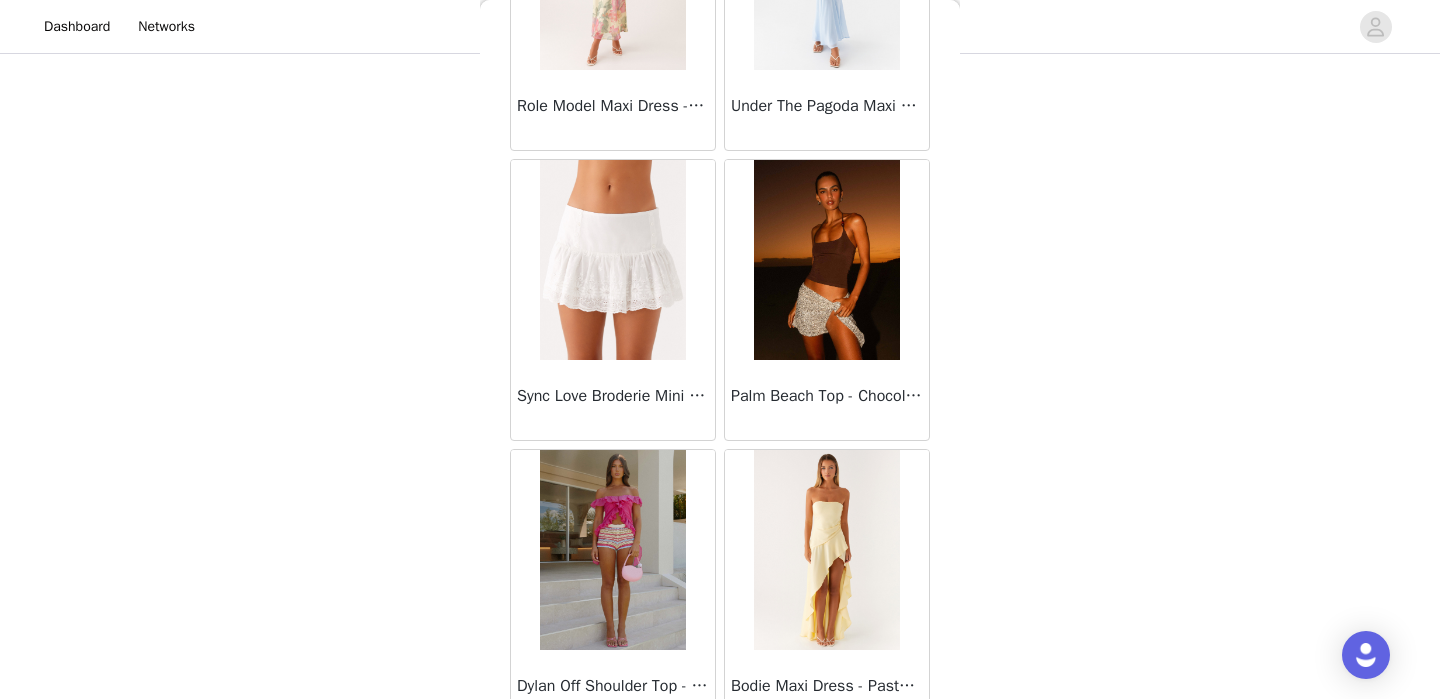 click at bounding box center (826, 260) 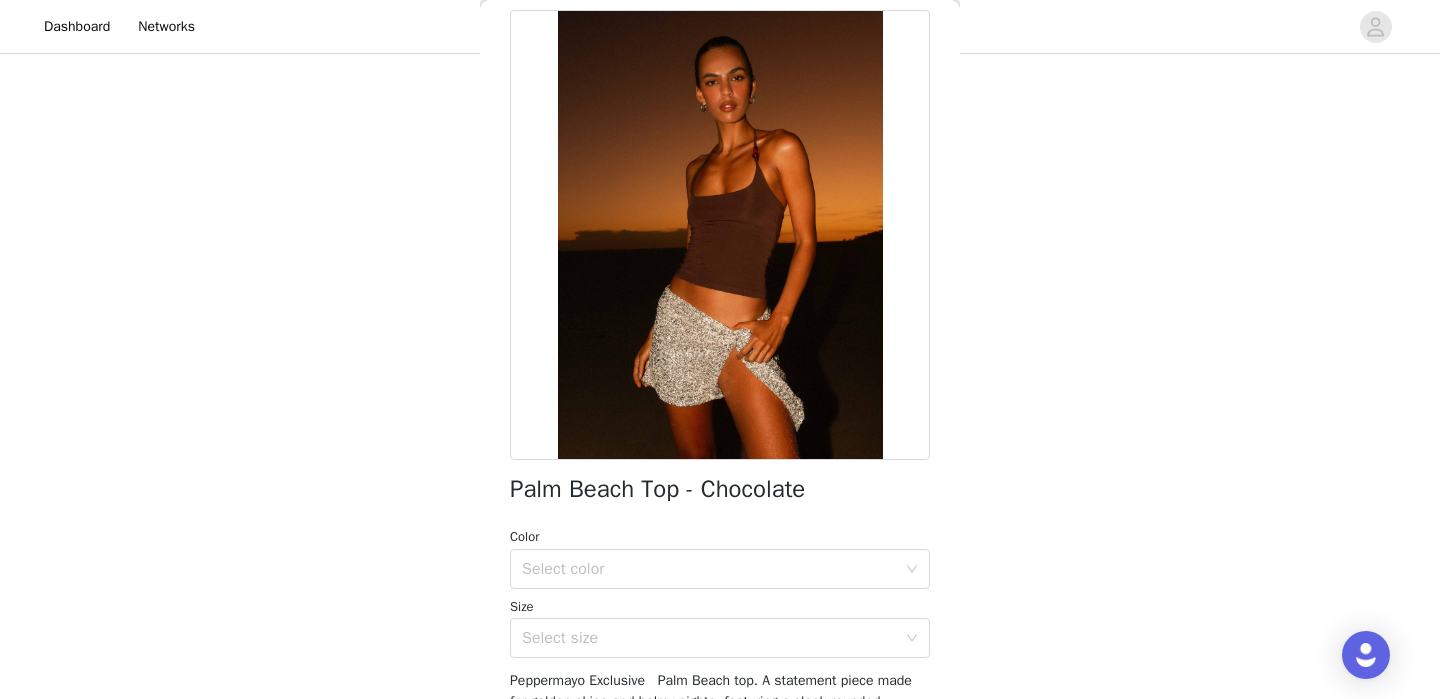 scroll, scrollTop: 83, scrollLeft: 0, axis: vertical 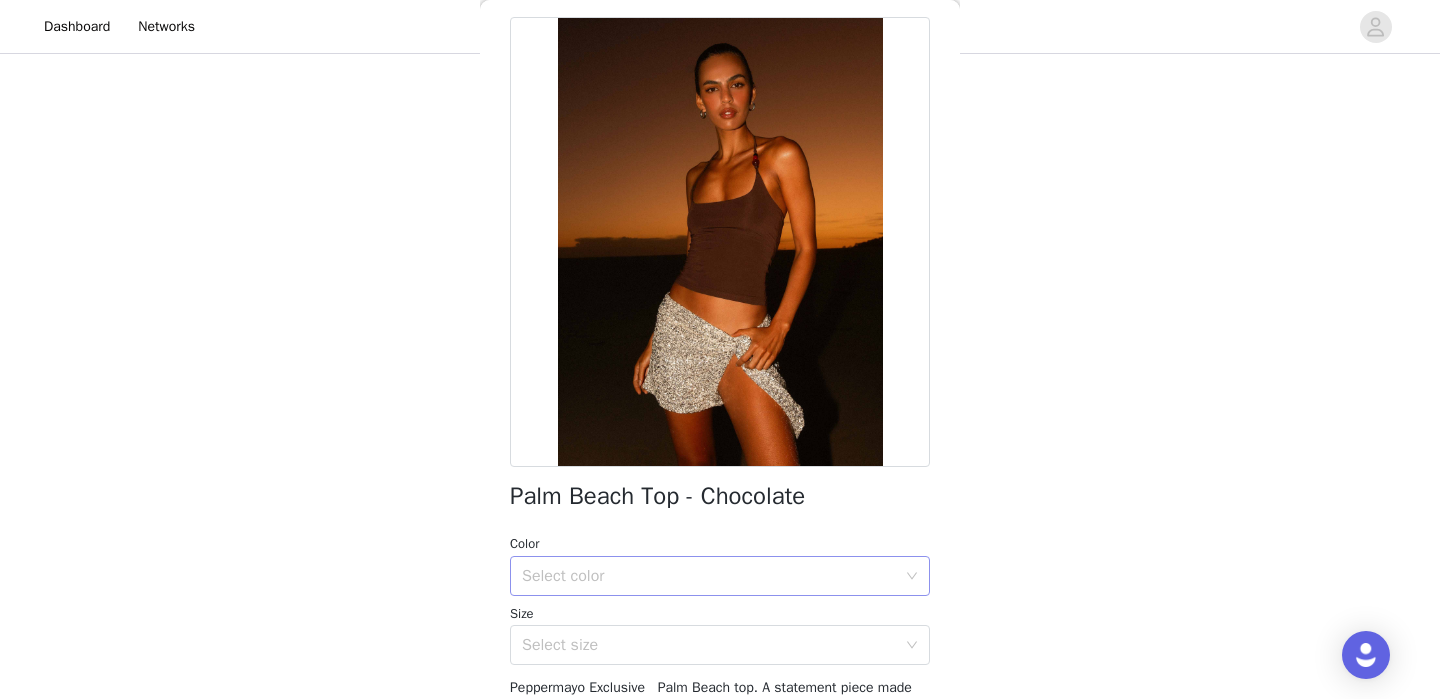 click on "Select color" at bounding box center [709, 576] 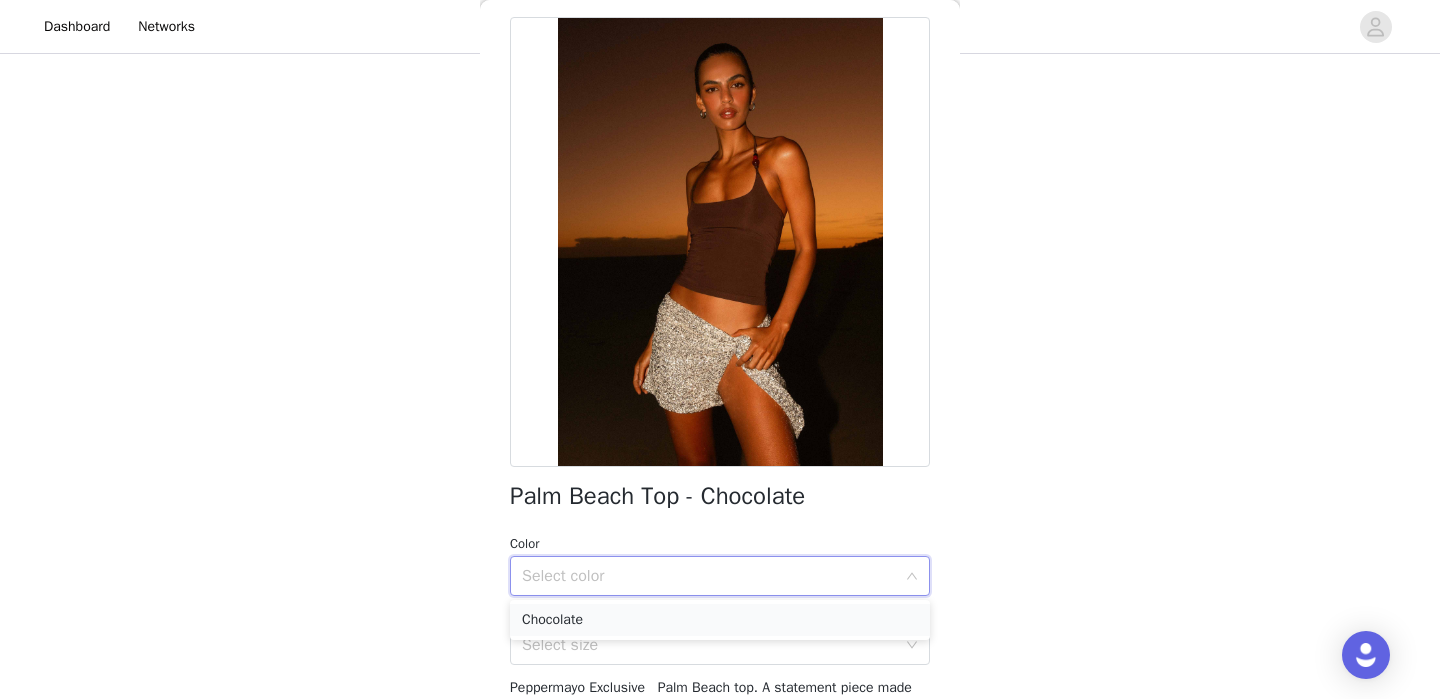 click on "Chocolate" at bounding box center [720, 620] 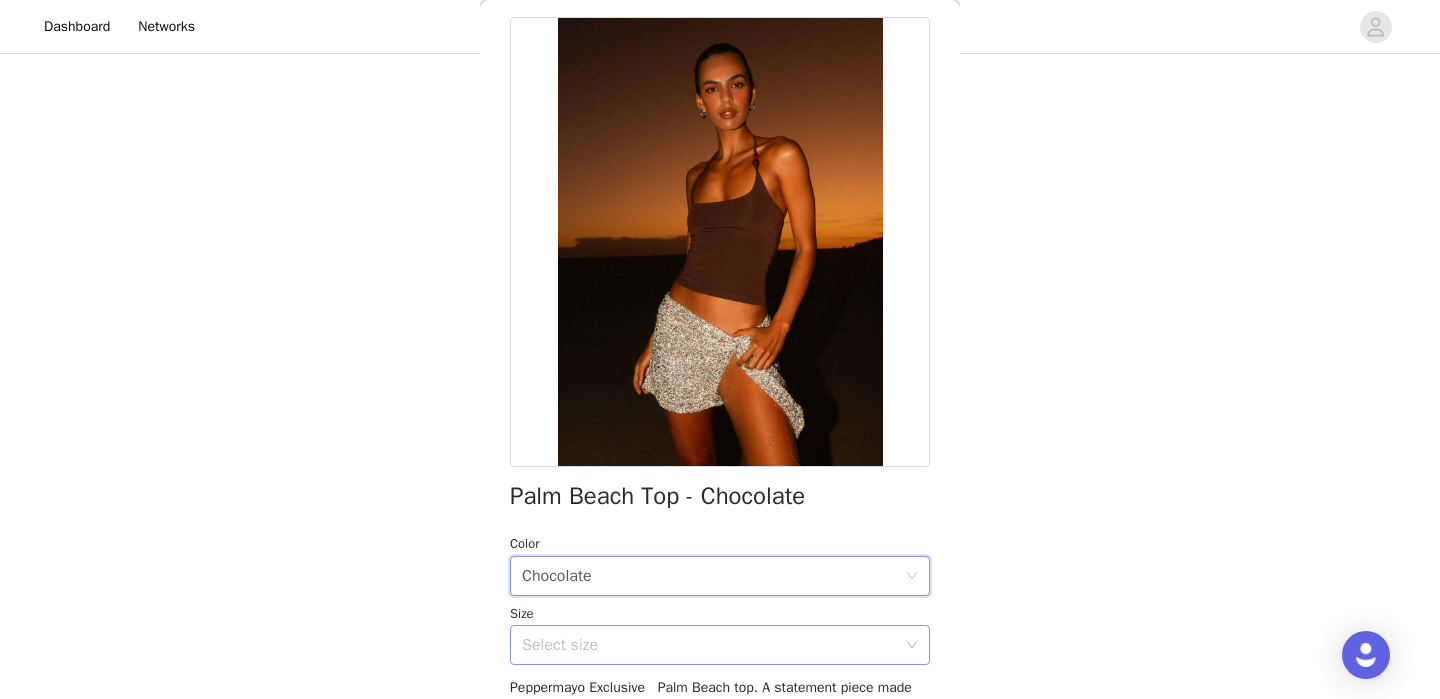 click on "Select size" at bounding box center [709, 645] 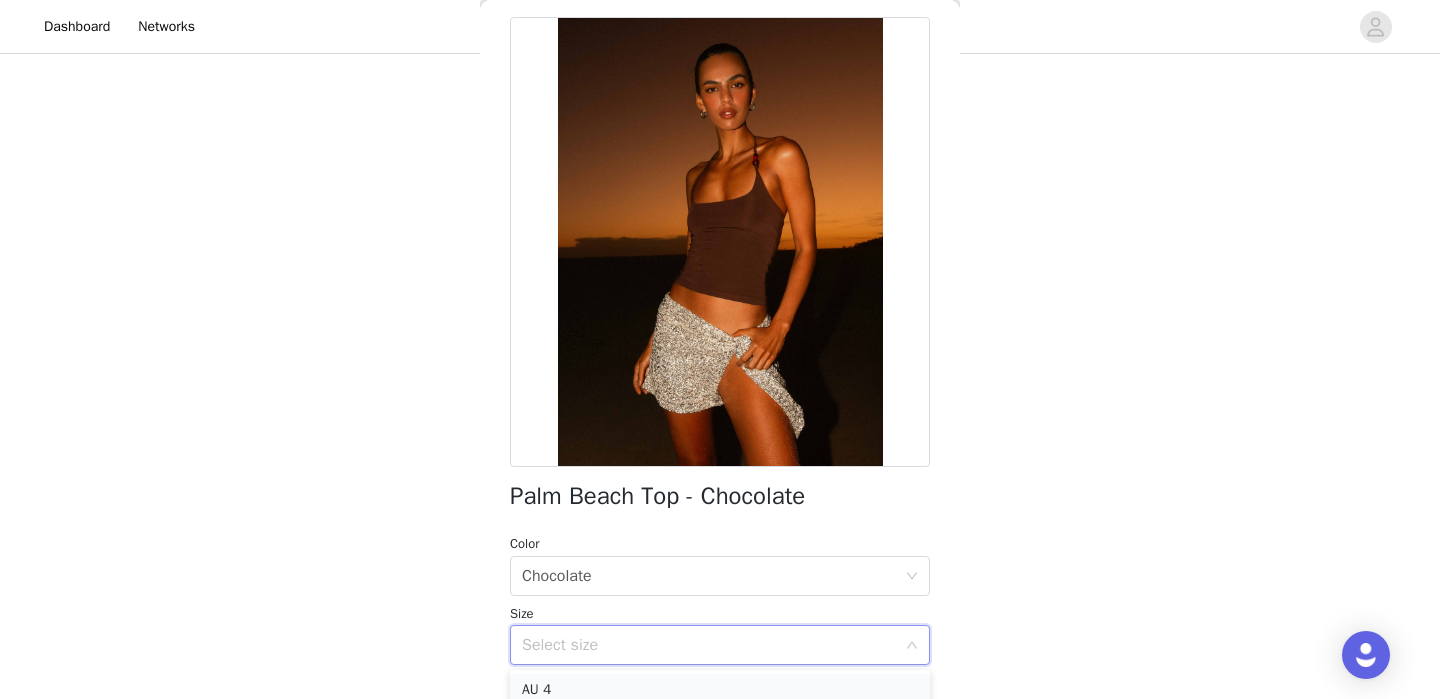 click on "AU 4" at bounding box center (720, 690) 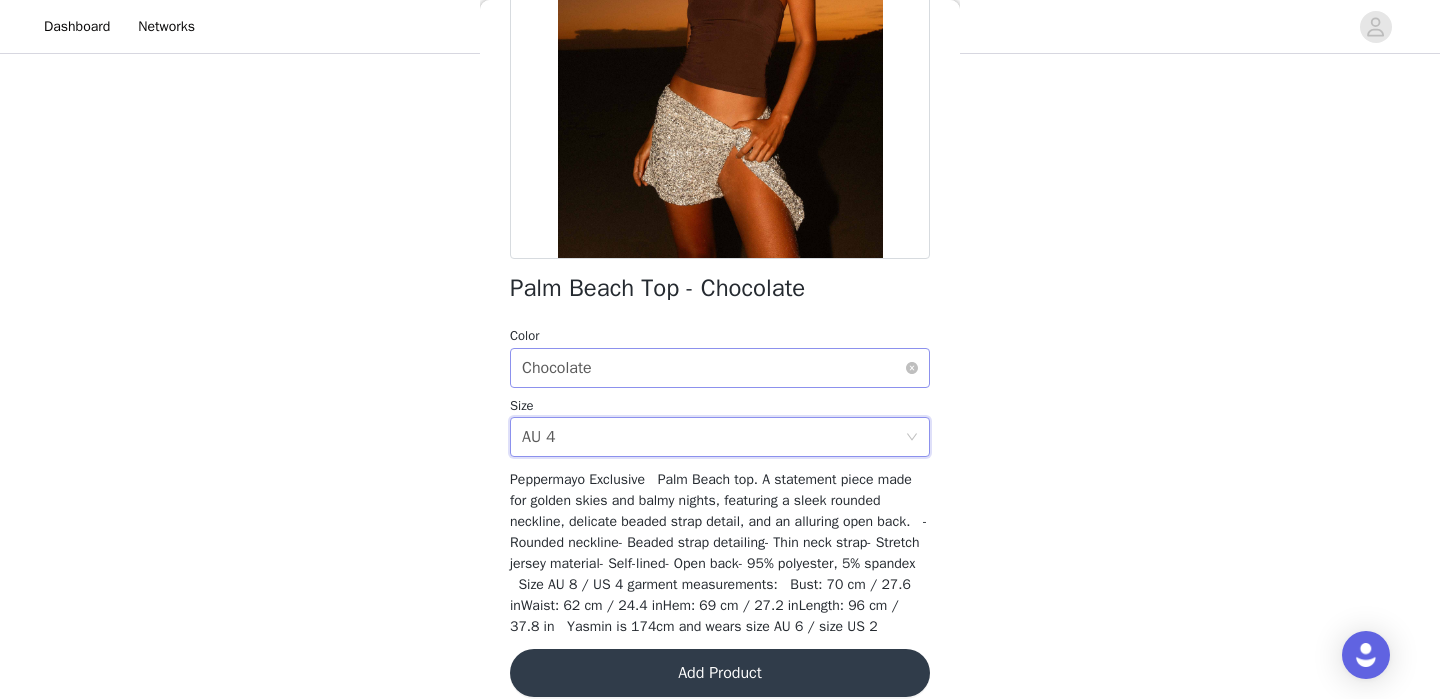scroll, scrollTop: 334, scrollLeft: 0, axis: vertical 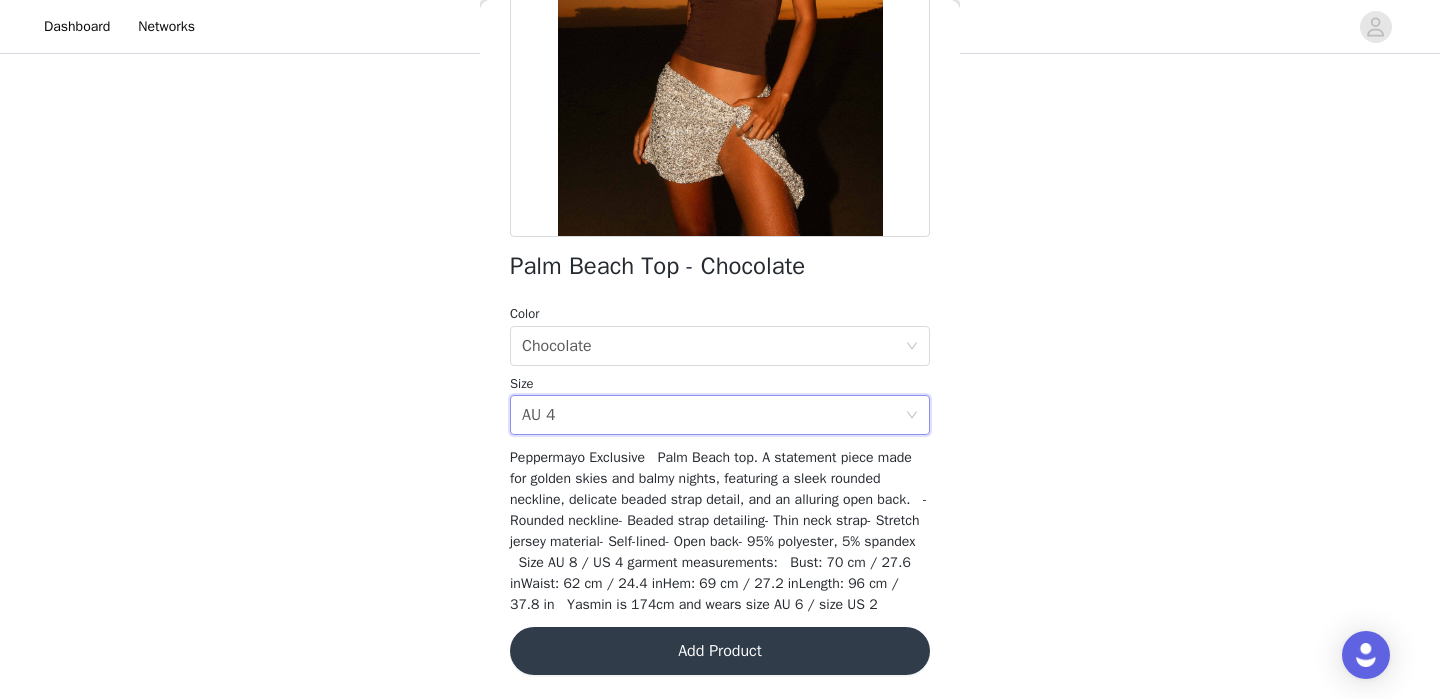 click on "Add Product" at bounding box center (720, 651) 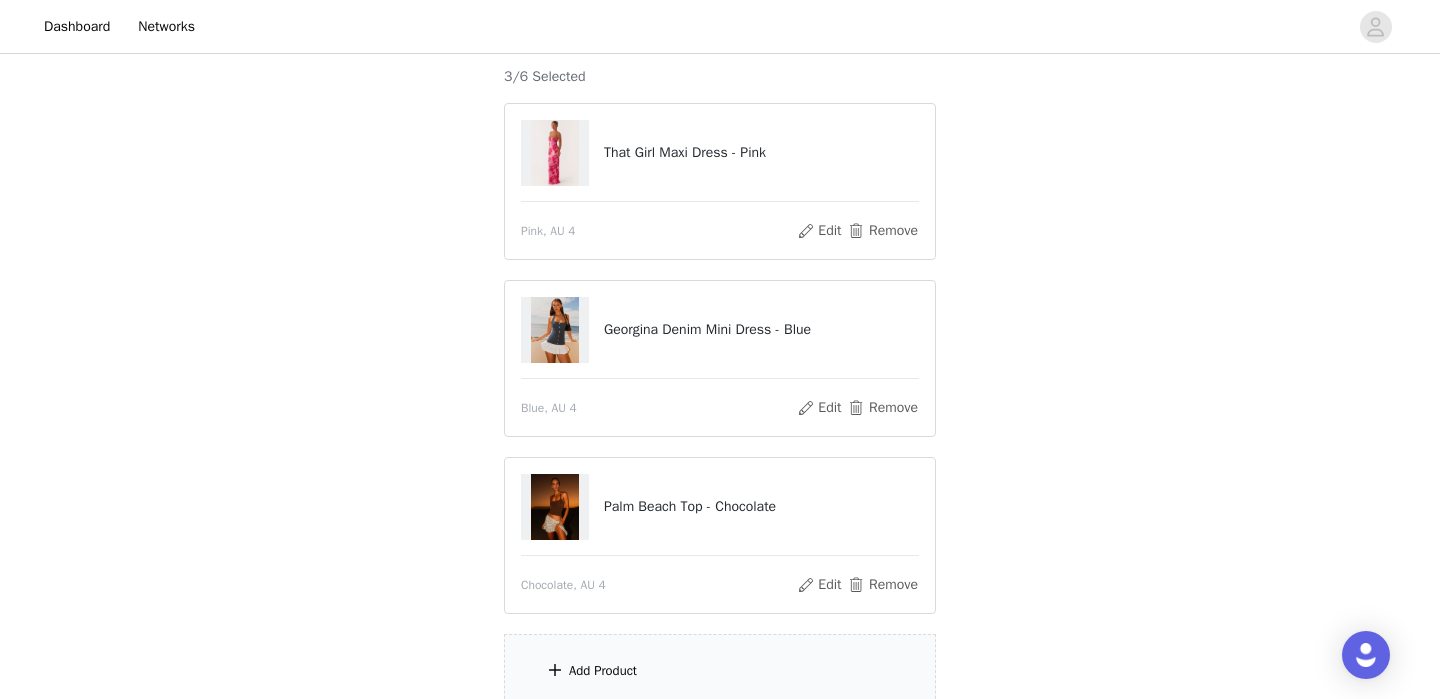 scroll, scrollTop: 350, scrollLeft: 0, axis: vertical 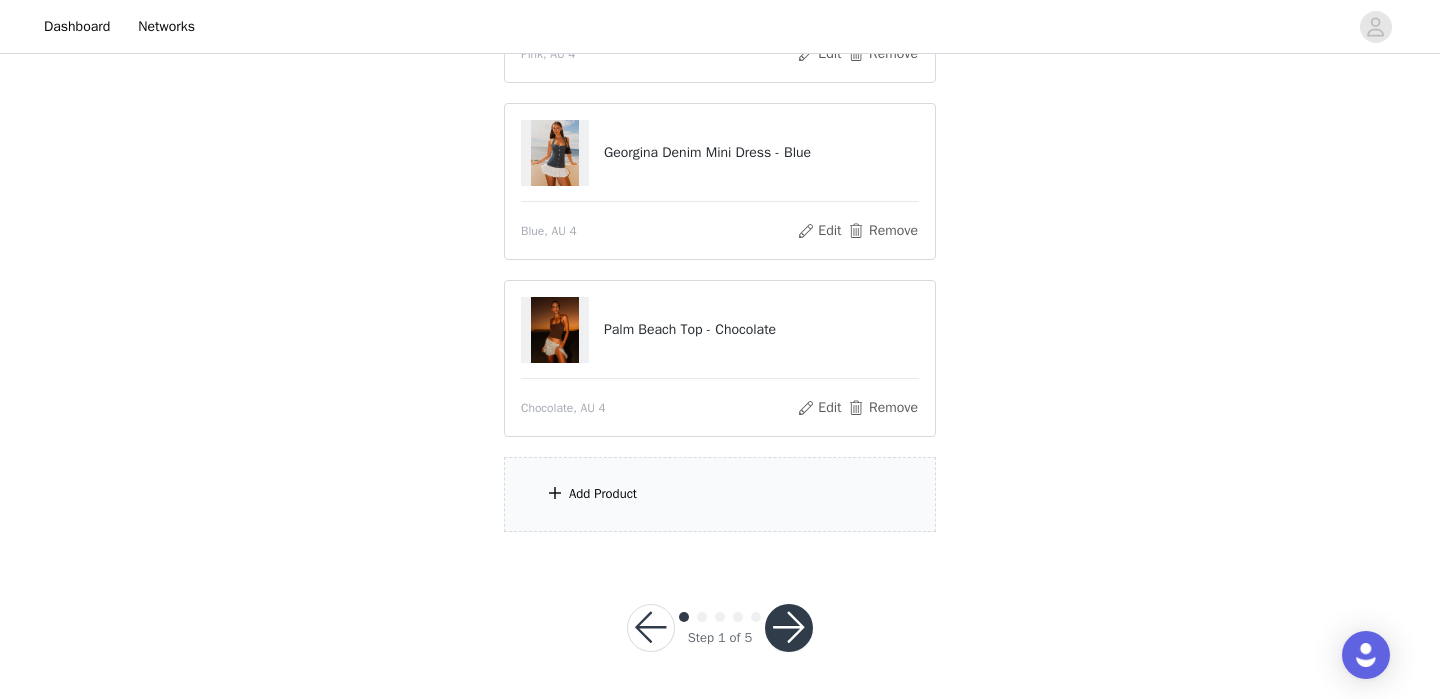 click on "Add Product" at bounding box center (720, 494) 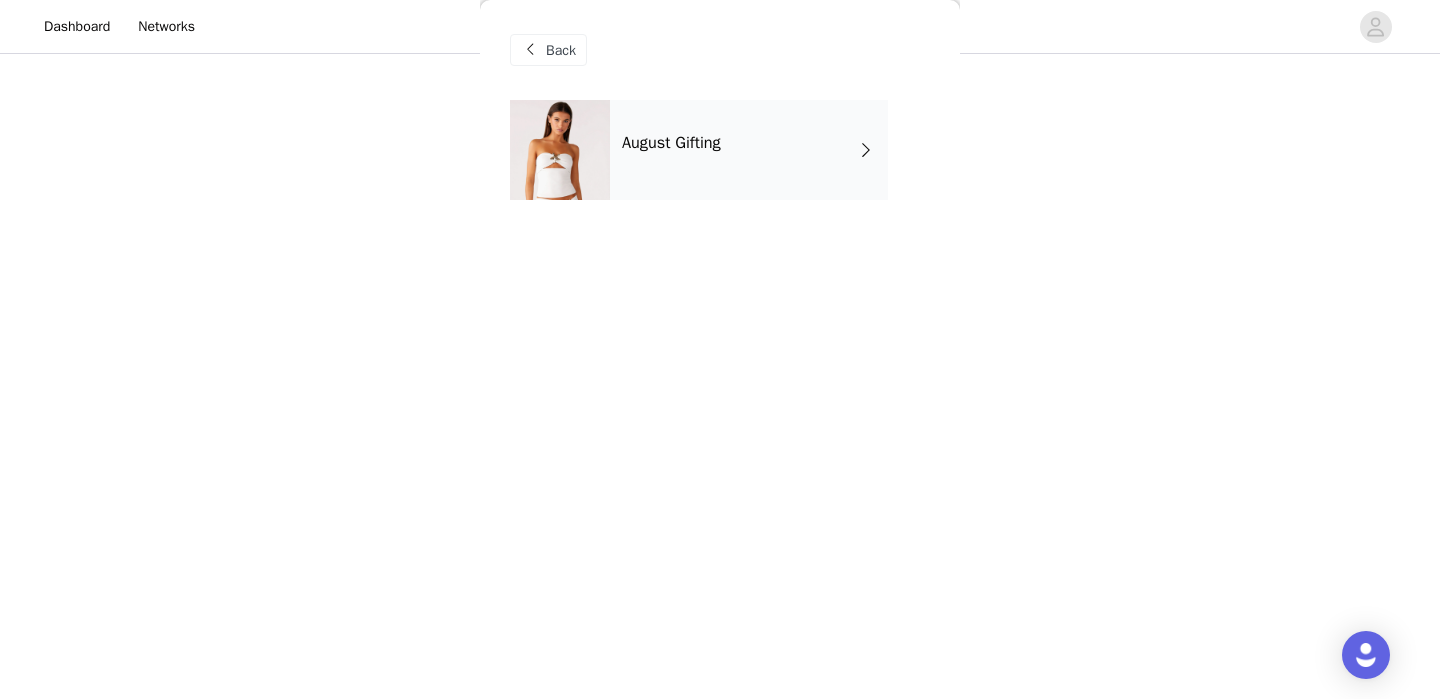 click on "August Gifting" at bounding box center (749, 150) 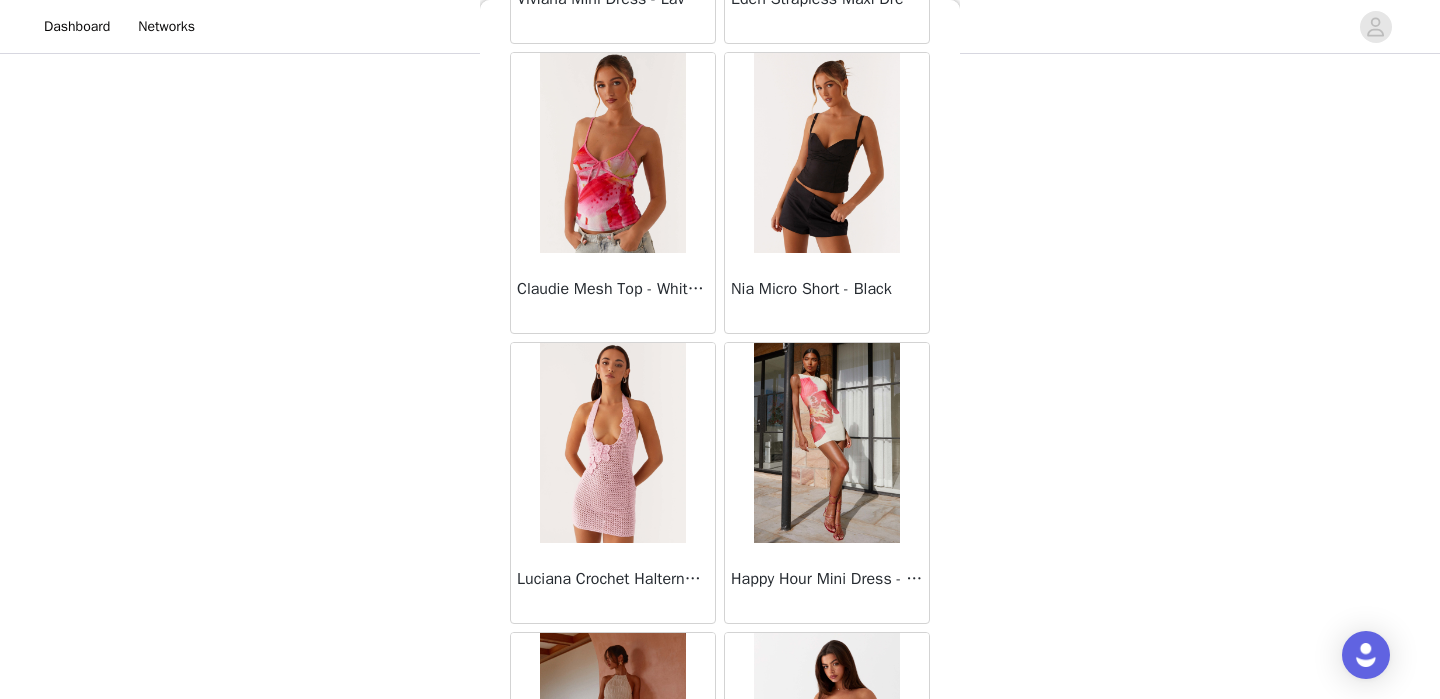 scroll, scrollTop: 2361, scrollLeft: 0, axis: vertical 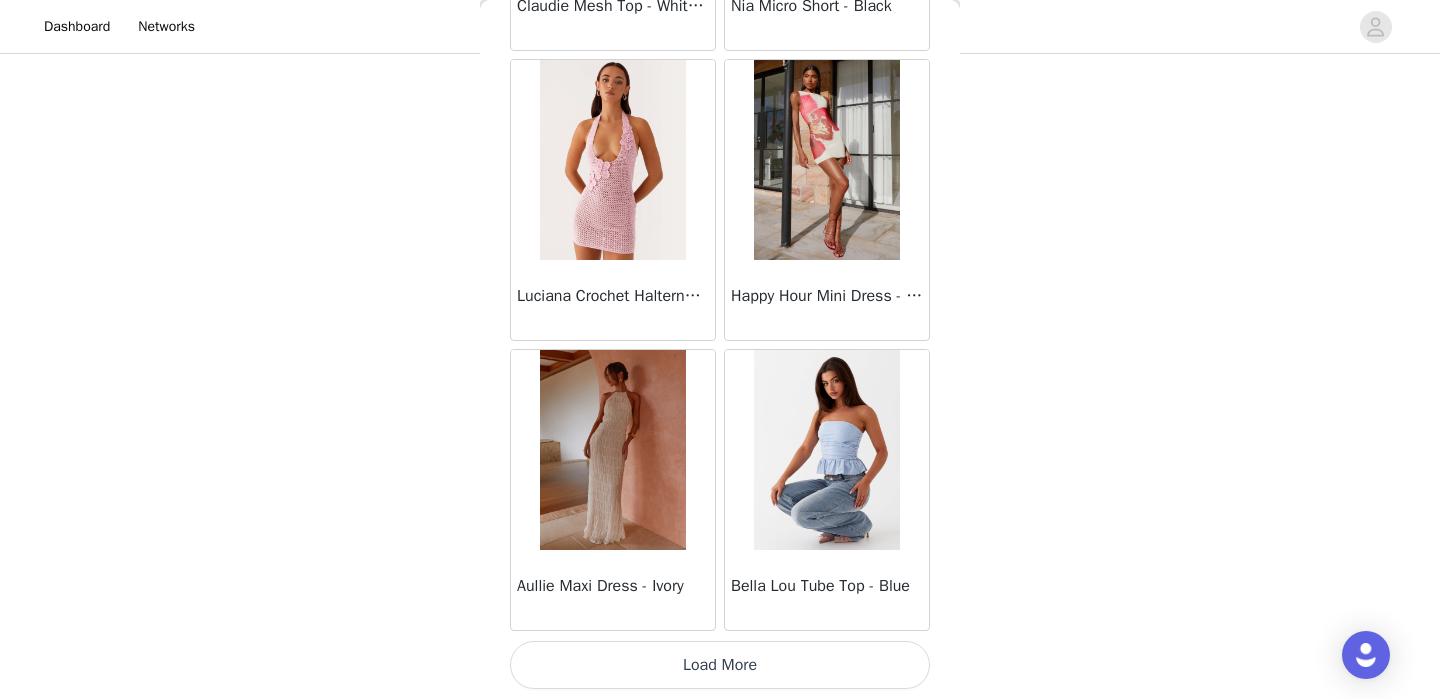 click on "Load More" at bounding box center (720, 665) 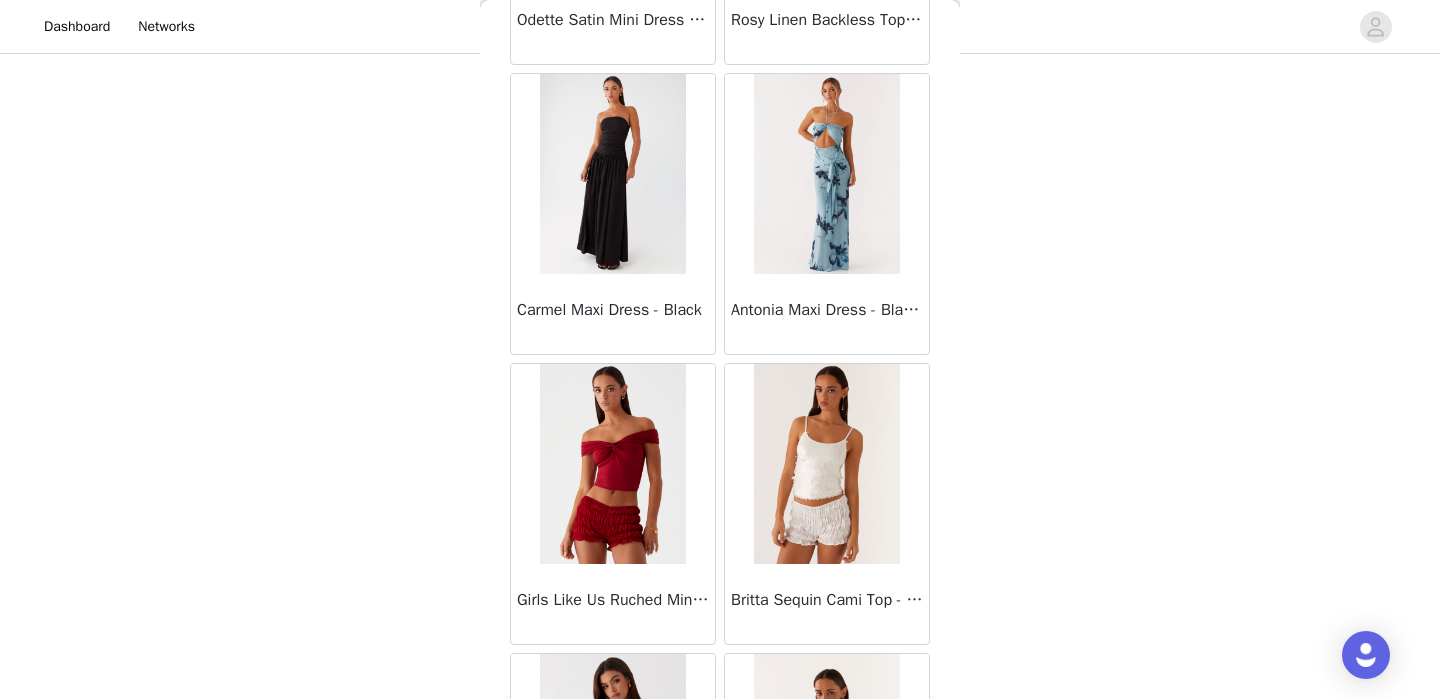scroll, scrollTop: 5261, scrollLeft: 0, axis: vertical 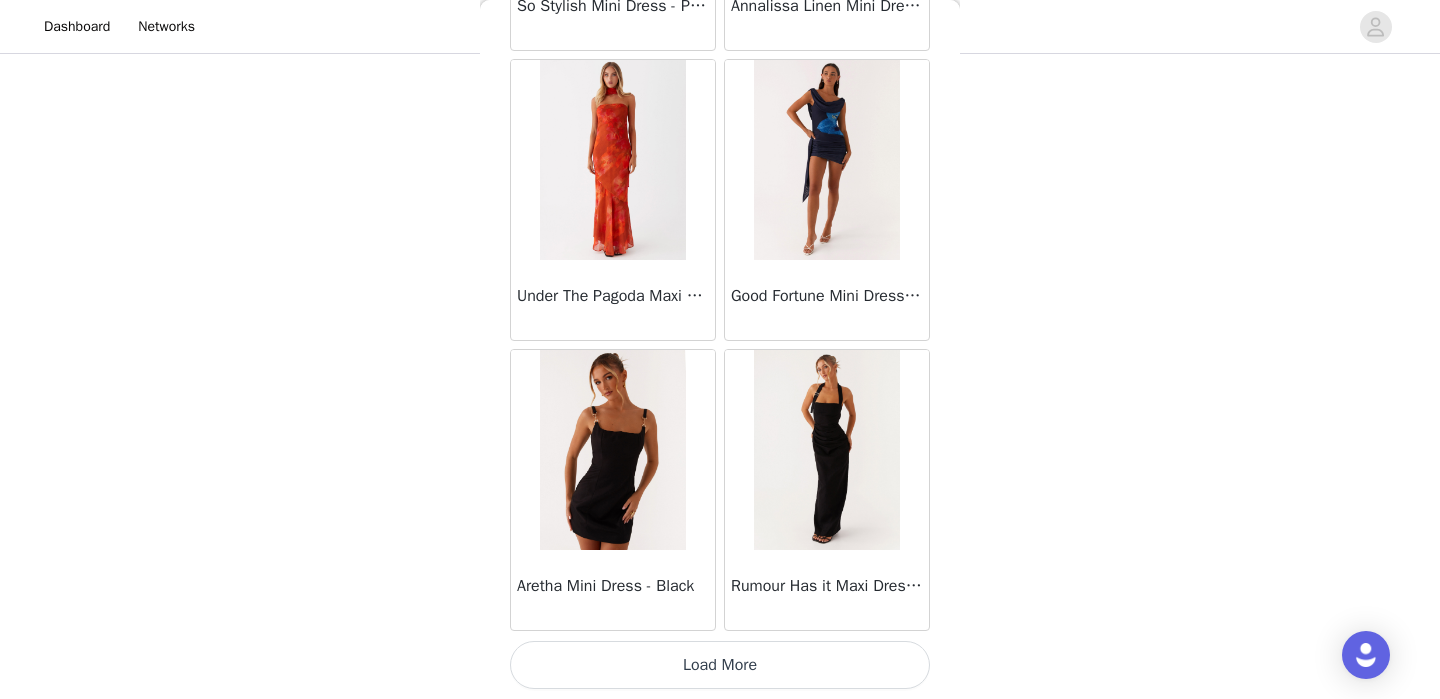 click on "Load More" at bounding box center (720, 665) 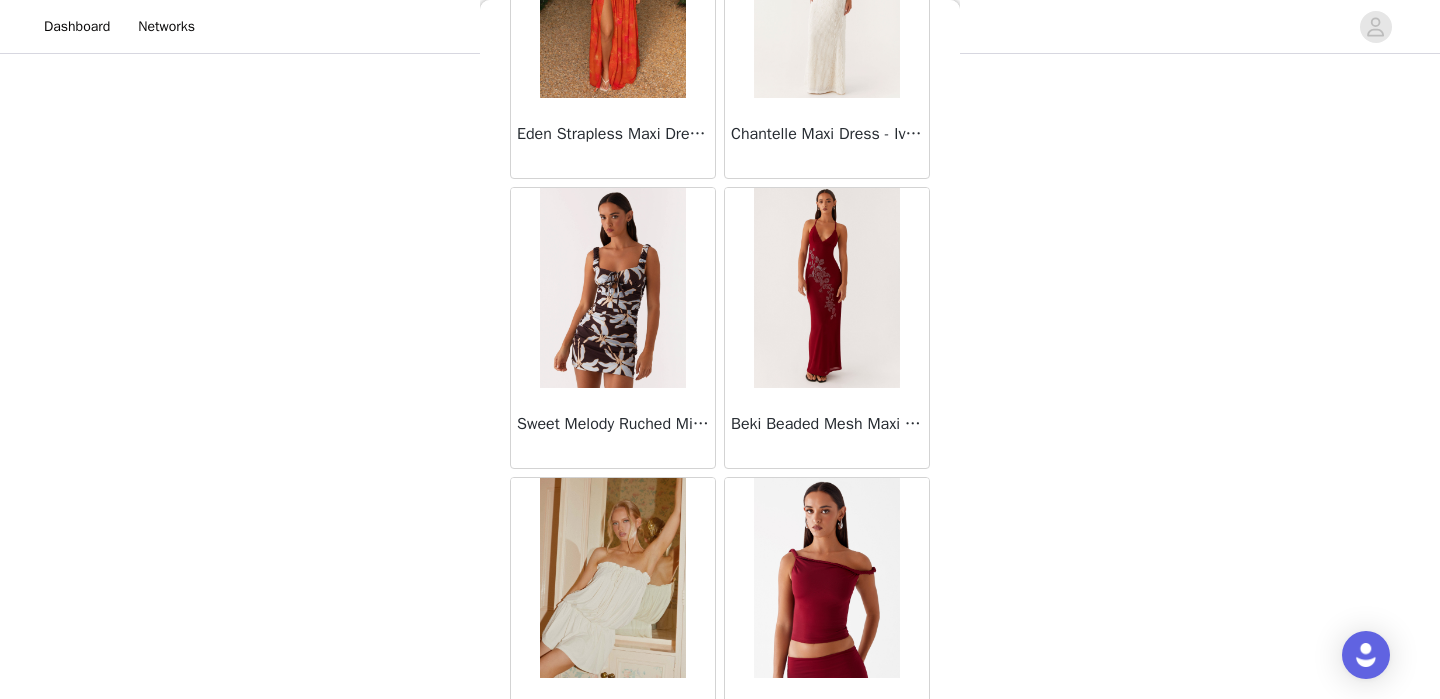 scroll, scrollTop: 8161, scrollLeft: 0, axis: vertical 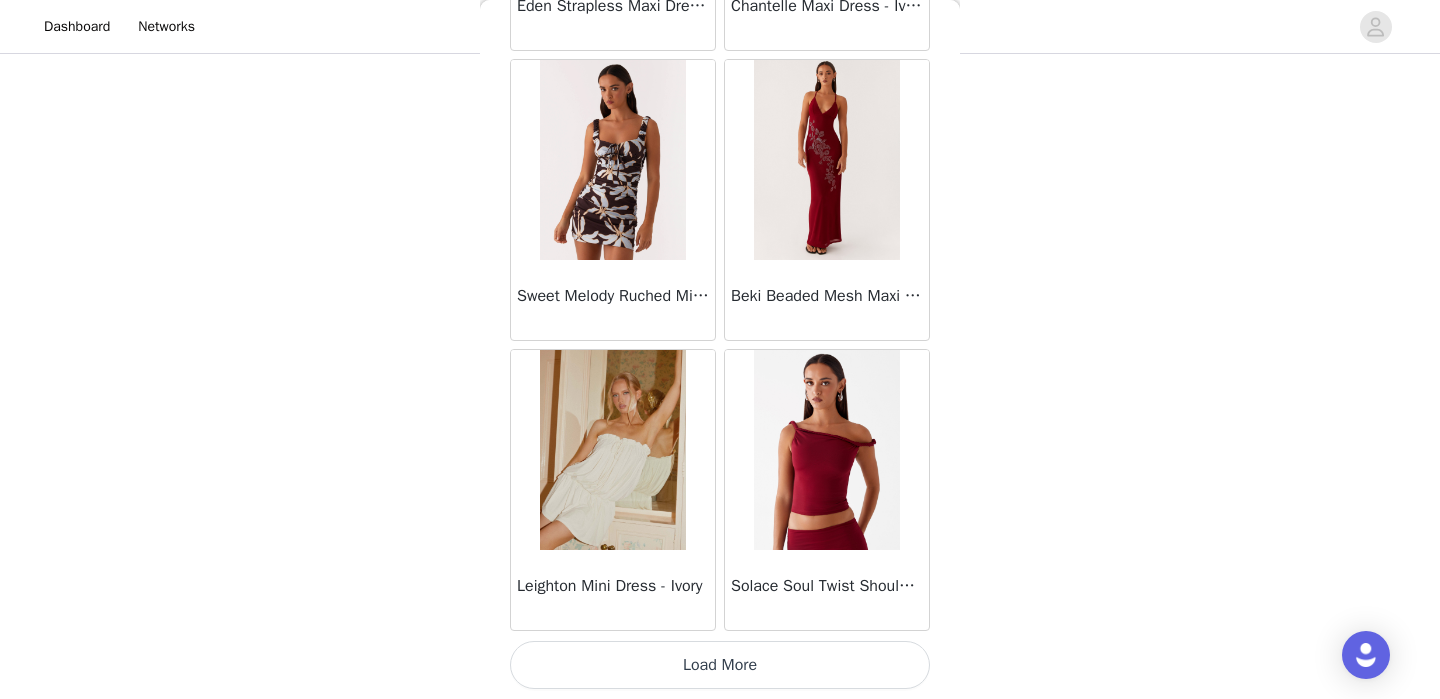 click on "Load More" at bounding box center [720, 665] 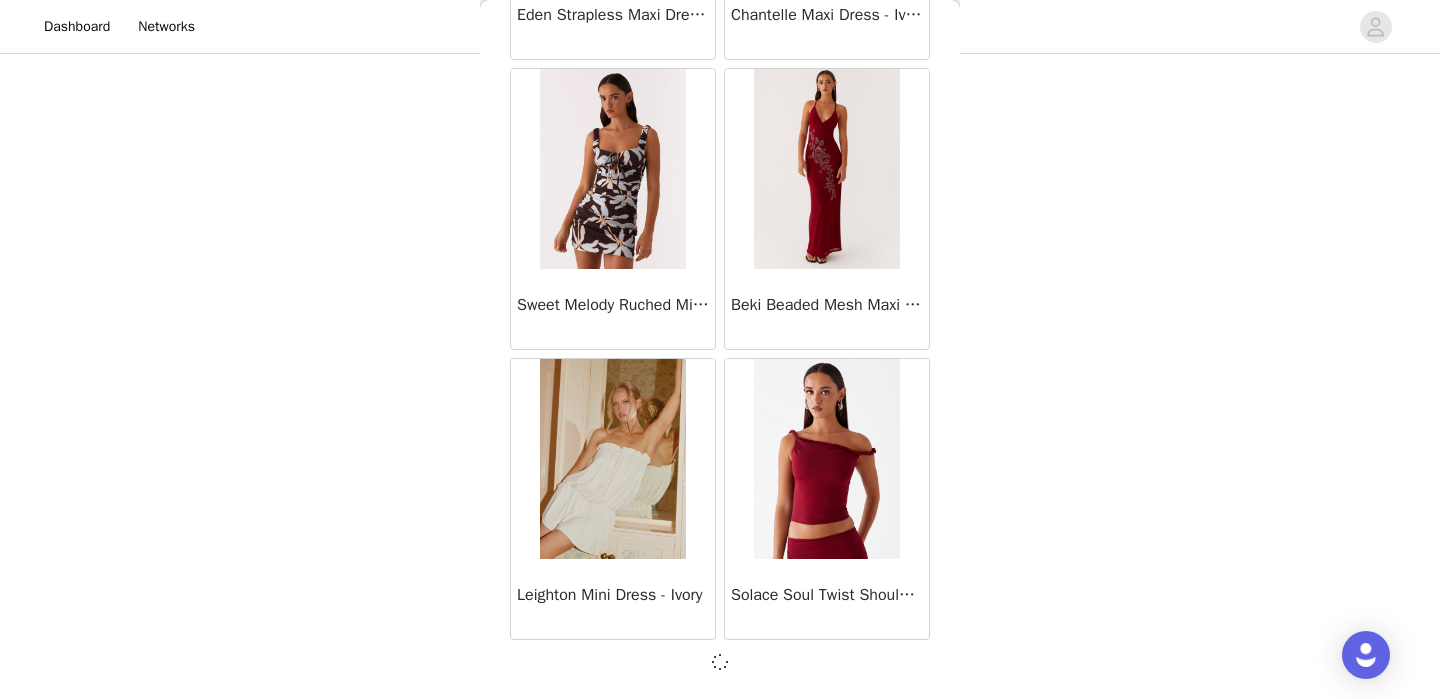 scroll, scrollTop: 8152, scrollLeft: 0, axis: vertical 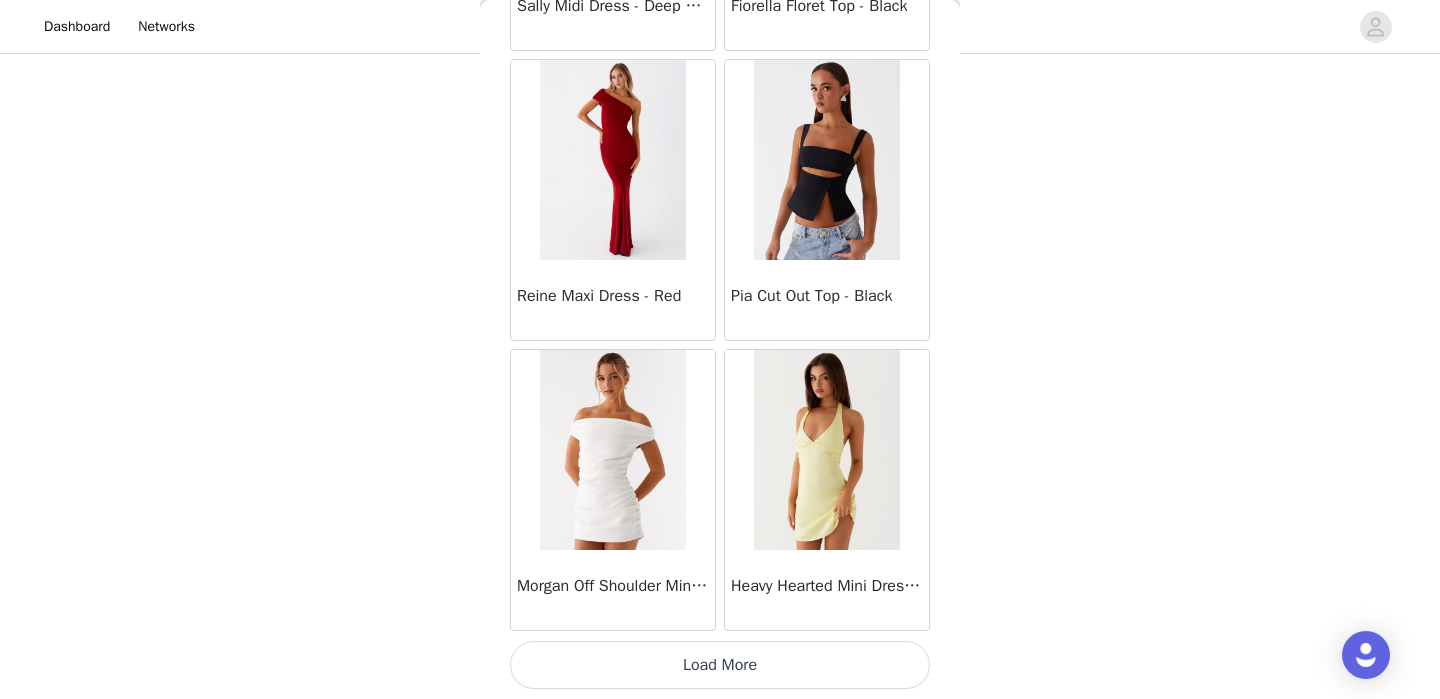 click on "Load More" at bounding box center [720, 665] 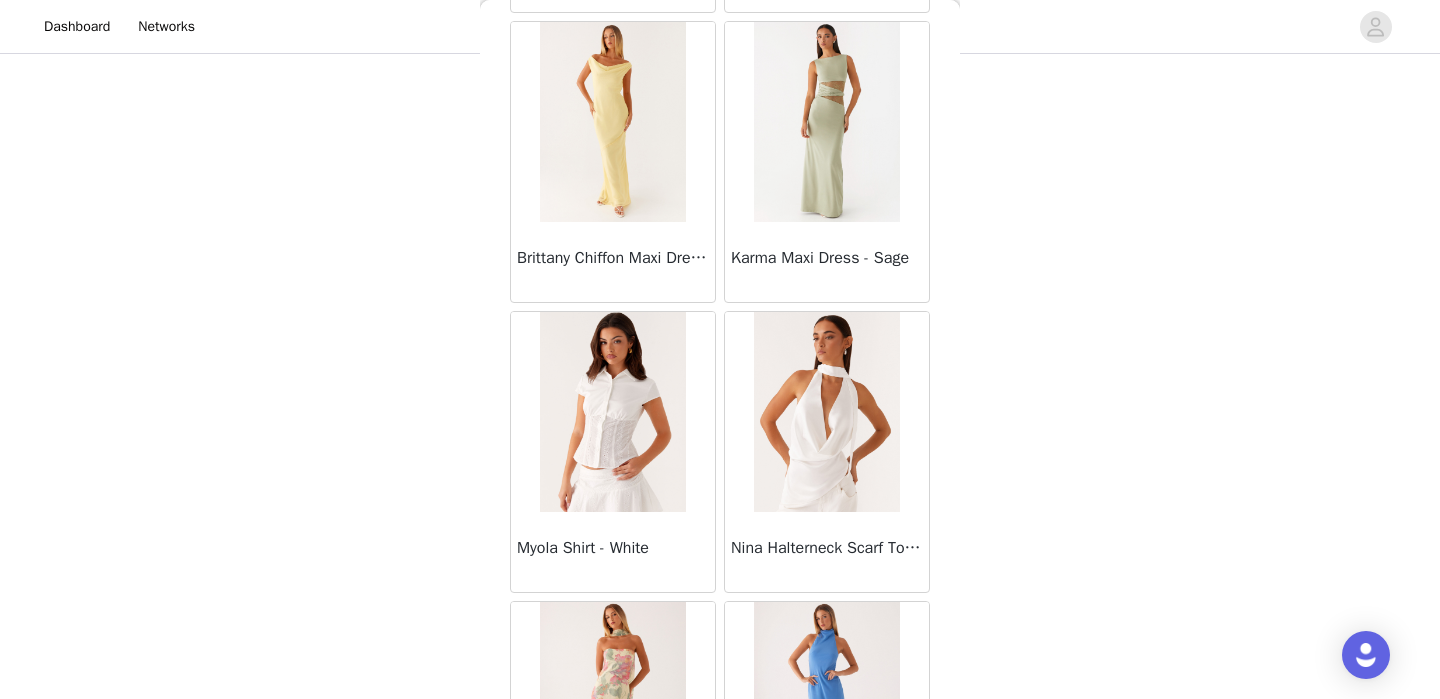 scroll, scrollTop: 13961, scrollLeft: 0, axis: vertical 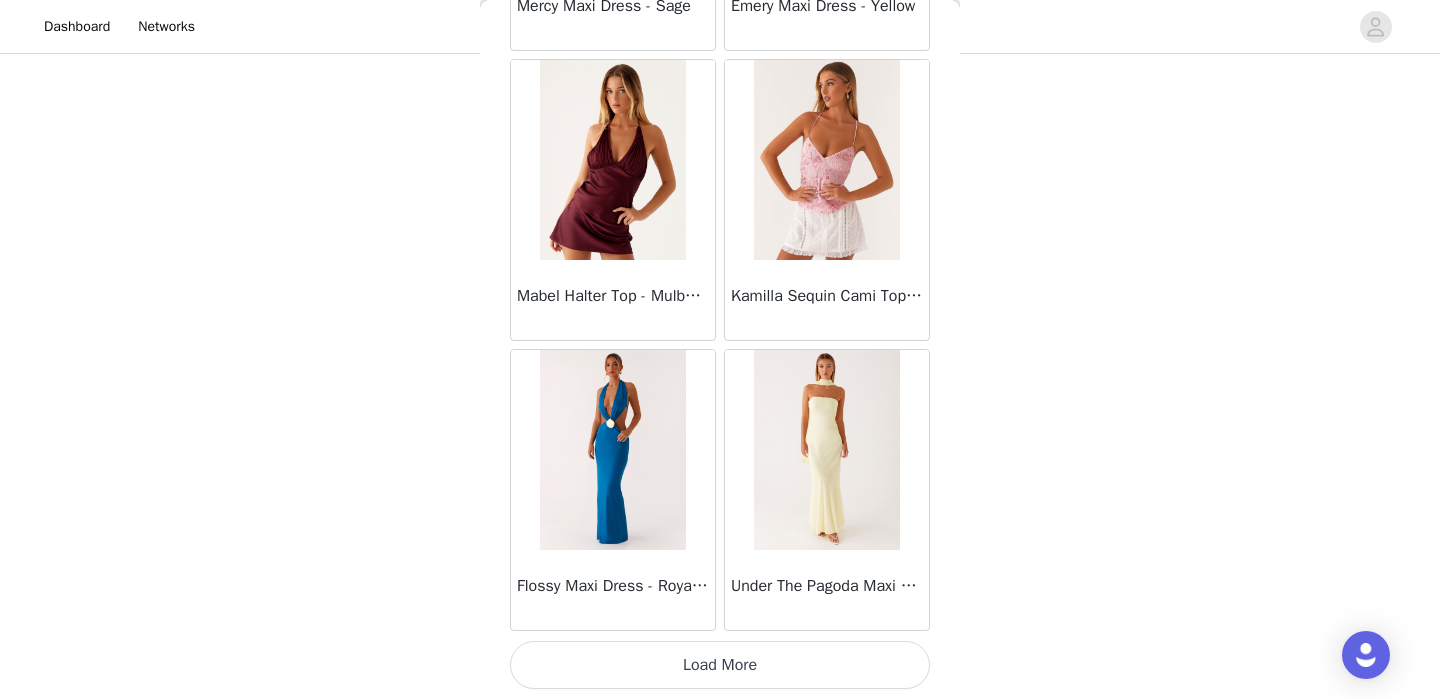 click on "Load More" at bounding box center (720, 665) 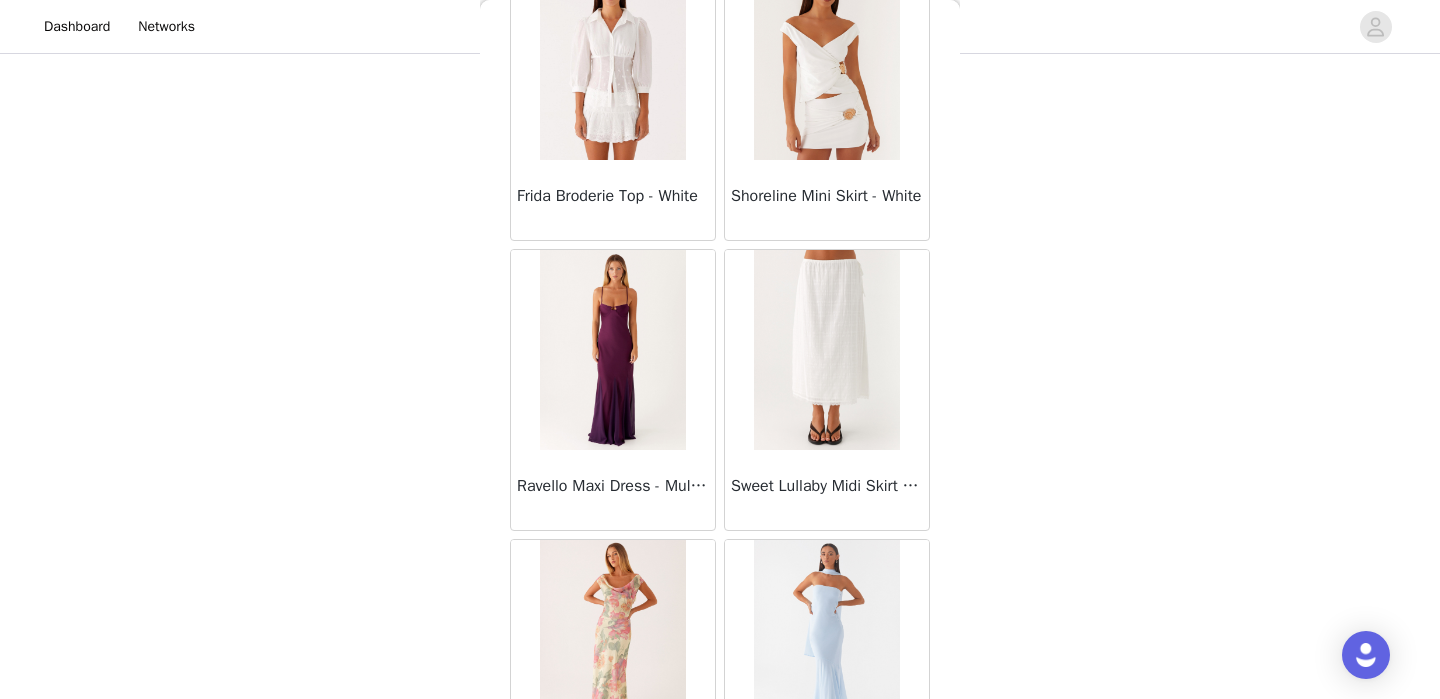 scroll, scrollTop: 16861, scrollLeft: 0, axis: vertical 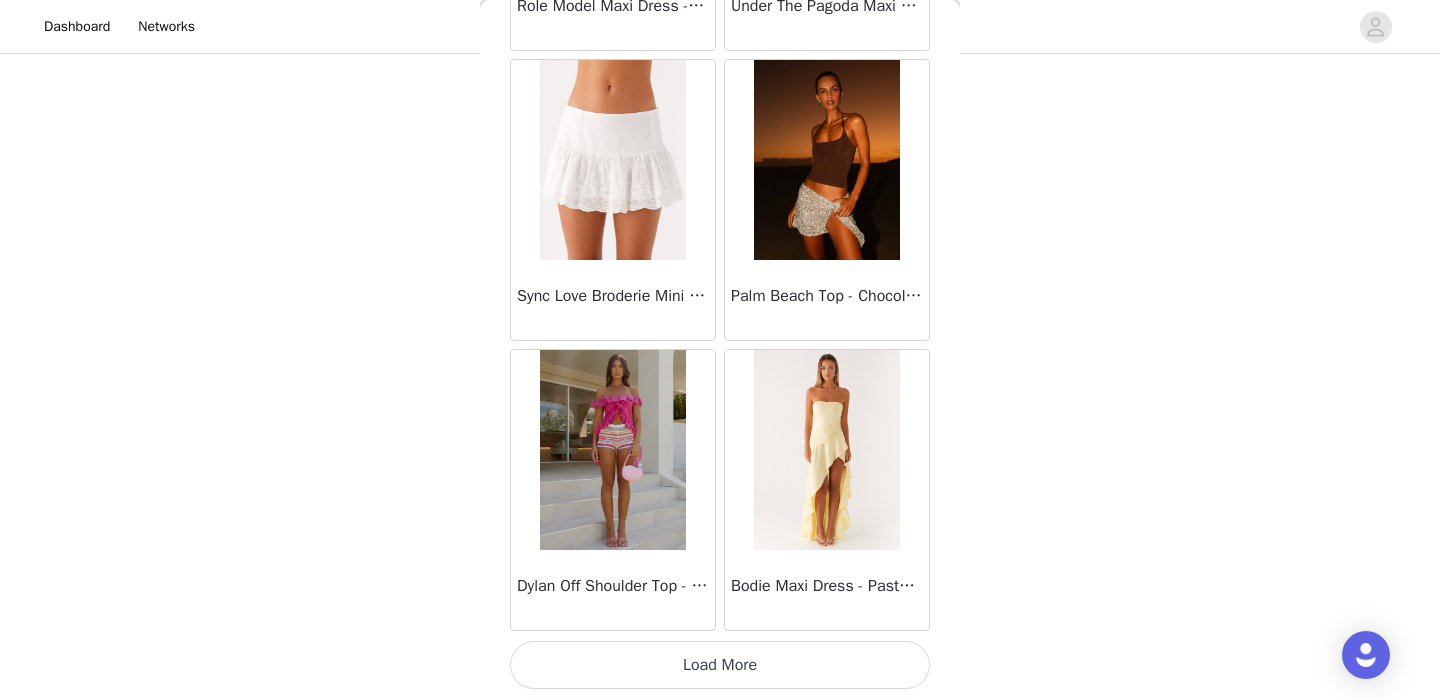 click on "Sweetpea Mini Dress - Yellow       Manifest Mini Dress - Amber       Raquel Off Shoulder Long Sleeve Top - Pink       Julianna Linen Mini Dress - Black       Radiate Halterneck Top - Pink       Arden Mesh Mini Dress - White       Cheryl Bustier Halter Top - Cherry Red       Under The Pagoda Maxi Dress - Deep Red Floral       Sweetest Pie T-Shirt - Black Gingham       That Girl Maxi Dress - Pink       Peppermayo Exclusive Heavy Hearted Mini - Black       Songbird Maxi Dress - Blue Black Floral       Viviana Mini Dress - Lavender       Eden Strapless Maxi Dress - Navy       Claudie Mesh Top - White Pink Lilly       Nia Micro Short - Black       Luciana Crochet Halterneck Mini Dress - Pink       Happy Hour Mini Dress - Yellow       Aullie Maxi Dress - Ivory       Bella Lou Tube Top - Blue       Odette Satin Mini Dress - Blue       Talk About Us Maxi Dress - Blue       Odette Satin Mini Dress - Lilac       Bellamy Top - Red Gingham       Field Of Dreams Maxi Dress - Blue Black Floral" at bounding box center (720, -8033) 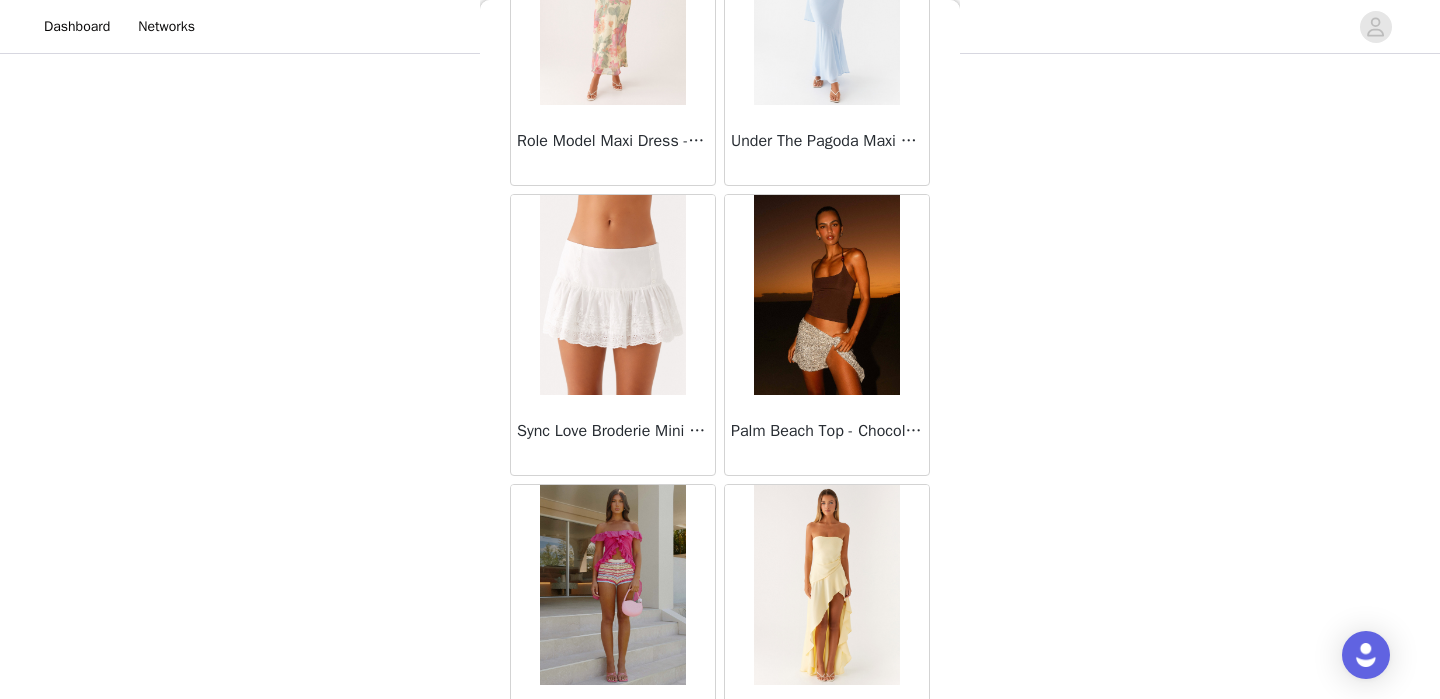 scroll, scrollTop: 16861, scrollLeft: 0, axis: vertical 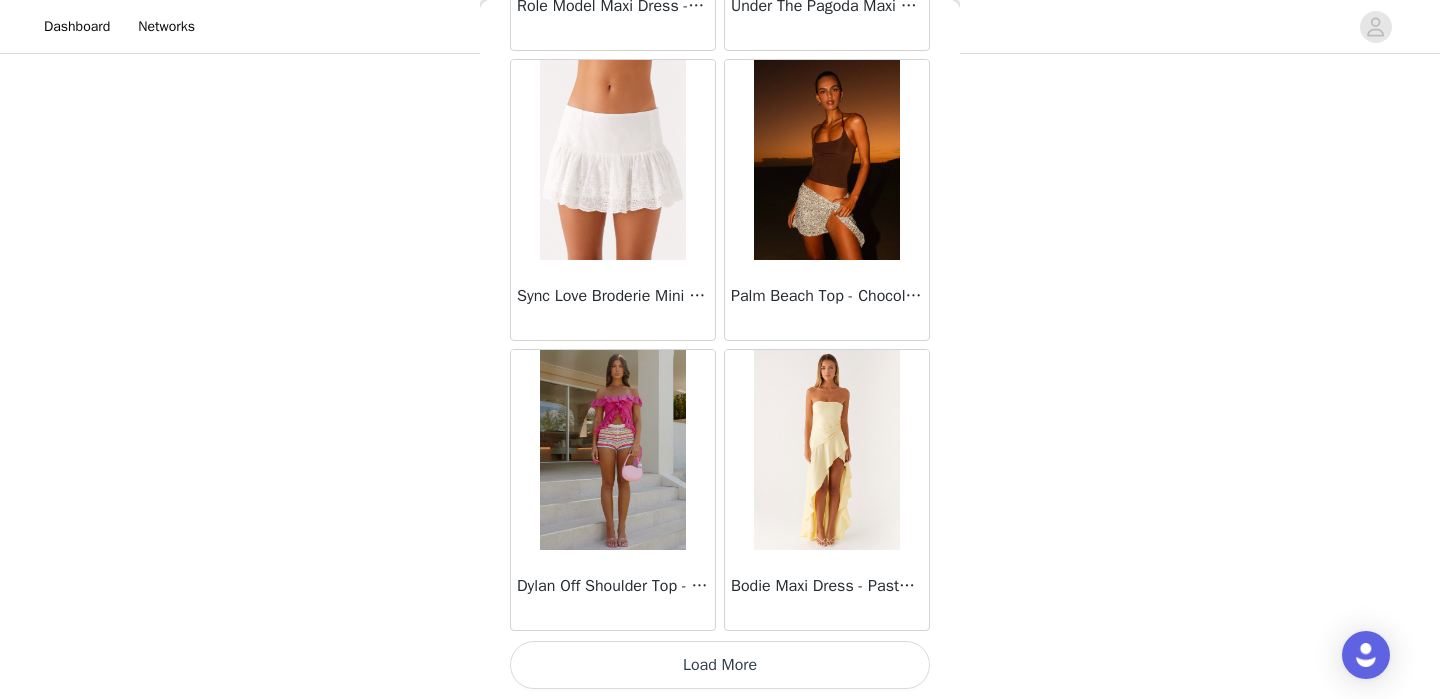 click on "Load More" at bounding box center [720, 665] 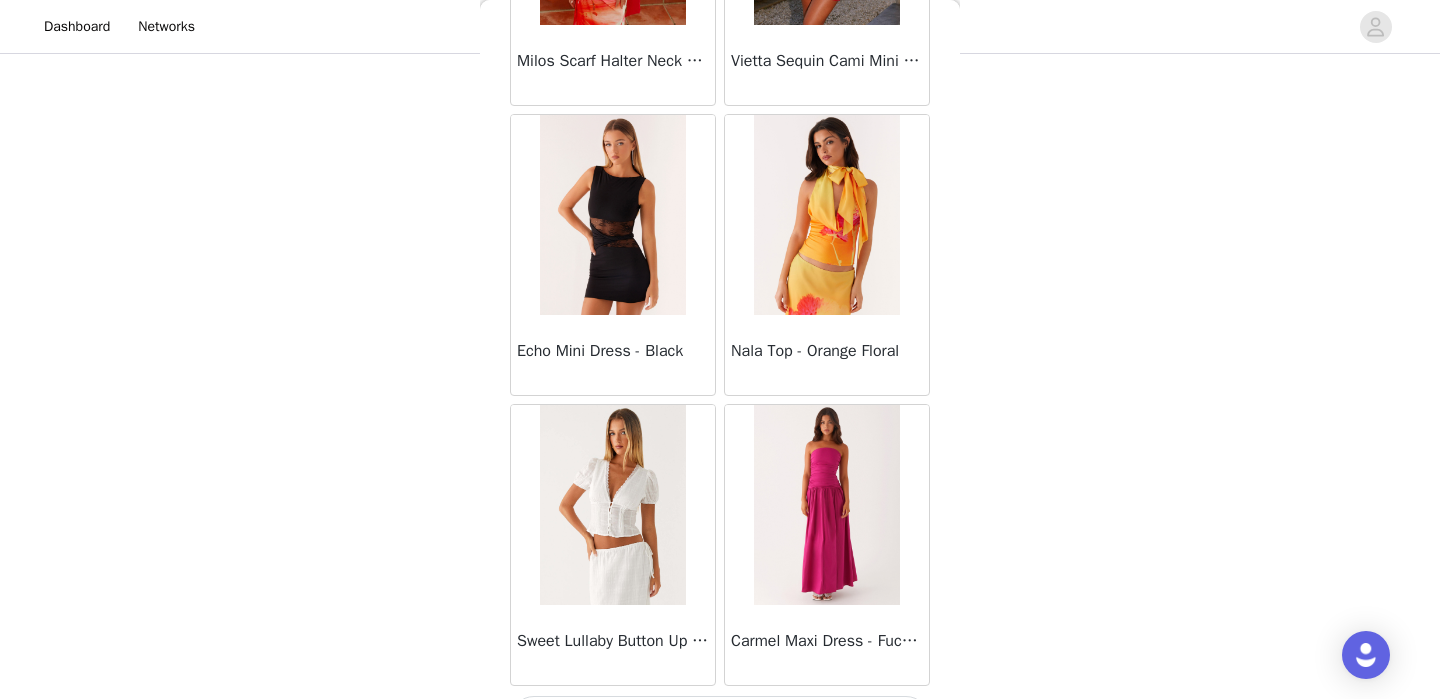 scroll, scrollTop: 19761, scrollLeft: 0, axis: vertical 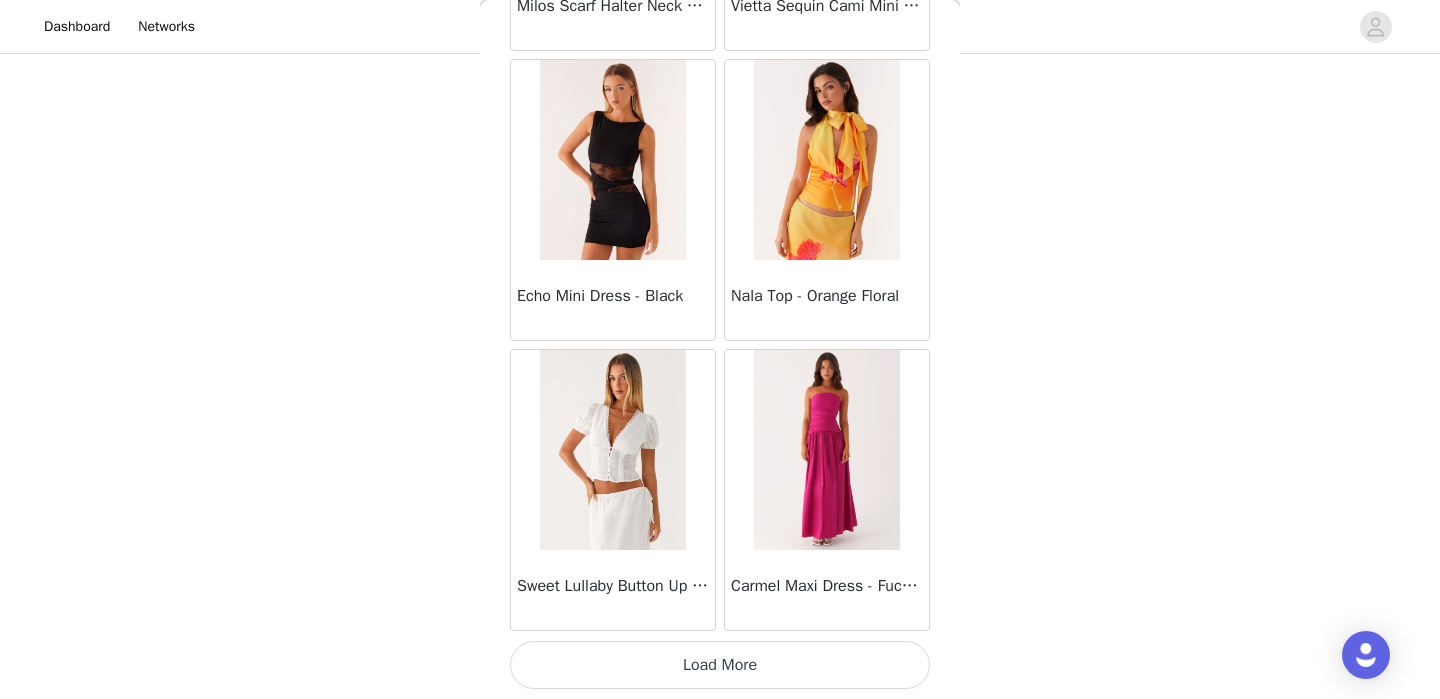 click on "Load More" at bounding box center [720, 665] 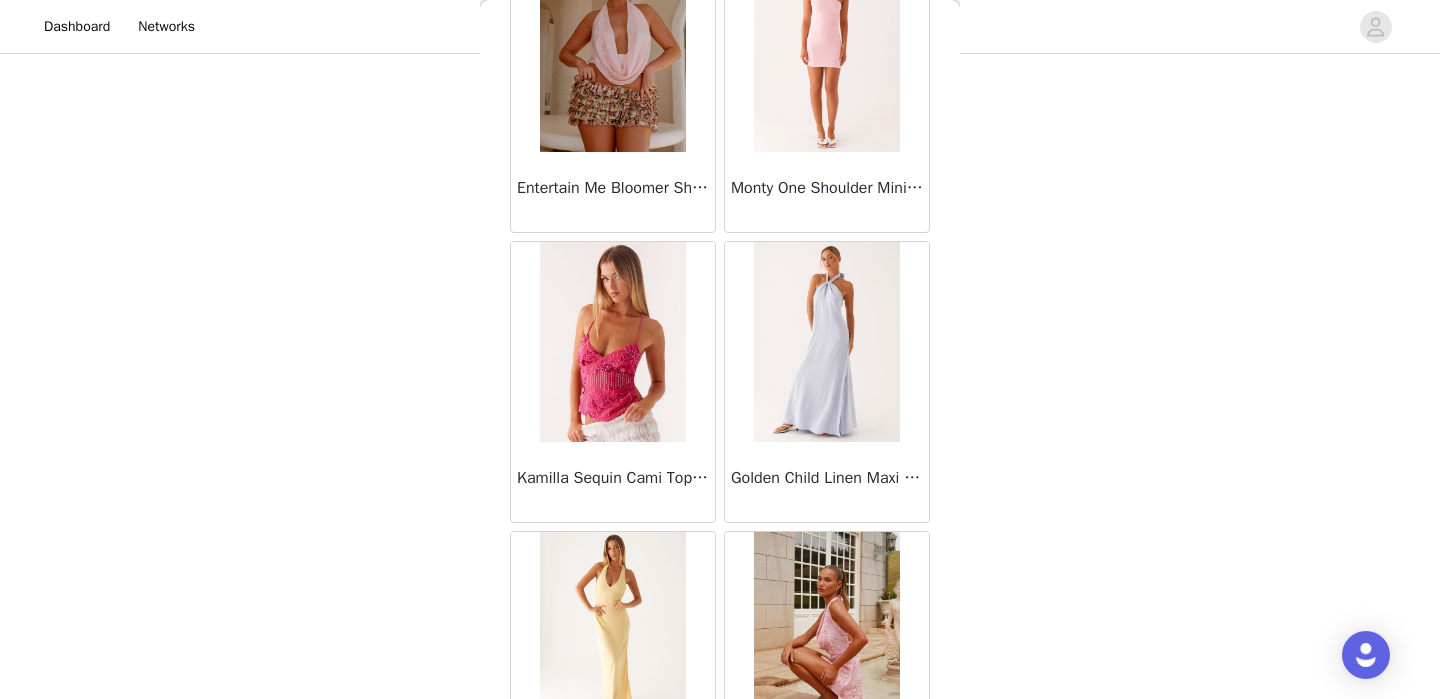 scroll, scrollTop: 22661, scrollLeft: 0, axis: vertical 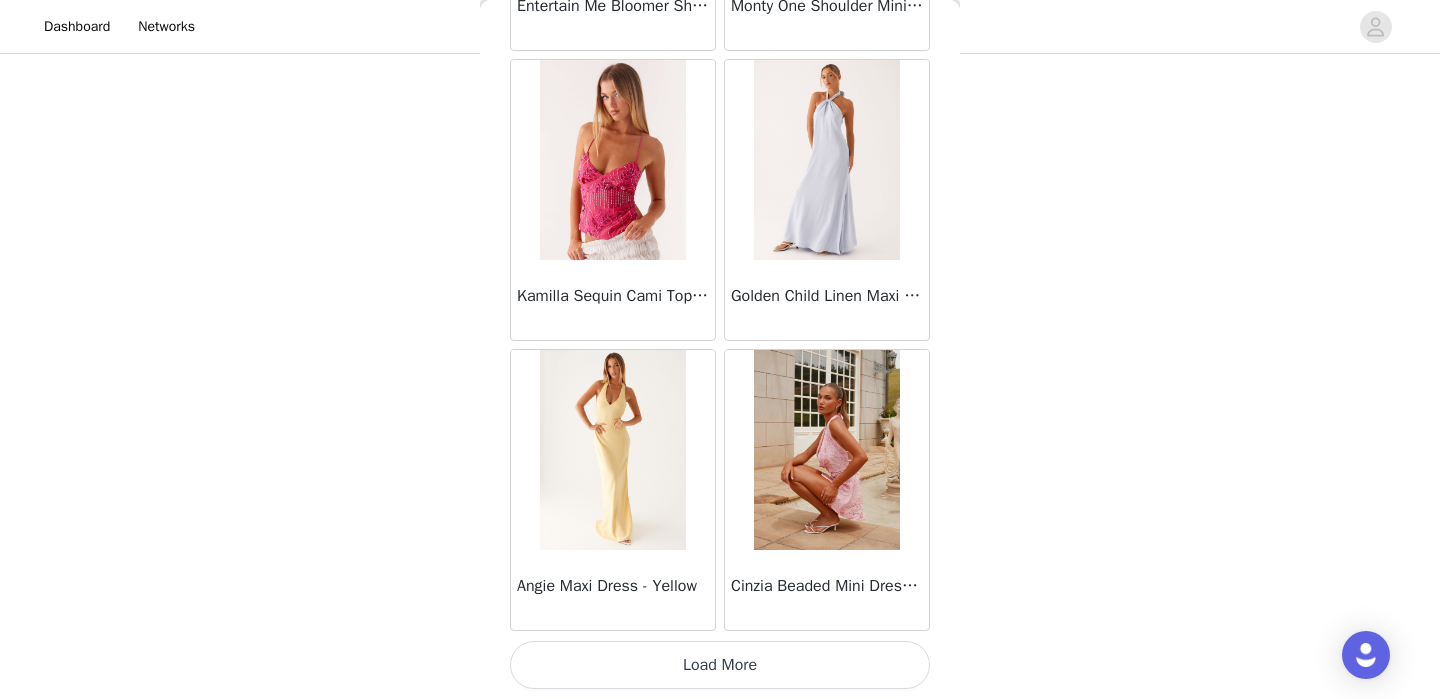 click on "Load More" at bounding box center [720, 665] 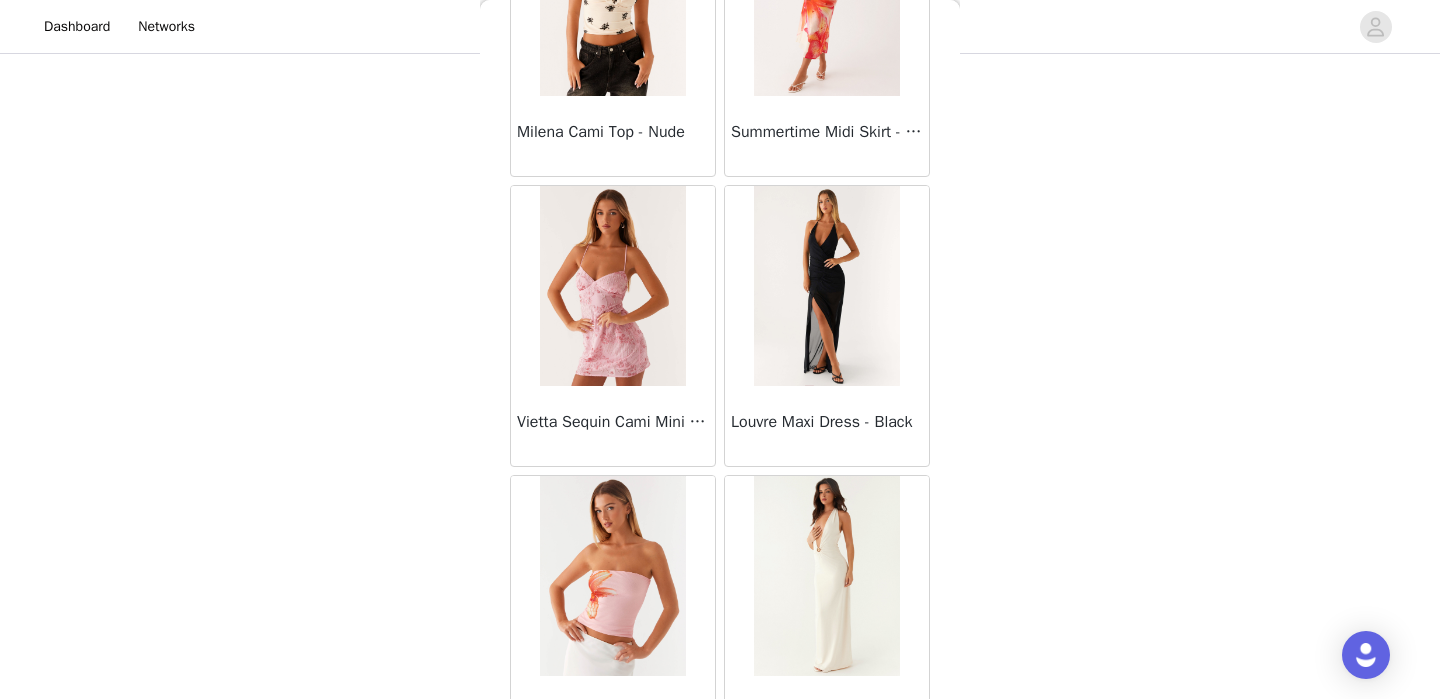scroll, scrollTop: 24276, scrollLeft: 0, axis: vertical 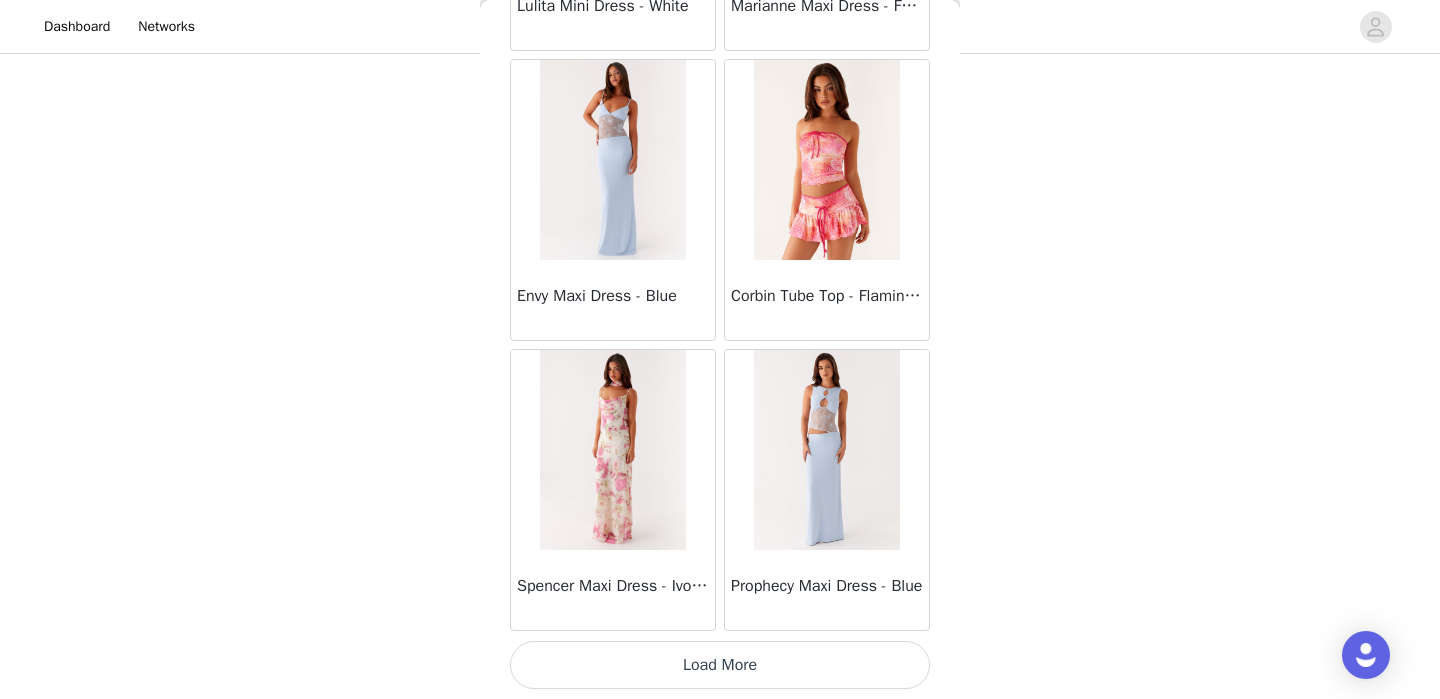 click on "Load More" at bounding box center (720, 665) 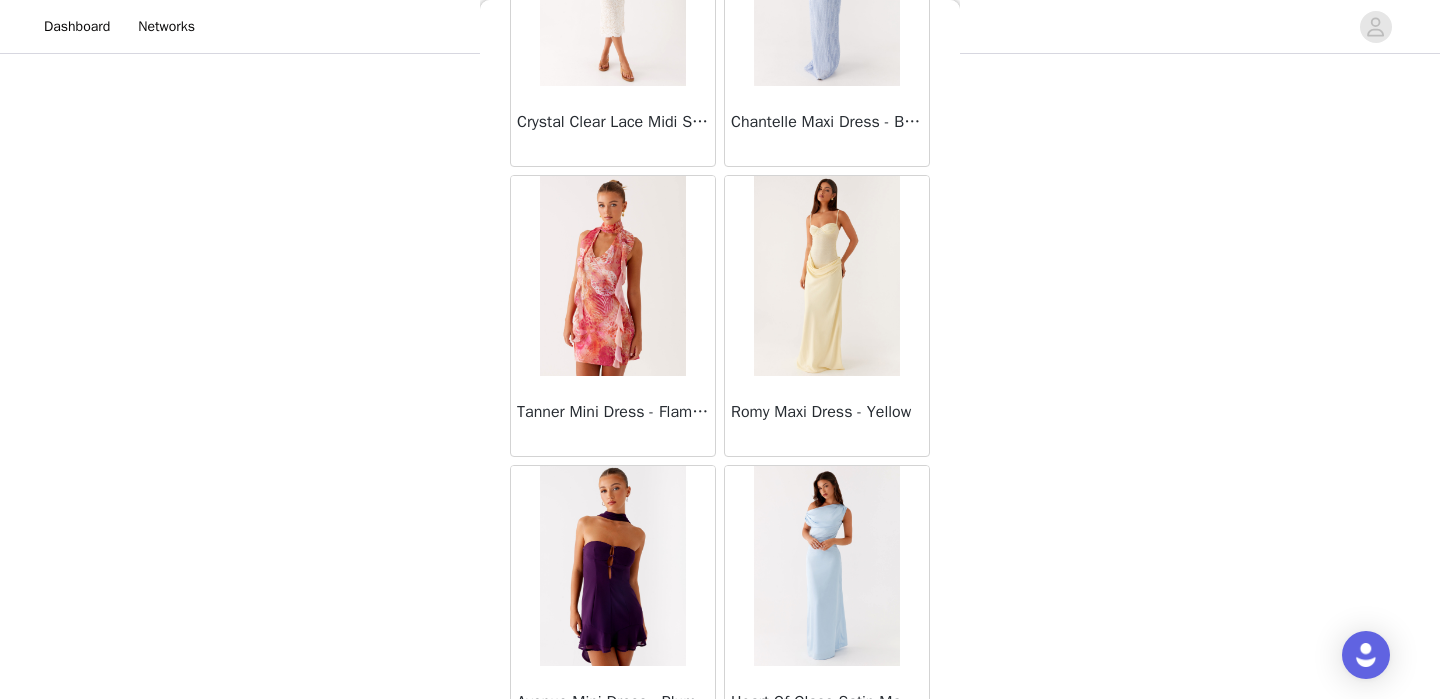 scroll, scrollTop: 26916, scrollLeft: 0, axis: vertical 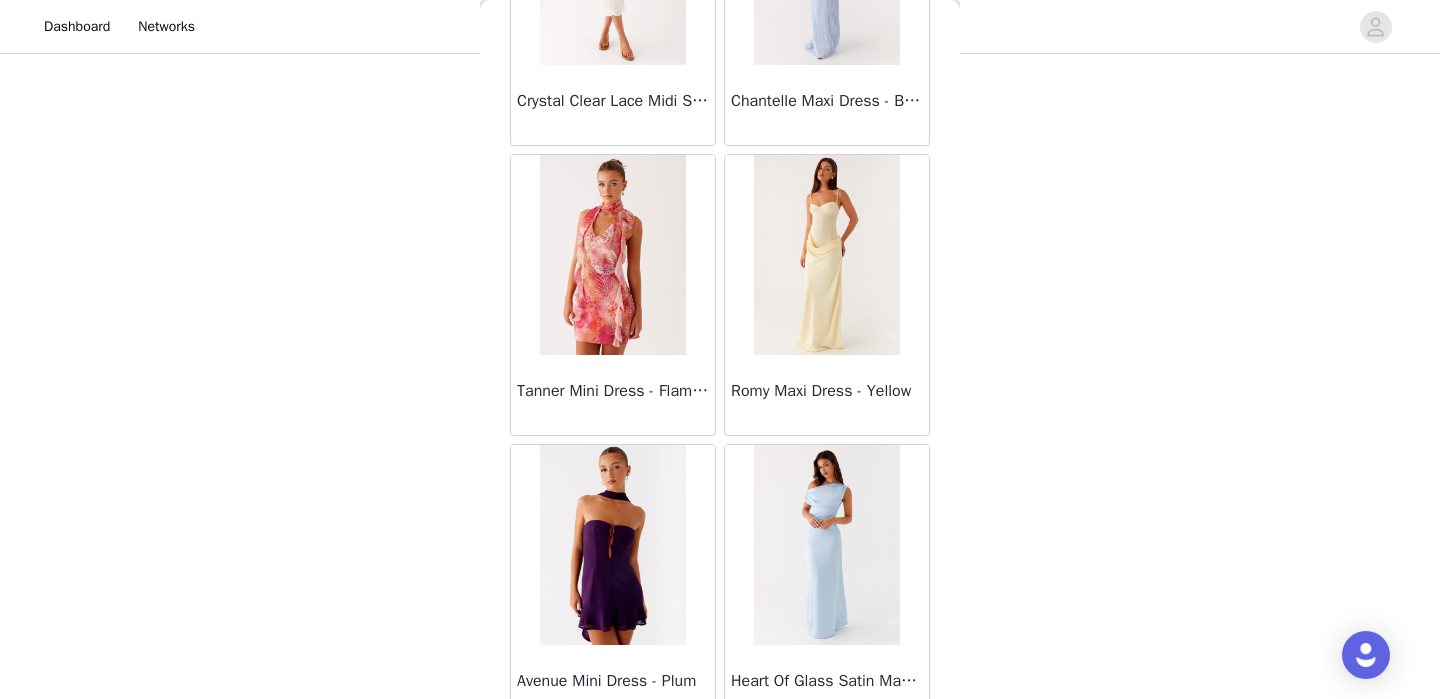 click at bounding box center [826, 255] 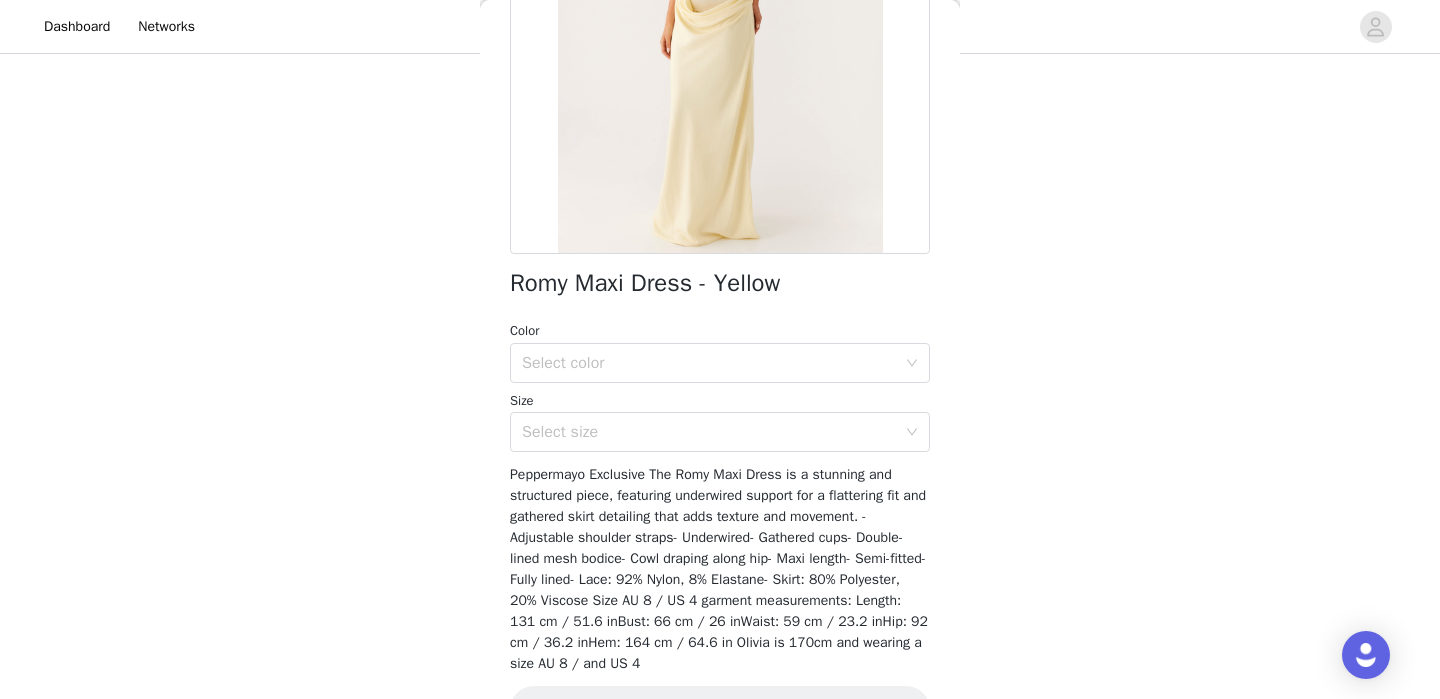scroll, scrollTop: 300, scrollLeft: 0, axis: vertical 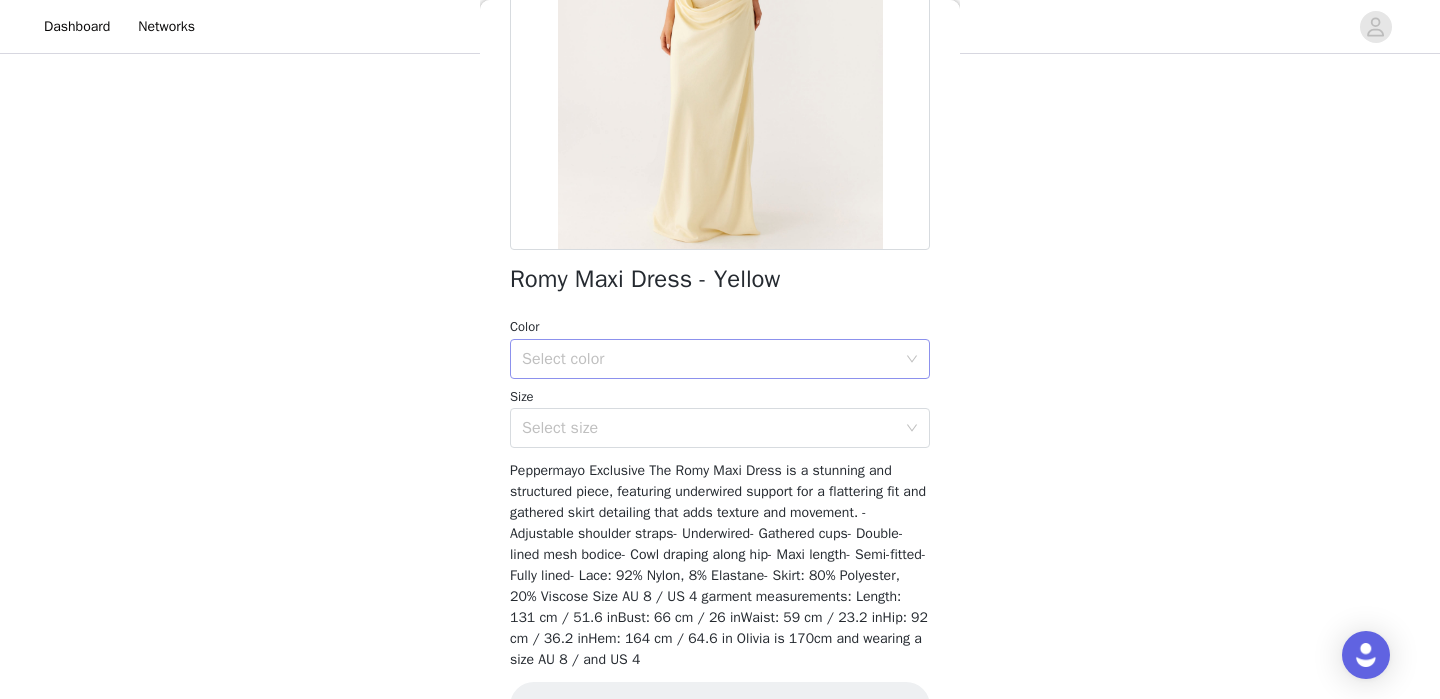 click on "Select color" at bounding box center (709, 359) 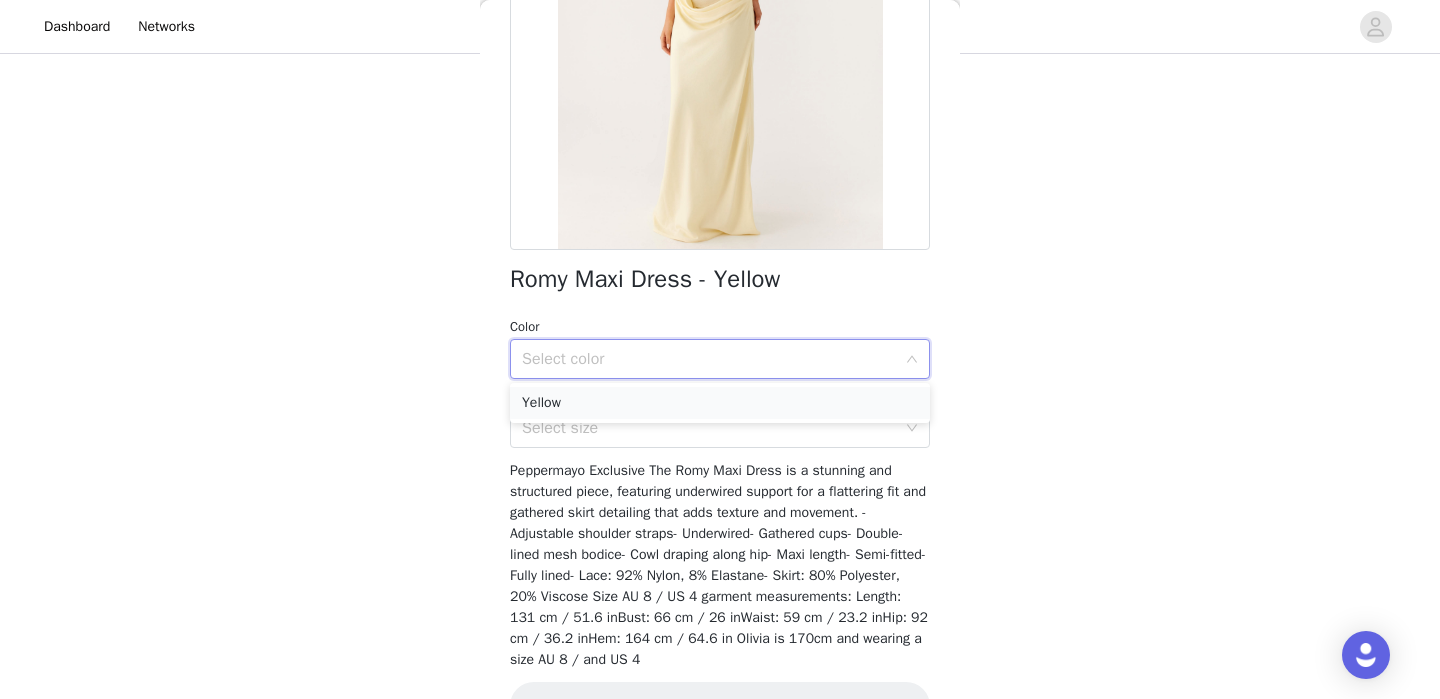 click on "Yellow" at bounding box center [720, 403] 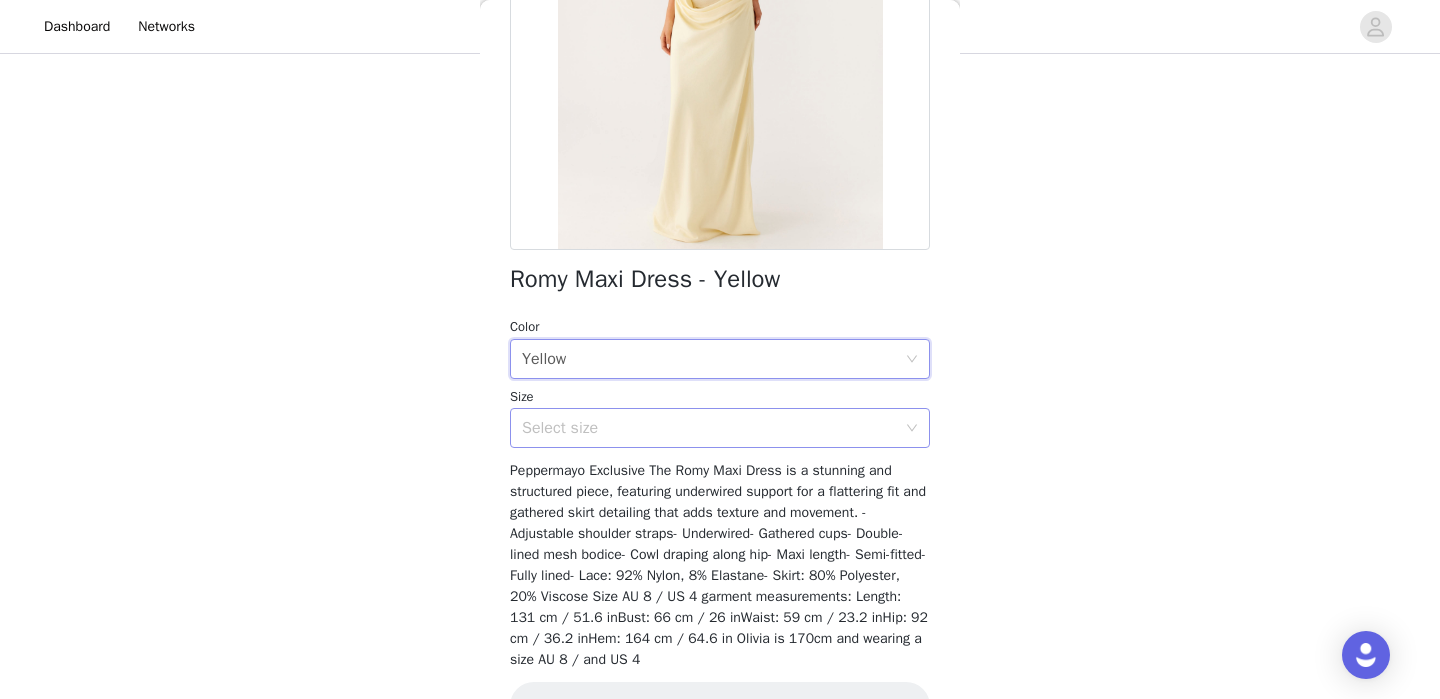 click on "Select size" at bounding box center (713, 428) 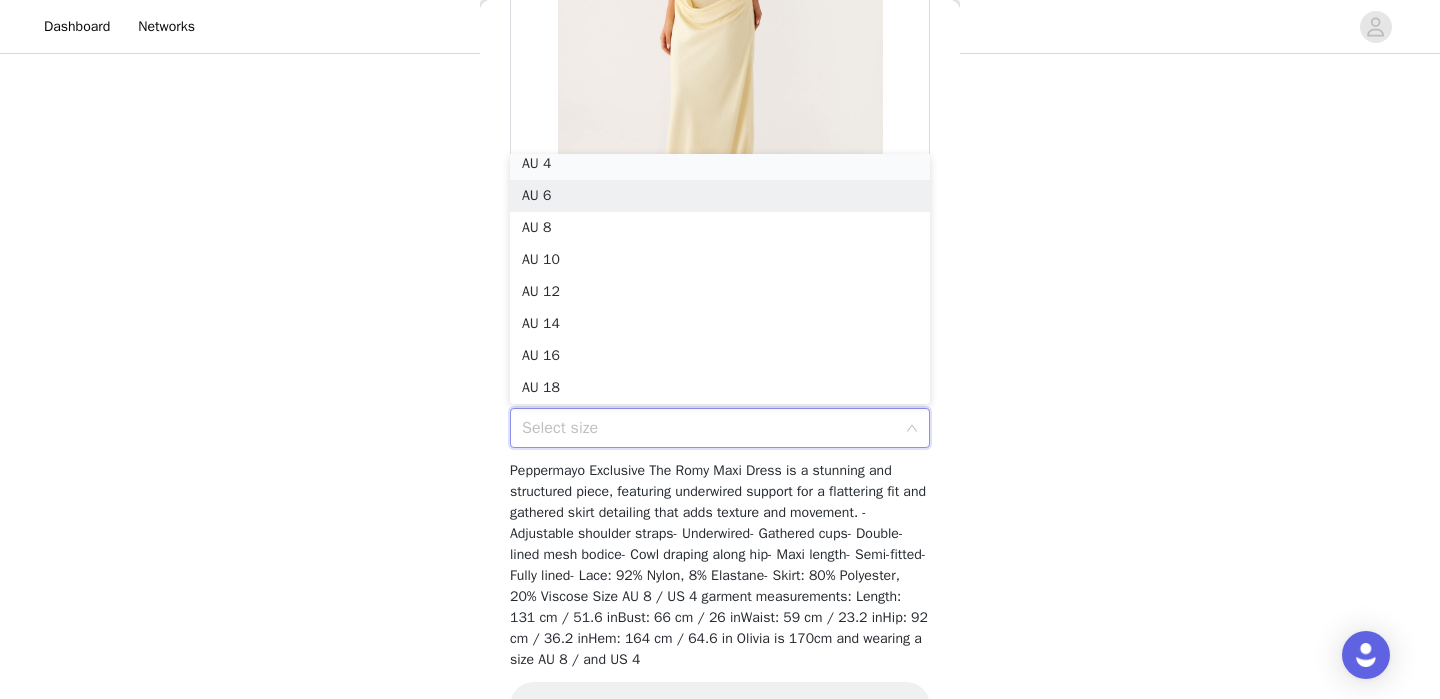 scroll, scrollTop: 4, scrollLeft: 0, axis: vertical 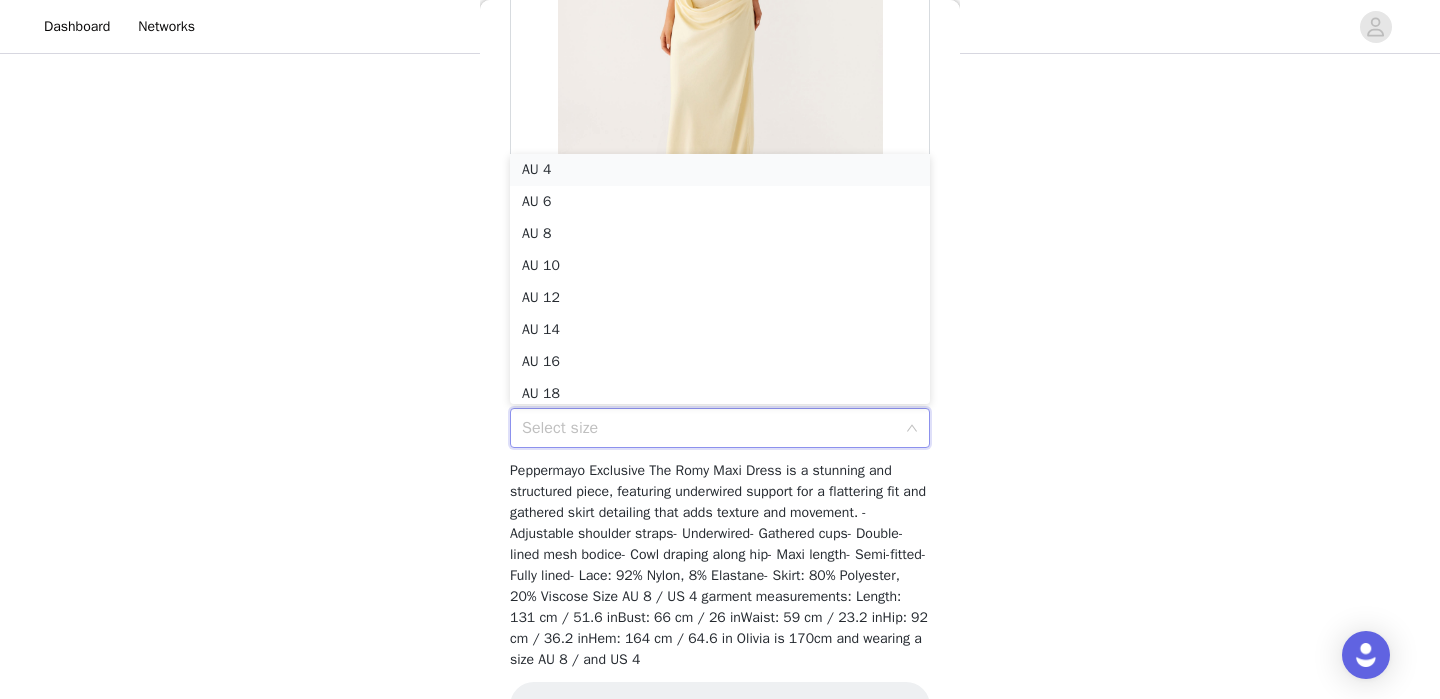 click on "AU 4" at bounding box center (720, 170) 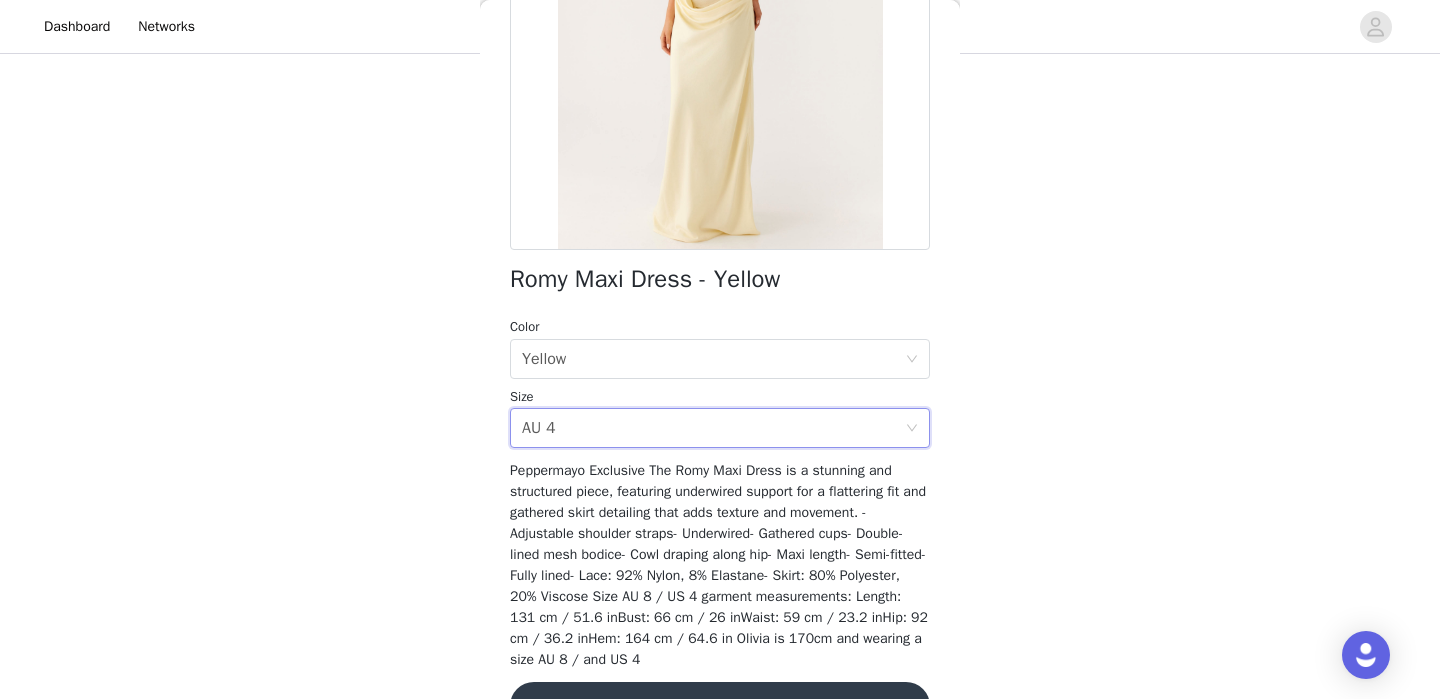click on "STEP 1 OF 5
Select your styles!
Please note that the sizes are in AU Sizes       3/6 Selected           That Girl Maxi Dress - Pink           Pink, AU 4       Edit   Remove     Georgina Denim Mini Dress - Blue           Blue, AU 4       Edit   Remove     Palm Beach Top - Chocolate           Chocolate, AU 4       Edit   Remove     Add Product       Back     Romy Maxi Dress - Yellow               Color   Select color Yellow Size   Select size AU 4     Add Product" at bounding box center [720, 134] 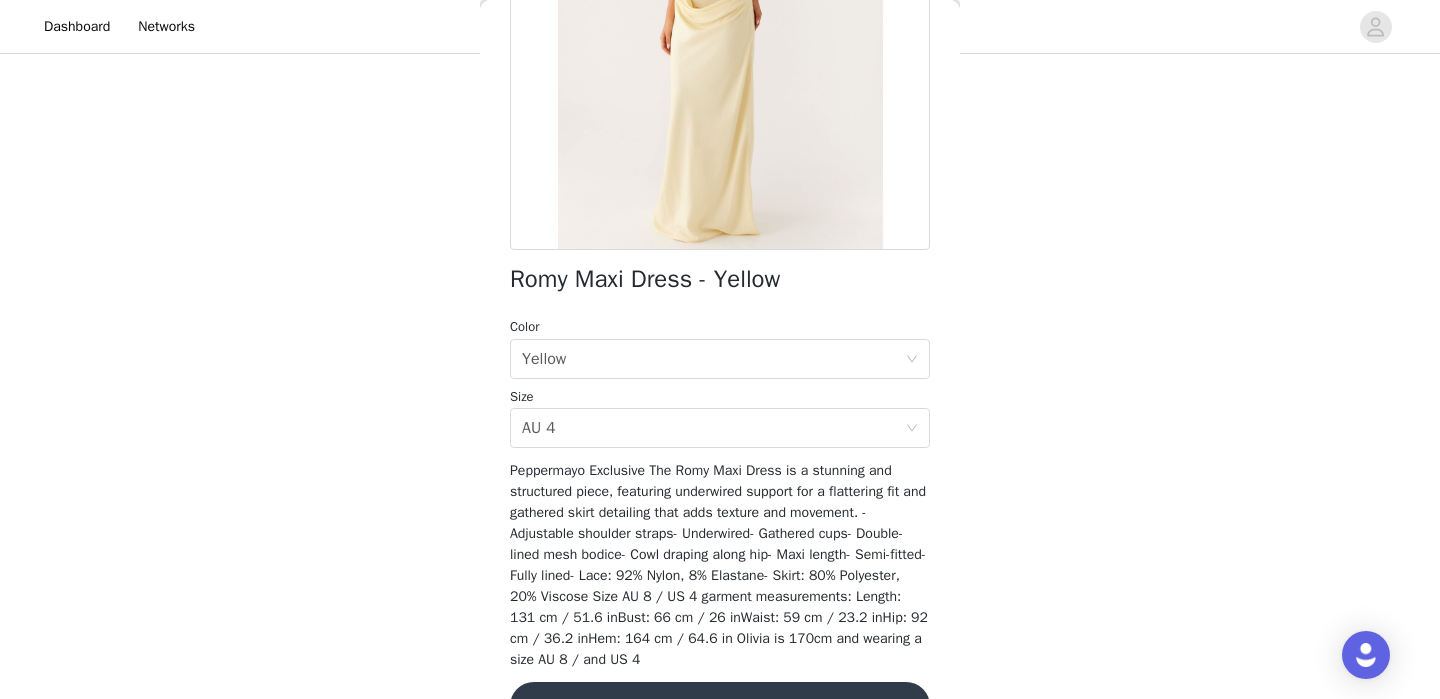 scroll, scrollTop: 210, scrollLeft: 0, axis: vertical 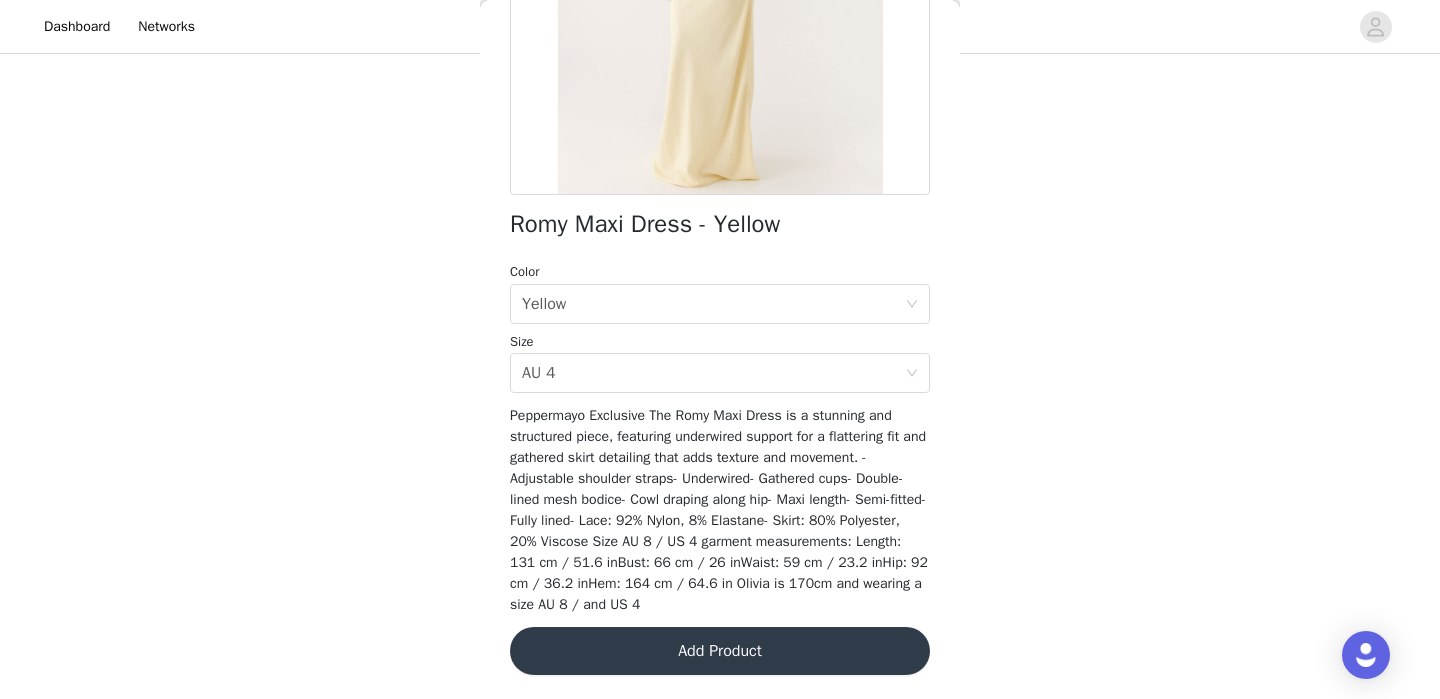 click on "Add Product" at bounding box center (720, 651) 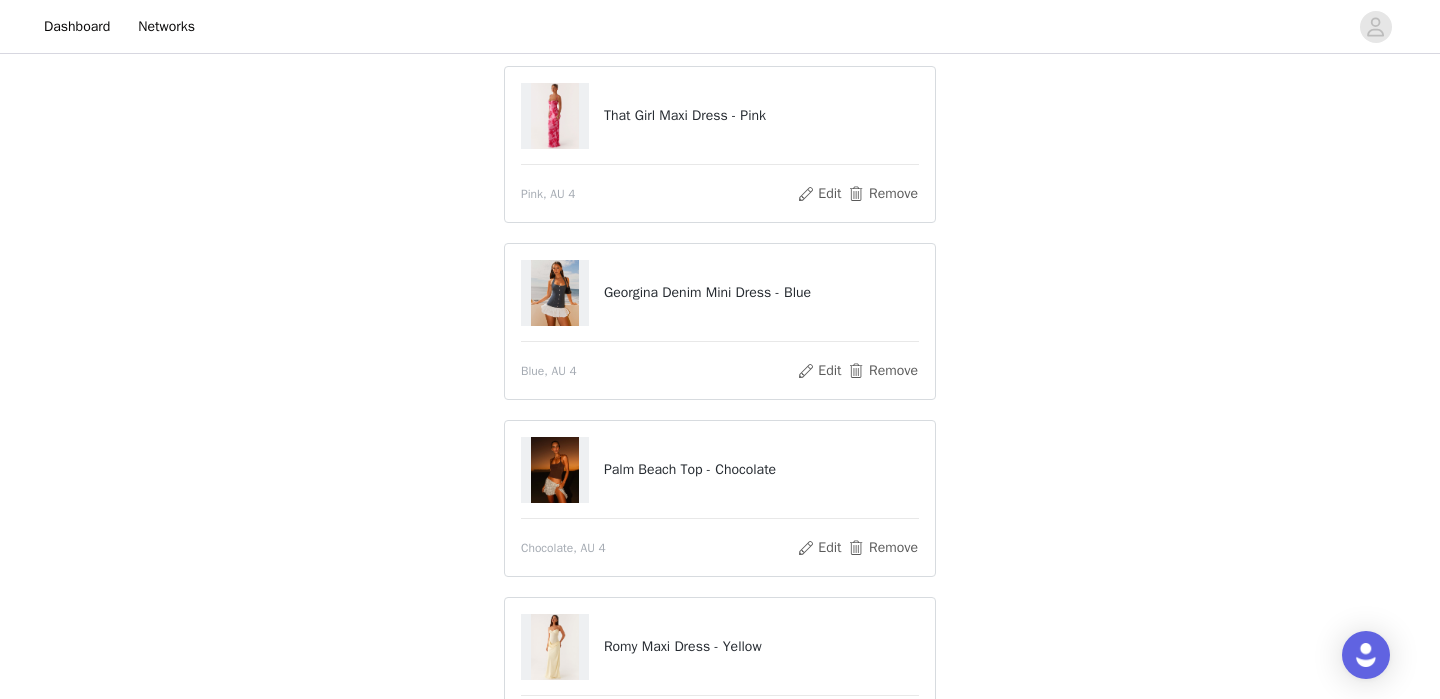 scroll, scrollTop: 527, scrollLeft: 0, axis: vertical 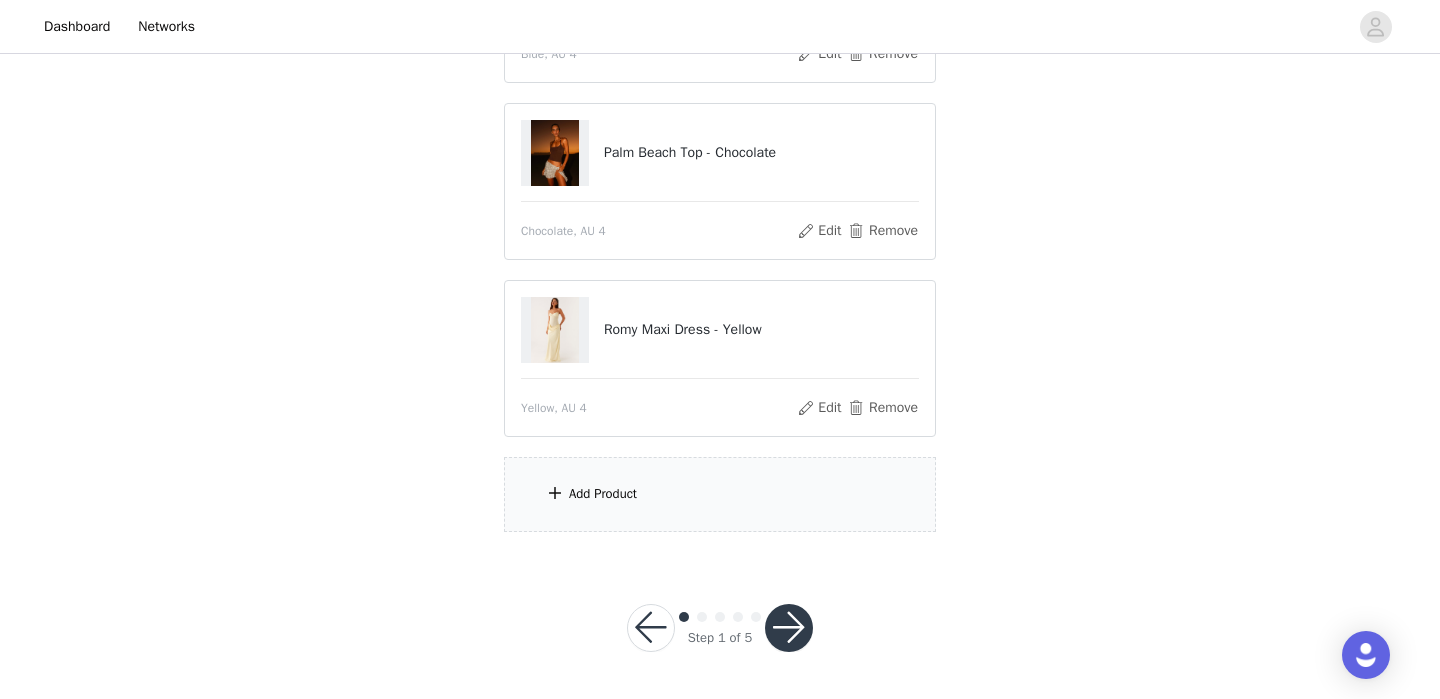 click on "Add Product" at bounding box center [603, 494] 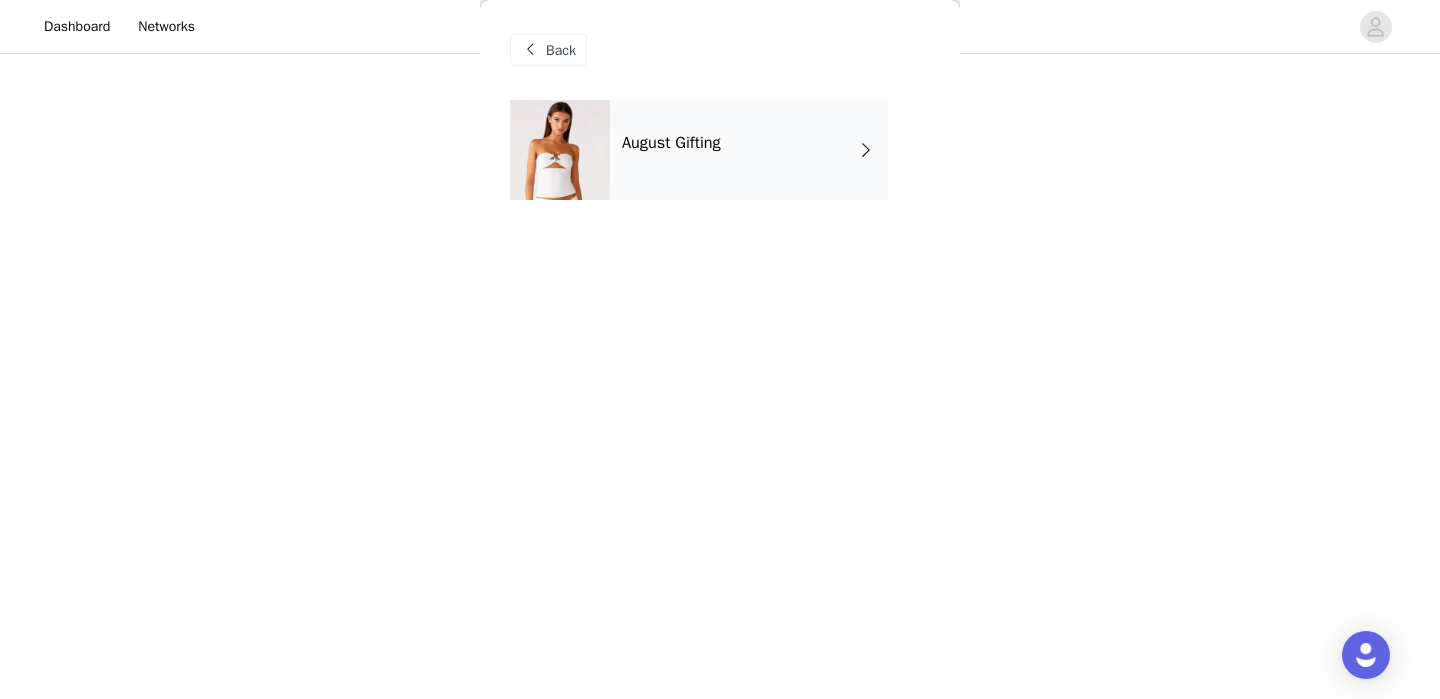 click on "August Gifting" at bounding box center [749, 150] 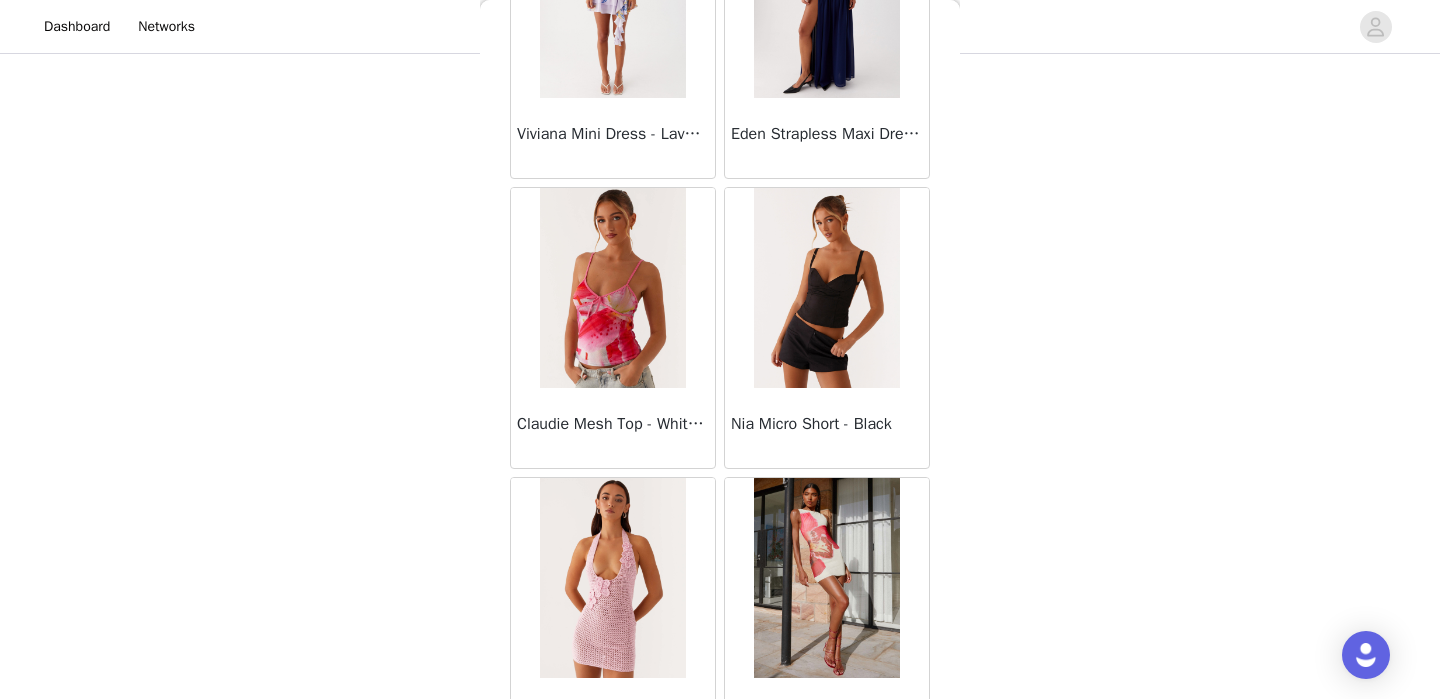 scroll, scrollTop: 2361, scrollLeft: 0, axis: vertical 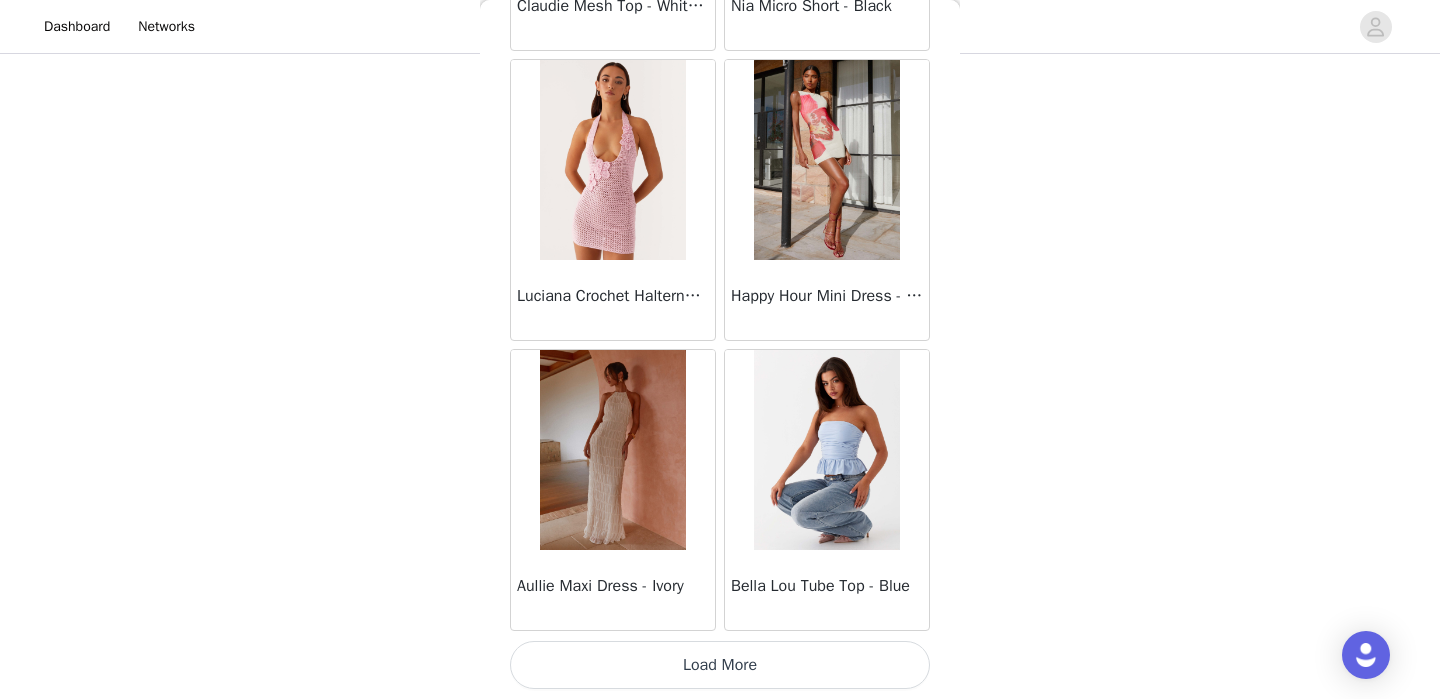 click on "Load More" at bounding box center [720, 665] 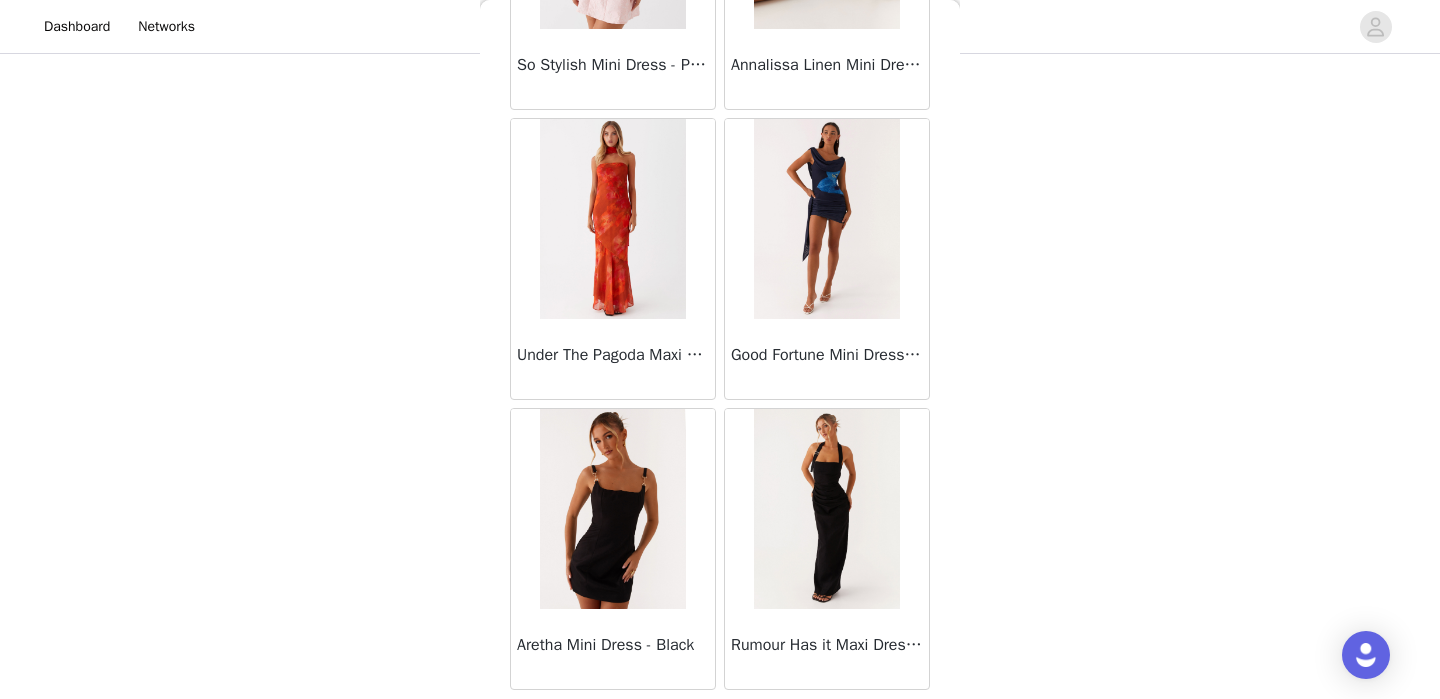 scroll, scrollTop: 5261, scrollLeft: 0, axis: vertical 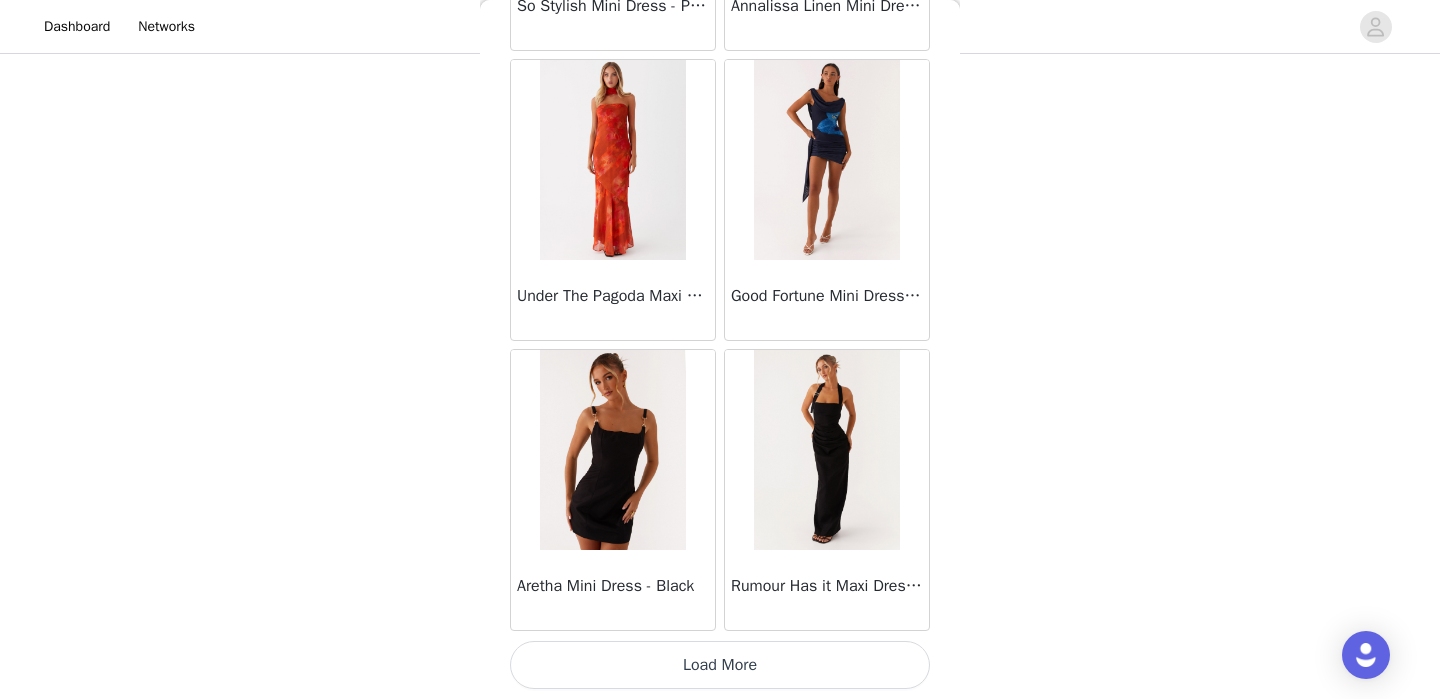 click on "Load More" at bounding box center (720, 665) 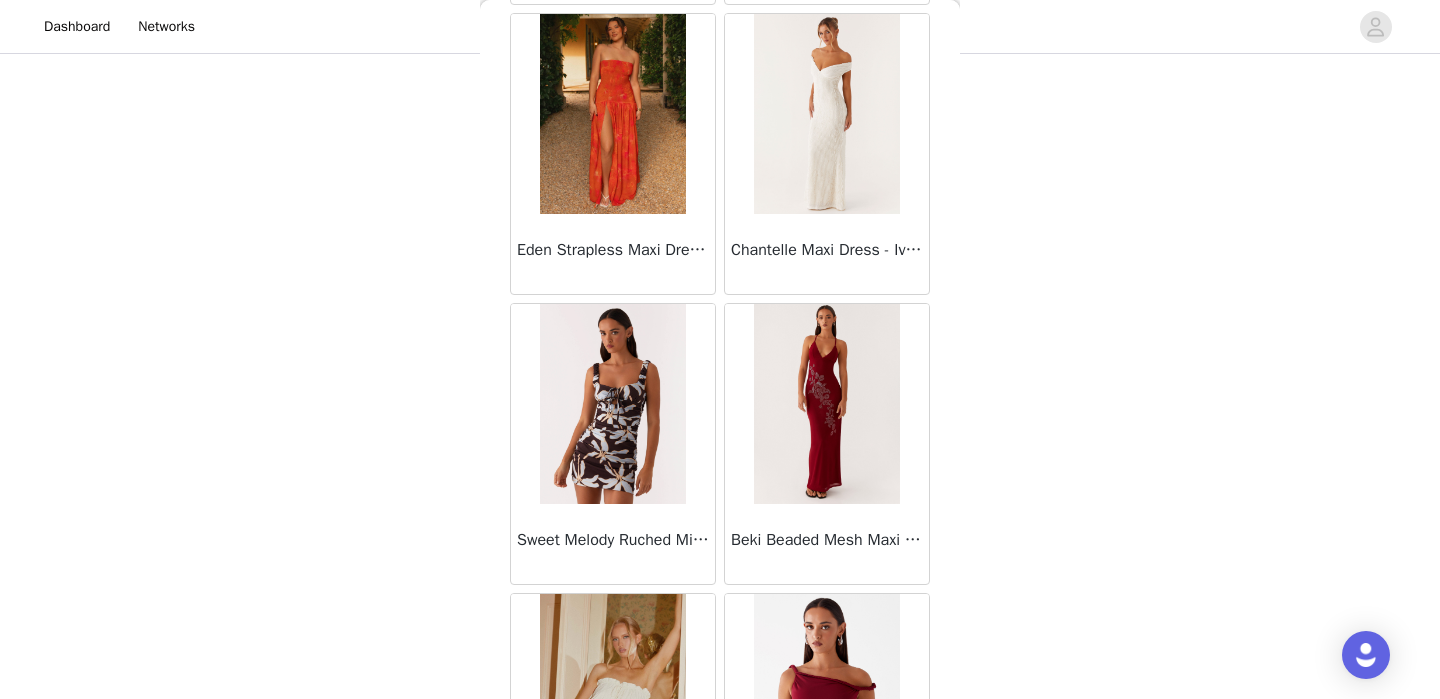 scroll, scrollTop: 8161, scrollLeft: 0, axis: vertical 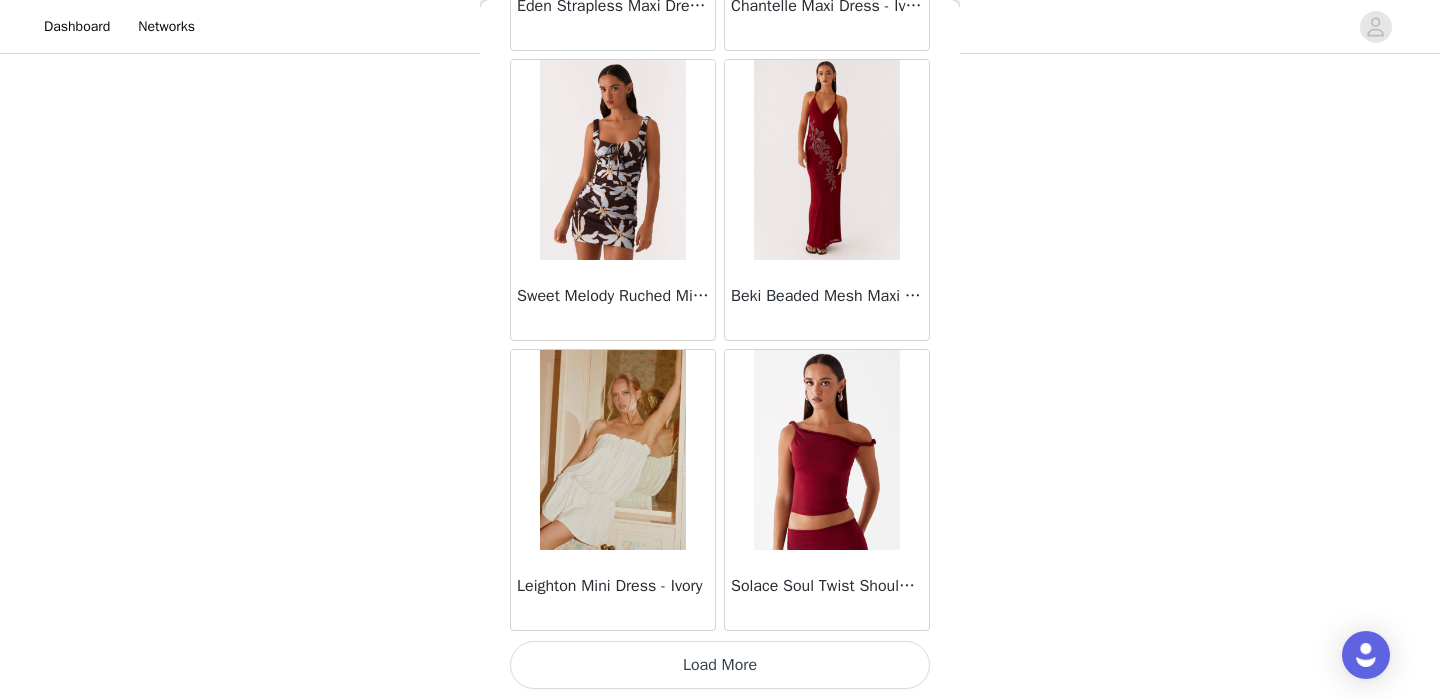 click on "Load More" at bounding box center [720, 665] 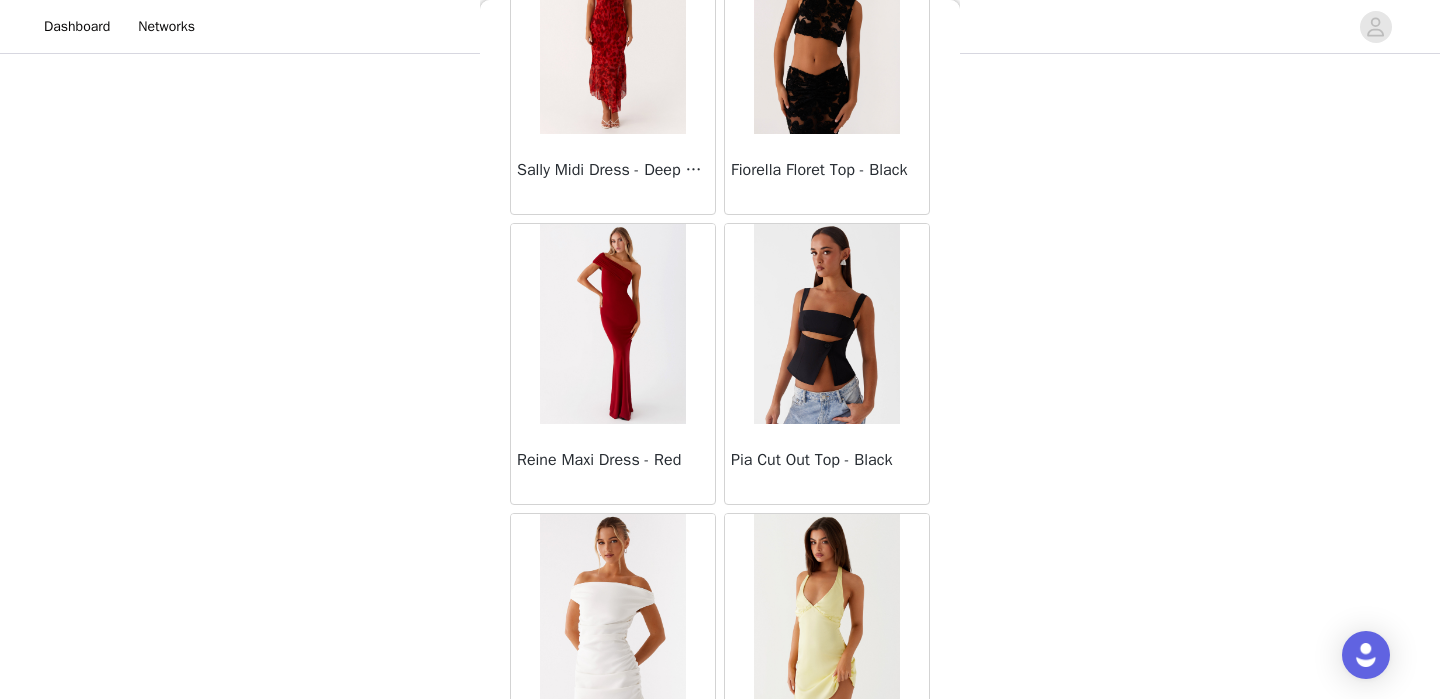 scroll, scrollTop: 11061, scrollLeft: 0, axis: vertical 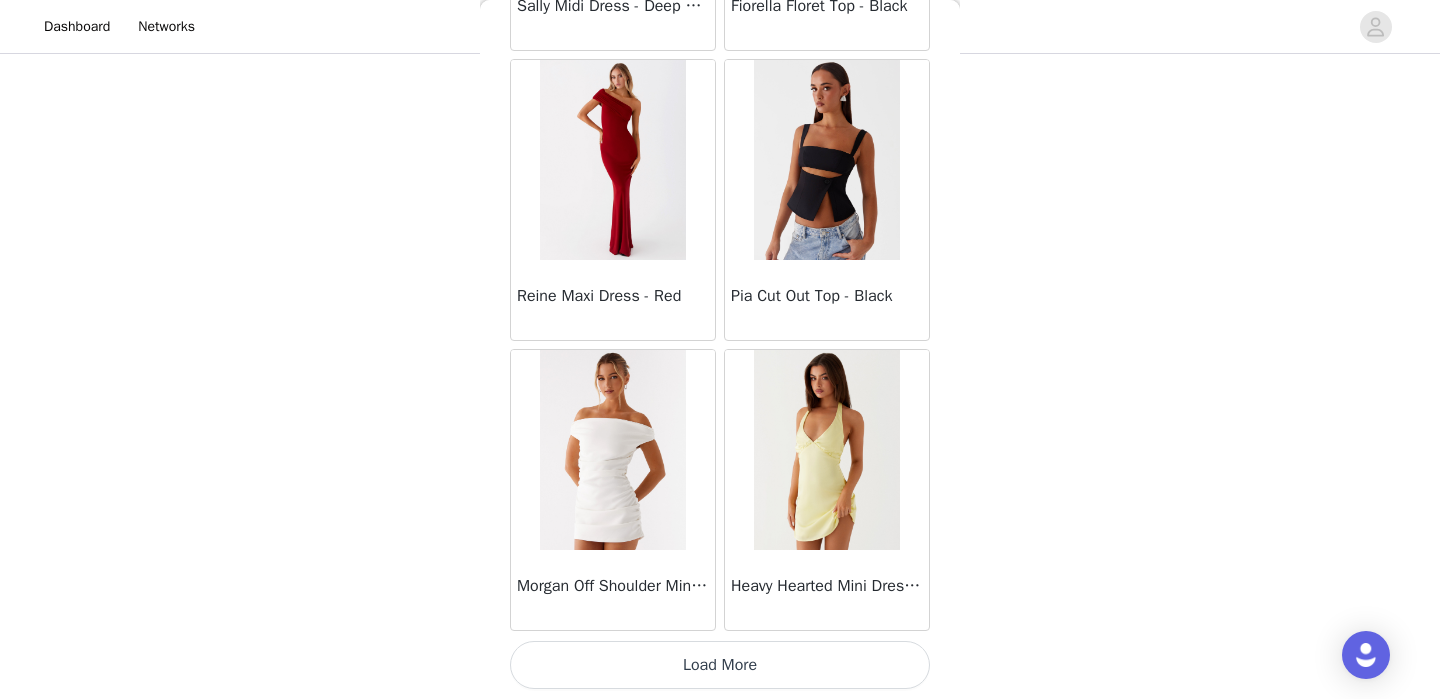 click on "Load More" at bounding box center [720, 665] 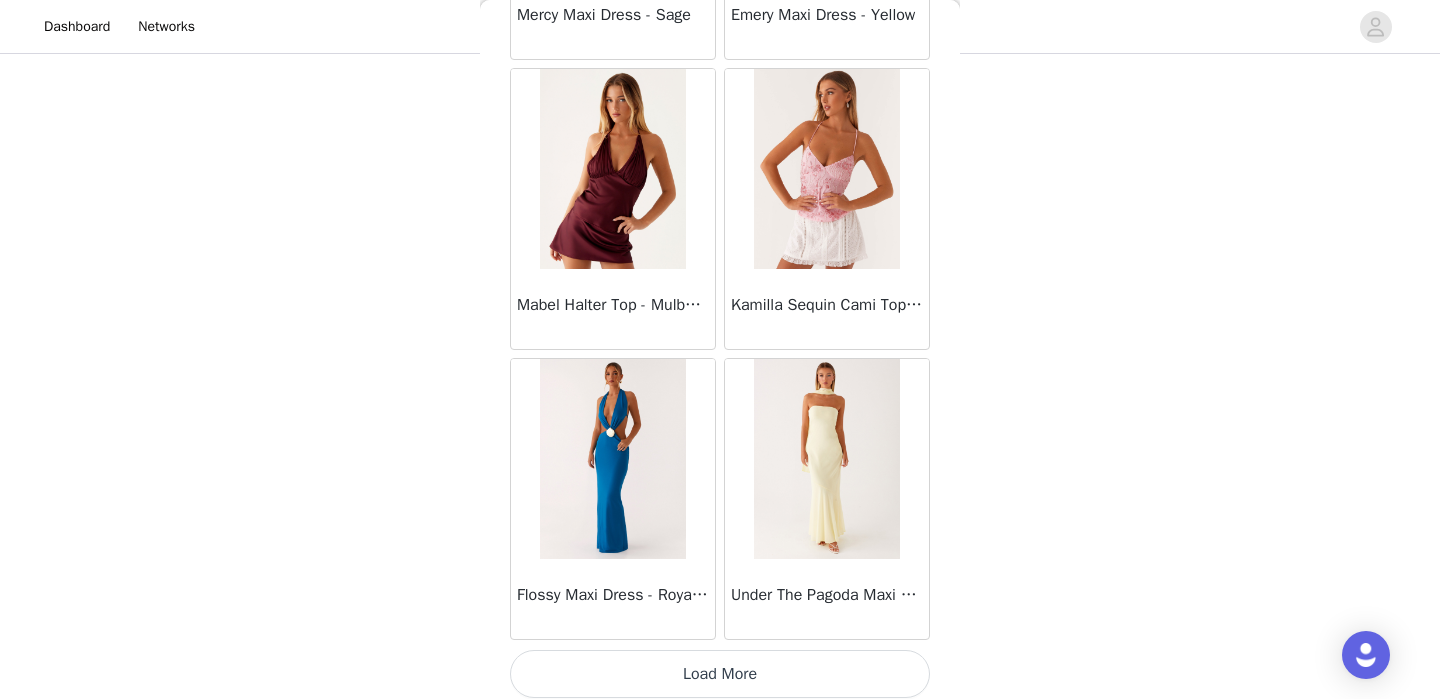 scroll, scrollTop: 13961, scrollLeft: 0, axis: vertical 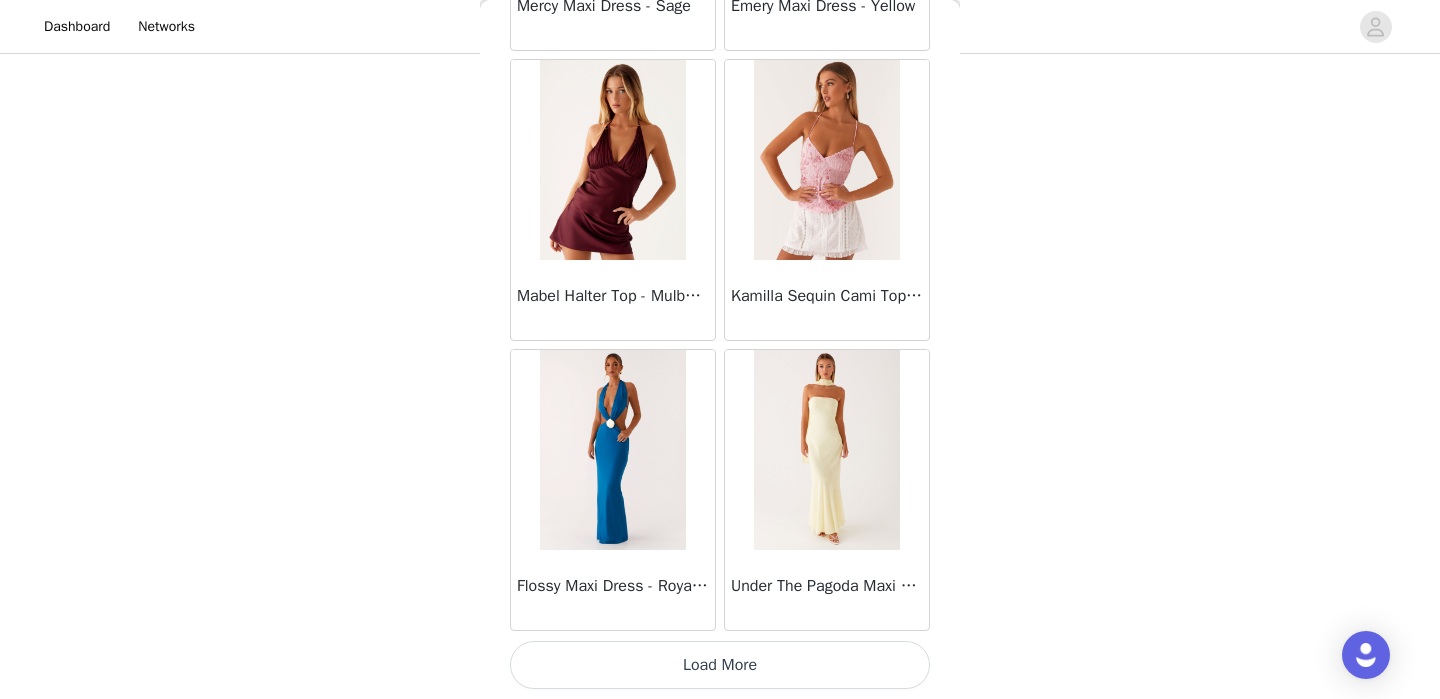 click on "Load More" at bounding box center [720, 665] 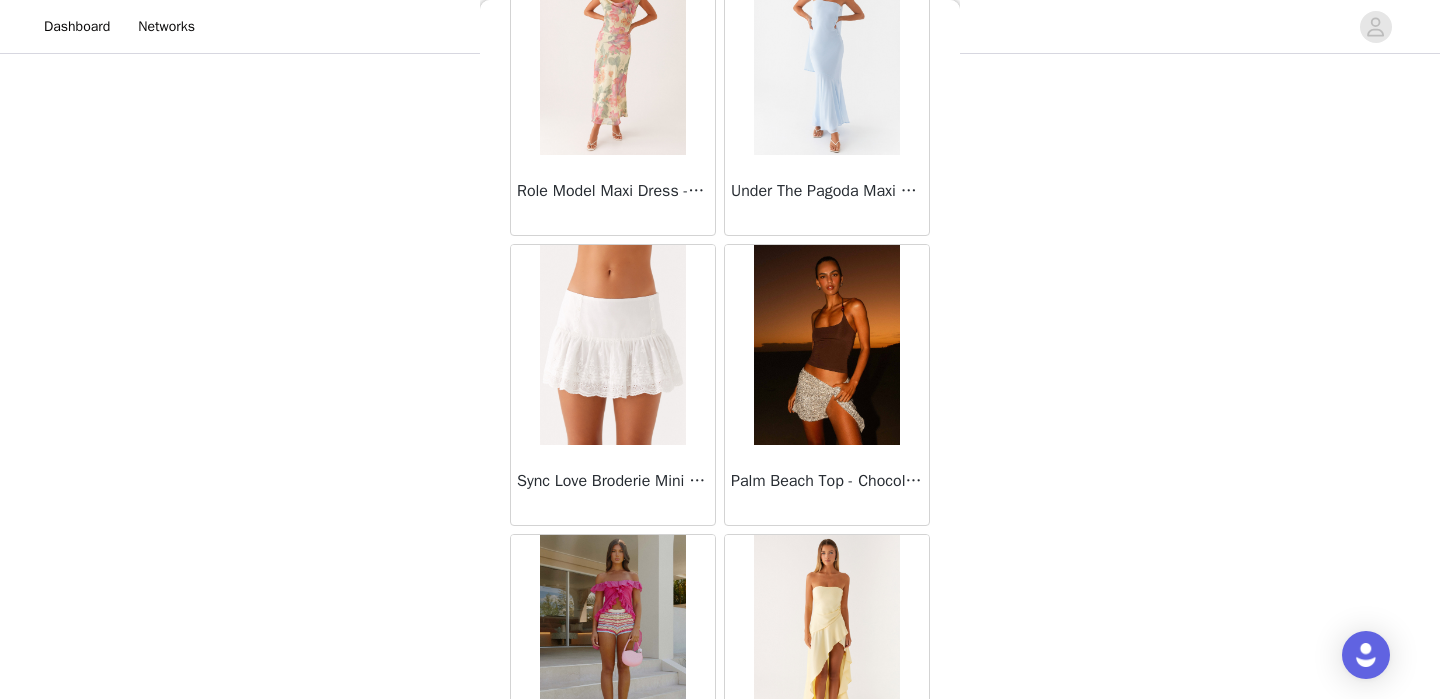 scroll, scrollTop: 16861, scrollLeft: 0, axis: vertical 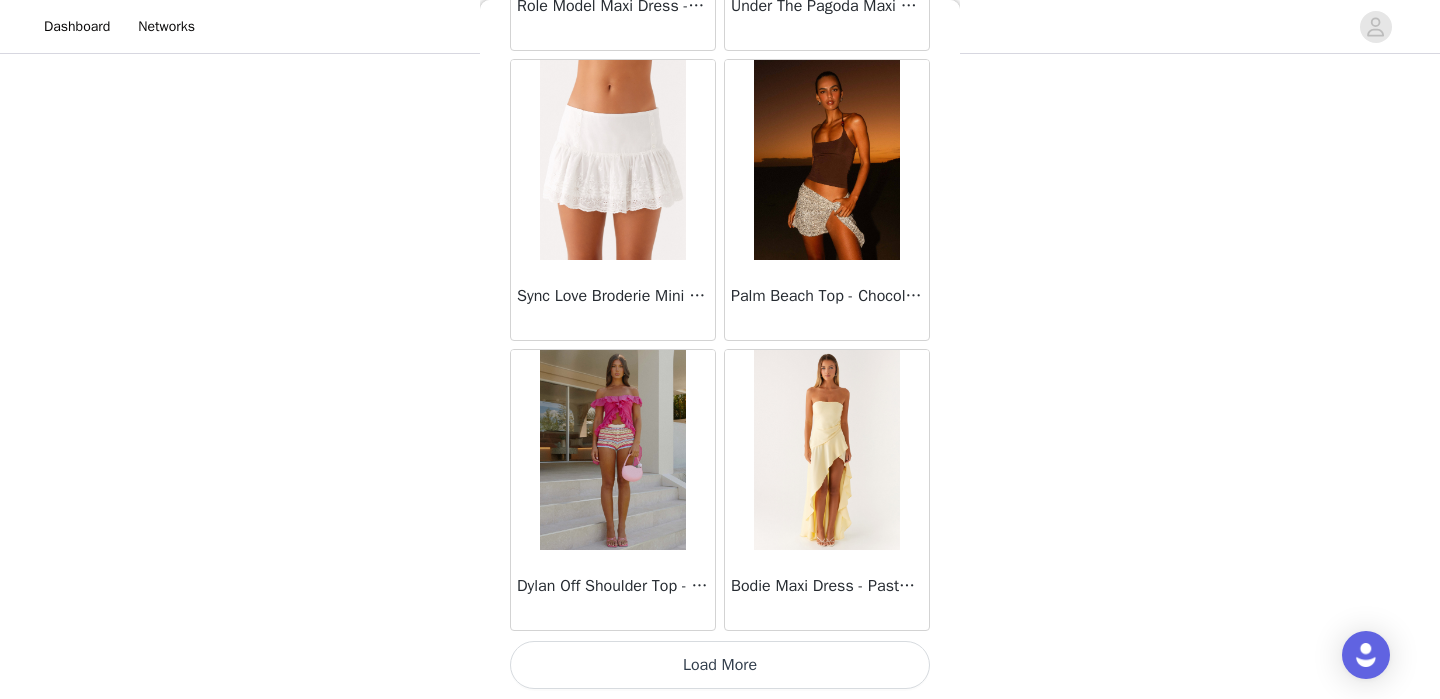click on "Load More" at bounding box center (720, 665) 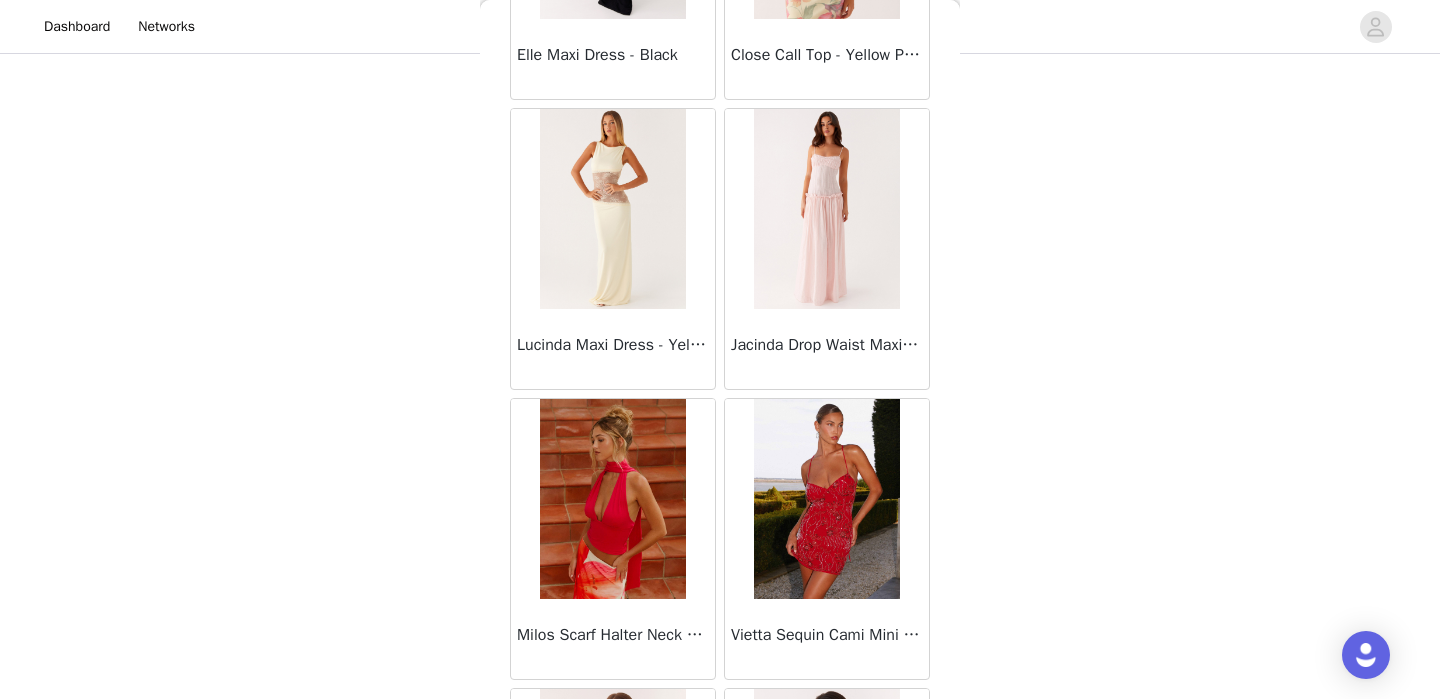 scroll, scrollTop: 19761, scrollLeft: 0, axis: vertical 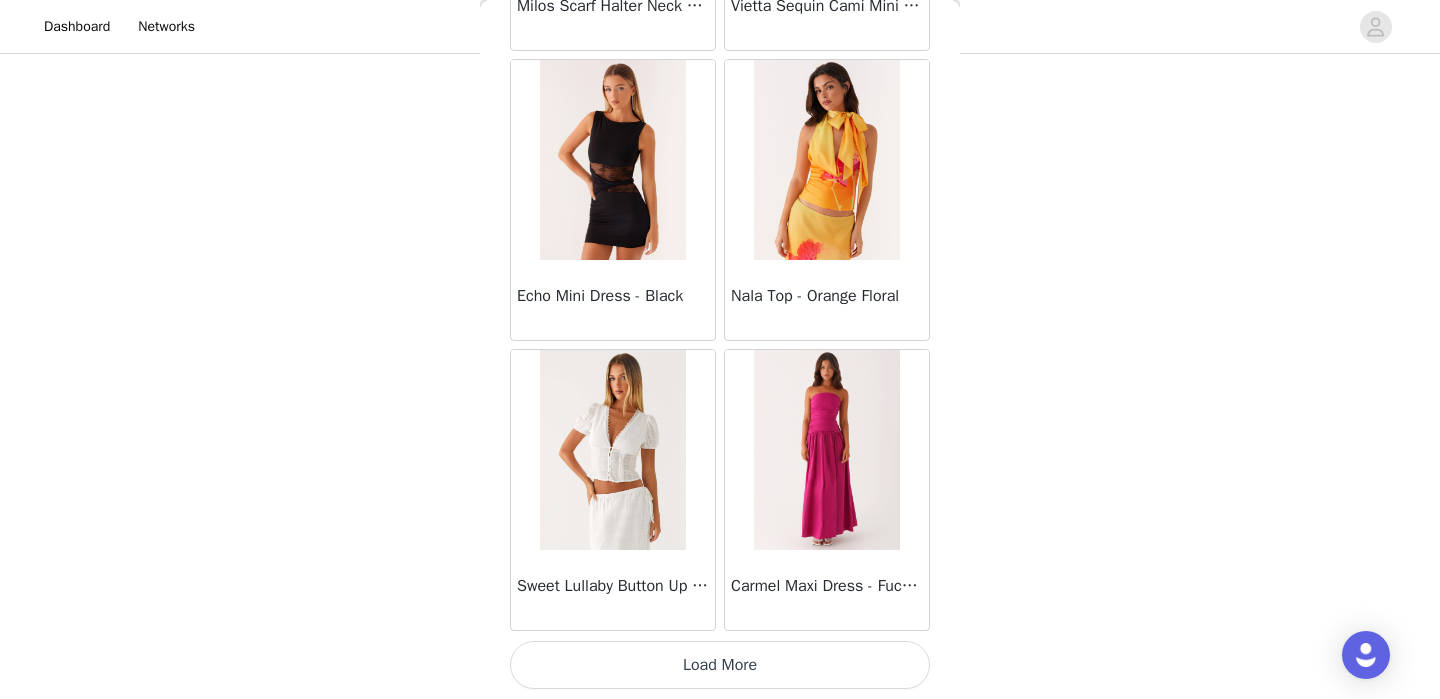 click on "Load More" at bounding box center (720, 665) 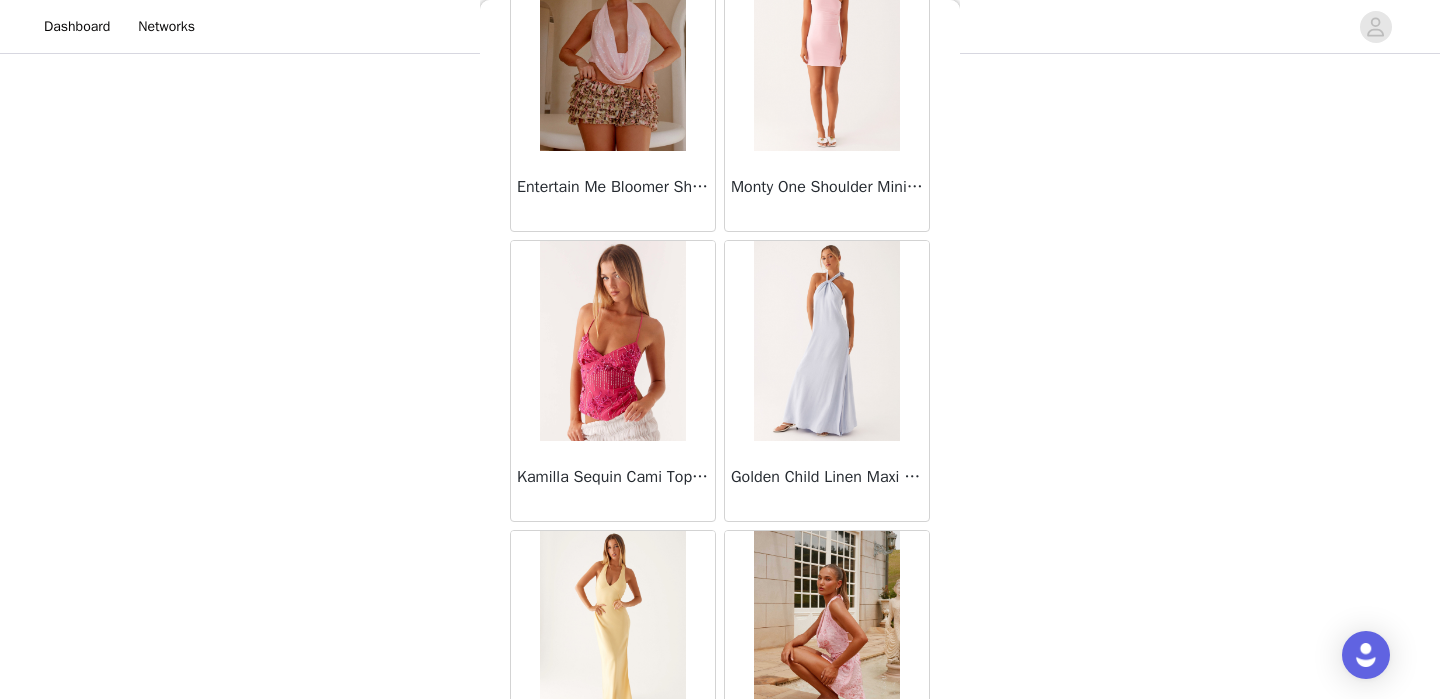 scroll, scrollTop: 22661, scrollLeft: 0, axis: vertical 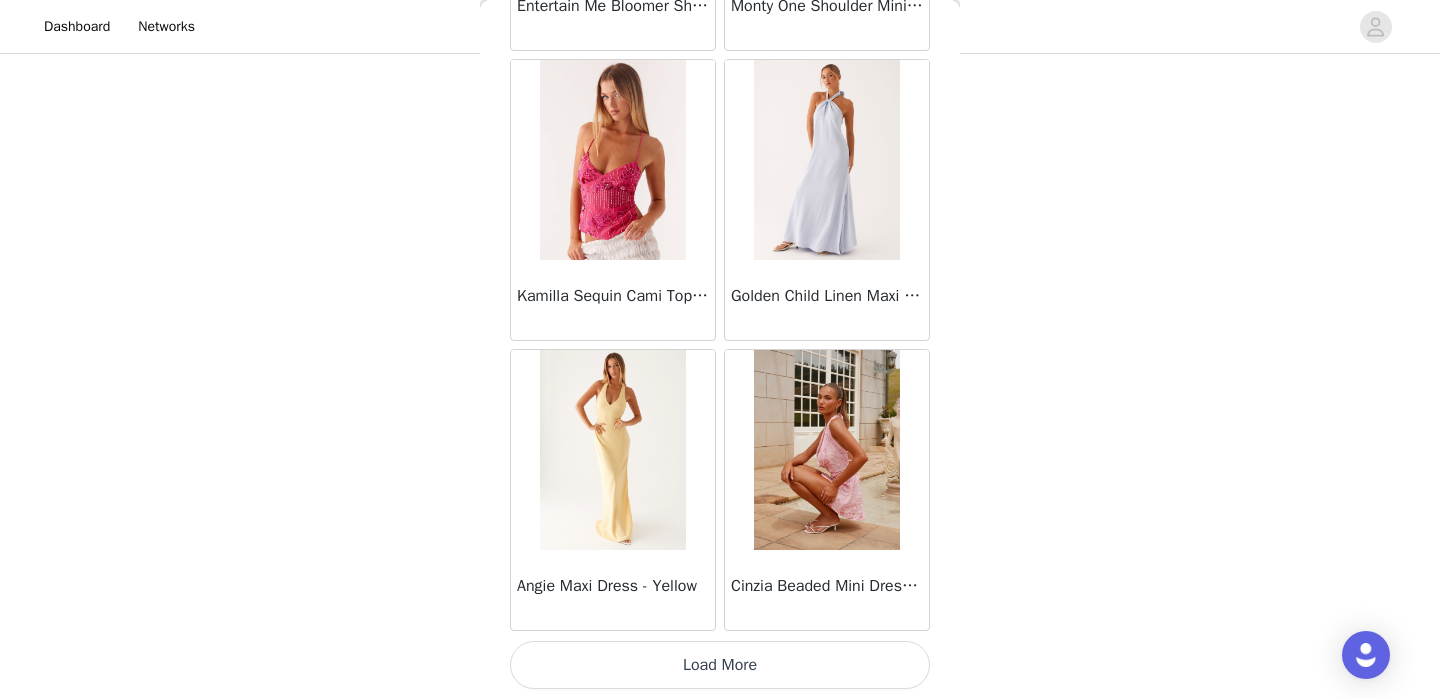 click on "Load More" at bounding box center [720, 665] 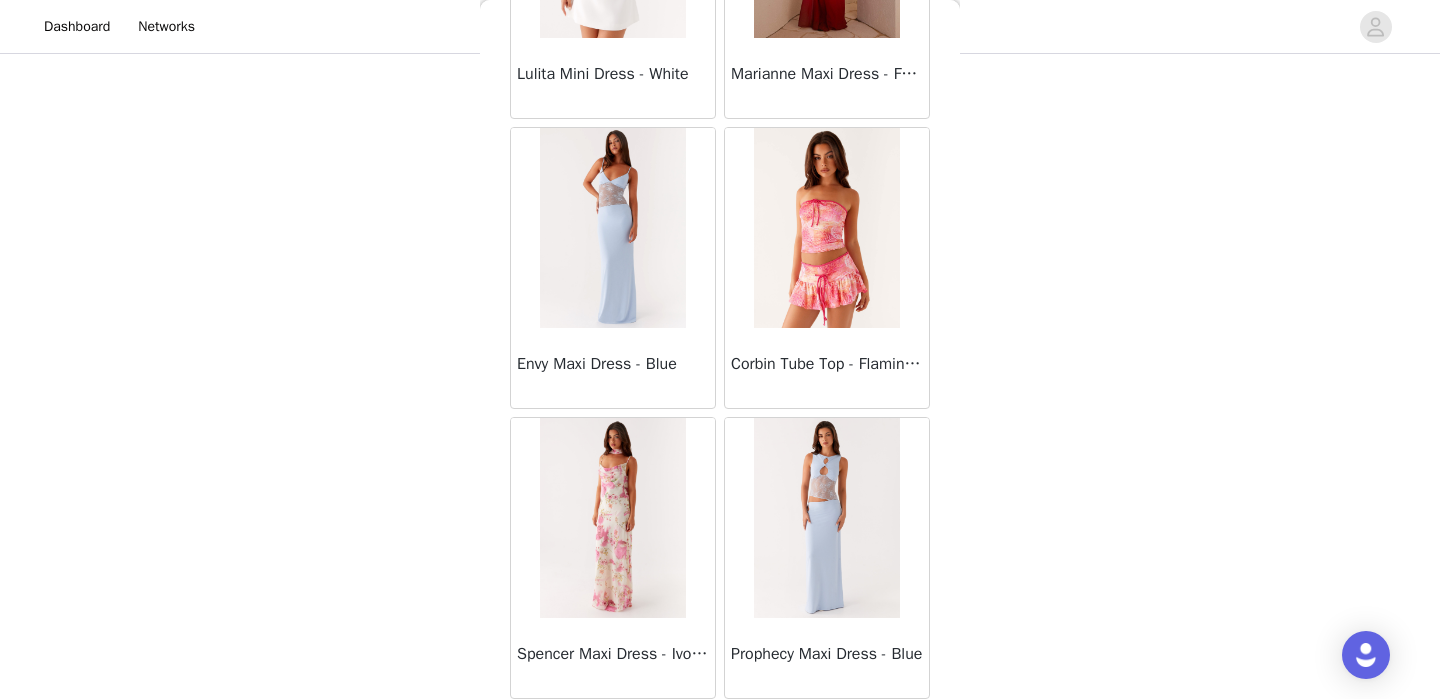 scroll, scrollTop: 25561, scrollLeft: 0, axis: vertical 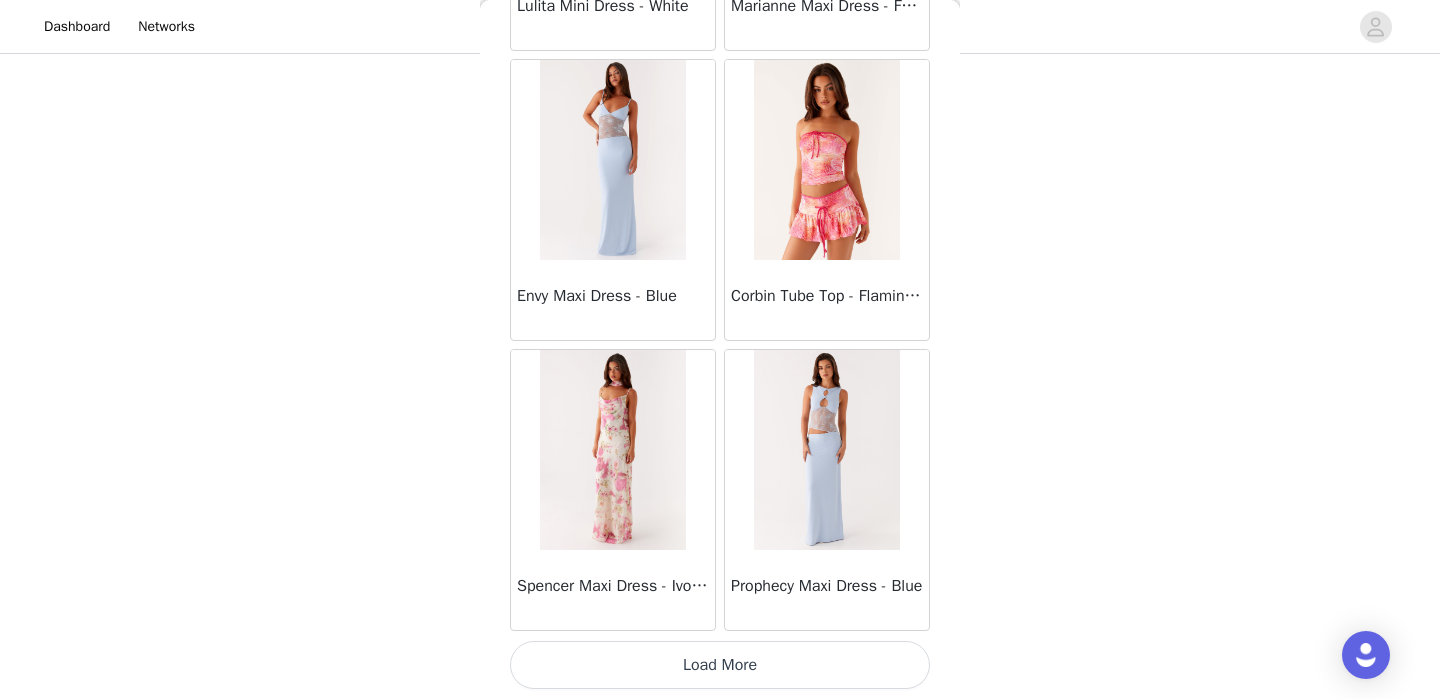 click on "Load More" at bounding box center (720, 665) 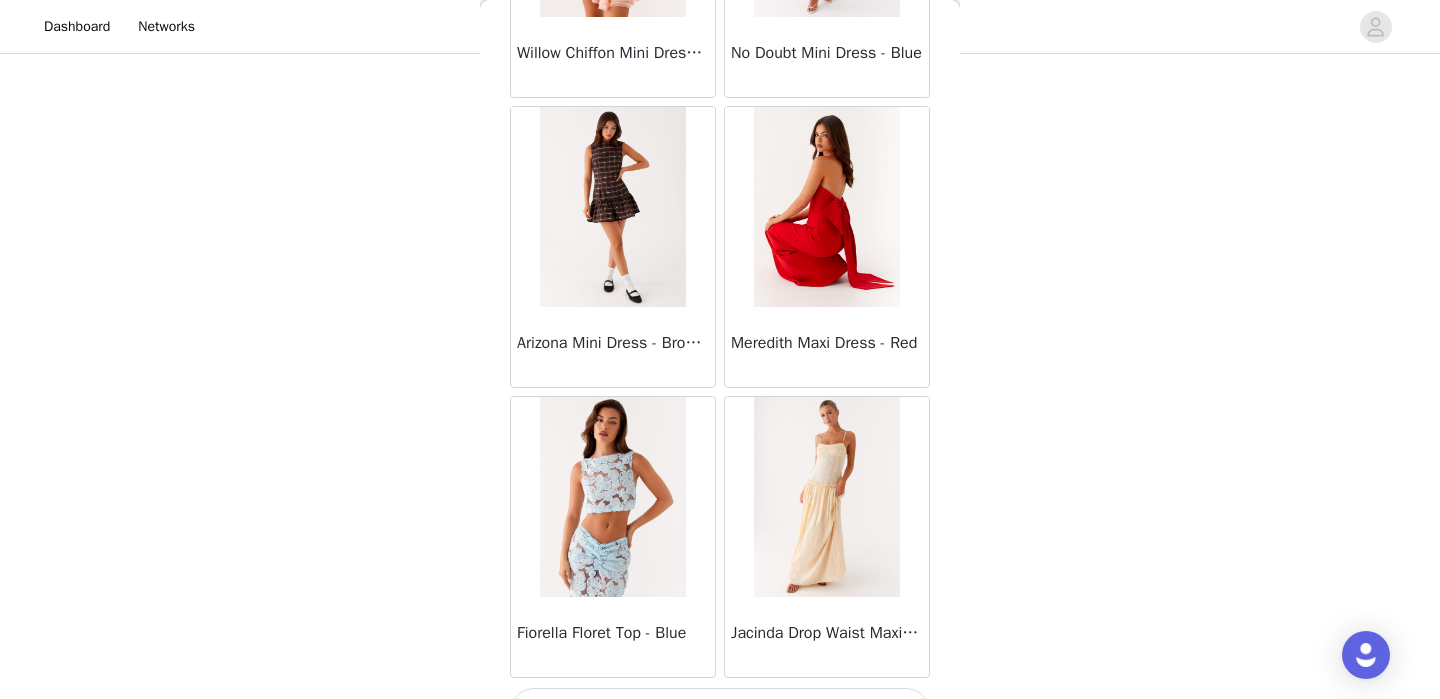 scroll, scrollTop: 28461, scrollLeft: 0, axis: vertical 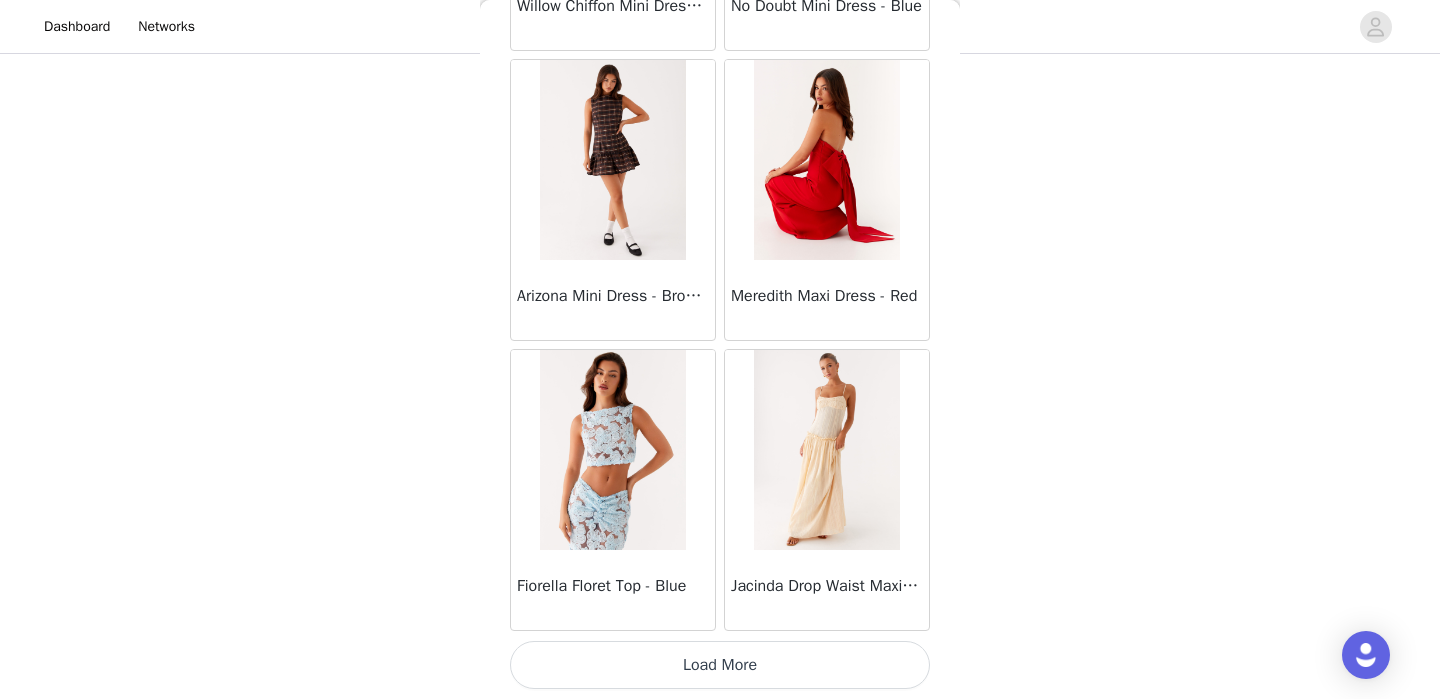 click on "Load More" at bounding box center (720, 665) 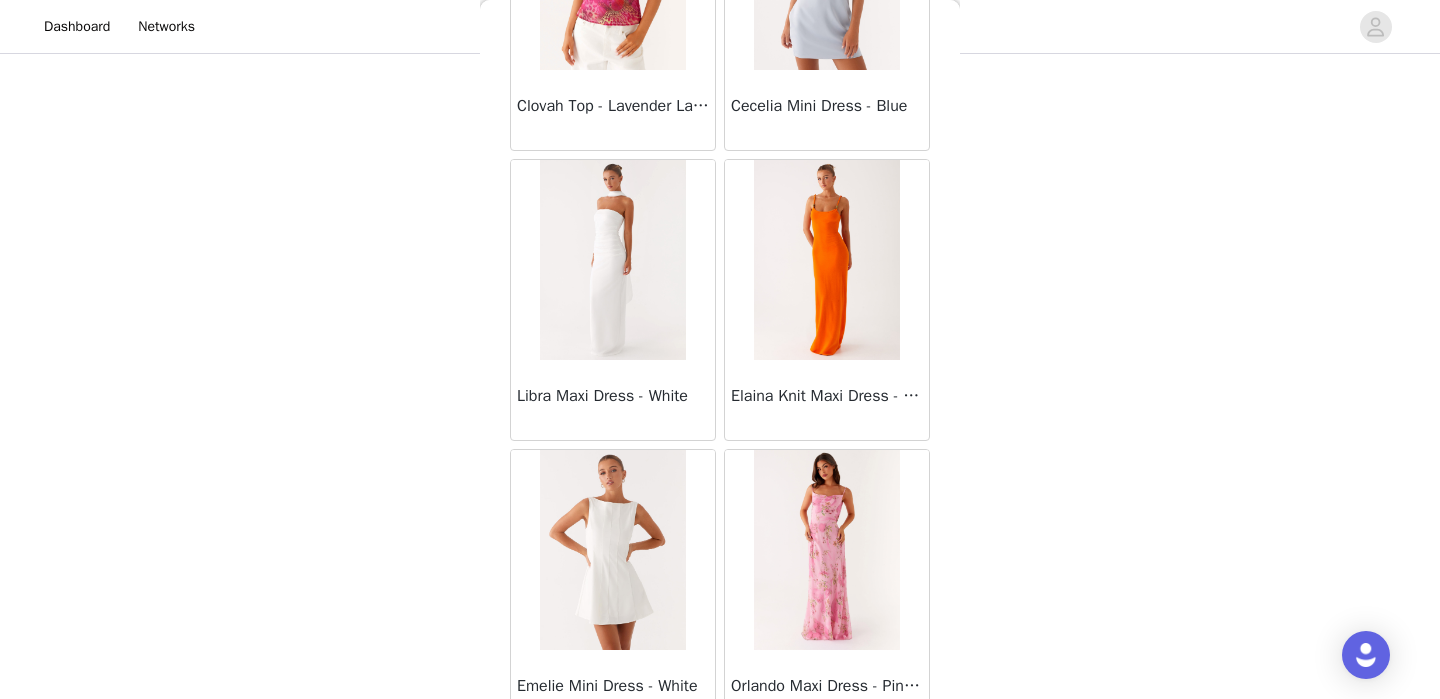 scroll, scrollTop: 29576, scrollLeft: 0, axis: vertical 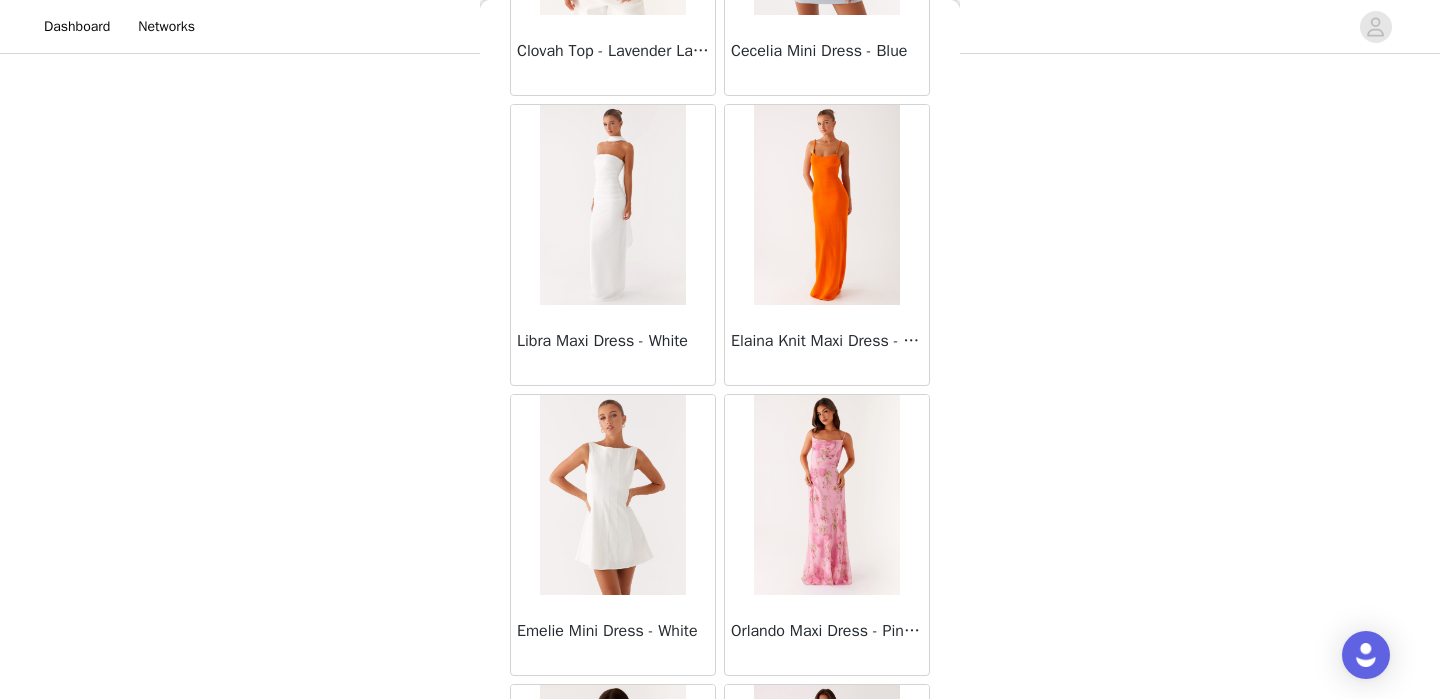 click at bounding box center (827, 205) 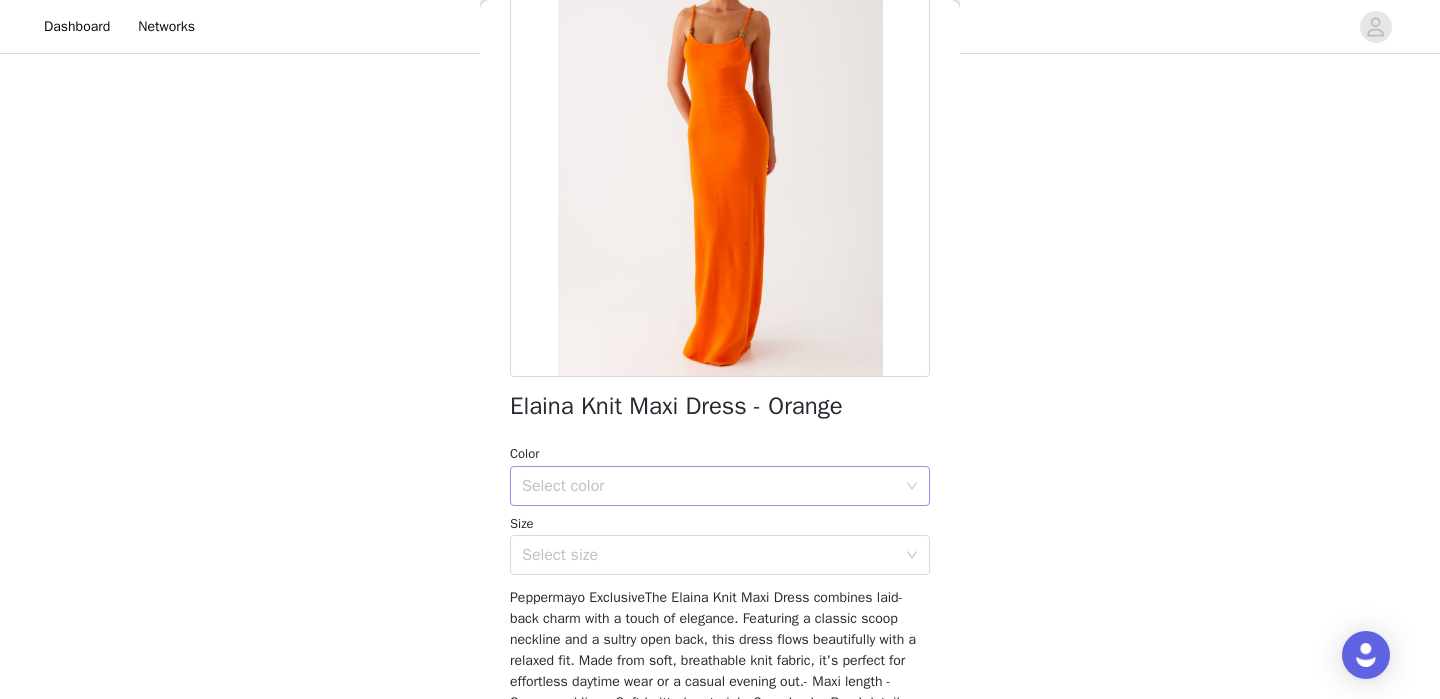 scroll, scrollTop: 175, scrollLeft: 0, axis: vertical 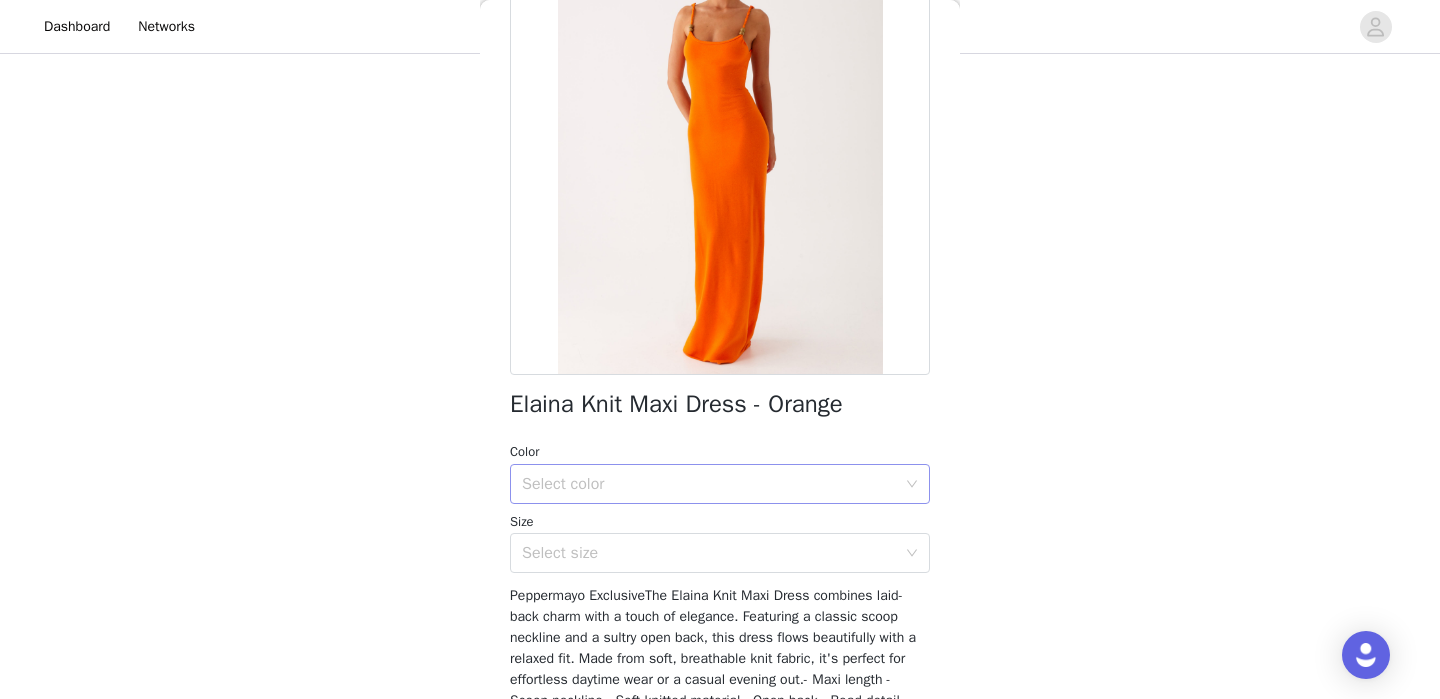 click on "Select color" at bounding box center (709, 484) 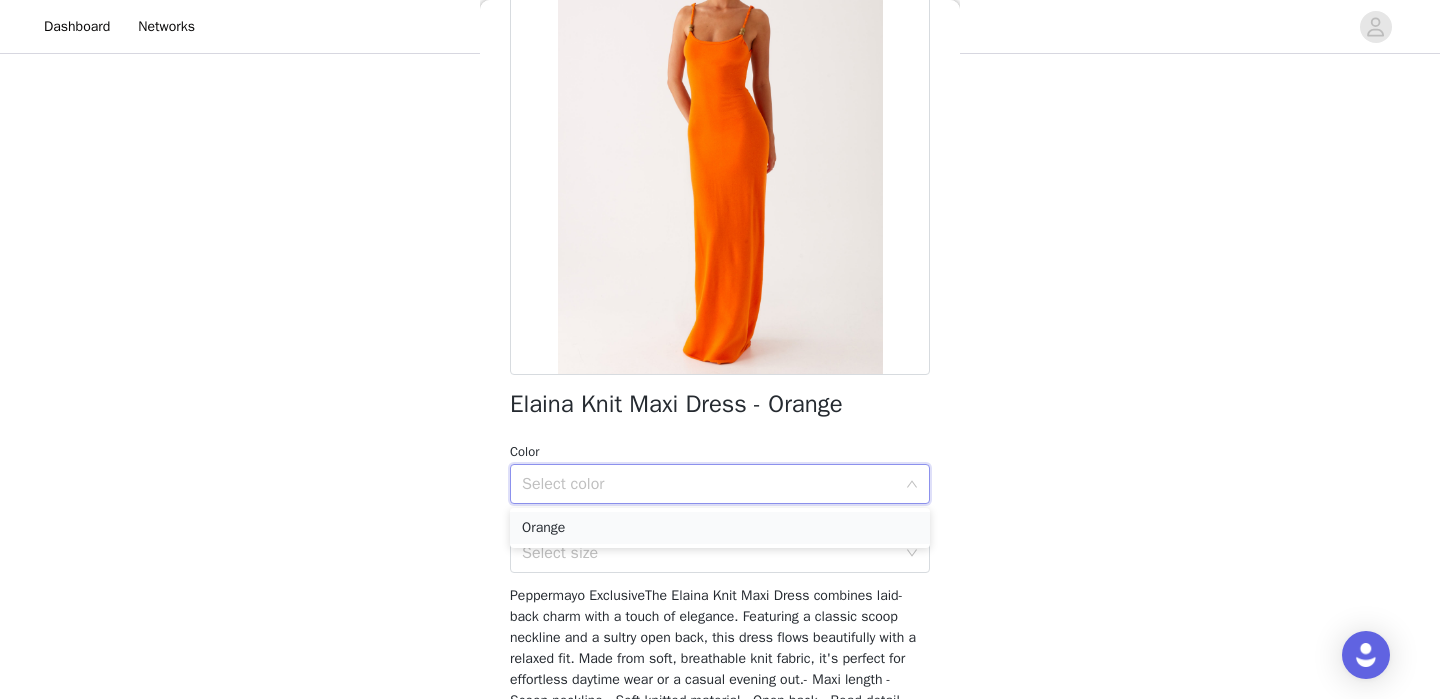 click on "Orange" at bounding box center (720, 528) 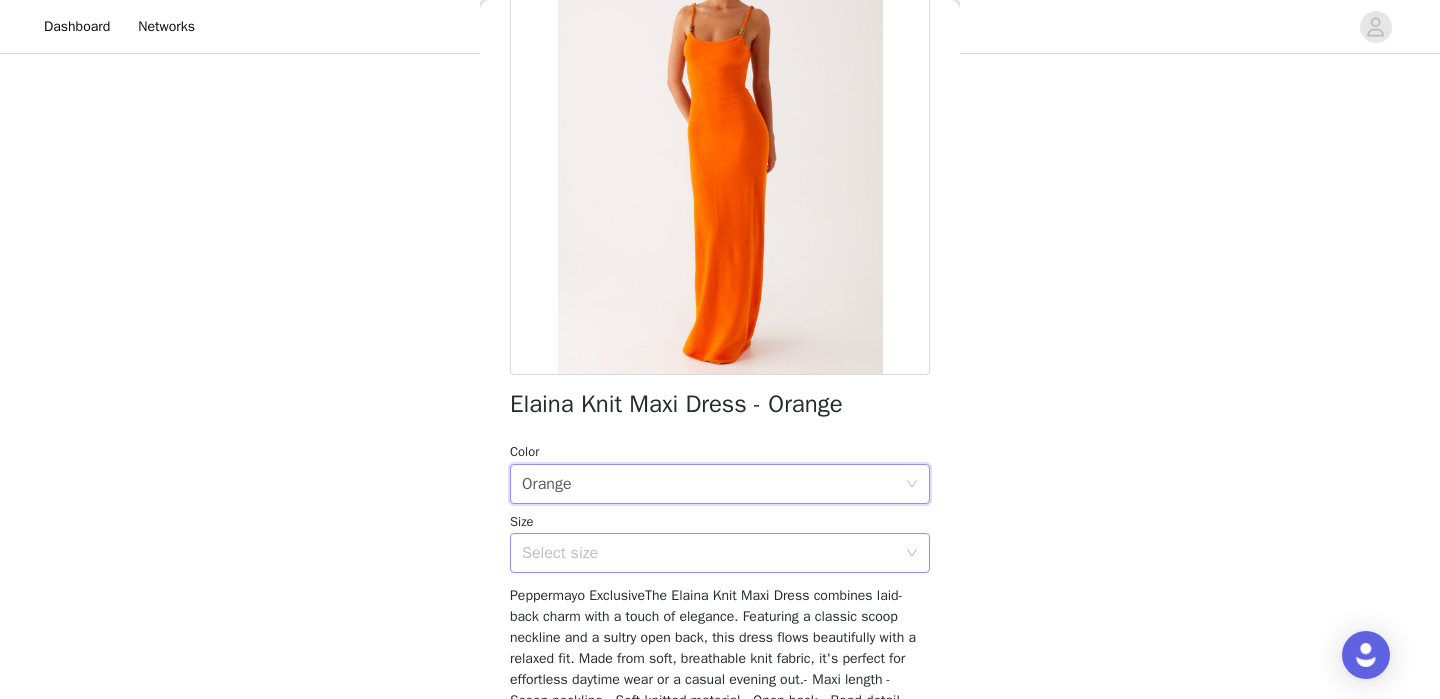 click on "Select size" at bounding box center (709, 553) 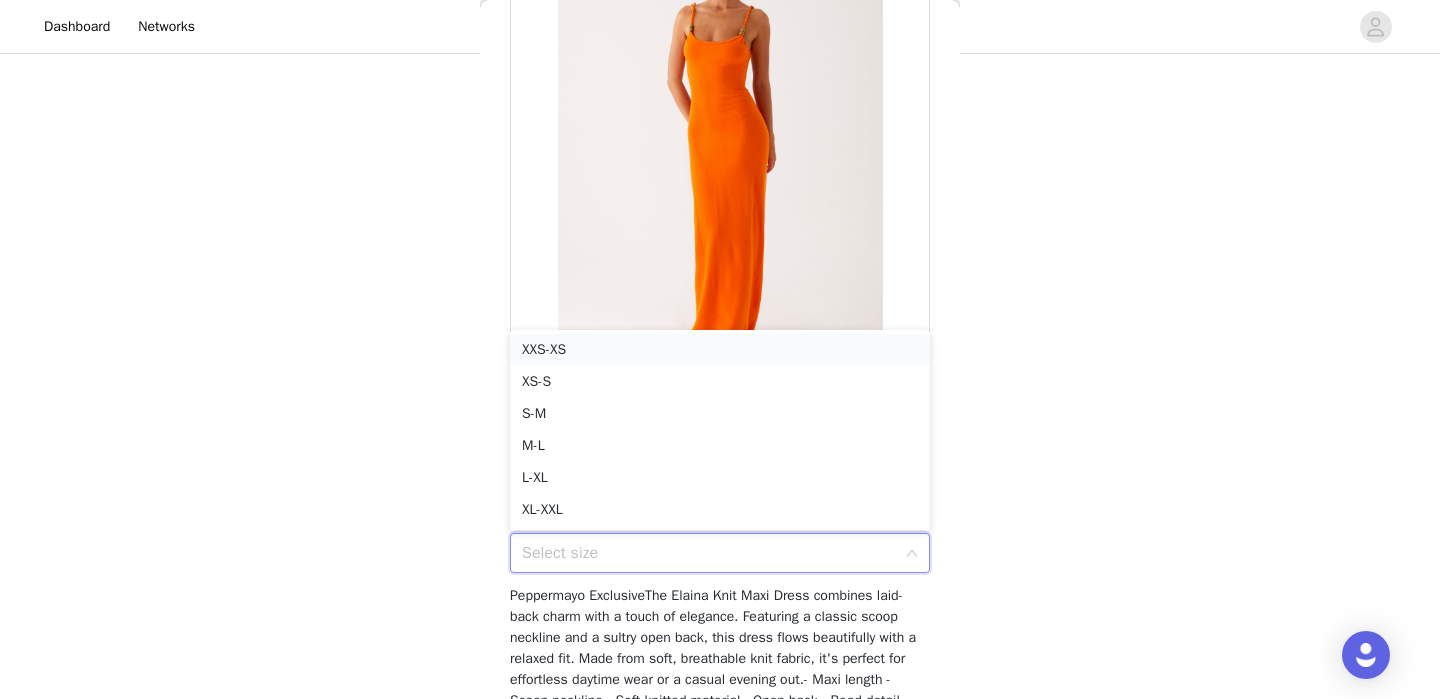 click on "XXS-XS" at bounding box center (720, 350) 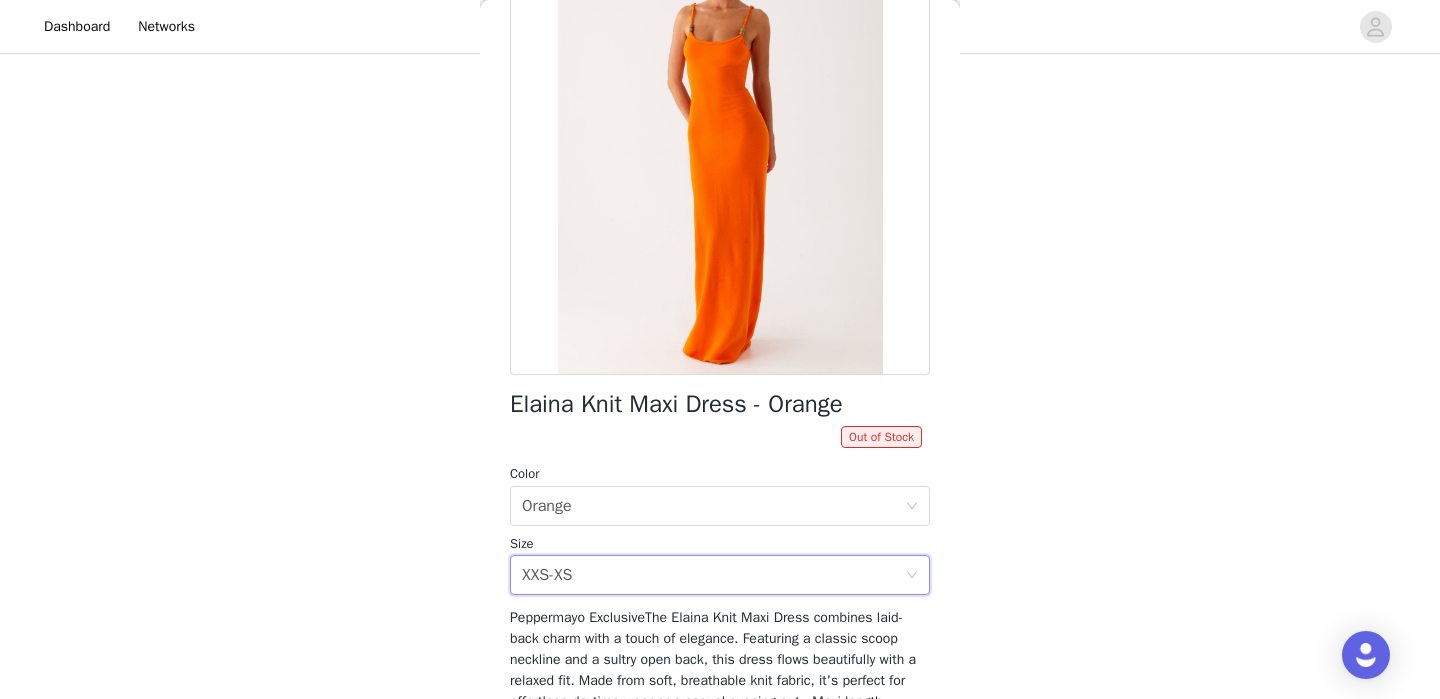 scroll, scrollTop: 527, scrollLeft: 0, axis: vertical 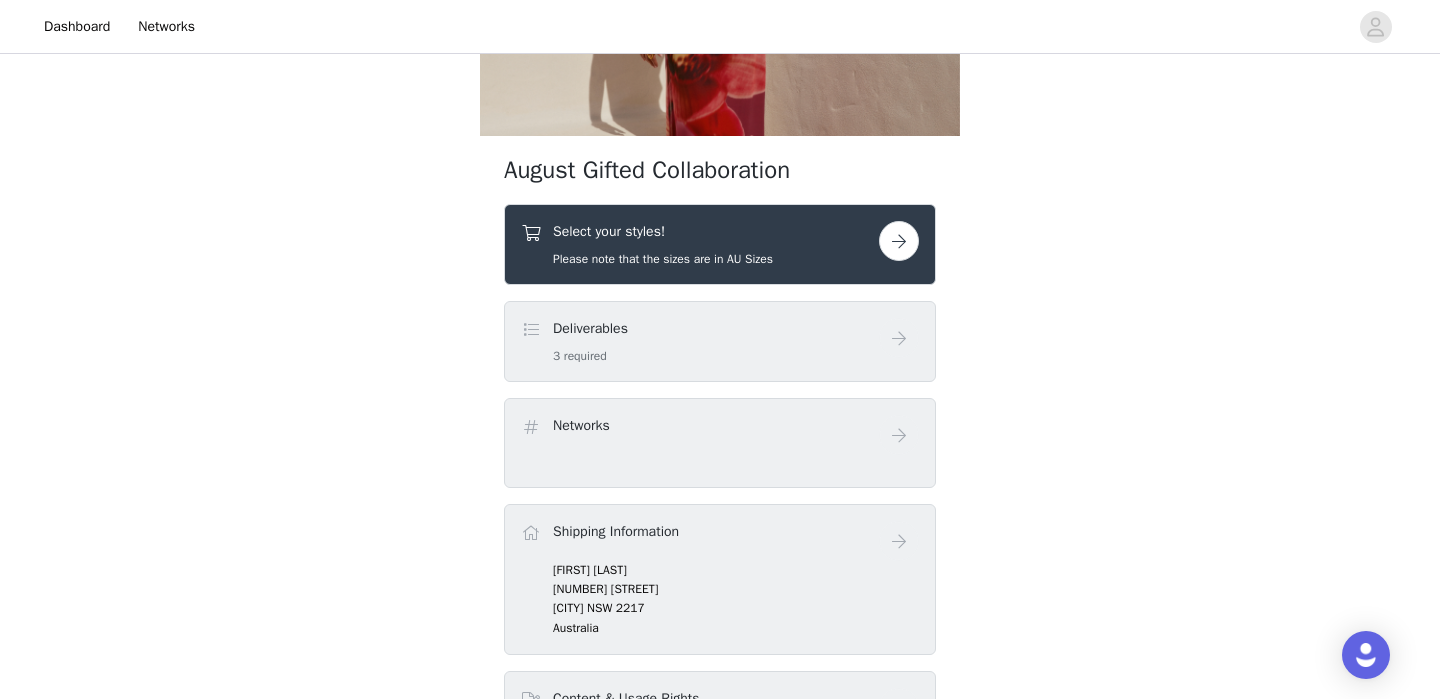 click at bounding box center (899, 241) 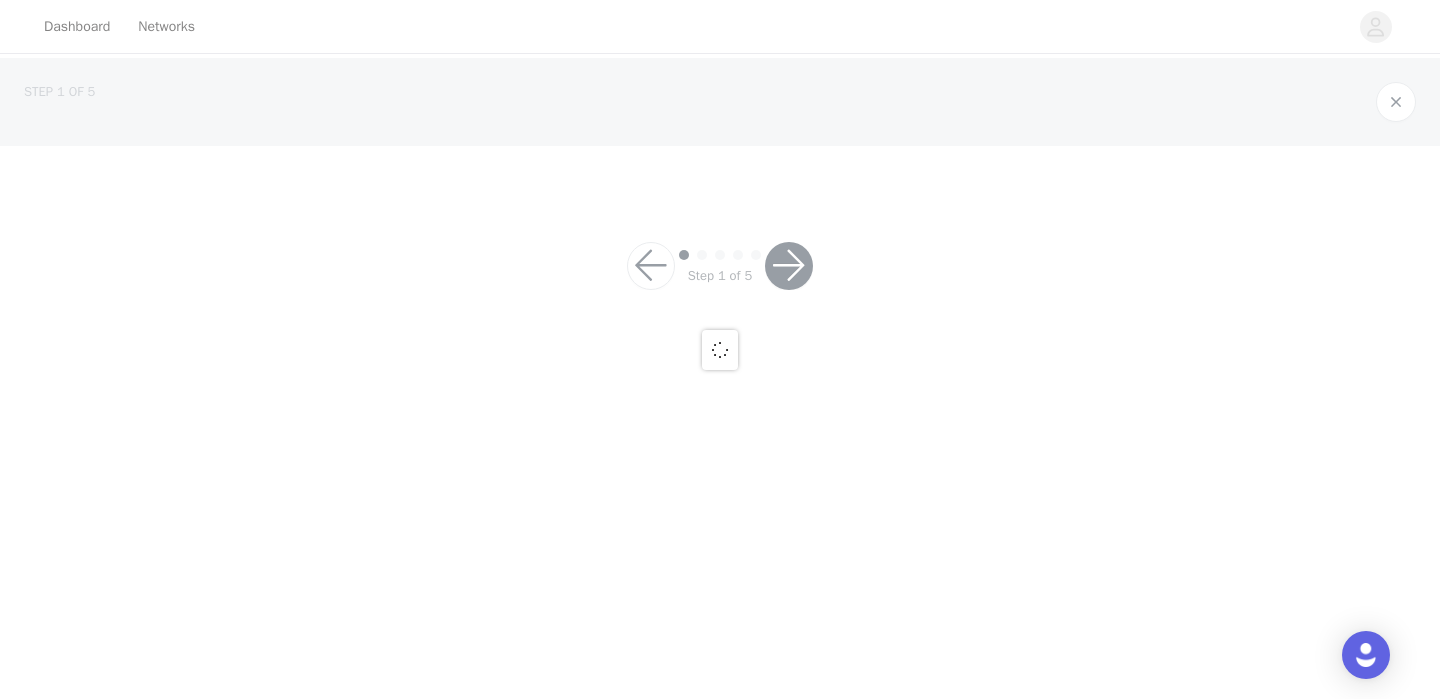 scroll, scrollTop: 0, scrollLeft: 0, axis: both 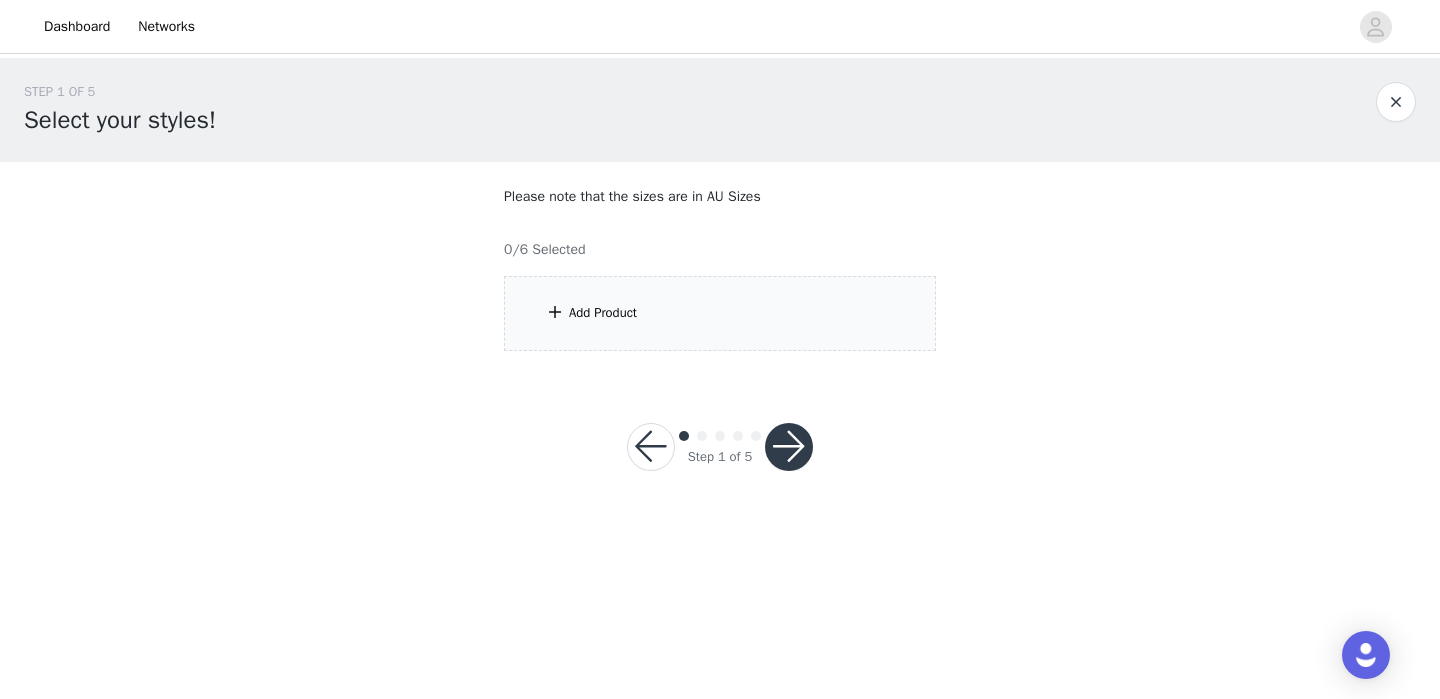 click on "Add Product" at bounding box center [720, 313] 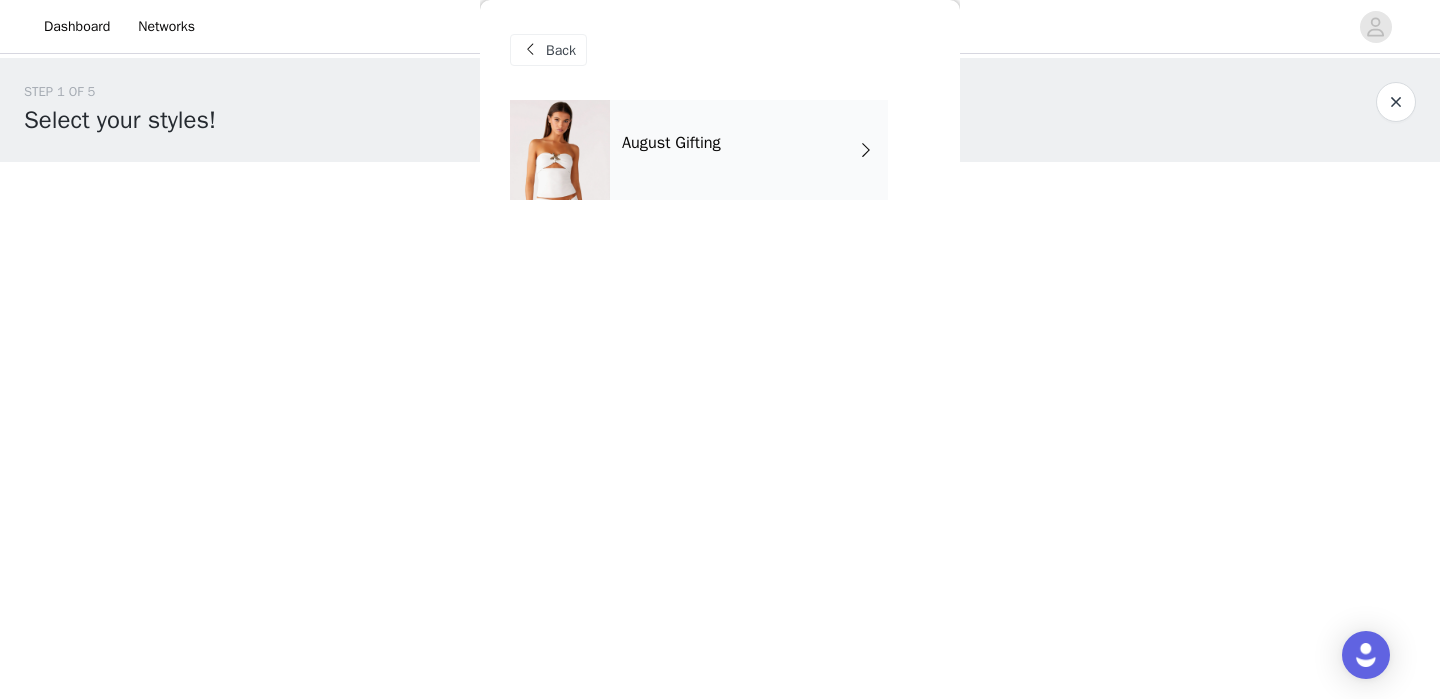 click on "August Gifting" at bounding box center (671, 143) 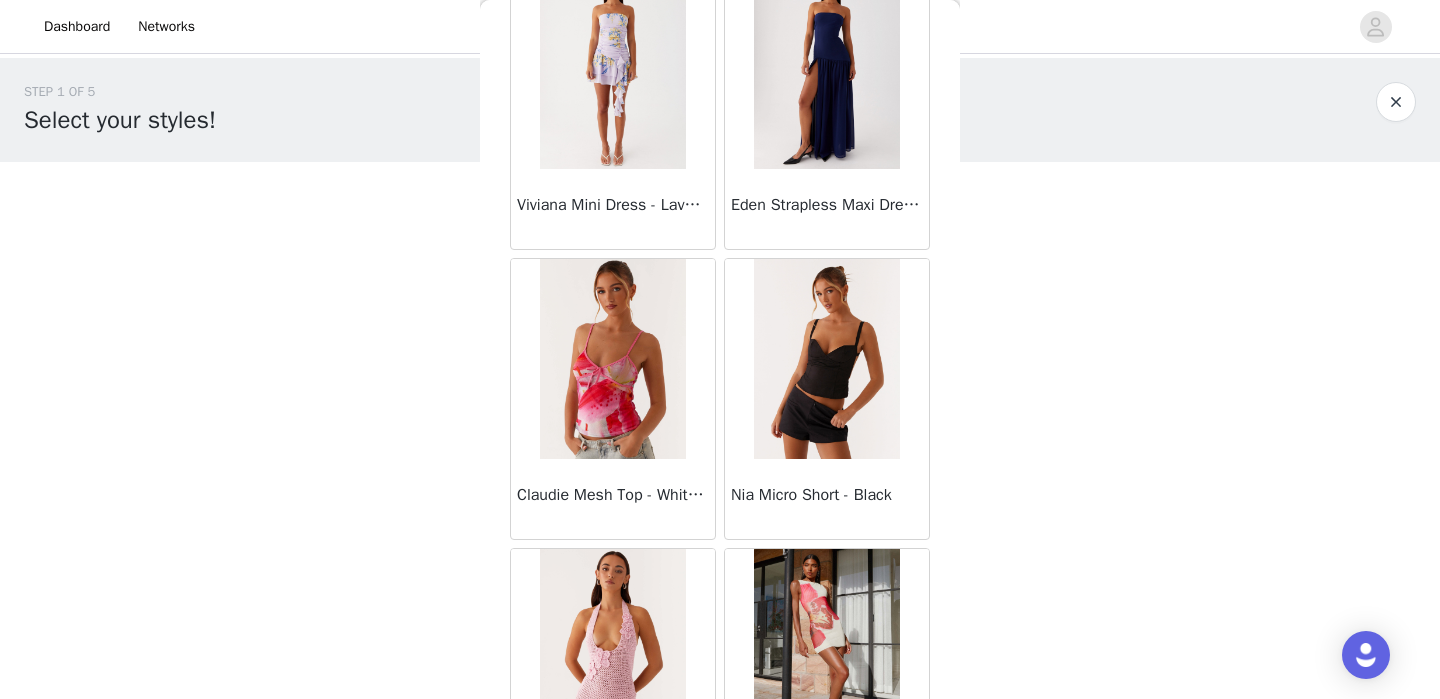 scroll, scrollTop: 2361, scrollLeft: 0, axis: vertical 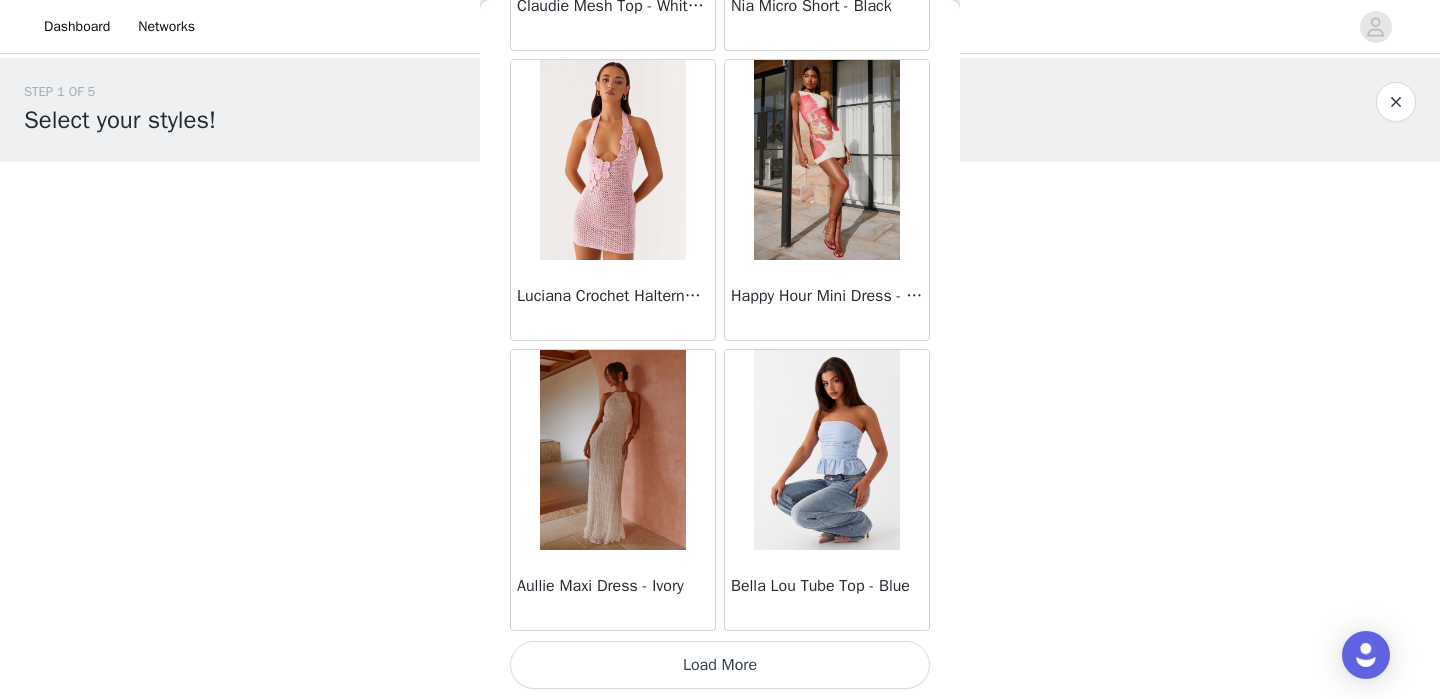 click on "Load More" at bounding box center (720, 665) 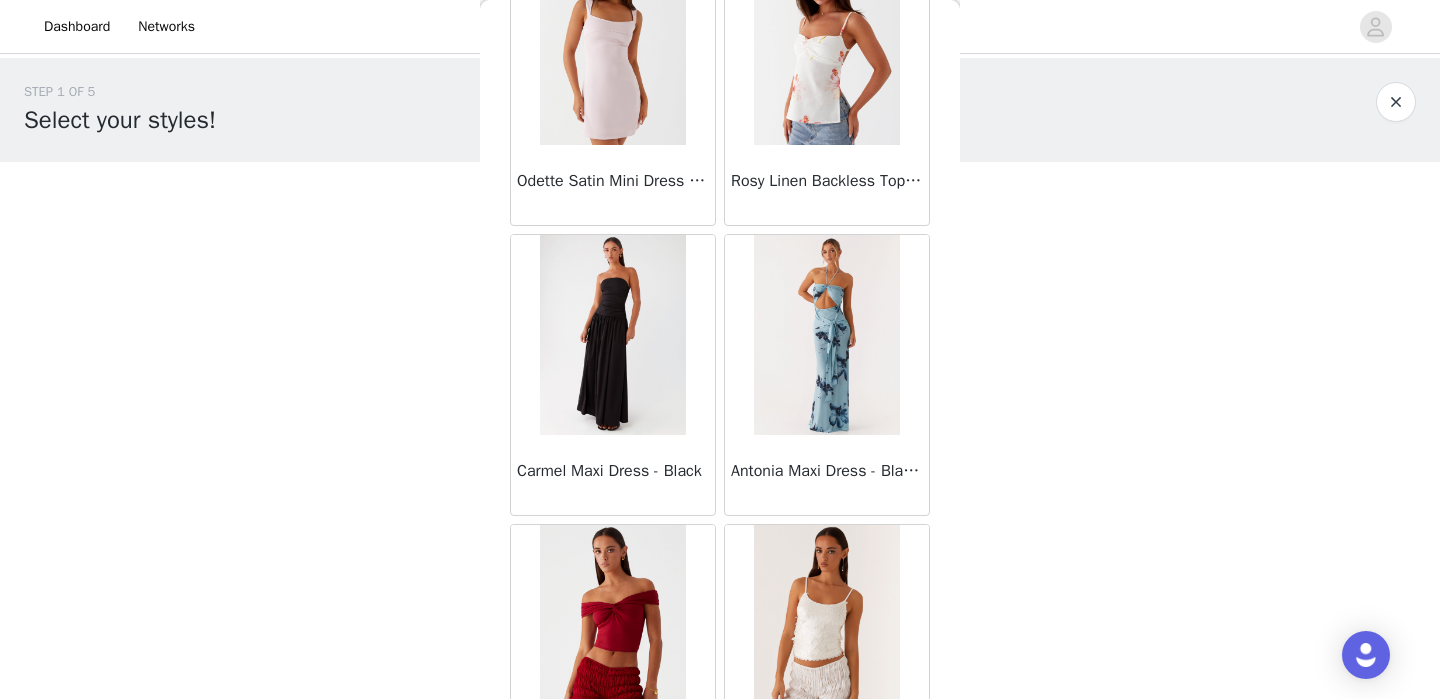 scroll, scrollTop: 5261, scrollLeft: 0, axis: vertical 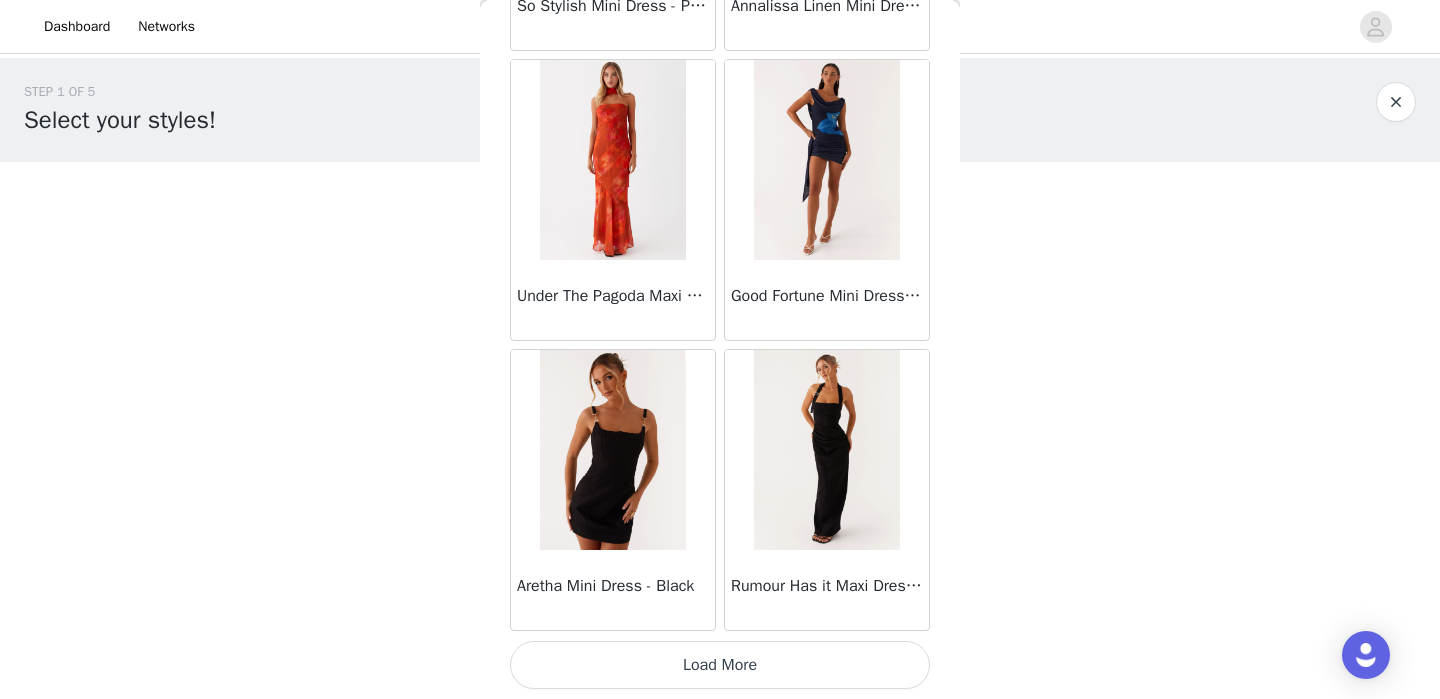 click on "Load More" at bounding box center (720, 665) 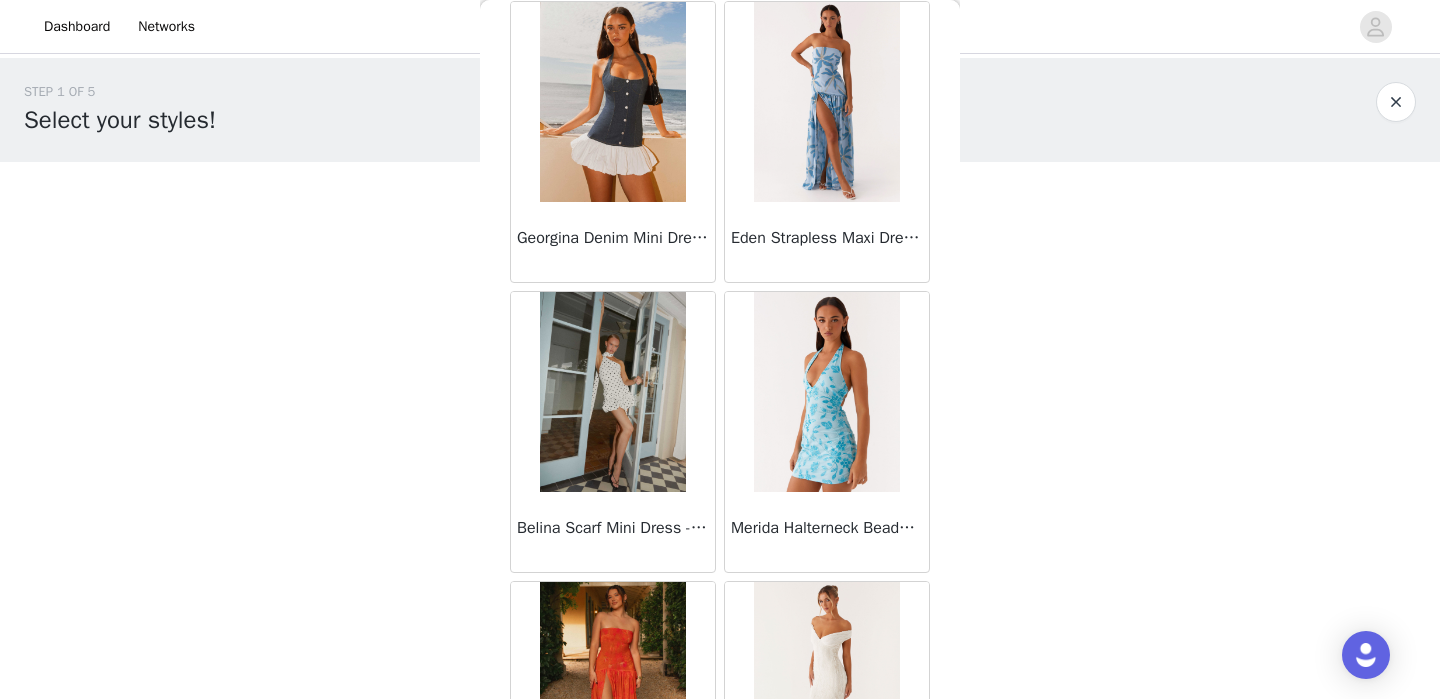 scroll, scrollTop: 8161, scrollLeft: 0, axis: vertical 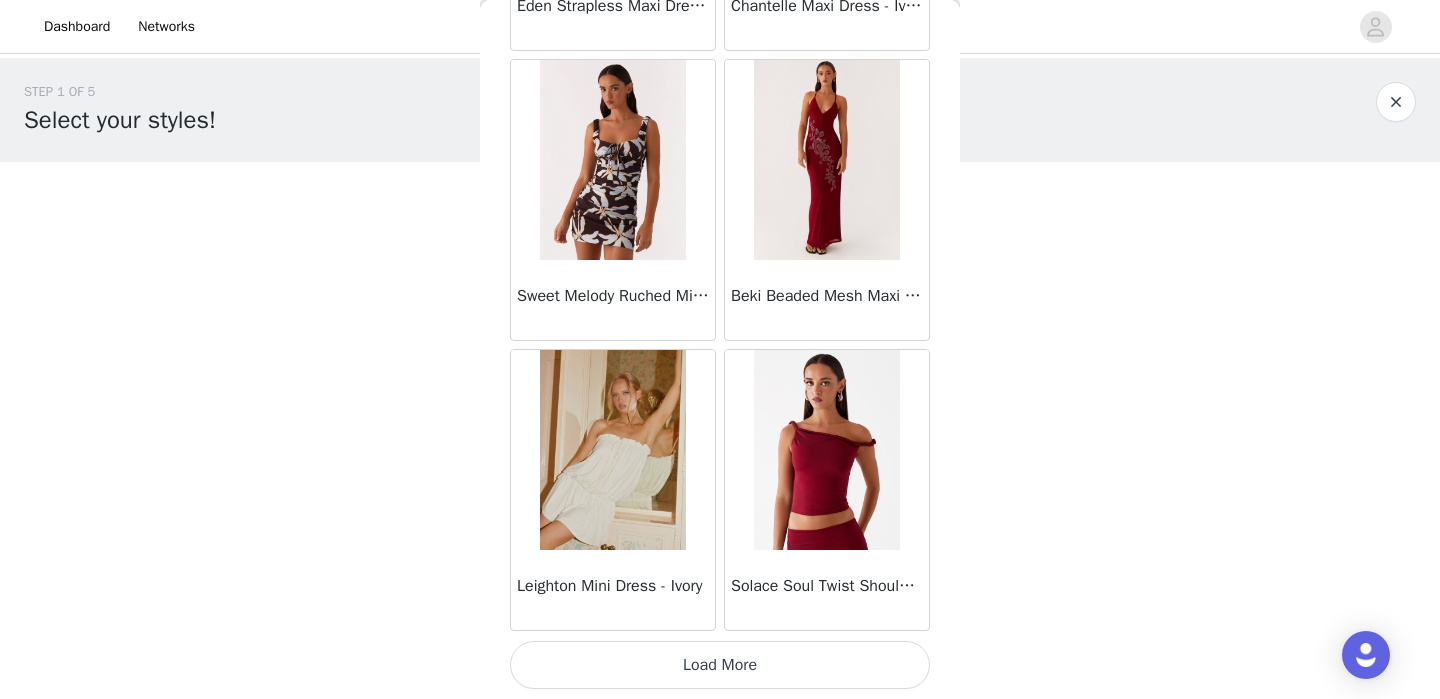 click on "Load More" at bounding box center [720, 665] 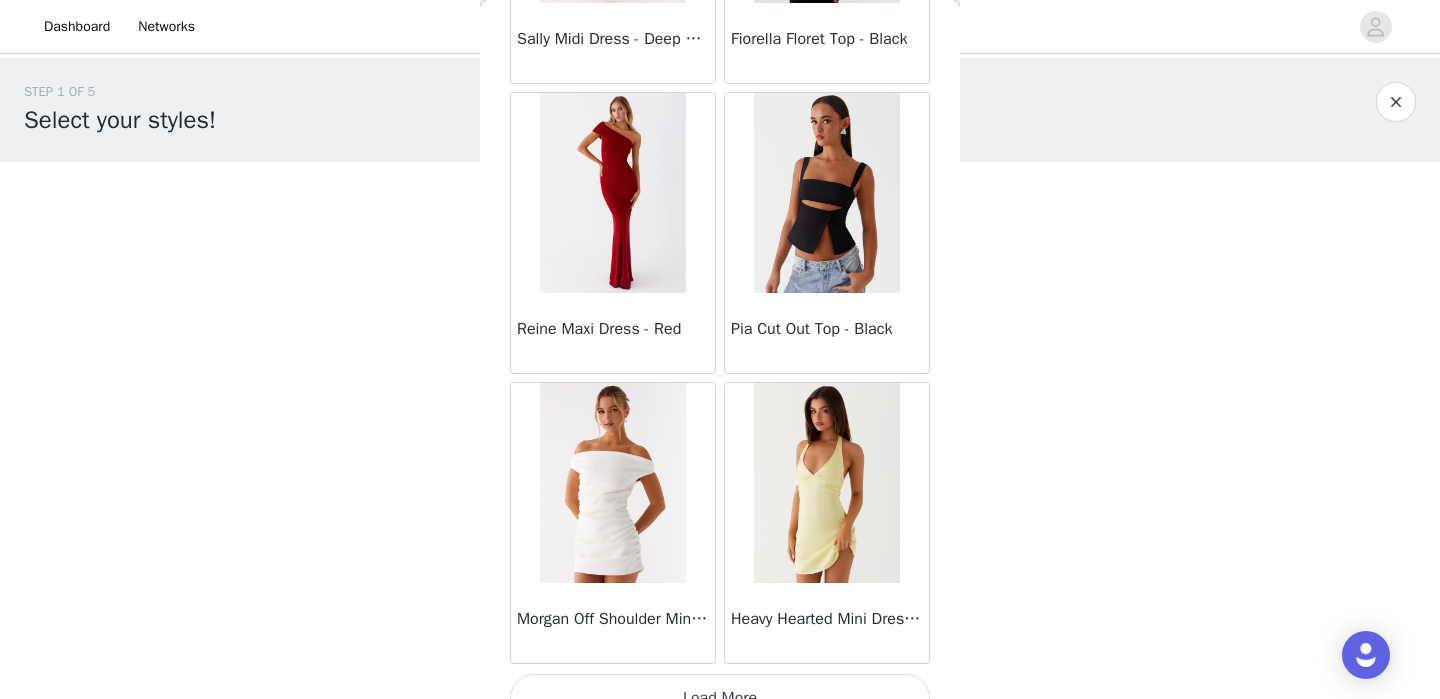 scroll, scrollTop: 11061, scrollLeft: 0, axis: vertical 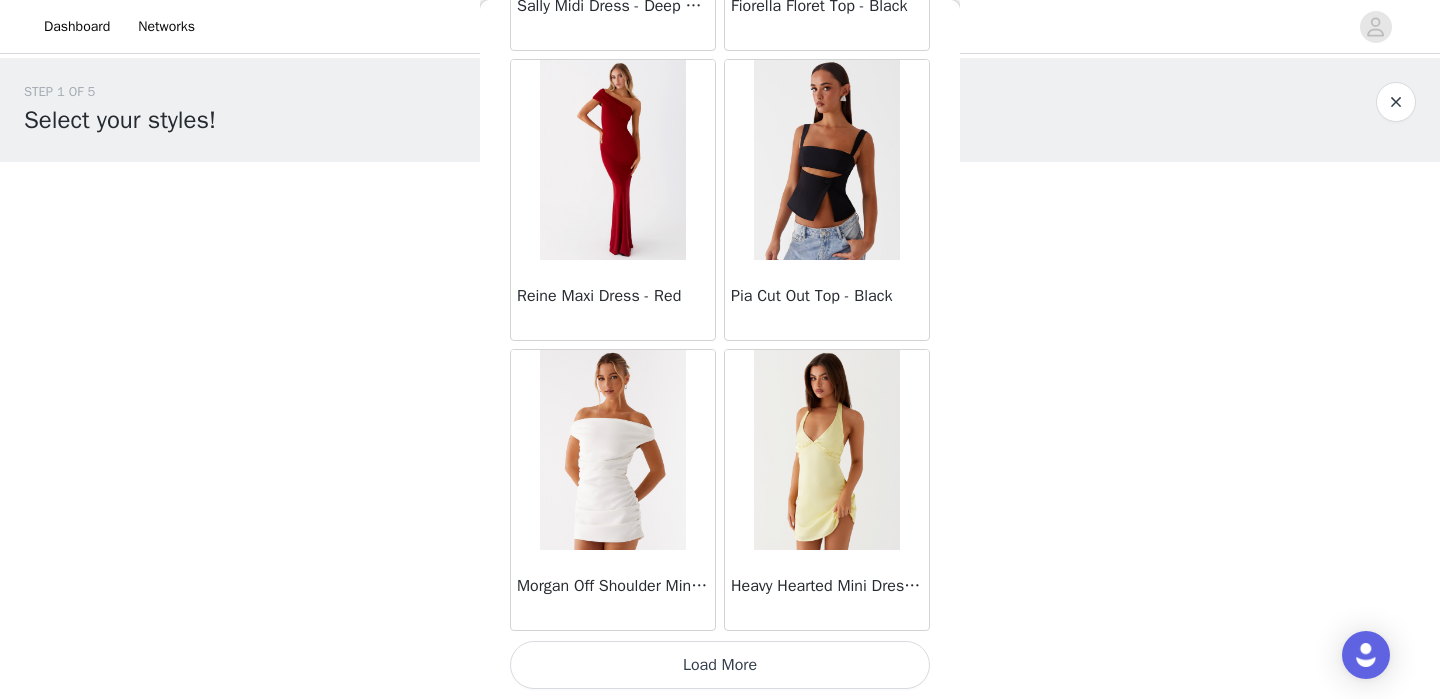 click on "Load More" at bounding box center [720, 665] 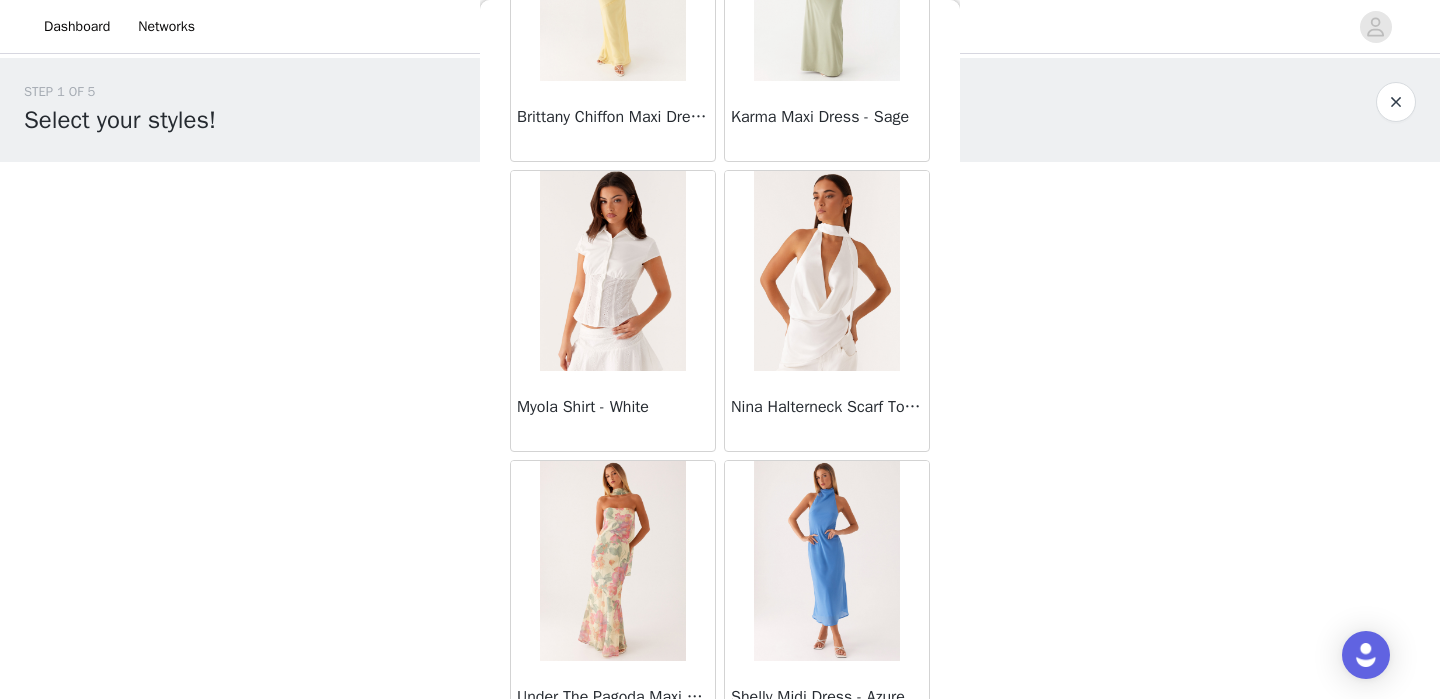scroll, scrollTop: 13961, scrollLeft: 0, axis: vertical 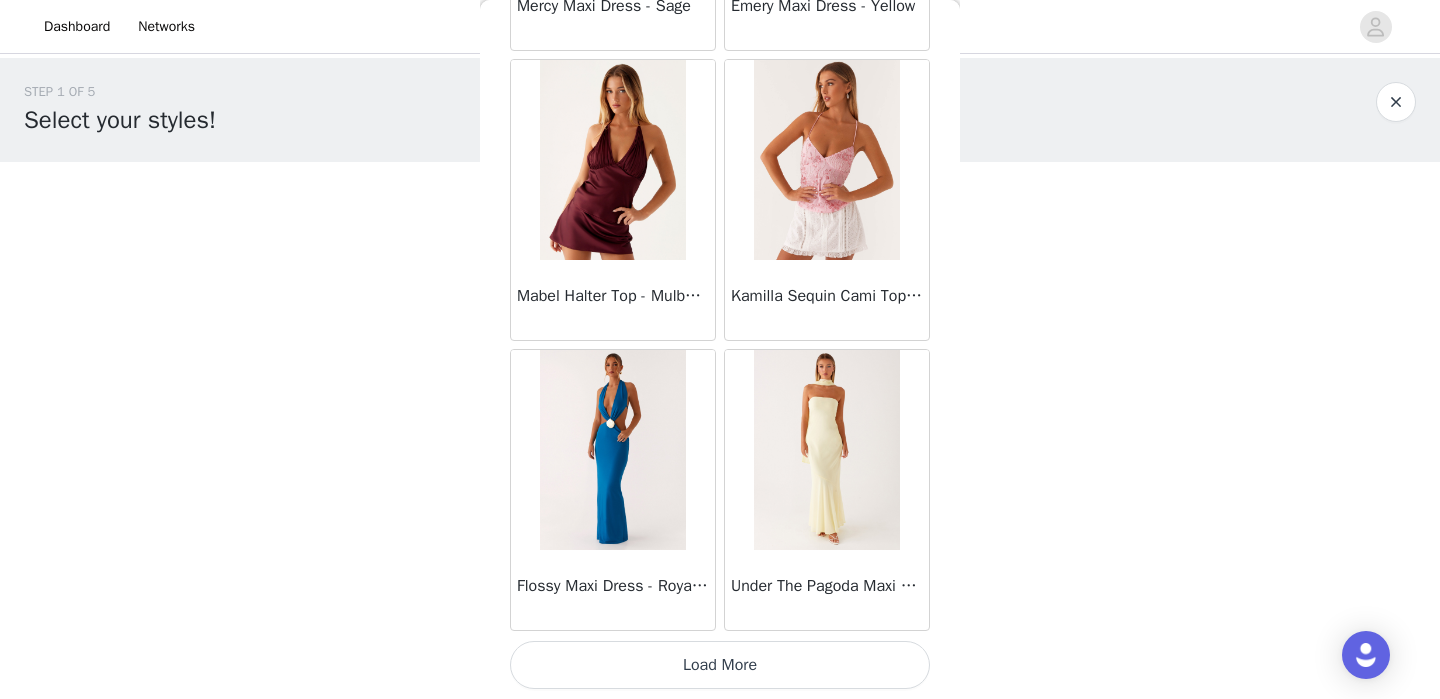 click on "Load More" at bounding box center [720, 665] 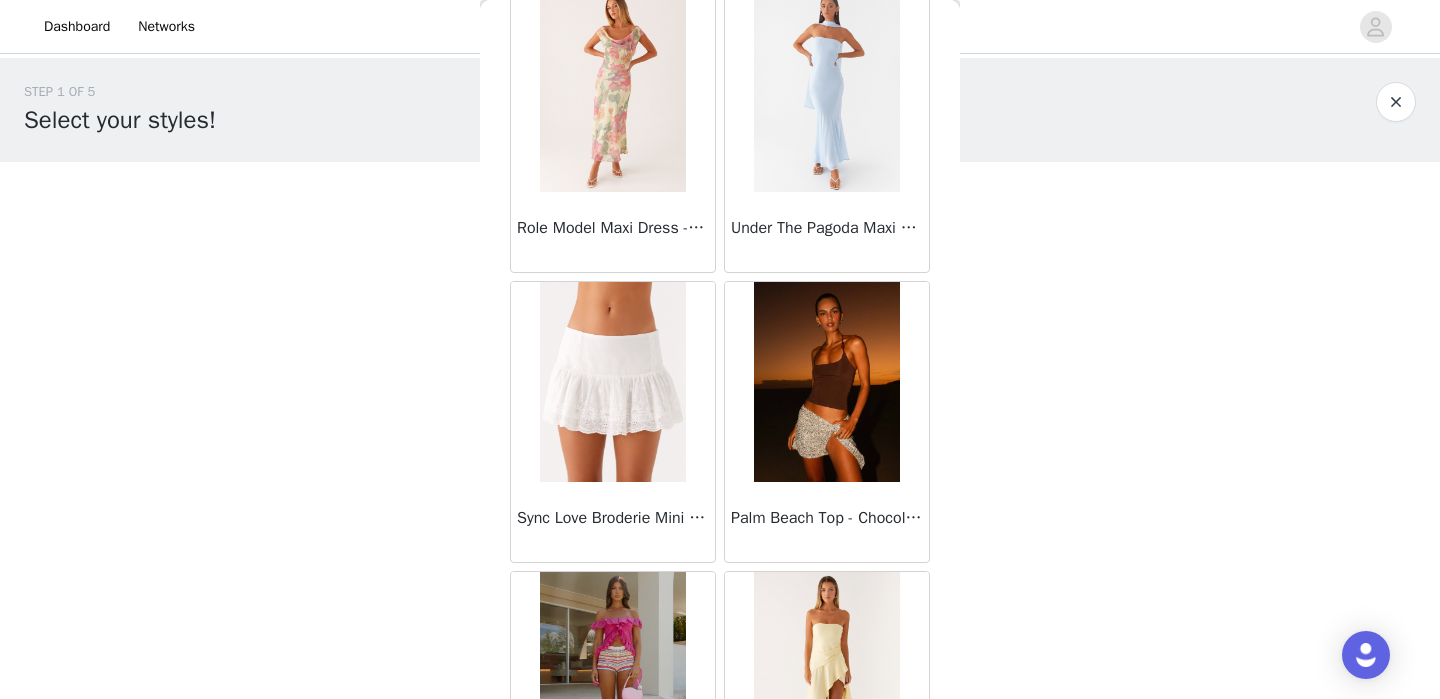 scroll, scrollTop: 16861, scrollLeft: 0, axis: vertical 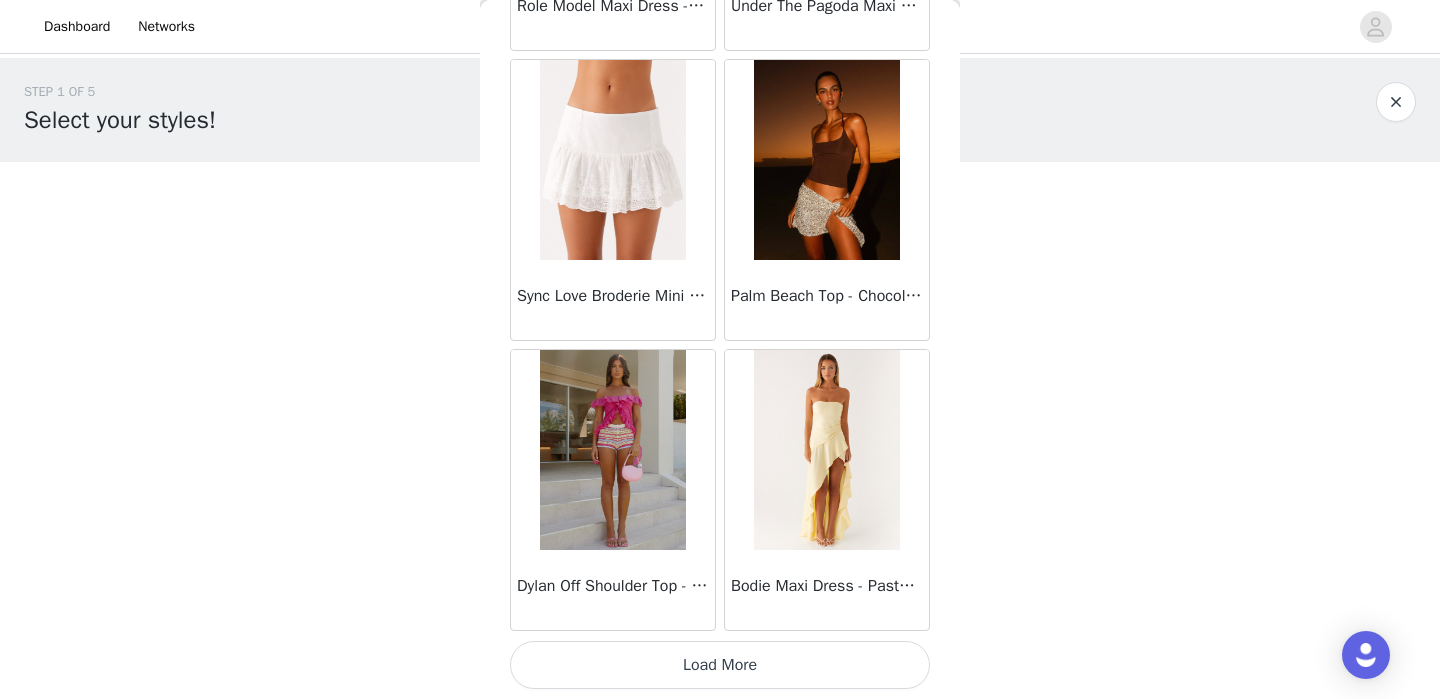 click on "Load More" at bounding box center (720, 665) 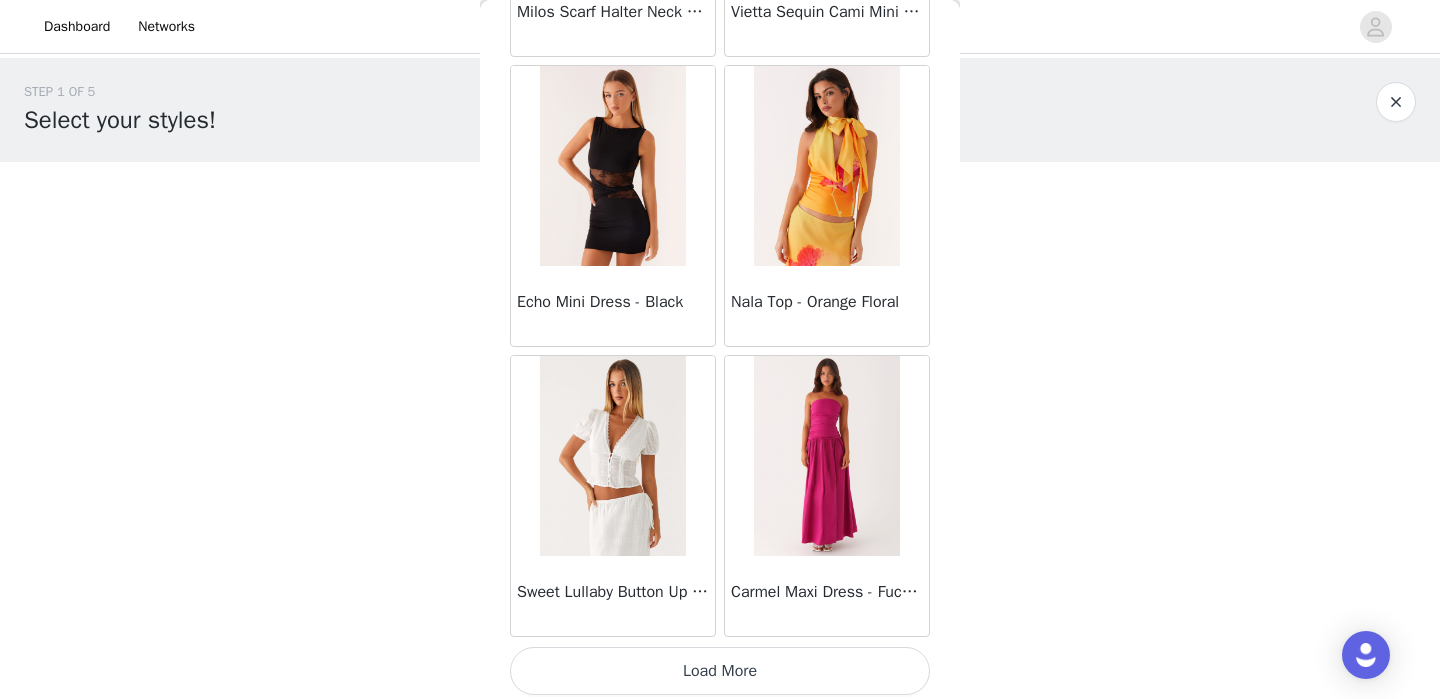scroll, scrollTop: 19761, scrollLeft: 0, axis: vertical 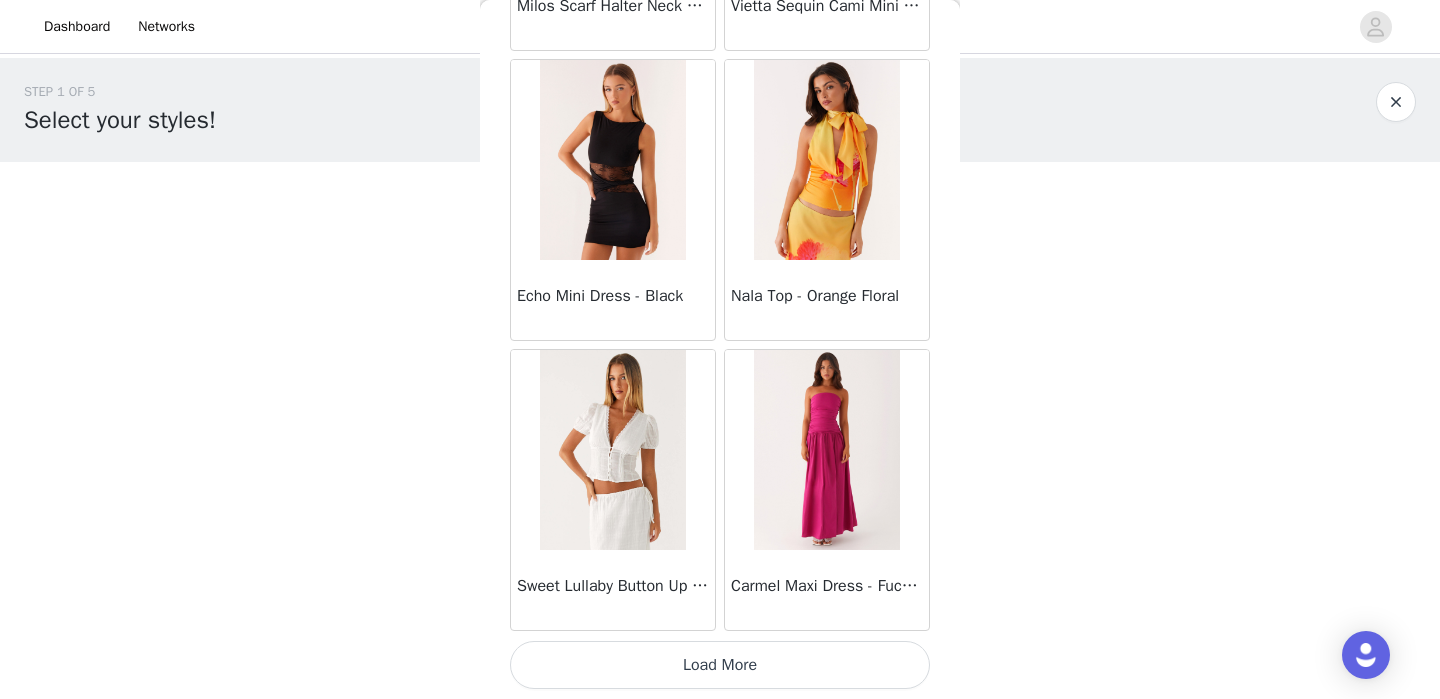 click on "Load More" at bounding box center (720, 665) 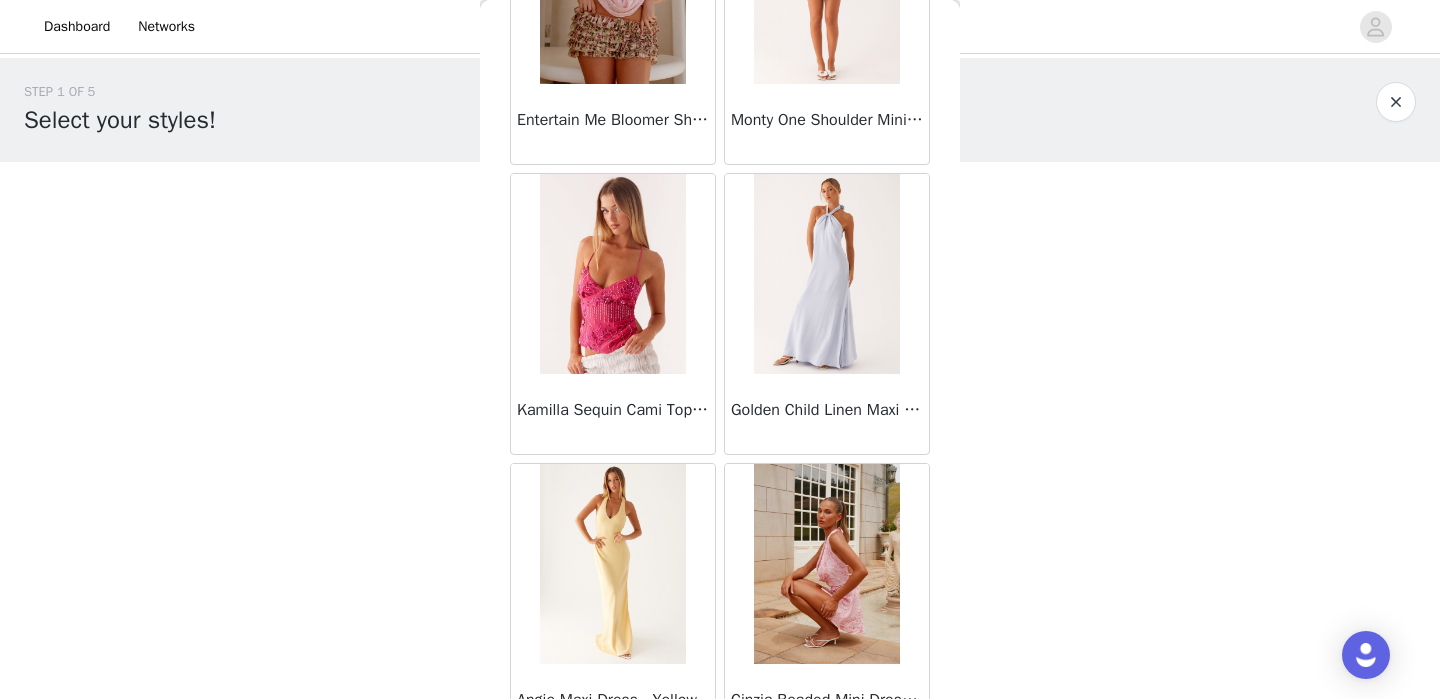 scroll, scrollTop: 22661, scrollLeft: 0, axis: vertical 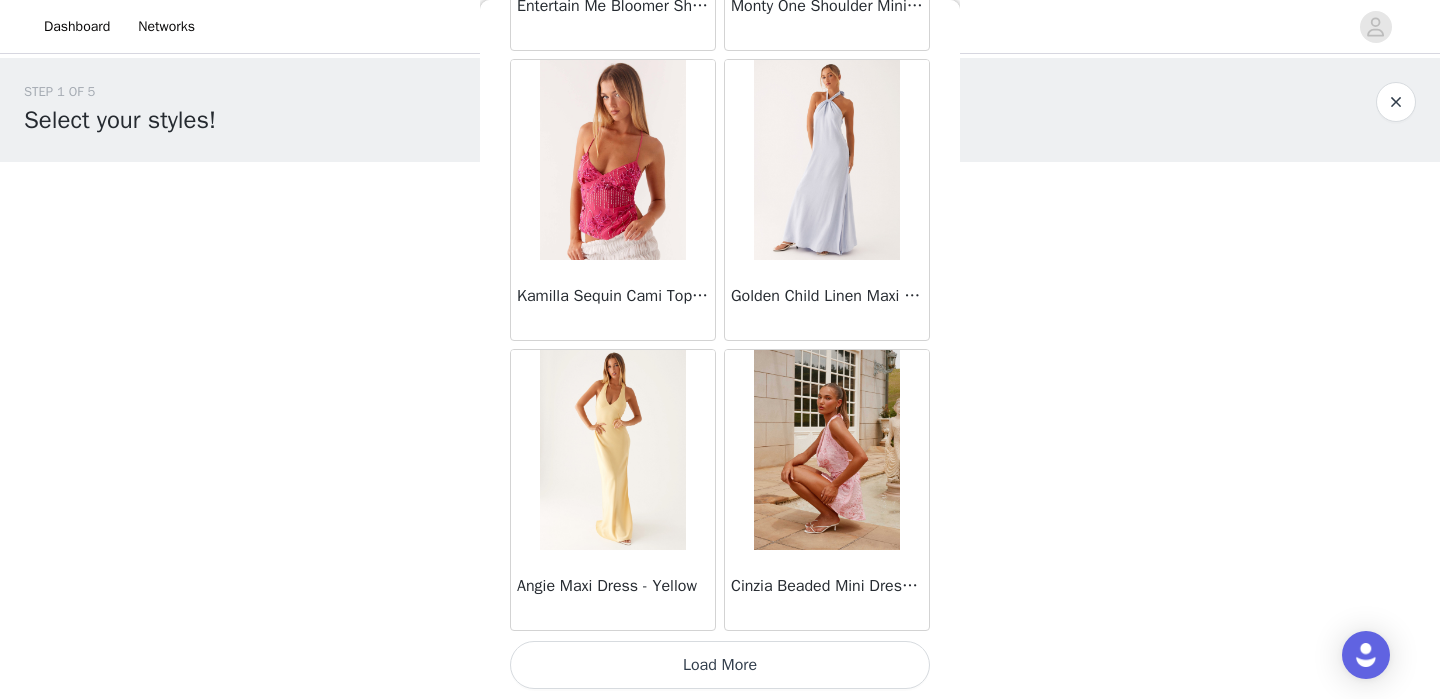 click on "Load More" at bounding box center (720, 665) 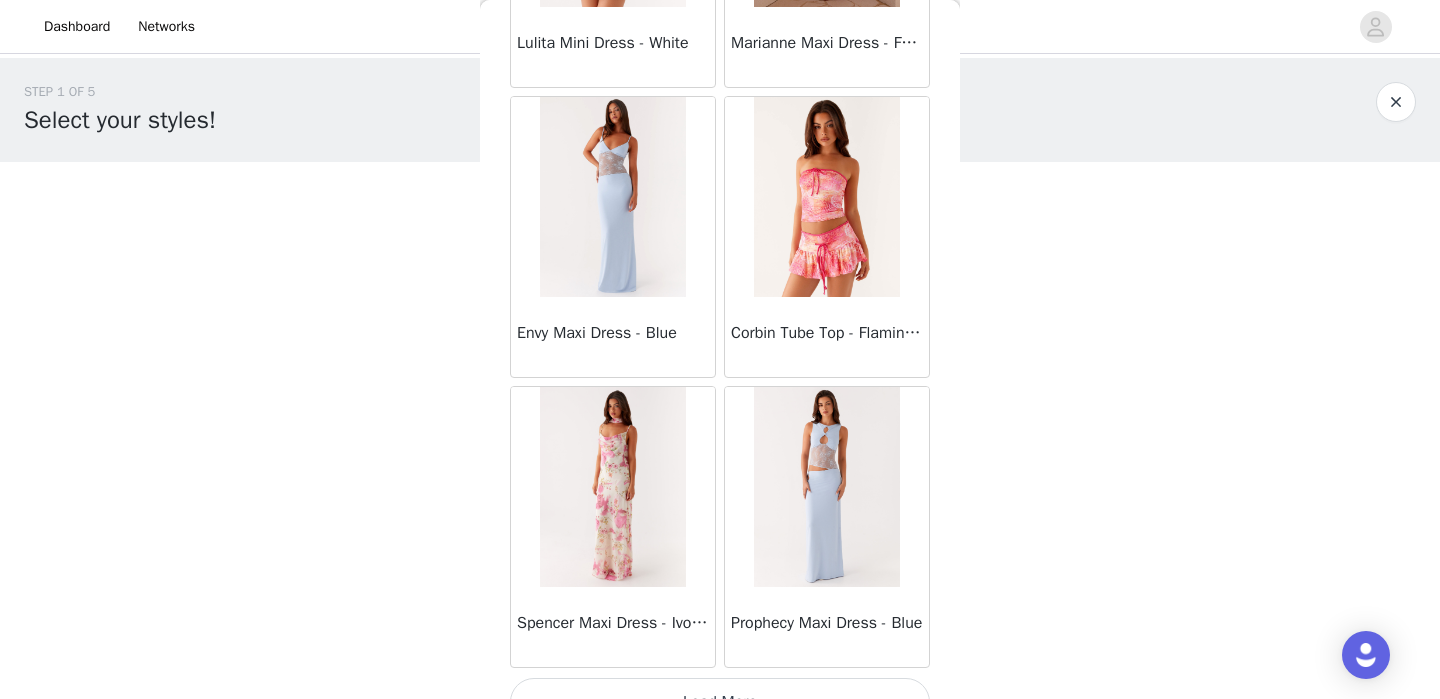 scroll, scrollTop: 25561, scrollLeft: 0, axis: vertical 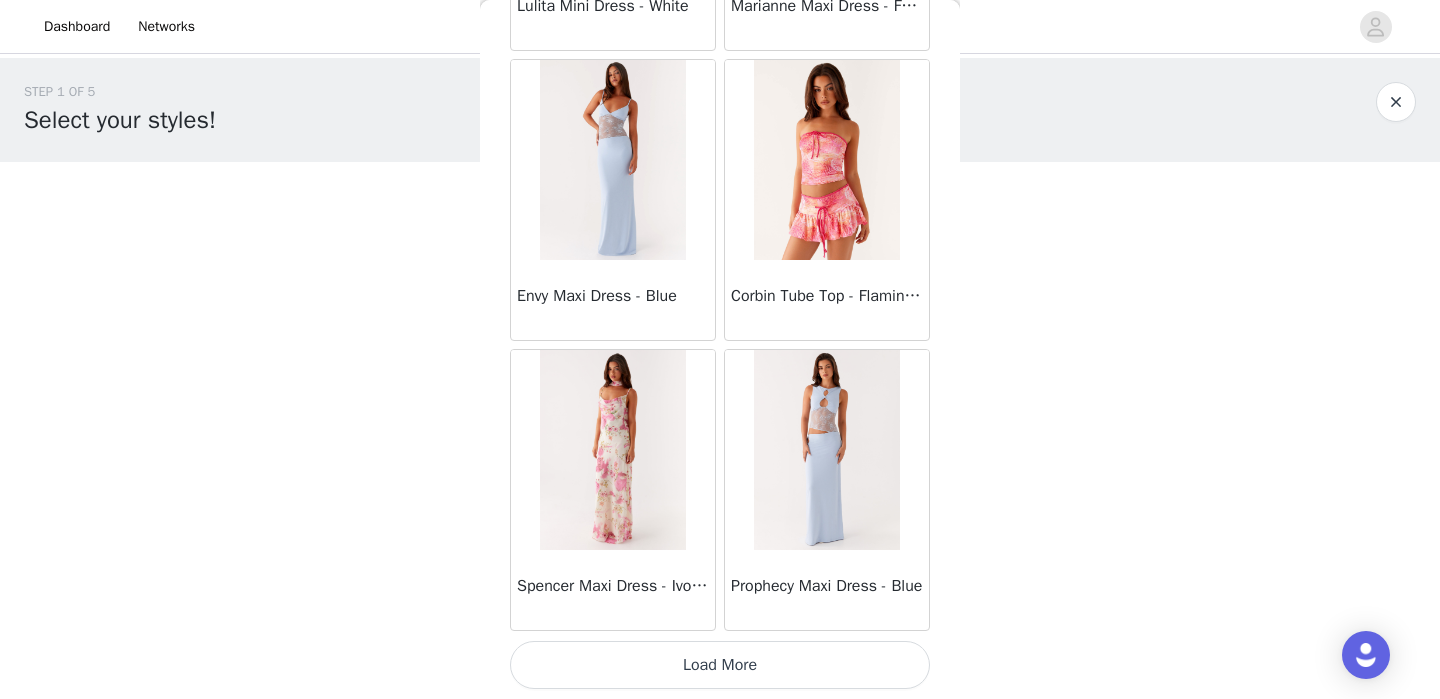 click on "Load More" at bounding box center [720, 665] 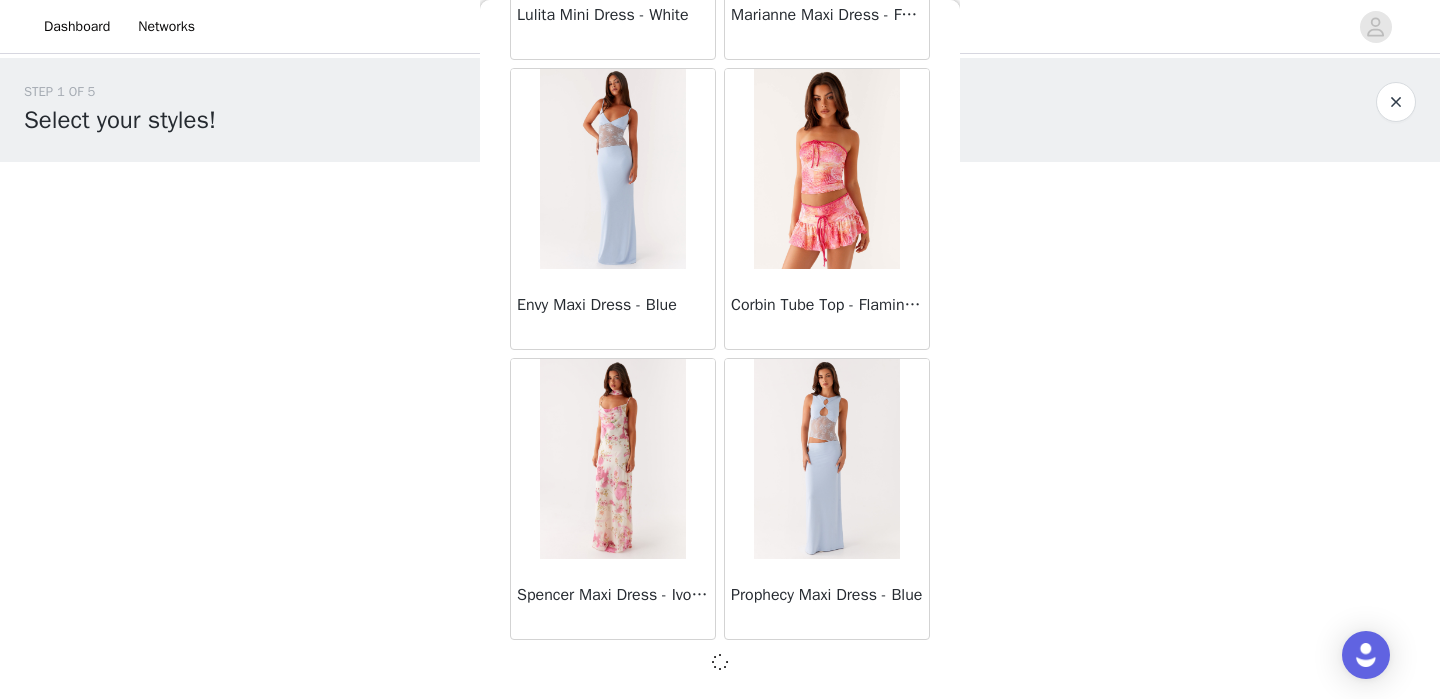 scroll, scrollTop: 25552, scrollLeft: 0, axis: vertical 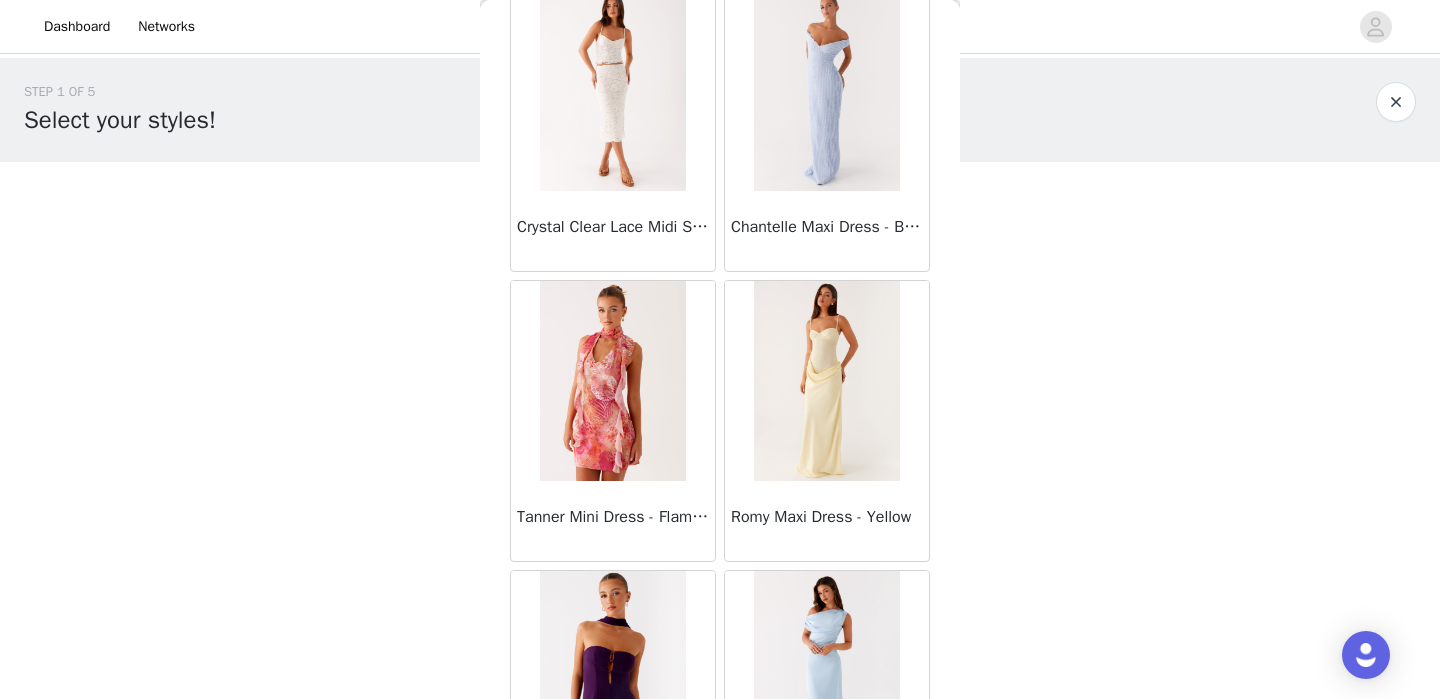 click at bounding box center (826, 381) 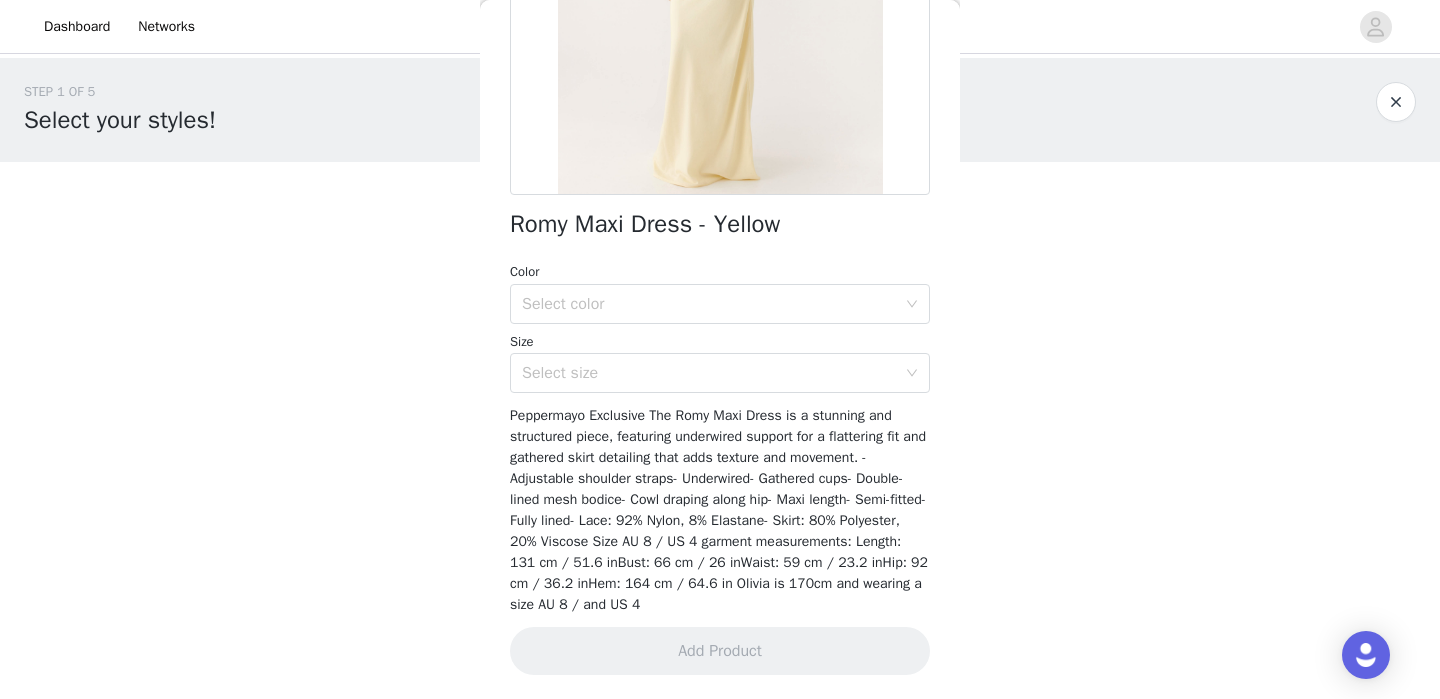 scroll, scrollTop: 355, scrollLeft: 0, axis: vertical 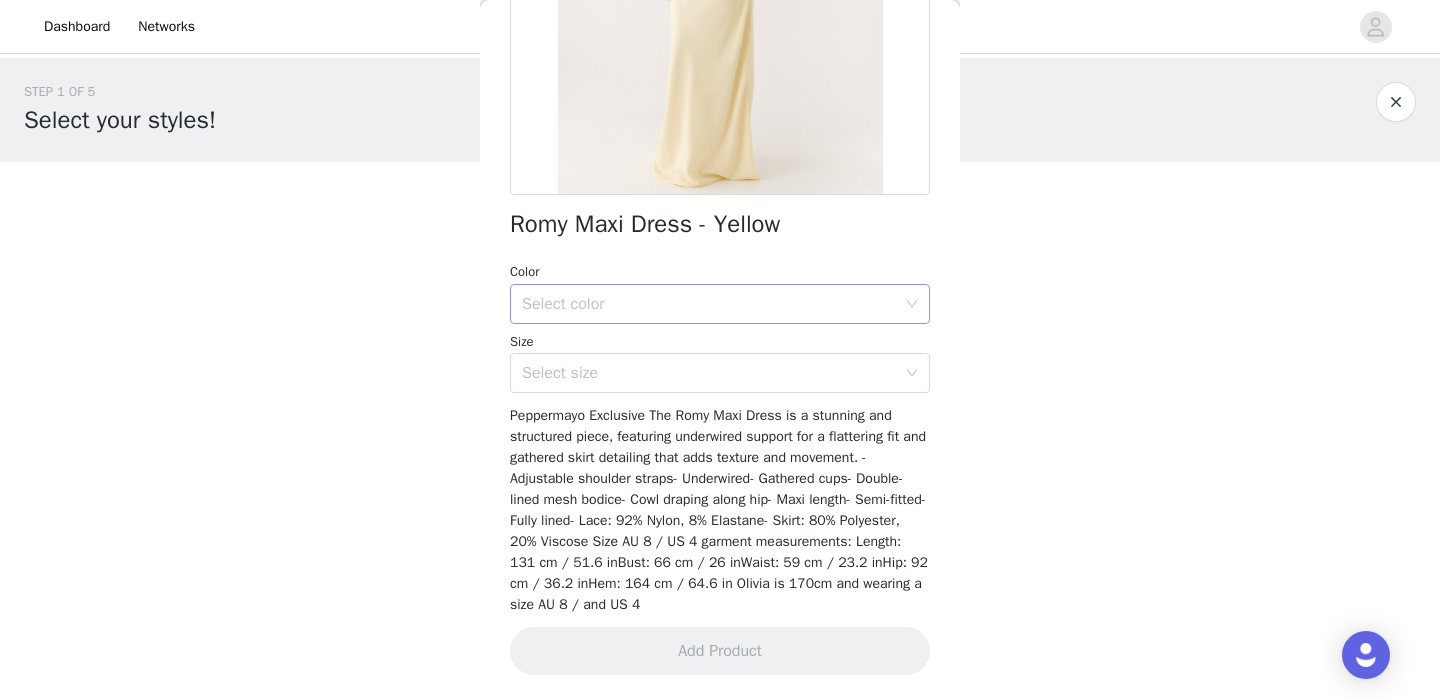 click on "Select color" at bounding box center (709, 304) 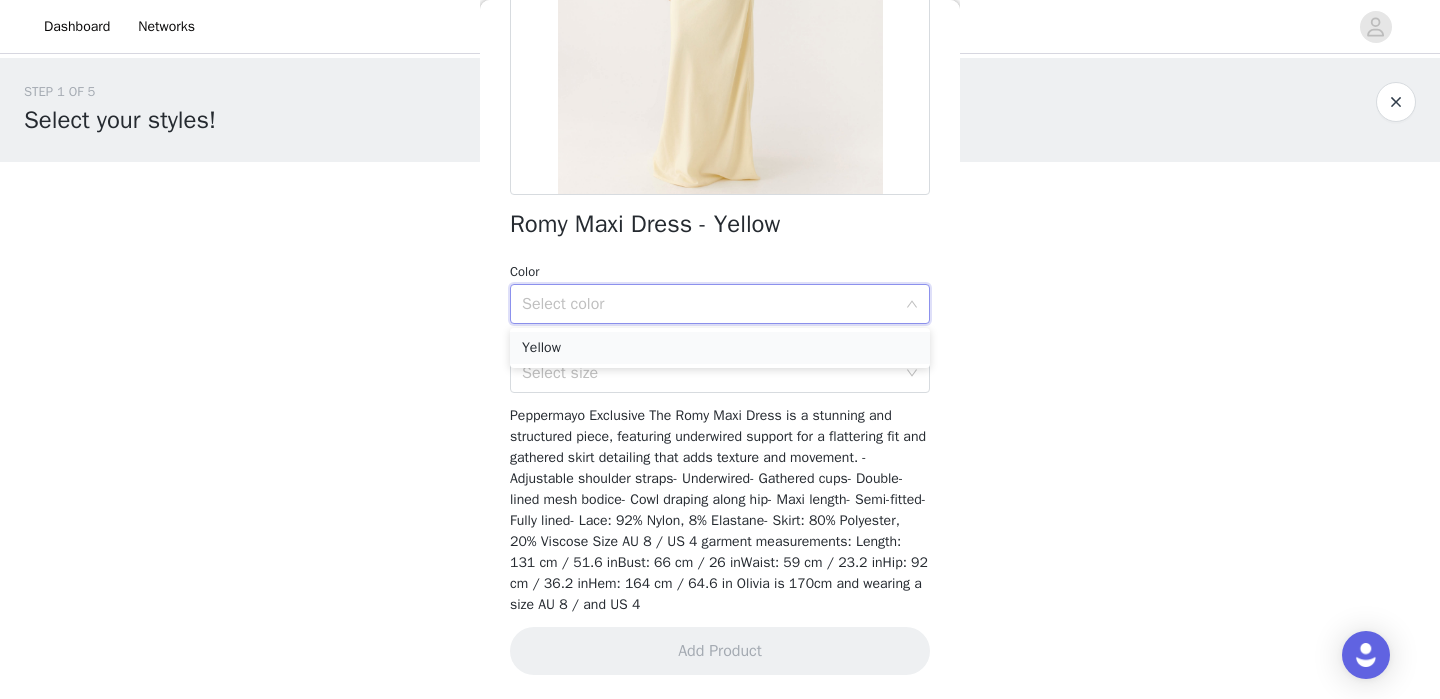 click on "Yellow" at bounding box center (720, 348) 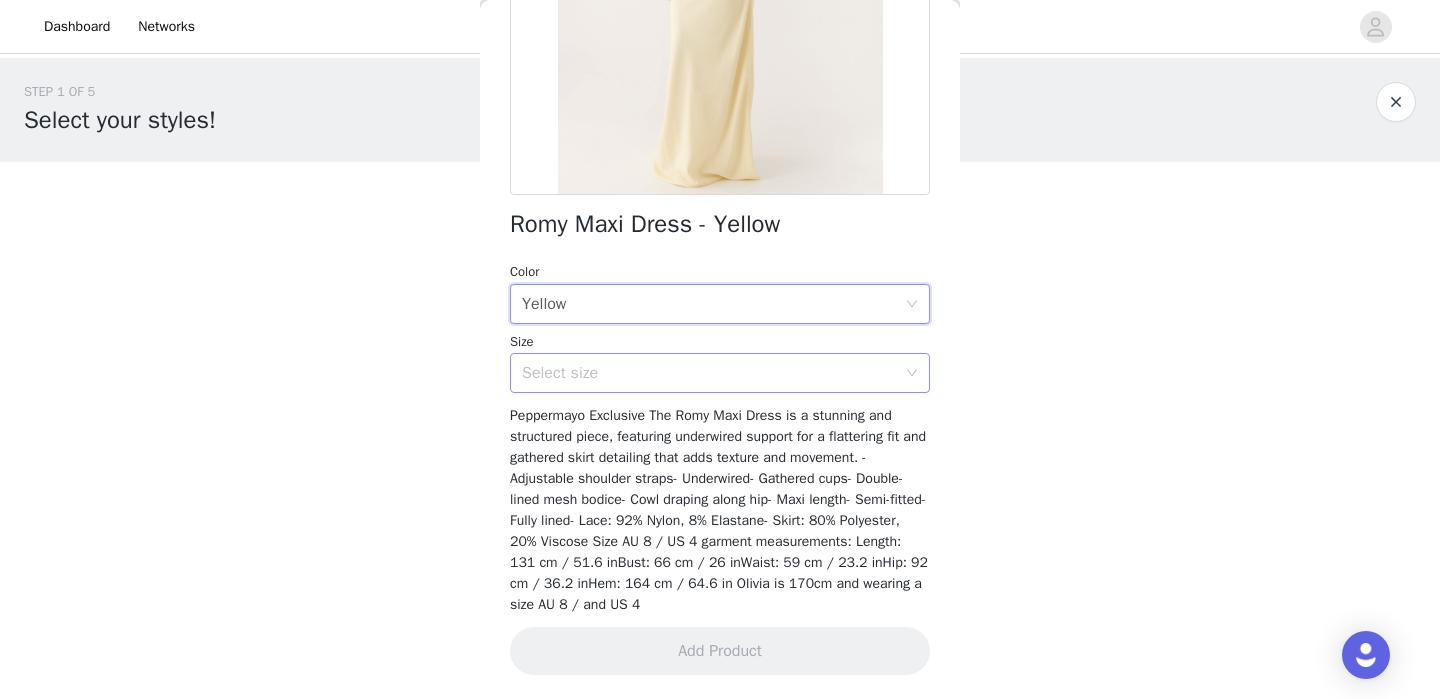 click on "Select size" at bounding box center [709, 373] 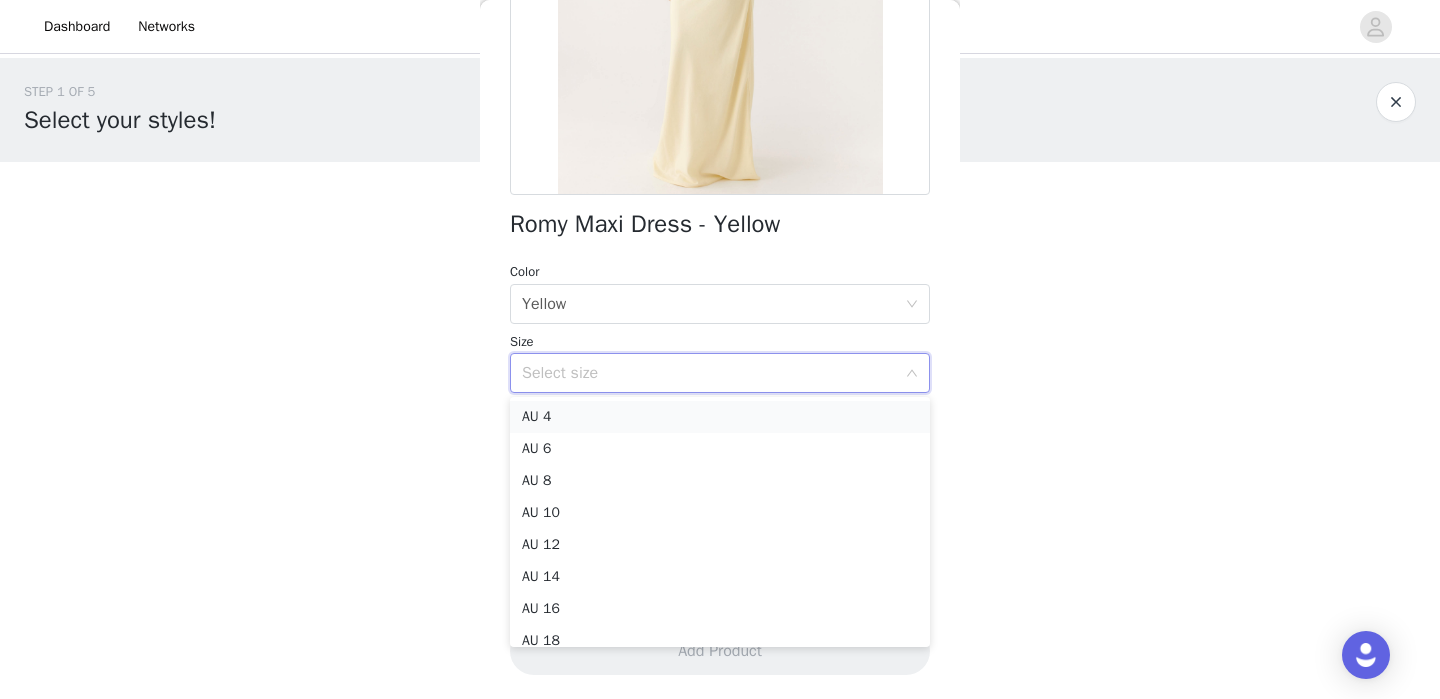 click on "AU 4" at bounding box center [720, 417] 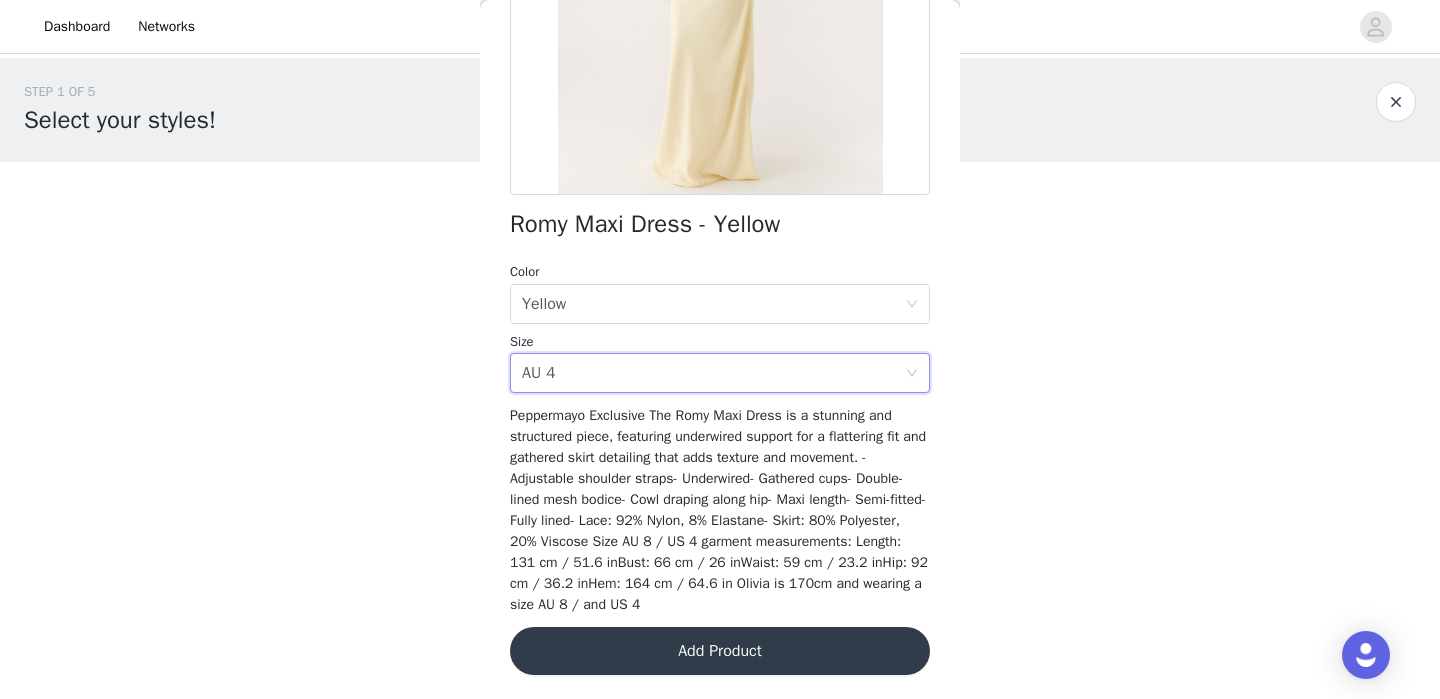 click on "Add Product" at bounding box center [720, 651] 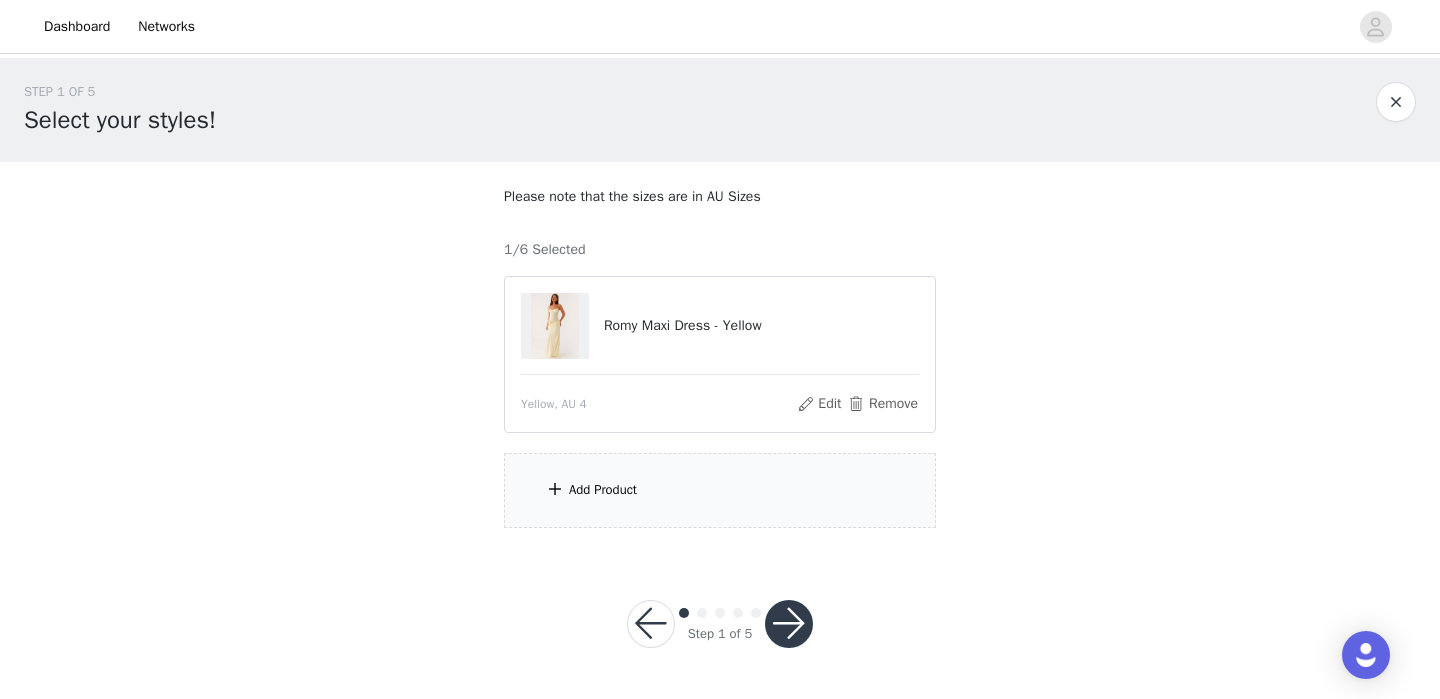 click on "Add Product" at bounding box center (720, 490) 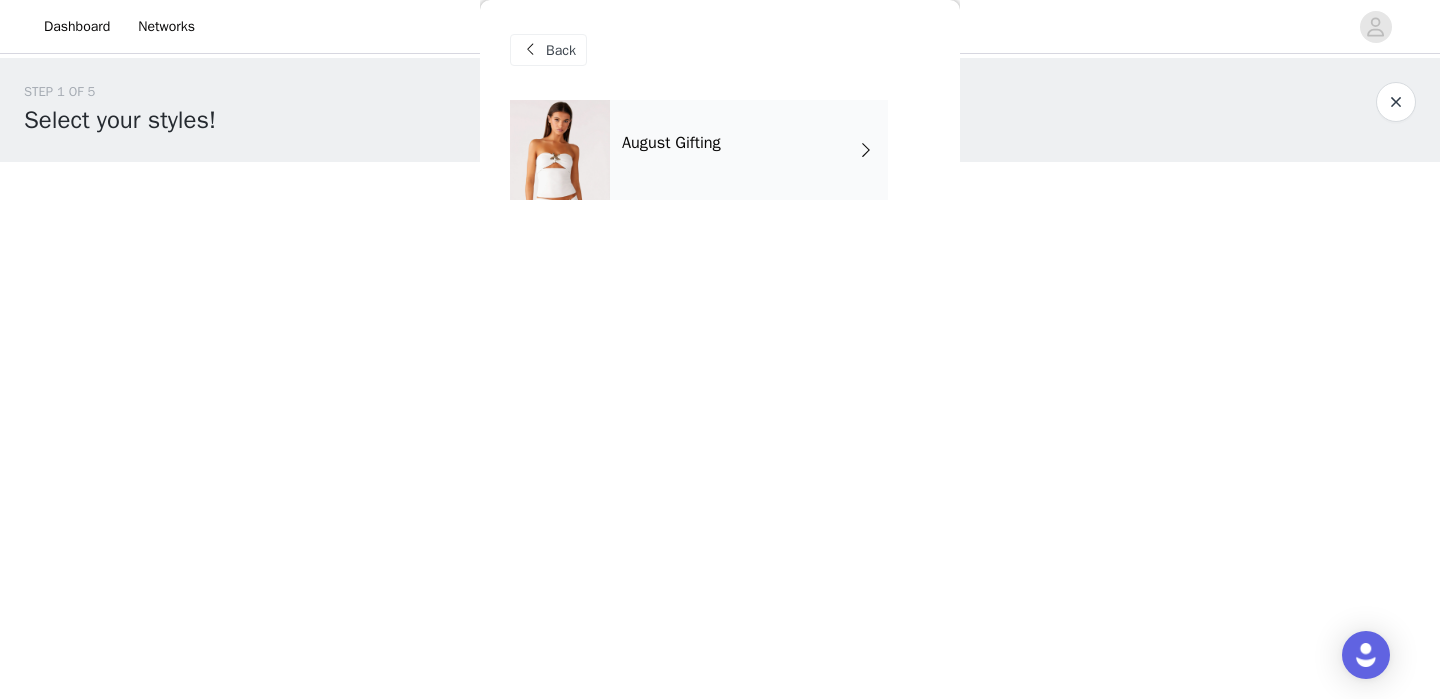 click on "August Gifting" at bounding box center [671, 143] 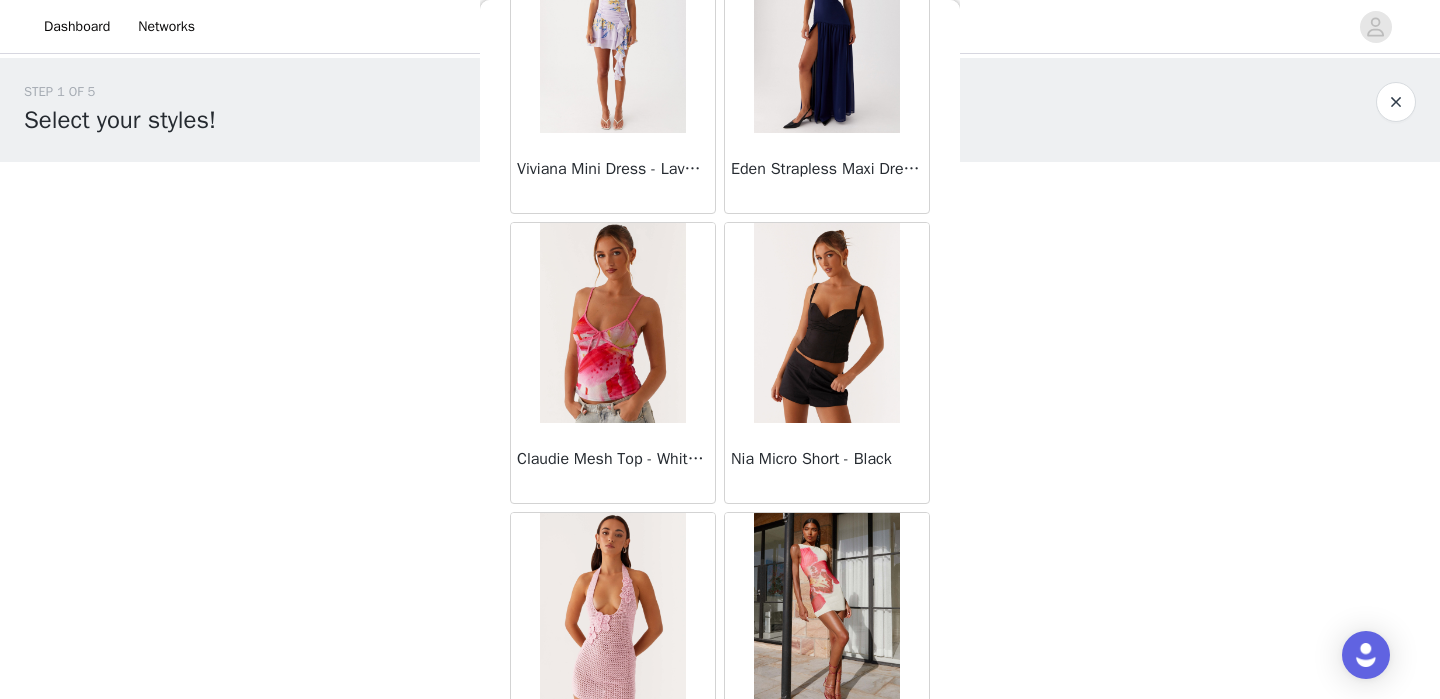 scroll, scrollTop: 2361, scrollLeft: 0, axis: vertical 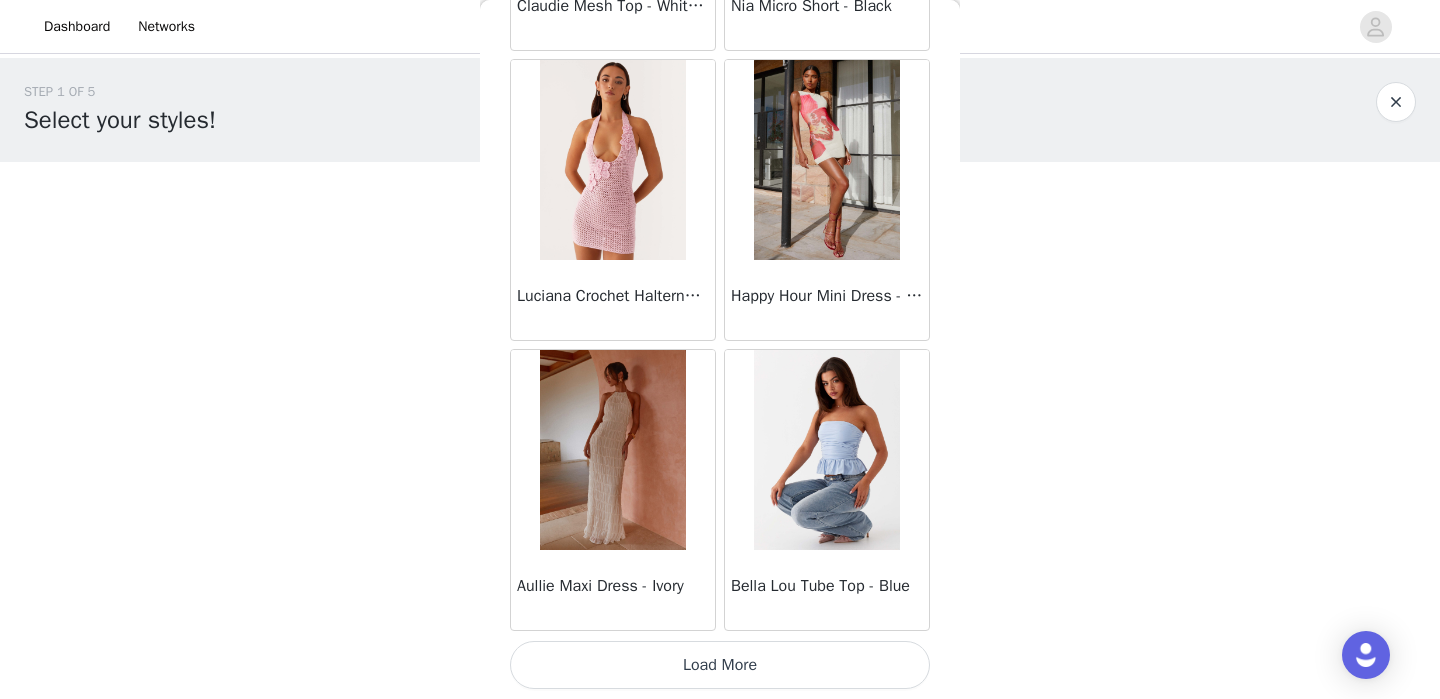 click on "Load More" at bounding box center [720, 665] 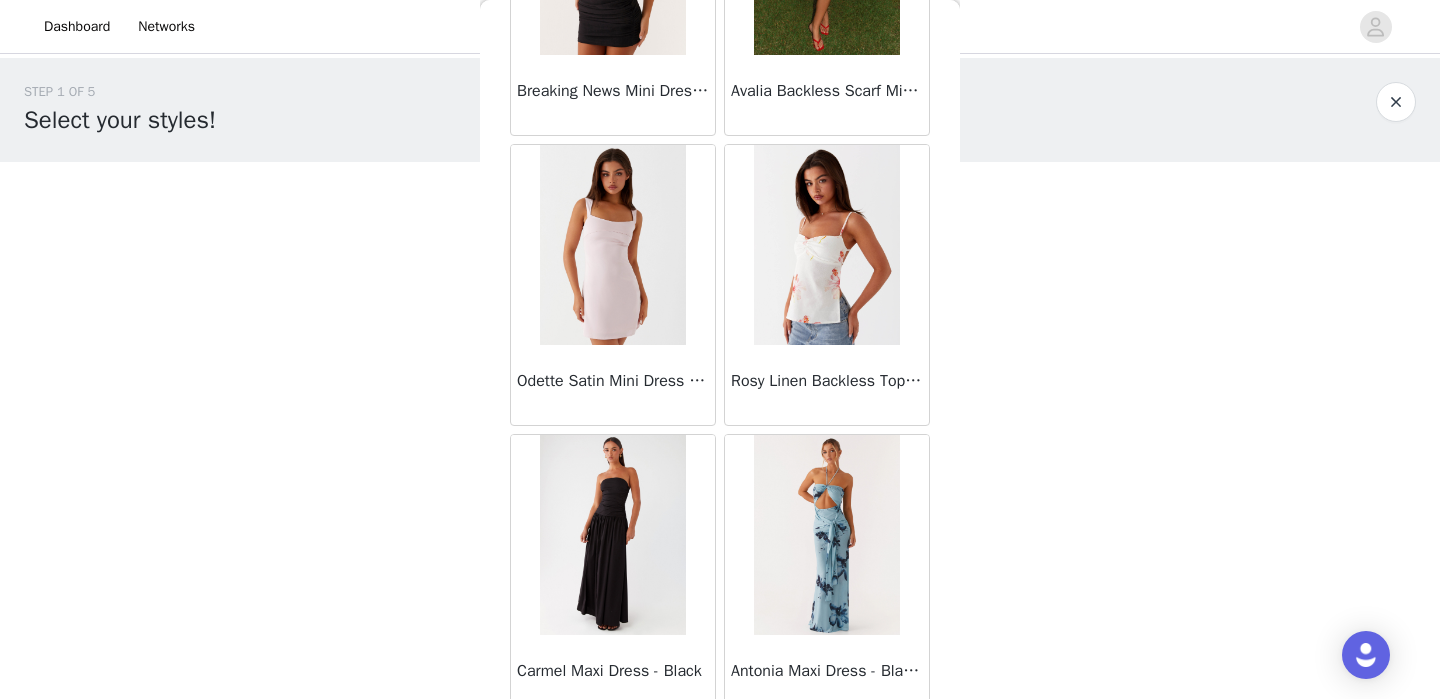scroll, scrollTop: 5261, scrollLeft: 0, axis: vertical 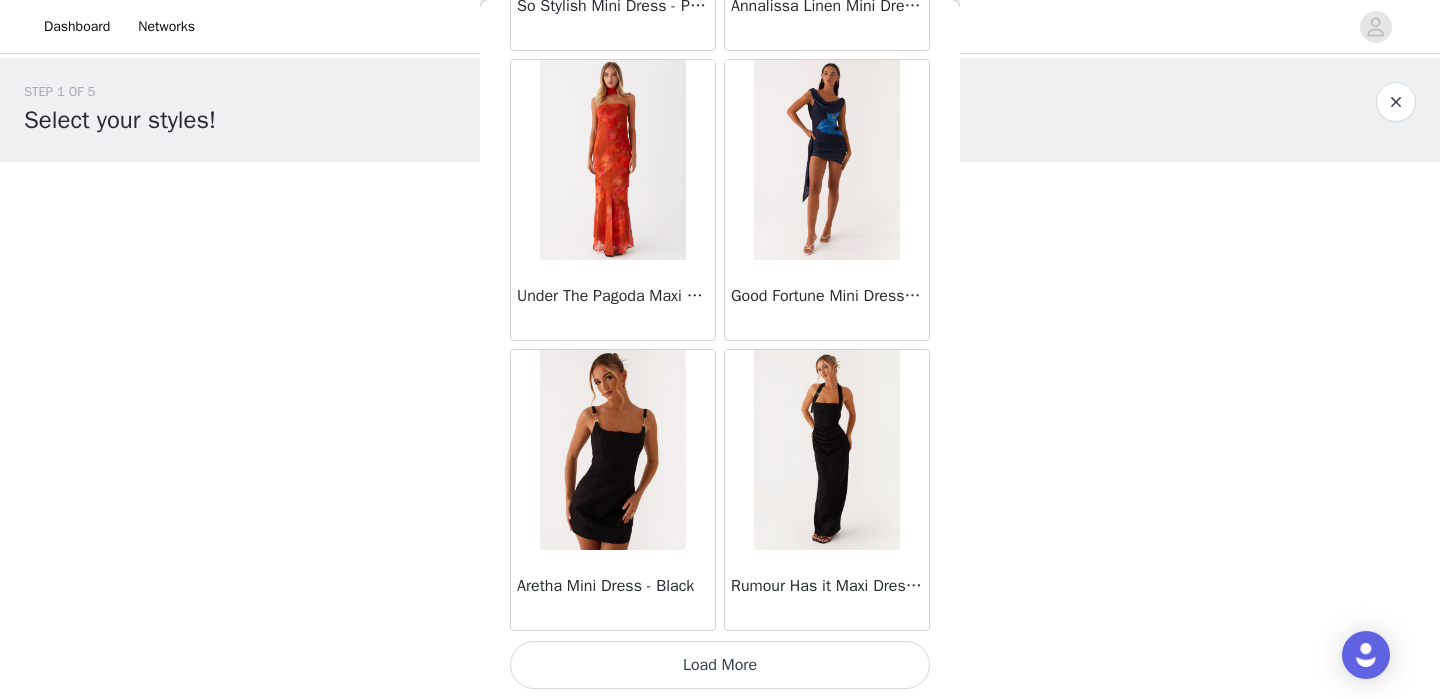 click on "Load More" at bounding box center (720, 665) 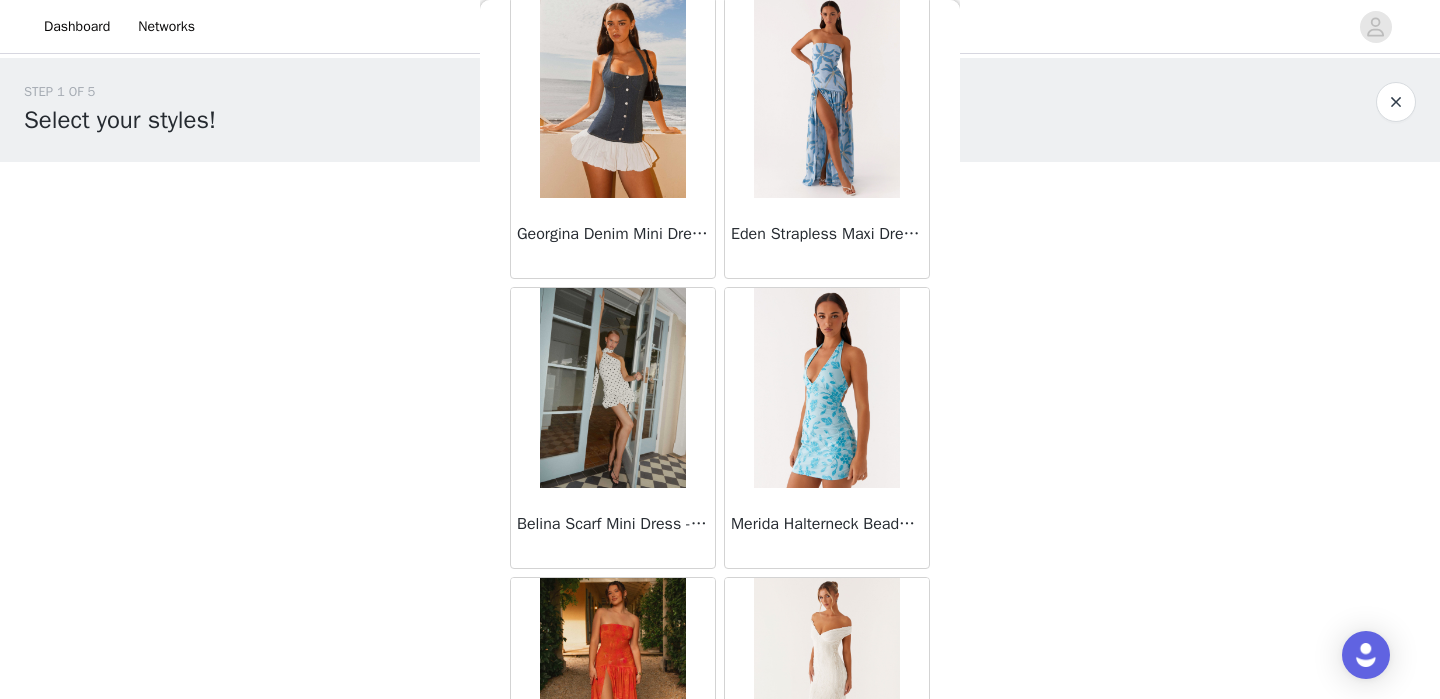 scroll, scrollTop: 8161, scrollLeft: 0, axis: vertical 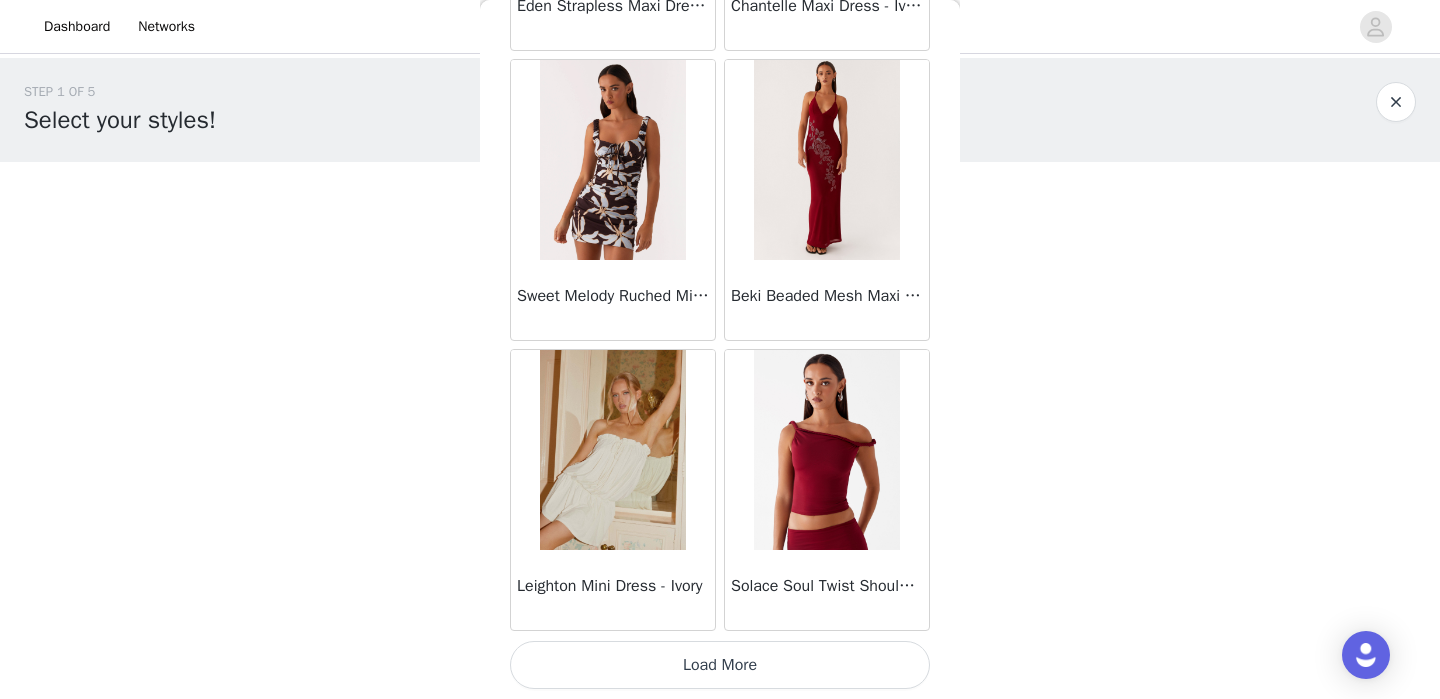 click on "Load More" at bounding box center (720, 665) 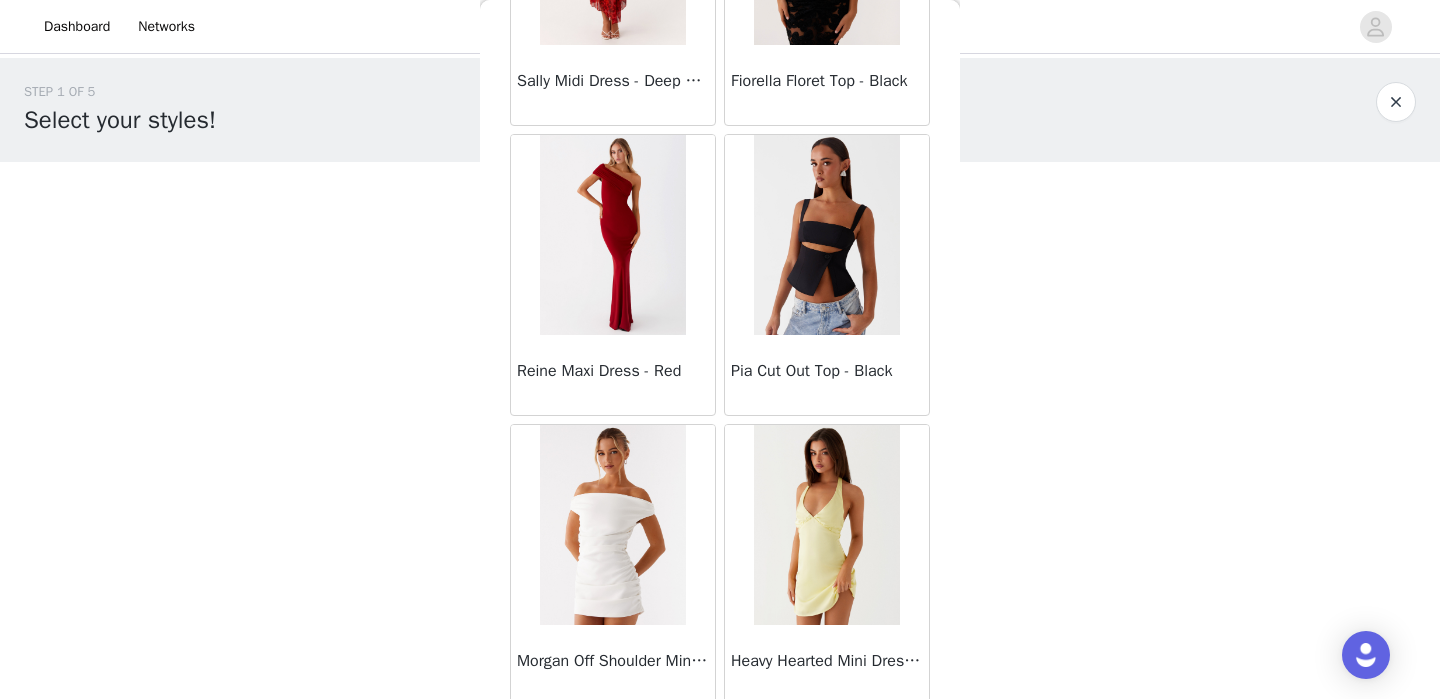 scroll, scrollTop: 11061, scrollLeft: 0, axis: vertical 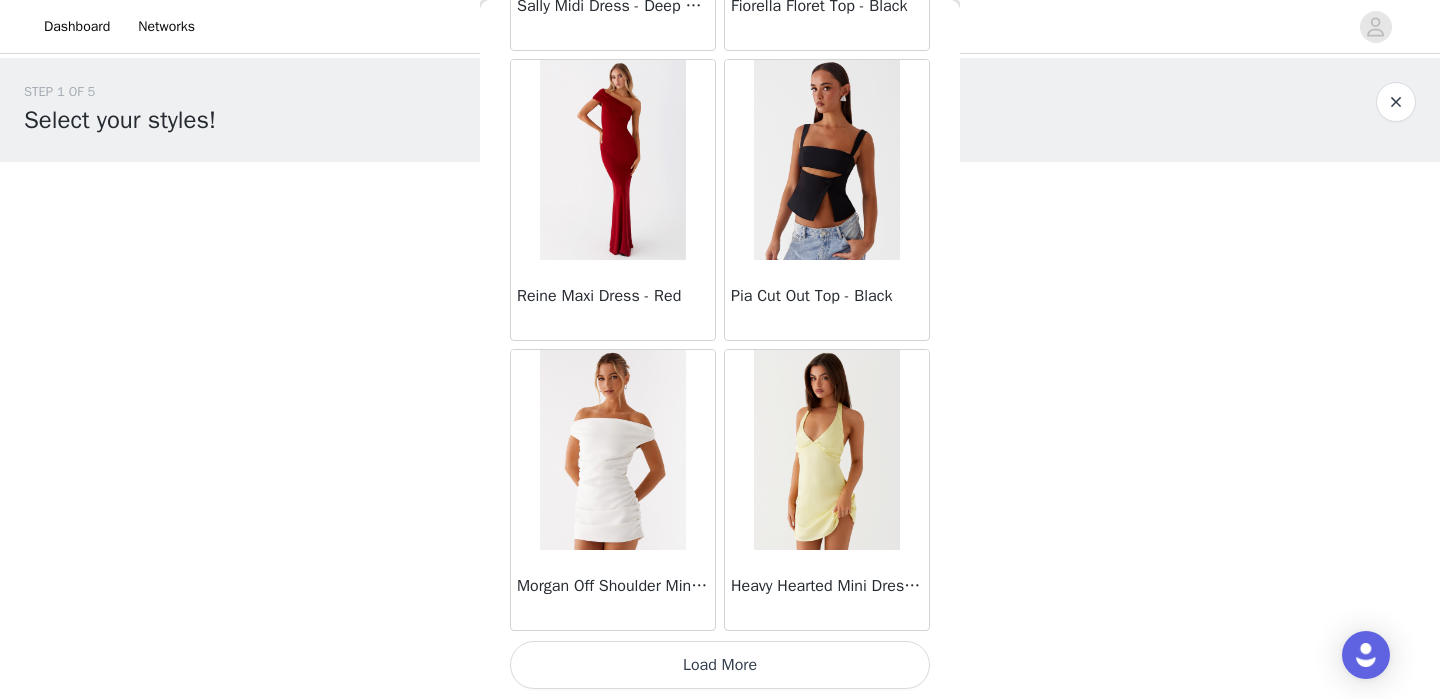 click on "Load More" at bounding box center (720, 665) 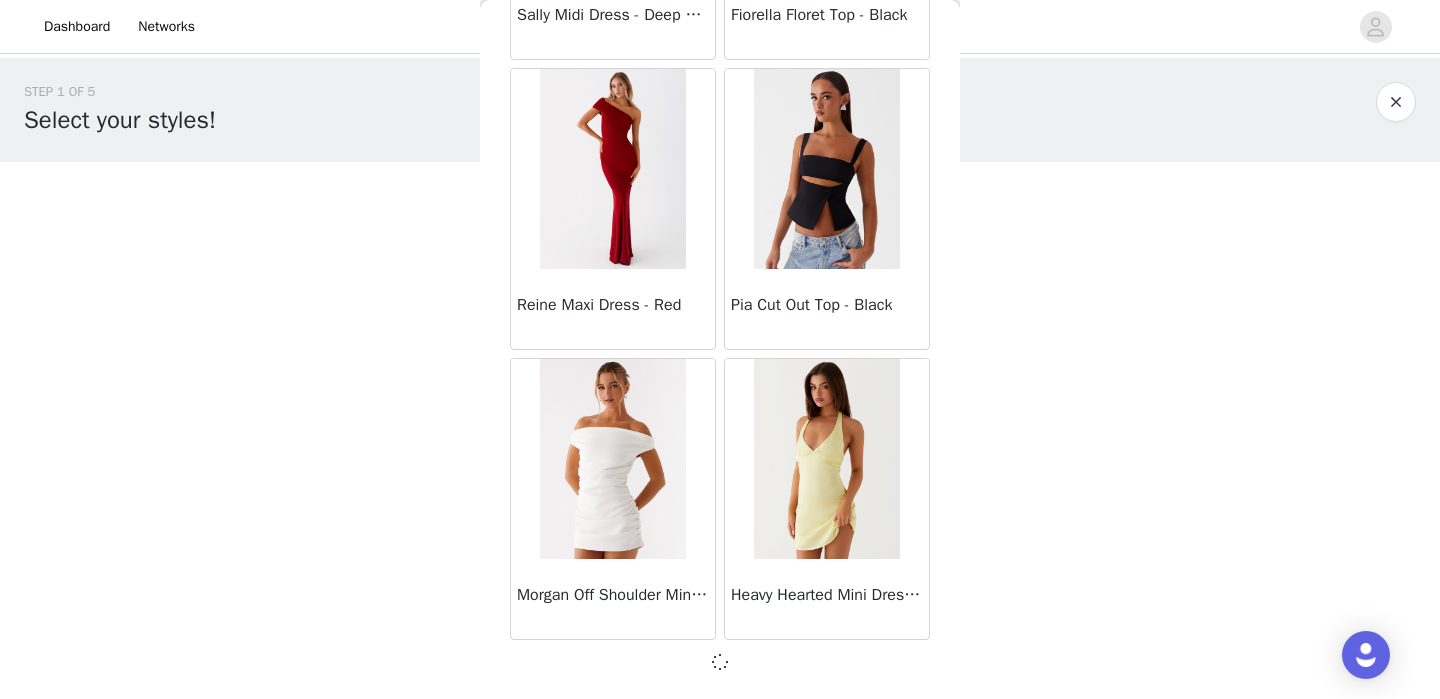 scroll, scrollTop: 11052, scrollLeft: 0, axis: vertical 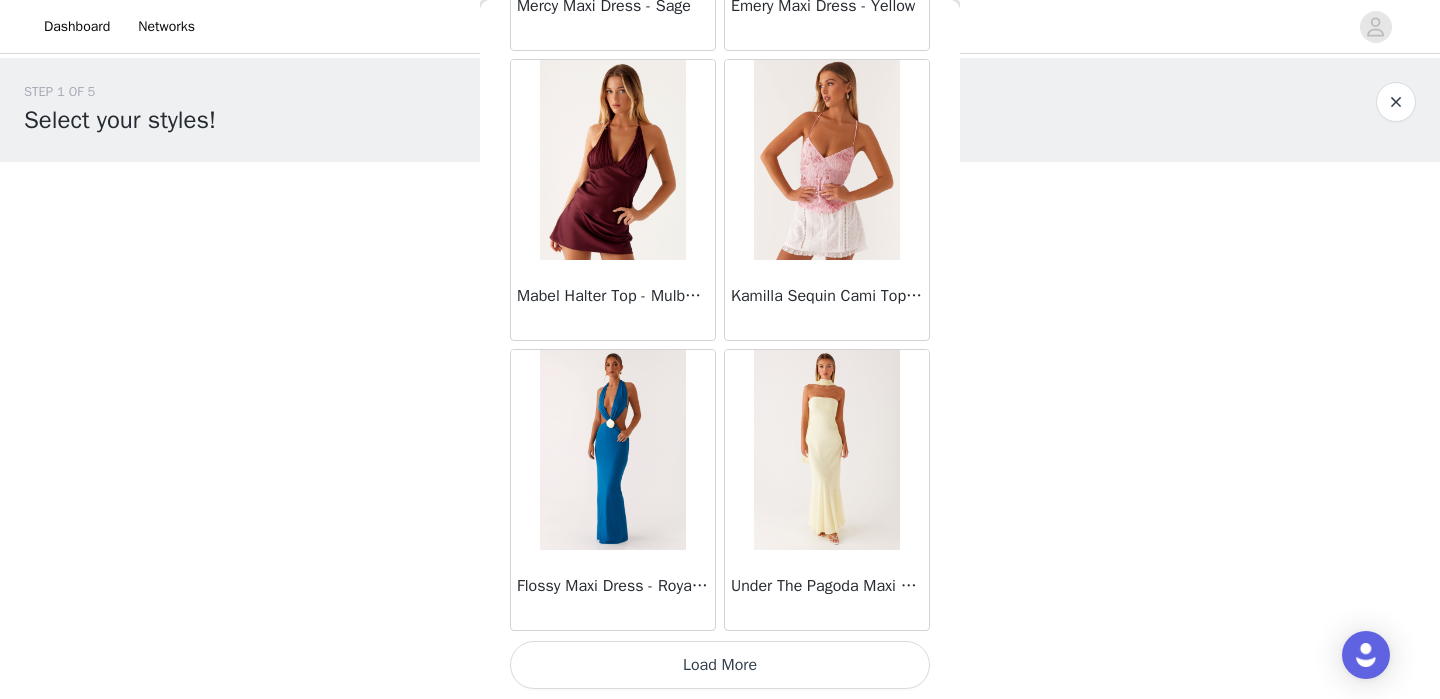 click on "Load More" at bounding box center [720, 665] 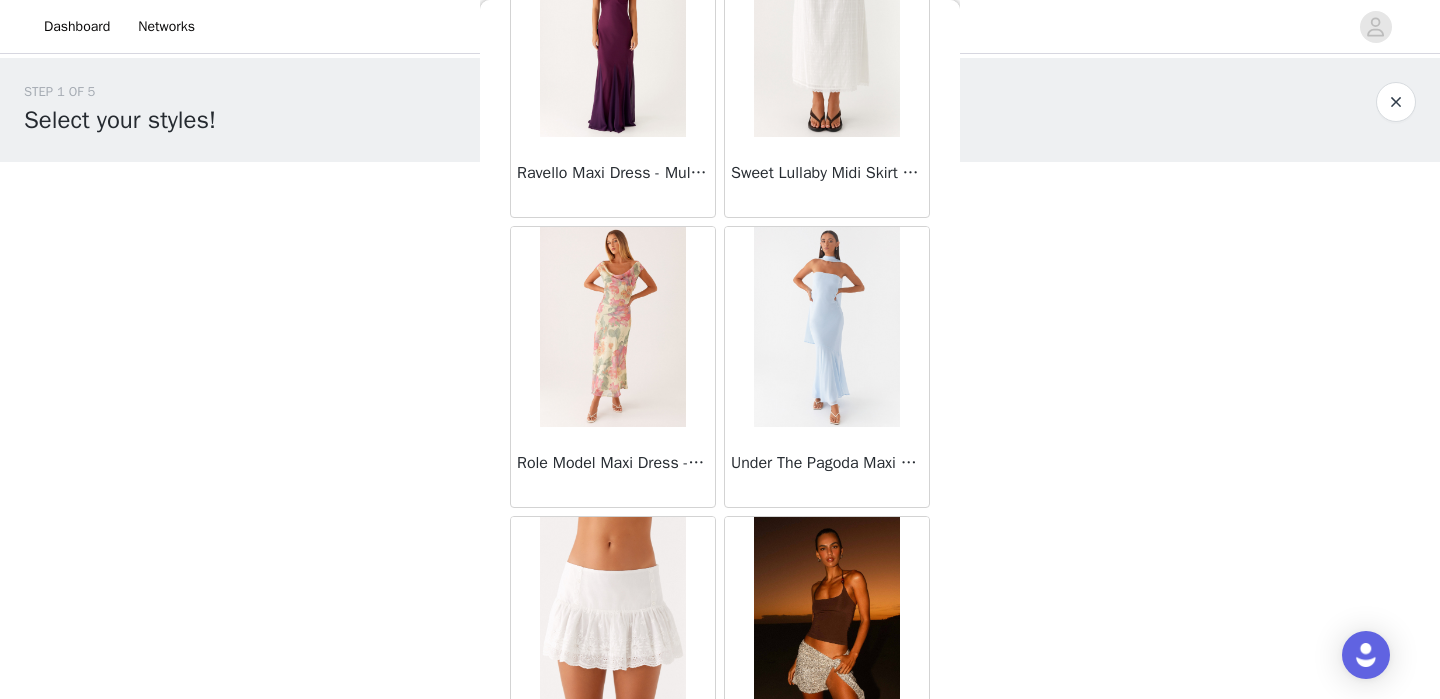 scroll, scrollTop: 16861, scrollLeft: 0, axis: vertical 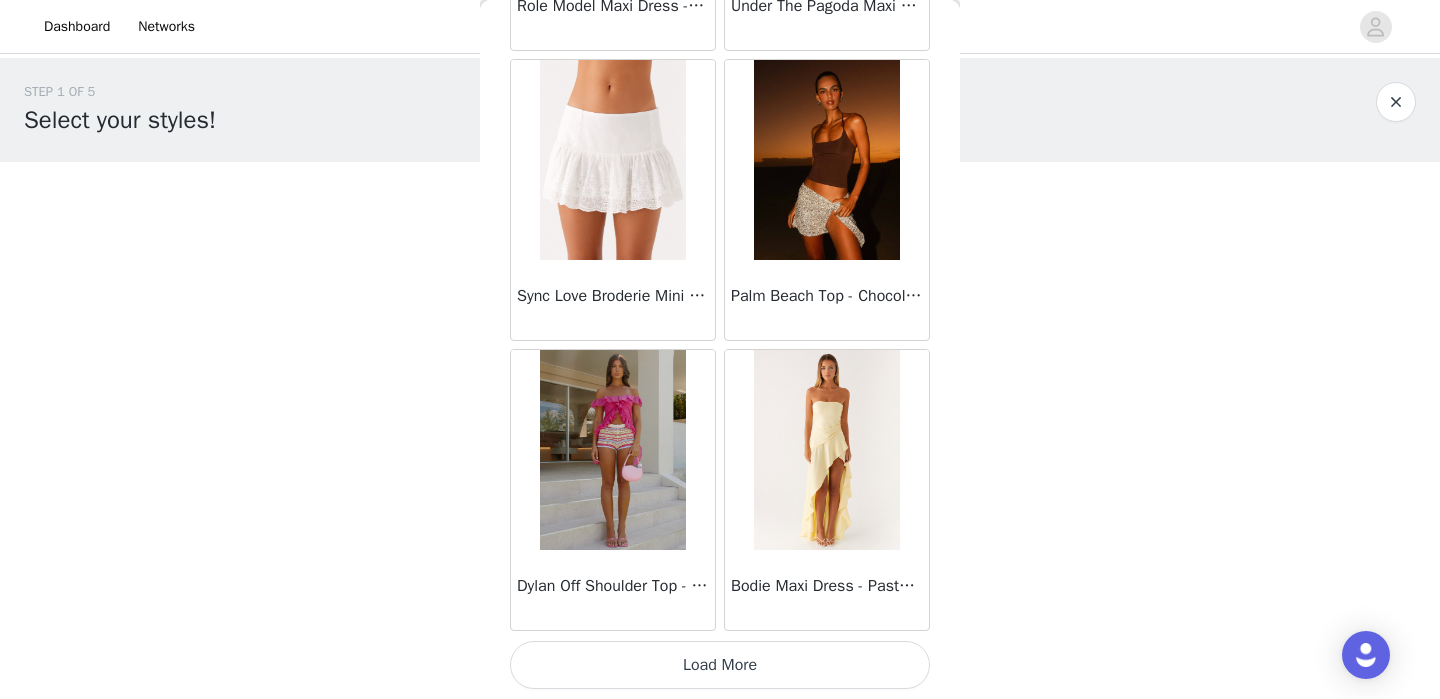 click on "Load More" at bounding box center [720, 665] 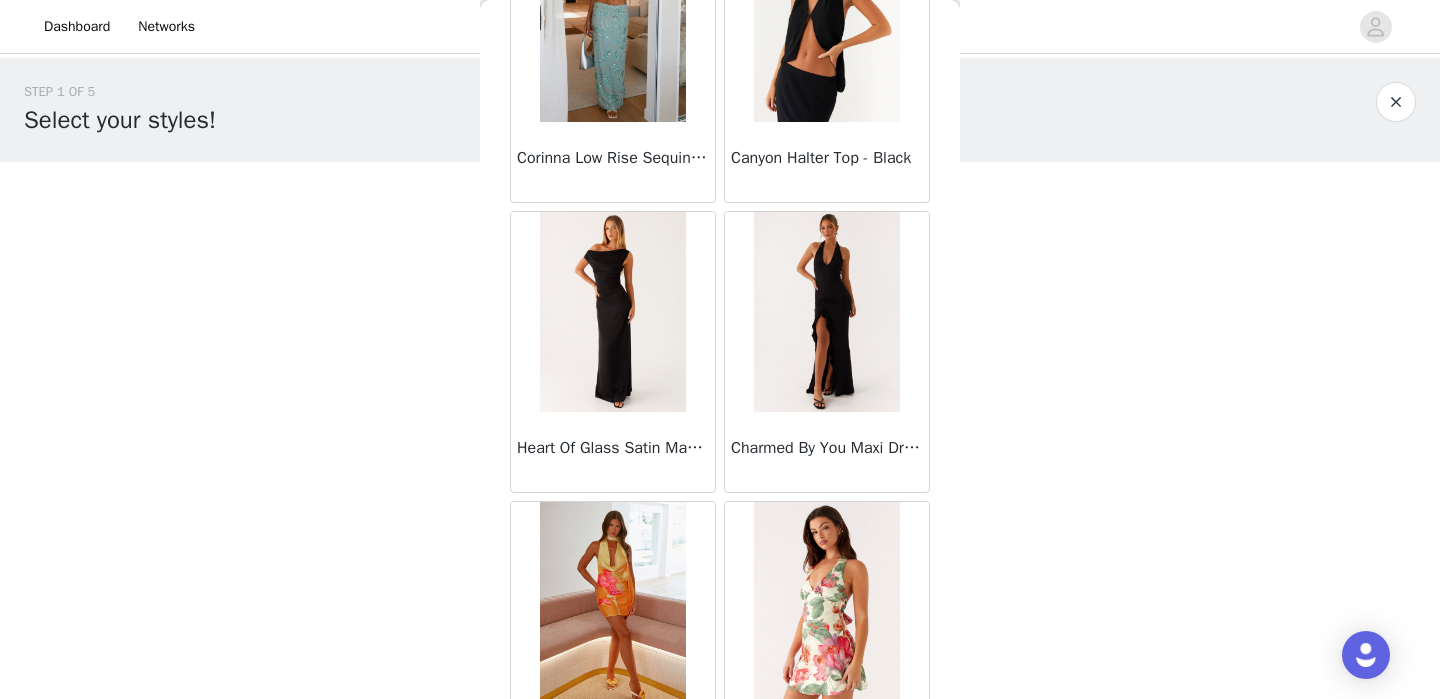 scroll, scrollTop: 18603, scrollLeft: 0, axis: vertical 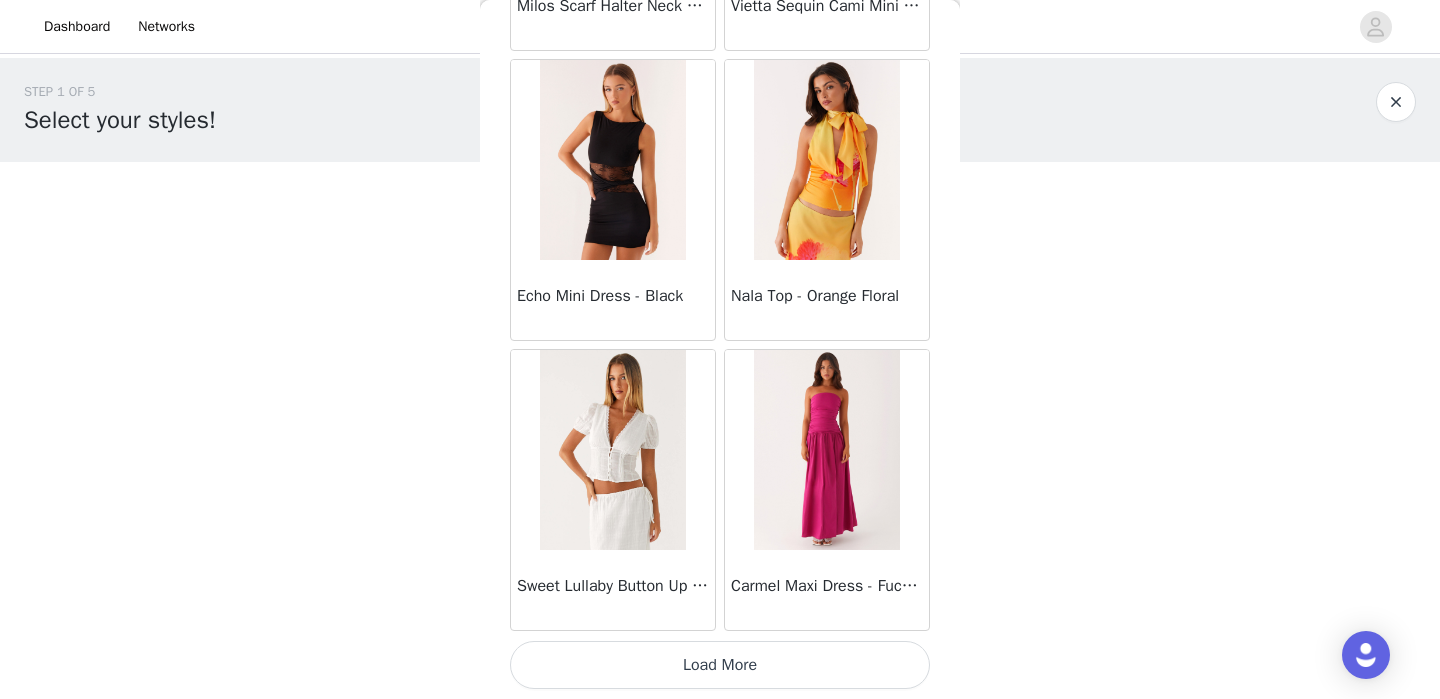click on "Load More" at bounding box center (720, 665) 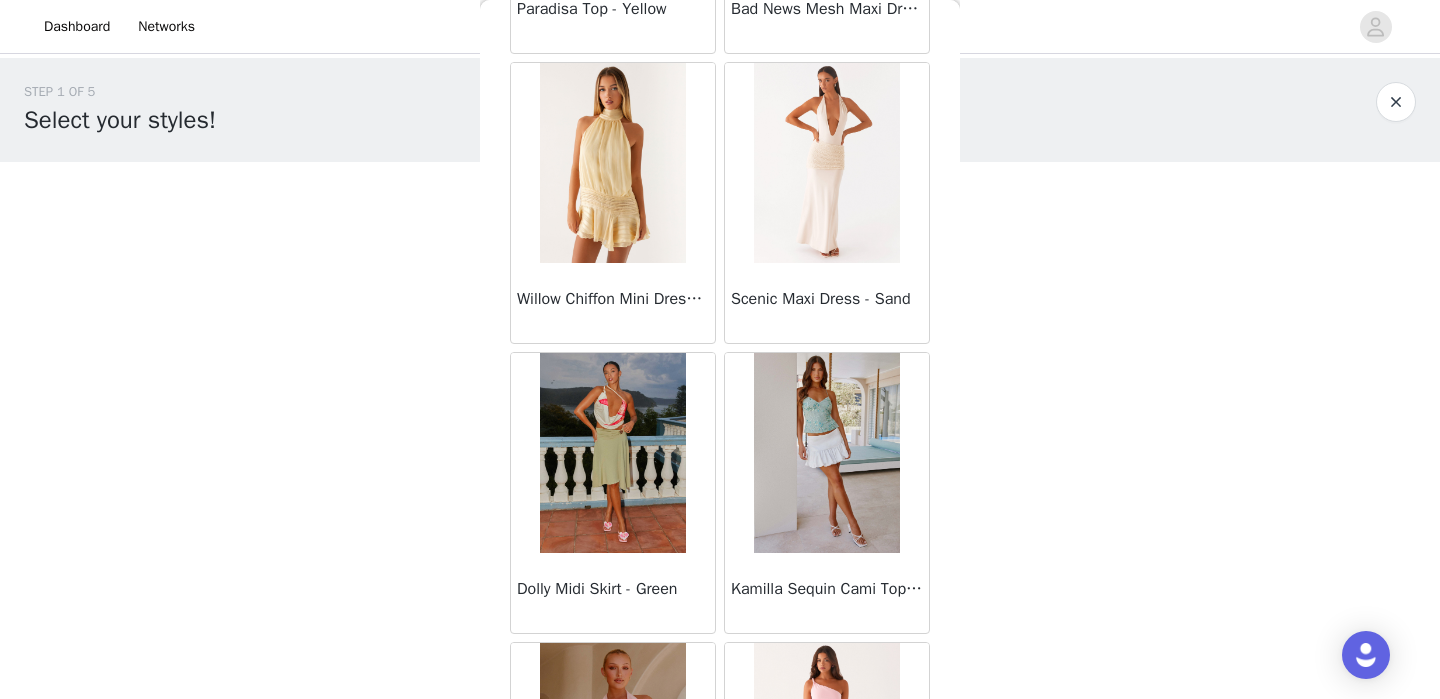 scroll, scrollTop: 22661, scrollLeft: 0, axis: vertical 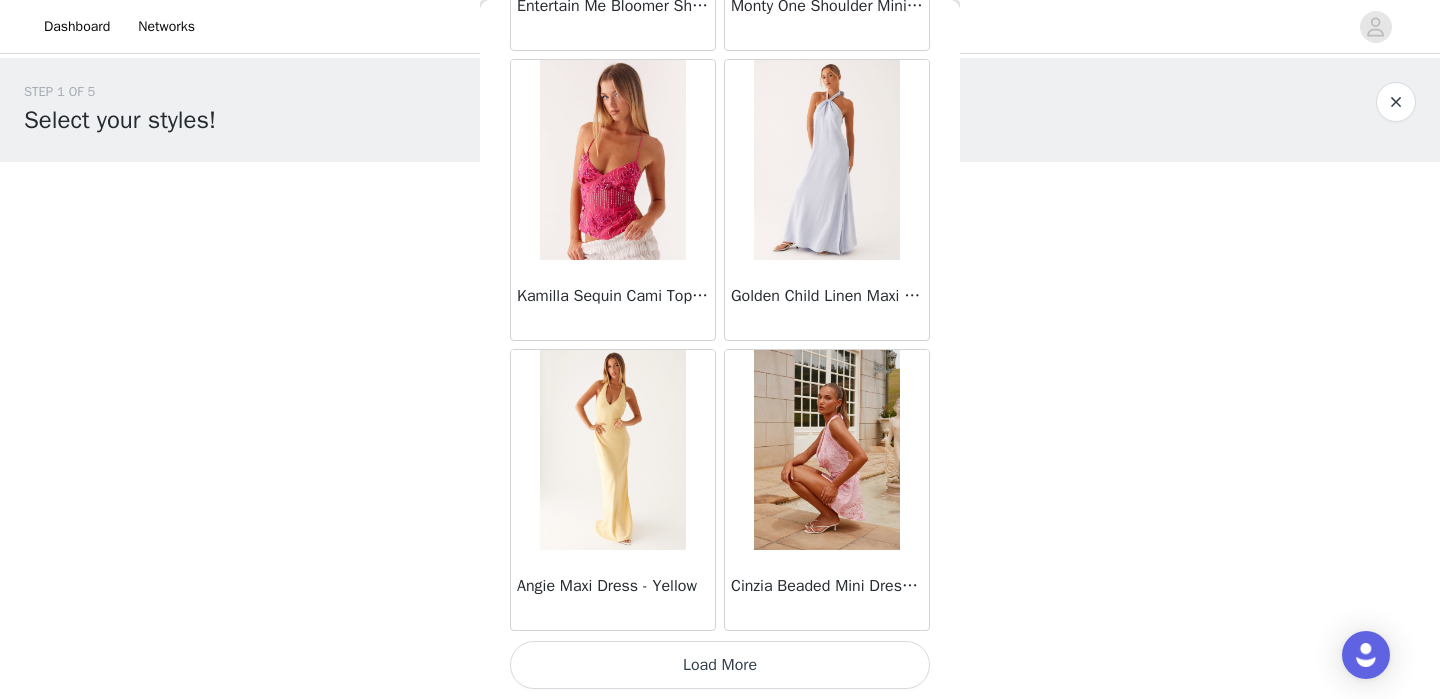 click on "Load More" at bounding box center (720, 665) 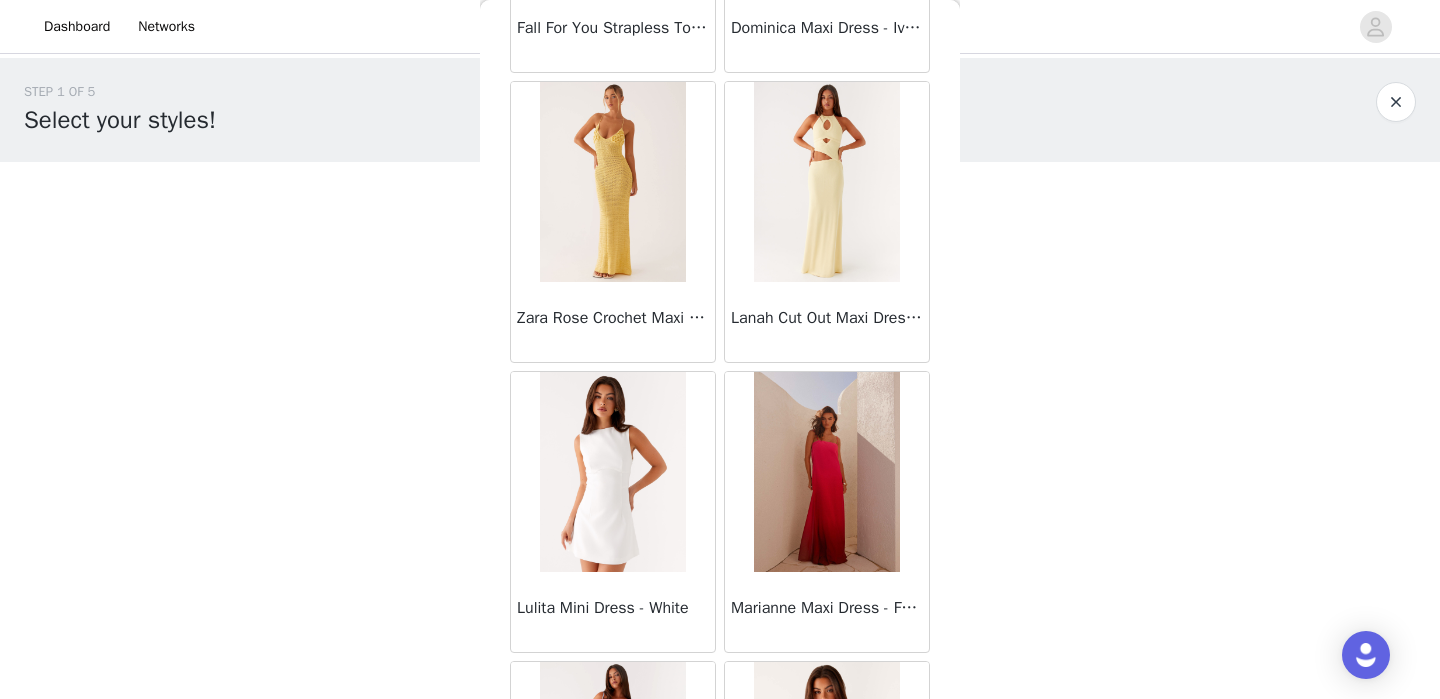 scroll, scrollTop: 25561, scrollLeft: 0, axis: vertical 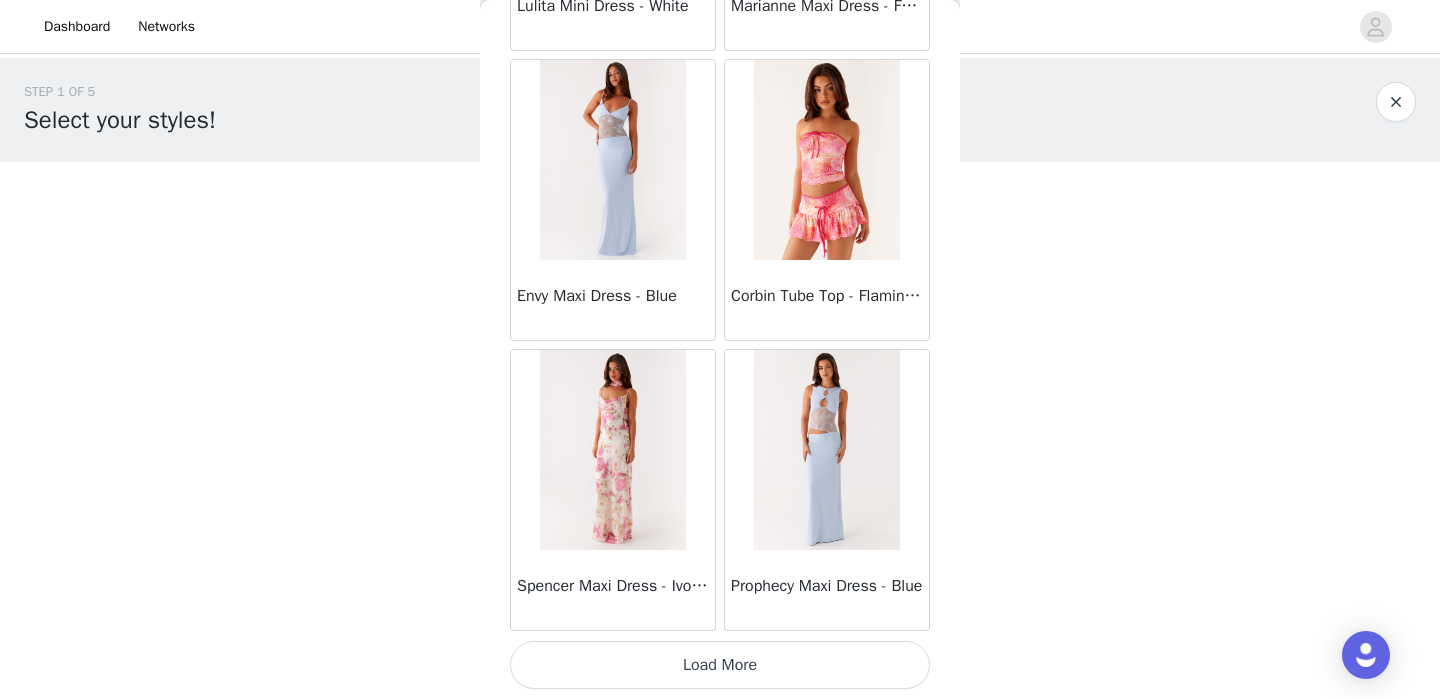 click on "Load More" at bounding box center (720, 665) 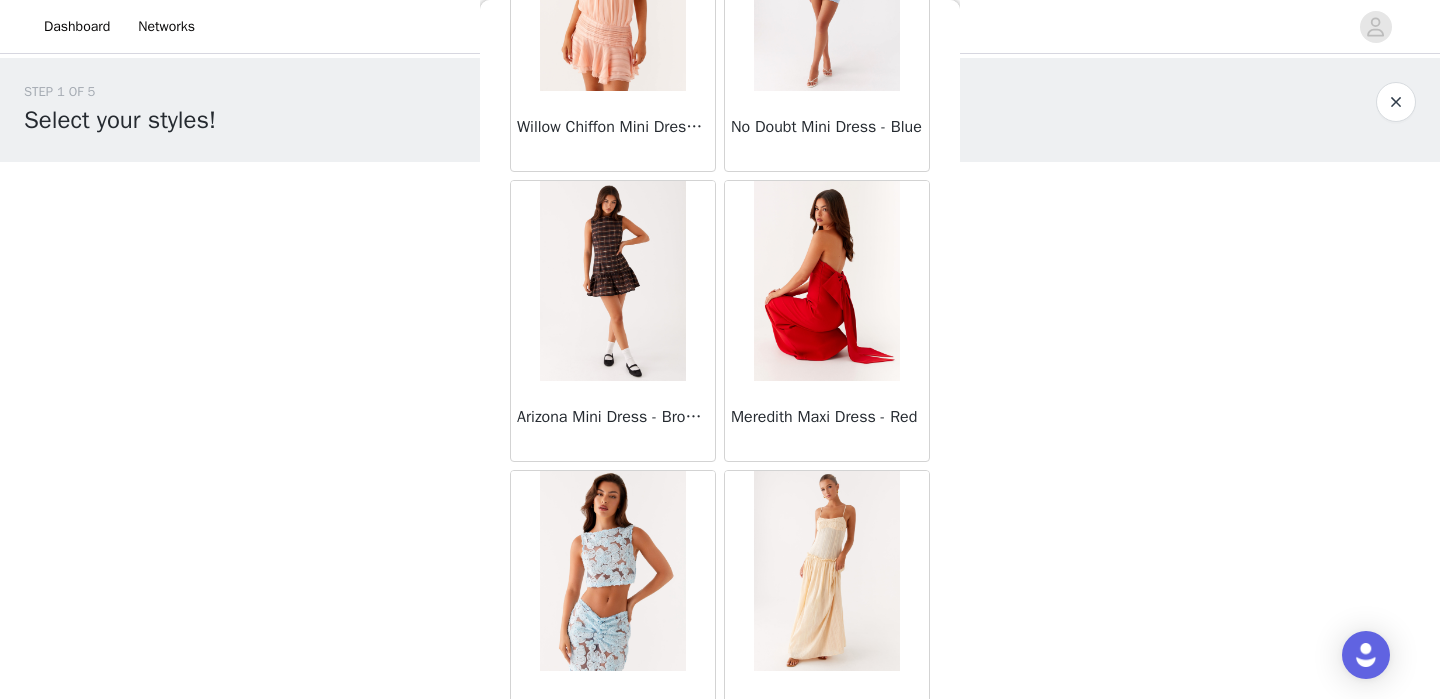 scroll, scrollTop: 28461, scrollLeft: 0, axis: vertical 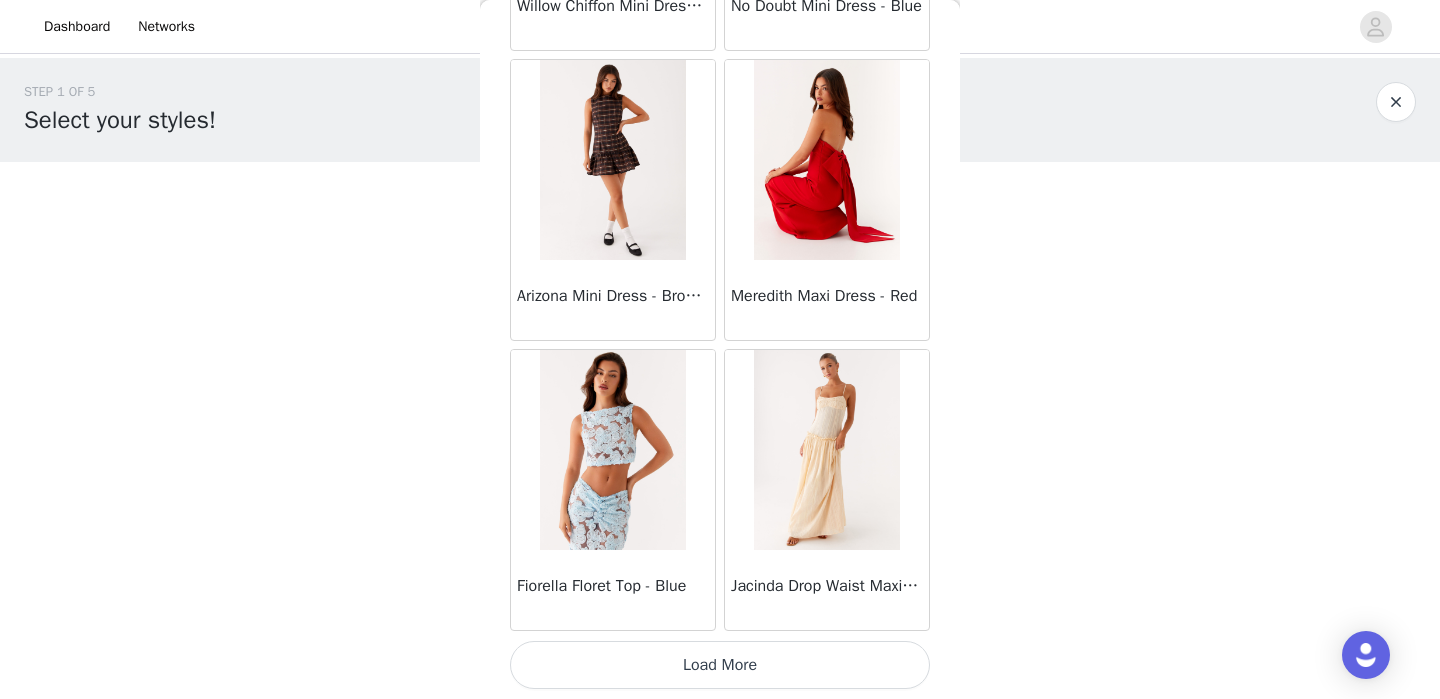 click on "Load More" at bounding box center [720, 665] 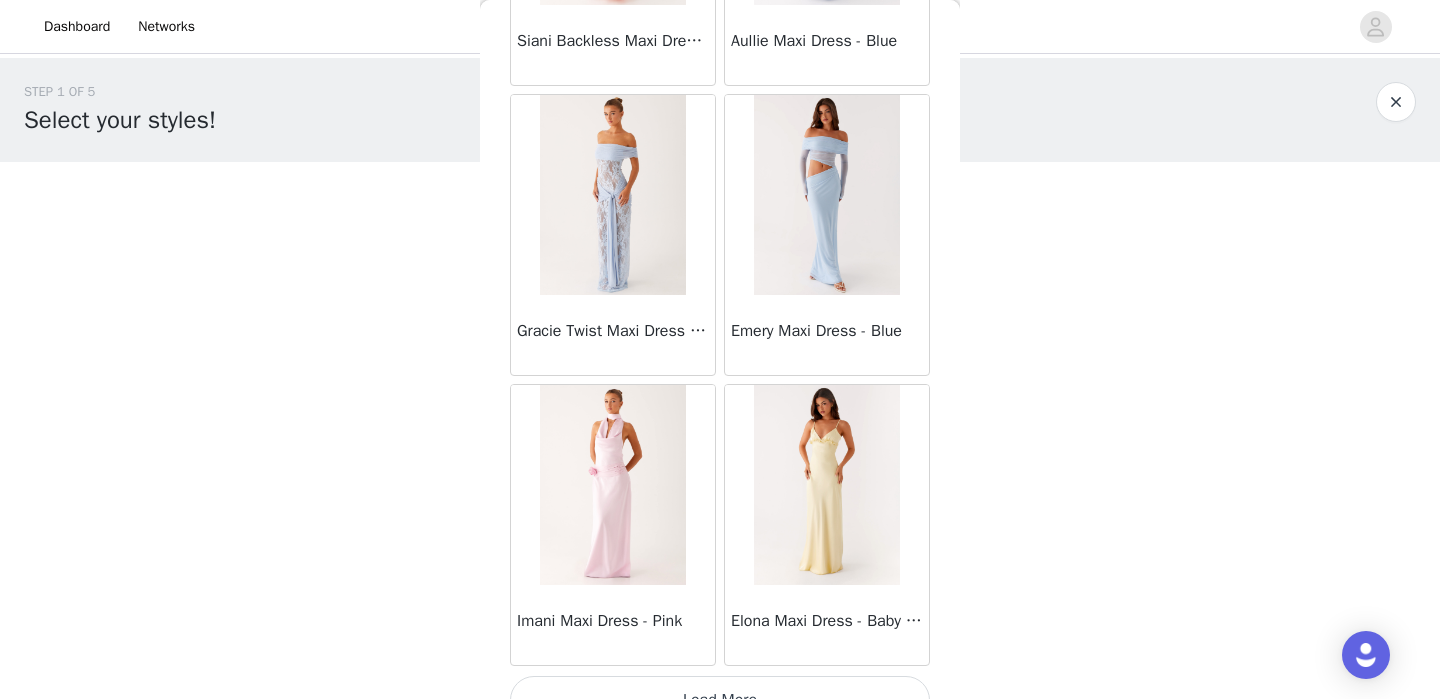 scroll, scrollTop: 31336, scrollLeft: 0, axis: vertical 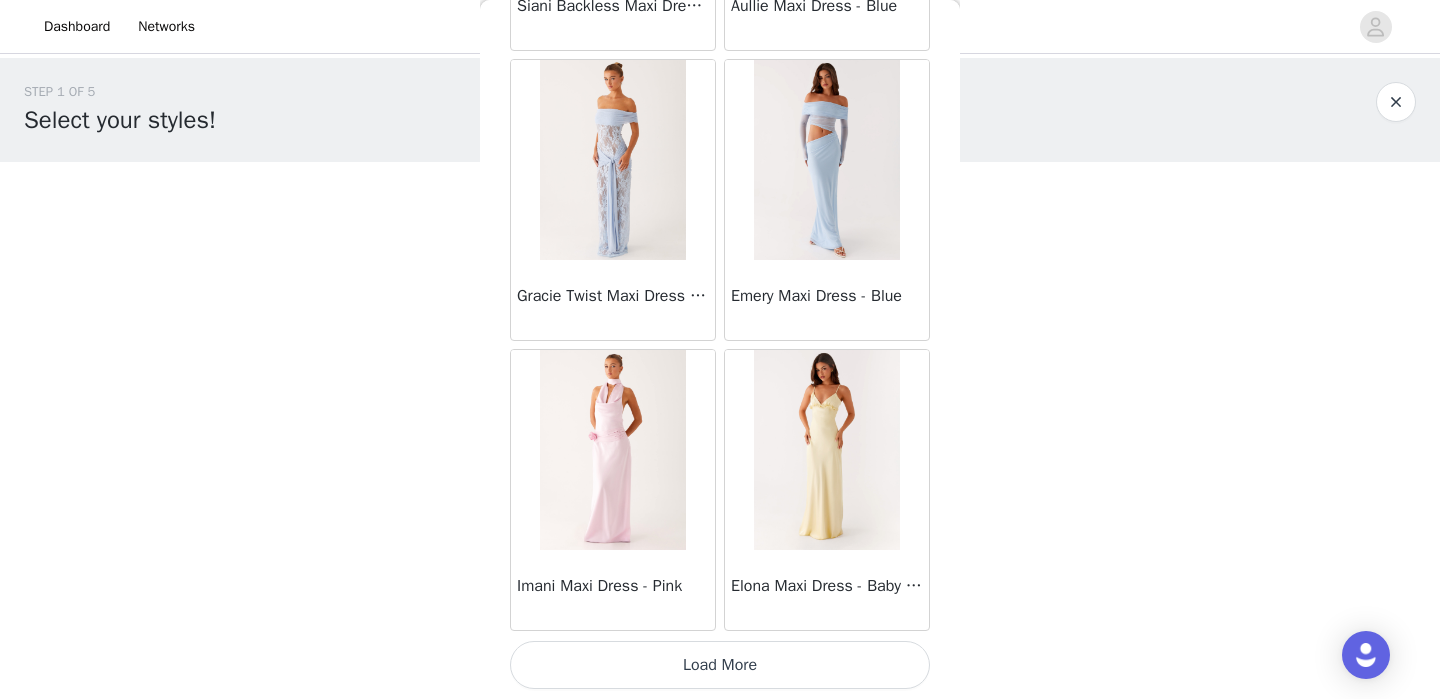 click on "Load More" at bounding box center (720, 665) 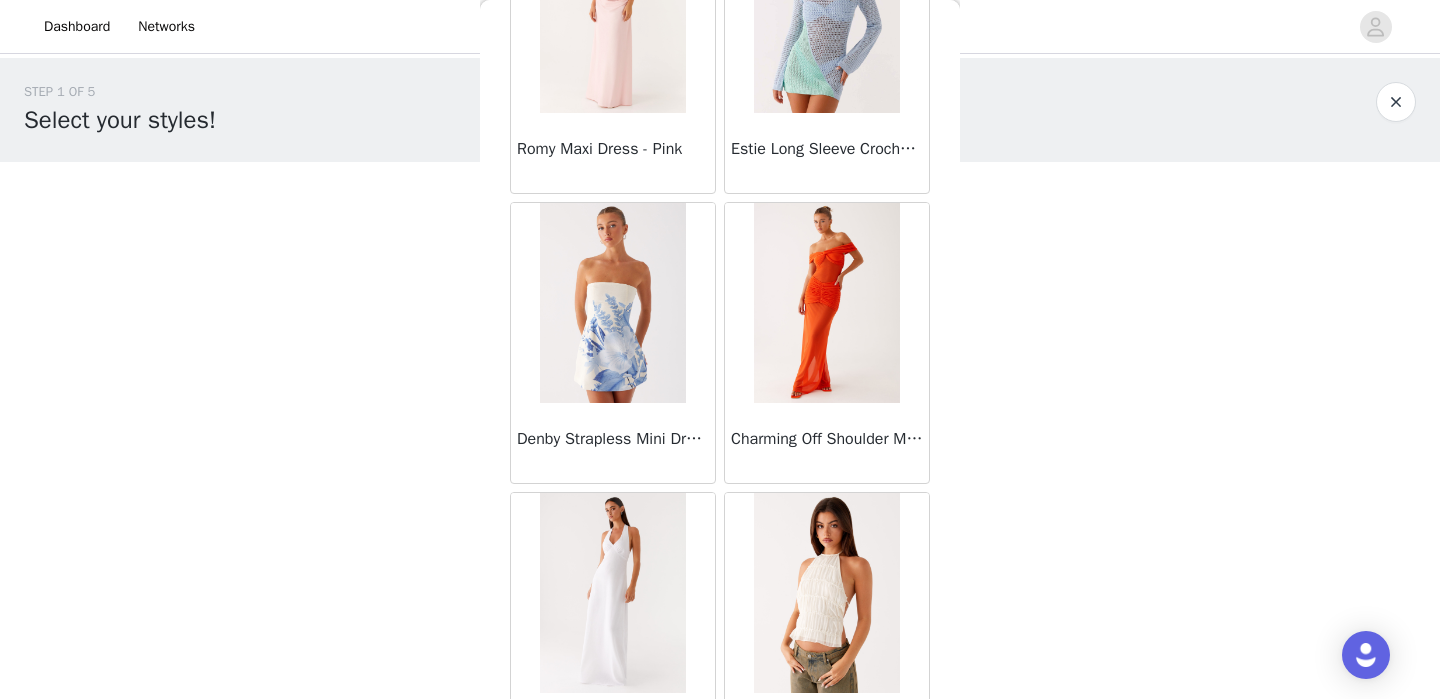 scroll, scrollTop: 34261, scrollLeft: 0, axis: vertical 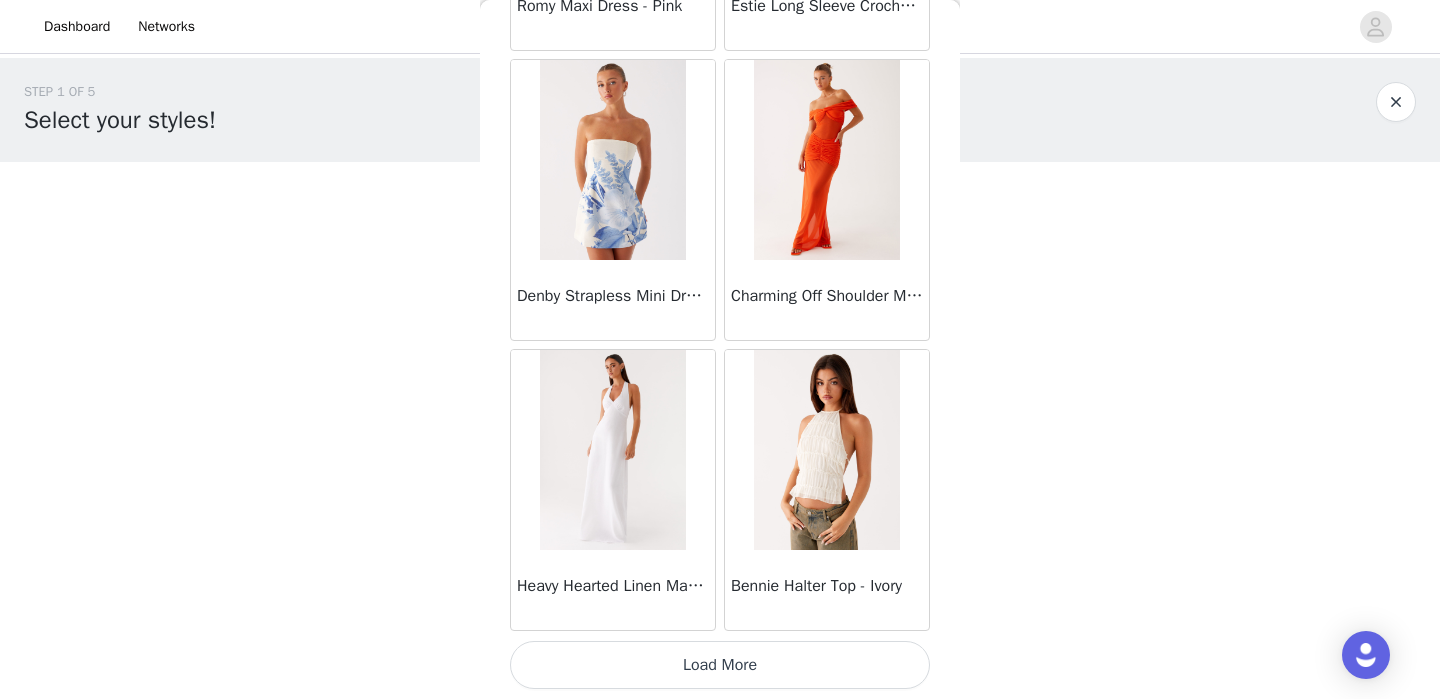 click on "Load More" at bounding box center [720, 665] 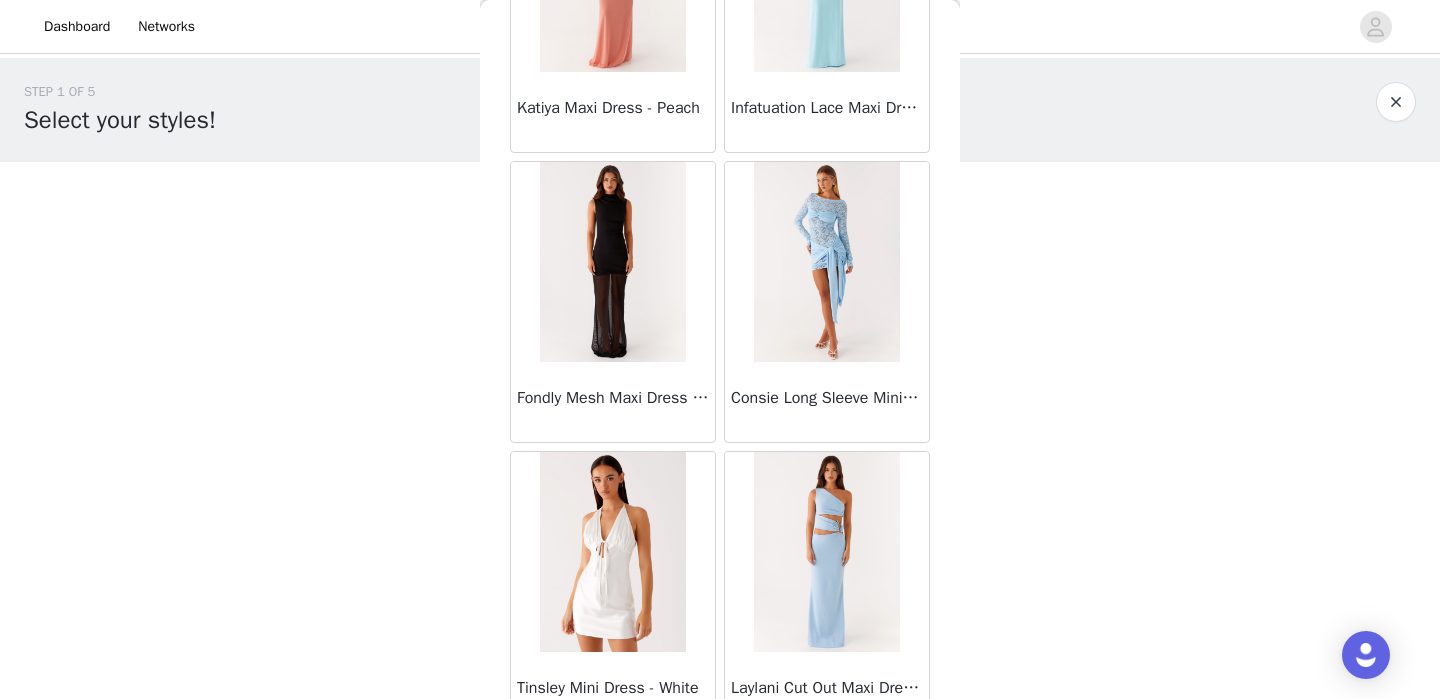 scroll, scrollTop: 35041, scrollLeft: 0, axis: vertical 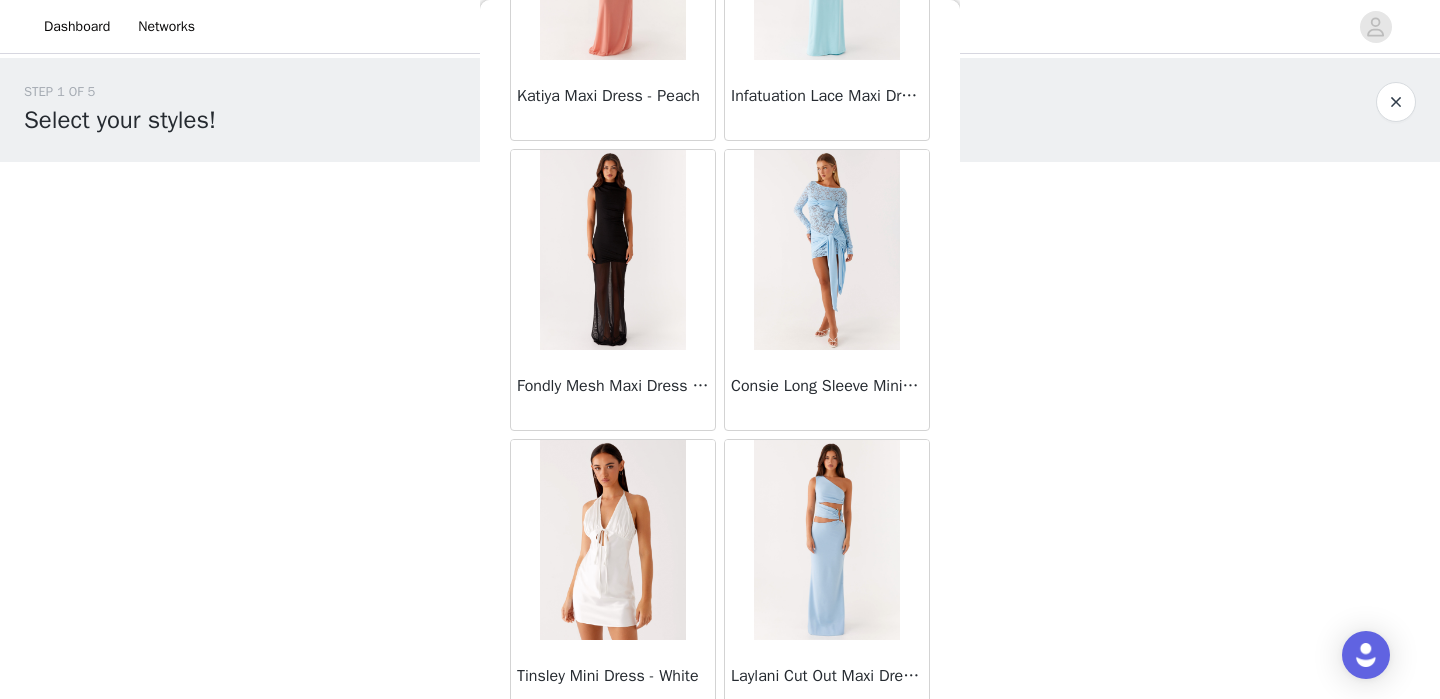 click at bounding box center [826, 250] 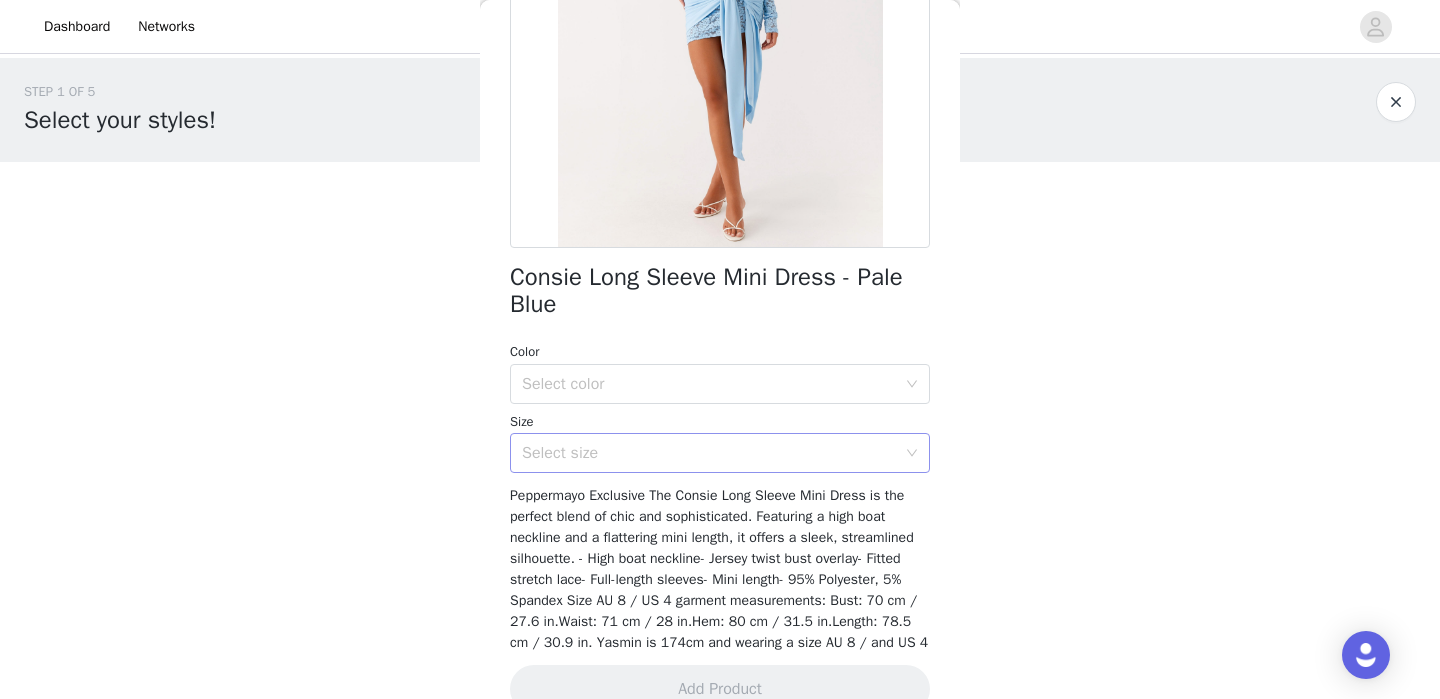 scroll, scrollTop: 312, scrollLeft: 0, axis: vertical 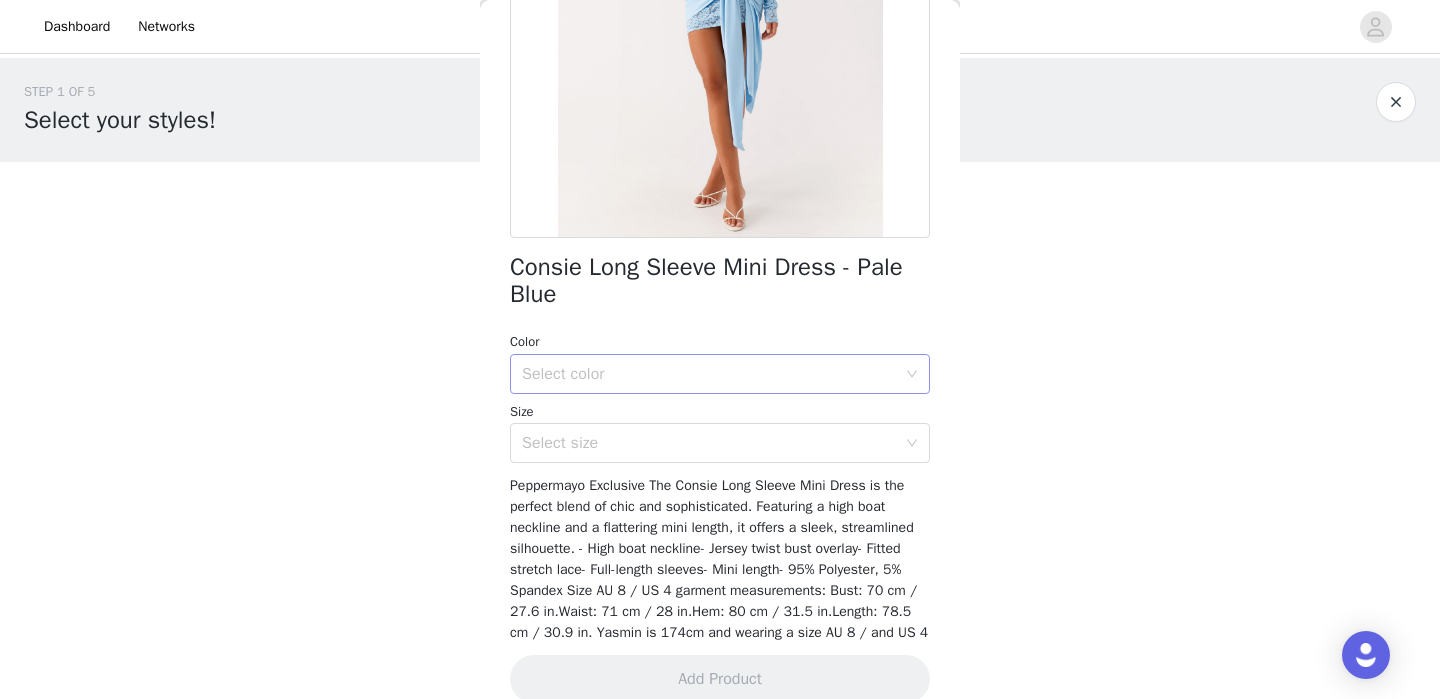 click on "Select color" at bounding box center (709, 374) 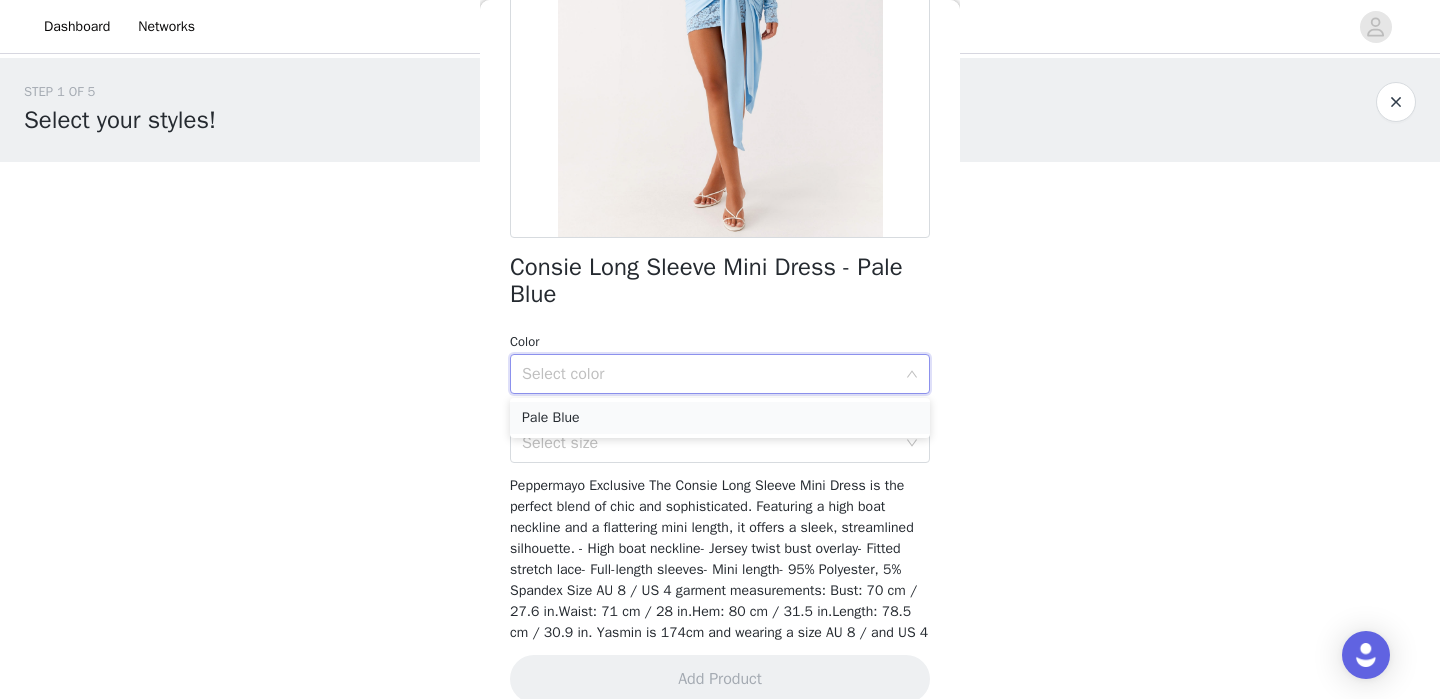 click on "Pale Blue" at bounding box center [720, 418] 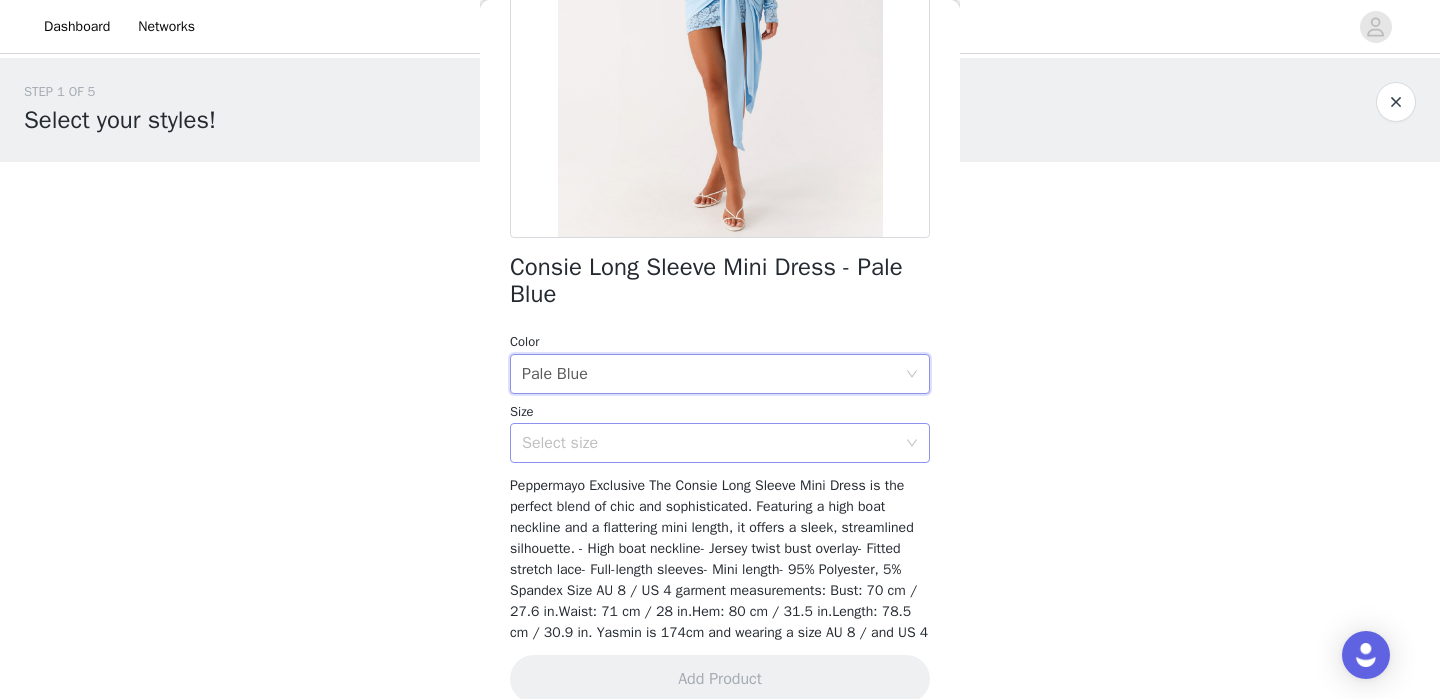 click on "Select size" at bounding box center (713, 443) 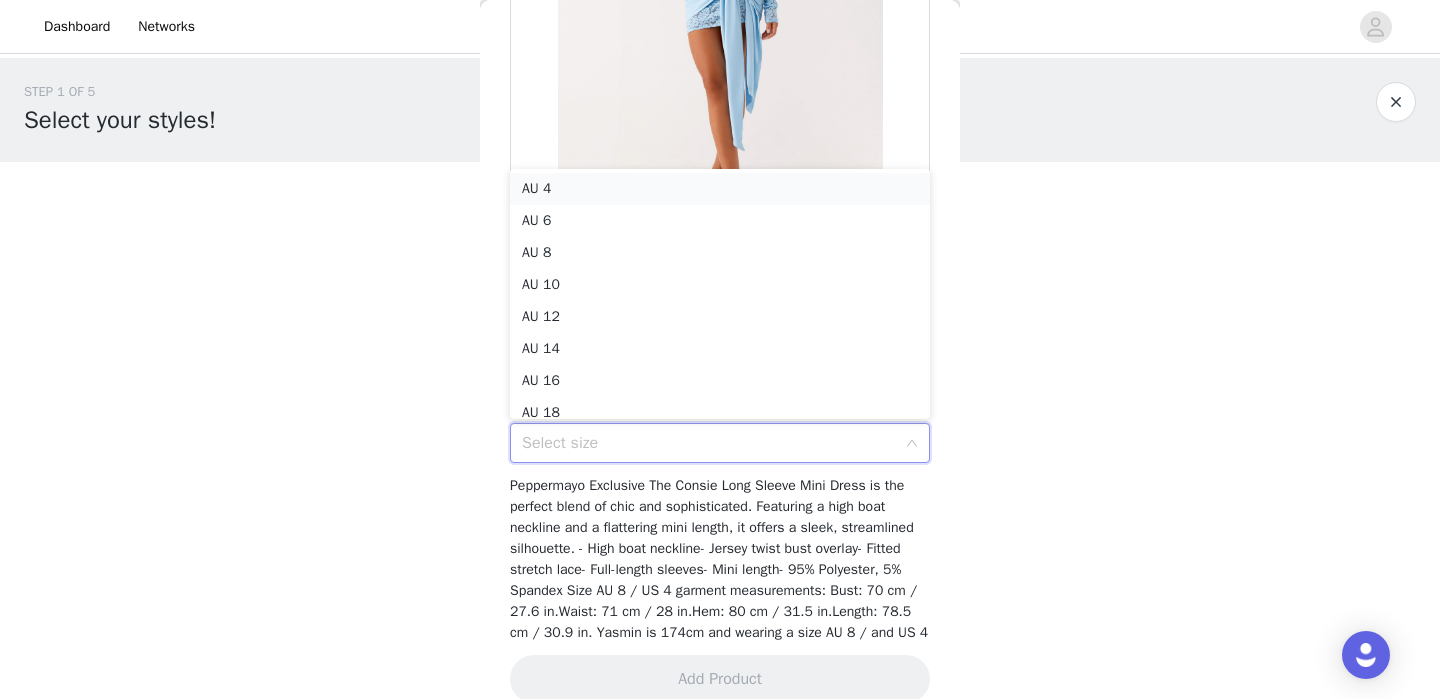 scroll, scrollTop: 4, scrollLeft: 0, axis: vertical 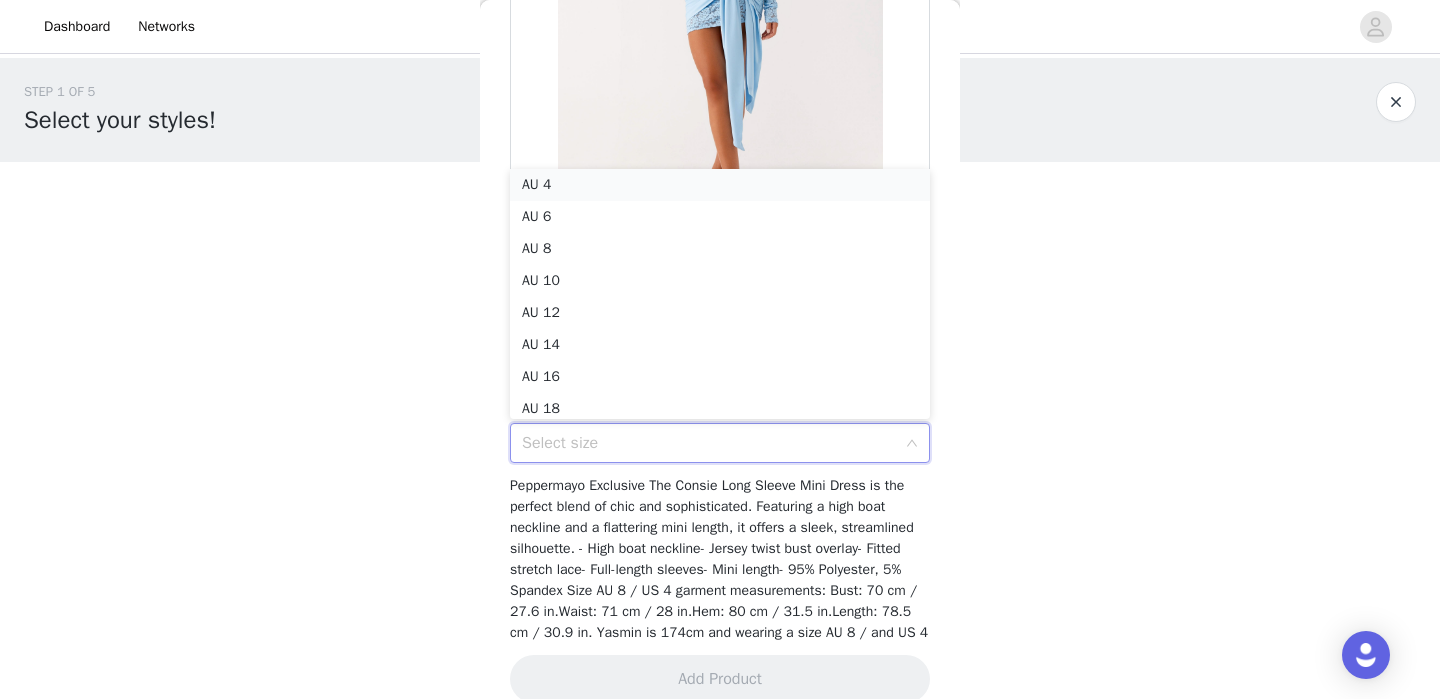 click on "AU 4" at bounding box center (720, 185) 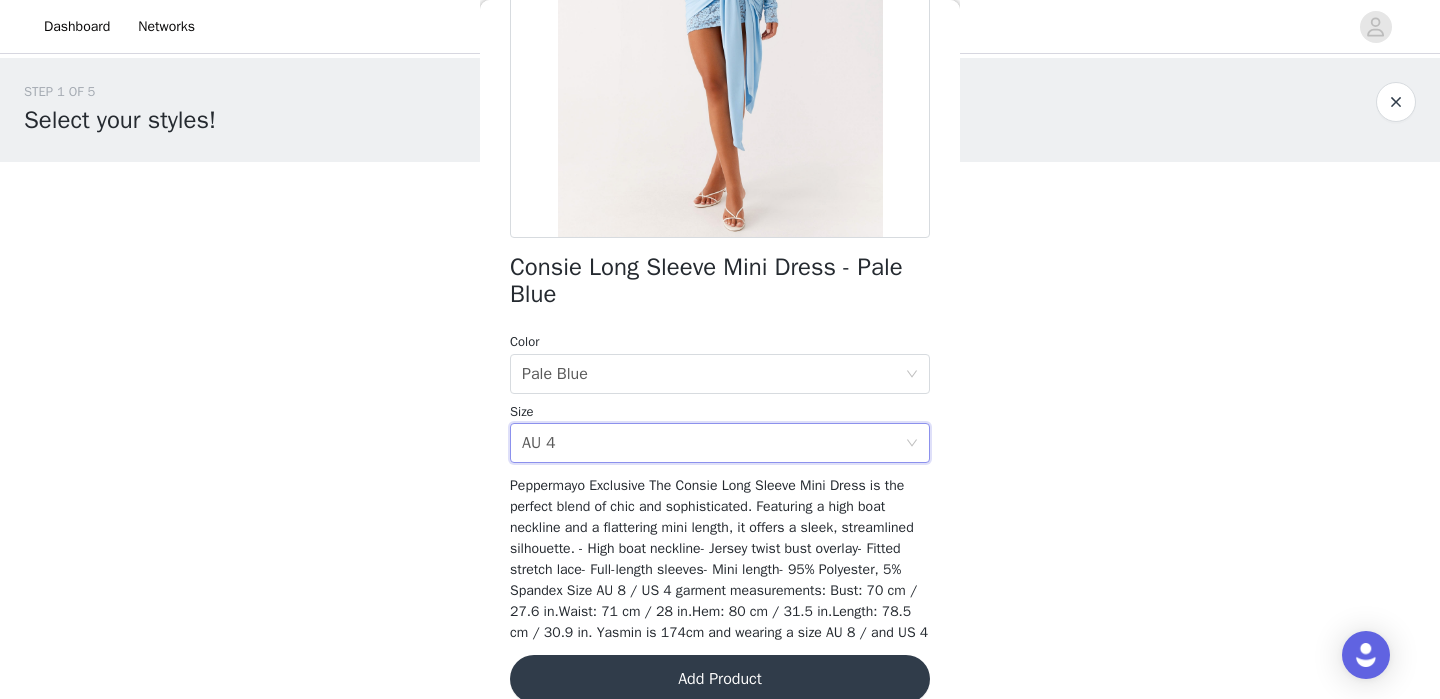 scroll, scrollTop: 361, scrollLeft: 0, axis: vertical 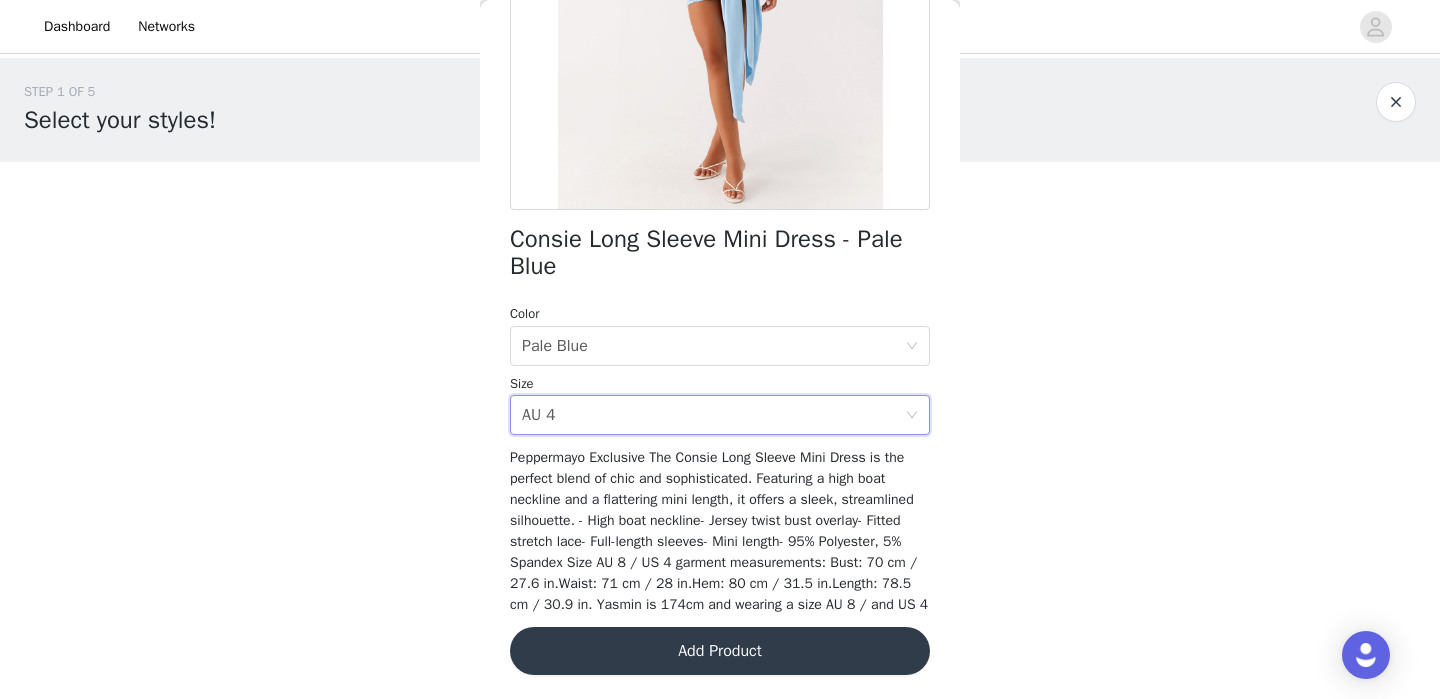 click on "Add Product" at bounding box center (720, 651) 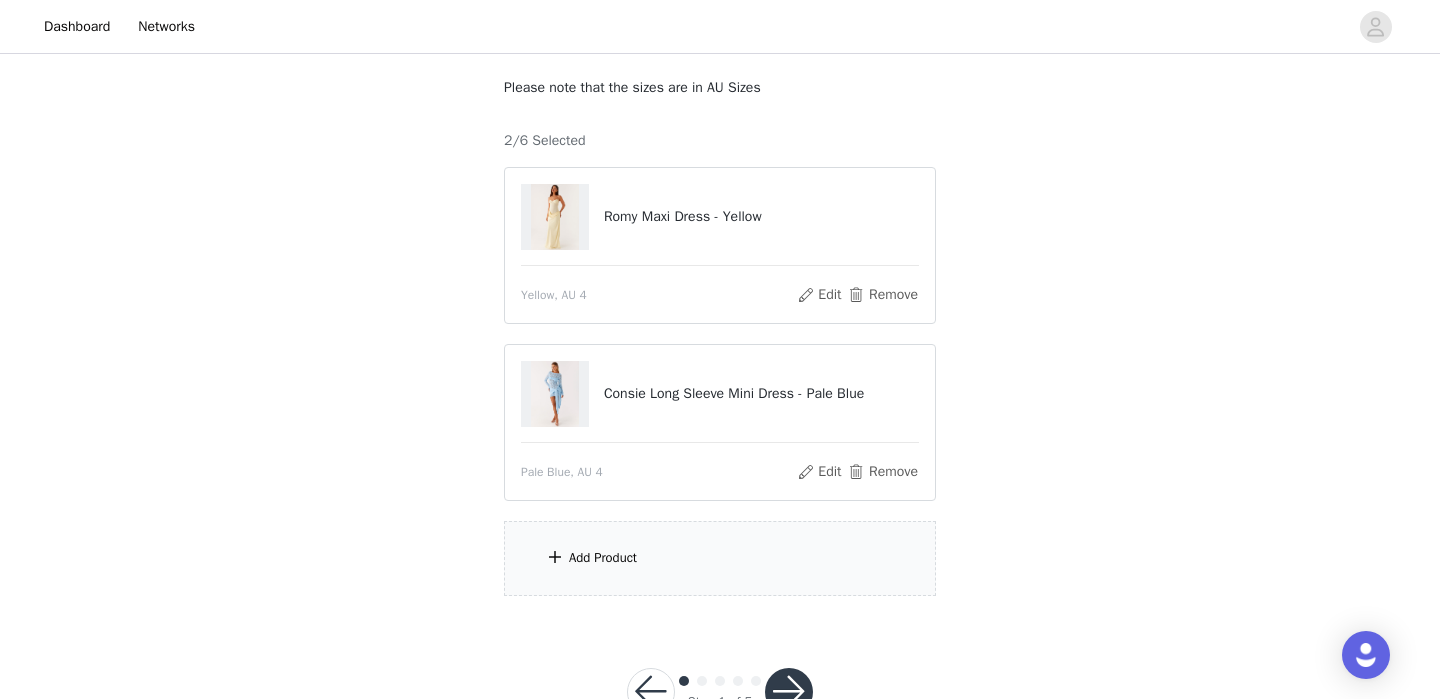 scroll, scrollTop: 130, scrollLeft: 0, axis: vertical 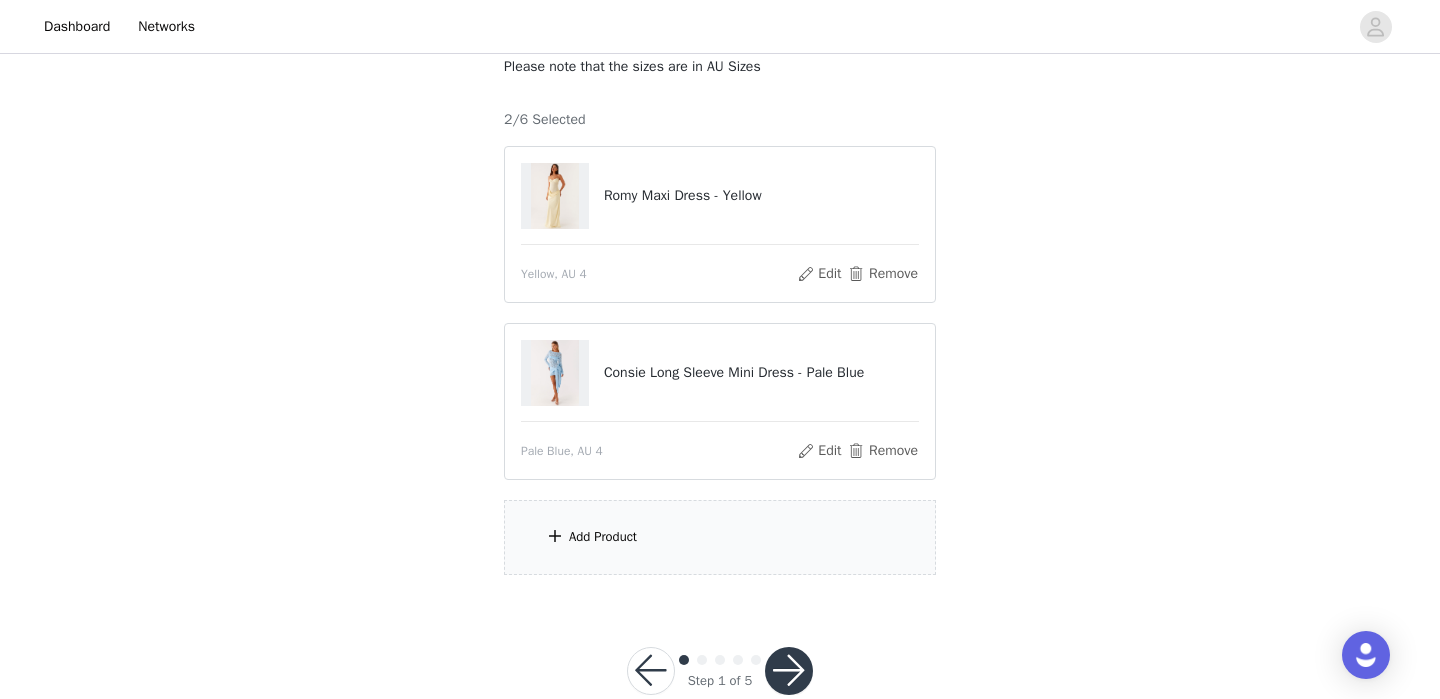 click on "Add Product" at bounding box center (603, 537) 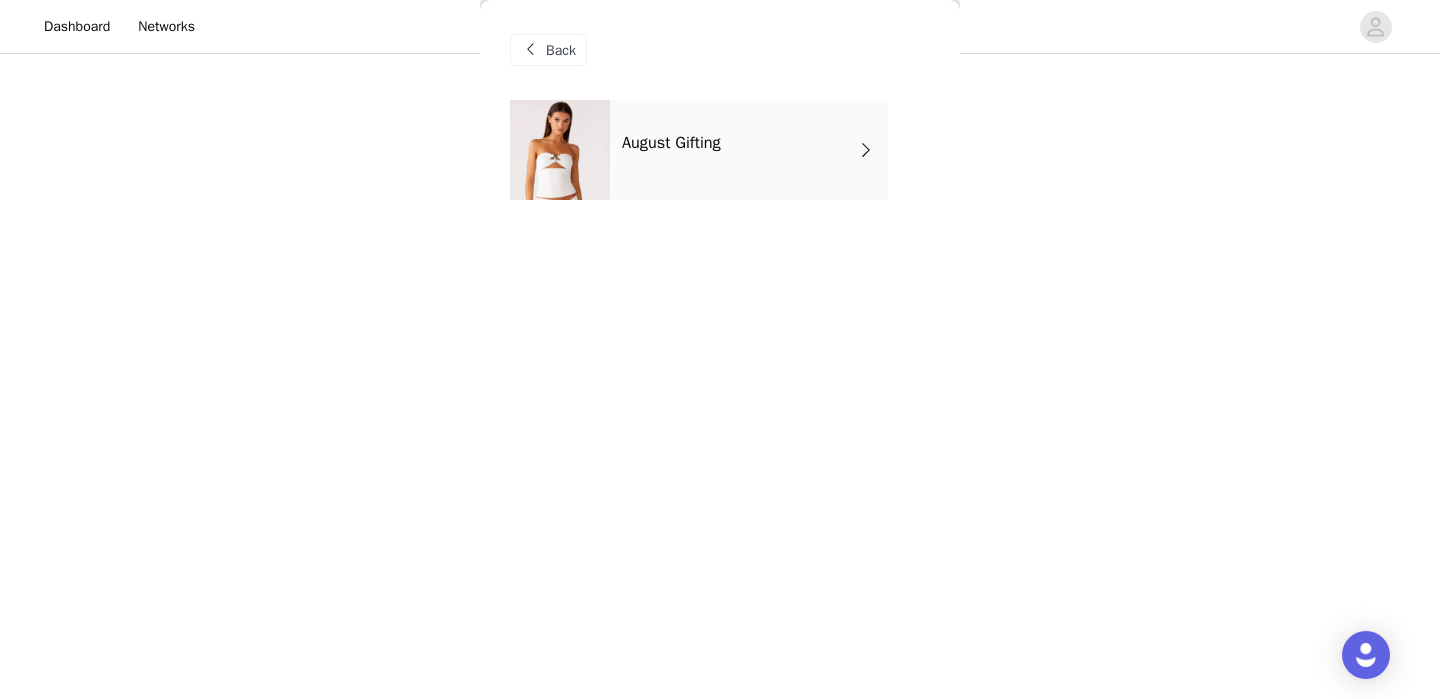 click on "August Gifting" at bounding box center (749, 150) 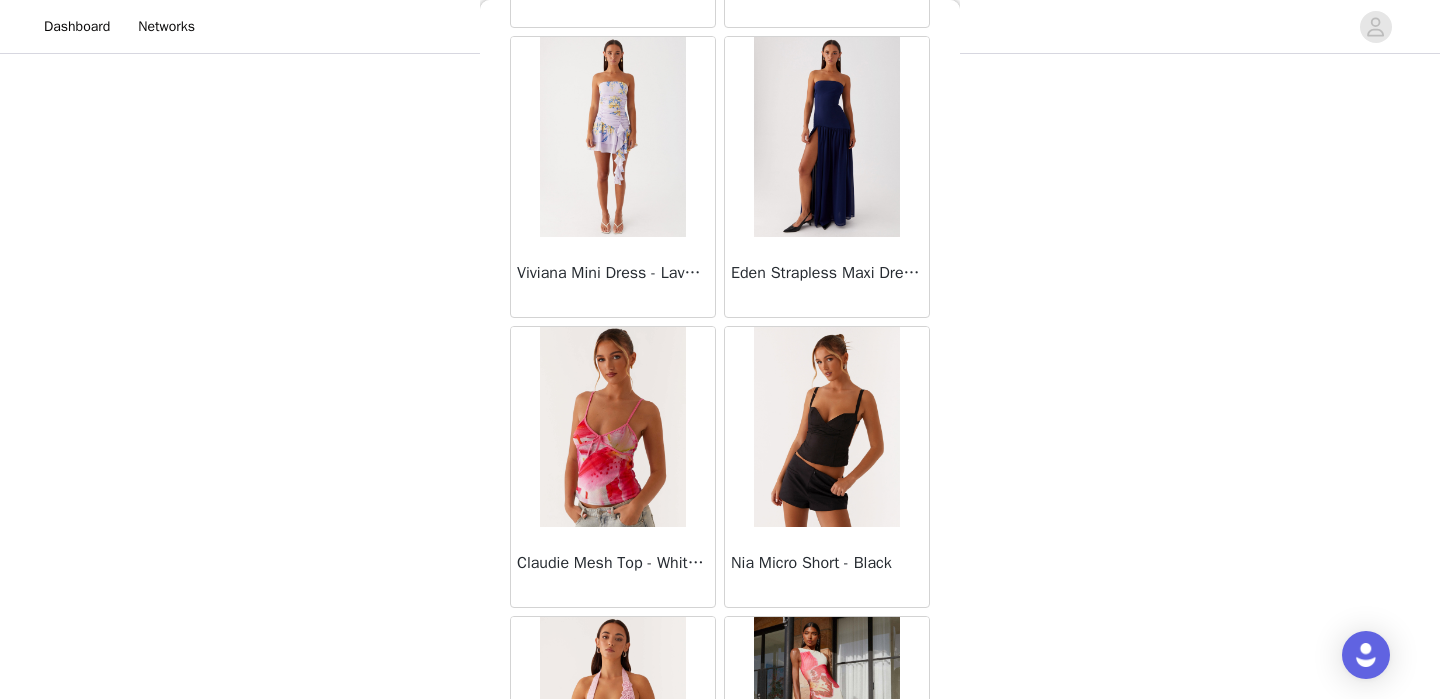 scroll, scrollTop: 2361, scrollLeft: 0, axis: vertical 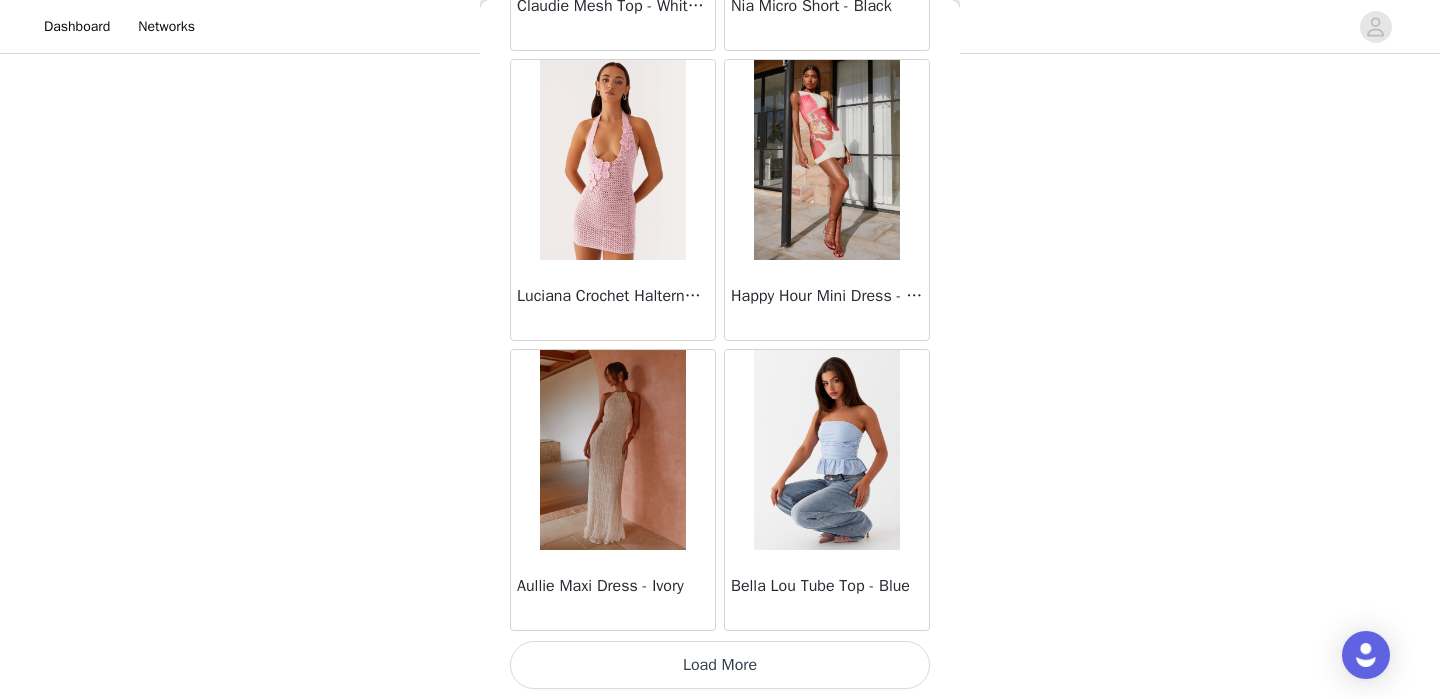click on "Load More" at bounding box center [720, 665] 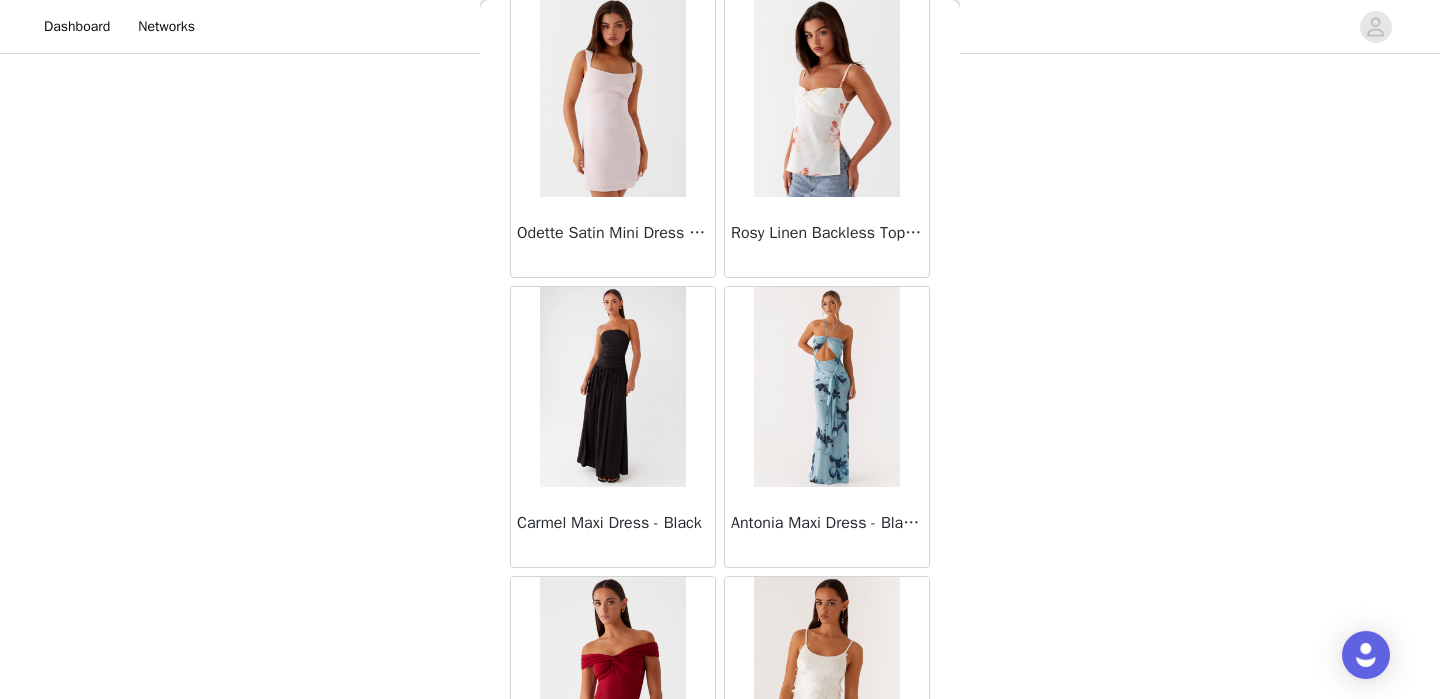 scroll, scrollTop: 5261, scrollLeft: 0, axis: vertical 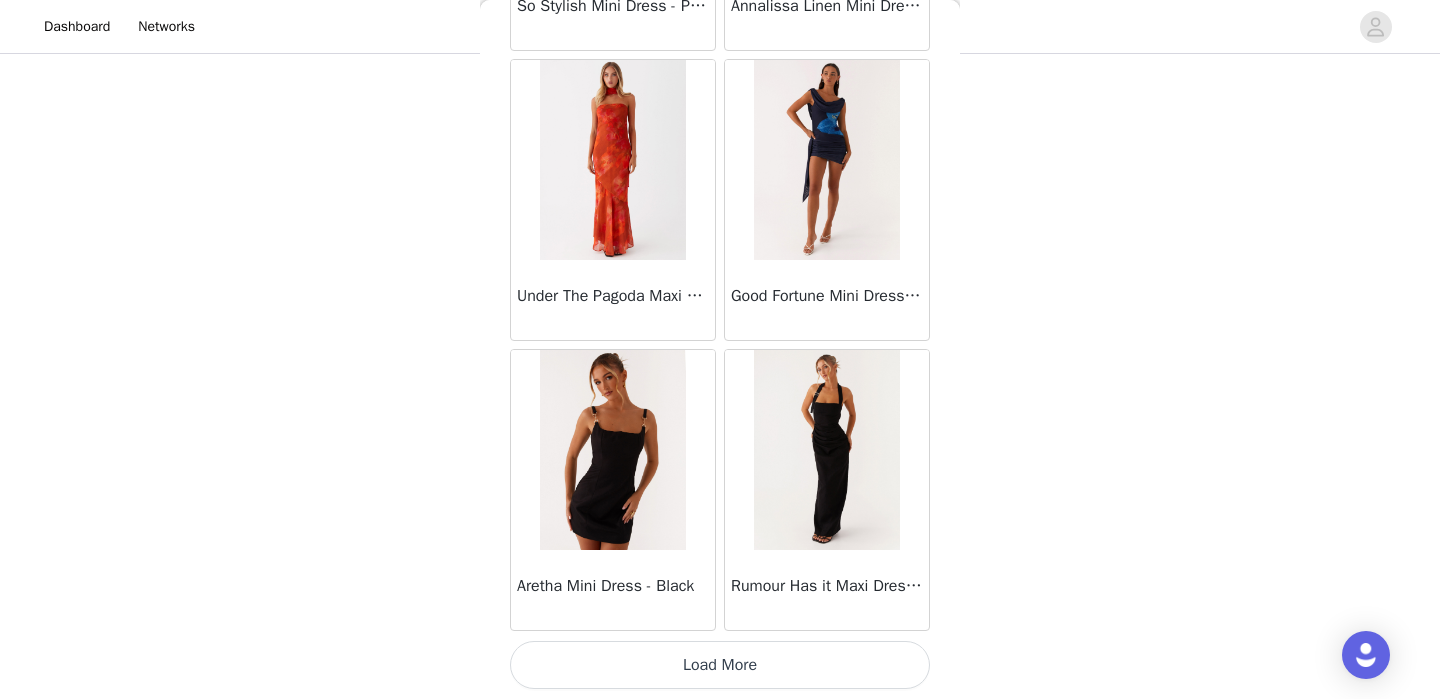 click on "Load More" at bounding box center (720, 665) 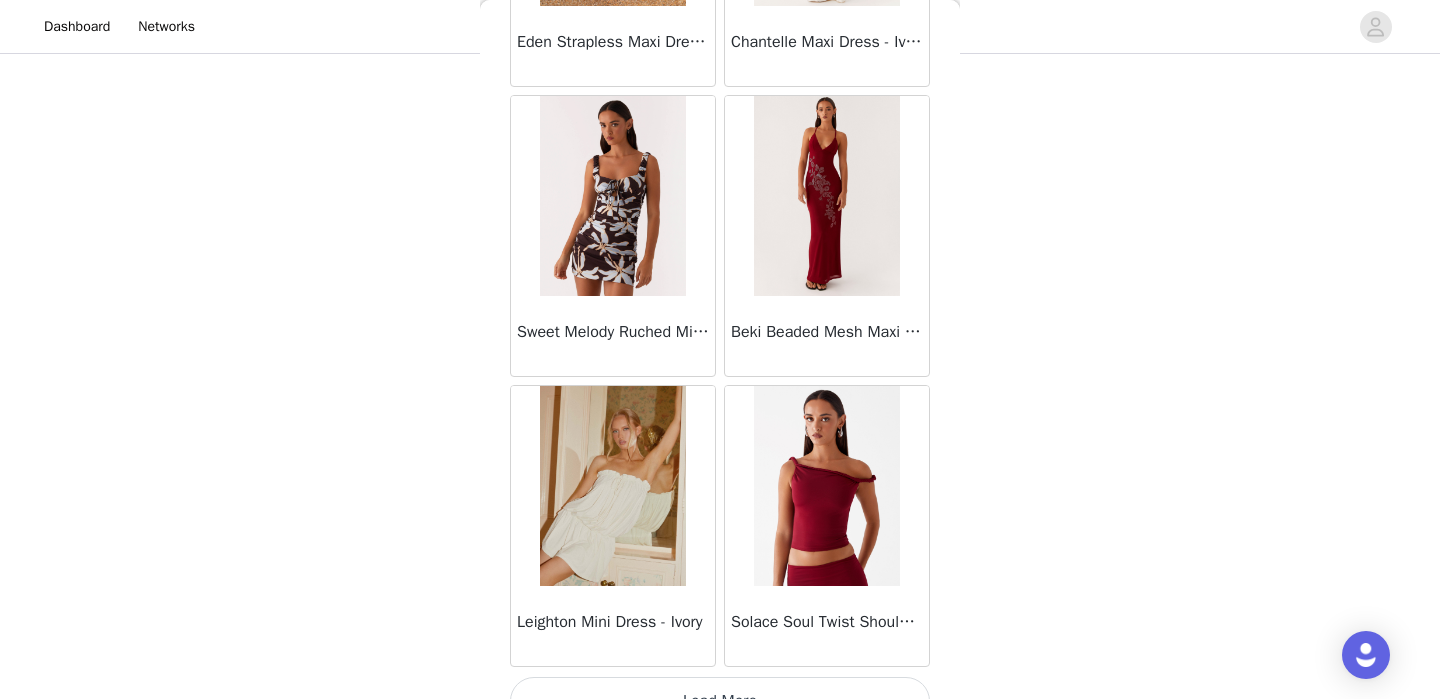 scroll, scrollTop: 8161, scrollLeft: 0, axis: vertical 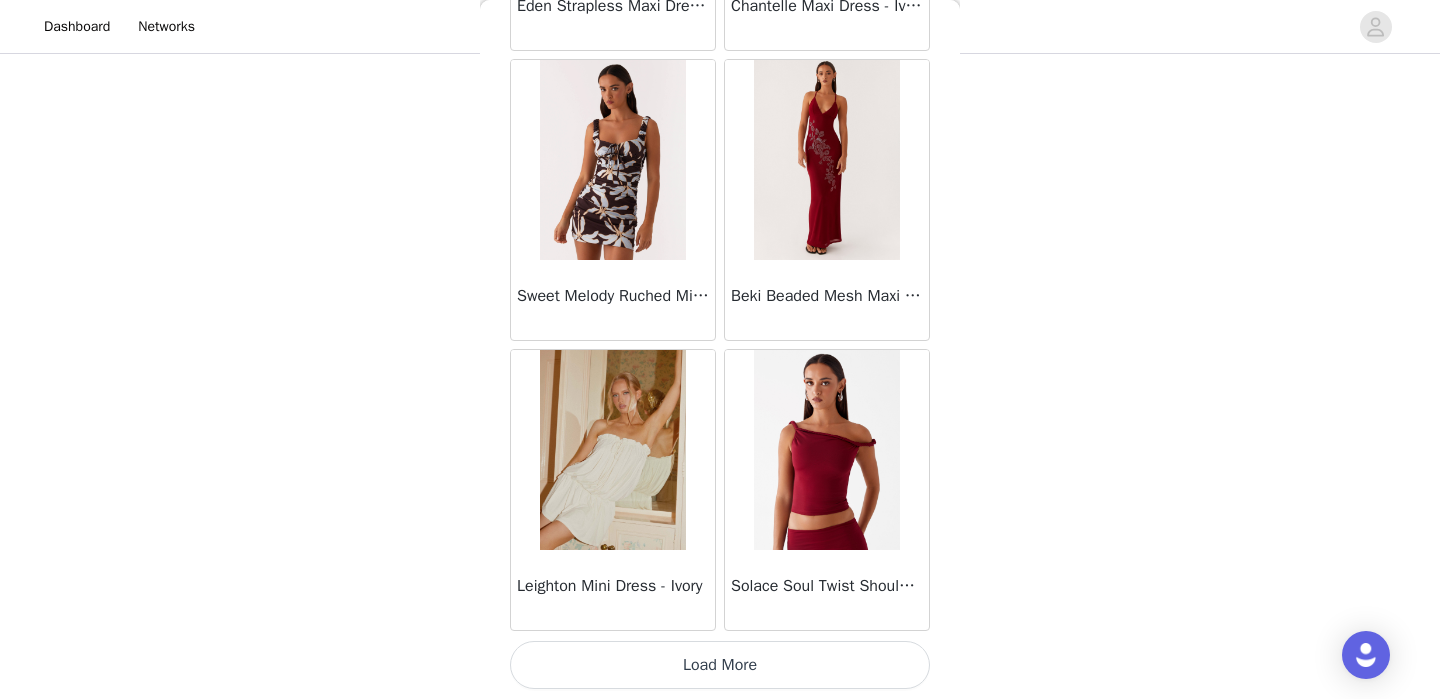 click on "Load More" at bounding box center (720, 665) 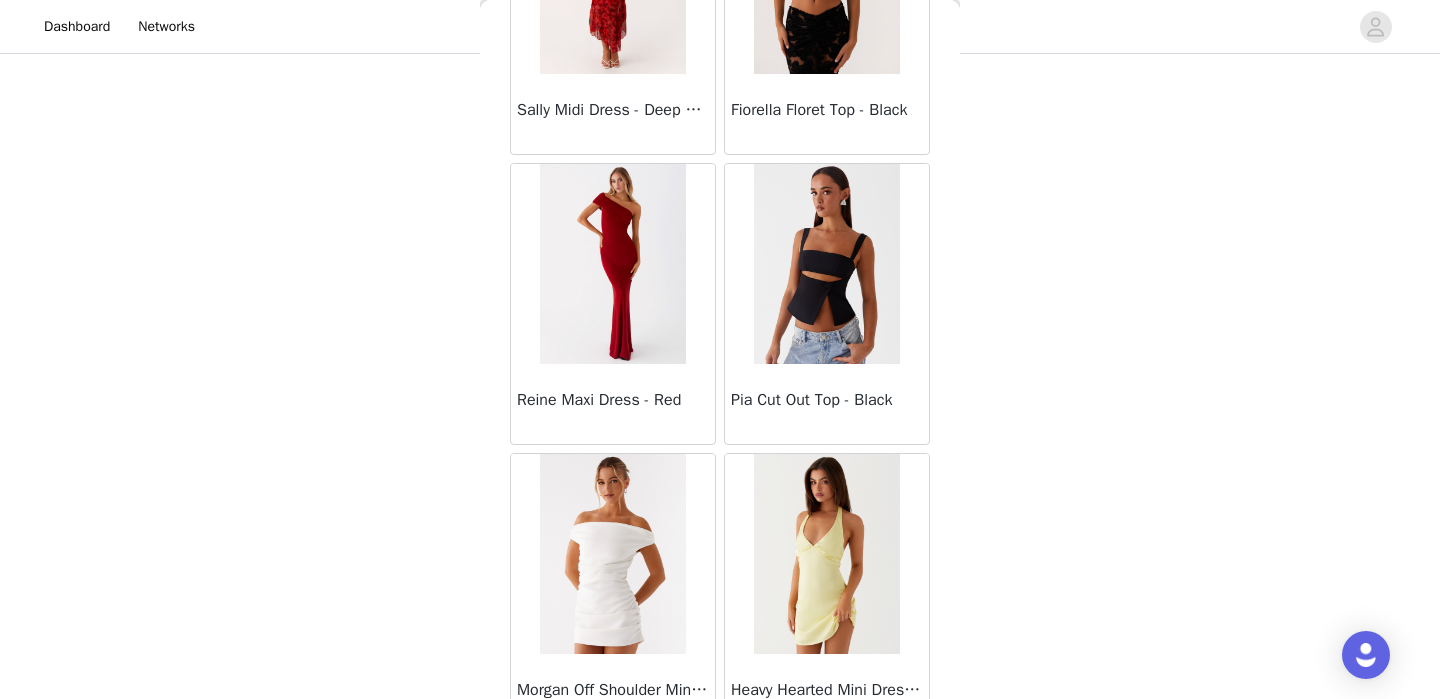 scroll, scrollTop: 11061, scrollLeft: 0, axis: vertical 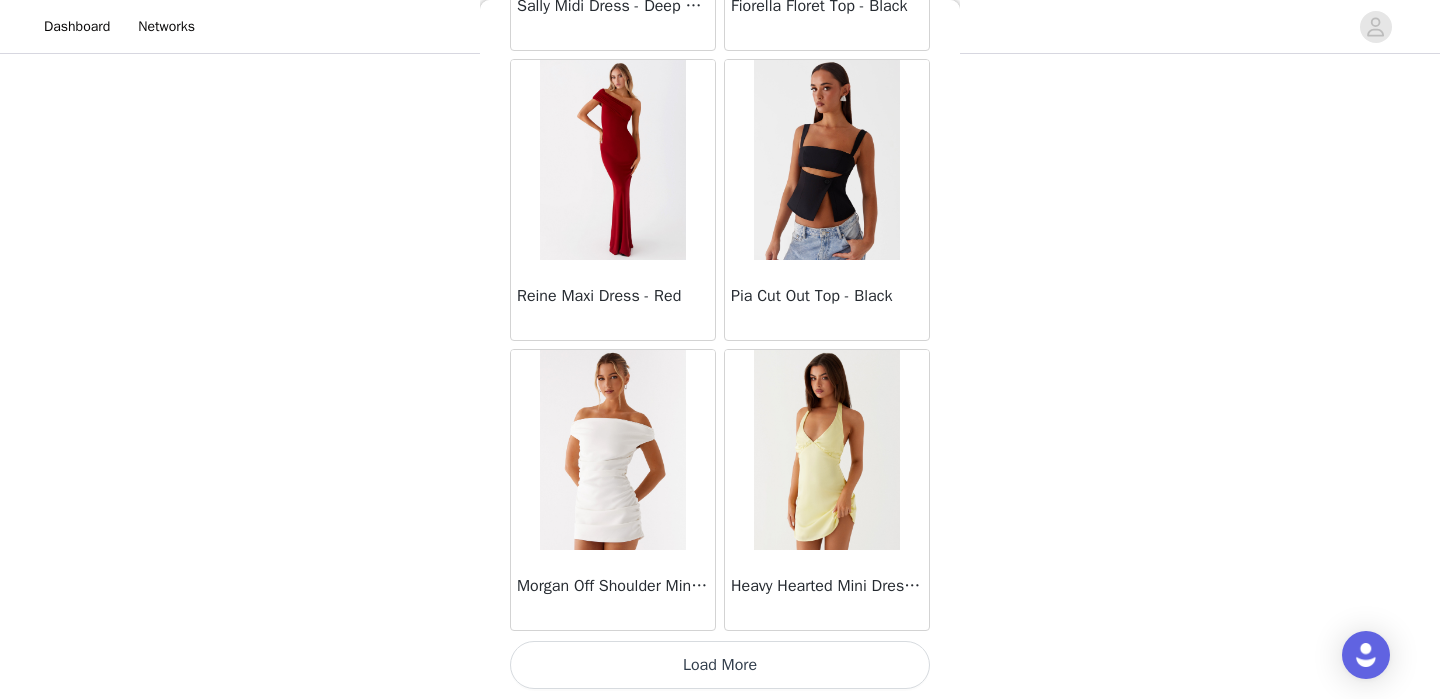 click on "Load More" at bounding box center [720, 665] 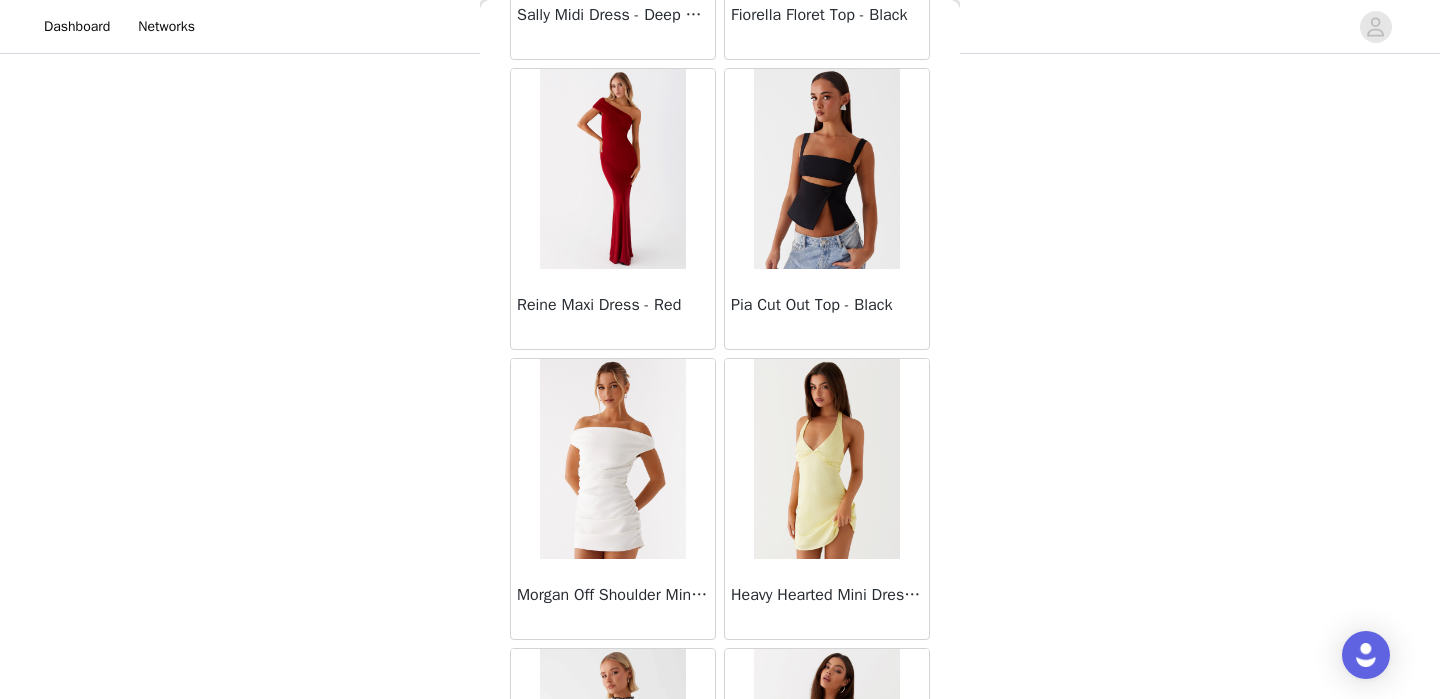 scroll, scrollTop: 11061, scrollLeft: 0, axis: vertical 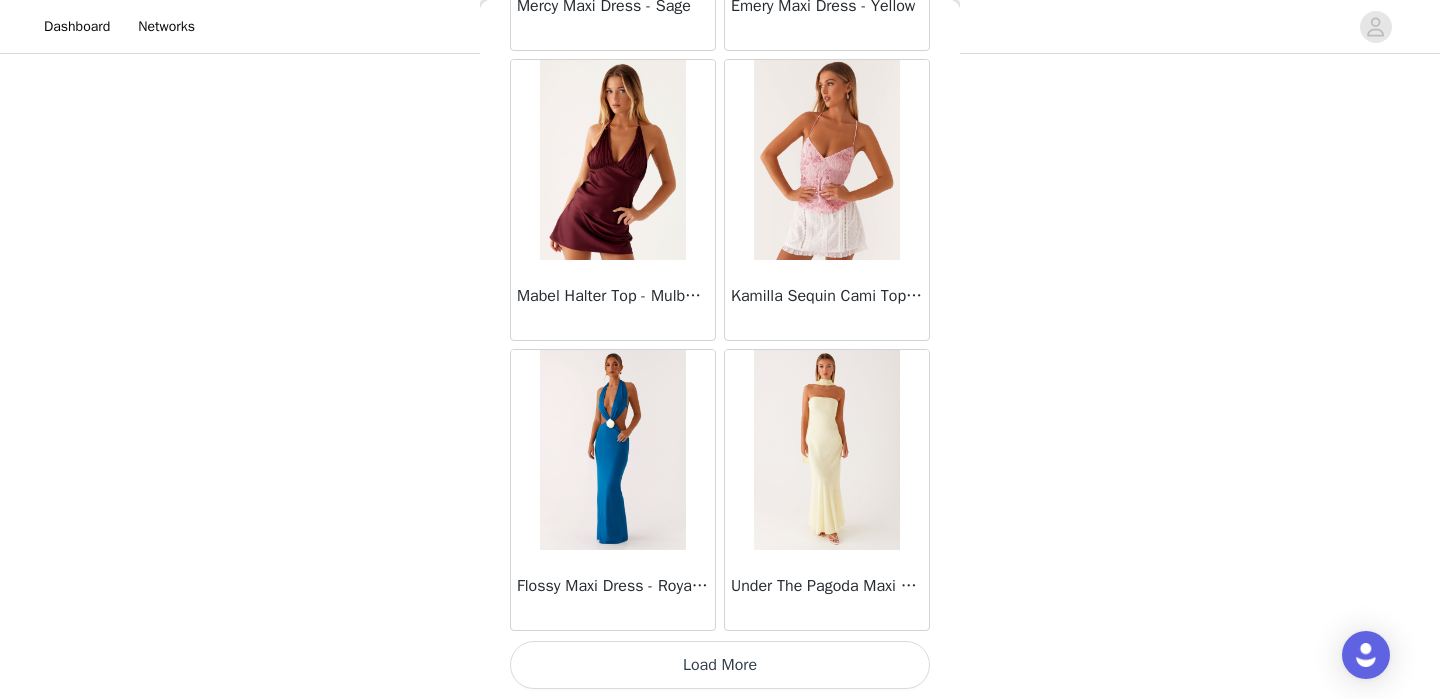 click on "Load More" at bounding box center [720, 665] 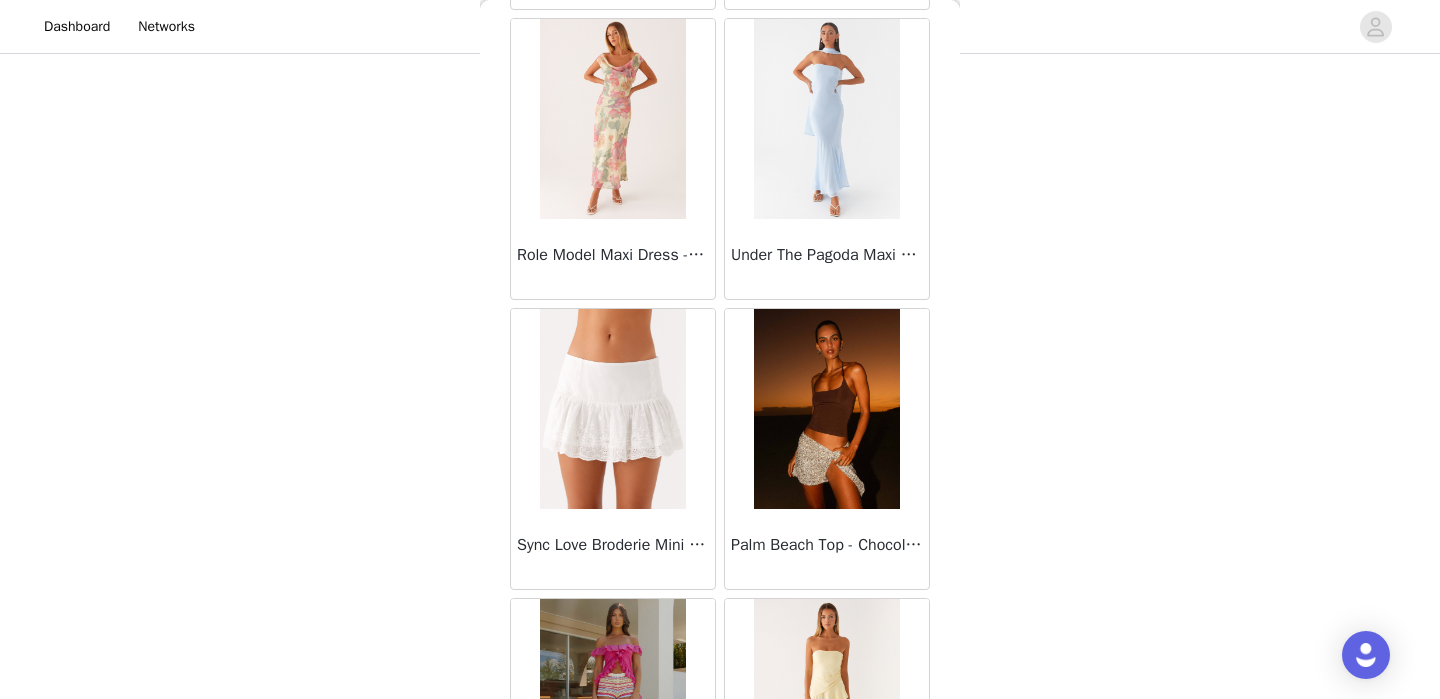 scroll, scrollTop: 16861, scrollLeft: 0, axis: vertical 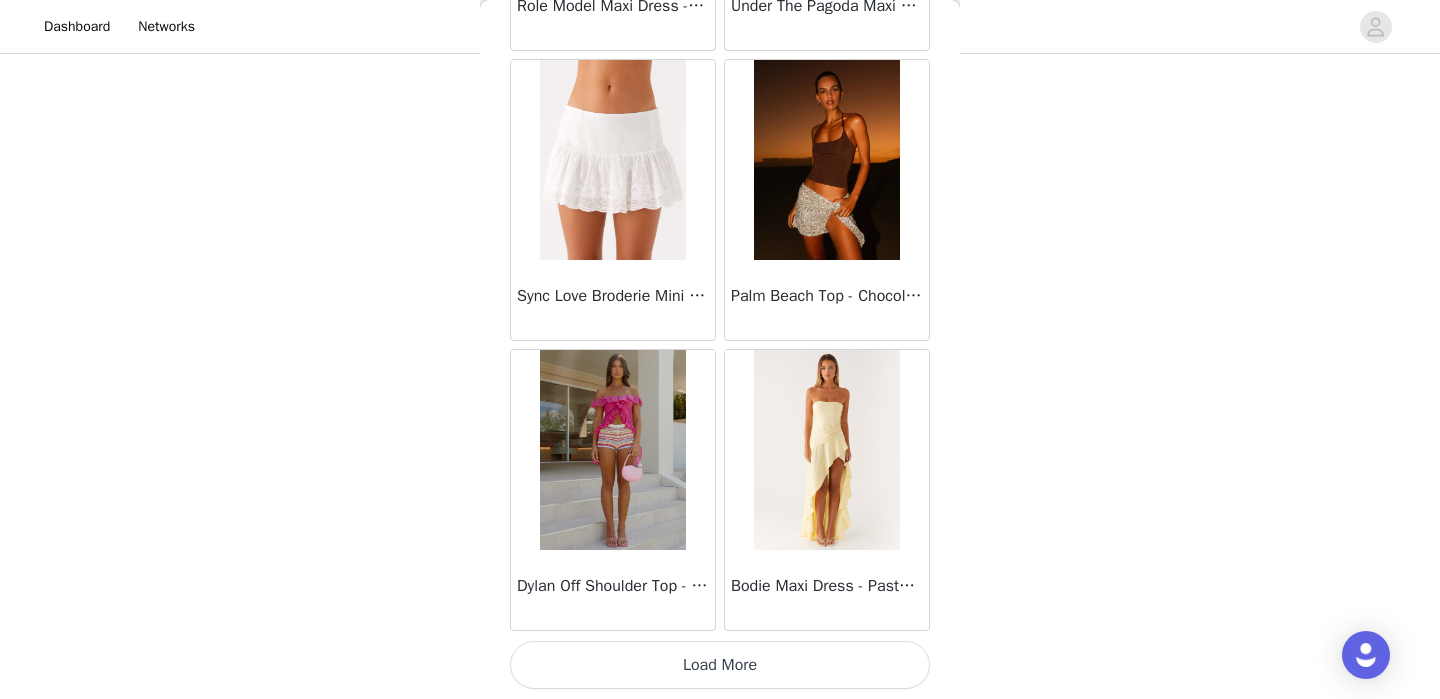 click on "Load More" at bounding box center (720, 665) 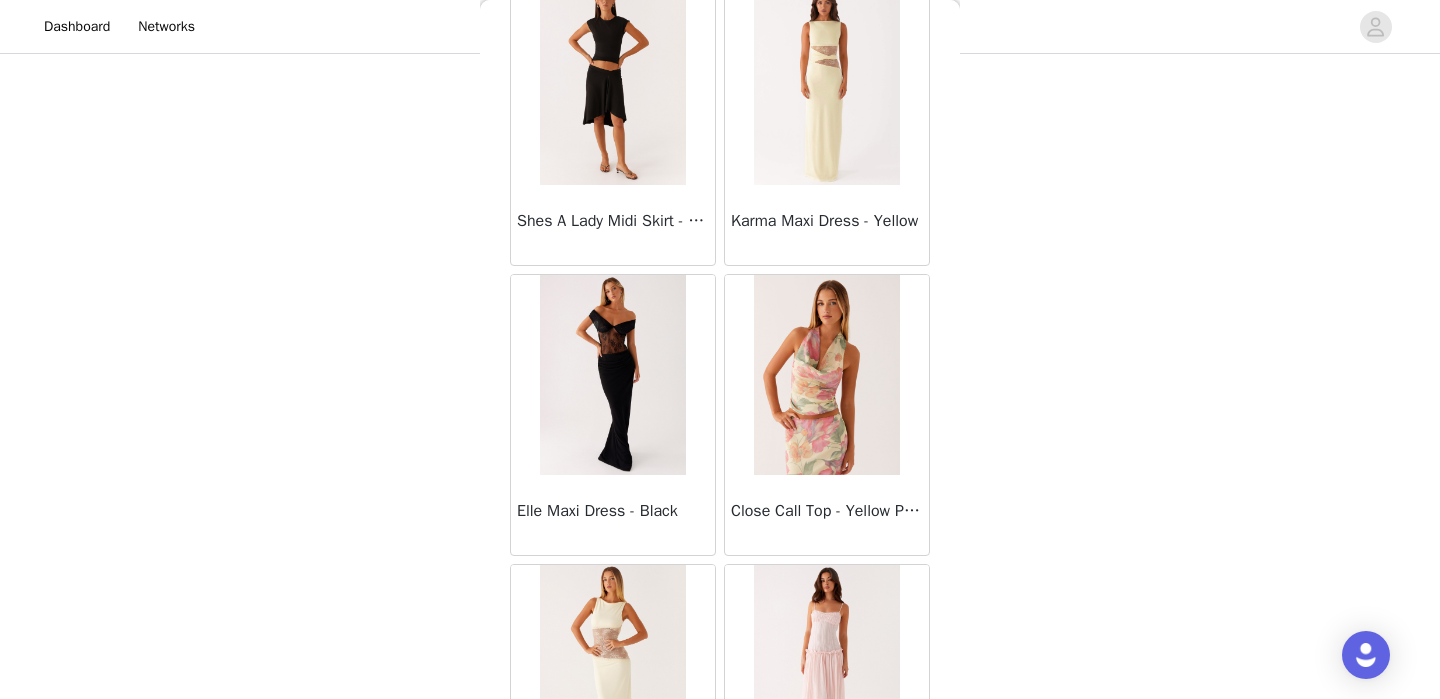 scroll, scrollTop: 19761, scrollLeft: 0, axis: vertical 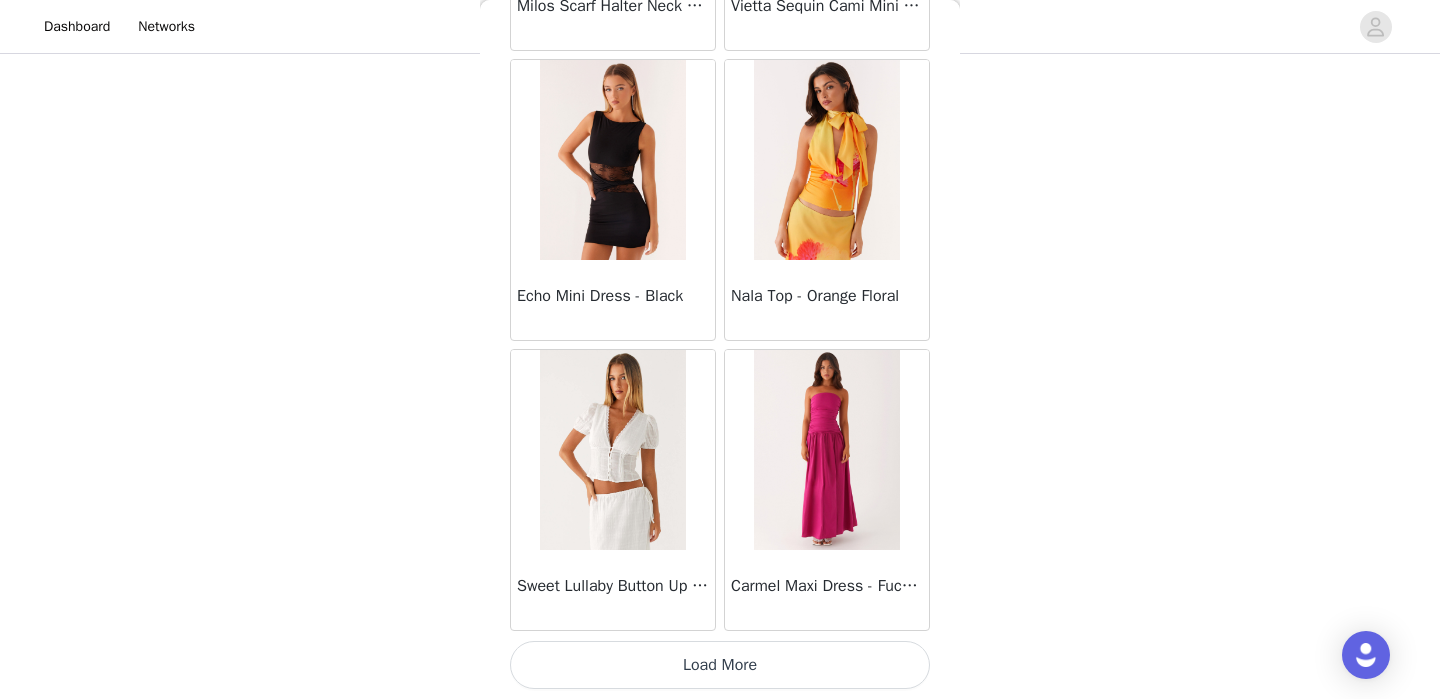 click on "Load More" at bounding box center [720, 665] 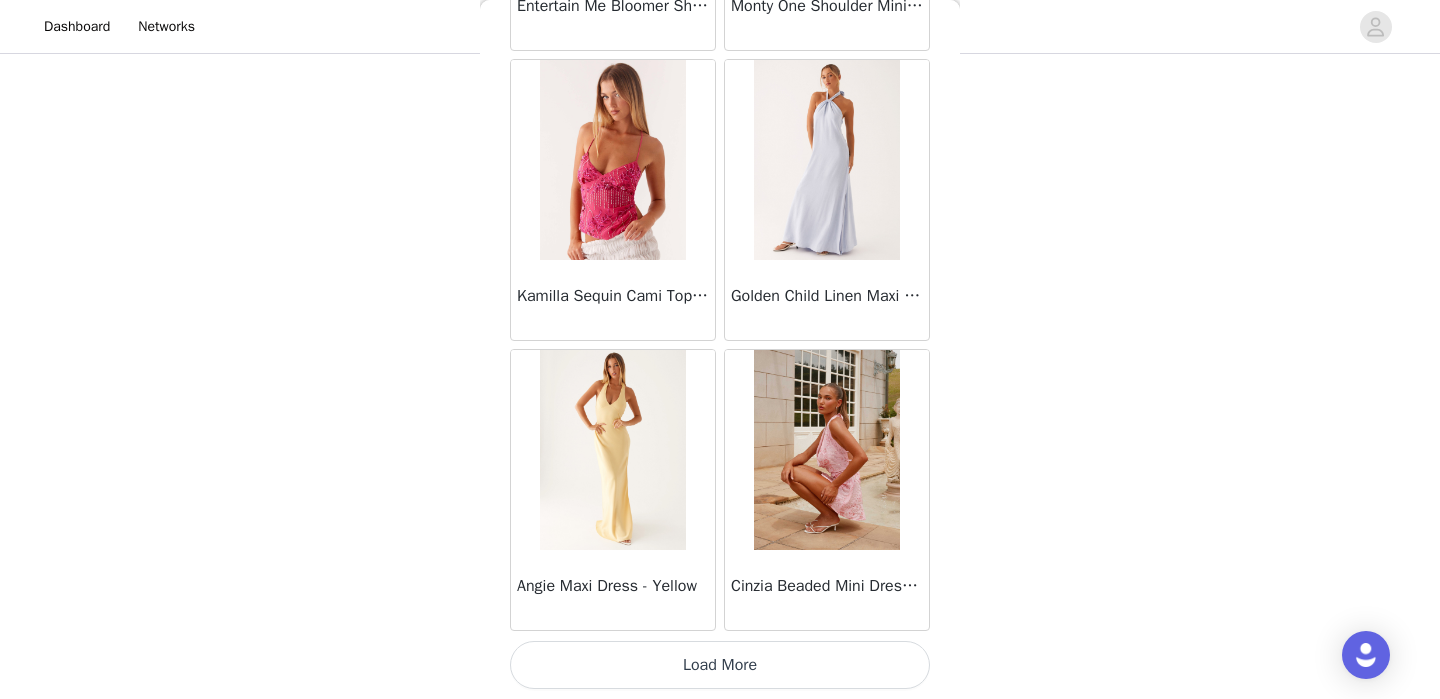 click on "Load More" at bounding box center (720, 665) 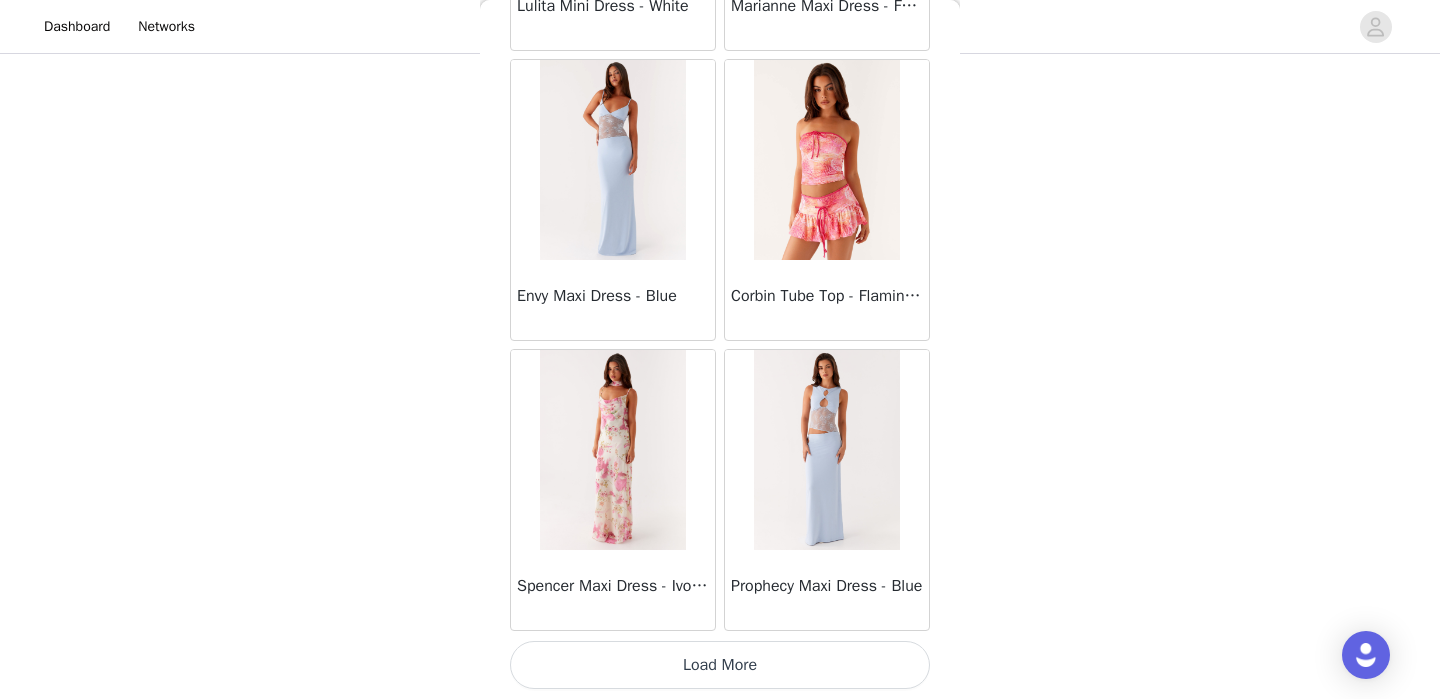 click on "Load More" at bounding box center (720, 665) 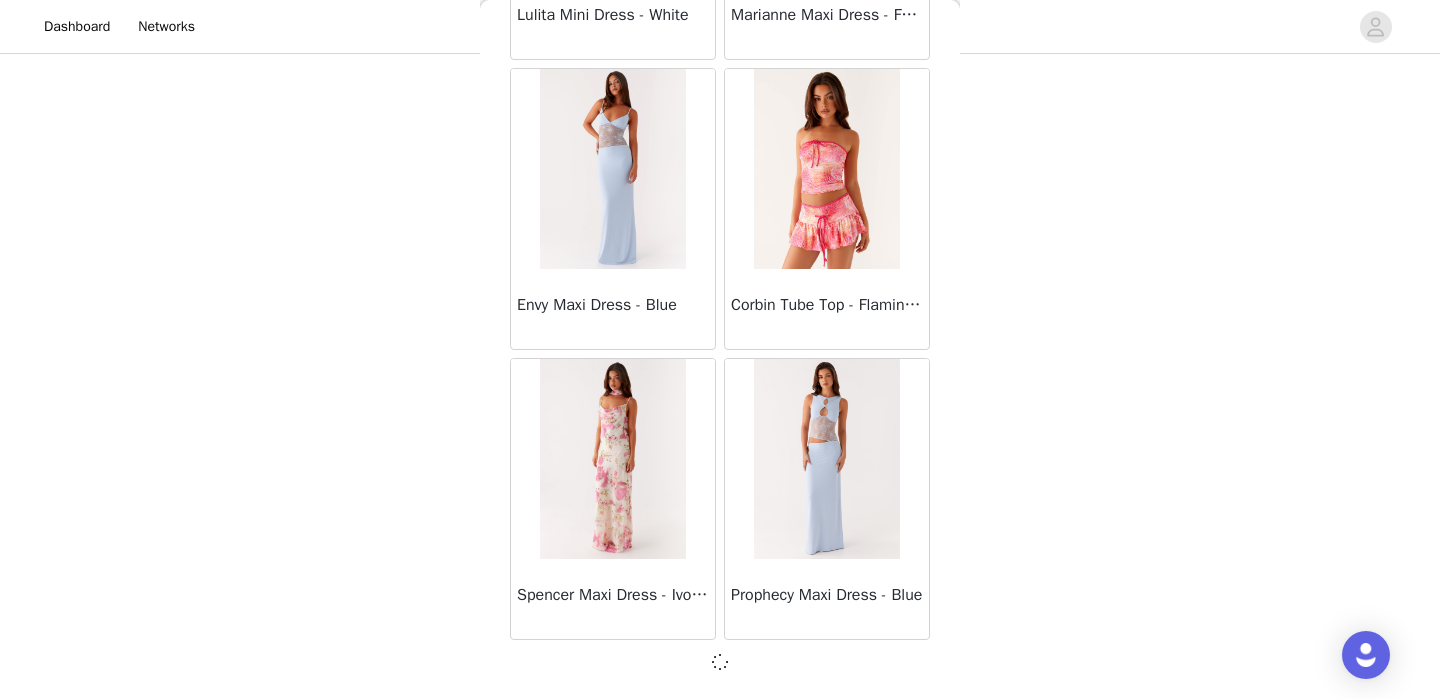 scroll, scrollTop: 25552, scrollLeft: 0, axis: vertical 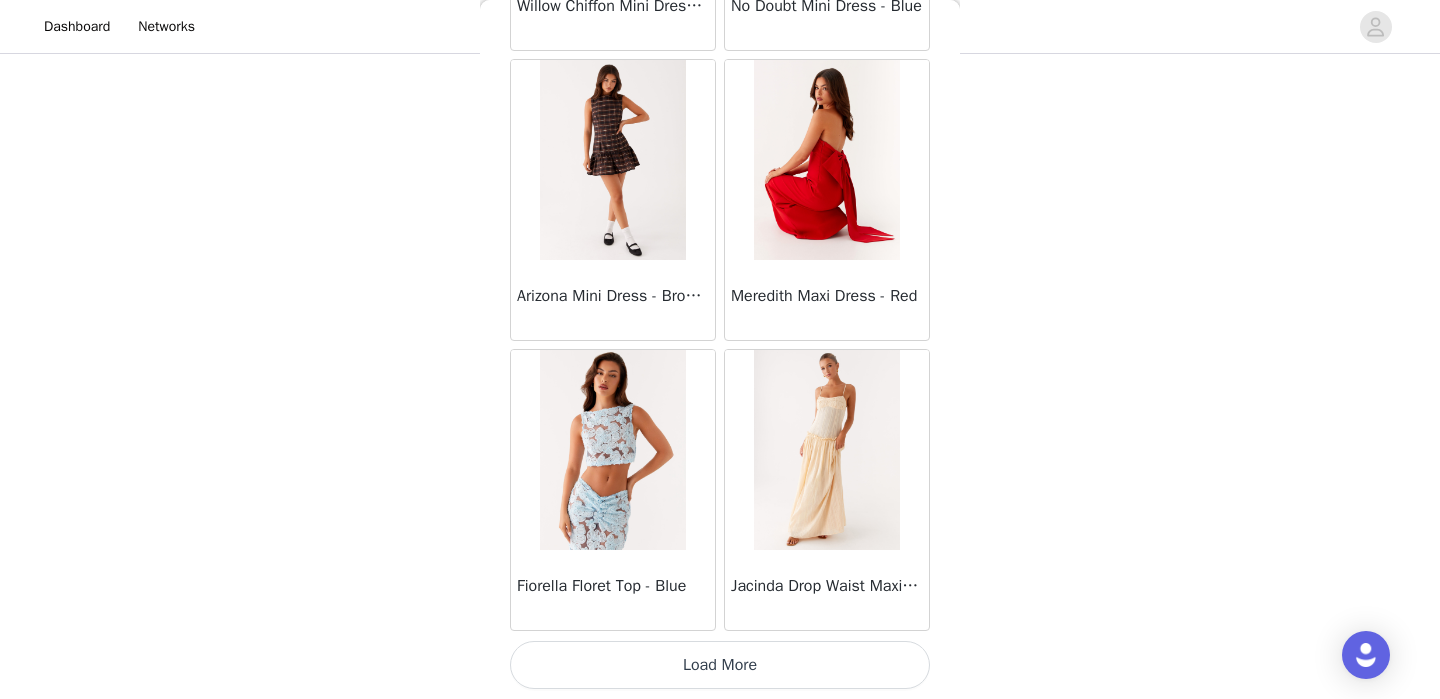 click on "Load More" at bounding box center (720, 665) 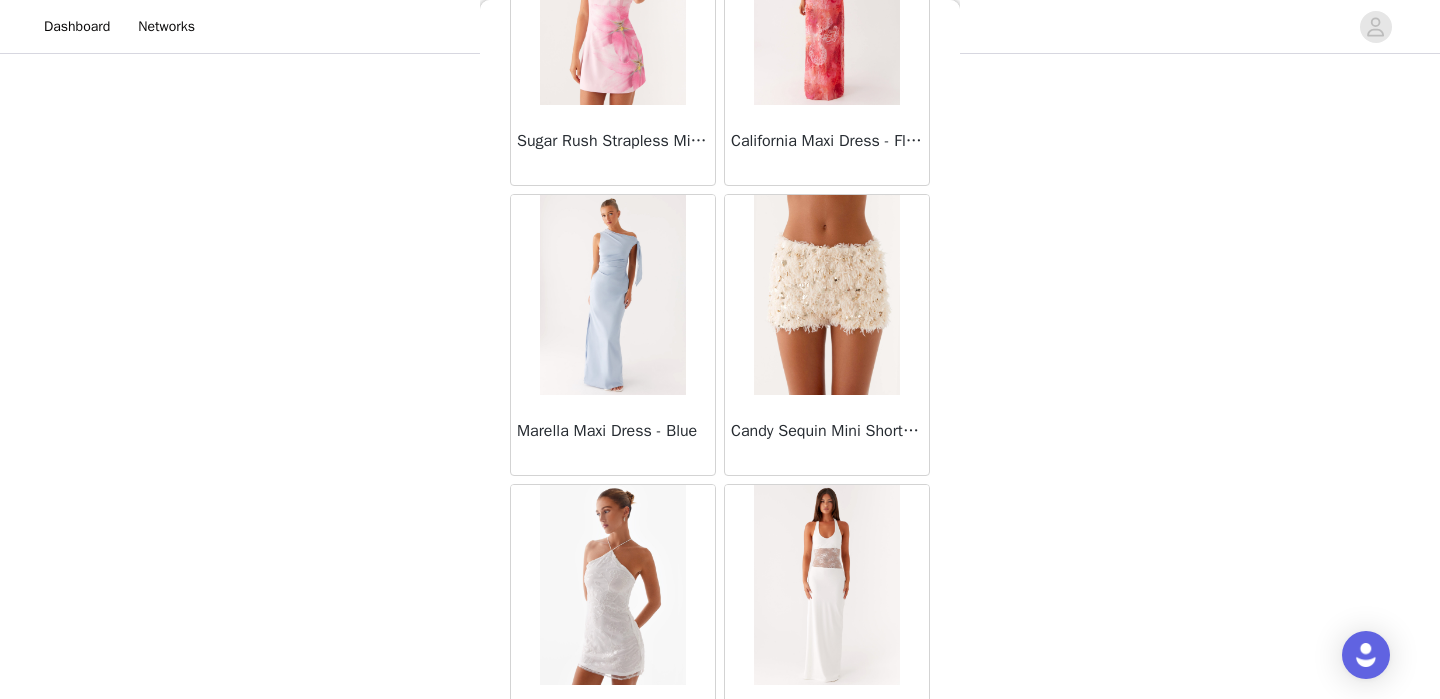 scroll, scrollTop: 31361, scrollLeft: 0, axis: vertical 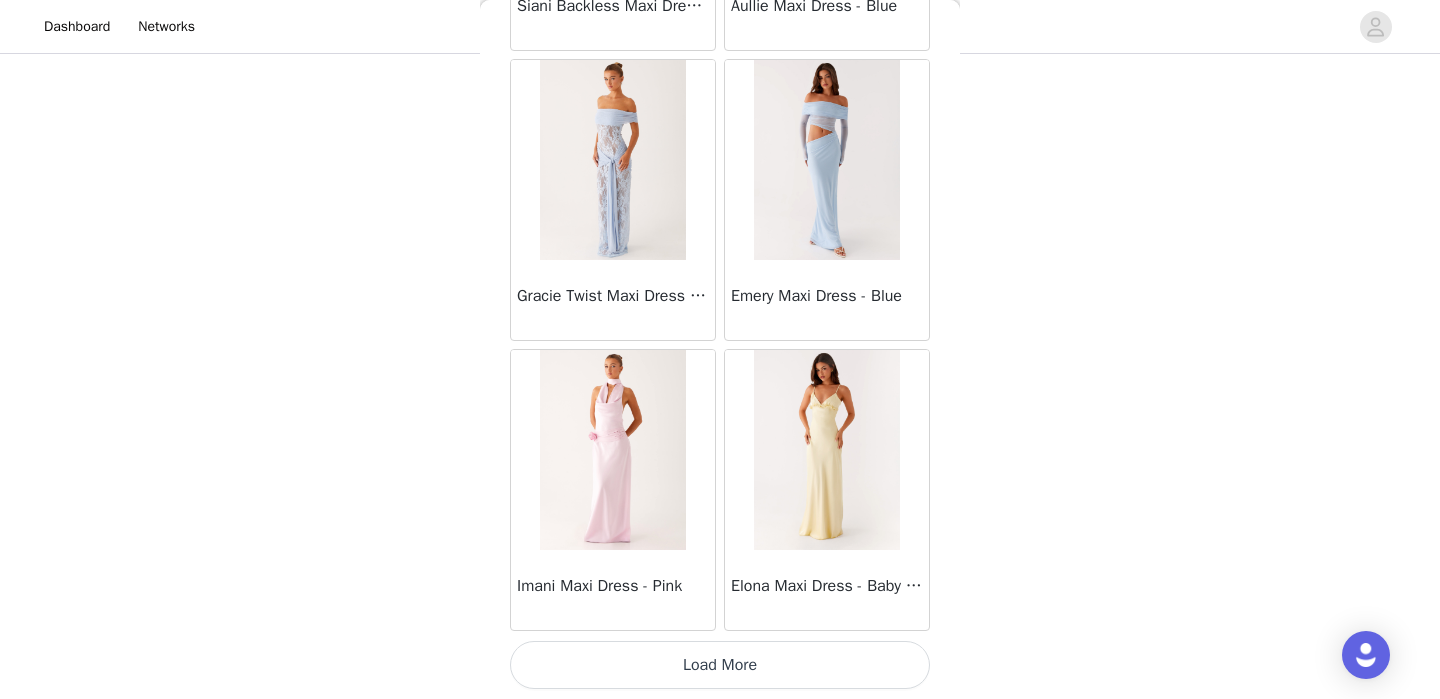 click on "Load More" at bounding box center (720, 665) 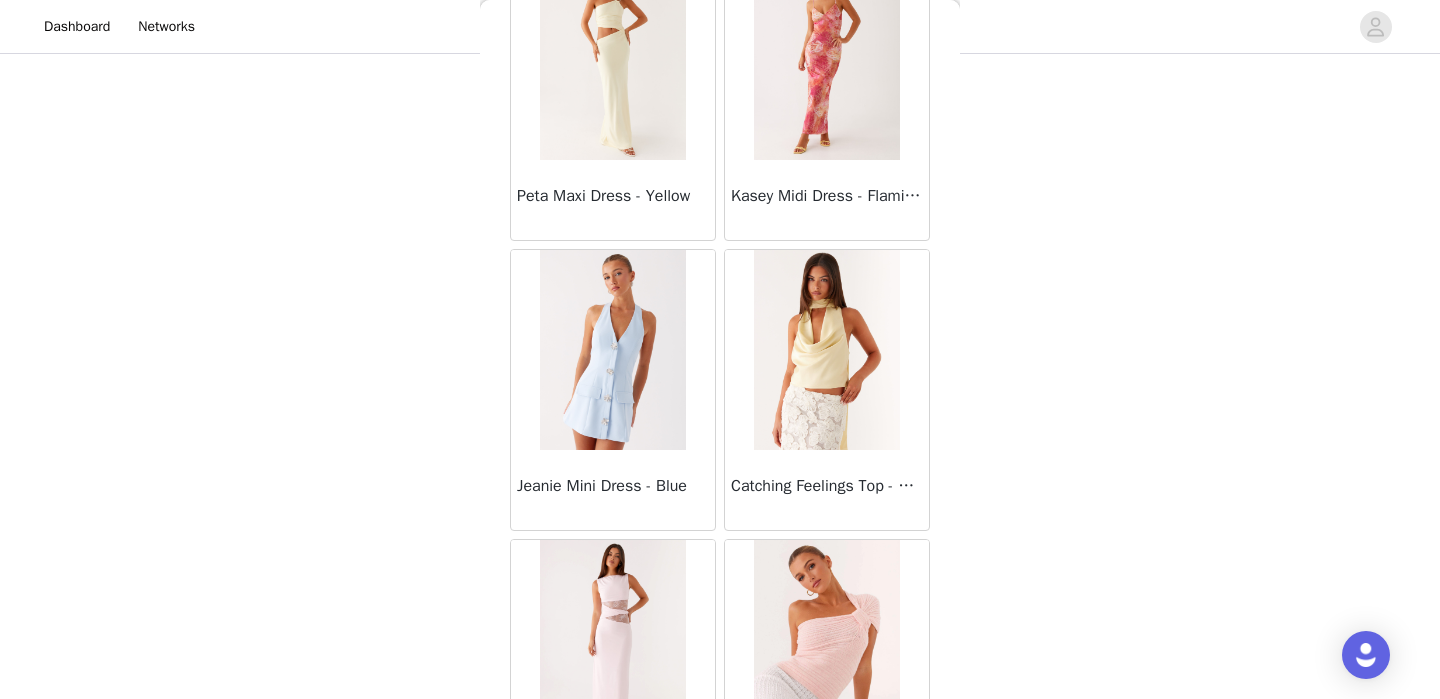 scroll, scrollTop: 34261, scrollLeft: 0, axis: vertical 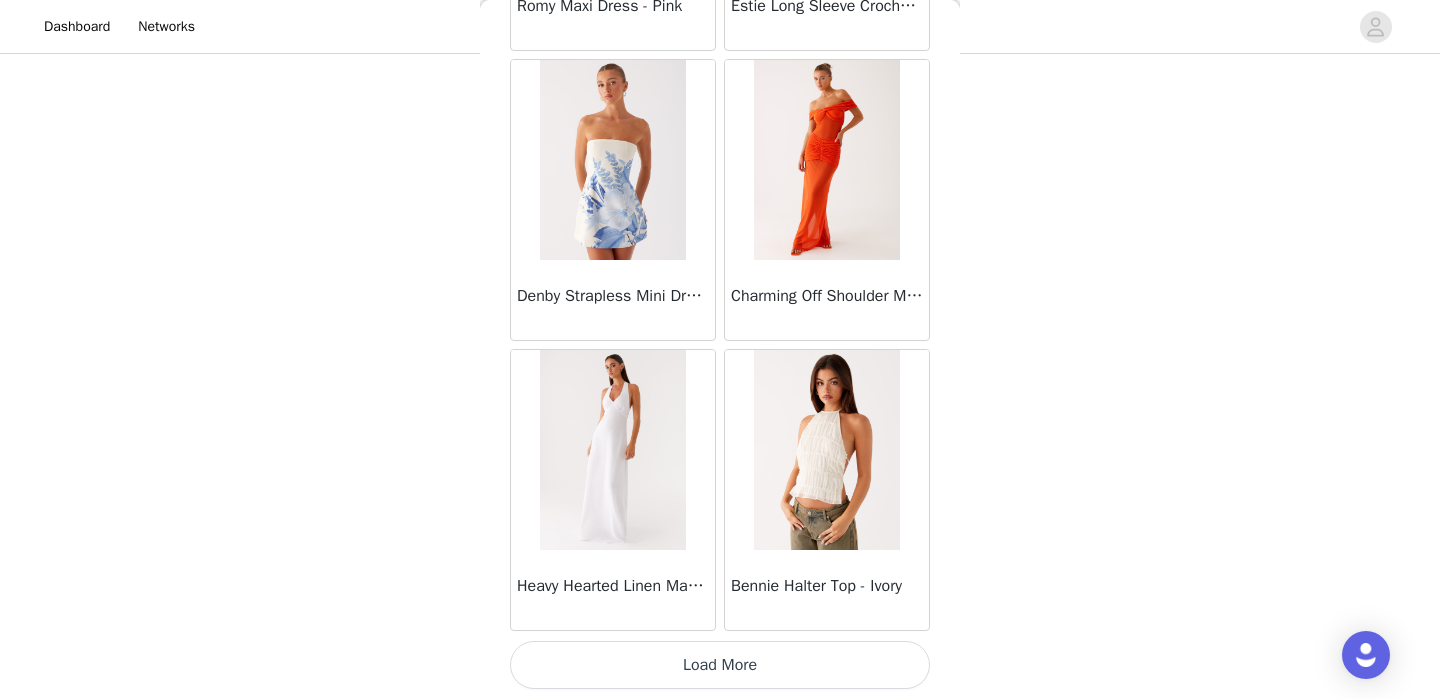 click on "Load More" at bounding box center [720, 665] 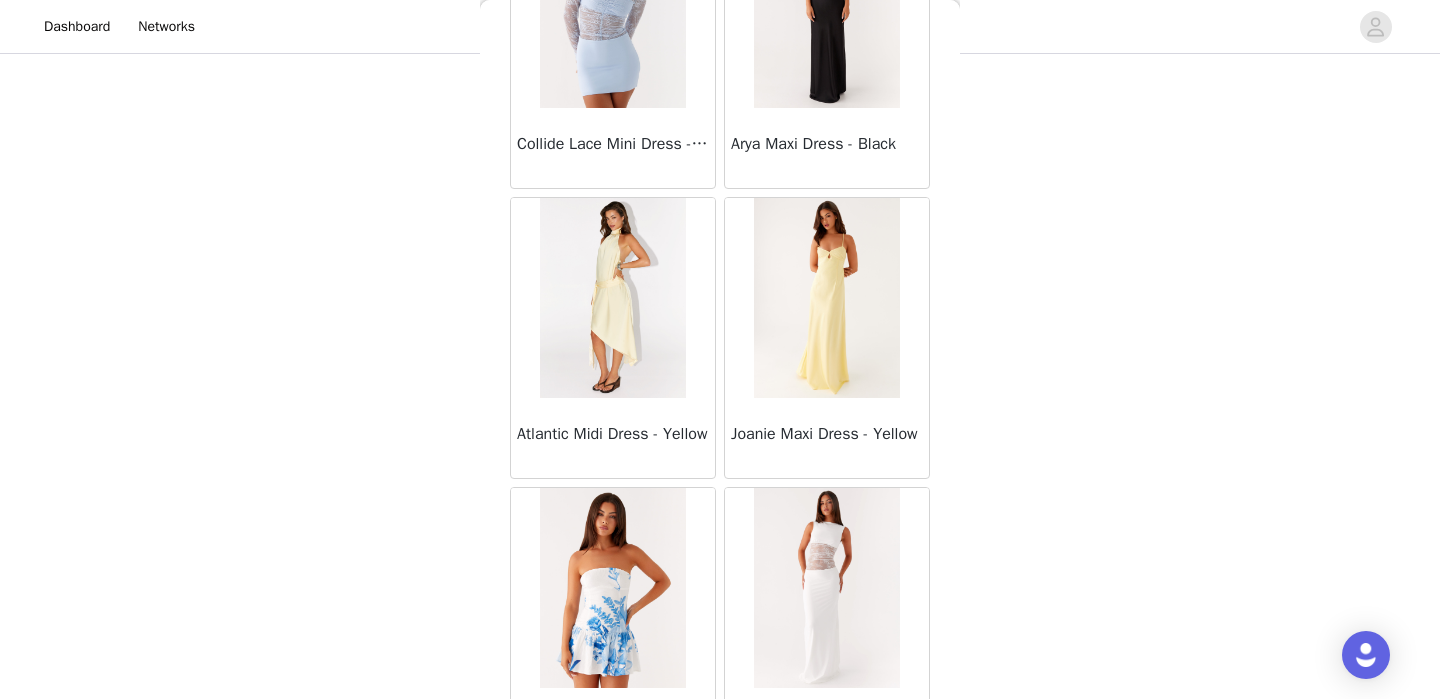 scroll, scrollTop: 37161, scrollLeft: 0, axis: vertical 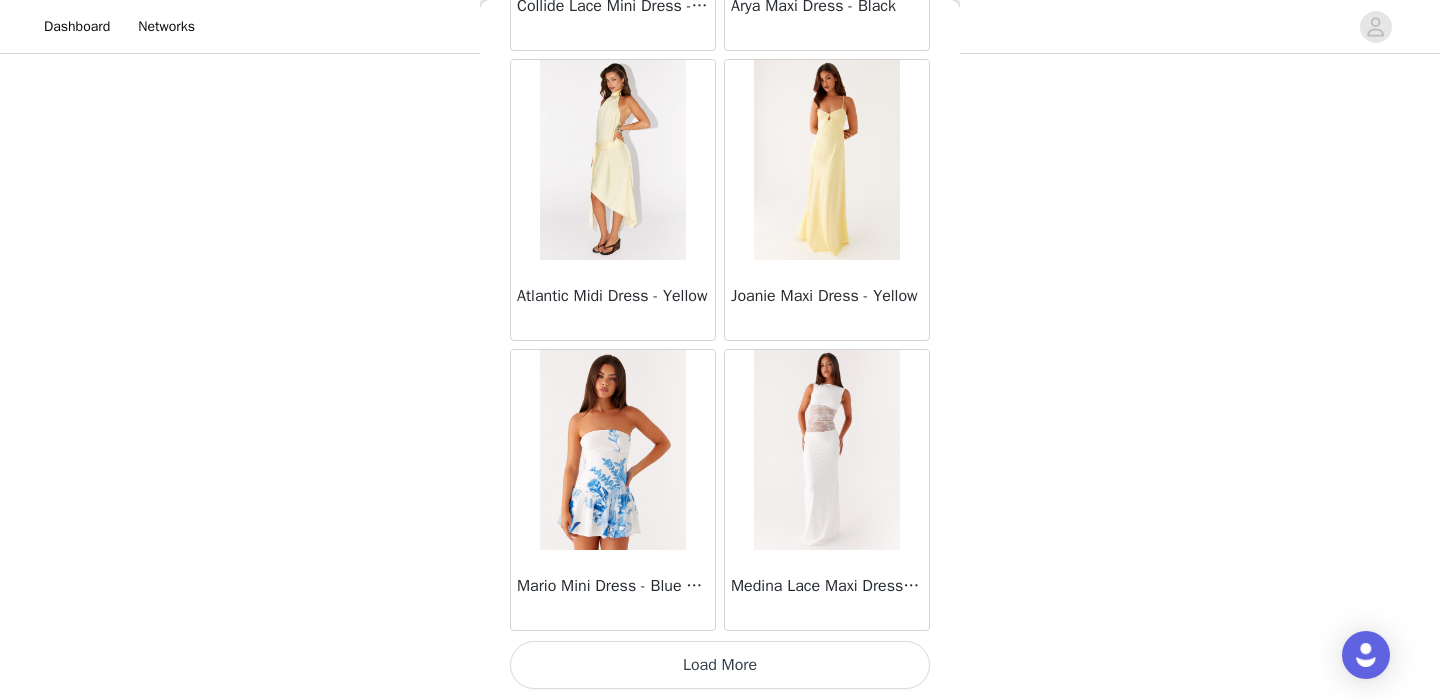 click on "Load More" at bounding box center [720, 665] 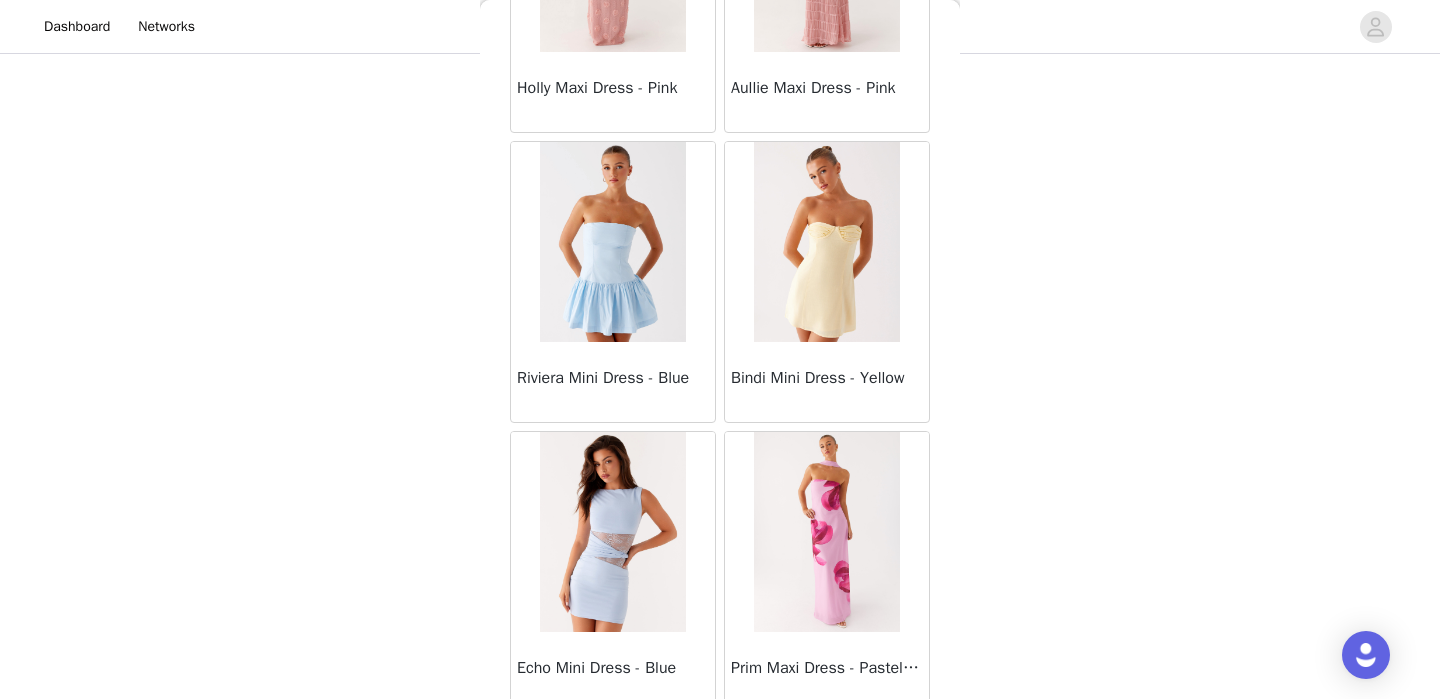 scroll, scrollTop: 37962, scrollLeft: 0, axis: vertical 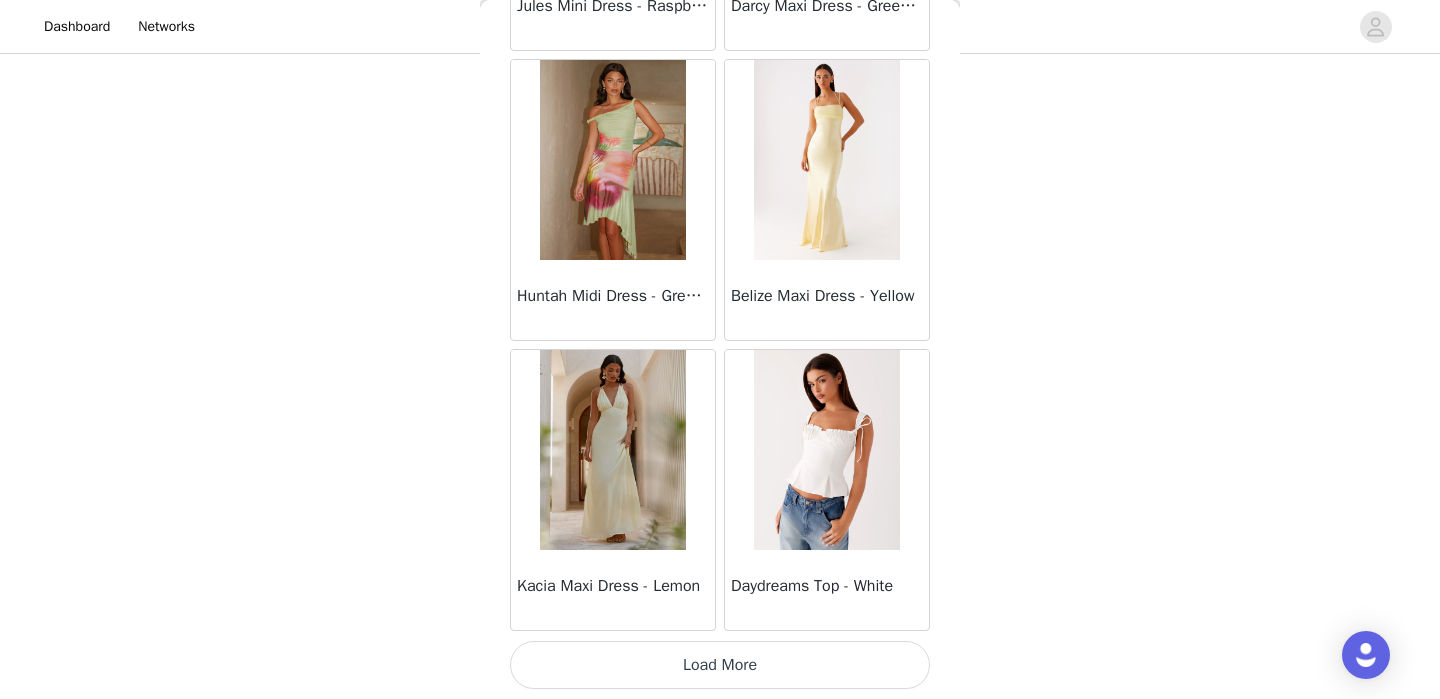 click on "Load More" at bounding box center [720, 665] 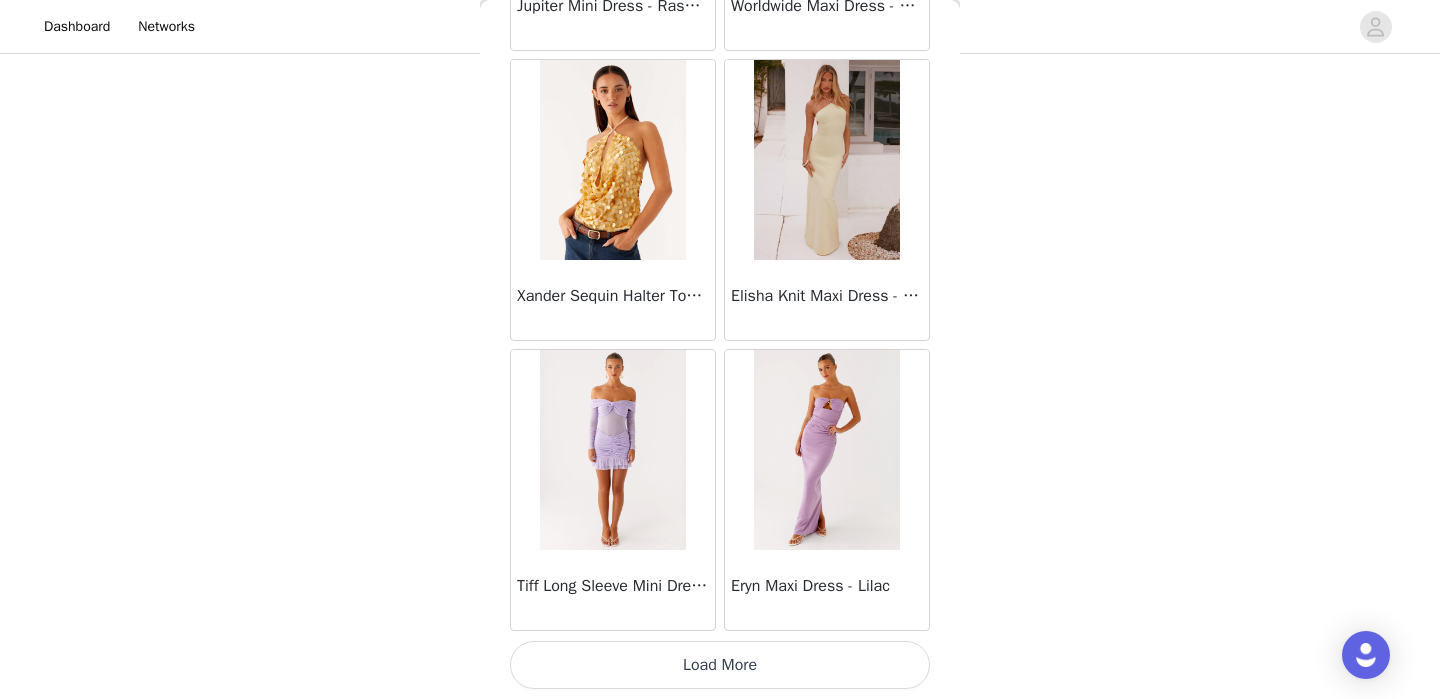 scroll, scrollTop: 42960, scrollLeft: 0, axis: vertical 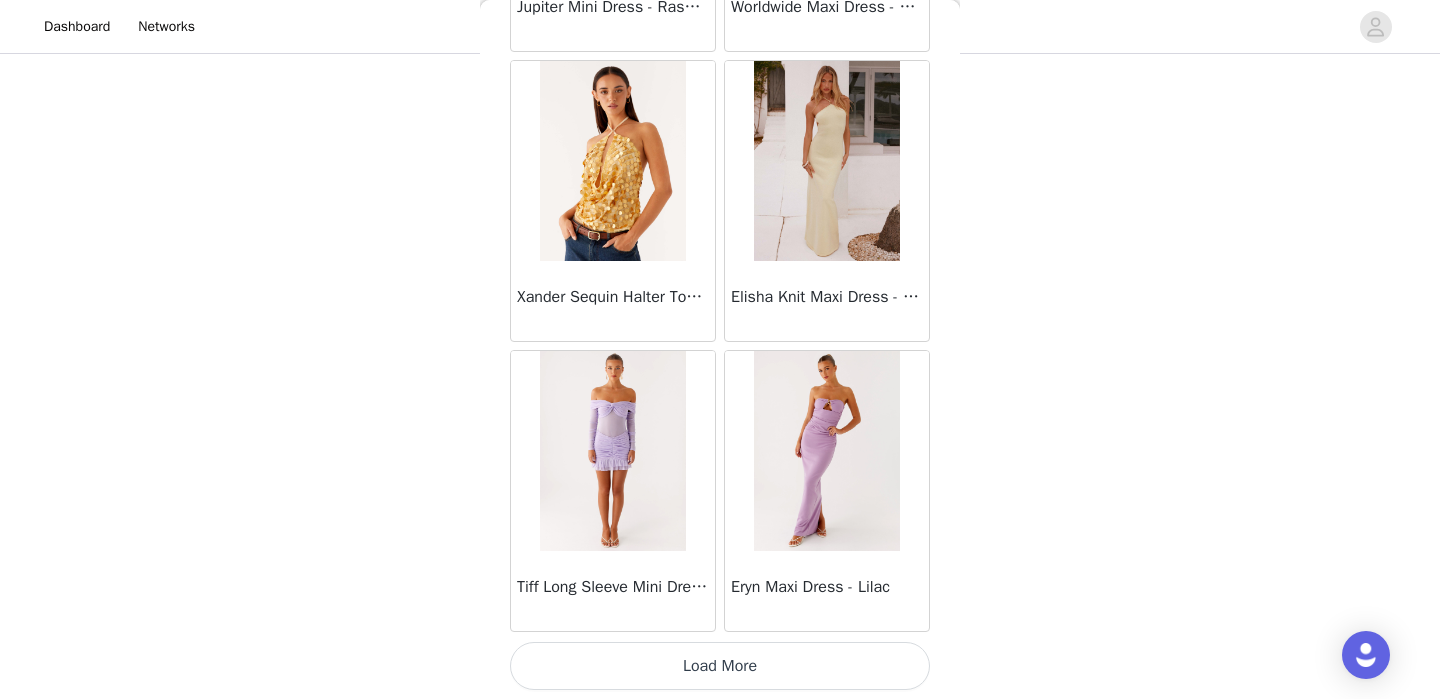 click on "Load More" at bounding box center (720, 666) 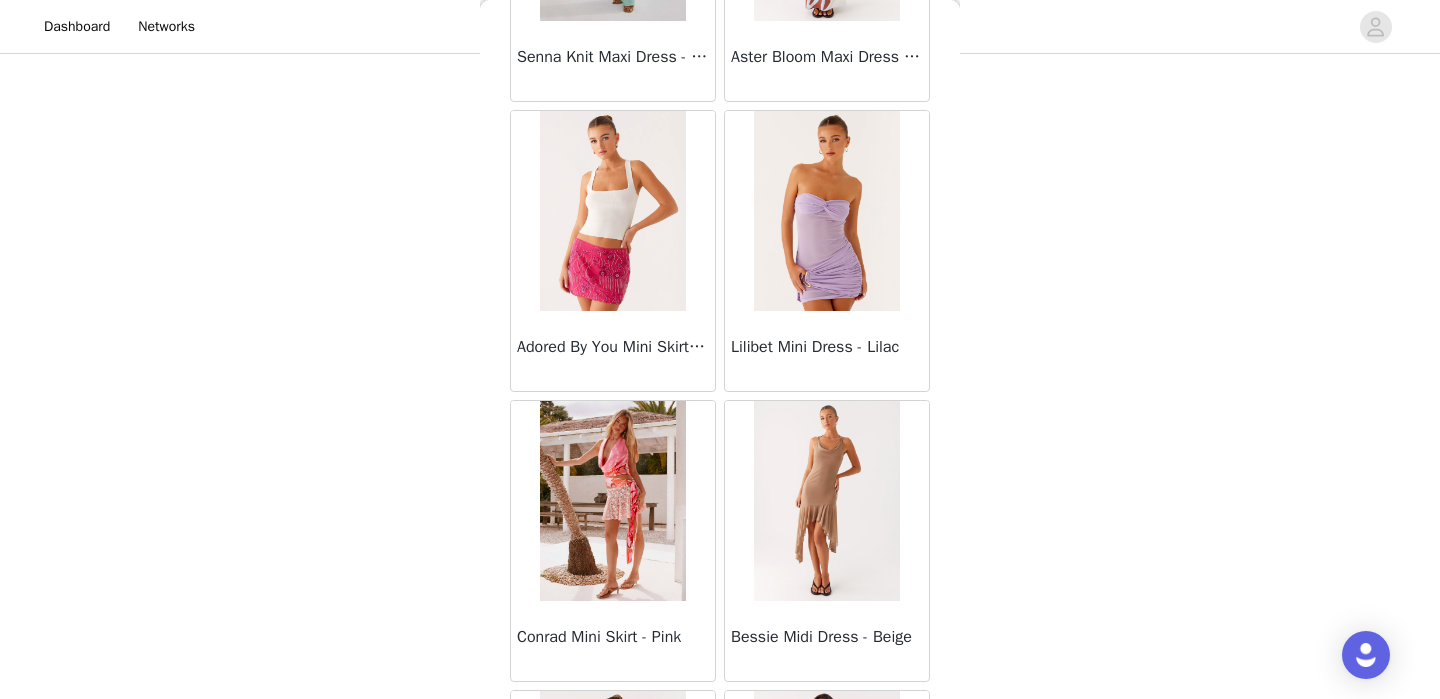 scroll, scrollTop: 45232, scrollLeft: 0, axis: vertical 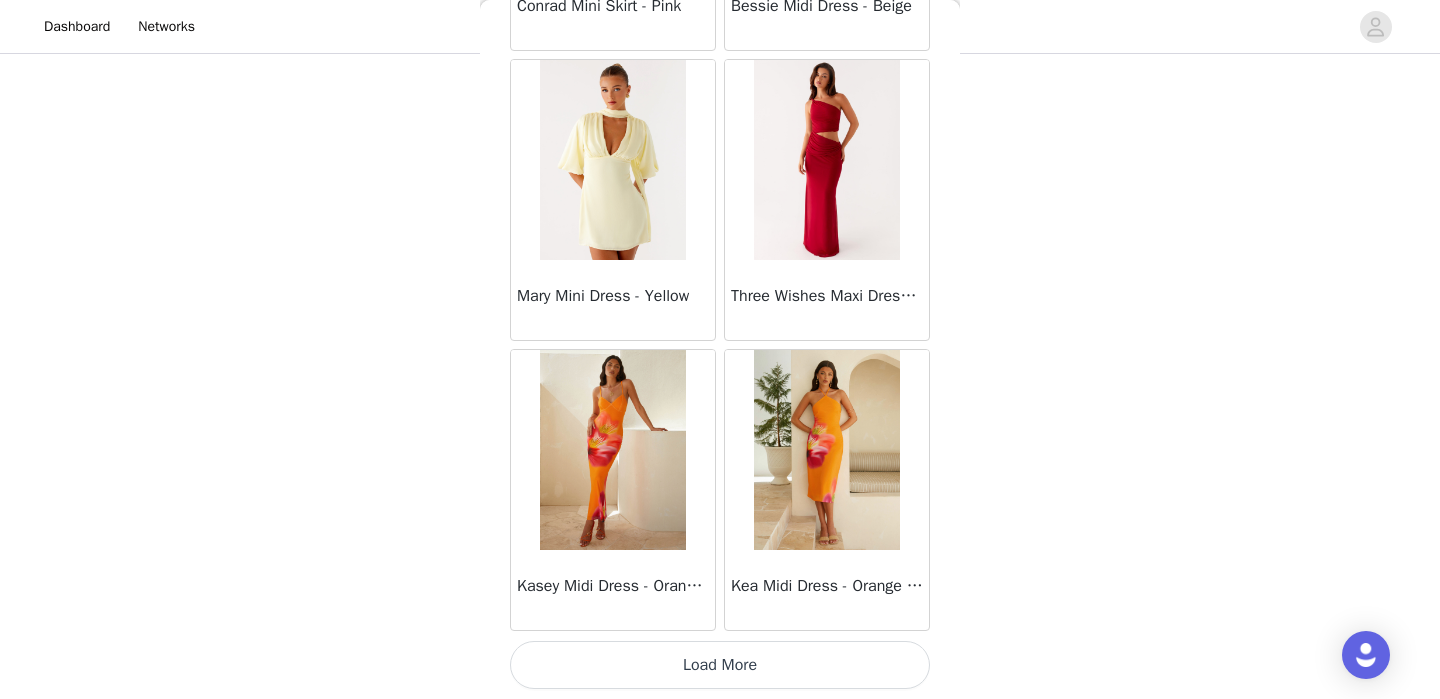 click on "Load More" at bounding box center (720, 665) 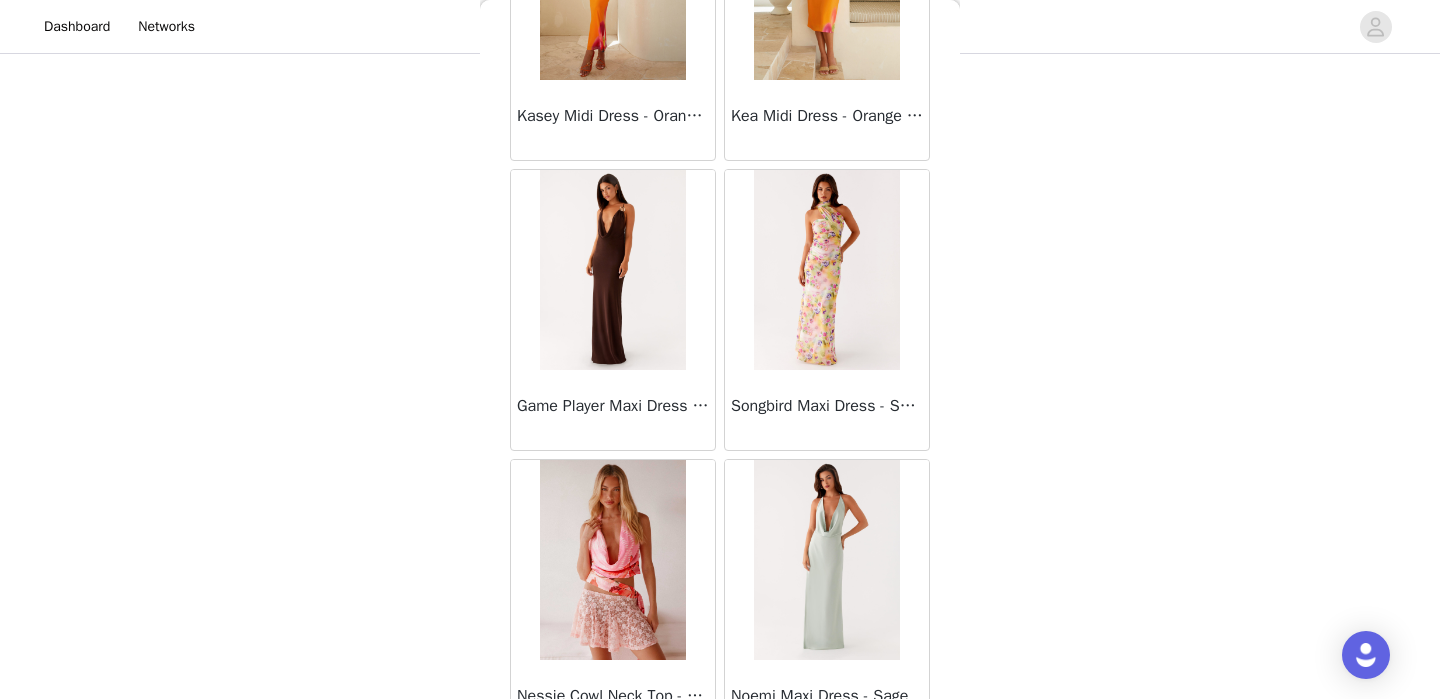 scroll, scrollTop: 46469, scrollLeft: 0, axis: vertical 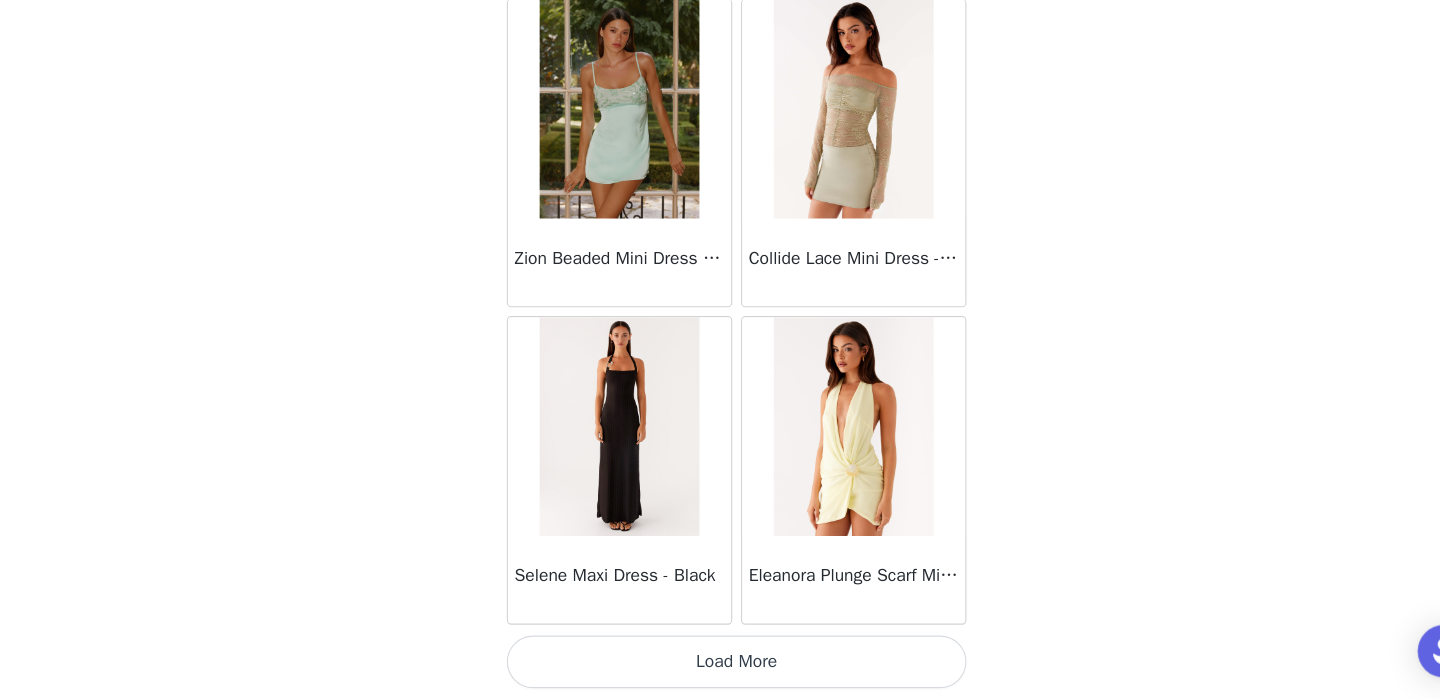 click on "Load More" at bounding box center (720, 665) 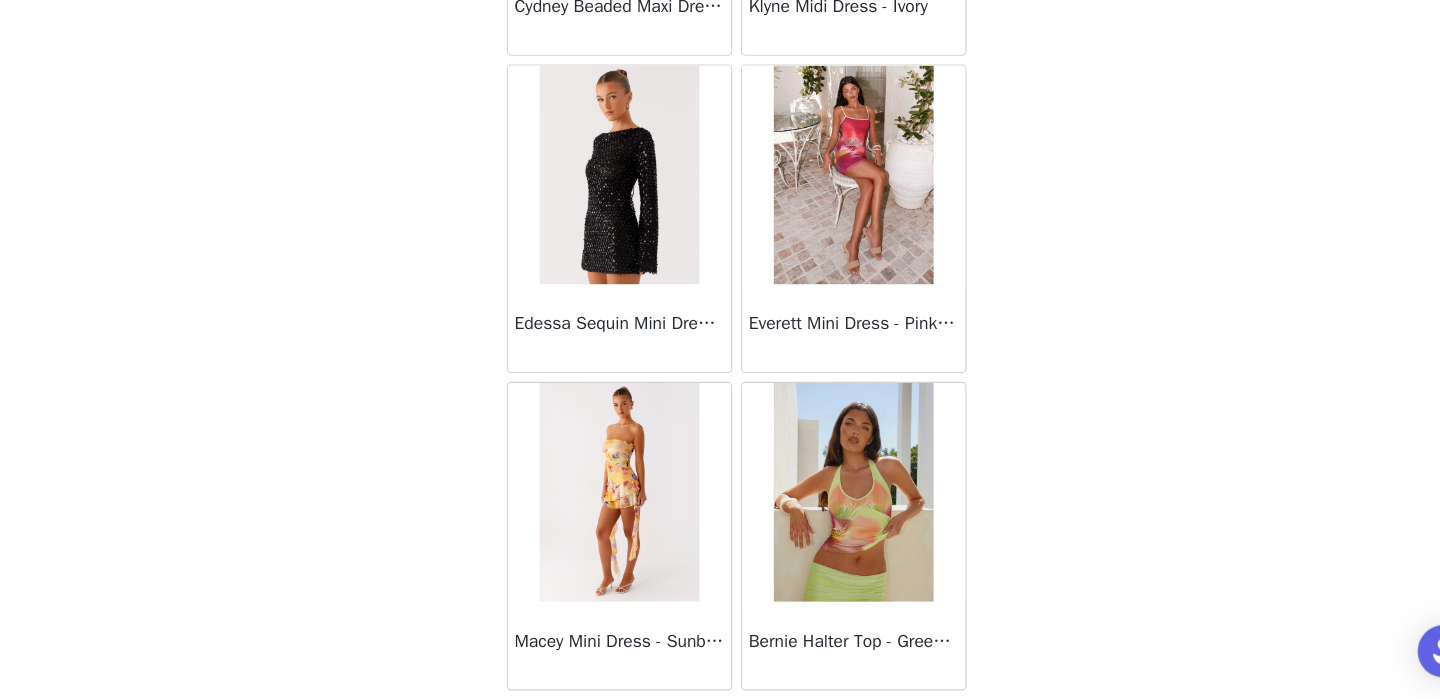 scroll, scrollTop: 50194, scrollLeft: 0, axis: vertical 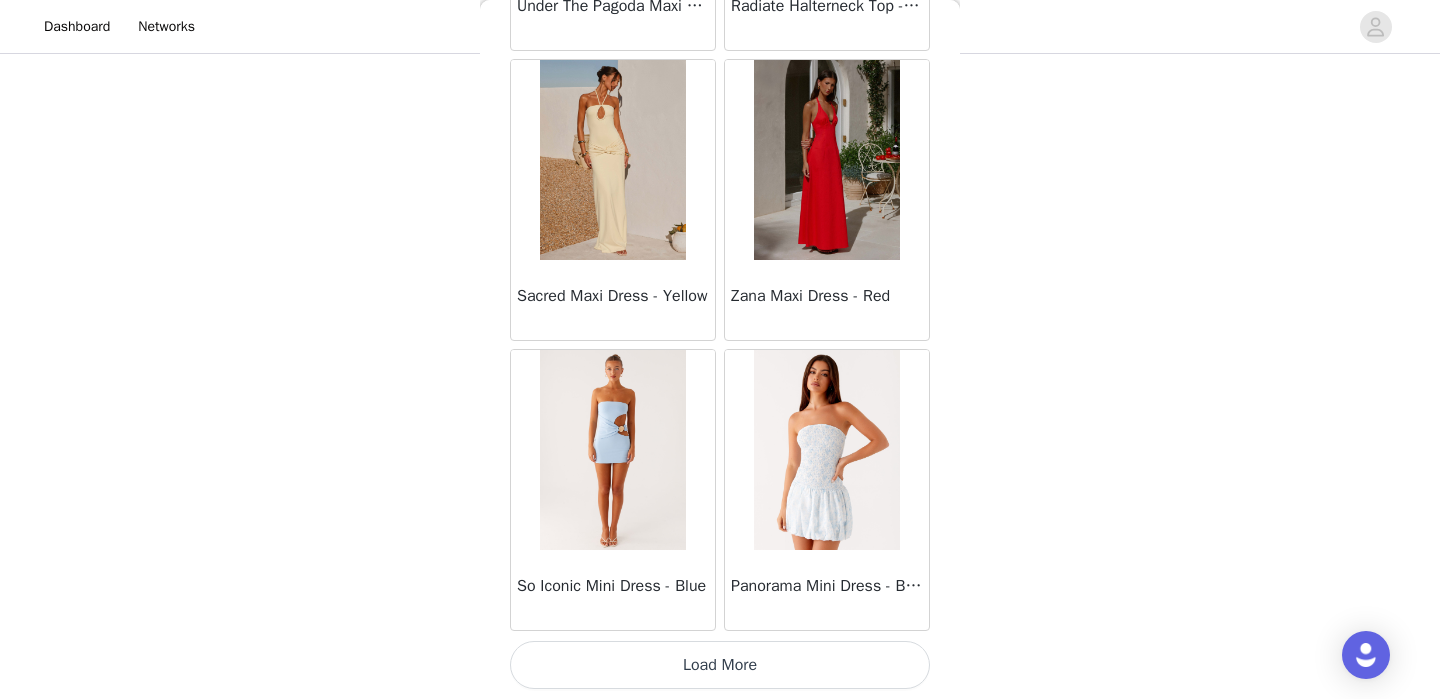 click on "Load More" at bounding box center (720, 665) 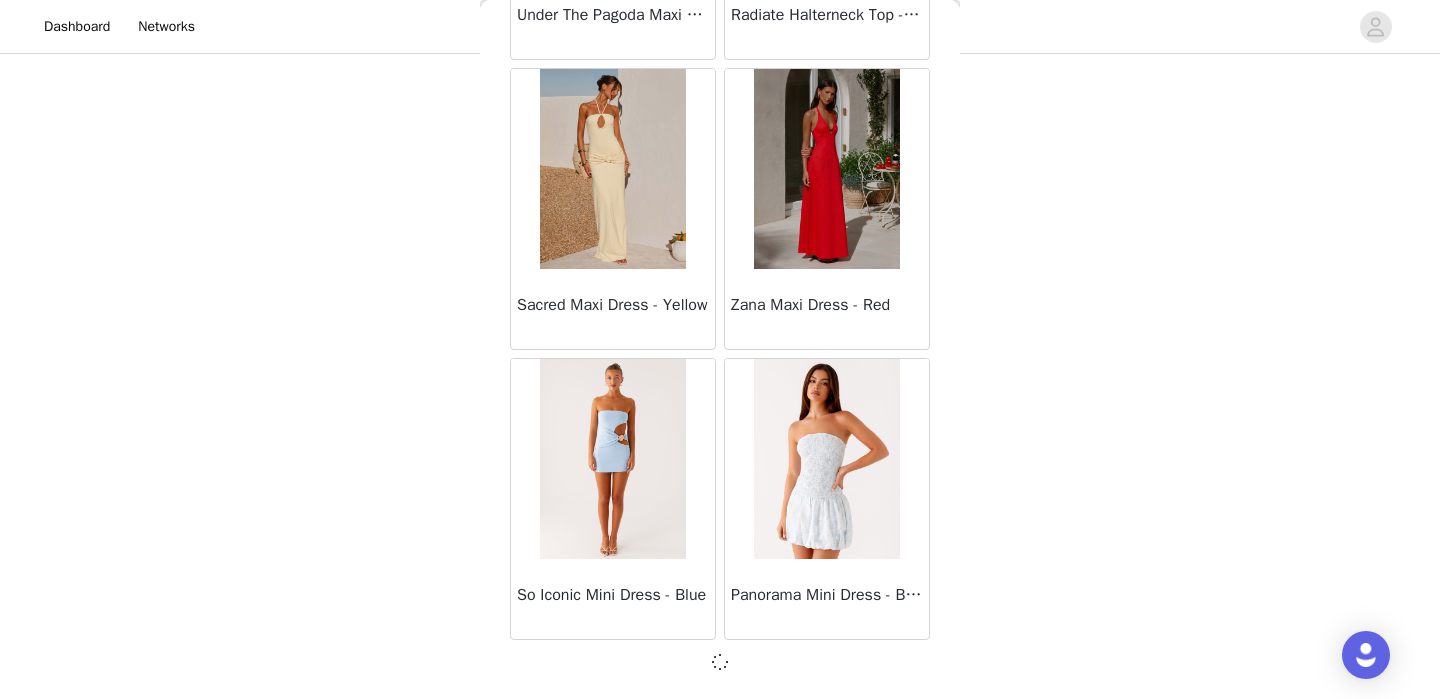 scroll, scrollTop: 173, scrollLeft: 0, axis: vertical 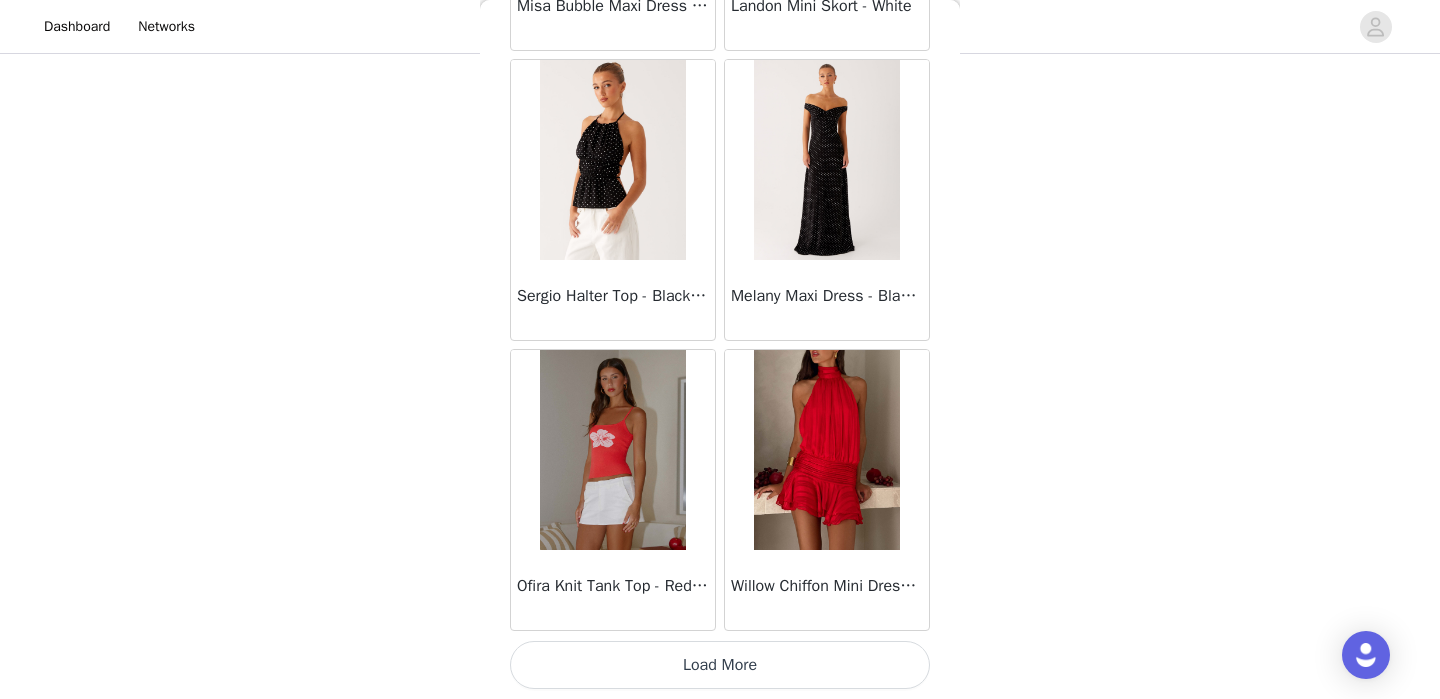 click on "Load More" at bounding box center [720, 665] 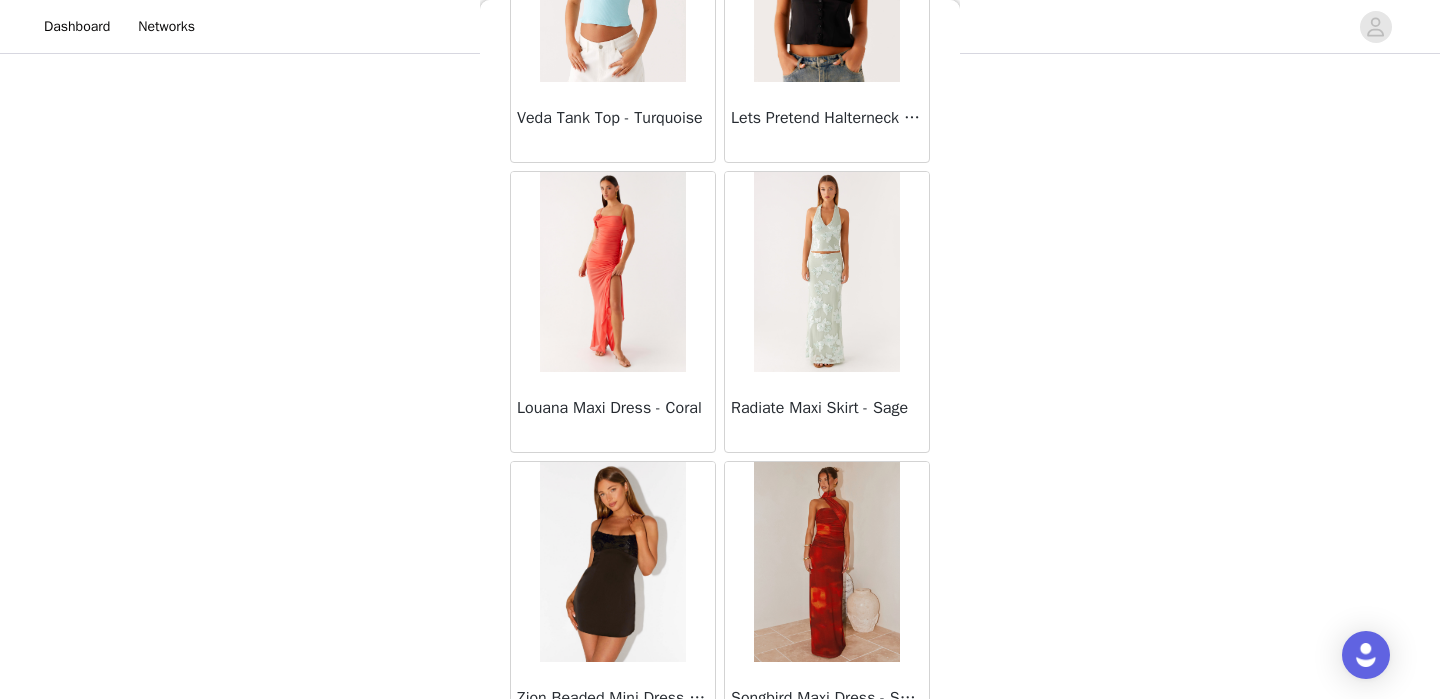 scroll, scrollTop: 57461, scrollLeft: 0, axis: vertical 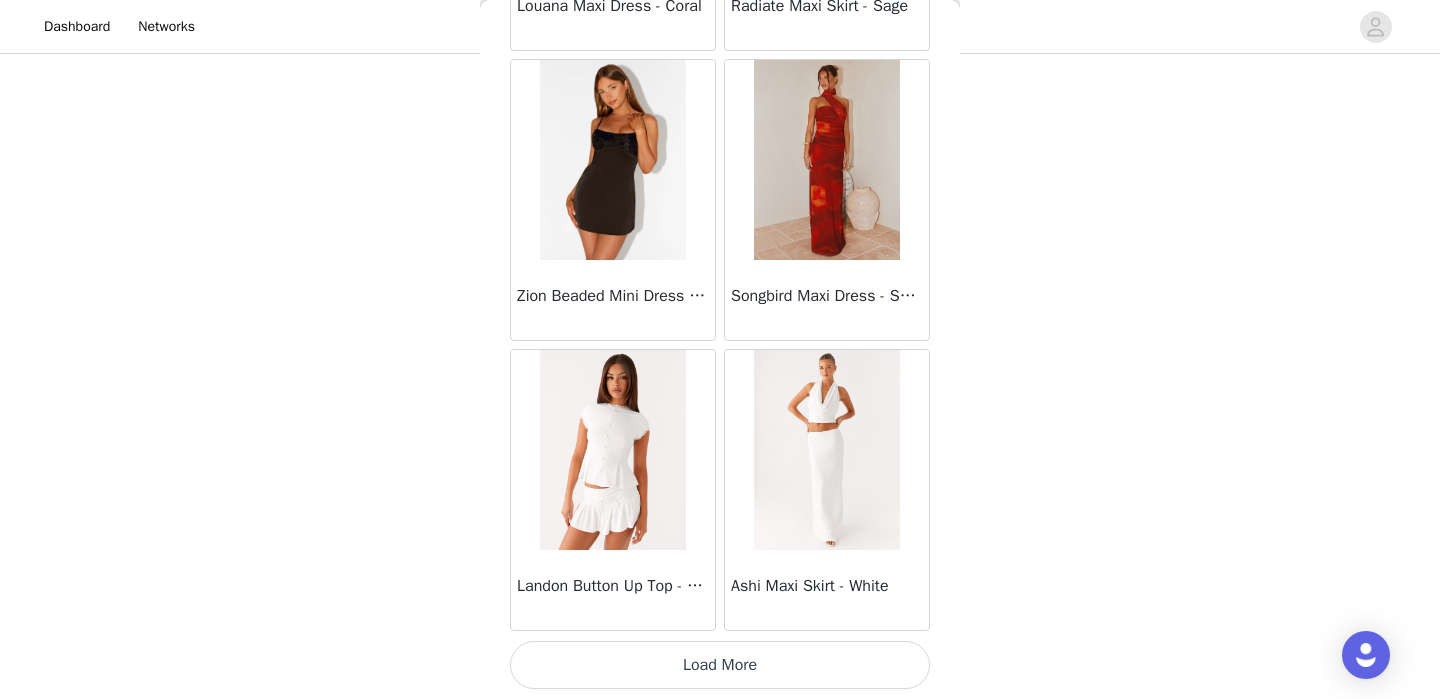 click on "Load More" at bounding box center [720, 665] 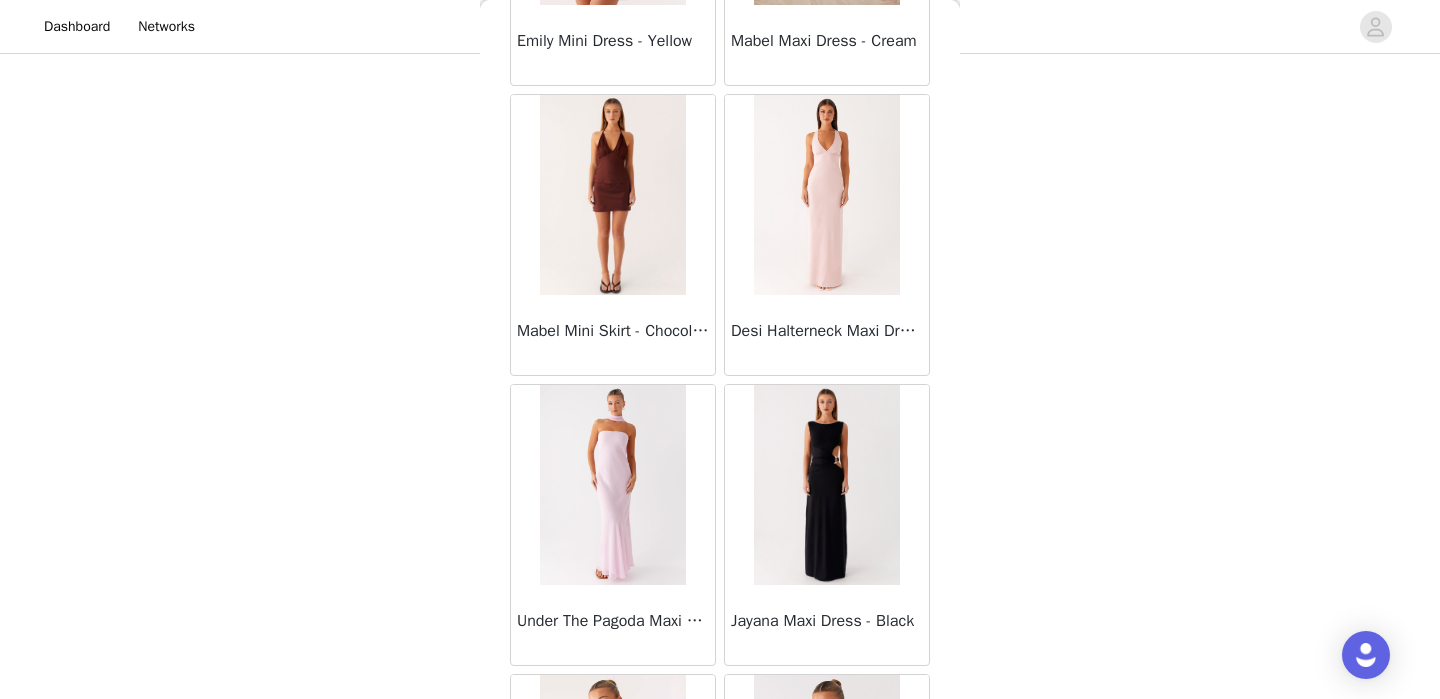 scroll, scrollTop: 60361, scrollLeft: 0, axis: vertical 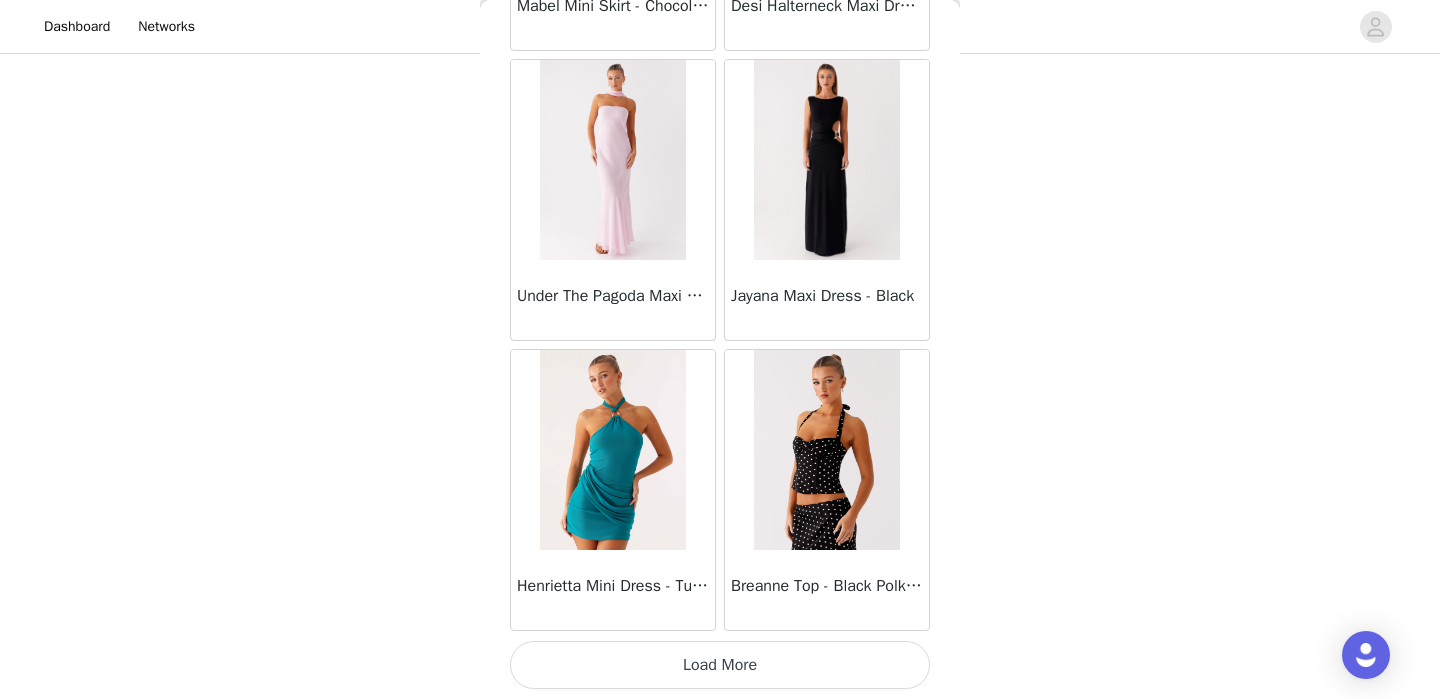 click on "Load More" at bounding box center (720, 665) 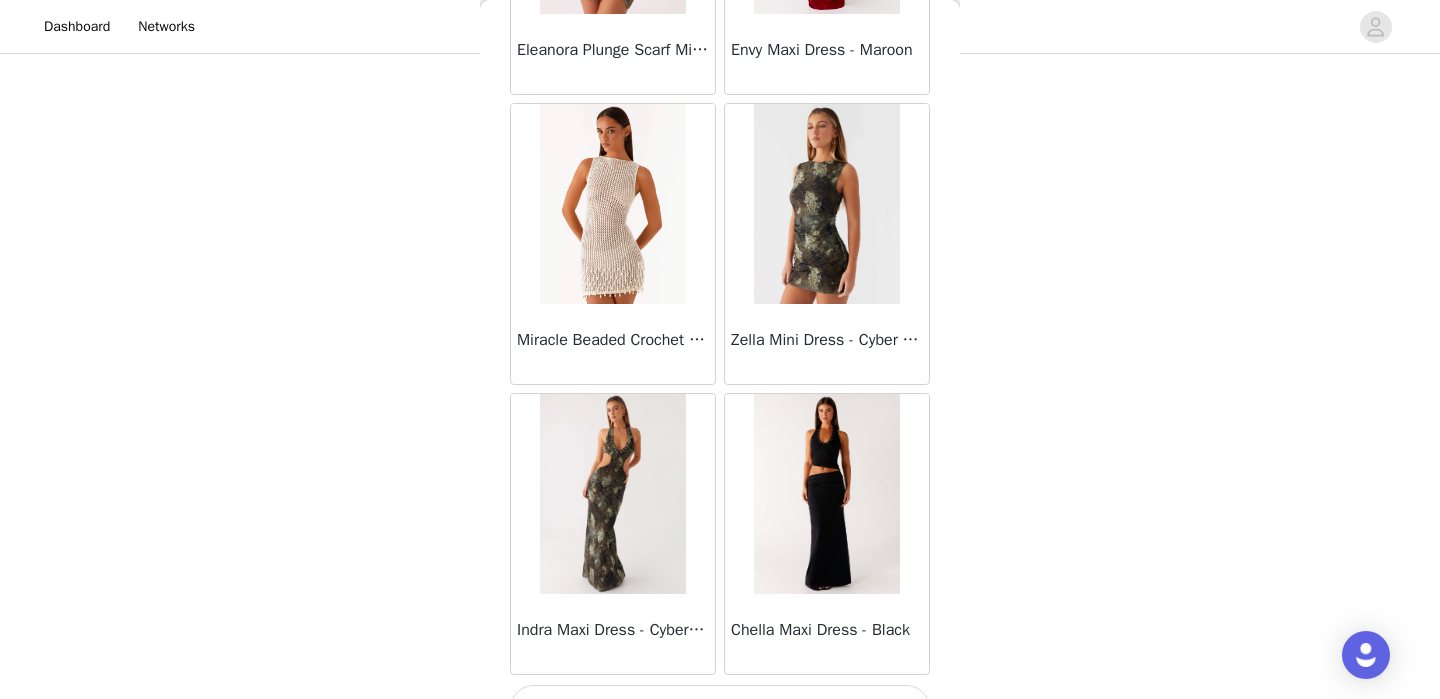 scroll, scrollTop: 63261, scrollLeft: 0, axis: vertical 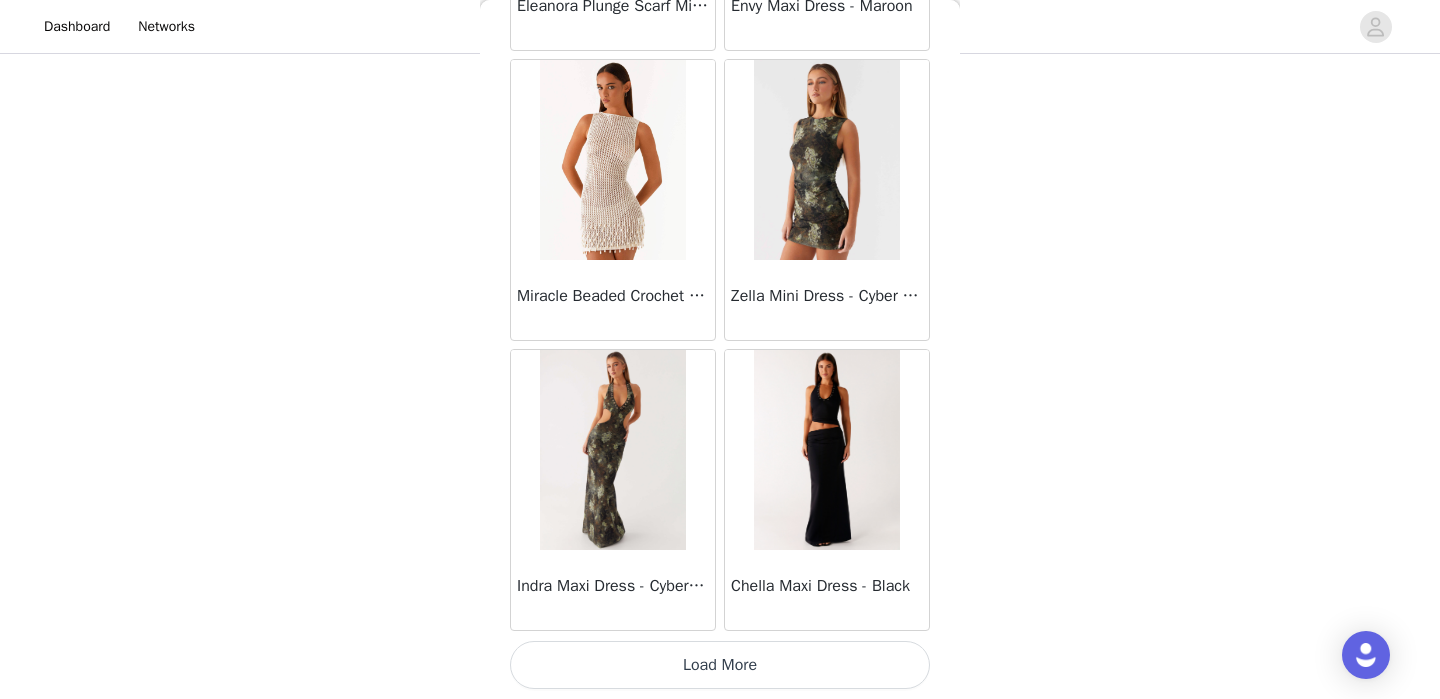 click on "Load More" at bounding box center [720, 665] 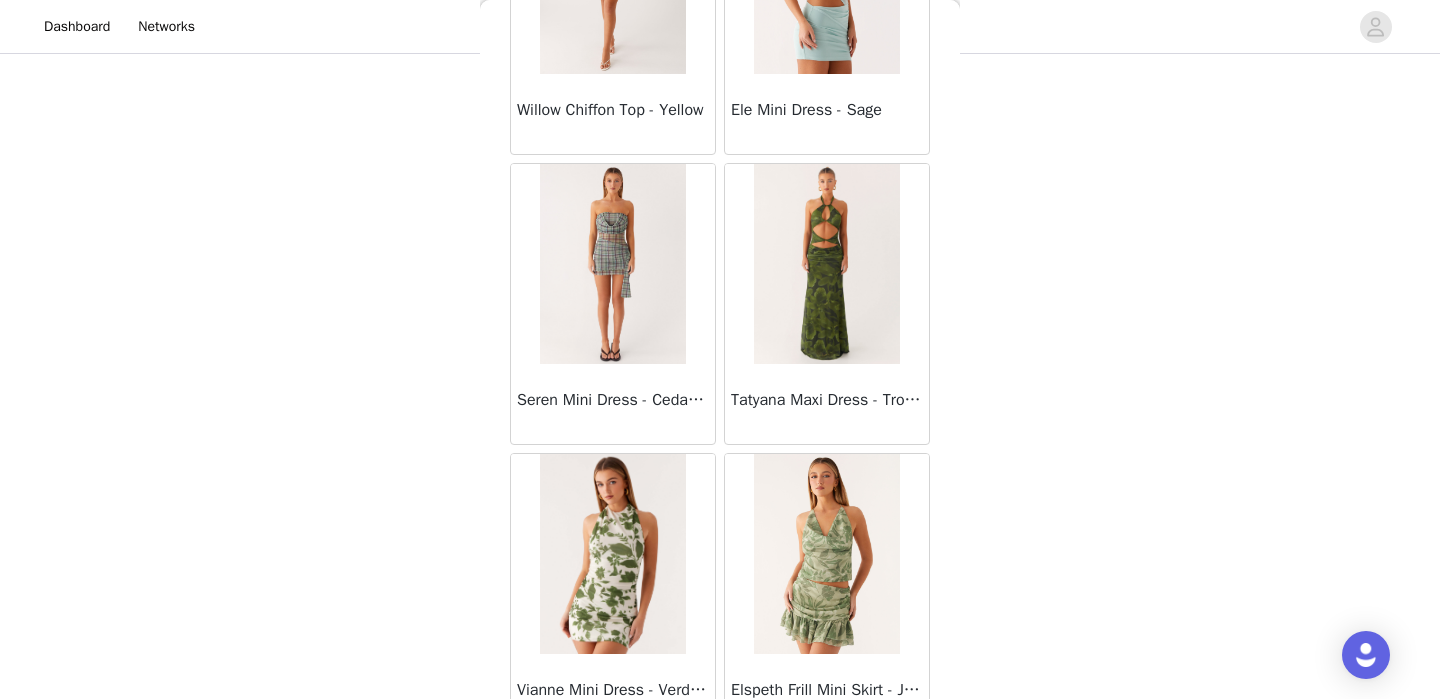 scroll, scrollTop: 66161, scrollLeft: 0, axis: vertical 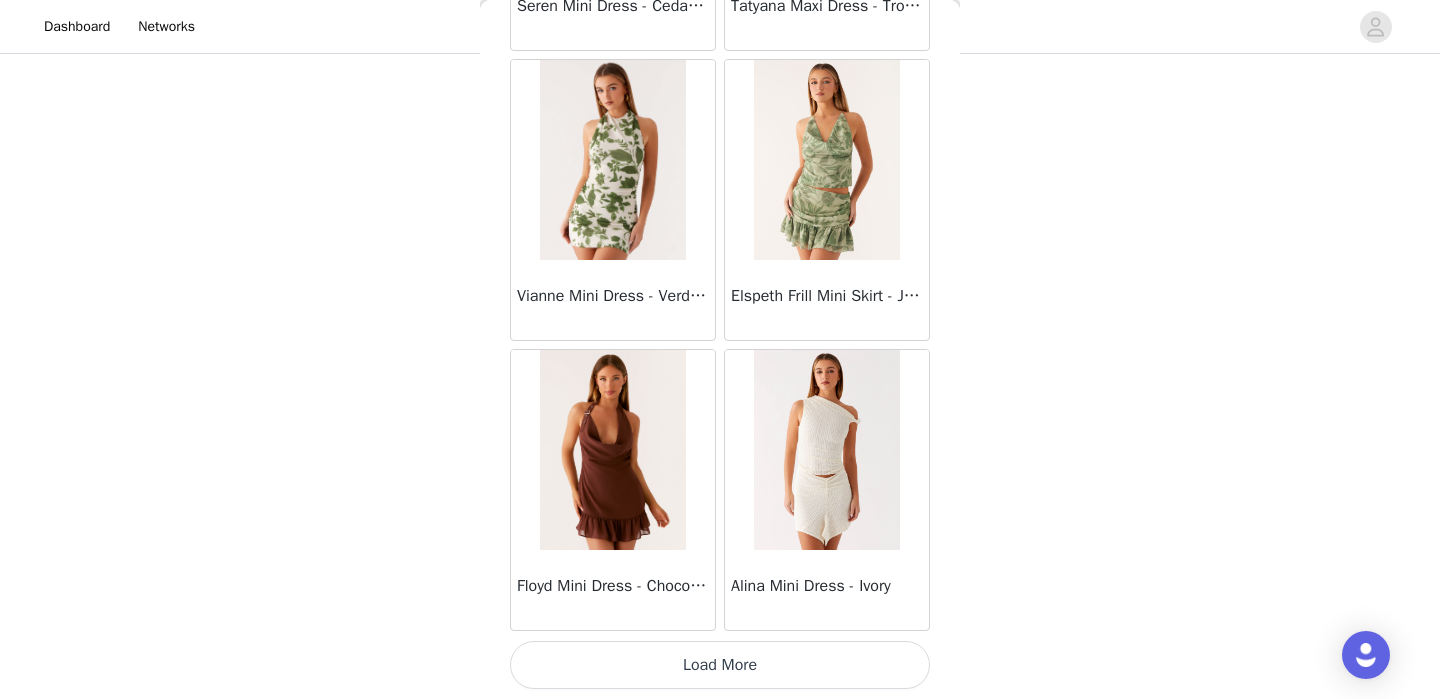 click on "Load More" at bounding box center (720, 665) 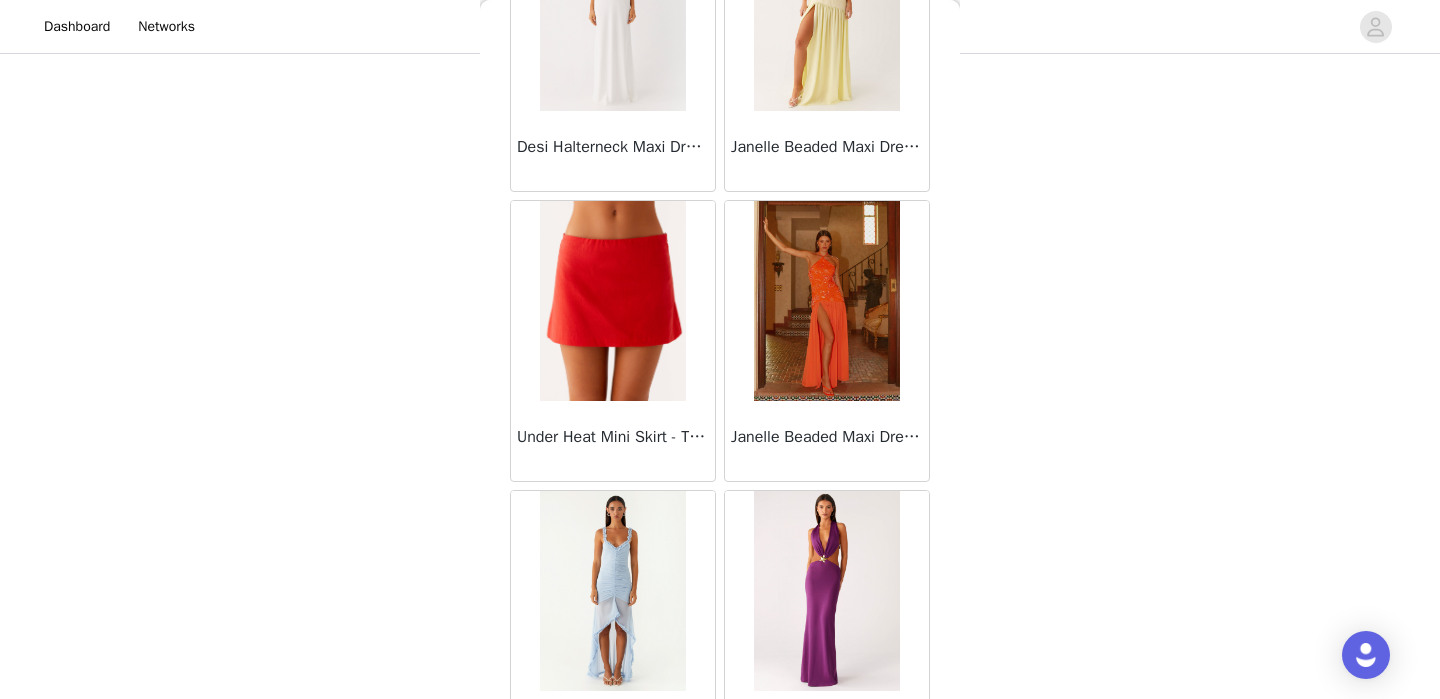 scroll, scrollTop: 69061, scrollLeft: 0, axis: vertical 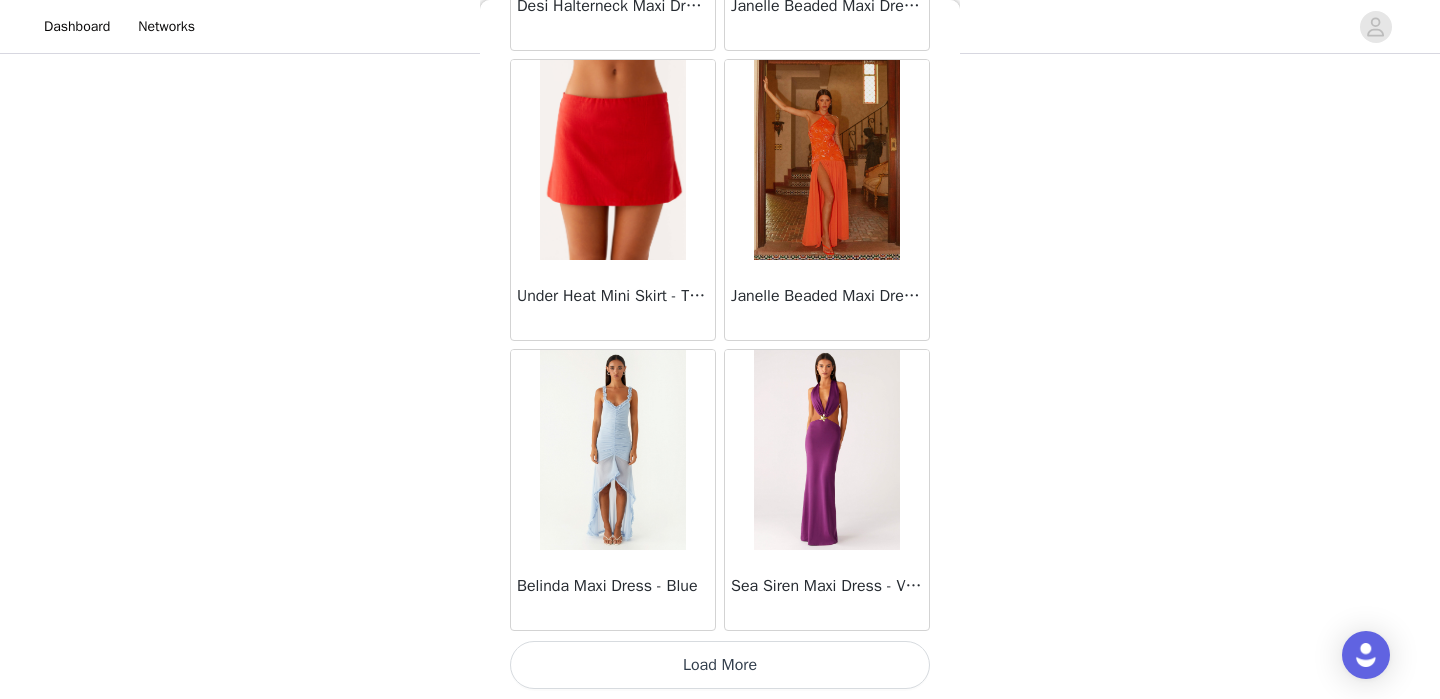 click on "Load More" at bounding box center [720, 665] 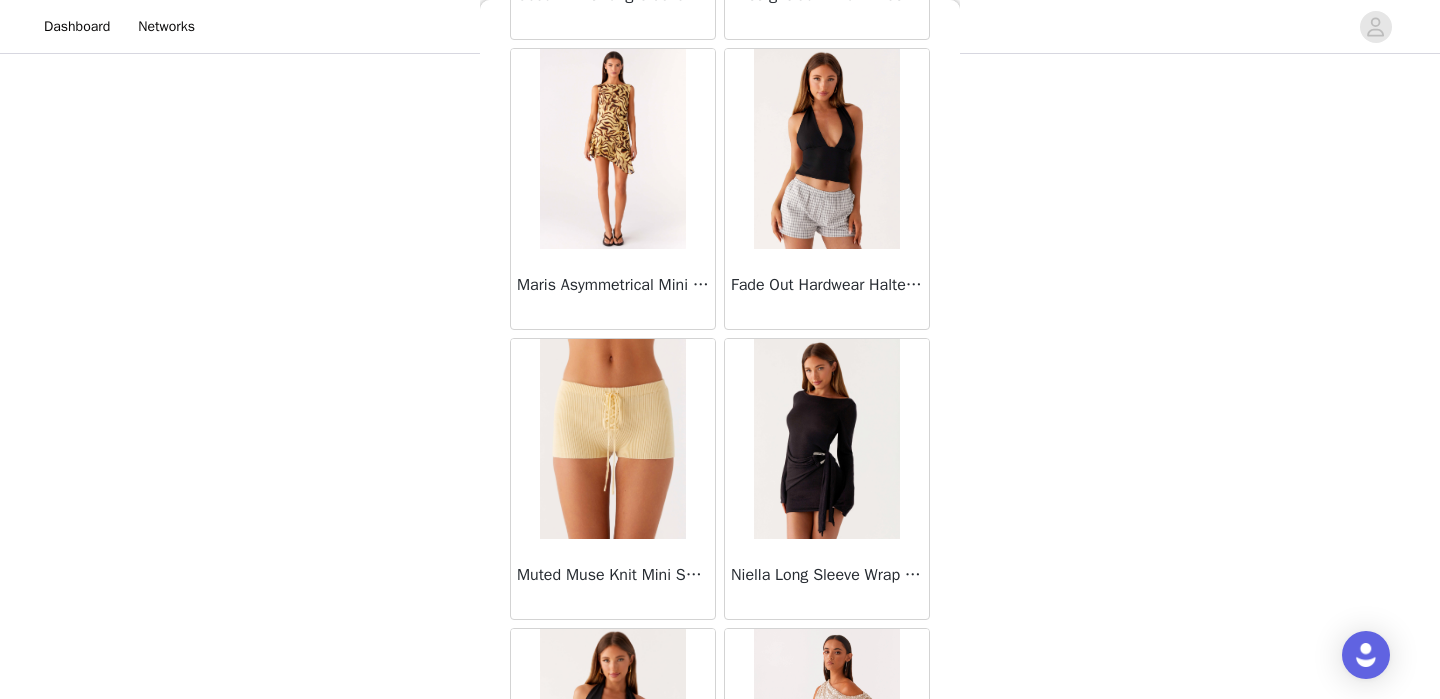 scroll, scrollTop: 71961, scrollLeft: 0, axis: vertical 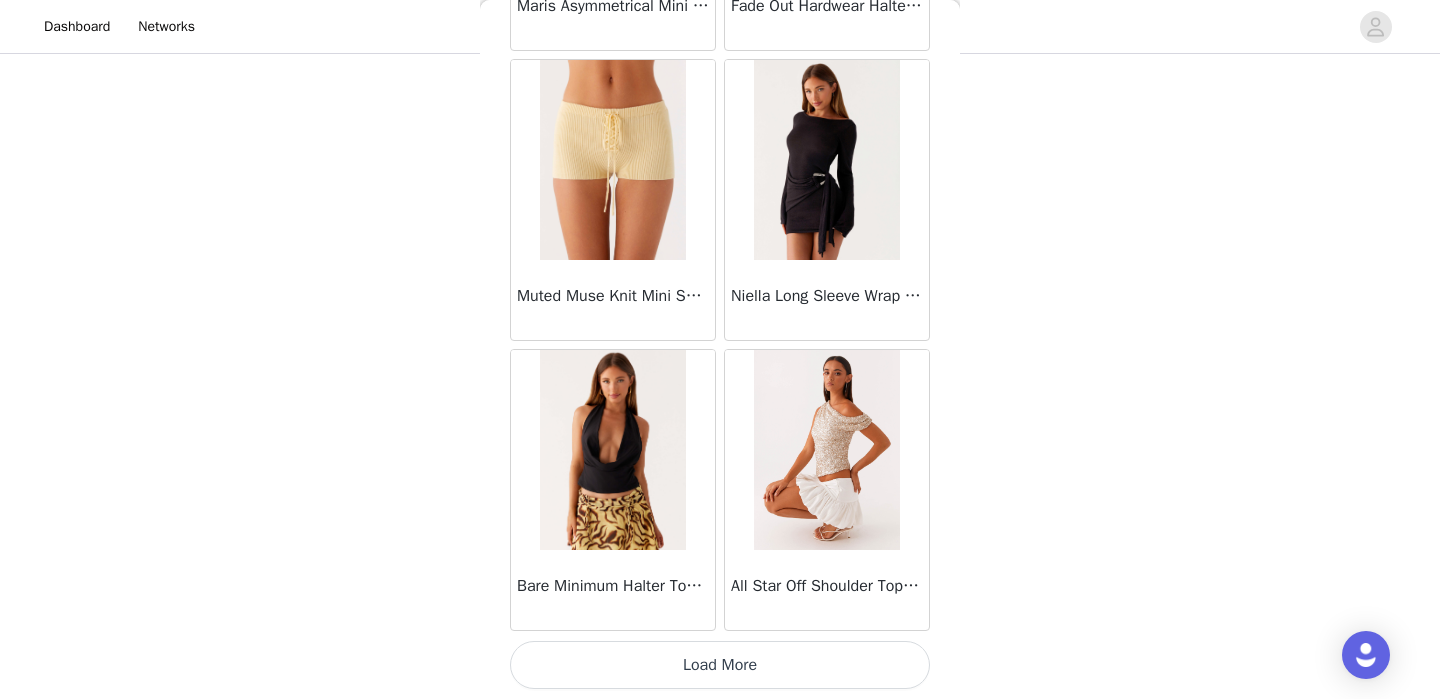 click on "Load More" at bounding box center (720, 665) 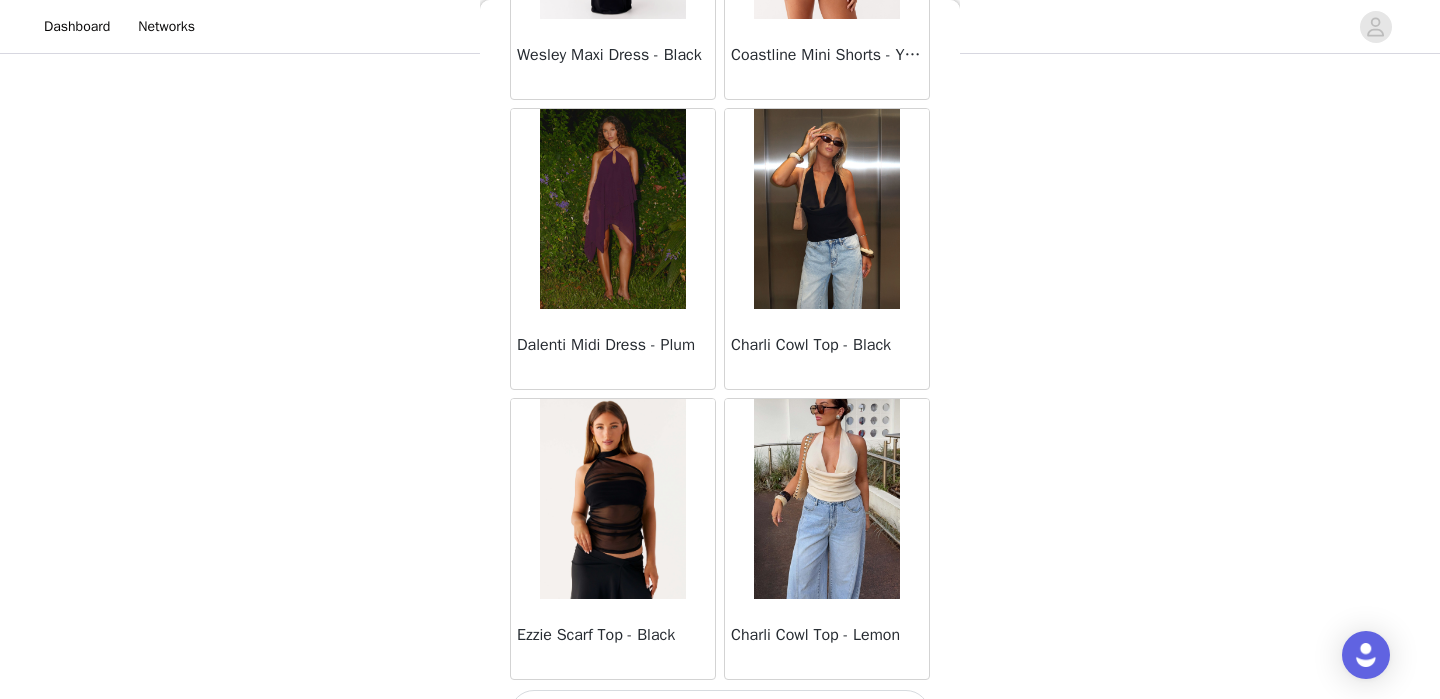scroll, scrollTop: 74861, scrollLeft: 0, axis: vertical 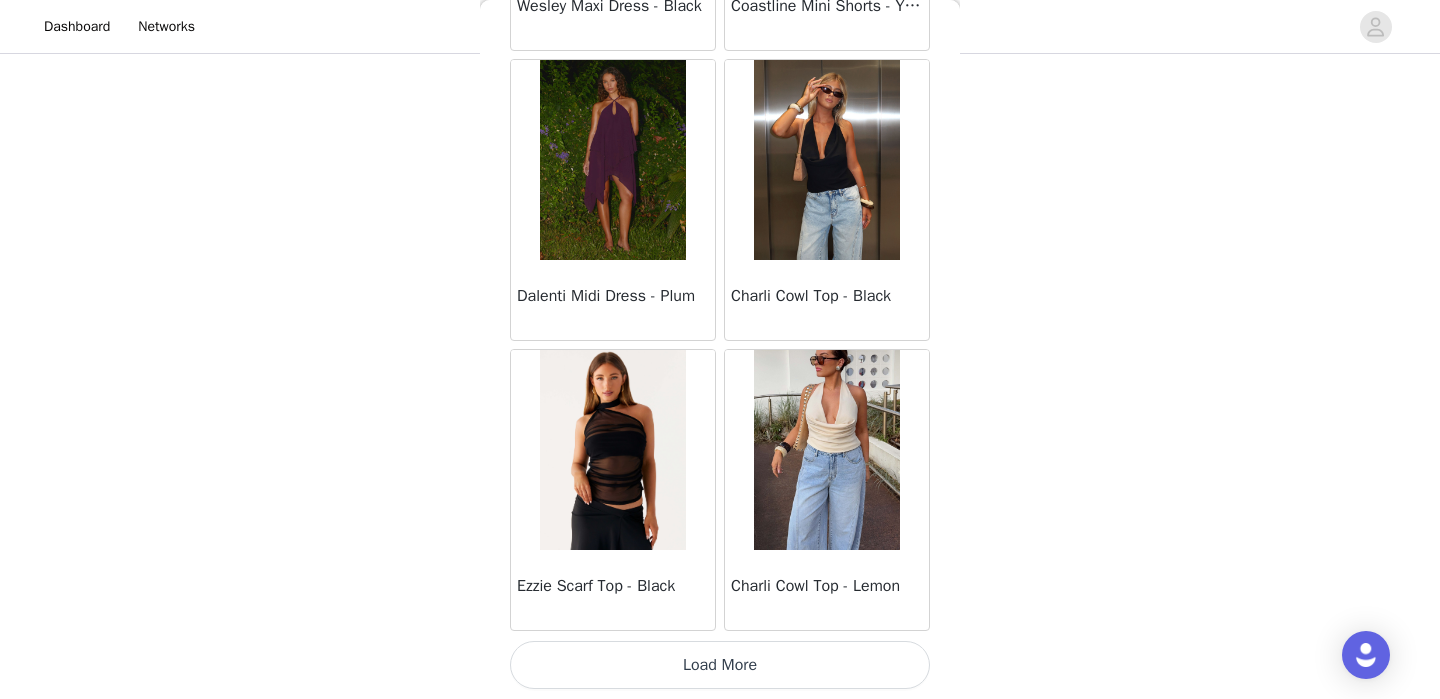 click on "Load More" at bounding box center [720, 665] 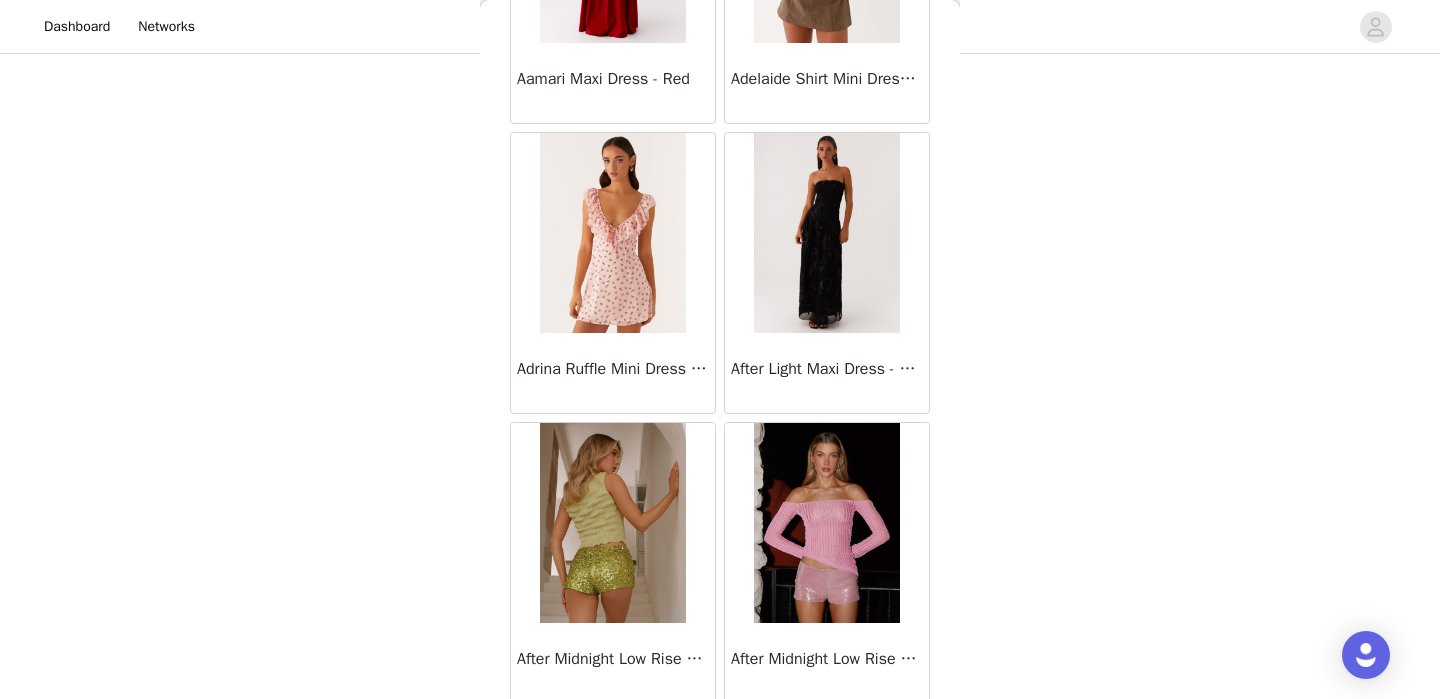 scroll, scrollTop: 77761, scrollLeft: 0, axis: vertical 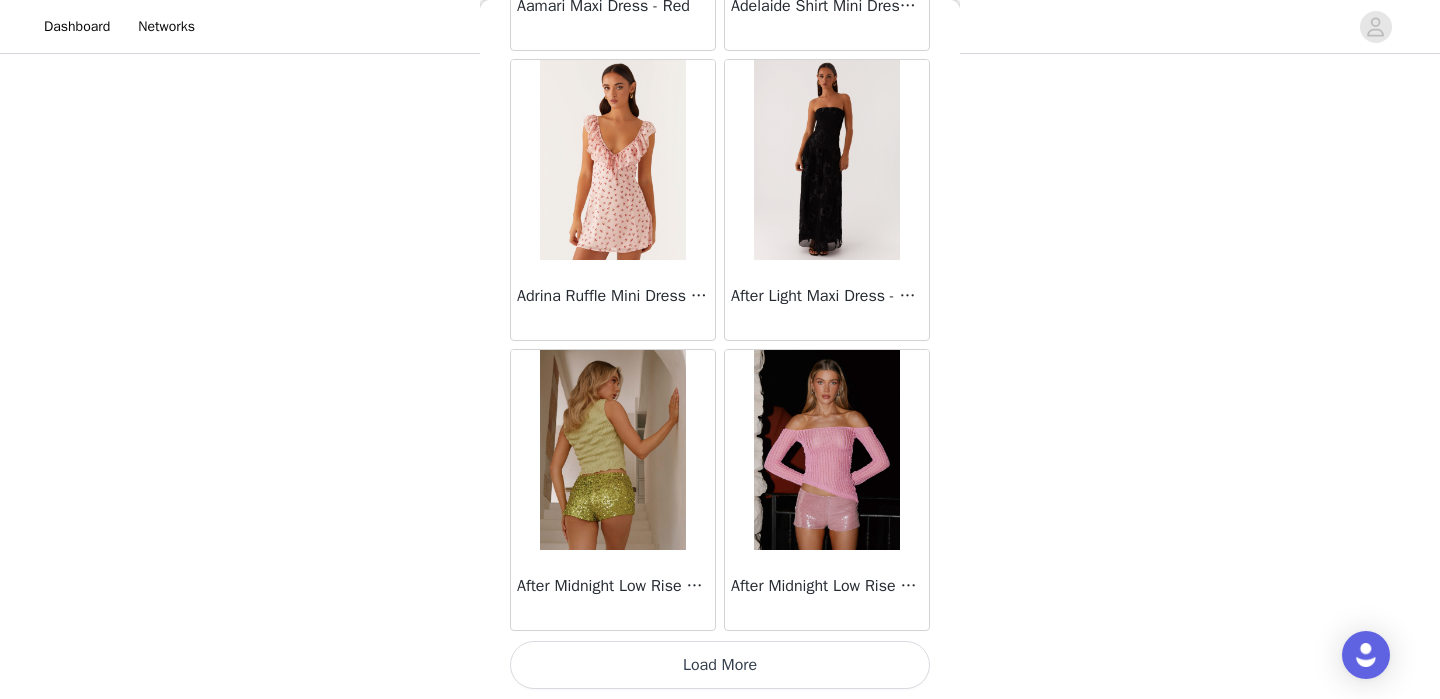 click on "Load More" at bounding box center (720, 665) 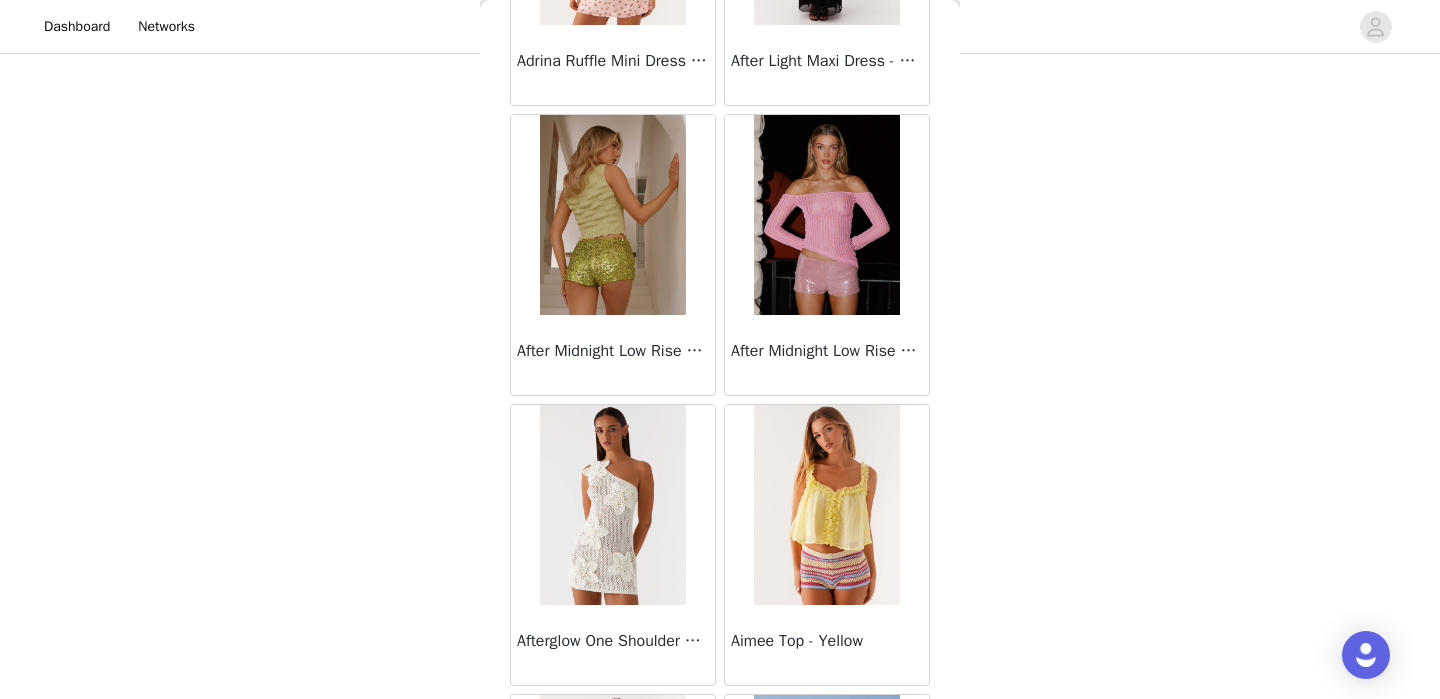 scroll, scrollTop: 77997, scrollLeft: 0, axis: vertical 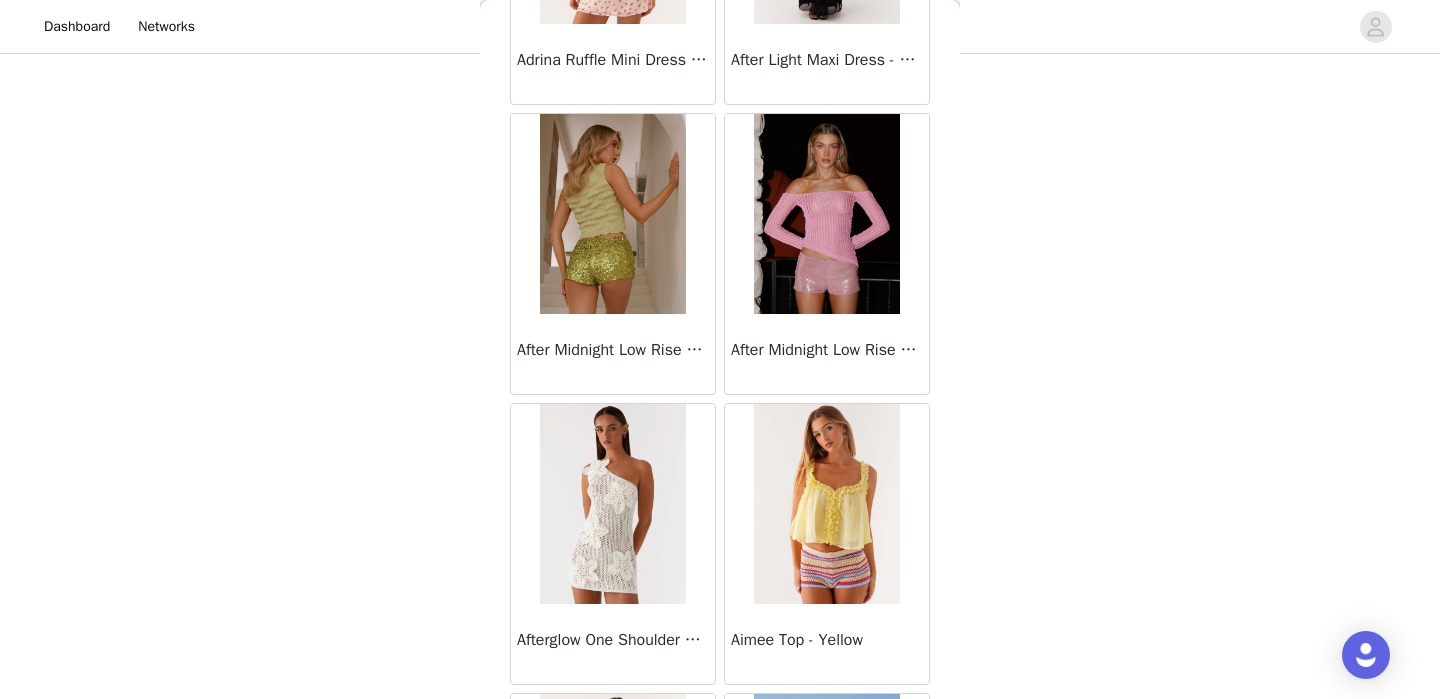 click at bounding box center (612, 214) 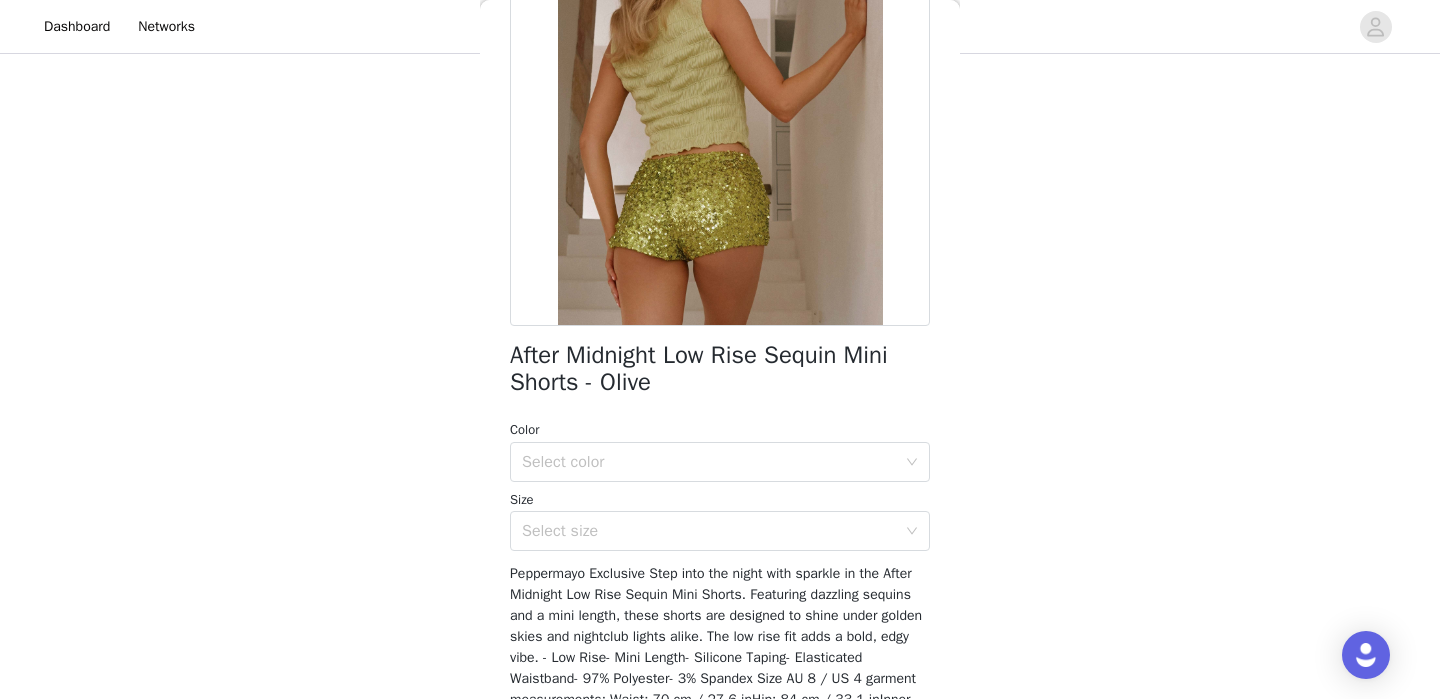 scroll, scrollTop: 225, scrollLeft: 0, axis: vertical 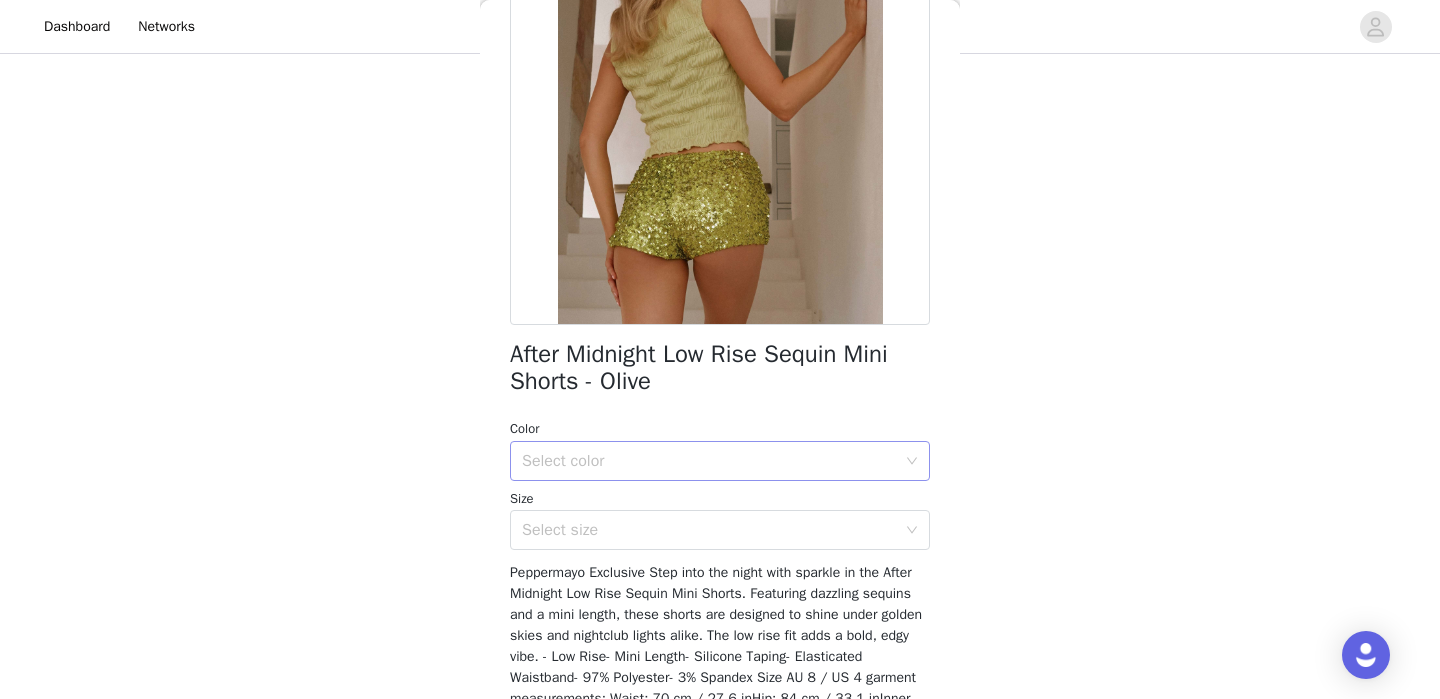 click on "Select color" at bounding box center (709, 461) 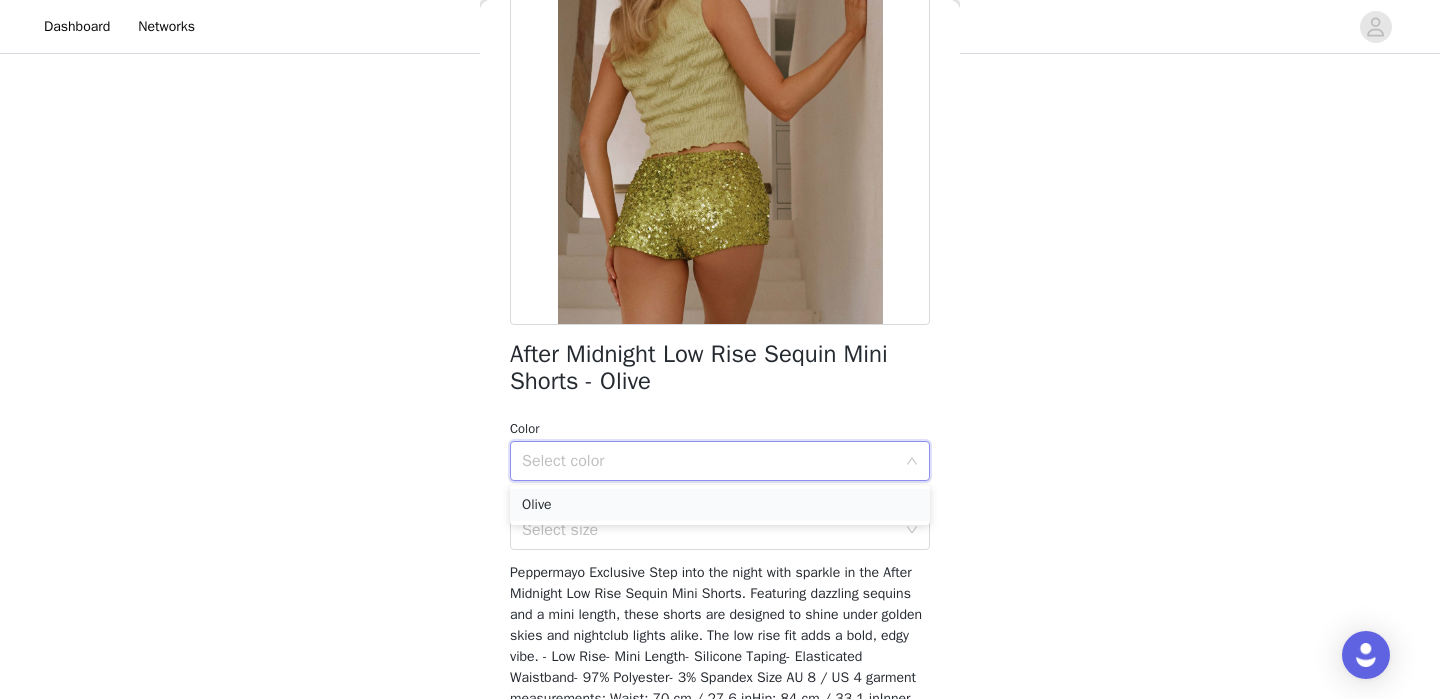 click on "Olive" at bounding box center [720, 505] 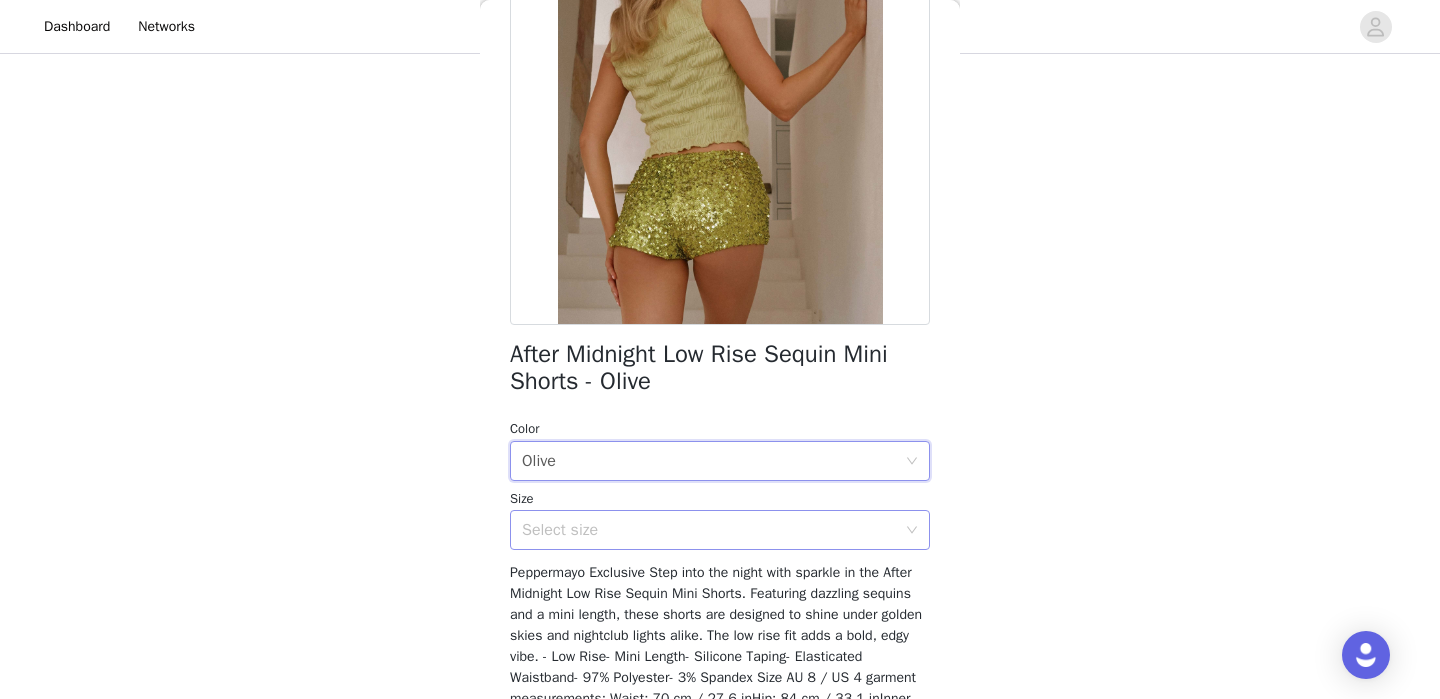 click on "Select size" at bounding box center (709, 530) 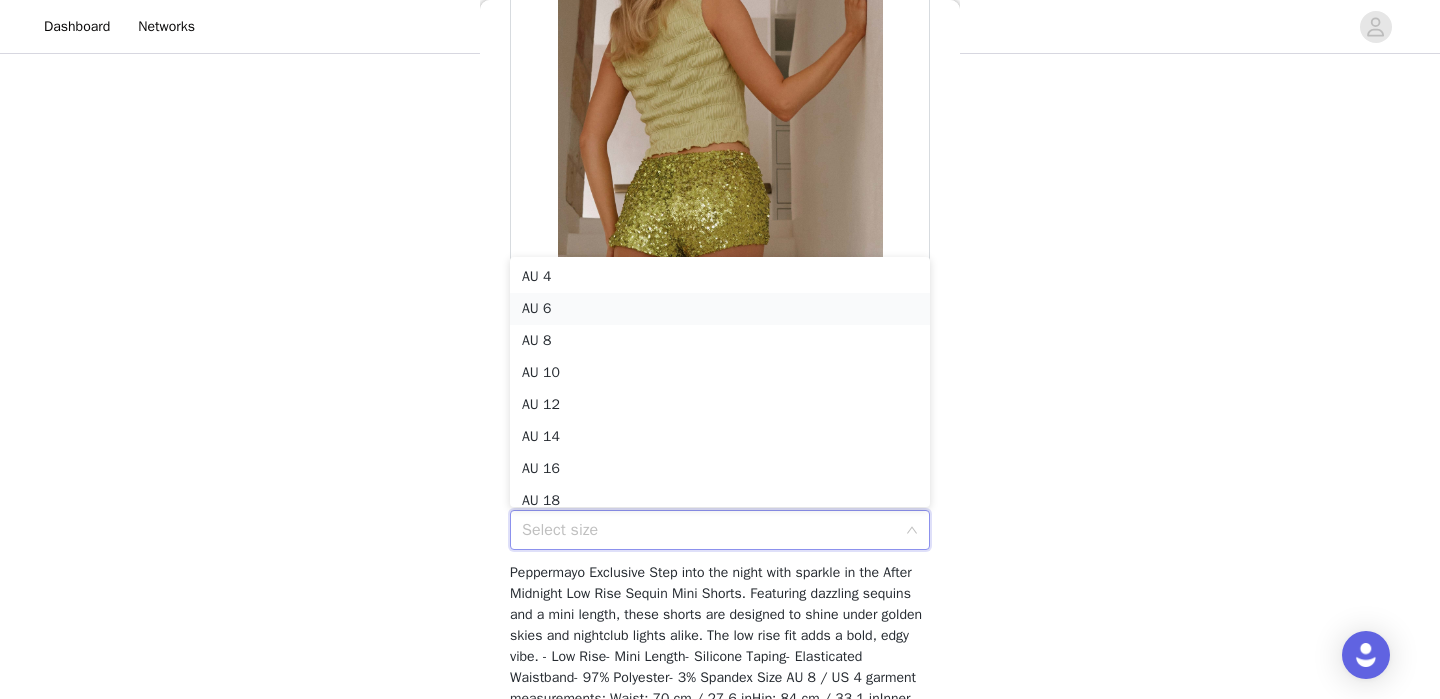 click on "AU 6" at bounding box center [720, 309] 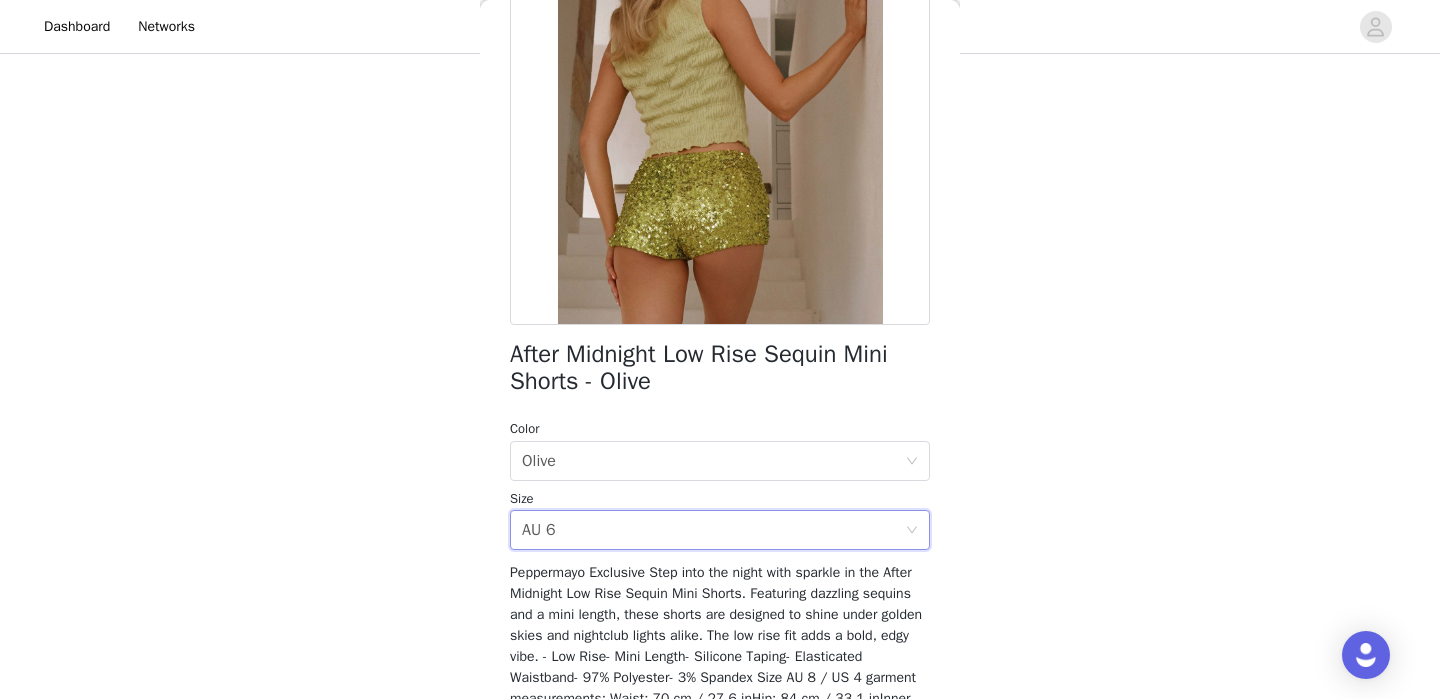 scroll, scrollTop: 382, scrollLeft: 0, axis: vertical 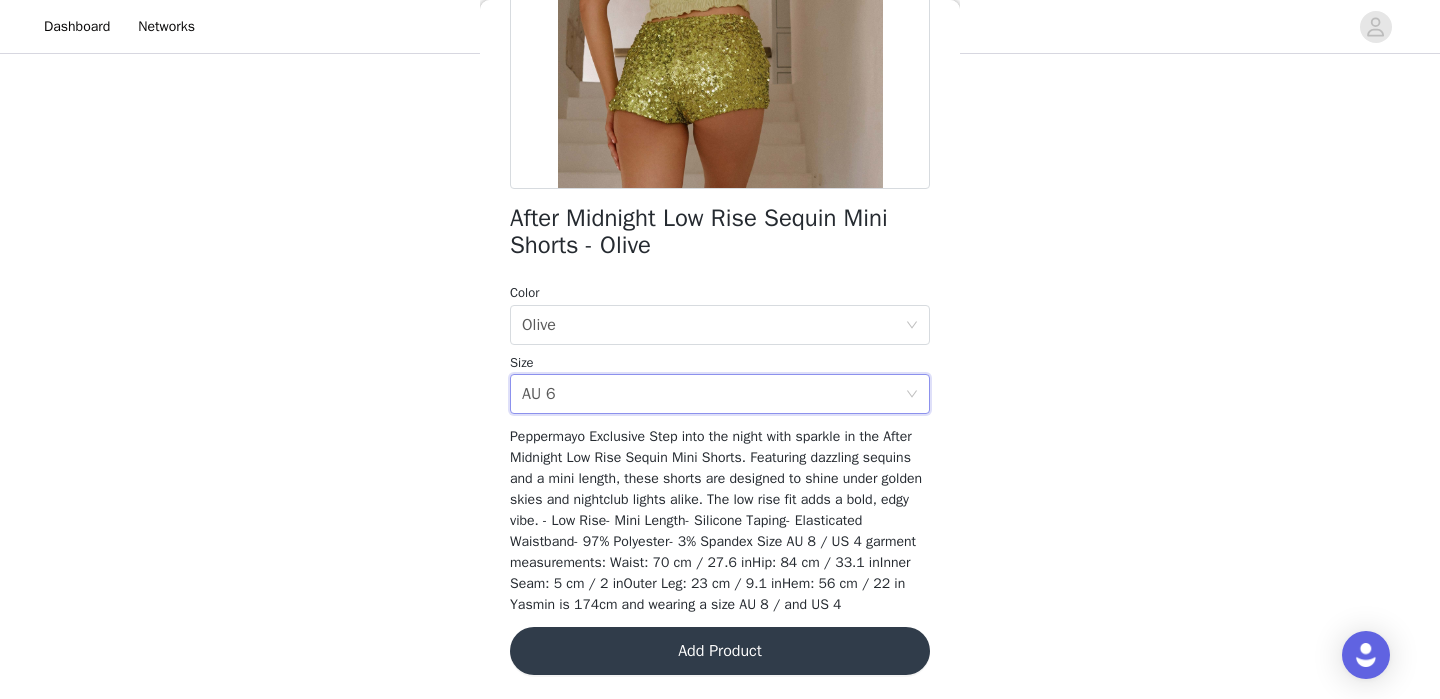 click on "Add Product" at bounding box center (720, 651) 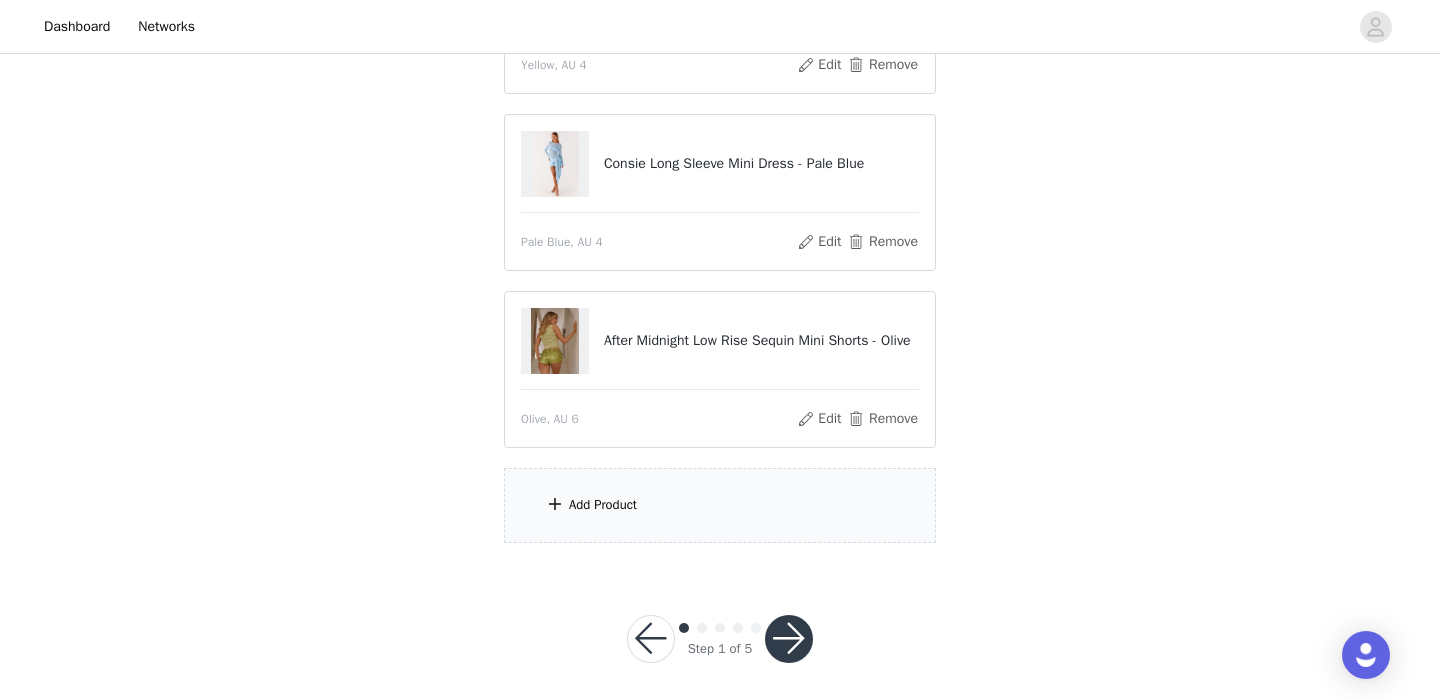 scroll, scrollTop: 350, scrollLeft: 0, axis: vertical 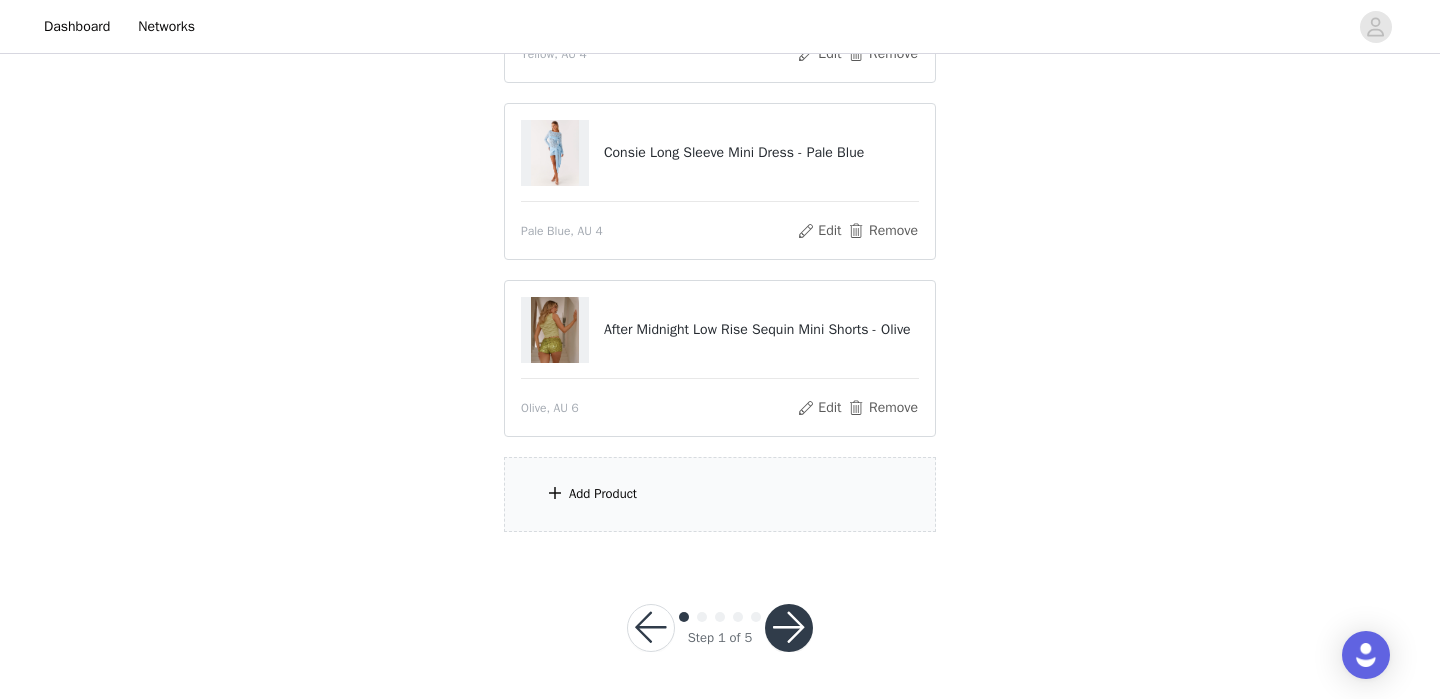 click on "Add Product" at bounding box center [603, 494] 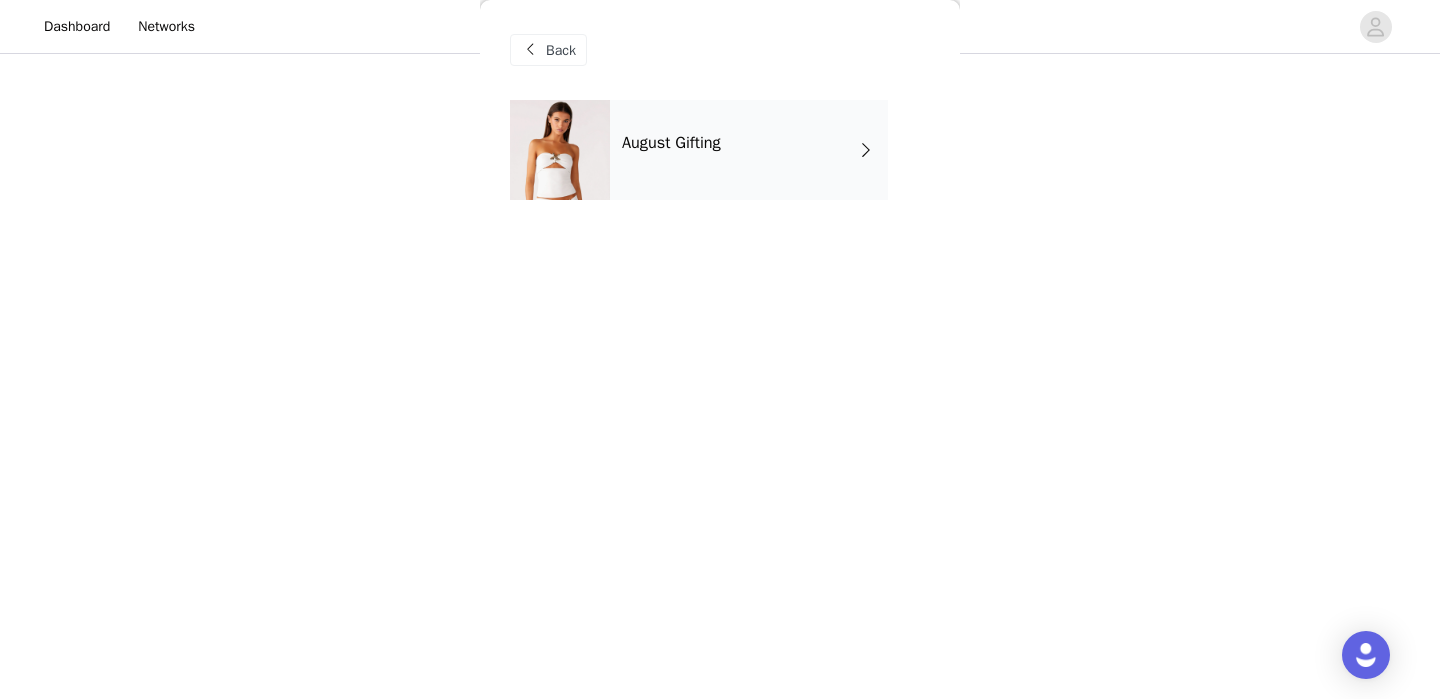 click on "August Gifting" at bounding box center [749, 150] 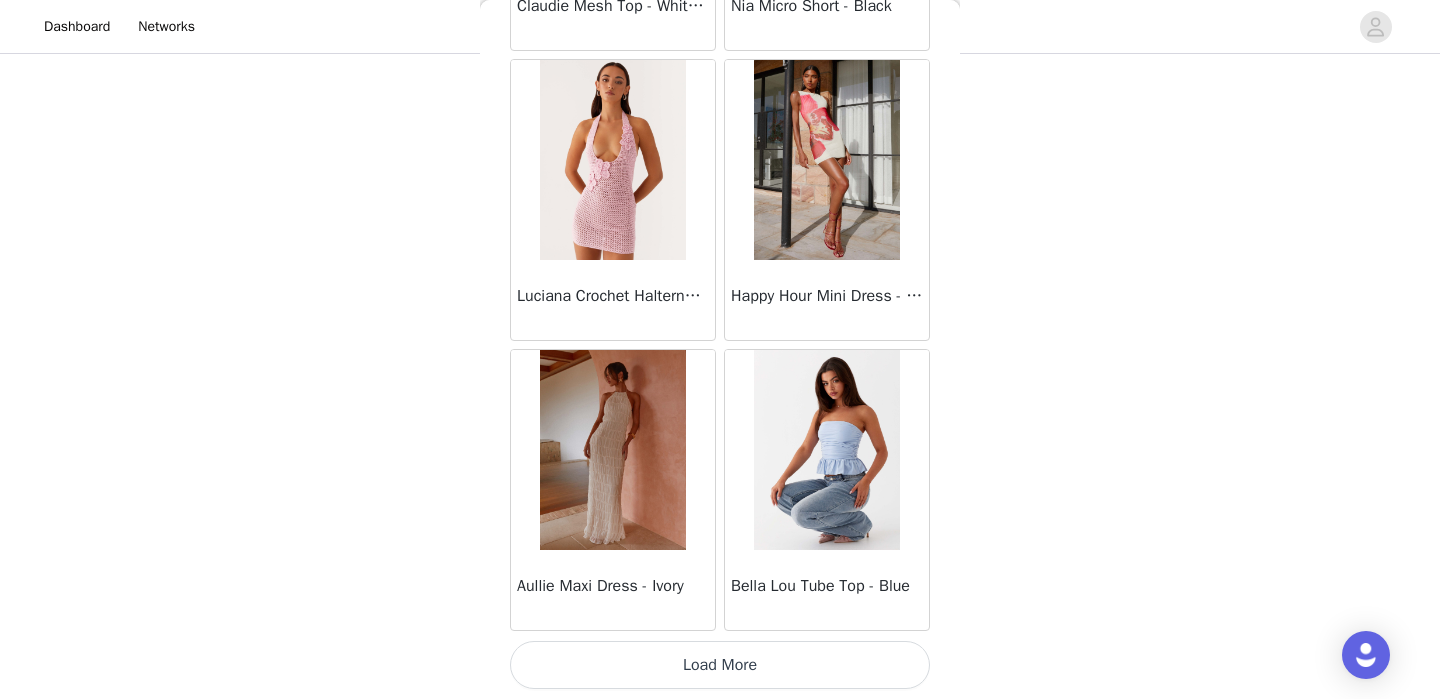 click on "Load More" at bounding box center [720, 665] 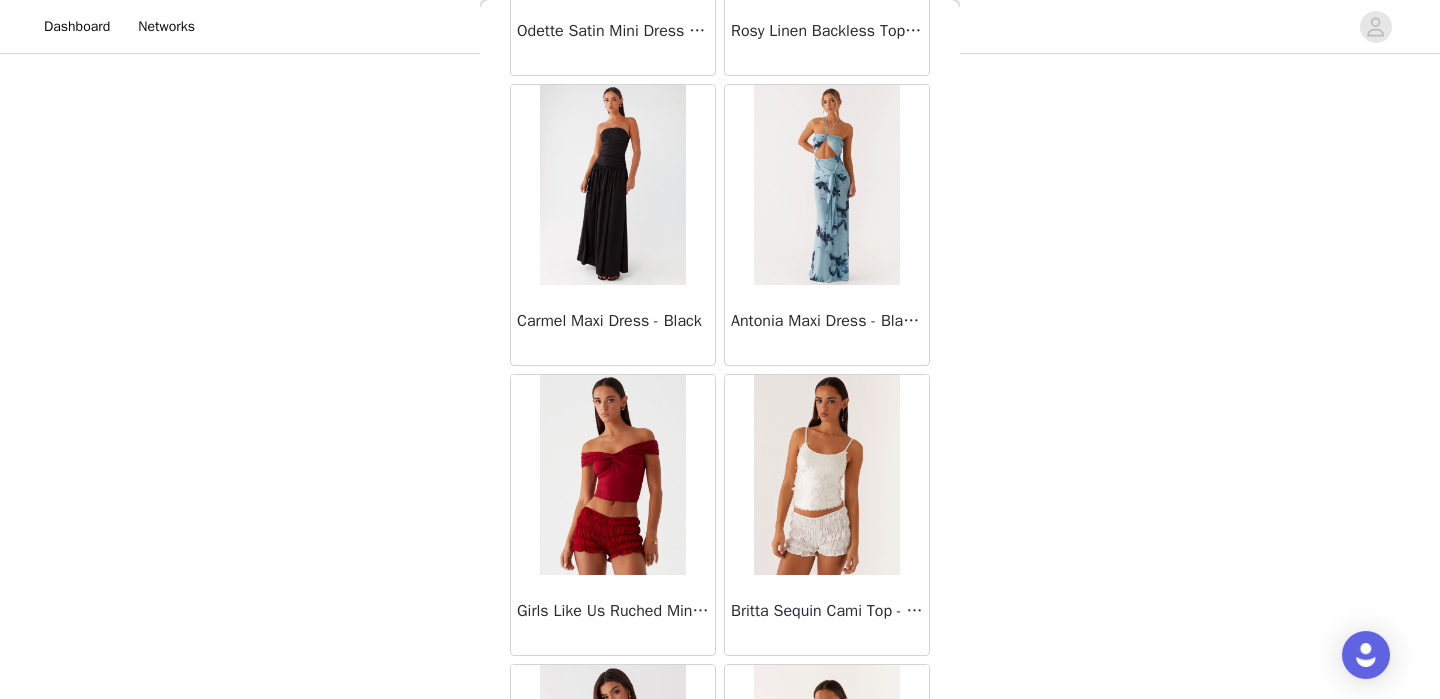 scroll, scrollTop: 5261, scrollLeft: 0, axis: vertical 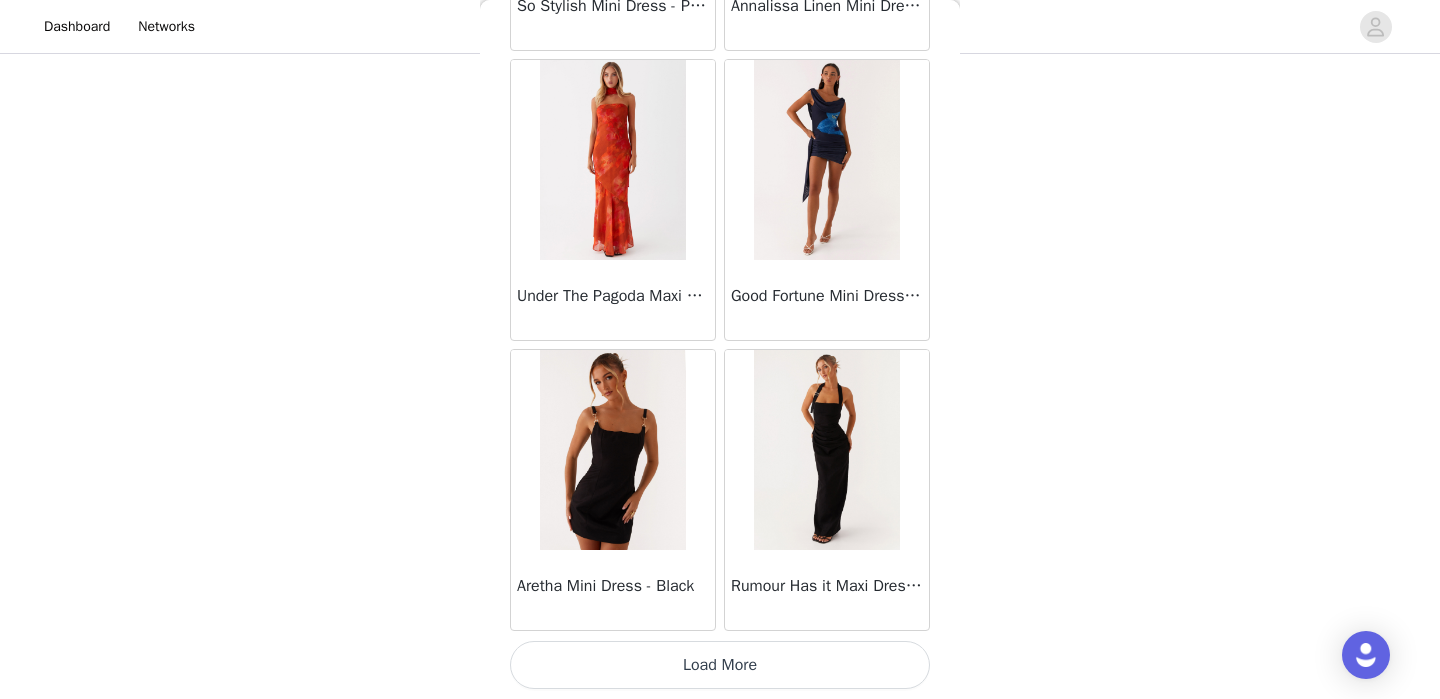 click on "Load More" at bounding box center (720, 665) 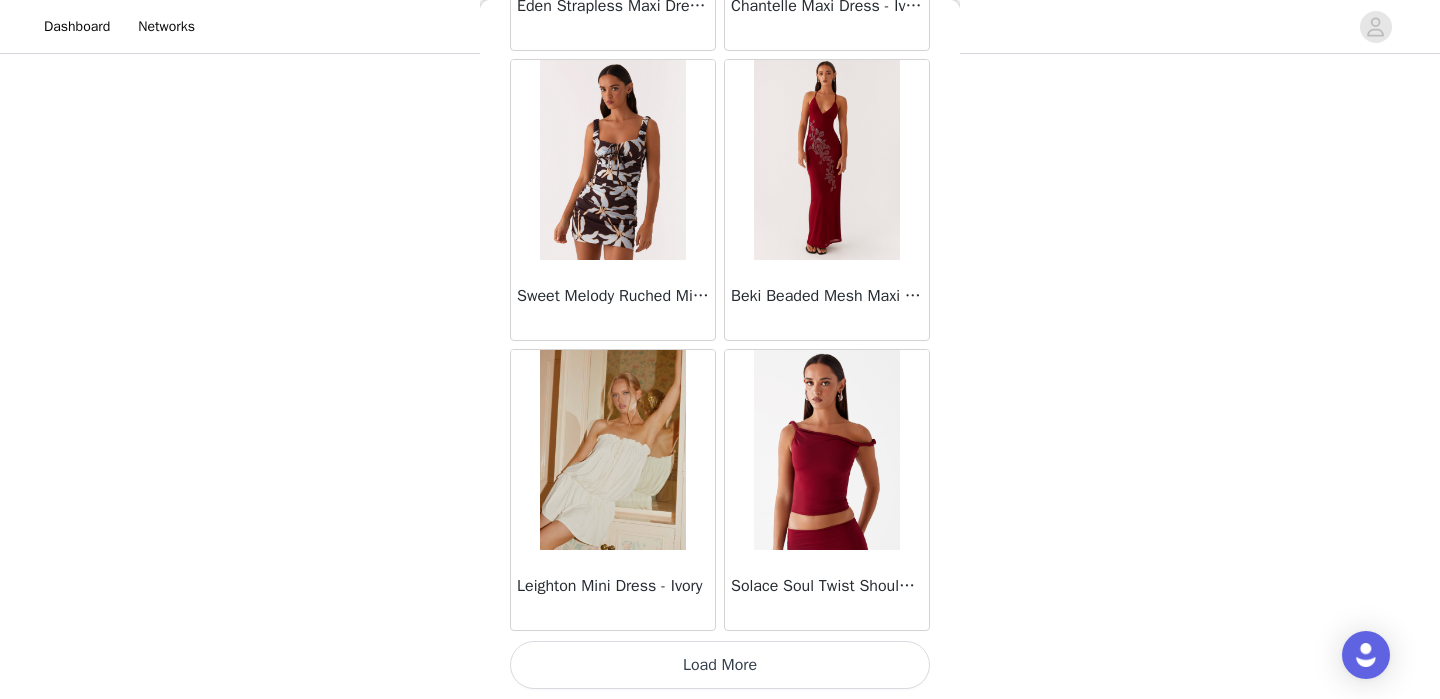 click on "Load More" at bounding box center [720, 665] 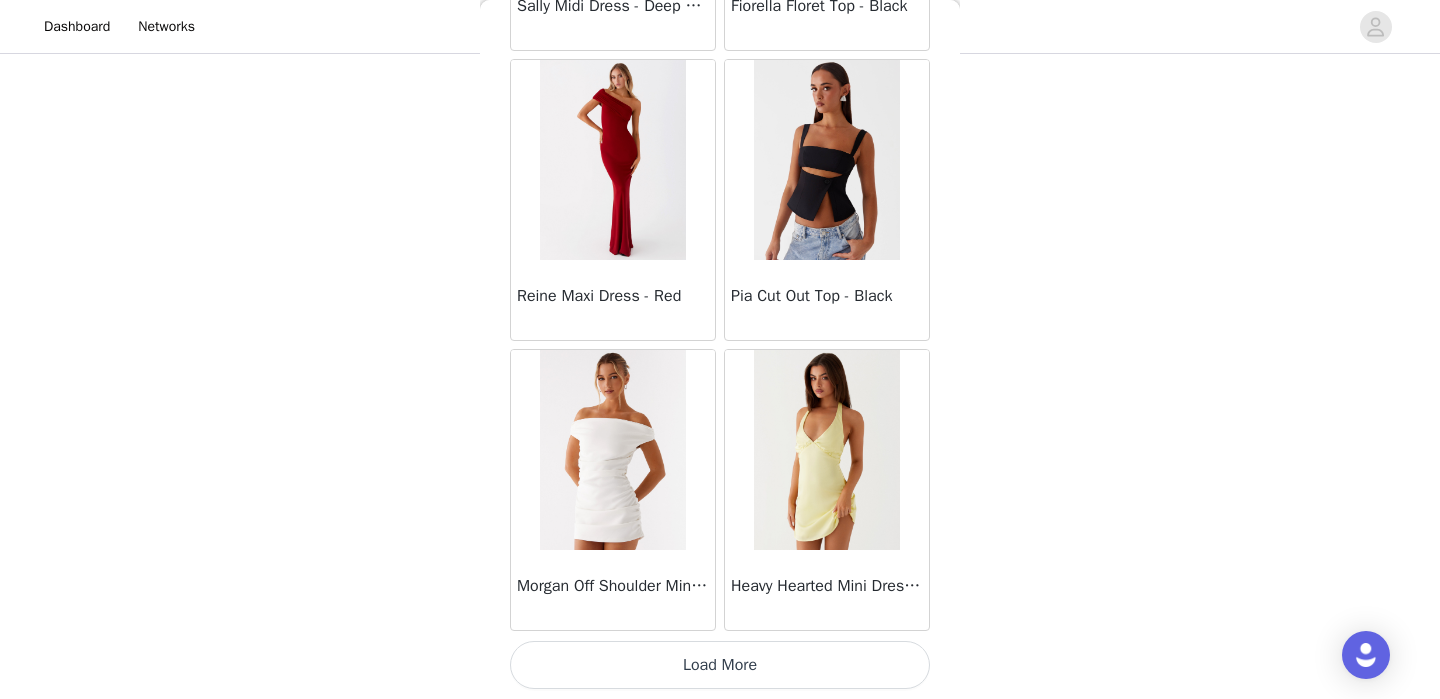 click on "Load More" at bounding box center (720, 665) 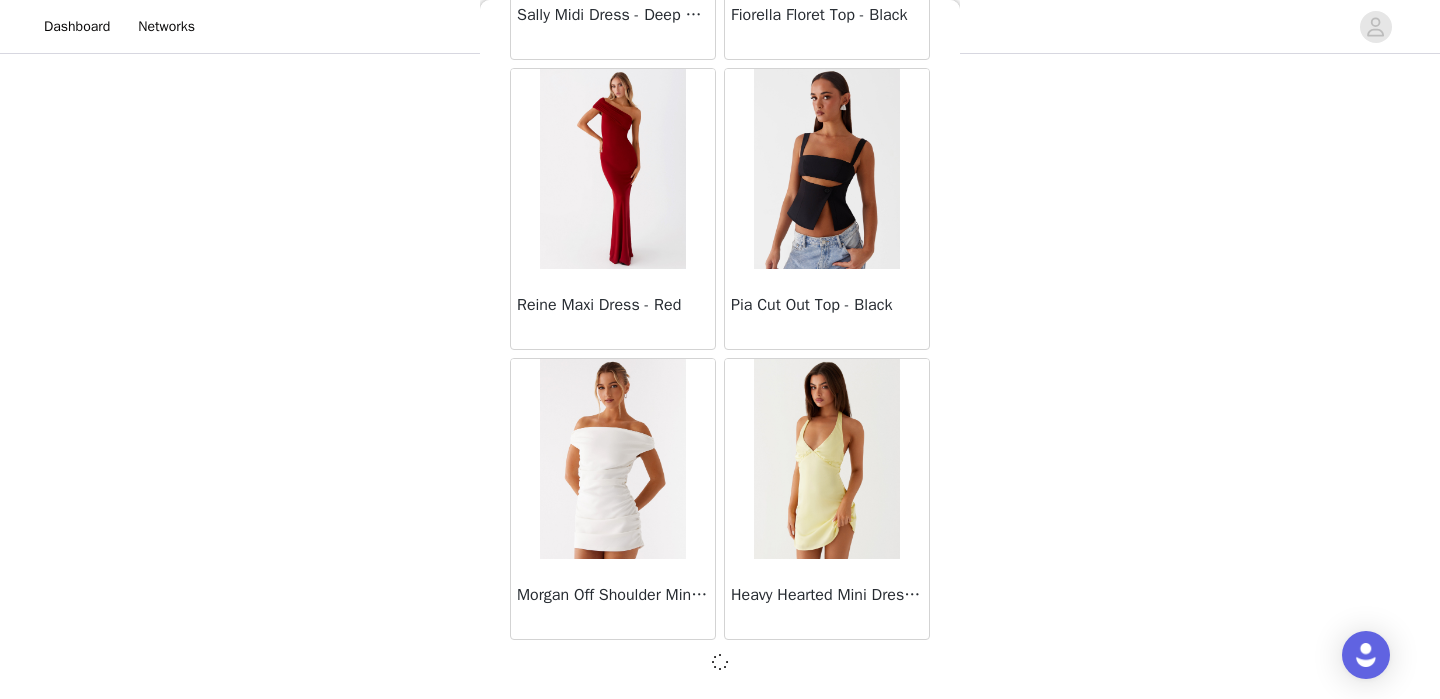scroll, scrollTop: 11061, scrollLeft: 0, axis: vertical 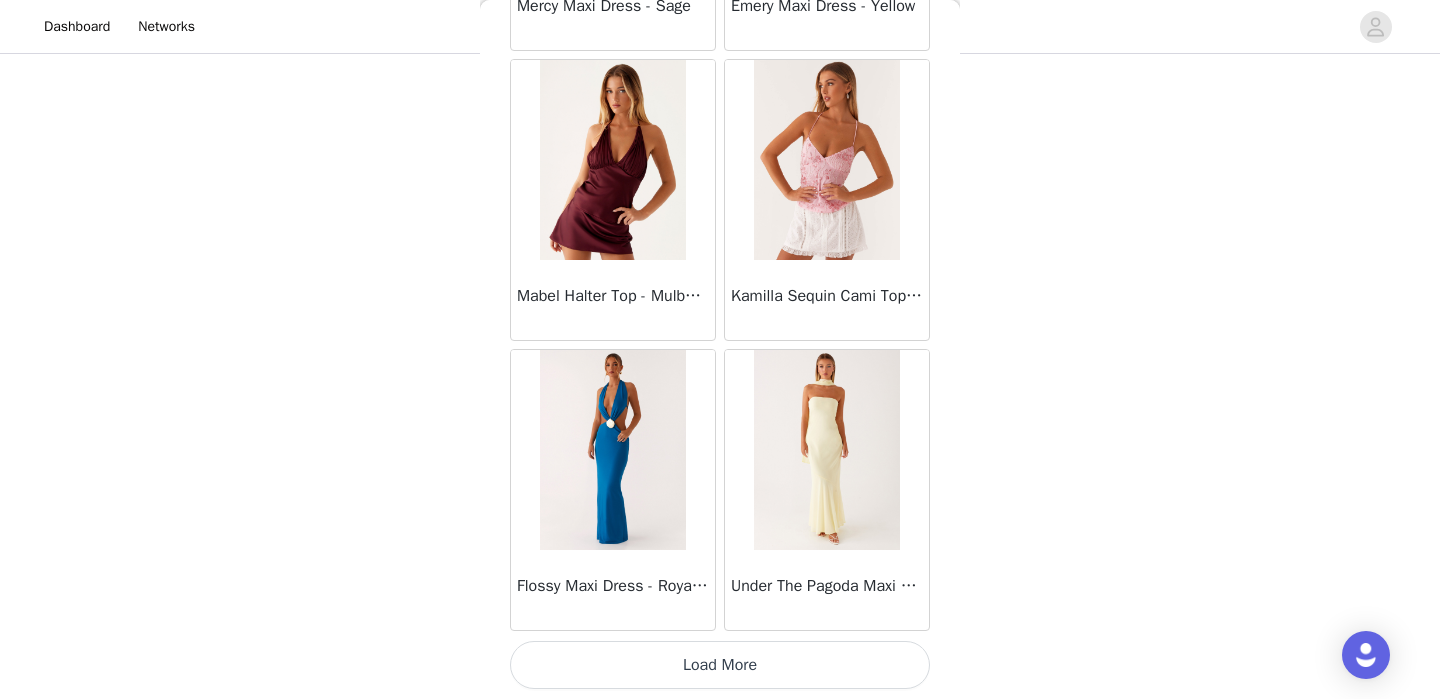 click on "Load More" at bounding box center [720, 665] 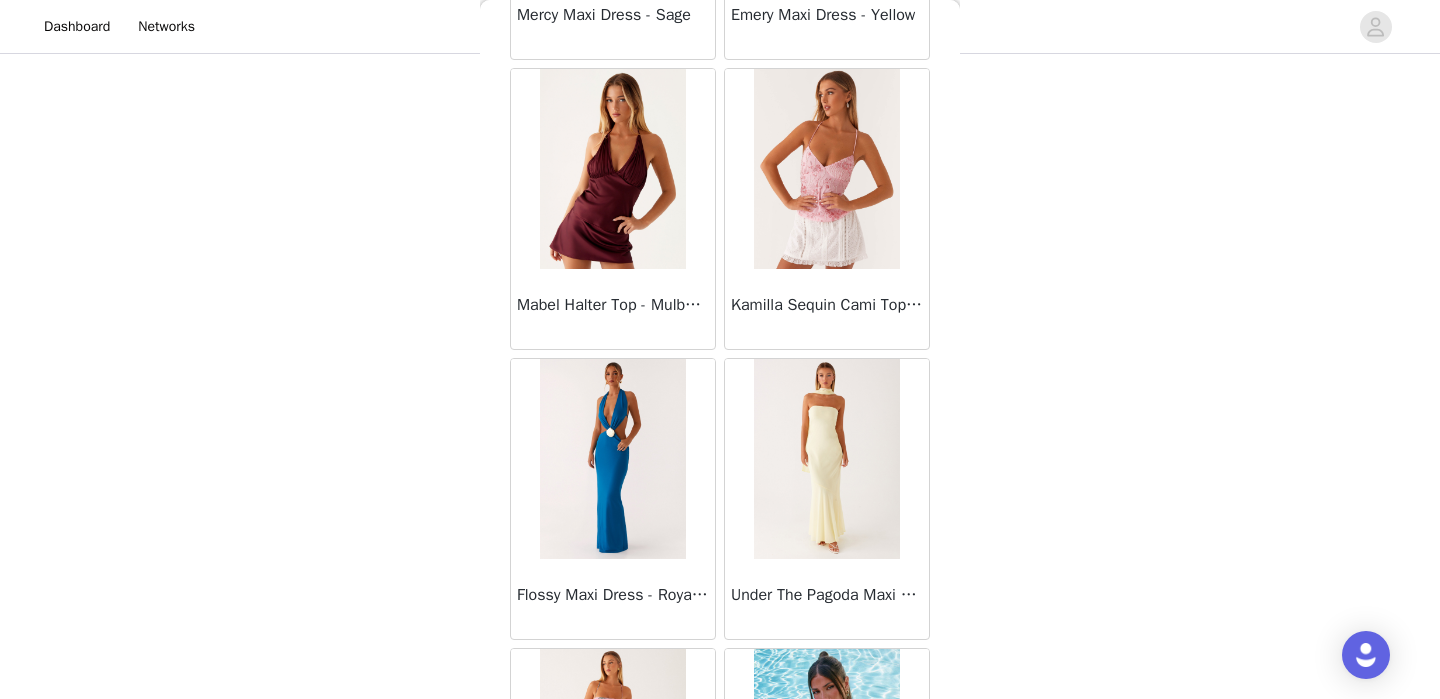 scroll, scrollTop: 13961, scrollLeft: 0, axis: vertical 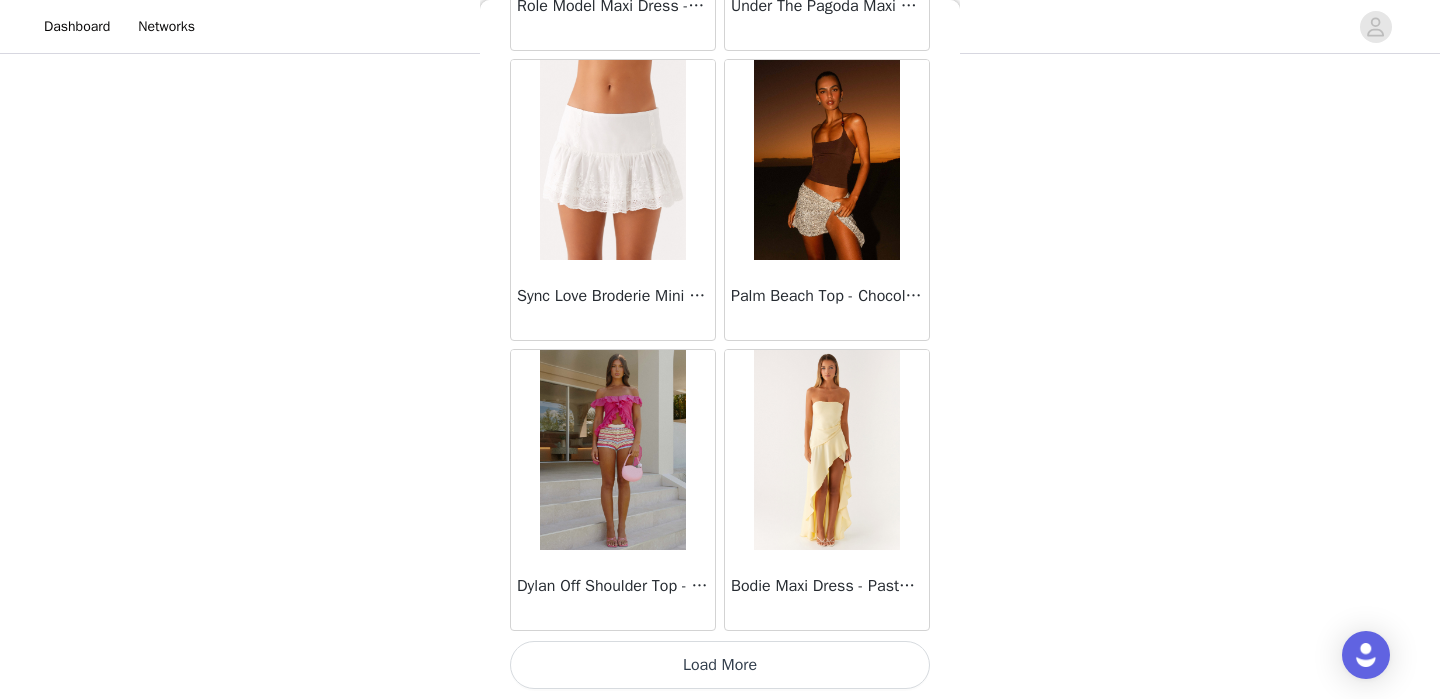 click on "Load More" at bounding box center [720, 665] 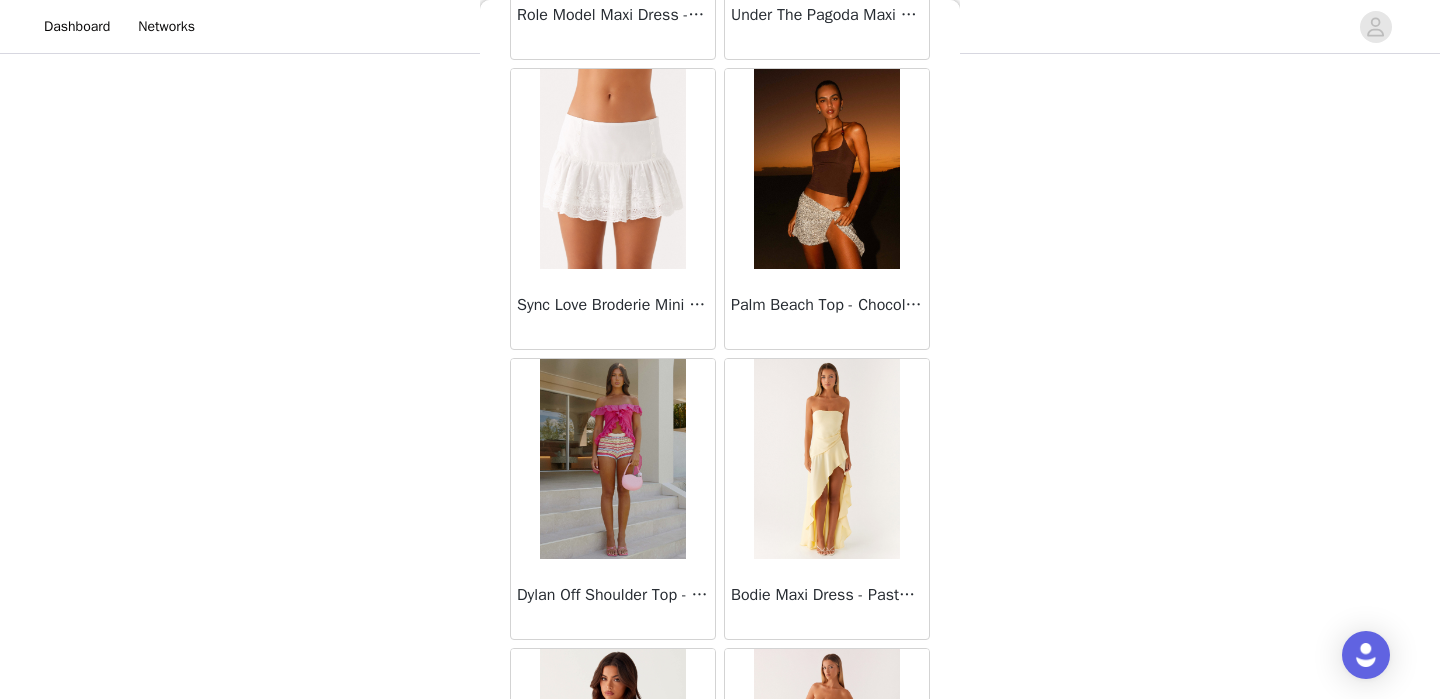 scroll, scrollTop: 16861, scrollLeft: 0, axis: vertical 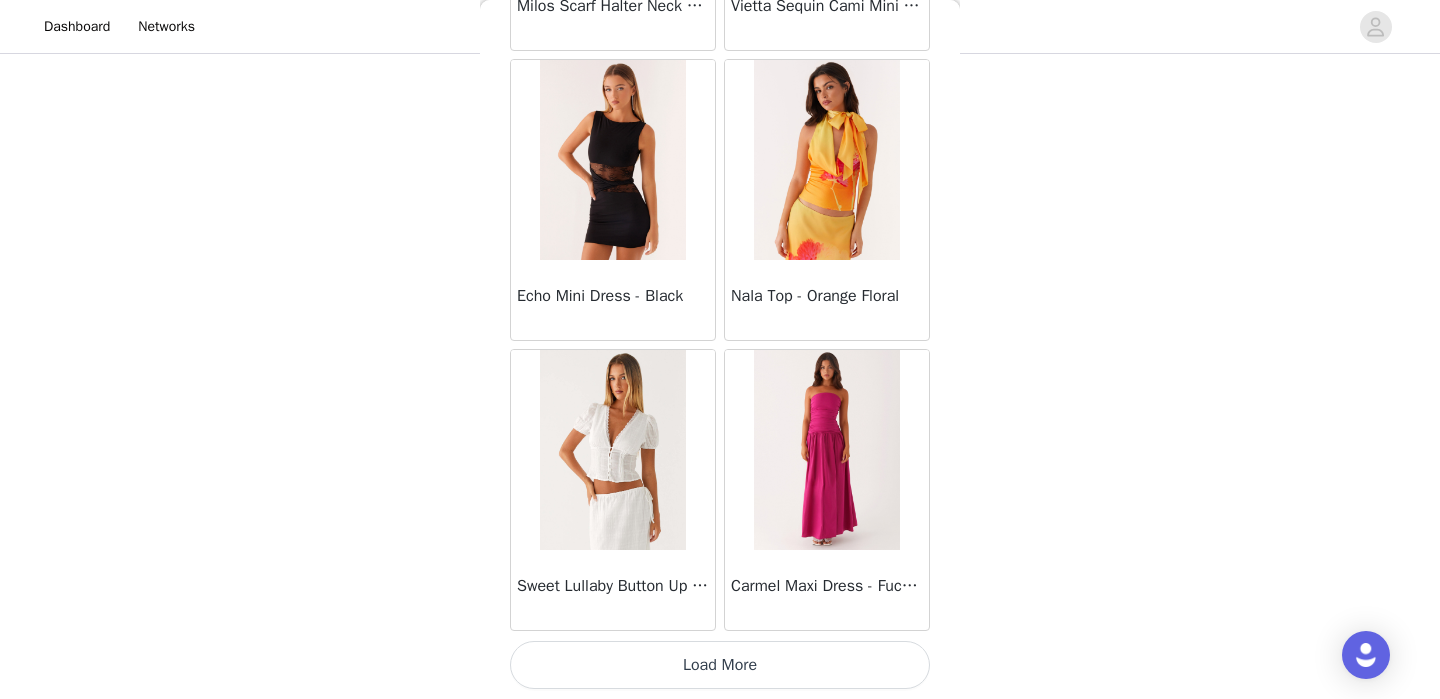 click on "Load More" at bounding box center [720, 665] 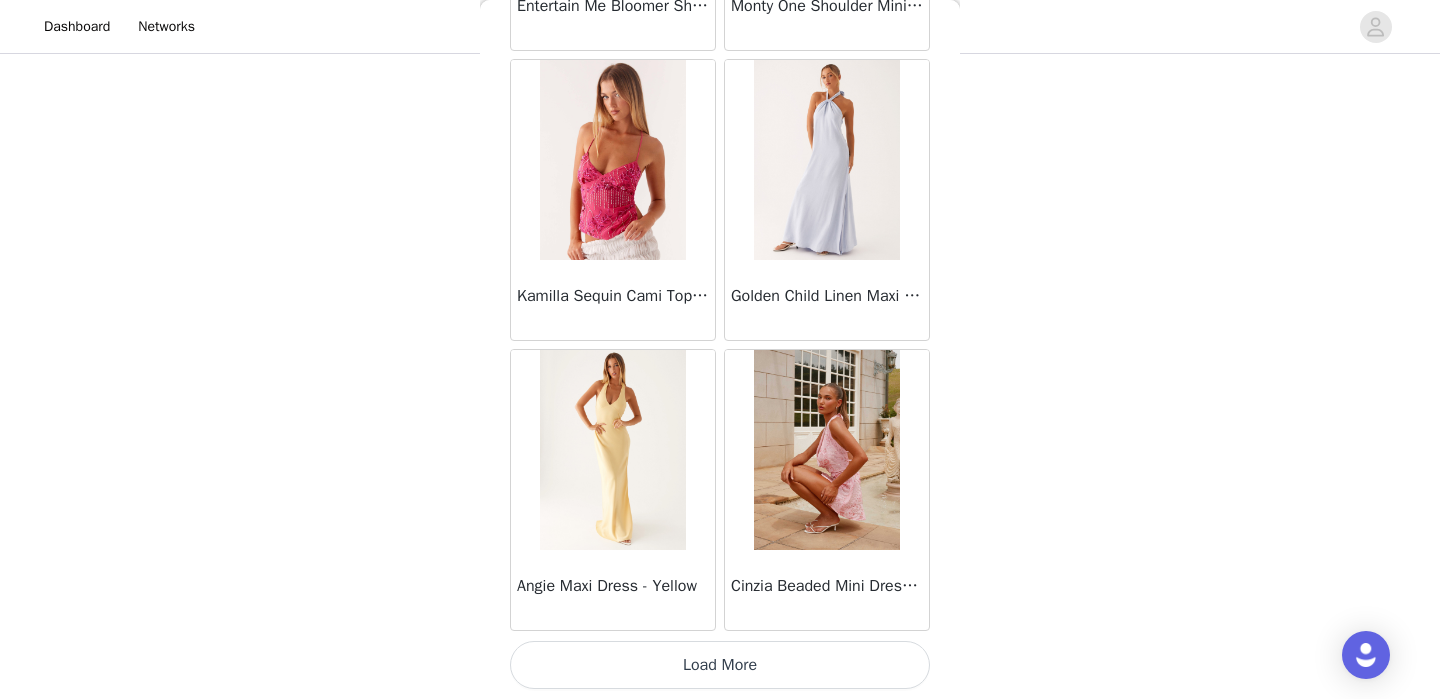 click on "Load More" at bounding box center [720, 665] 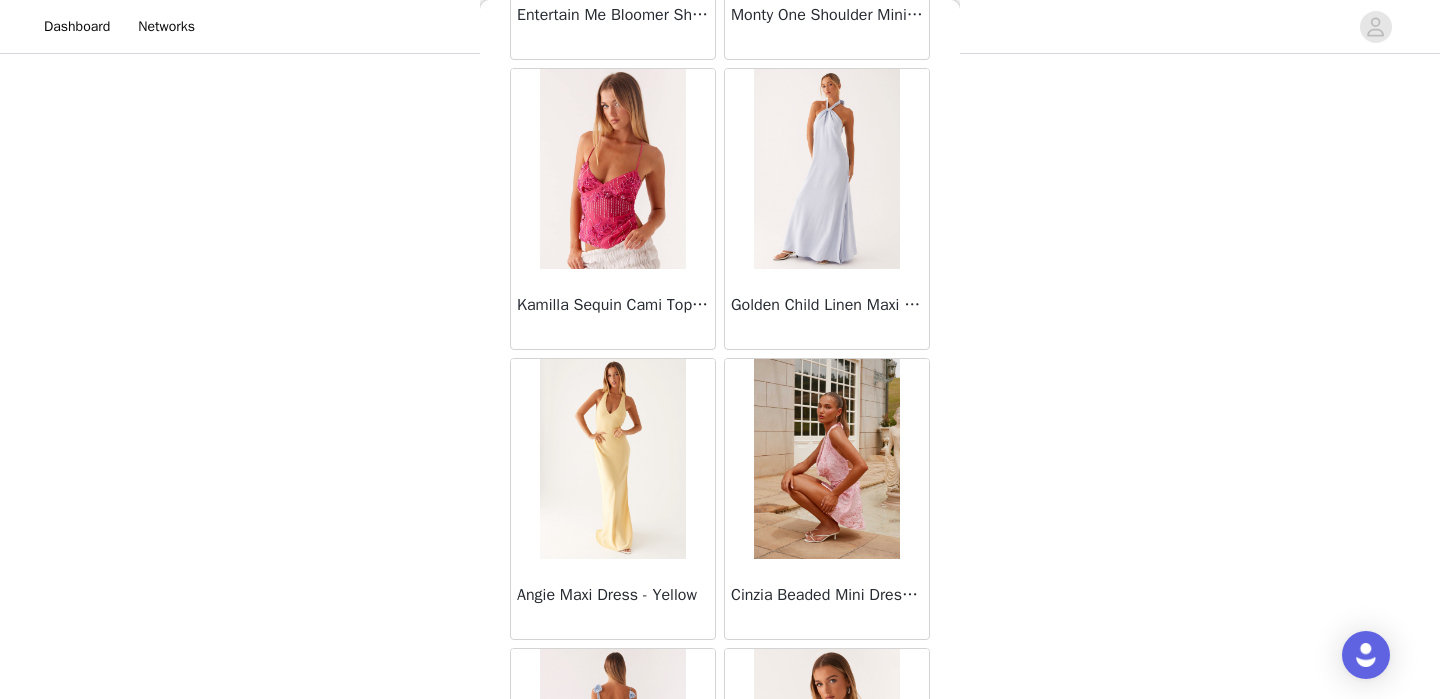 scroll, scrollTop: 22661, scrollLeft: 0, axis: vertical 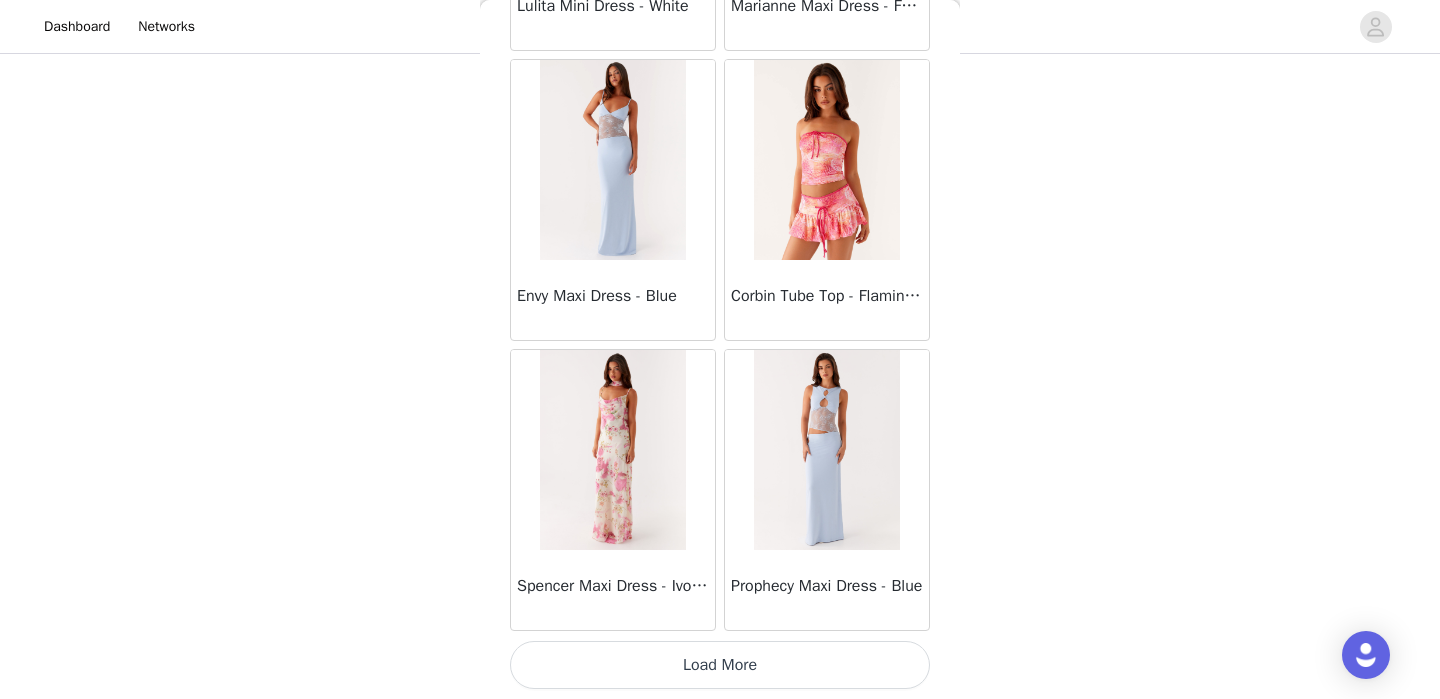 click on "Load More" at bounding box center (720, 665) 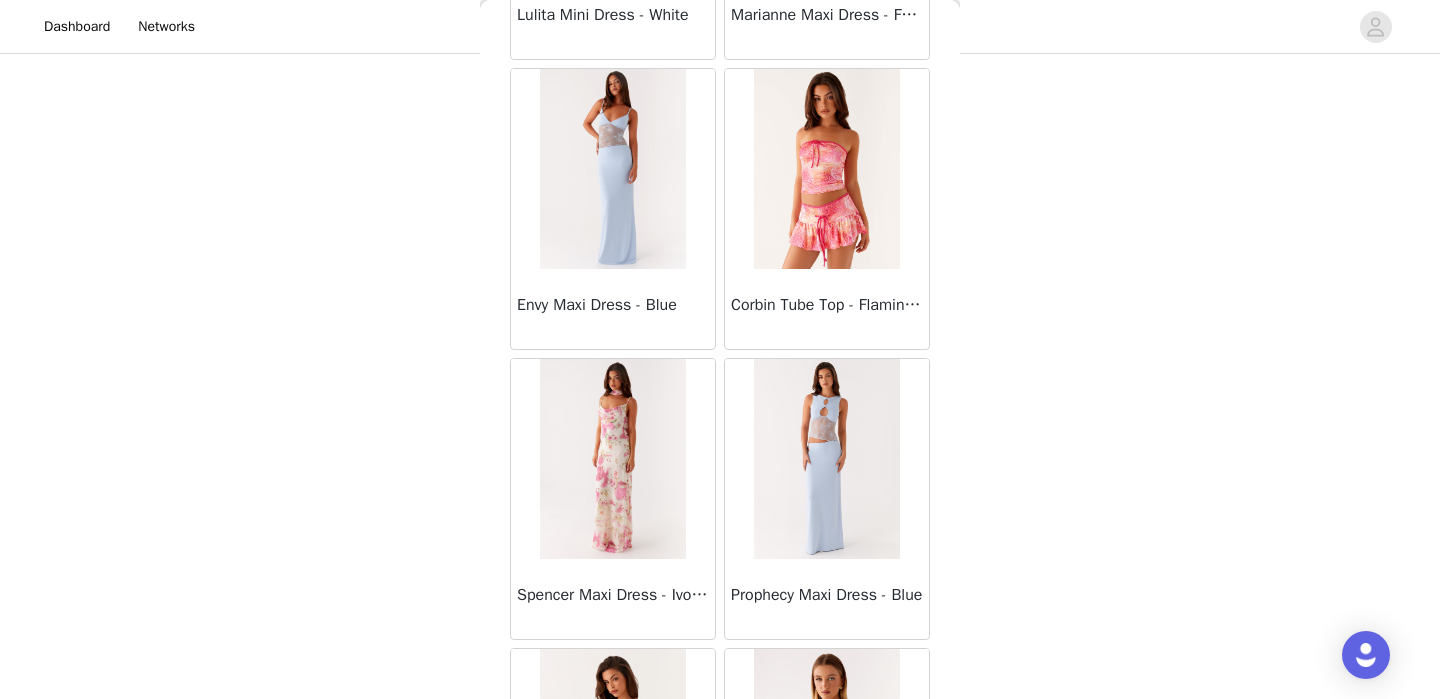 scroll, scrollTop: 25561, scrollLeft: 0, axis: vertical 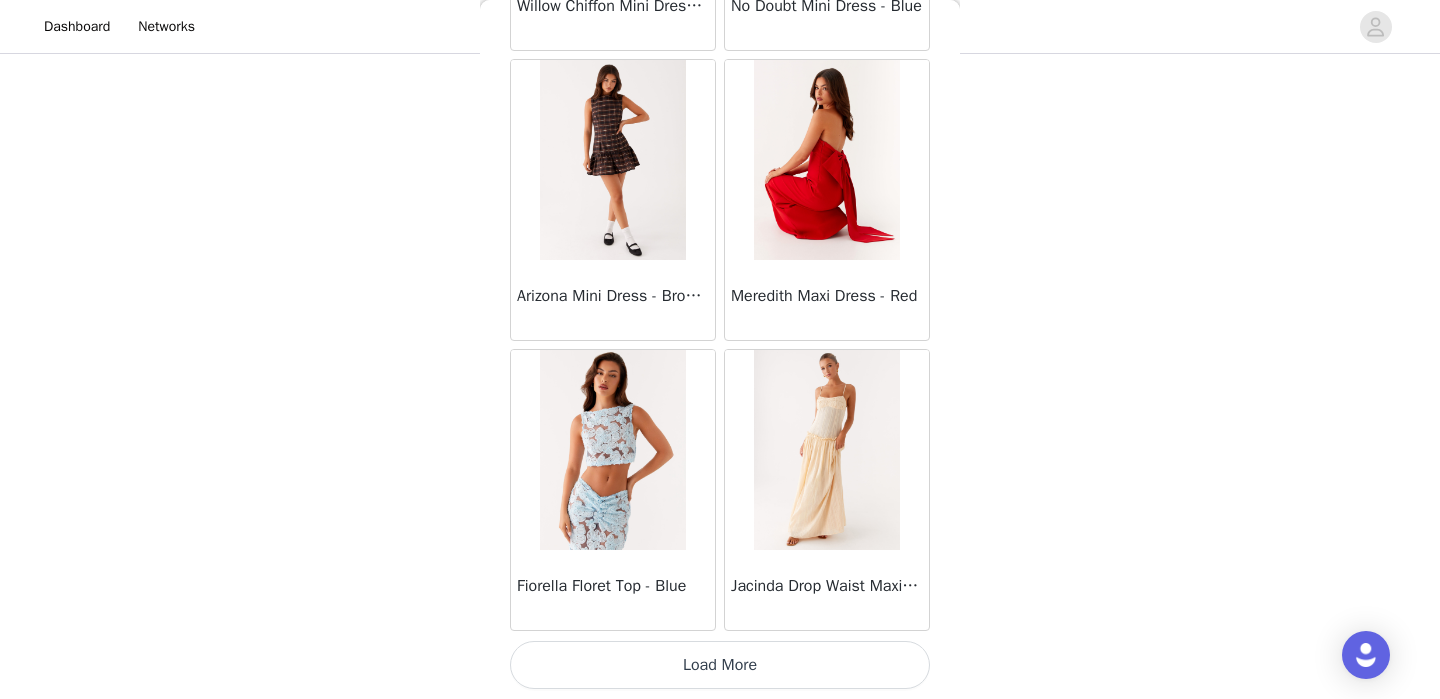 click on "Load More" at bounding box center (720, 665) 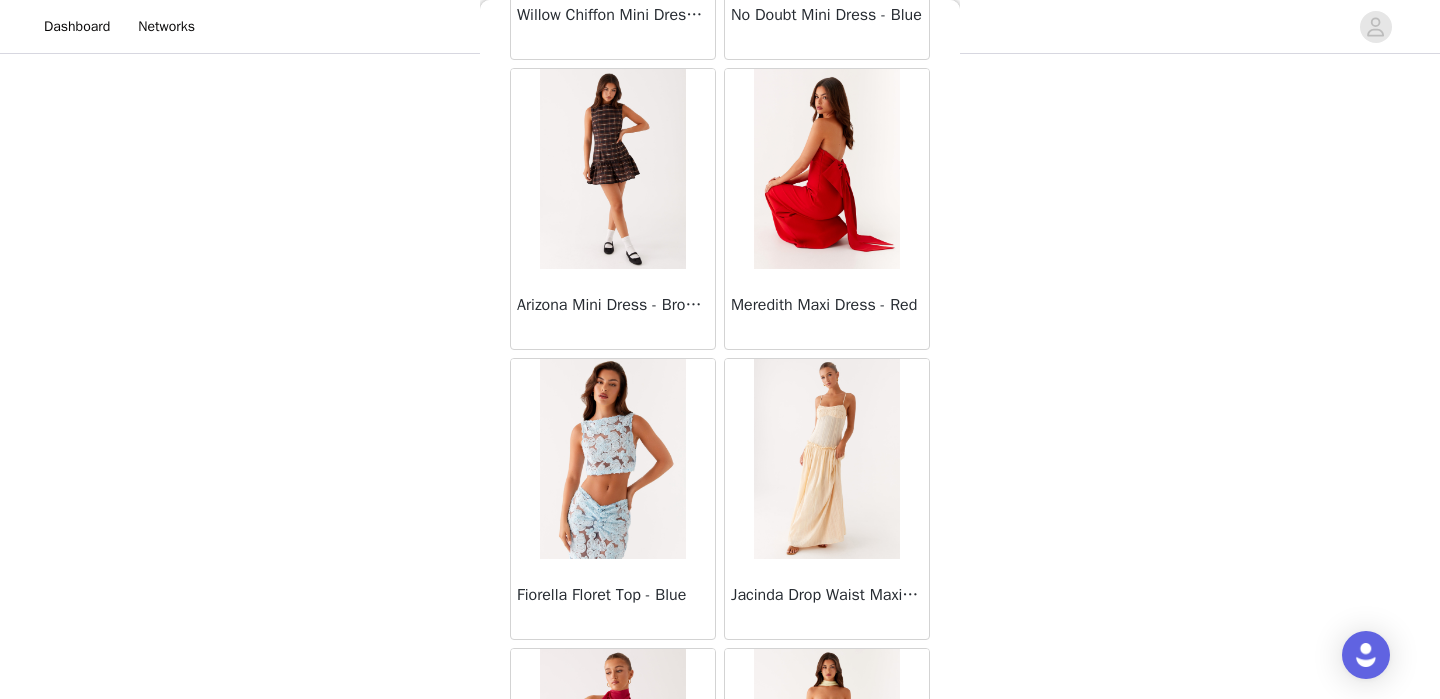 scroll, scrollTop: 28461, scrollLeft: 0, axis: vertical 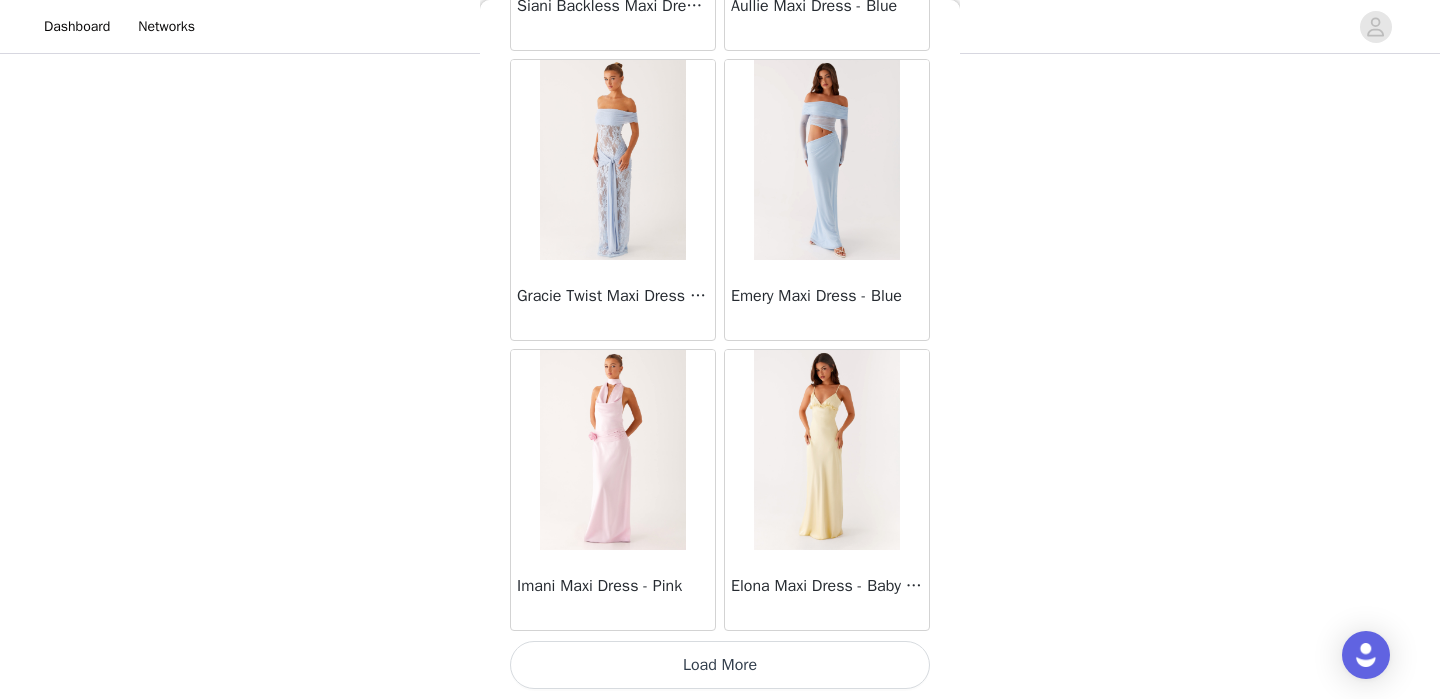 click on "Load More" at bounding box center [720, 665] 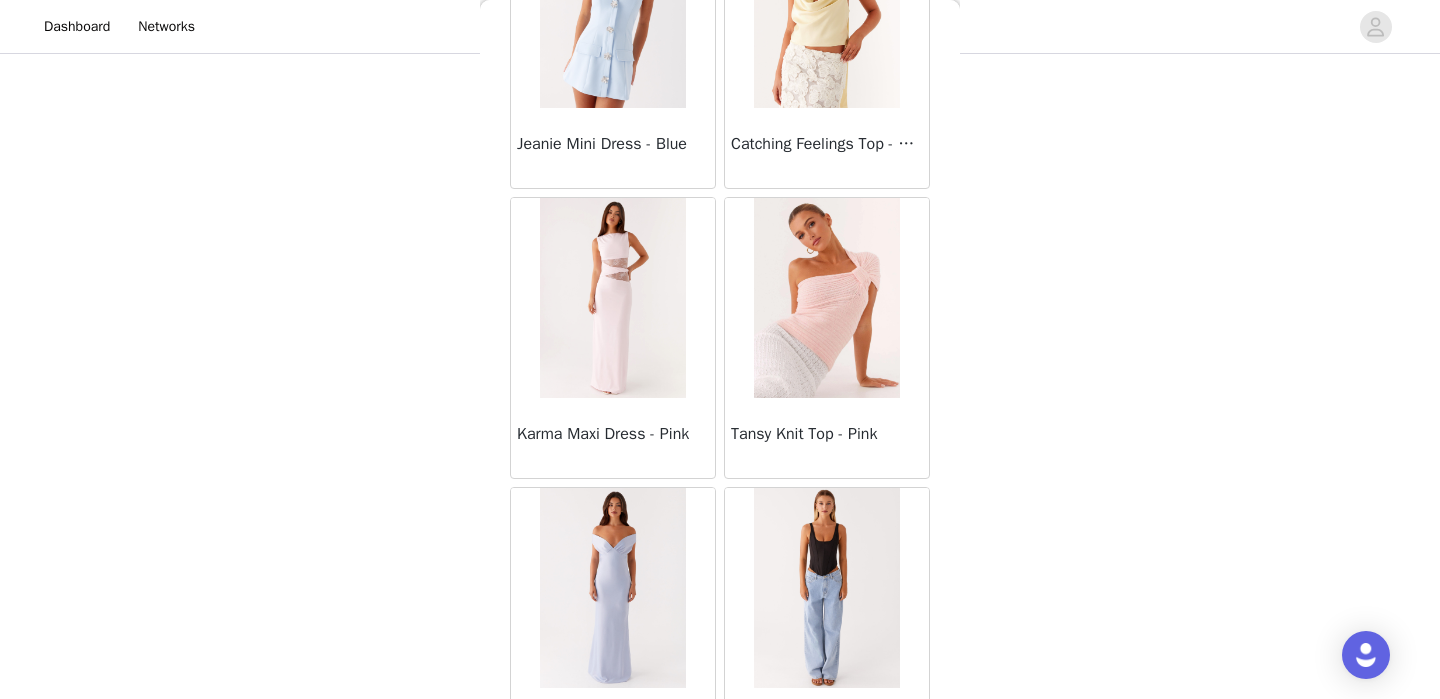 scroll, scrollTop: 34261, scrollLeft: 0, axis: vertical 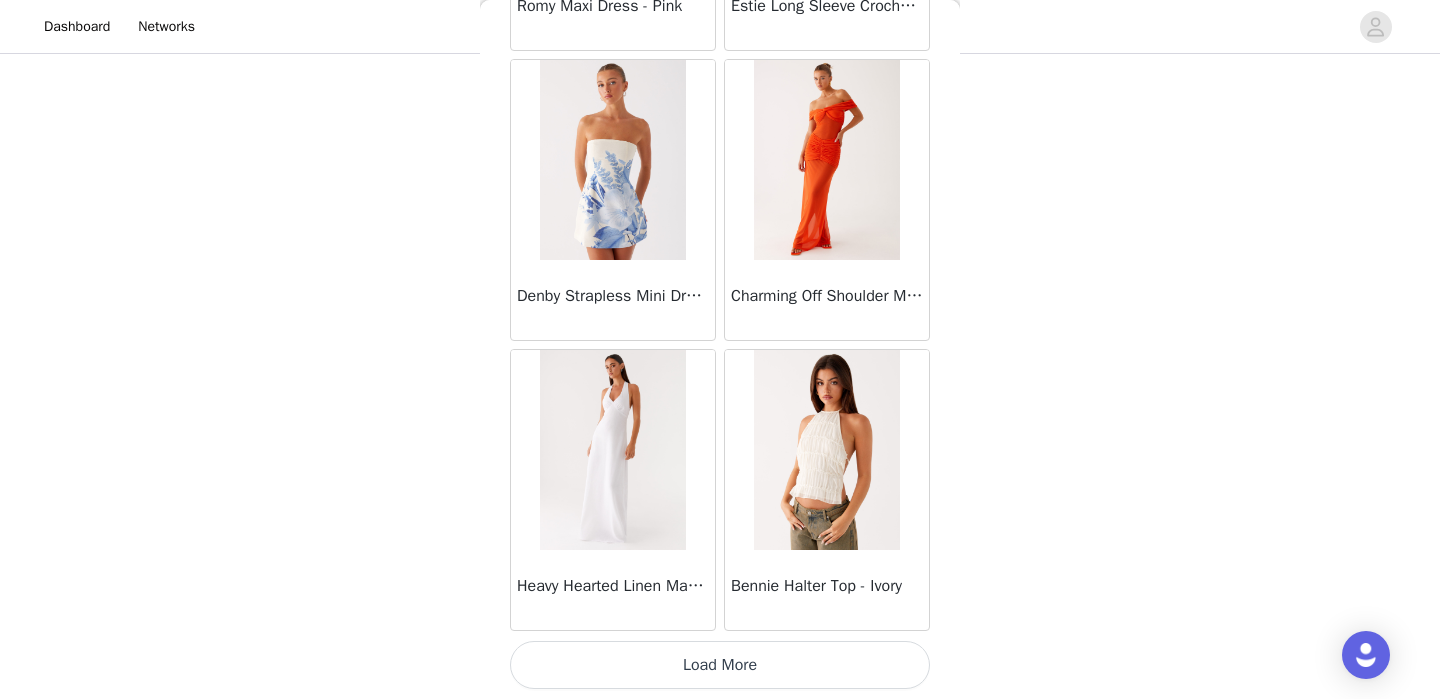 click on "Load More" at bounding box center [720, 665] 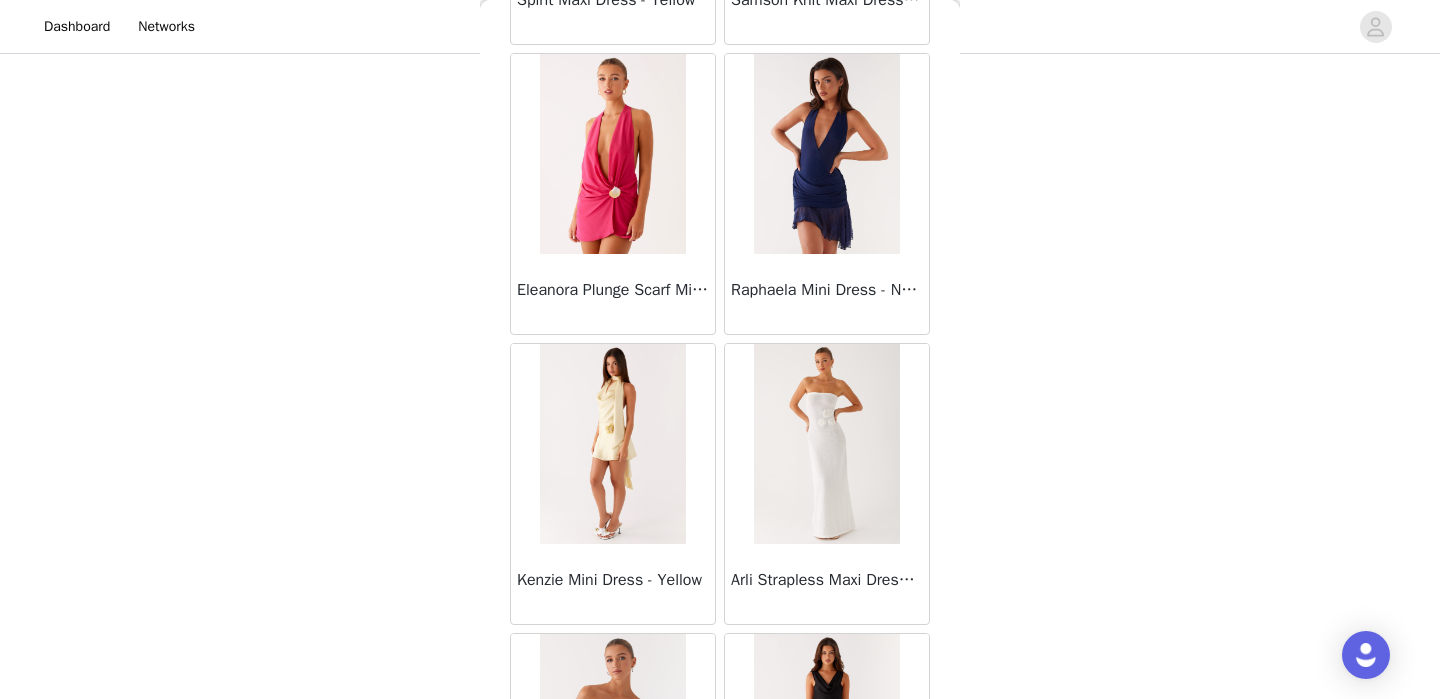 scroll, scrollTop: 37161, scrollLeft: 0, axis: vertical 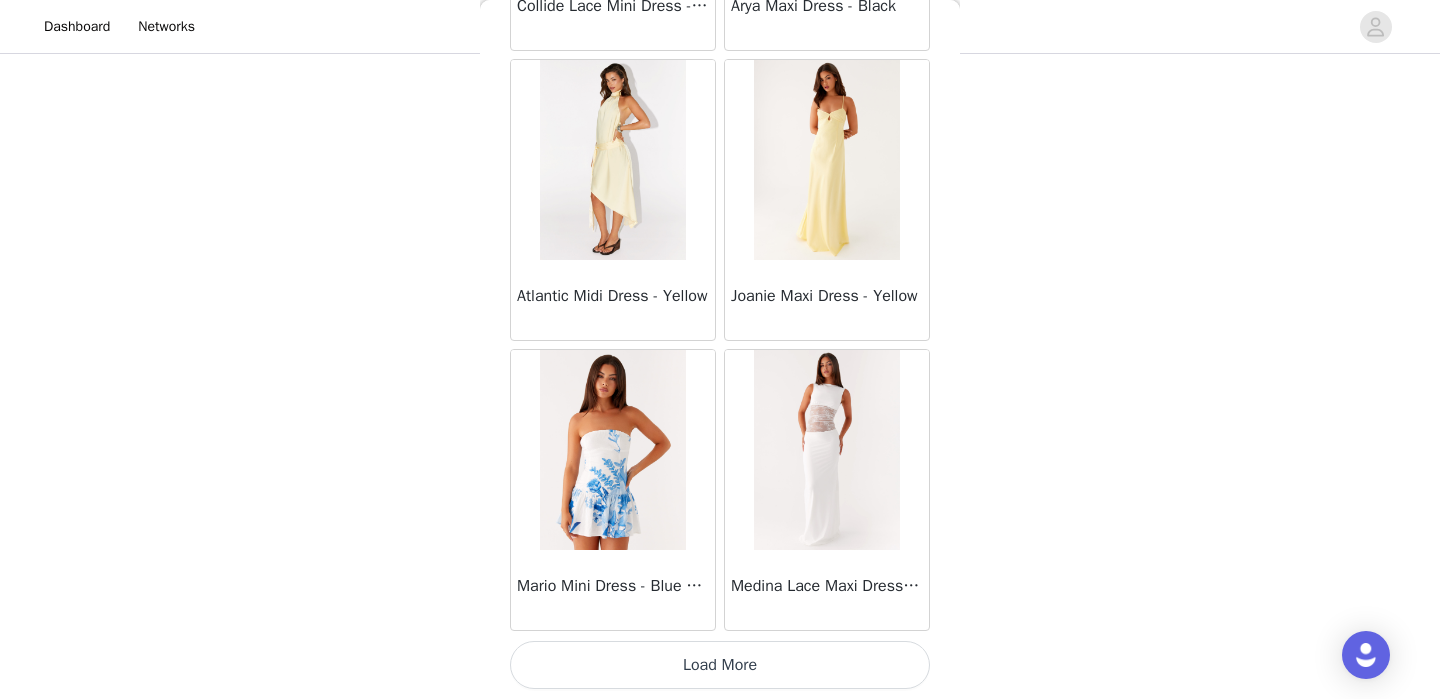 click on "Load More" at bounding box center (720, 665) 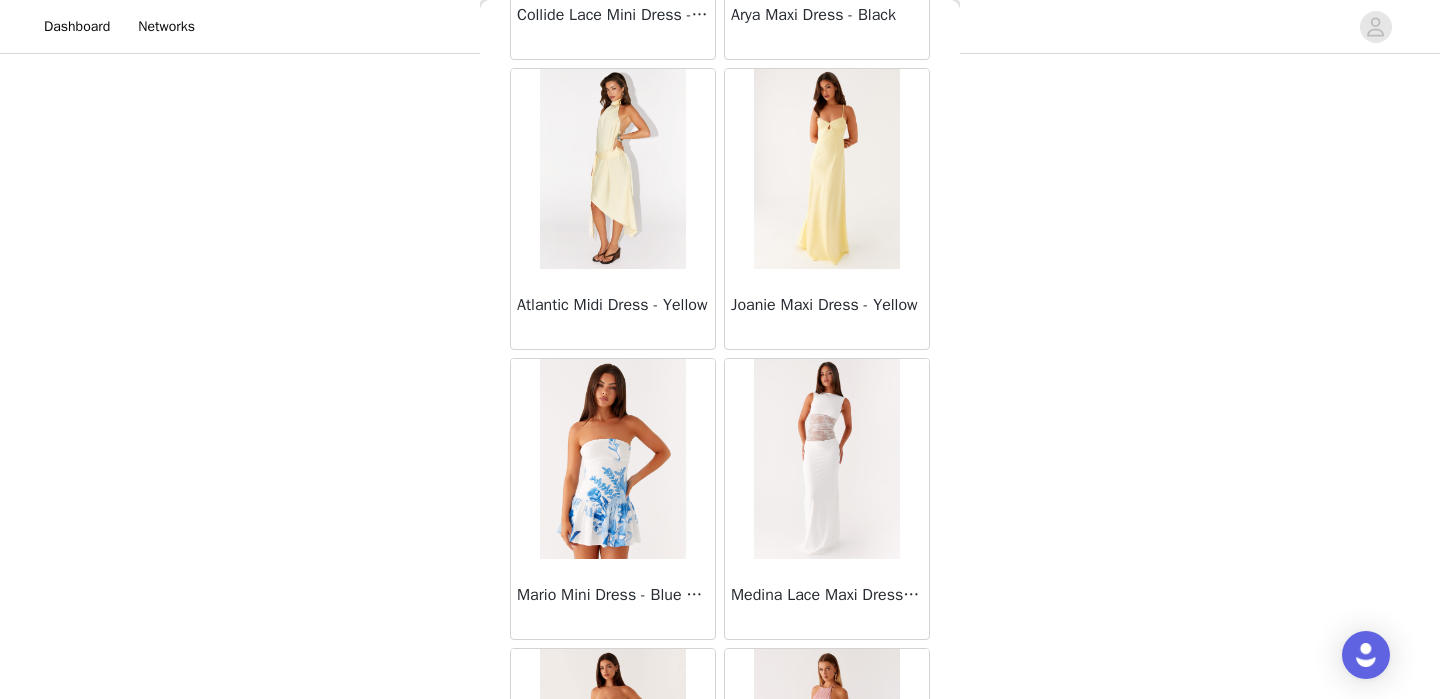 scroll, scrollTop: 37161, scrollLeft: 0, axis: vertical 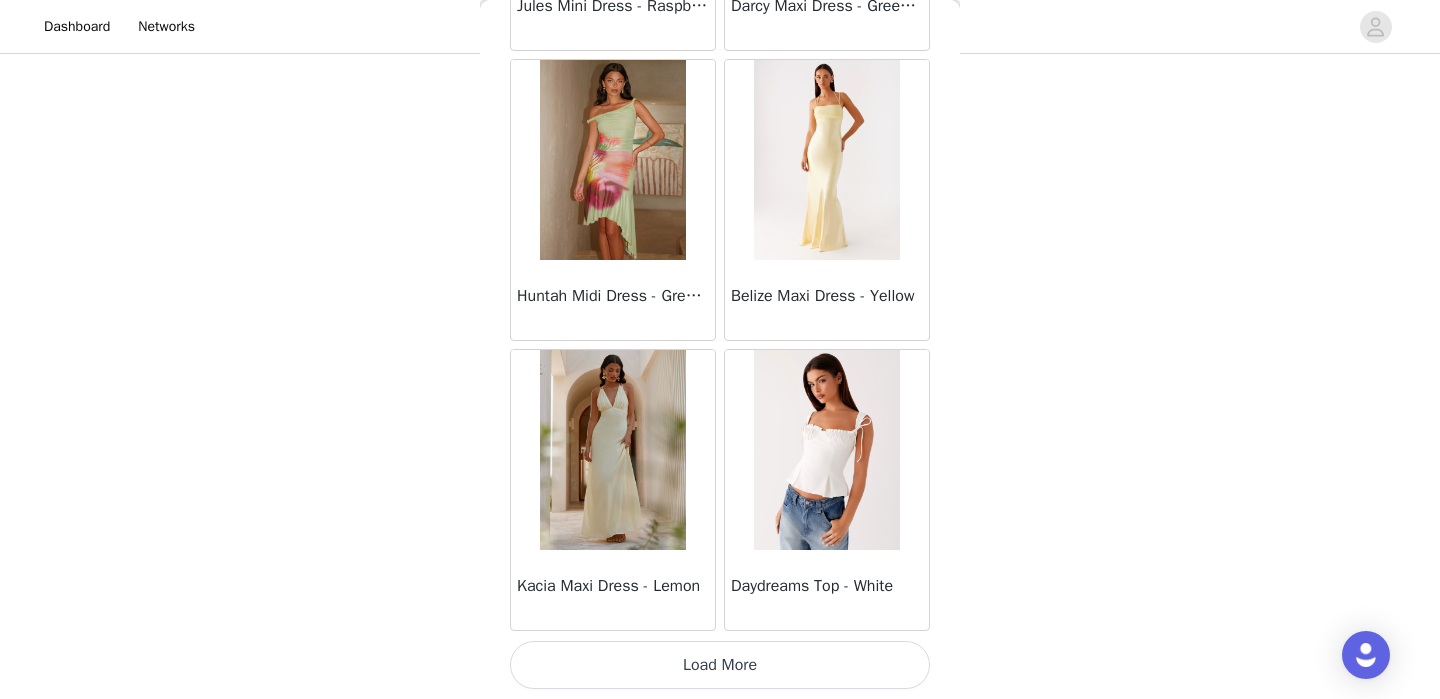 click on "Load More" at bounding box center (720, 665) 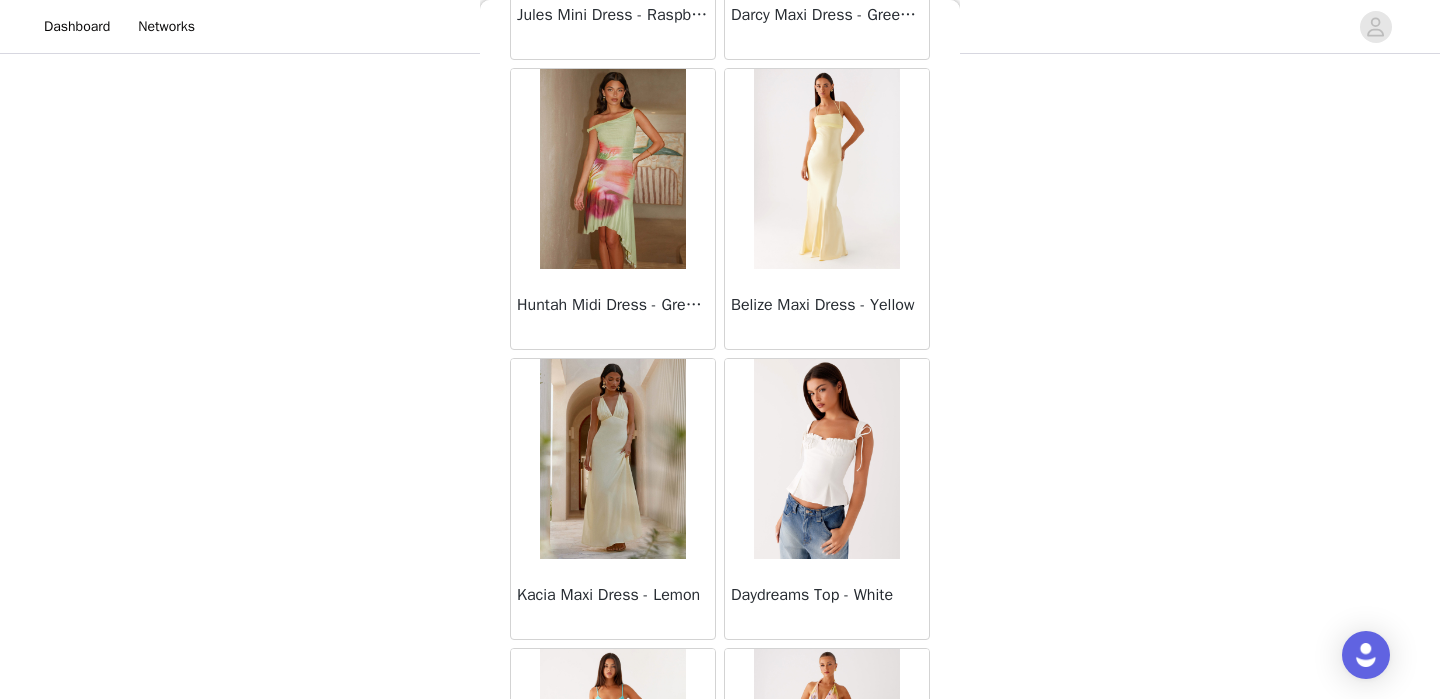 scroll, scrollTop: 40061, scrollLeft: 0, axis: vertical 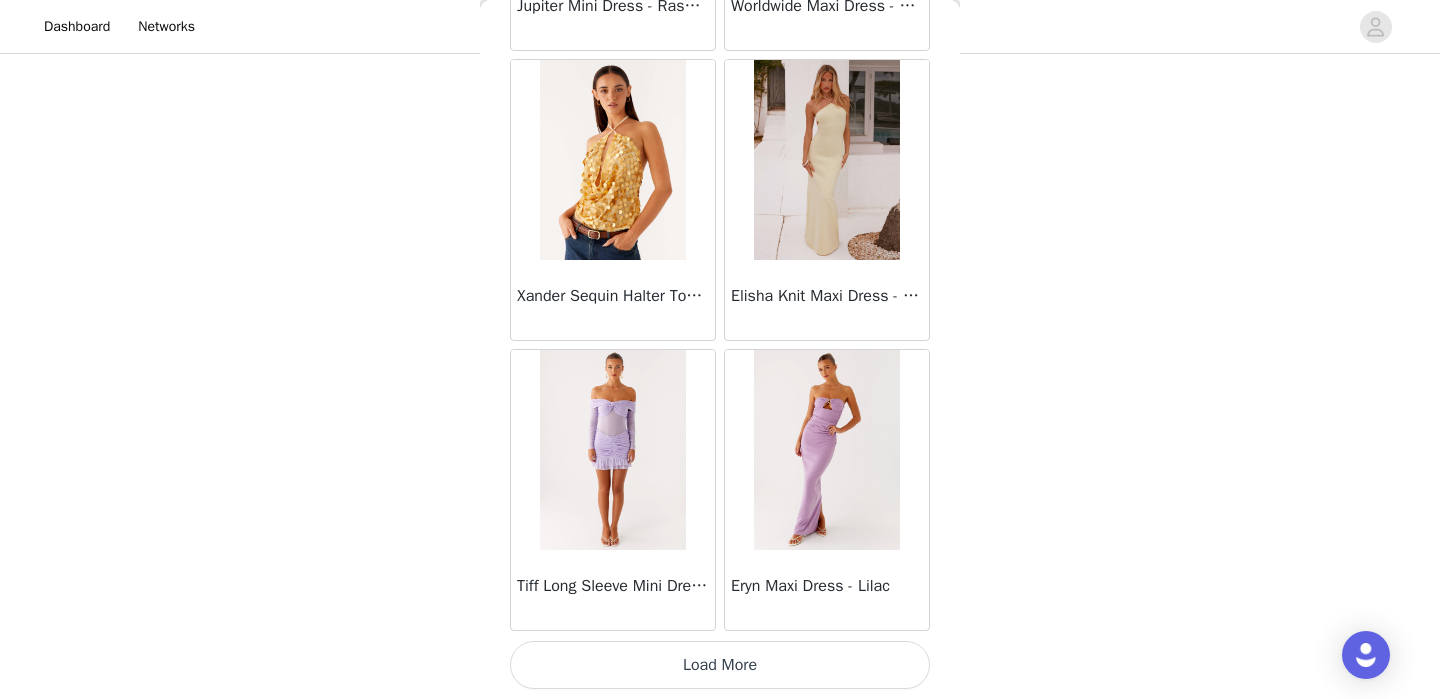 click on "Load More" at bounding box center (720, 665) 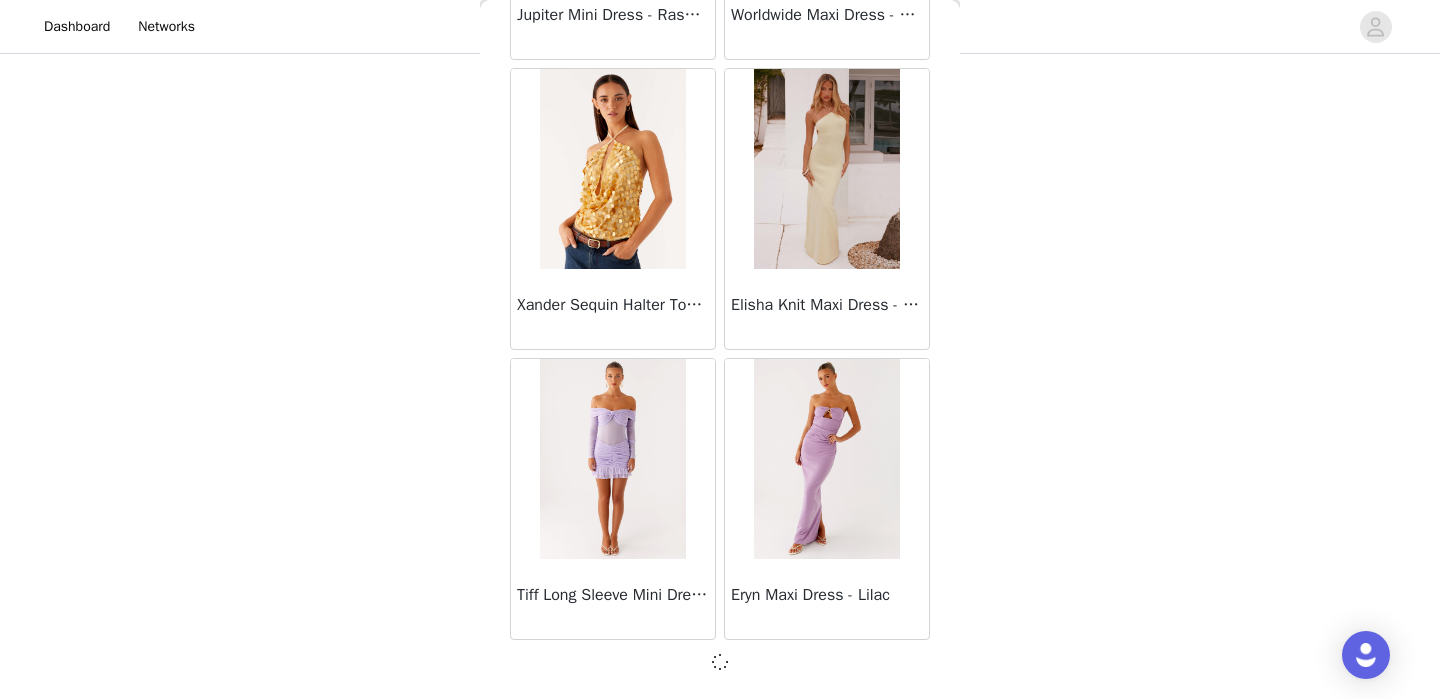 scroll, scrollTop: 42952, scrollLeft: 0, axis: vertical 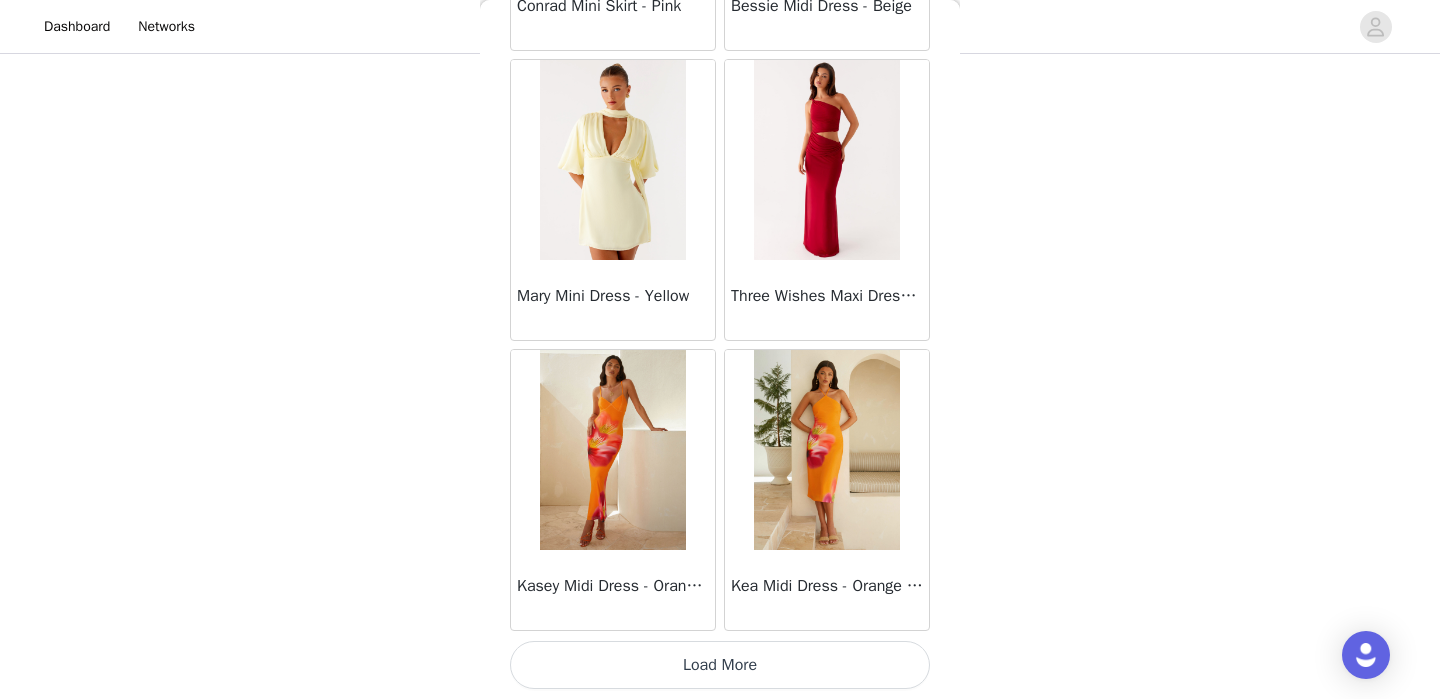 click on "Load More" at bounding box center [720, 665] 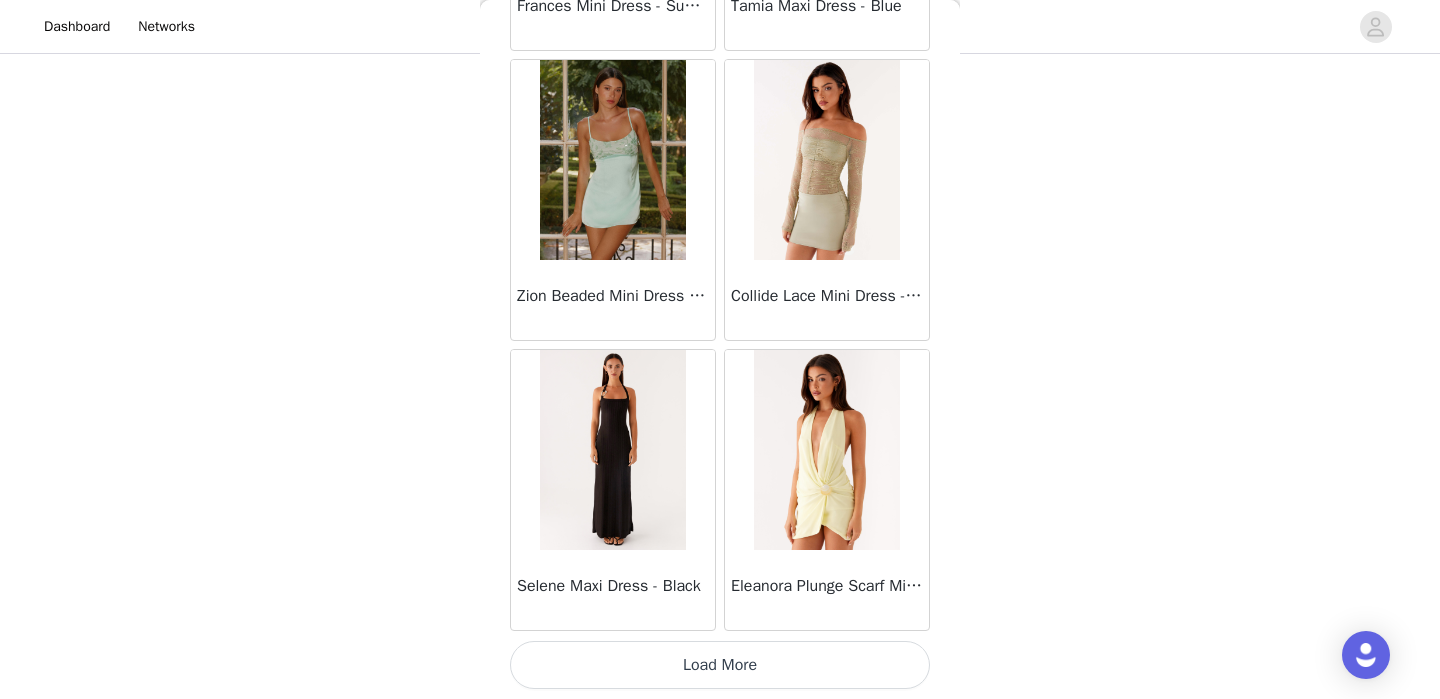 click on "Load More" at bounding box center [720, 665] 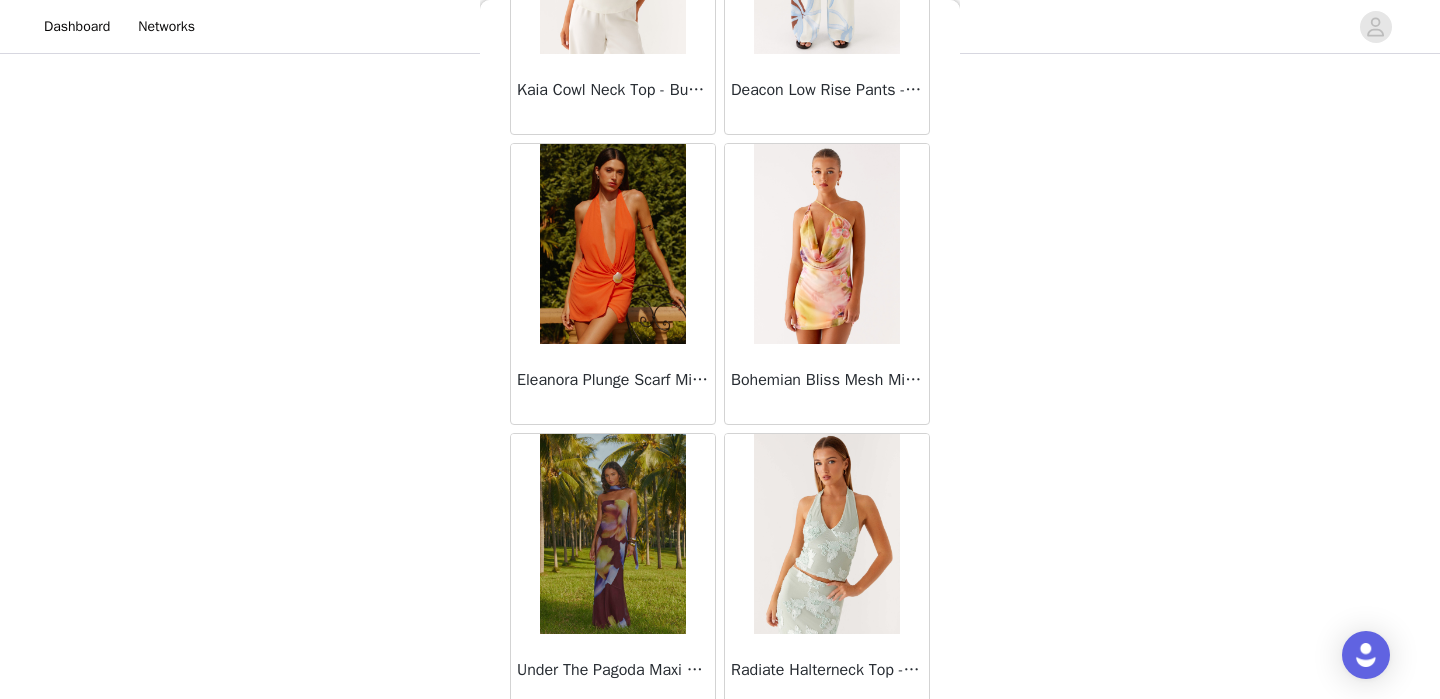 scroll, scrollTop: 51661, scrollLeft: 0, axis: vertical 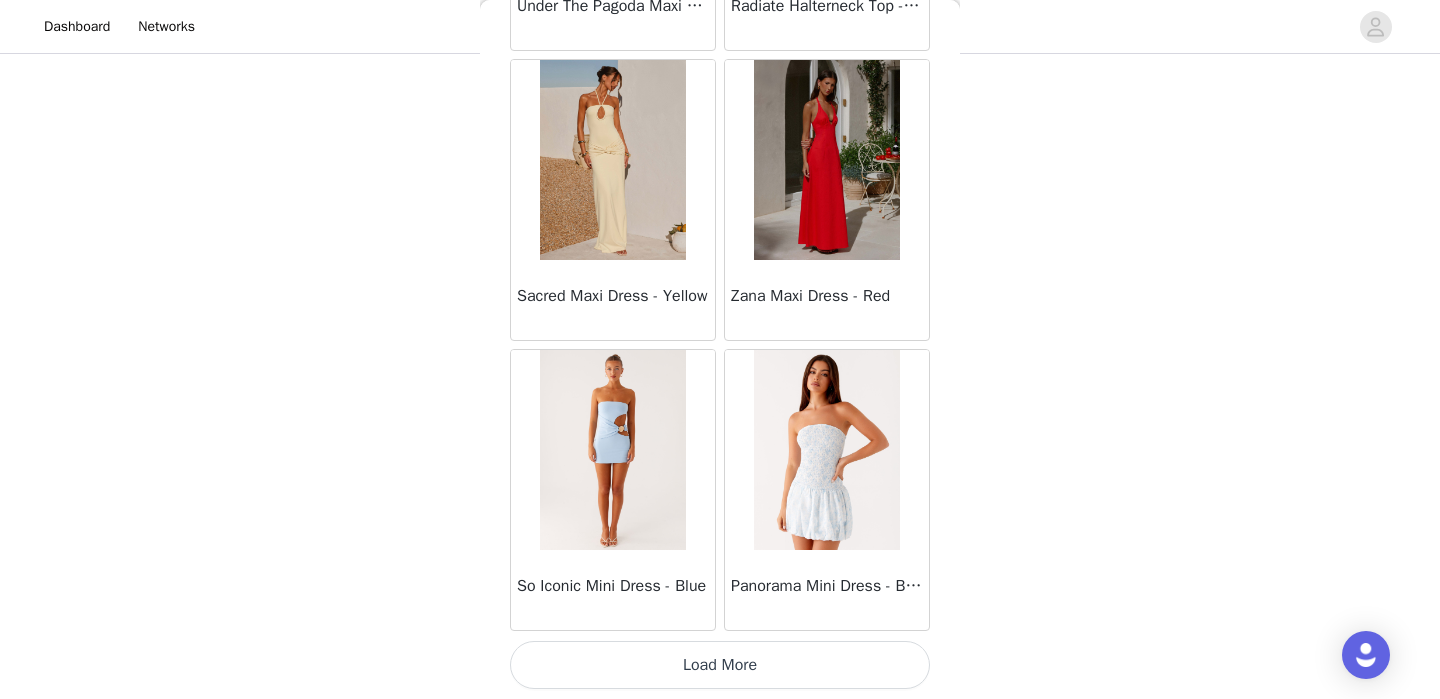 click on "Load More" at bounding box center (720, 665) 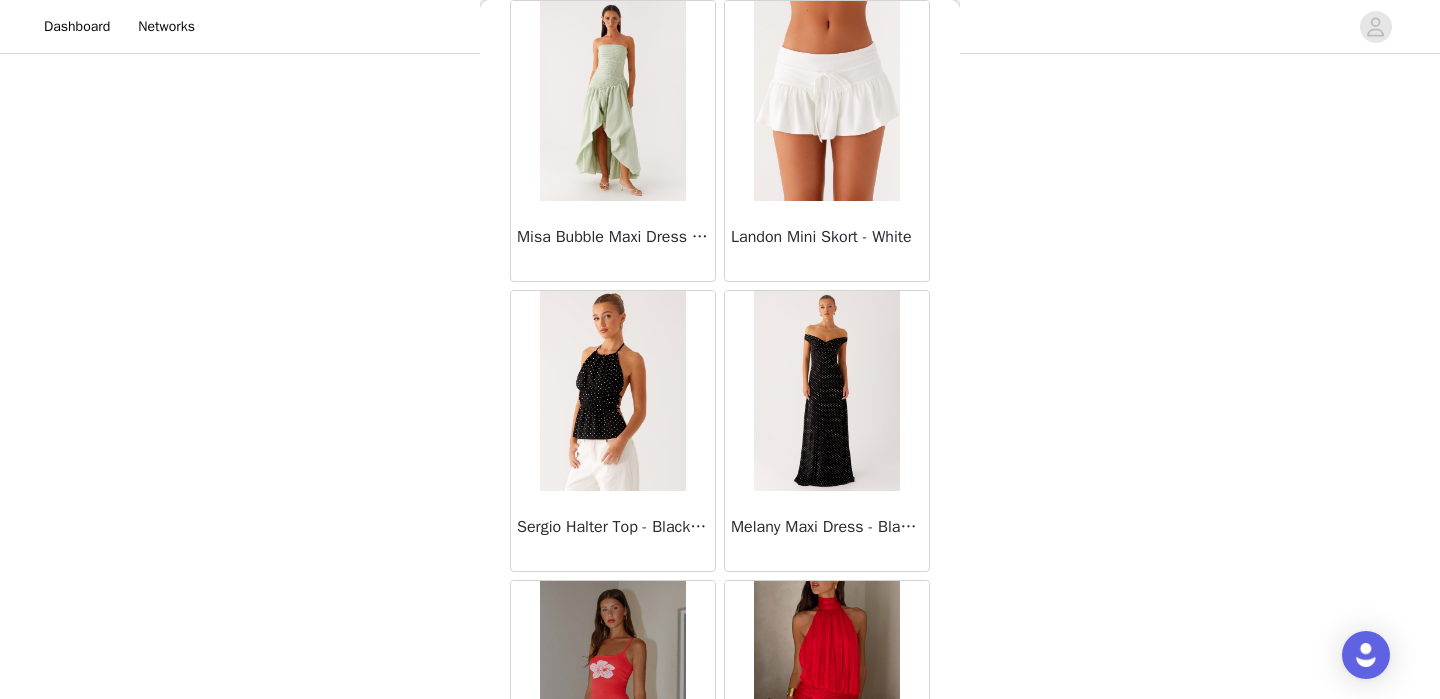 scroll, scrollTop: 54561, scrollLeft: 0, axis: vertical 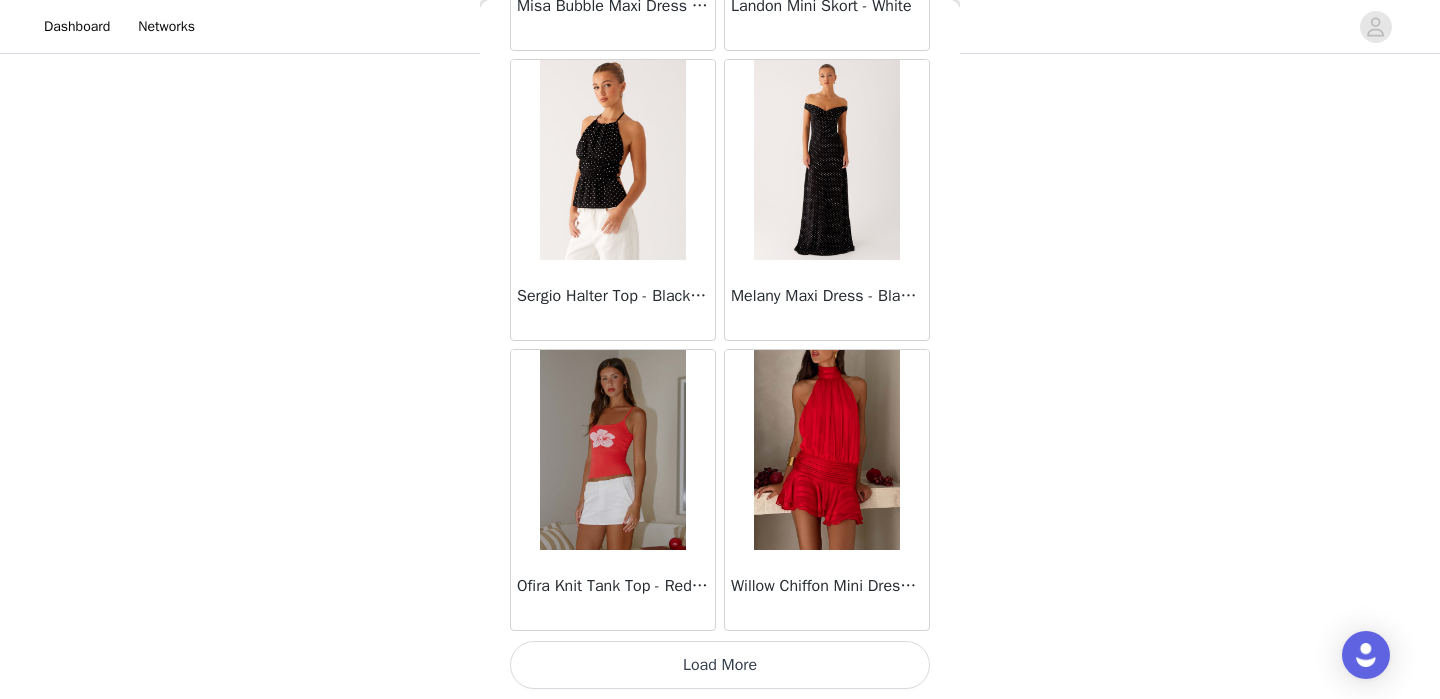 click on "Load More" at bounding box center (720, 665) 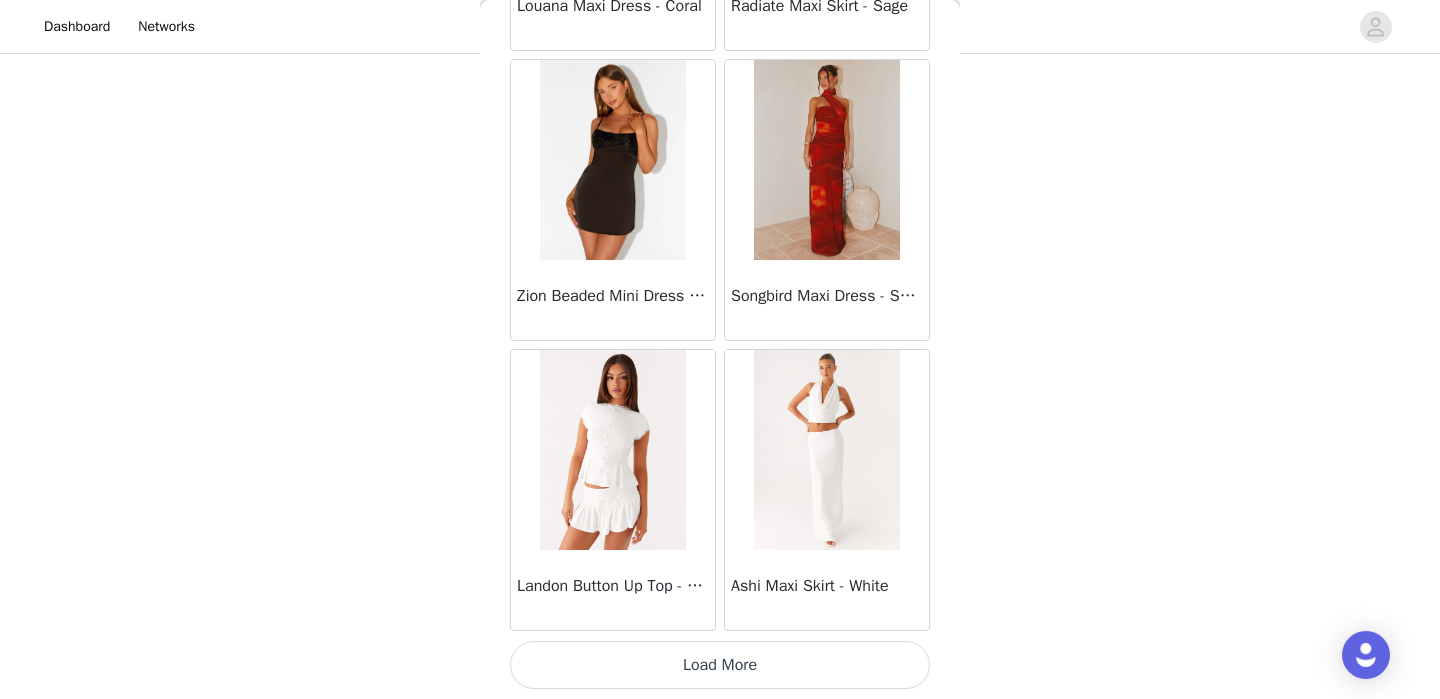 click on "Load More" at bounding box center (720, 665) 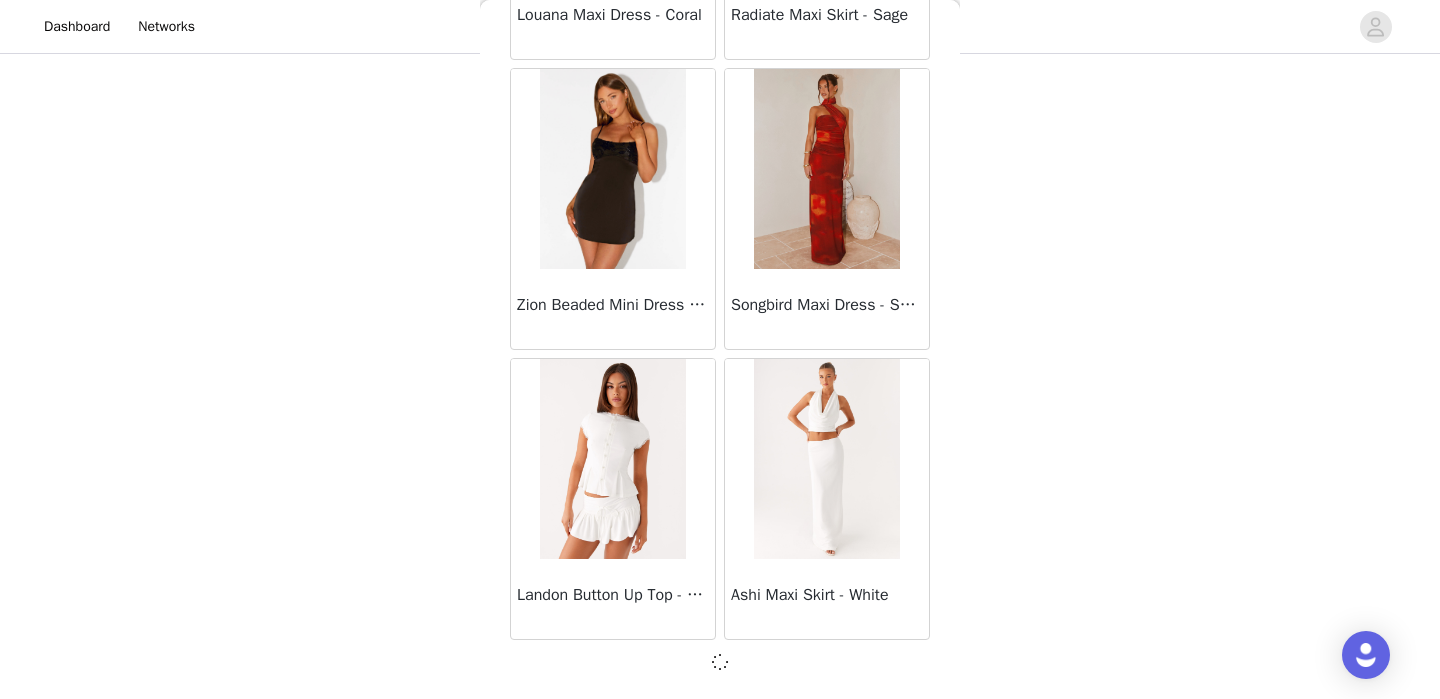 scroll, scrollTop: 57461, scrollLeft: 0, axis: vertical 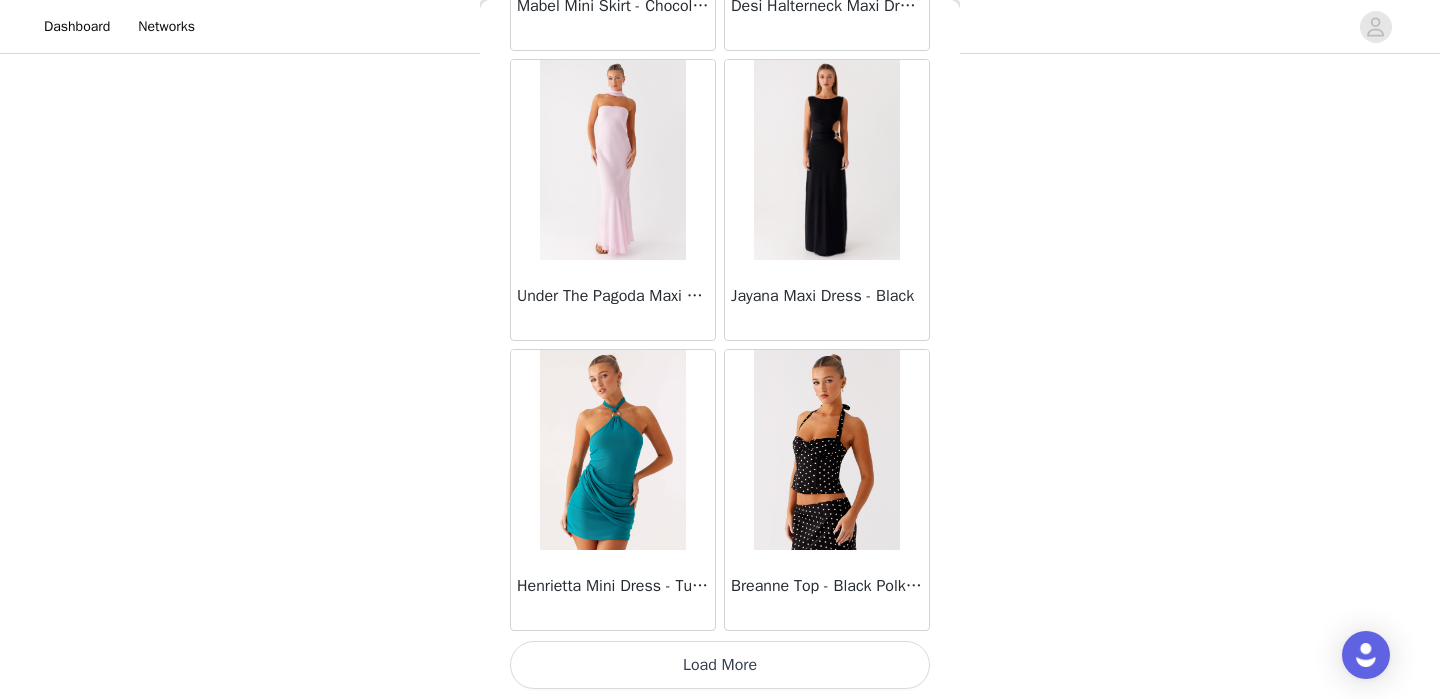 click on "Load More" at bounding box center (720, 665) 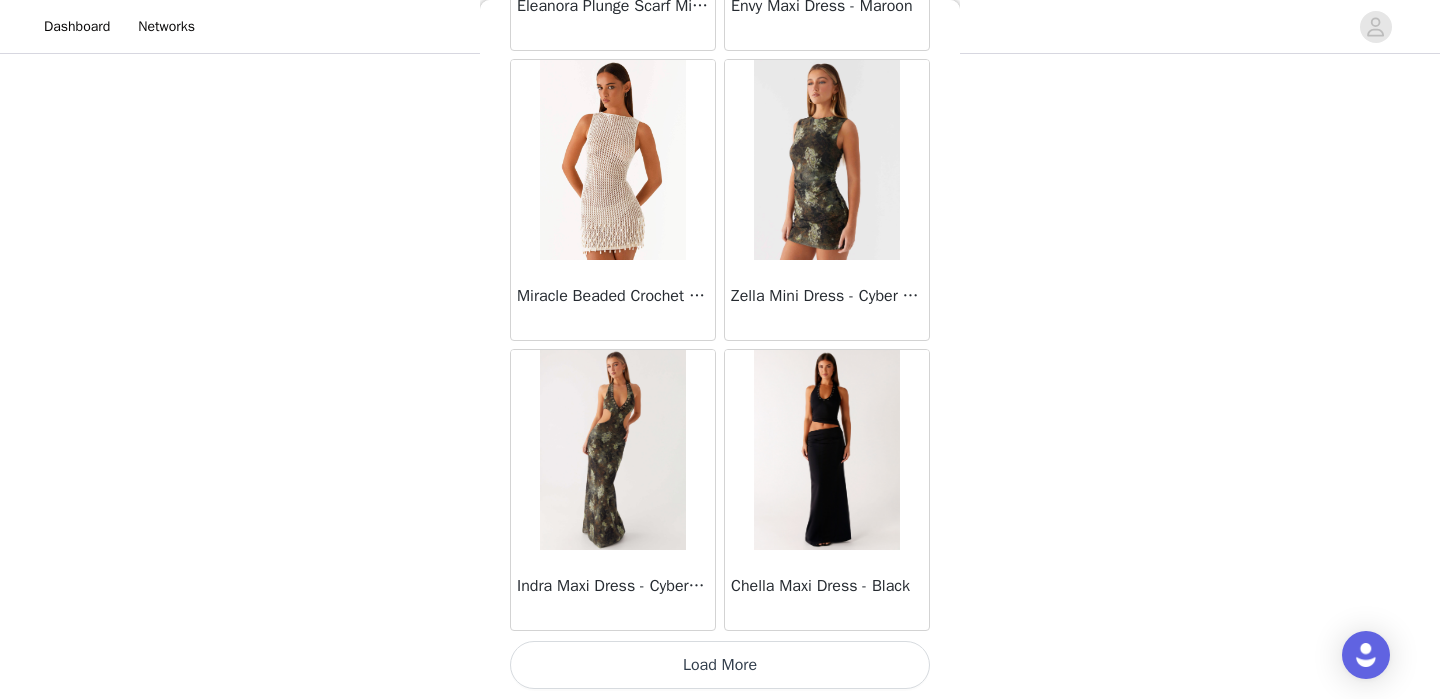 click on "Load More" at bounding box center (720, 665) 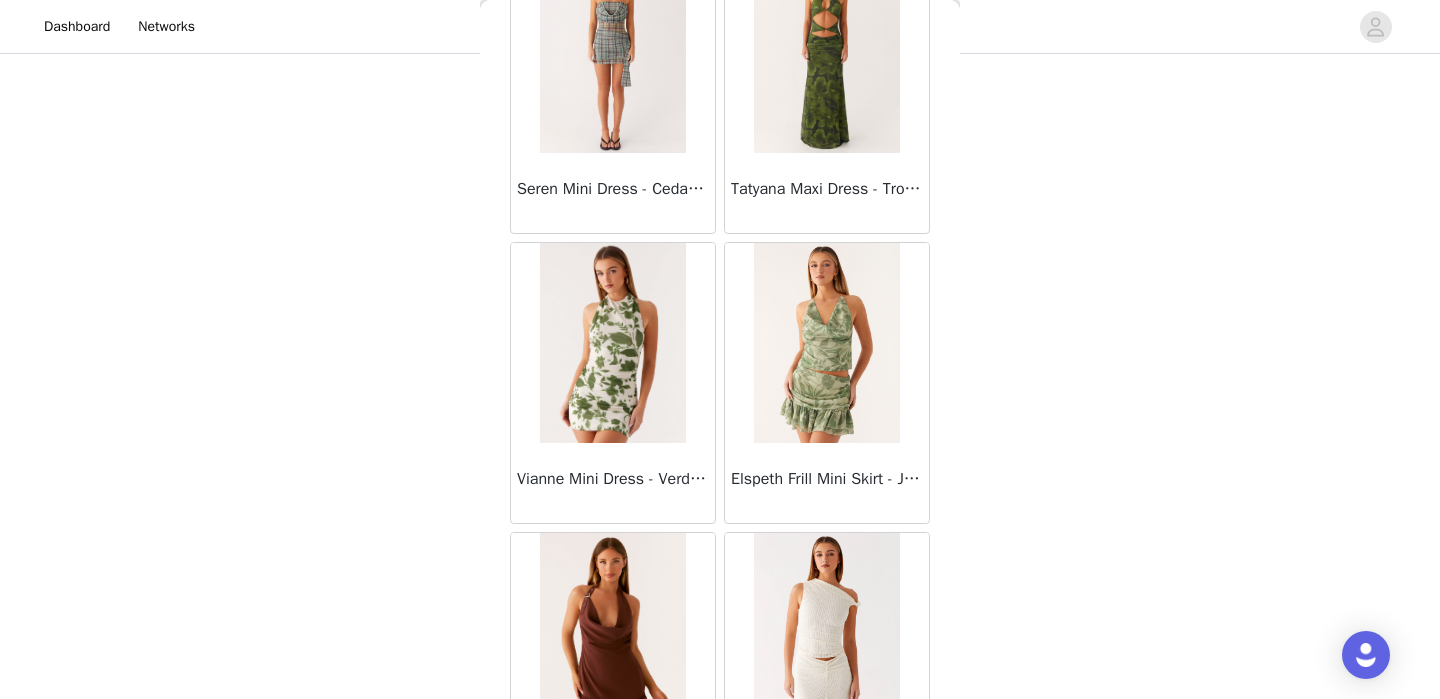 scroll, scrollTop: 66161, scrollLeft: 0, axis: vertical 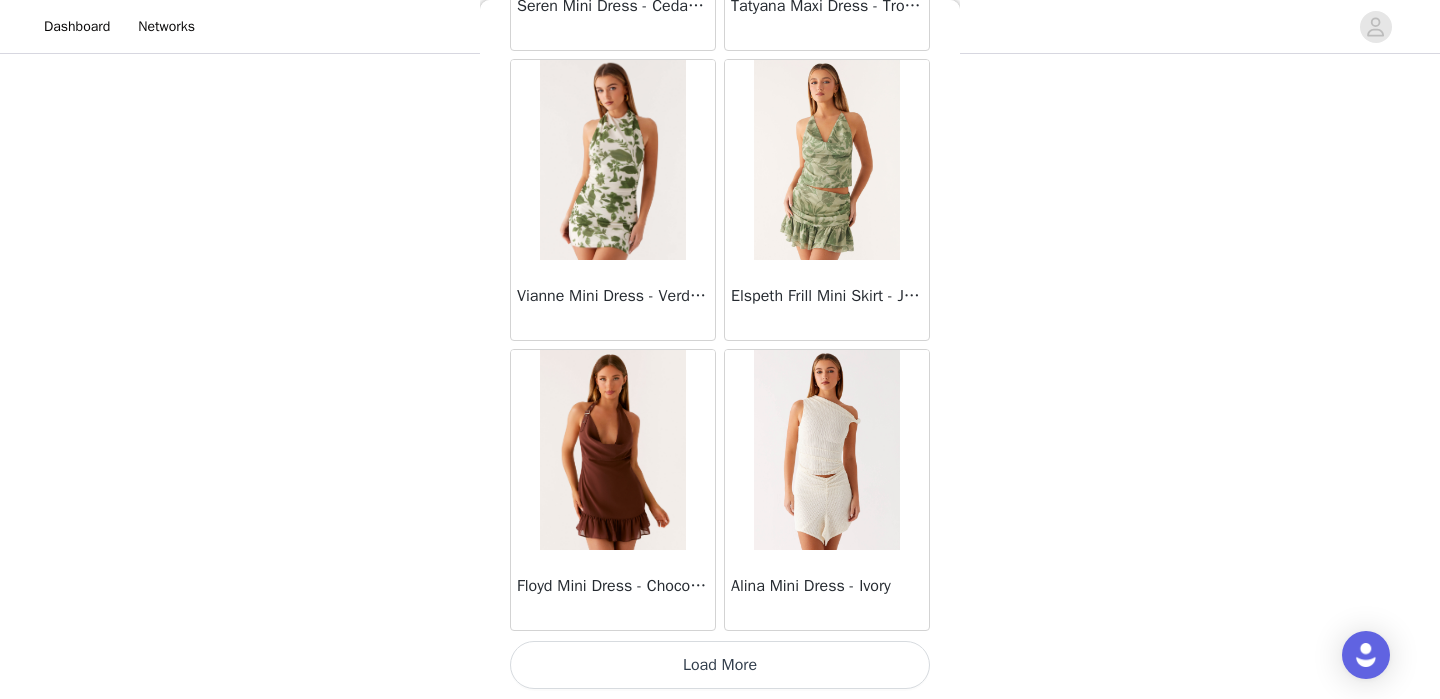 click on "Load More" at bounding box center [720, 665] 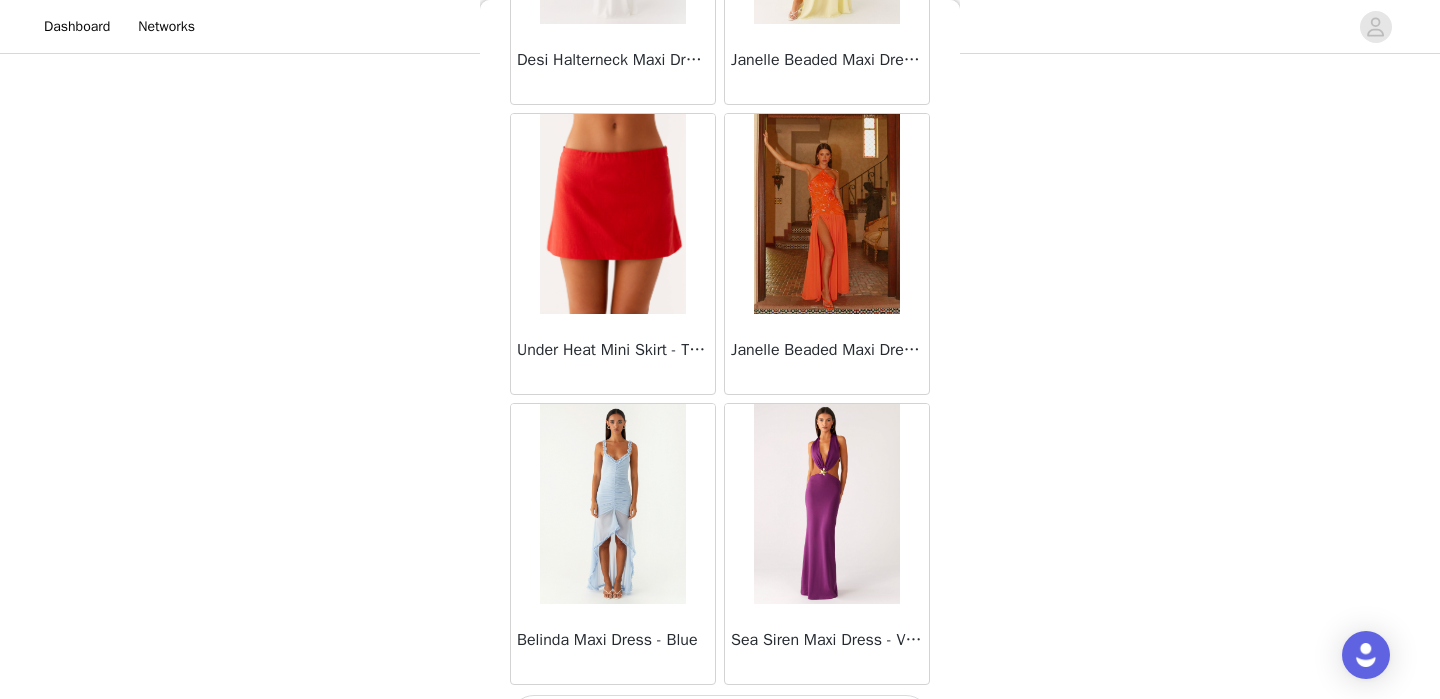 scroll, scrollTop: 69061, scrollLeft: 0, axis: vertical 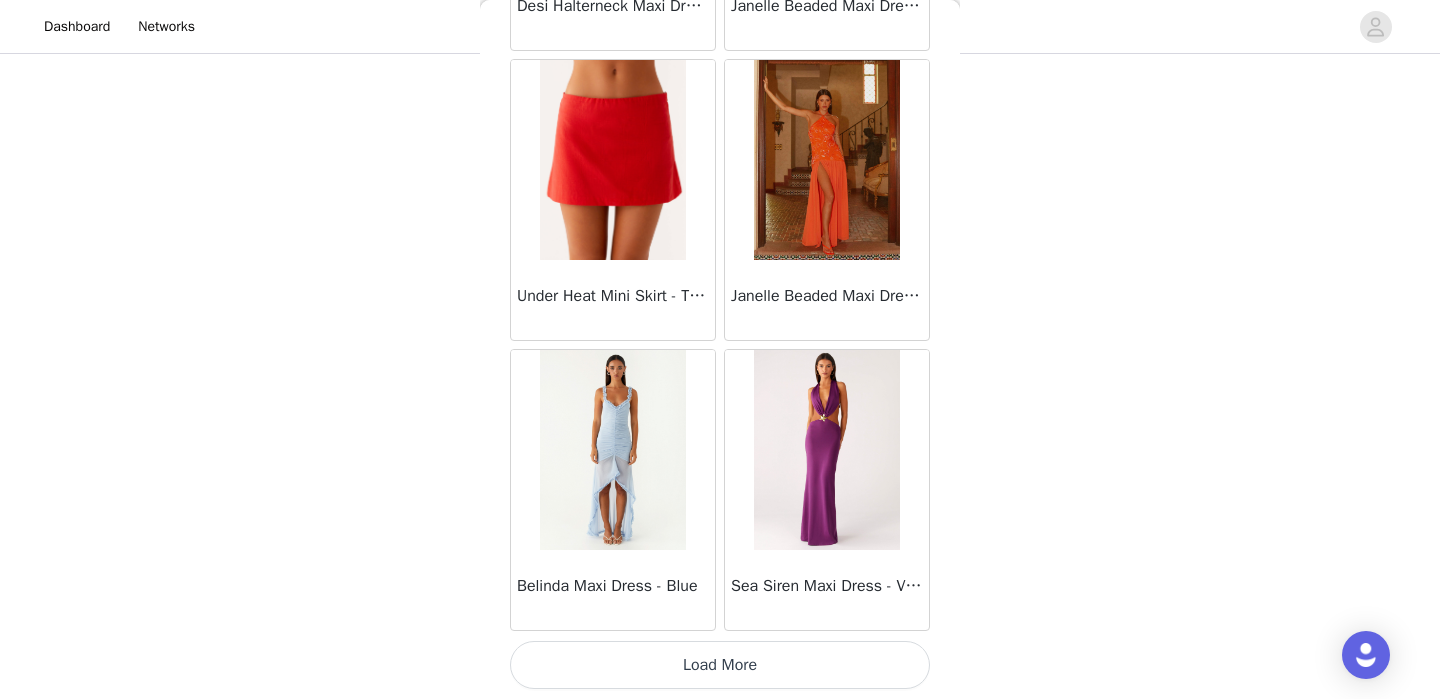 click on "Load More" at bounding box center [720, 665] 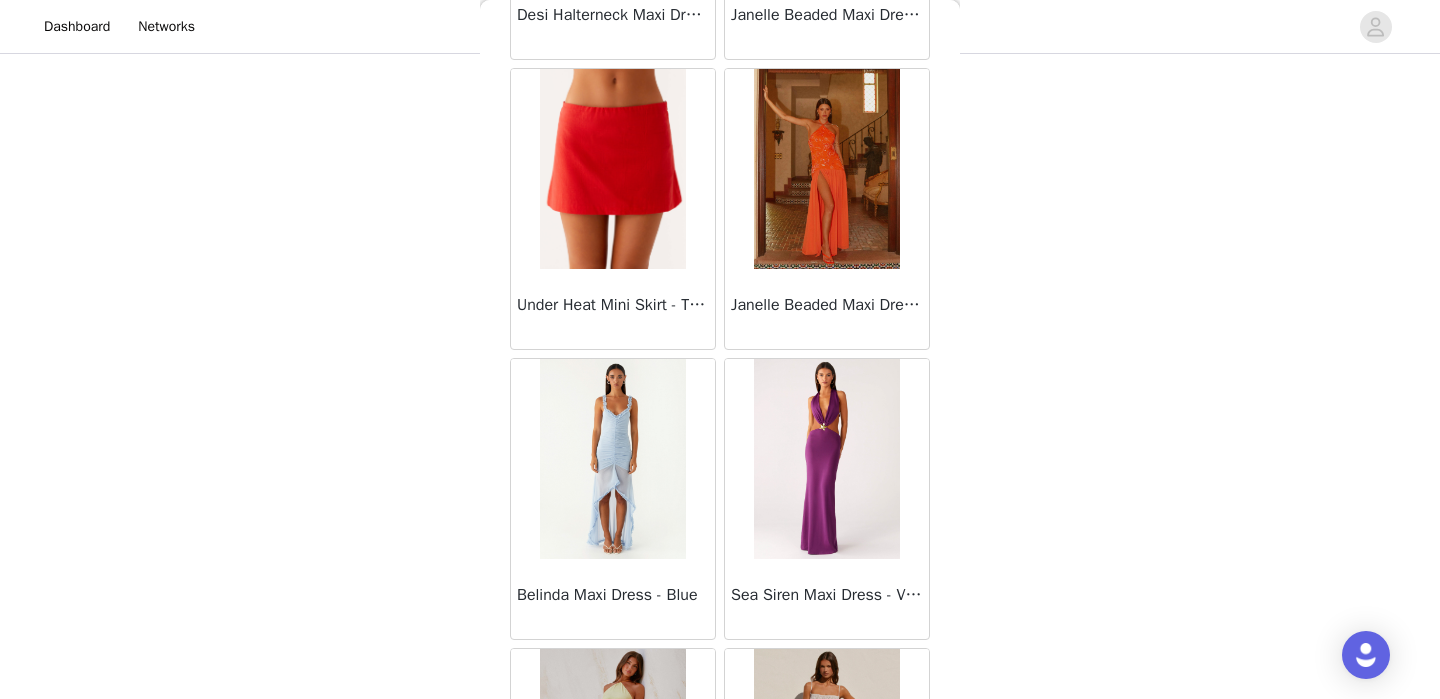 scroll, scrollTop: 69061, scrollLeft: 0, axis: vertical 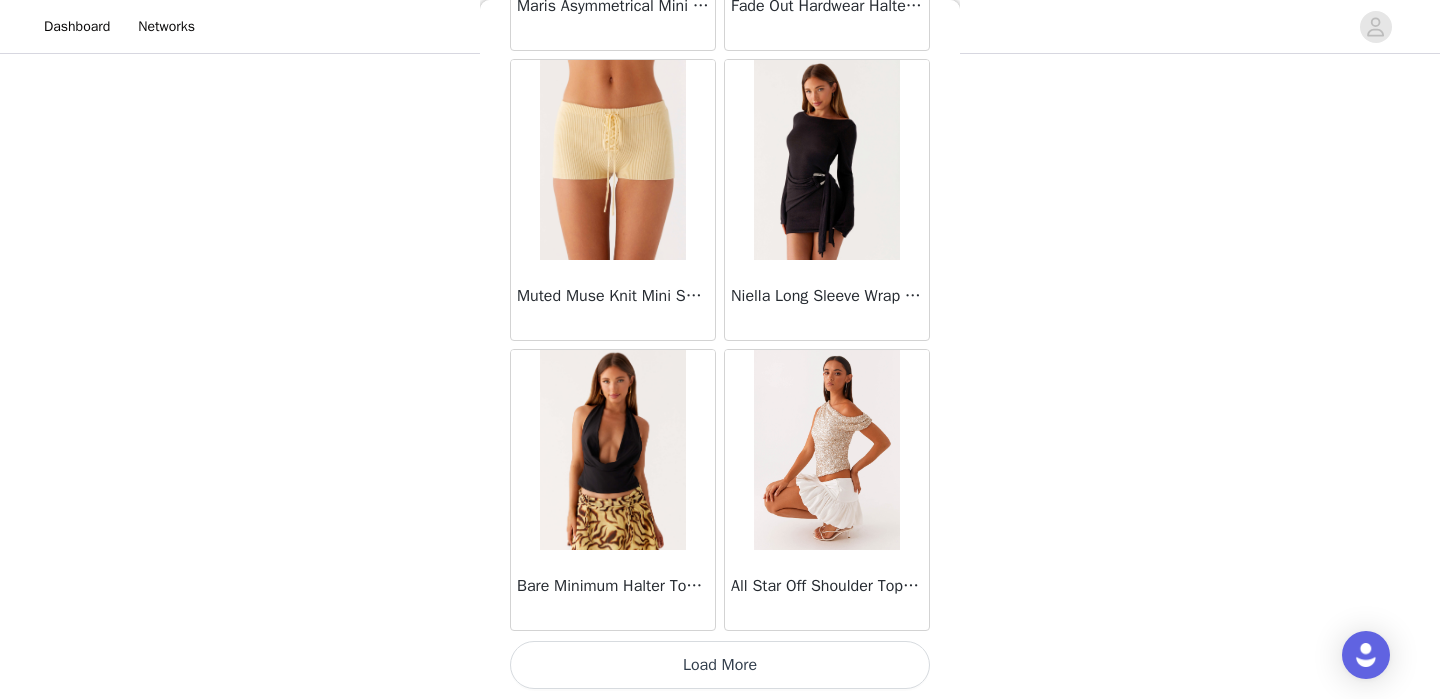 click on "Load More" at bounding box center (720, 665) 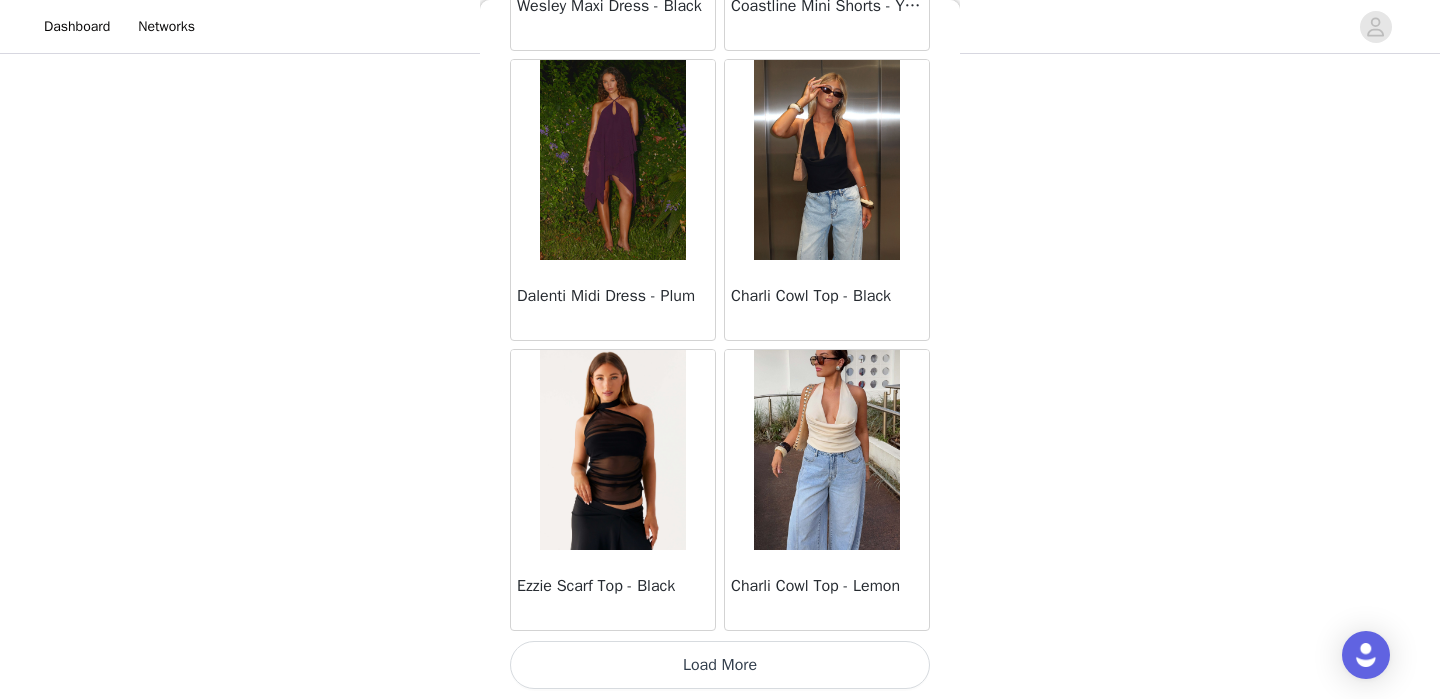 click on "Load More" at bounding box center [720, 665] 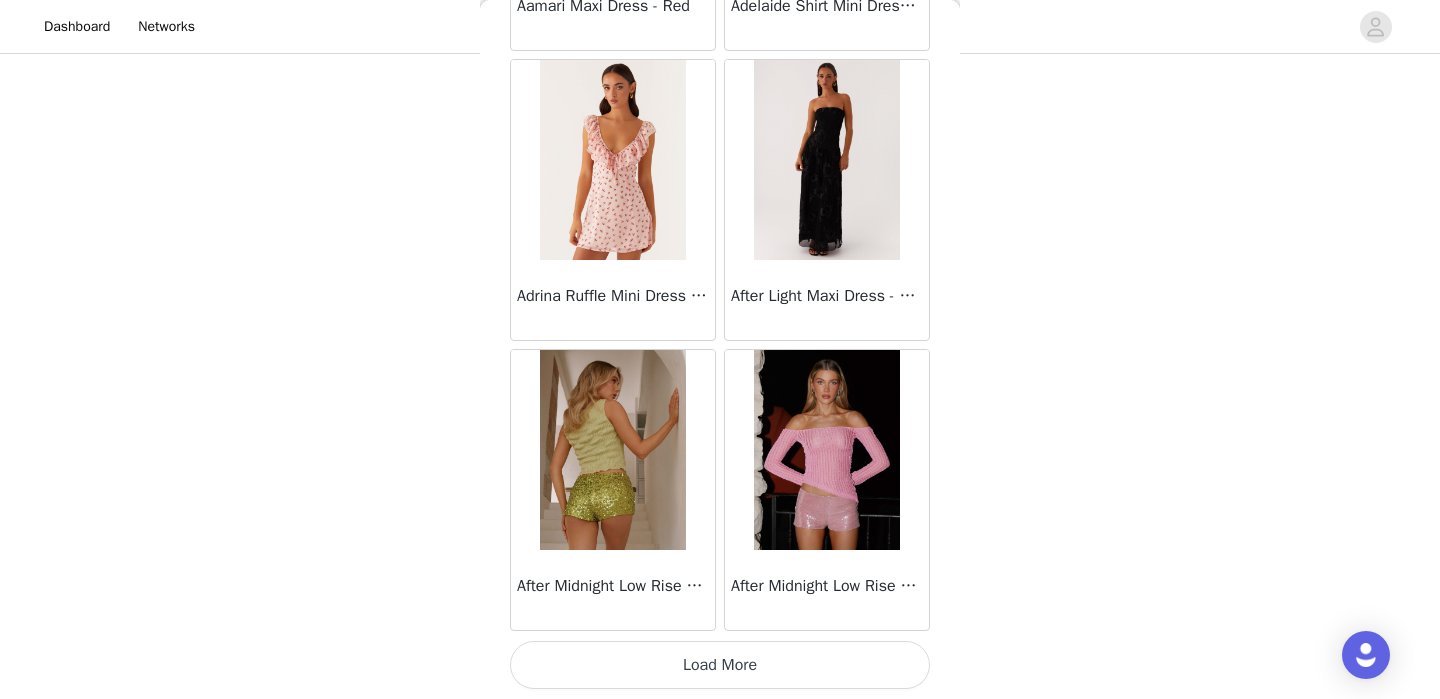 click on "Load More" at bounding box center [720, 665] 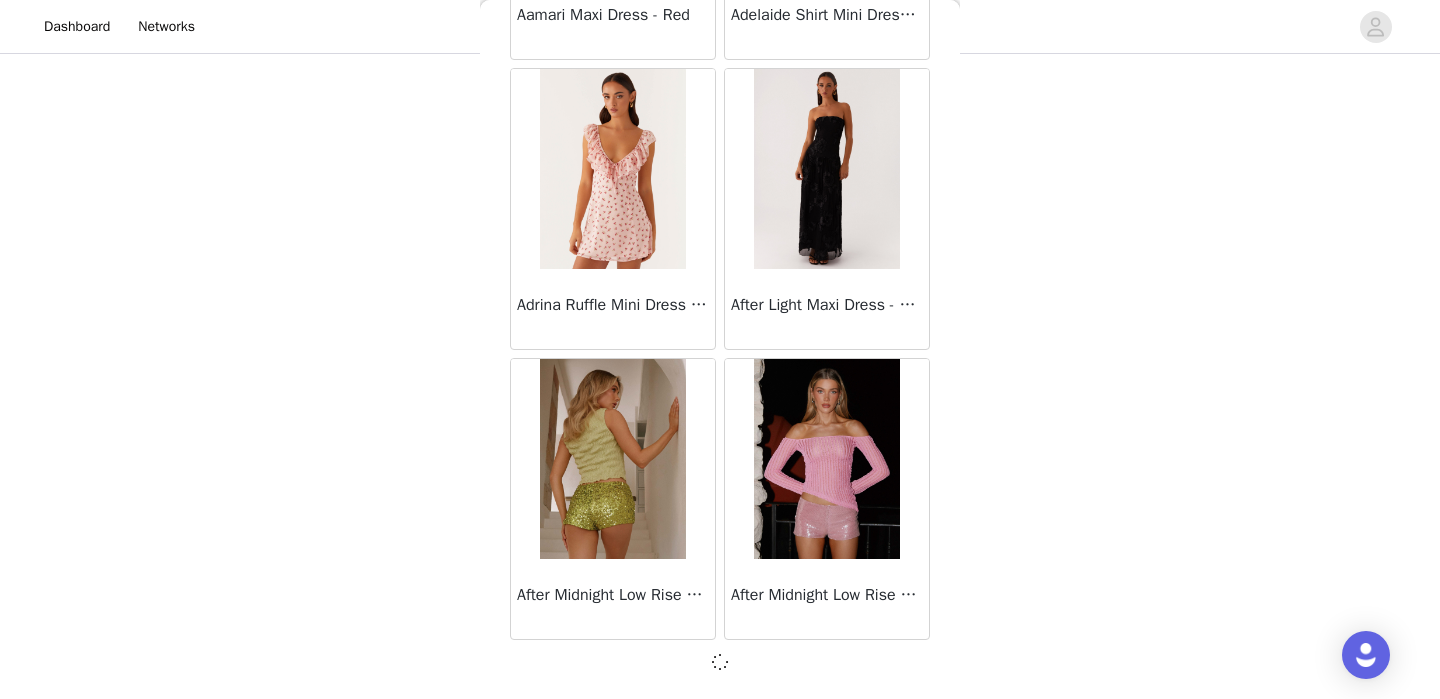 scroll, scrollTop: 350, scrollLeft: 0, axis: vertical 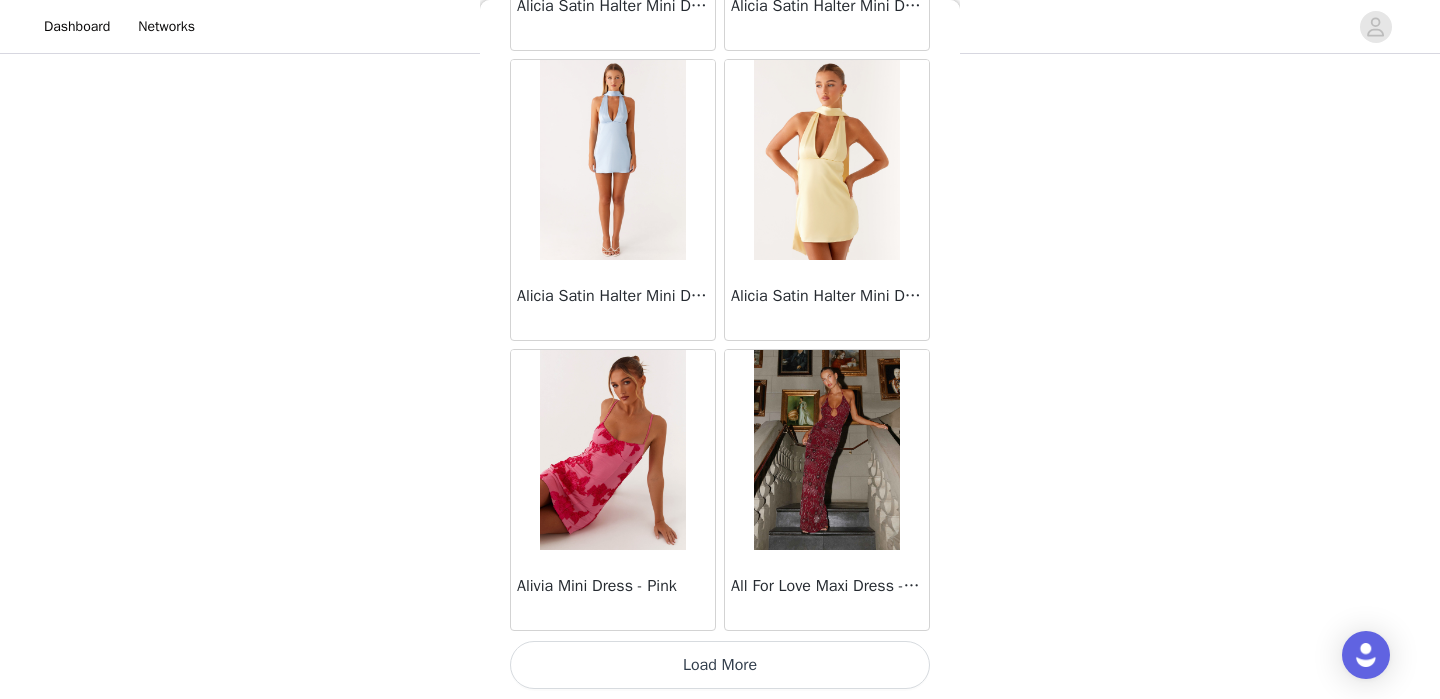 click on "Load More" at bounding box center [720, 665] 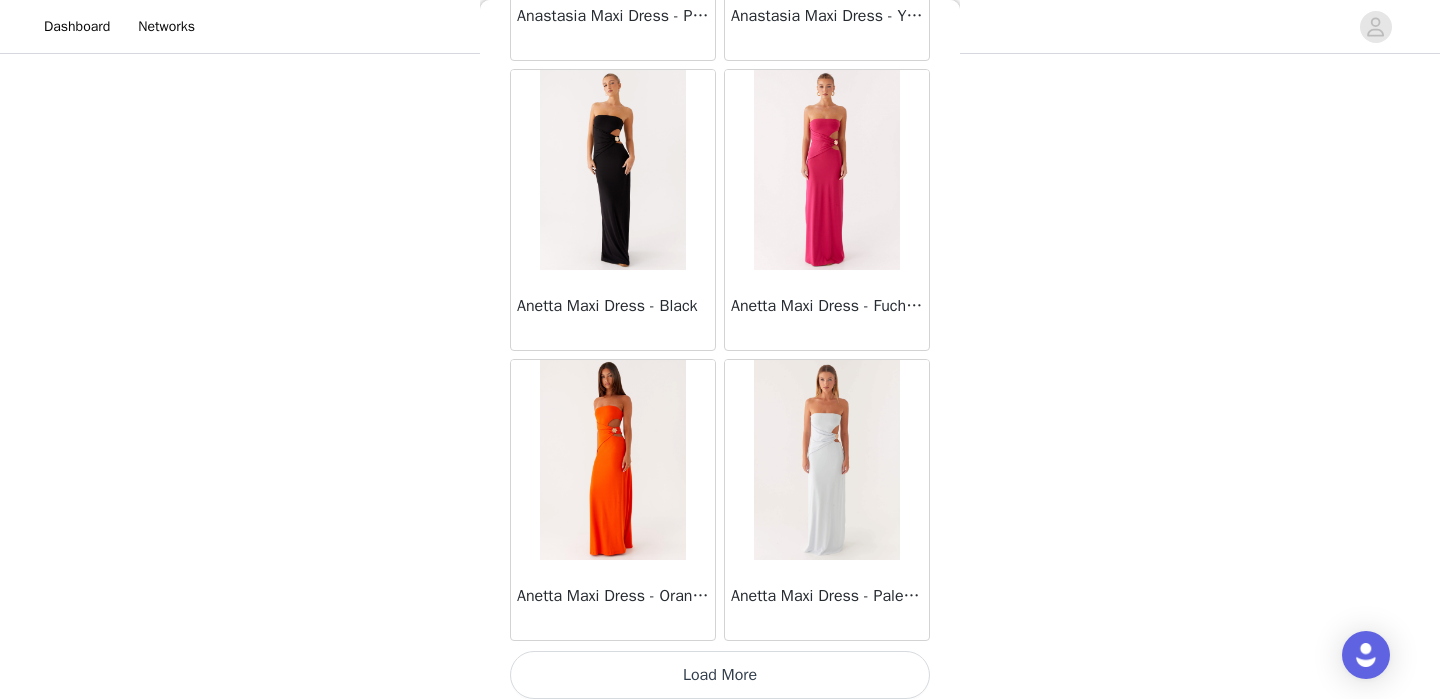 scroll, scrollTop: 83561, scrollLeft: 0, axis: vertical 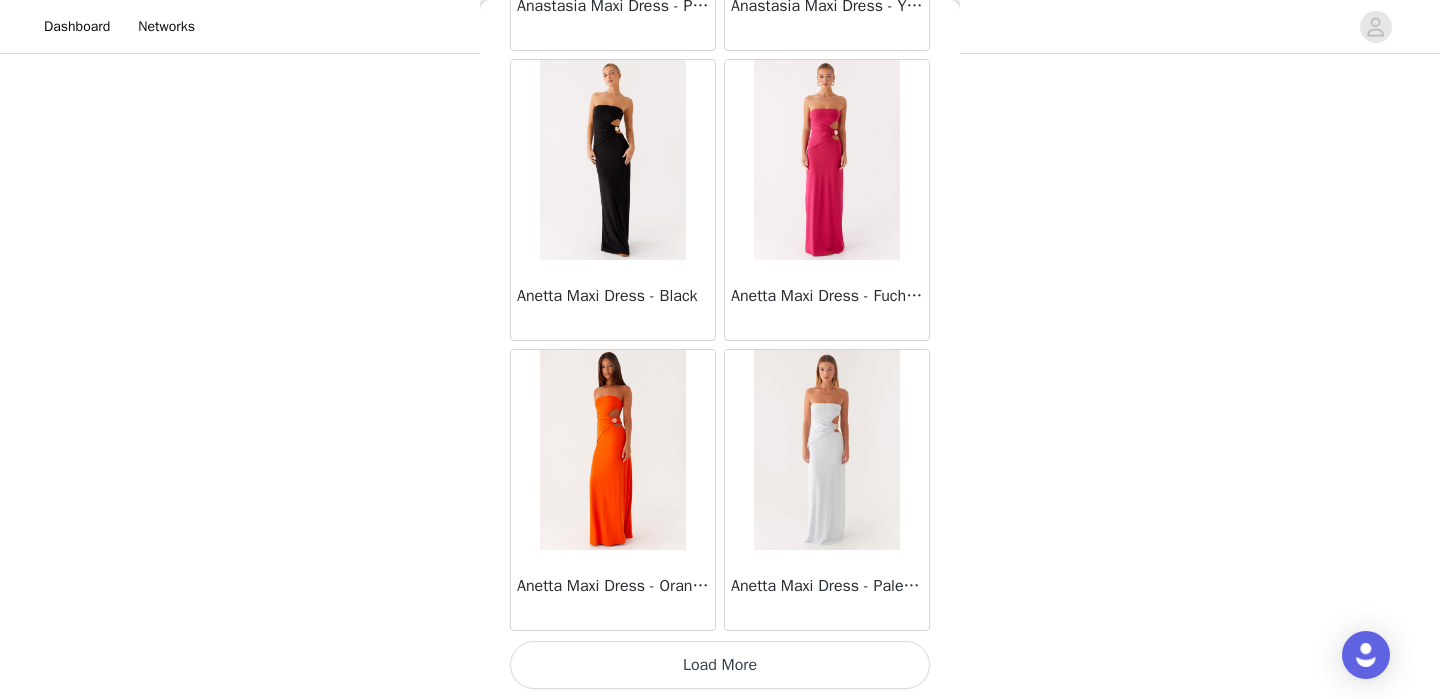 click on "Load More" at bounding box center [720, 665] 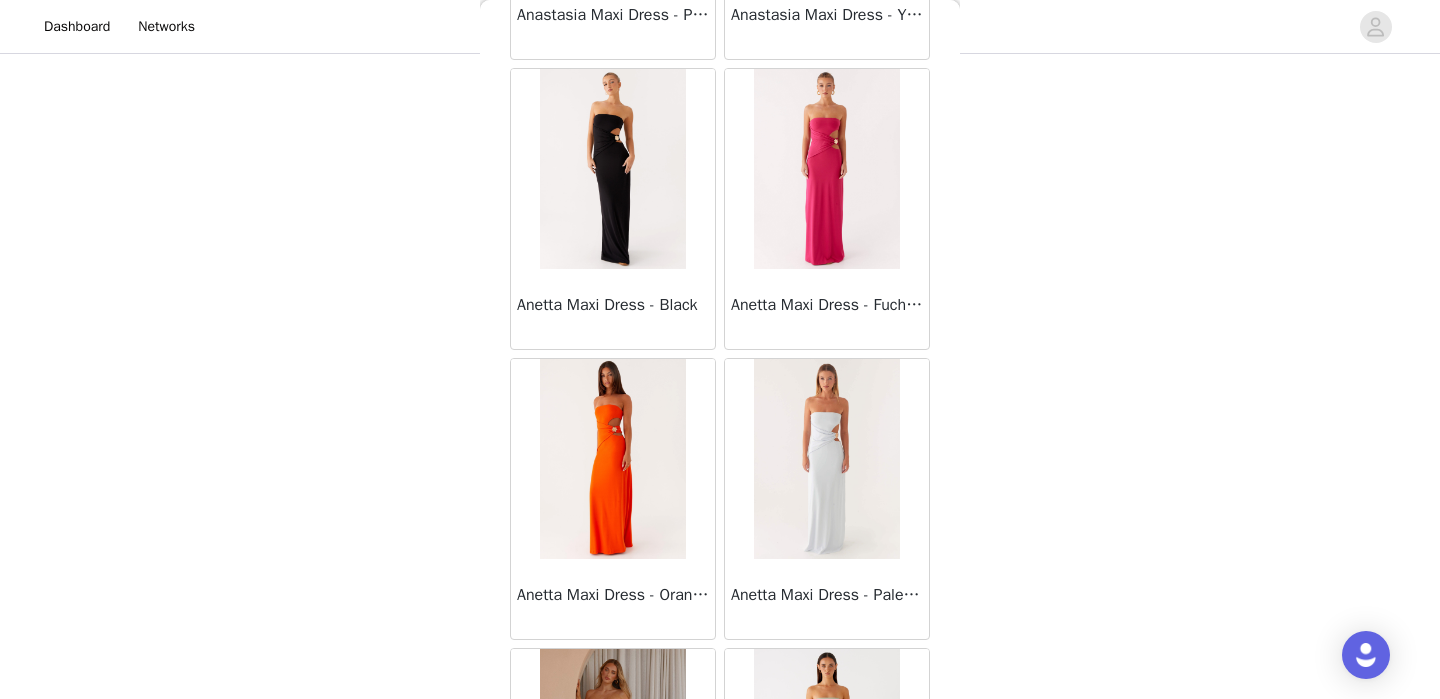 scroll, scrollTop: 83561, scrollLeft: 0, axis: vertical 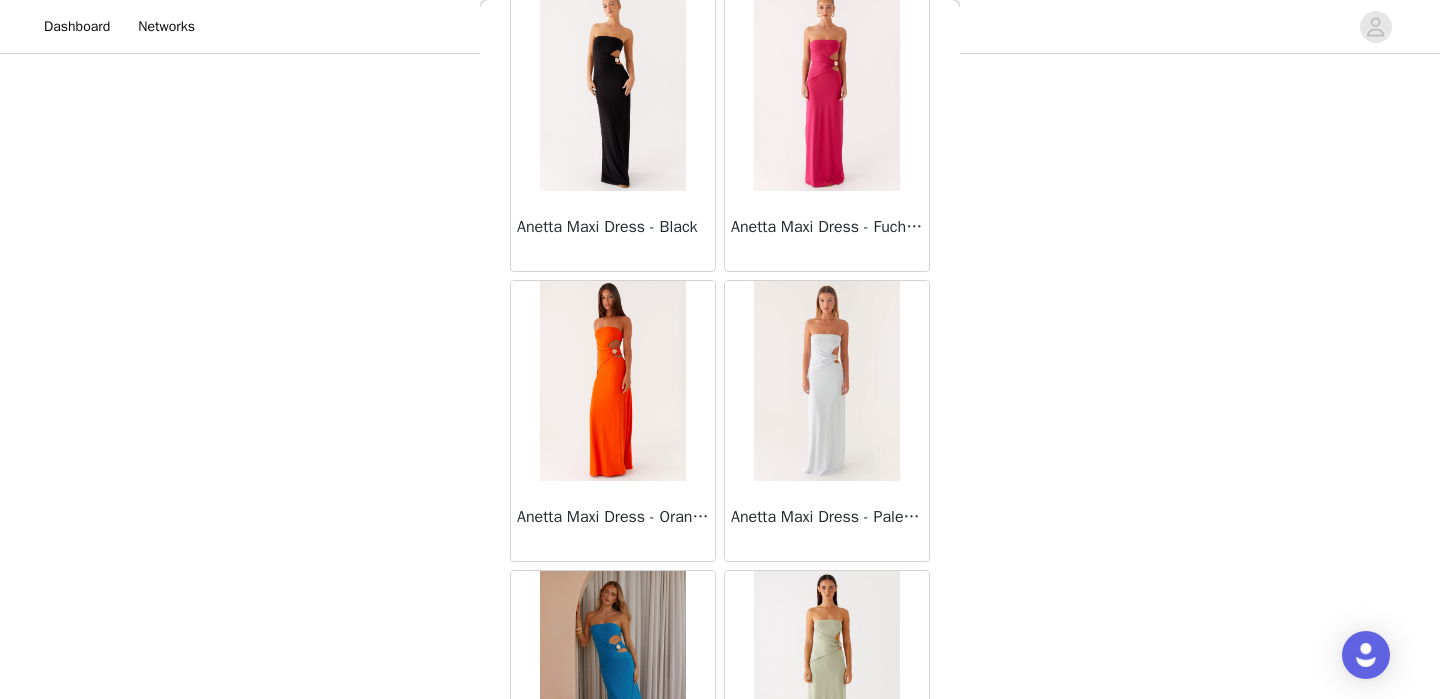click at bounding box center [612, 381] 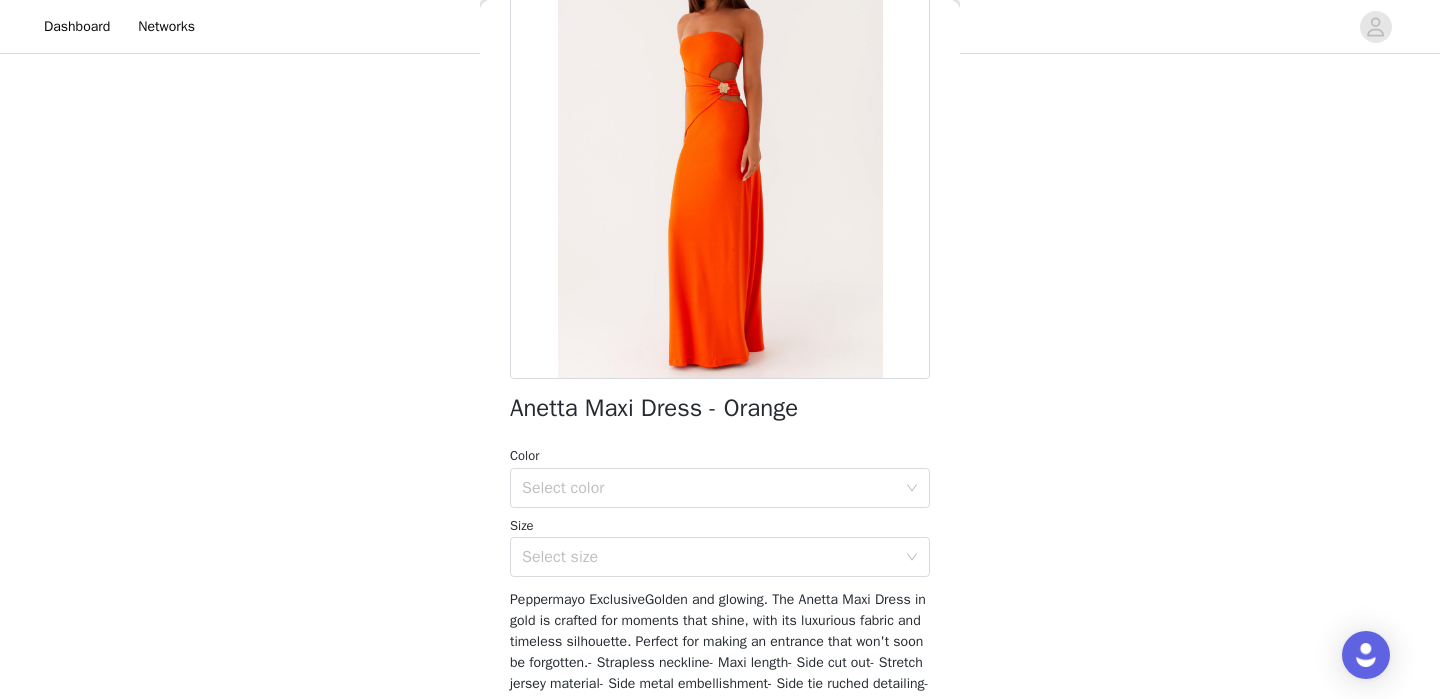 scroll, scrollTop: 207, scrollLeft: 0, axis: vertical 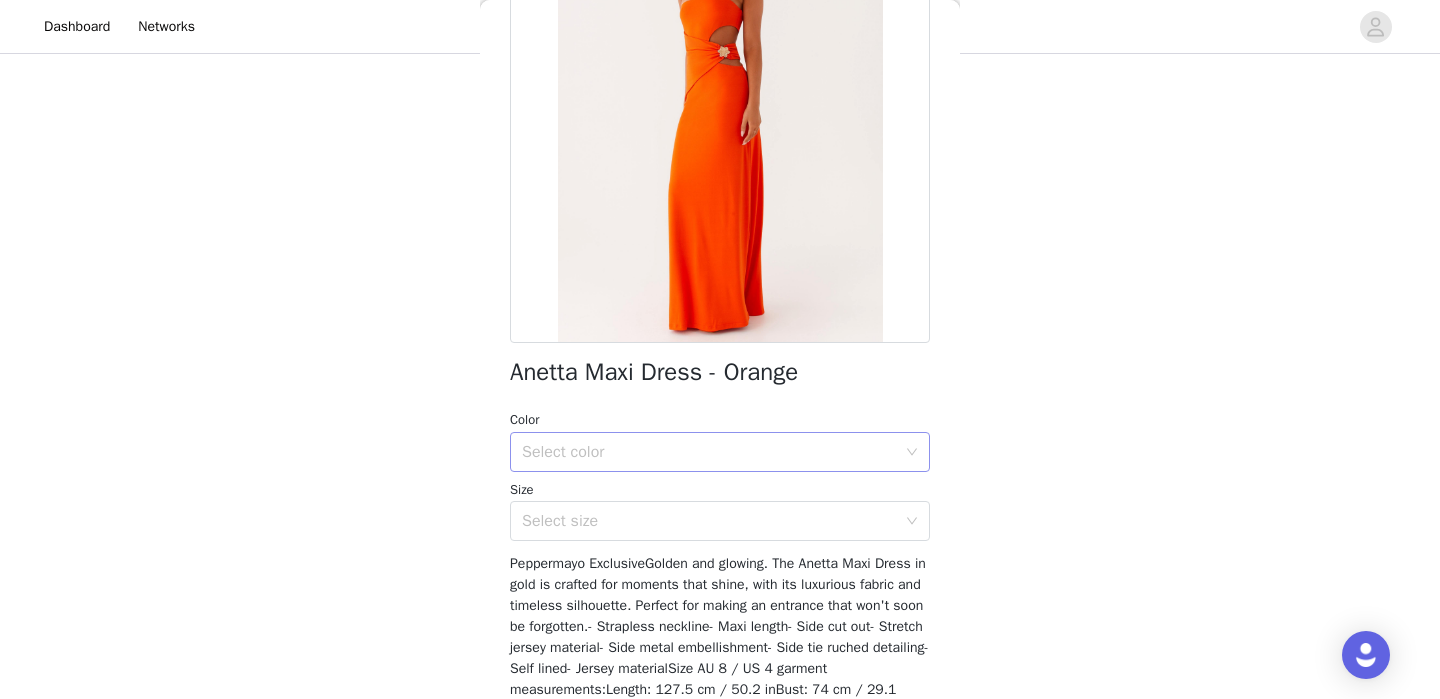 click on "Select color" at bounding box center (709, 452) 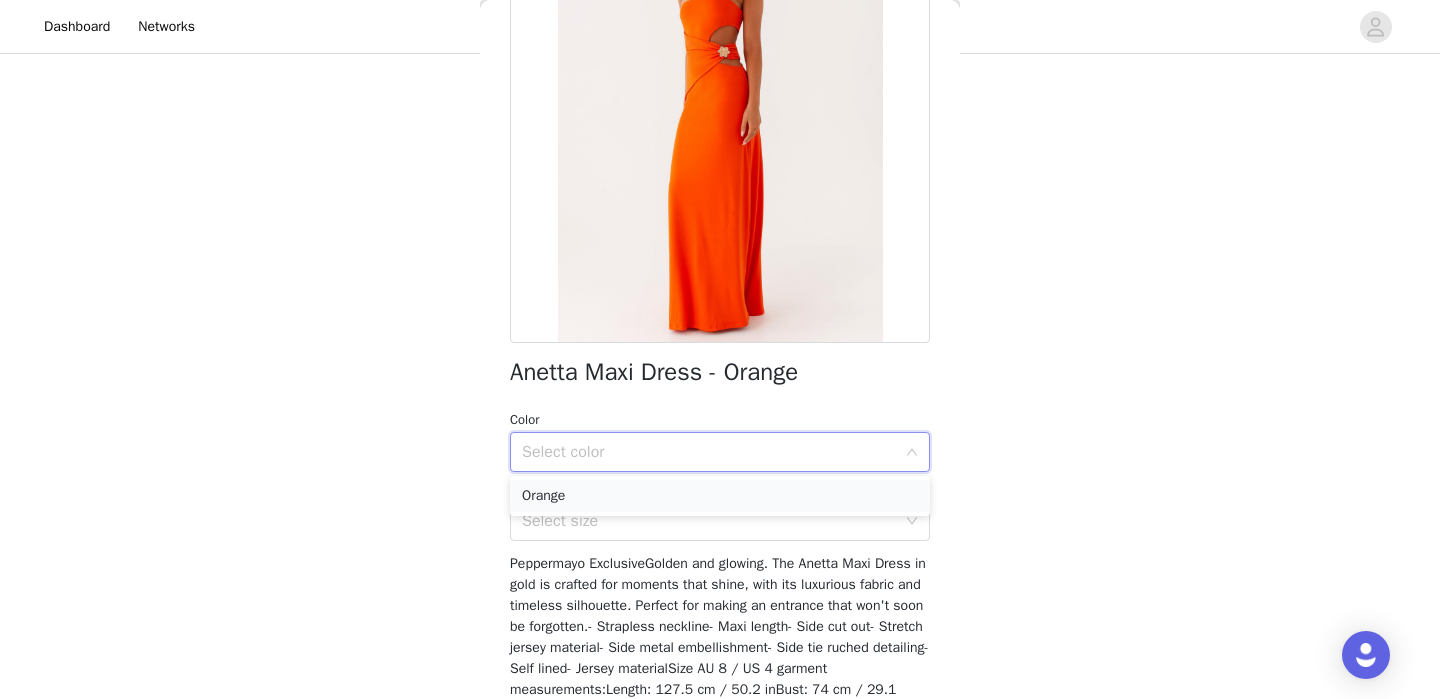 click on "Orange" at bounding box center (720, 496) 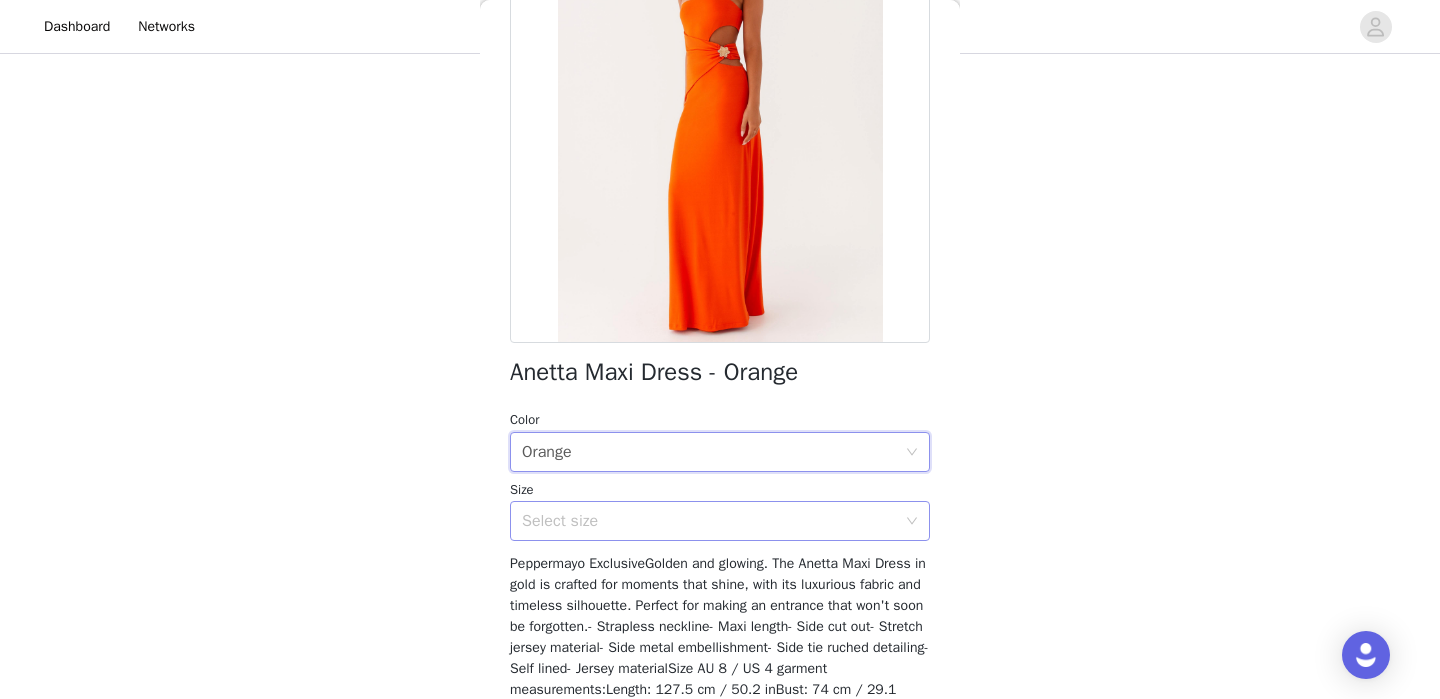 click on "Select size" at bounding box center [709, 521] 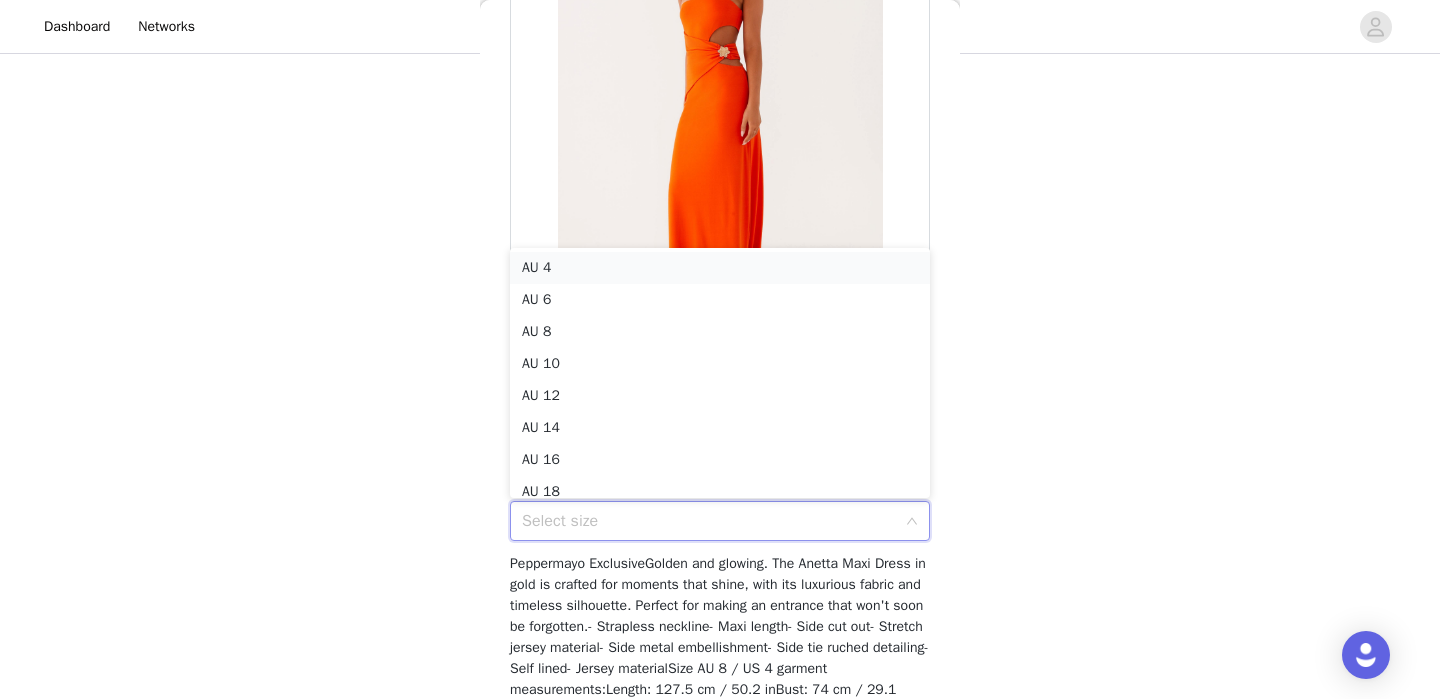click on "AU 4" at bounding box center (720, 268) 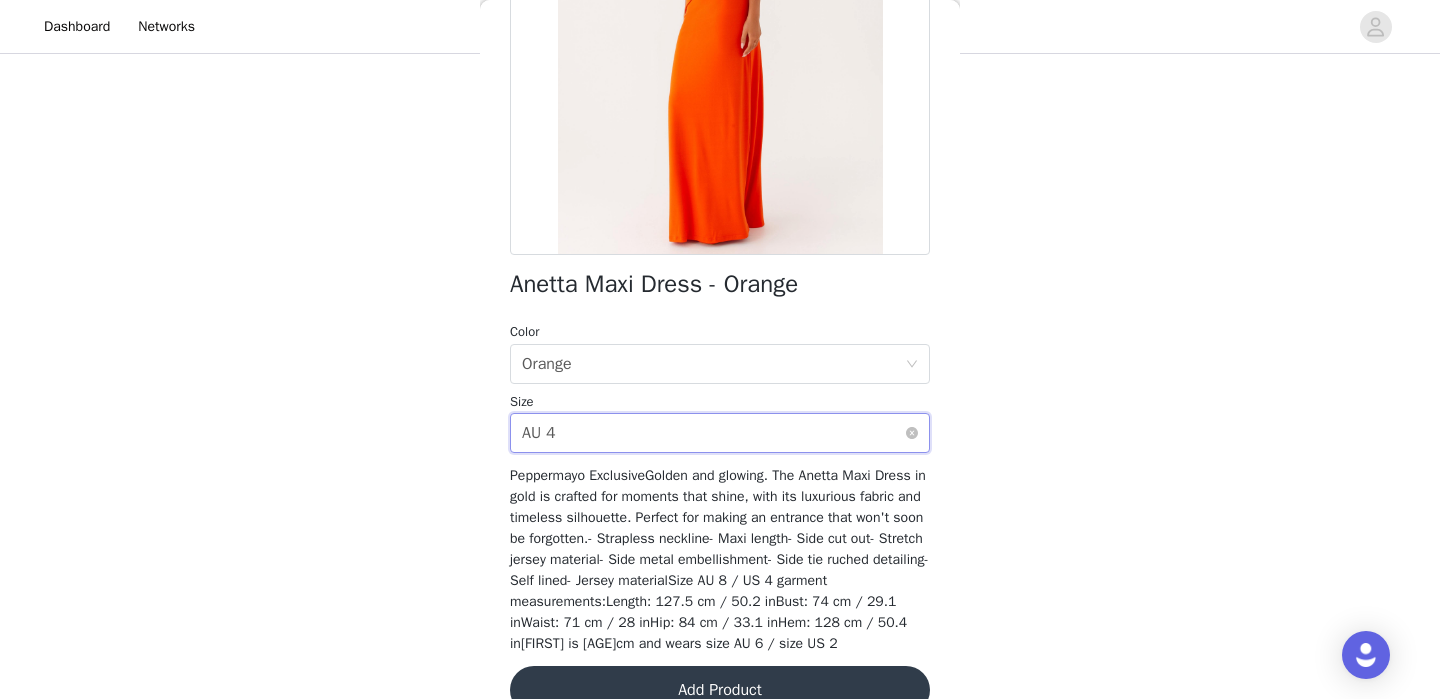 scroll, scrollTop: 334, scrollLeft: 0, axis: vertical 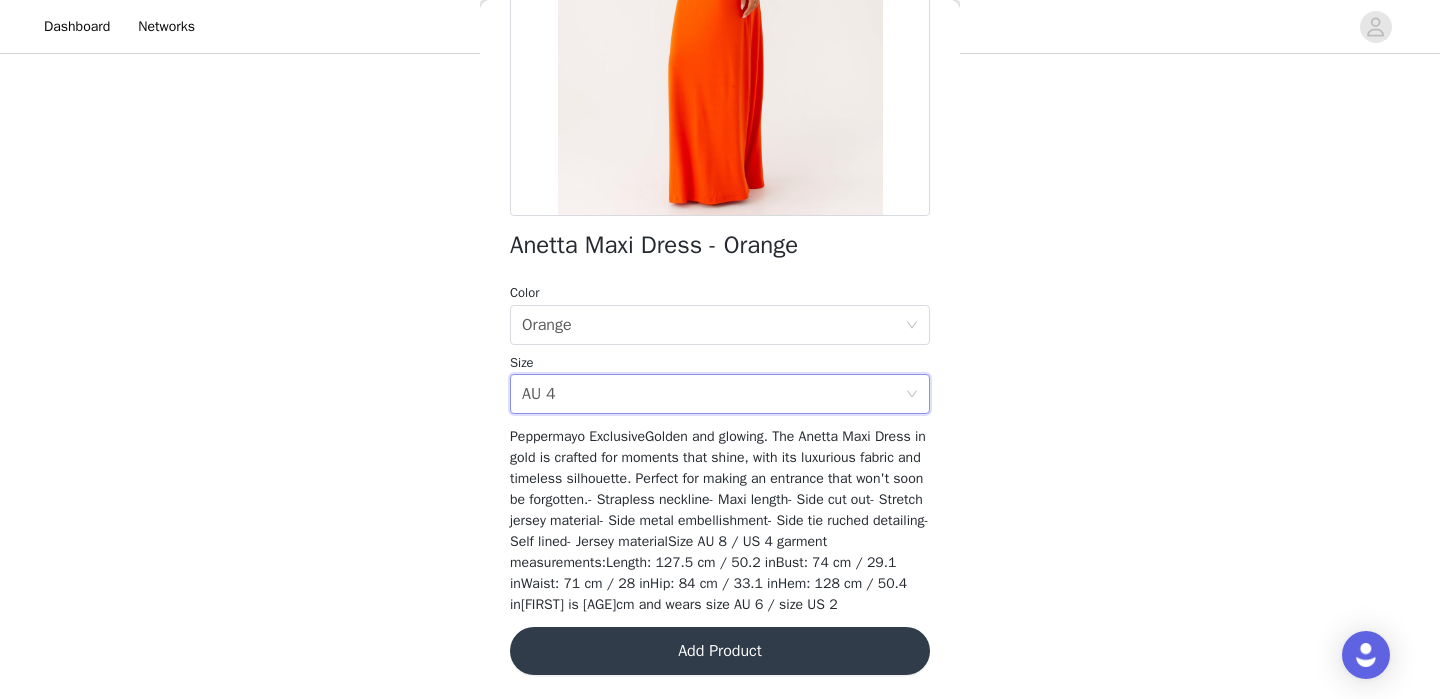 click on "Add Product" at bounding box center (720, 651) 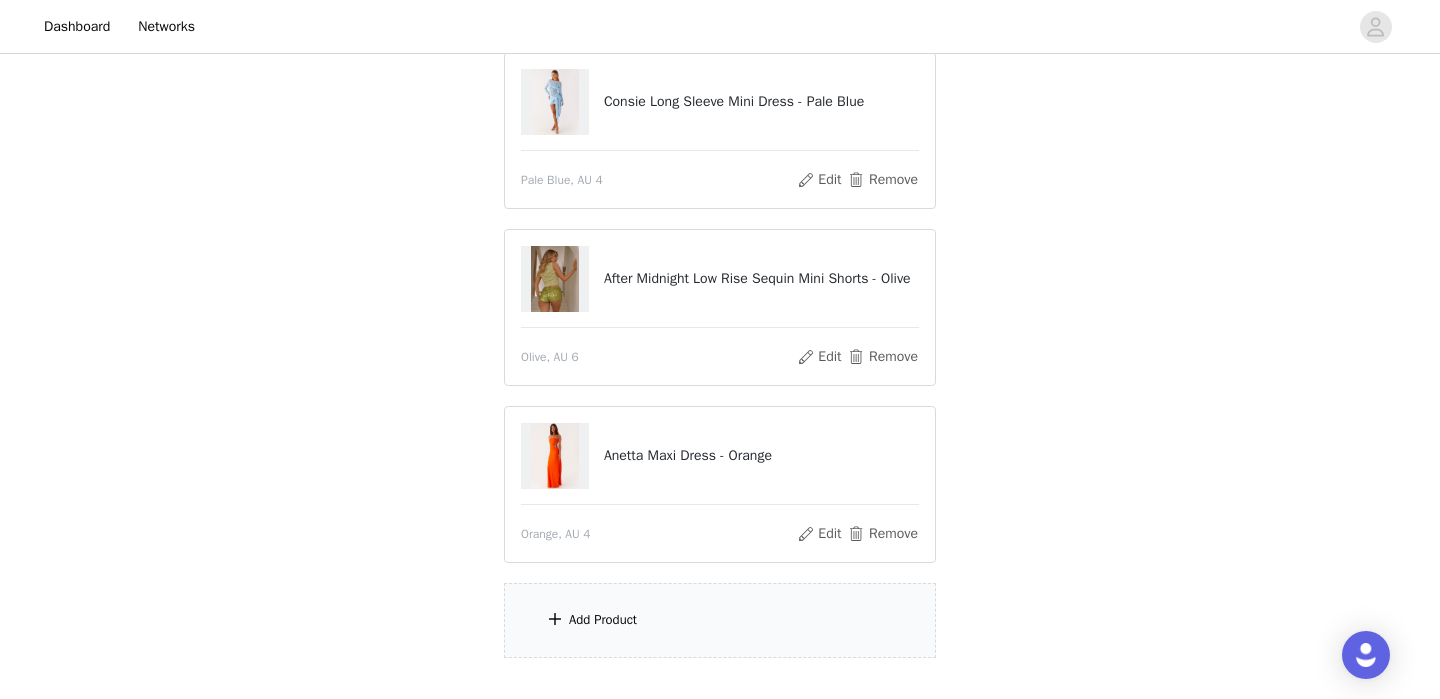 scroll, scrollTop: 407, scrollLeft: 0, axis: vertical 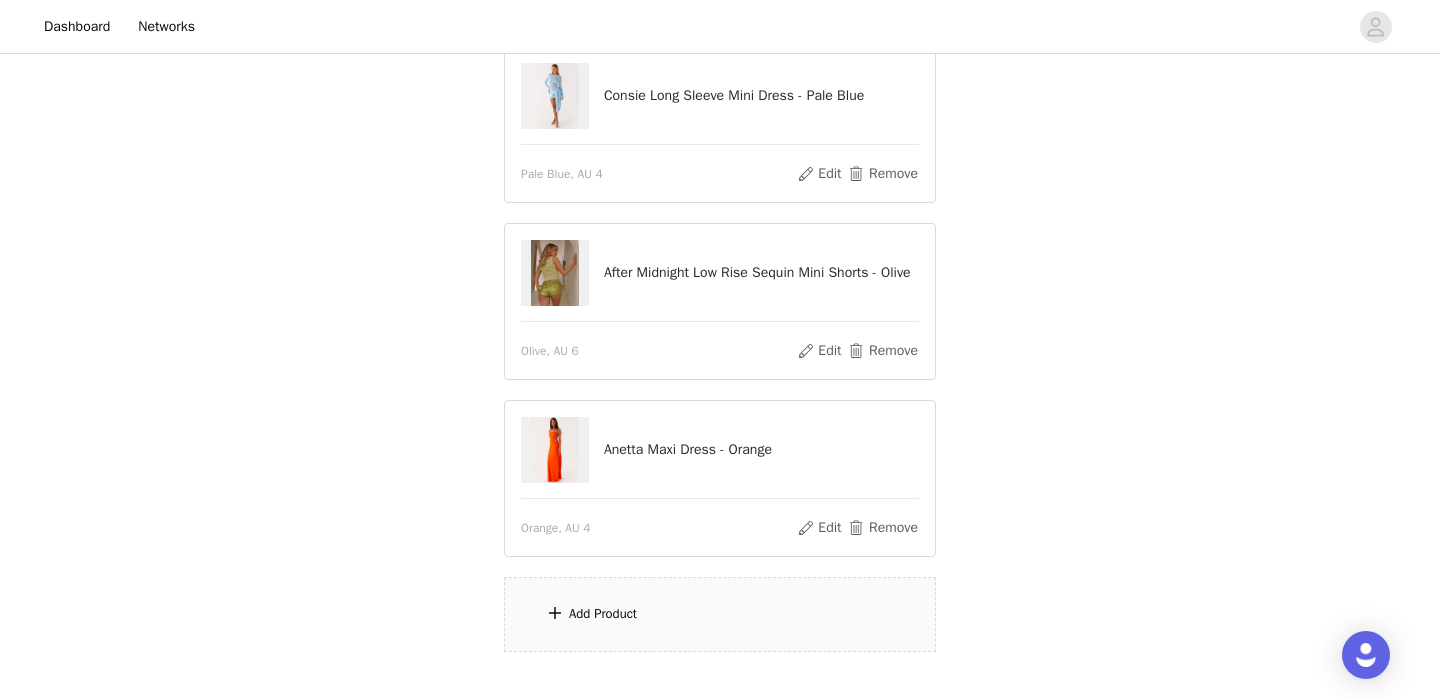 click on "Add Product" at bounding box center [720, 614] 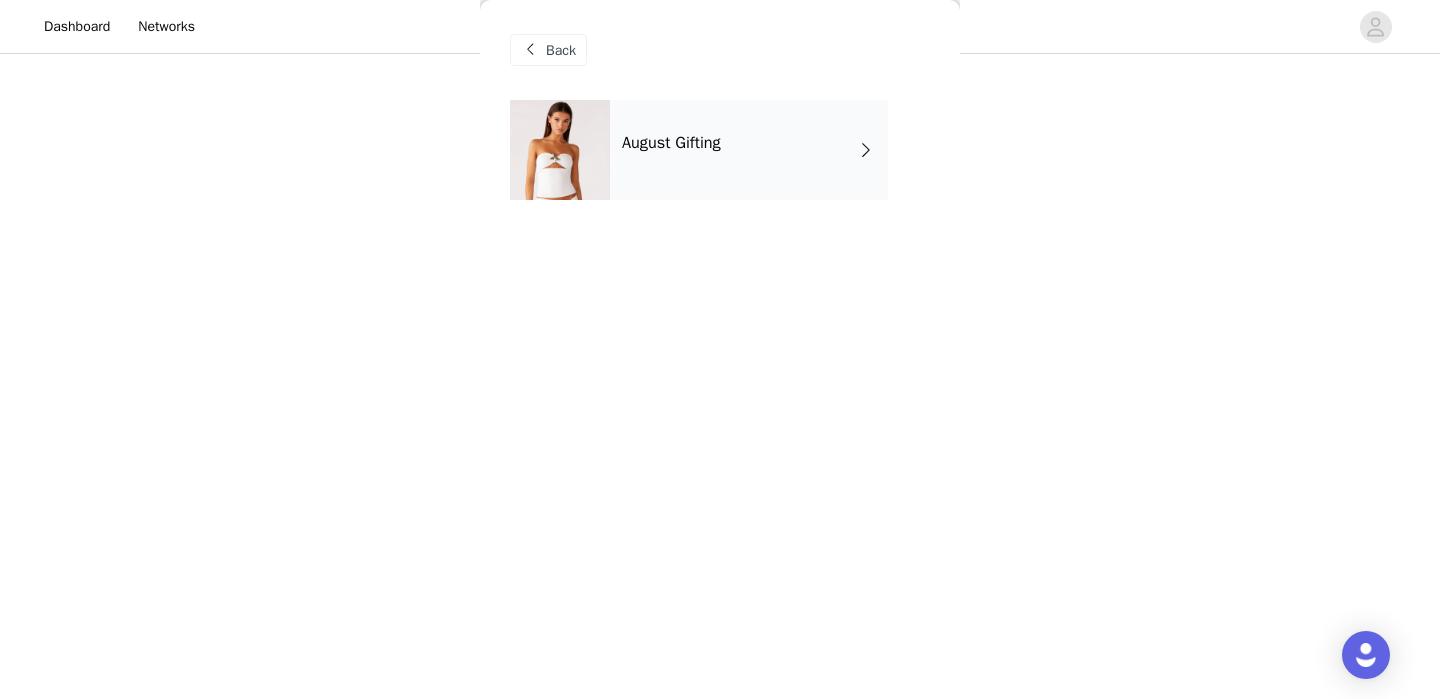click on "August Gifting" at bounding box center (749, 150) 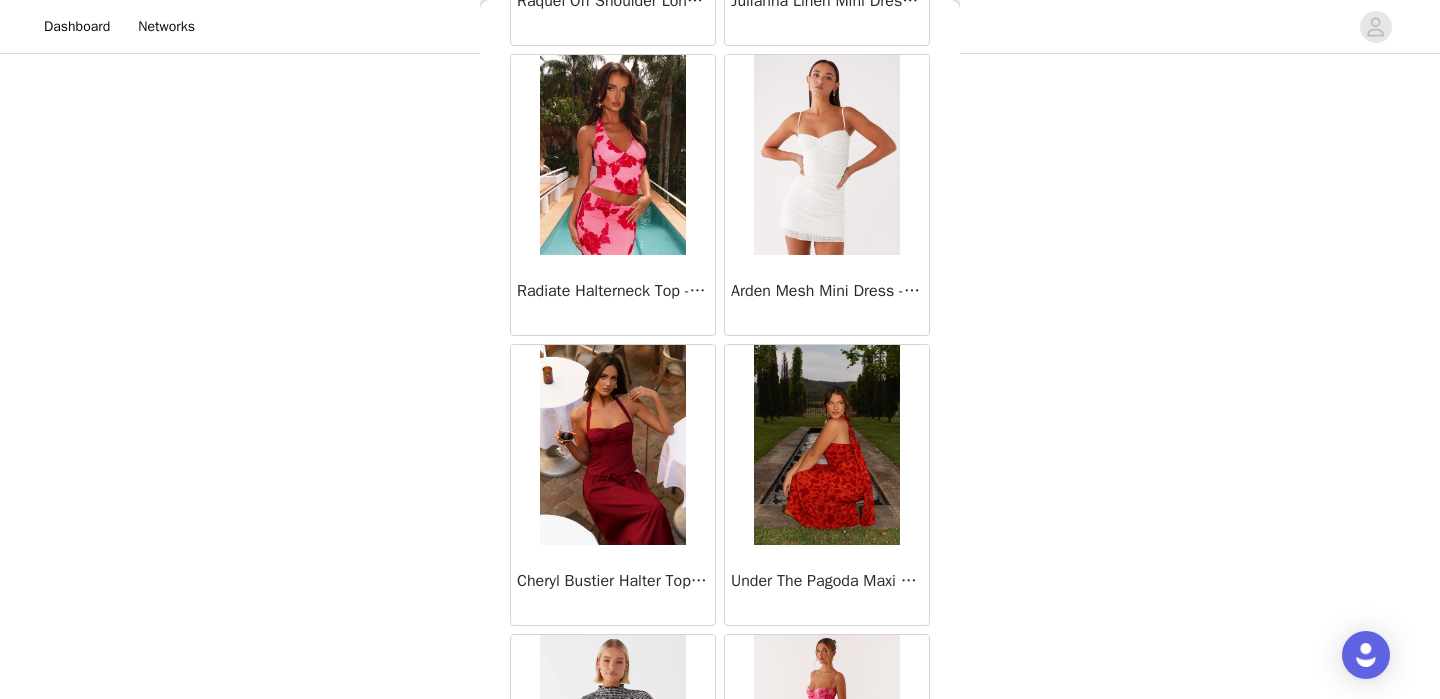 scroll, scrollTop: 1488, scrollLeft: 0, axis: vertical 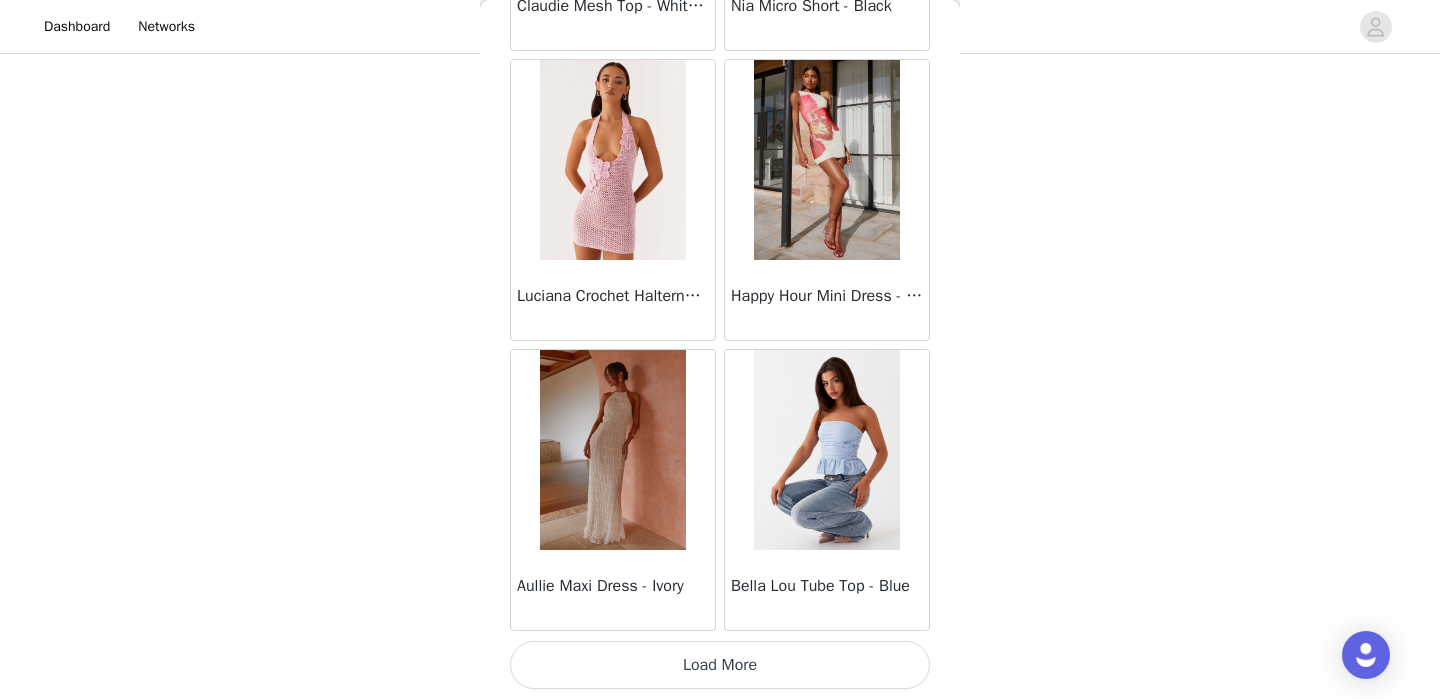 click on "Load More" at bounding box center [720, 665] 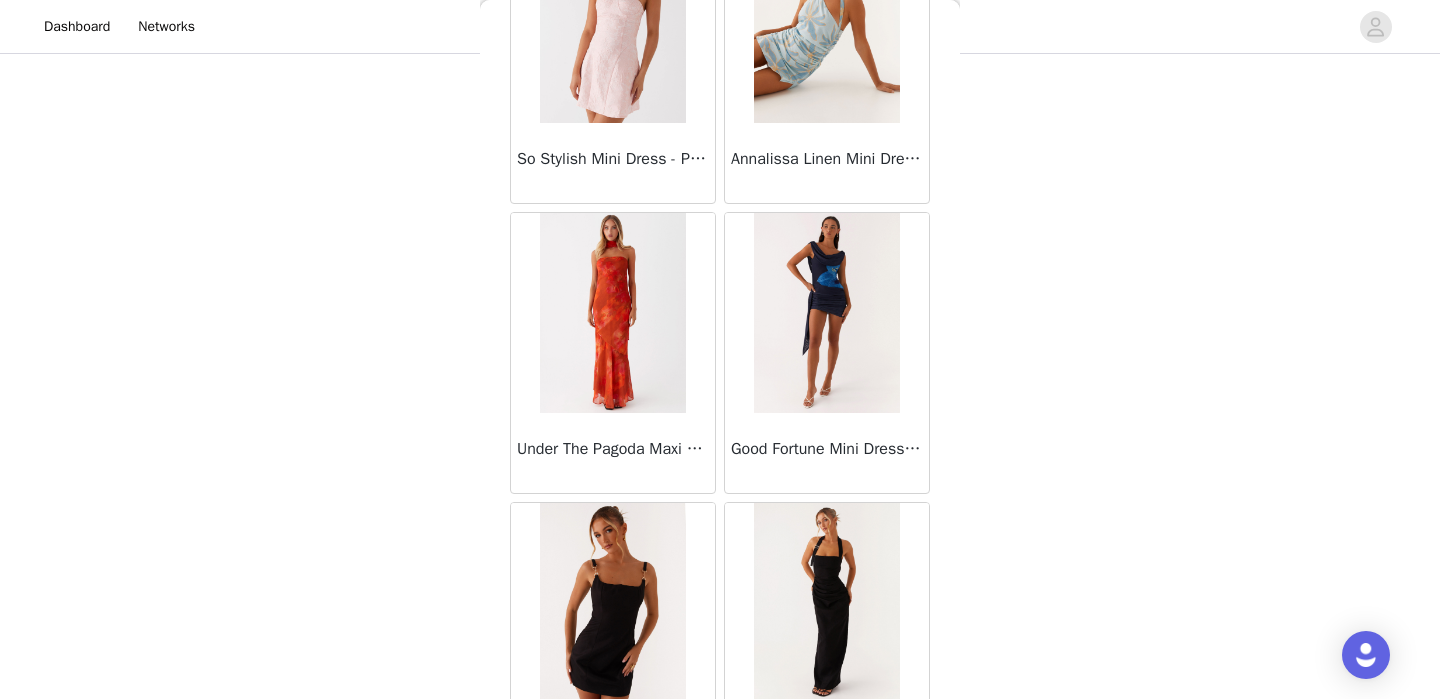 scroll, scrollTop: 5261, scrollLeft: 0, axis: vertical 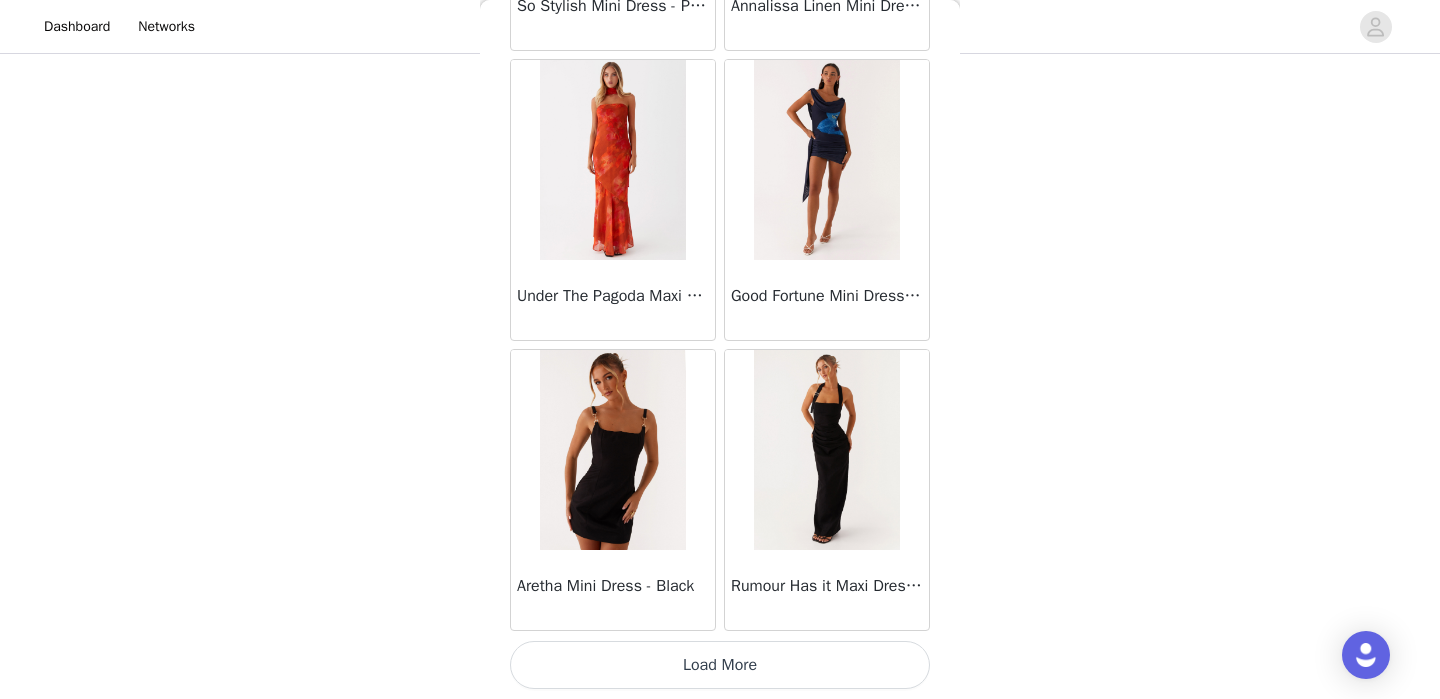 click on "Load More" at bounding box center (720, 665) 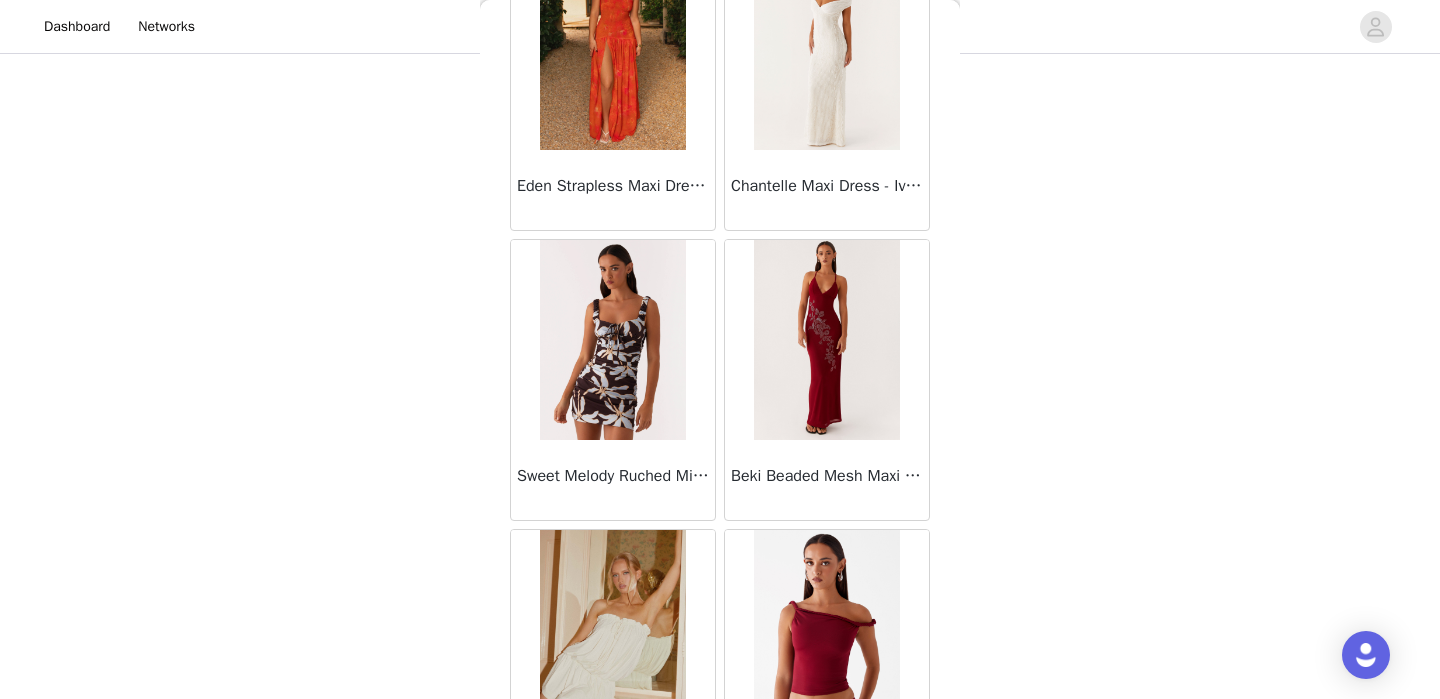 scroll, scrollTop: 8161, scrollLeft: 0, axis: vertical 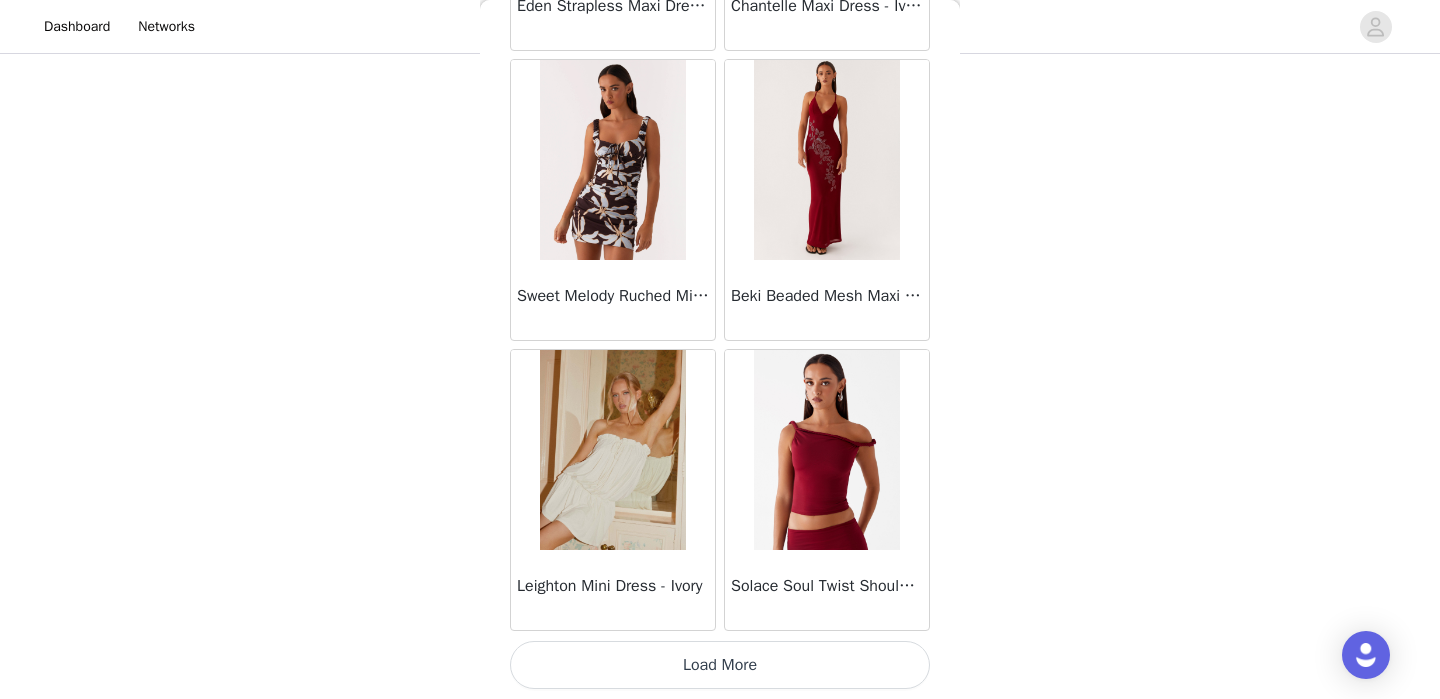 click on "Sweetpea Mini Dress - Yellow       Manifest Mini Dress - Amber       Raquel Off Shoulder Long Sleeve Top - Pink       Julianna Linen Mini Dress - Black       Radiate Halterneck Top - Pink       Arden Mesh Mini Dress - White       Cheryl Bustier Halter Top - Cherry Red       Under The Pagoda Maxi Dress - Deep Red Floral       Sweetest Pie T-Shirt - Black Gingham       That Girl Maxi Dress - Pink       Peppermayo Exclusive Heavy Hearted Mini - Black       Songbird Maxi Dress - Blue Black Floral       Viviana Mini Dress - Lavender       Eden Strapless Maxi Dress - Navy       Claudie Mesh Top - White Pink Lilly       Nia Micro Short - Black       Luciana Crochet Halterneck Mini Dress - Pink       Happy Hour Mini Dress - Yellow       Aullie Maxi Dress - Ivory       Bella Lou Tube Top - Blue       Odette Satin Mini Dress - Blue       Talk About Us Maxi Dress - Blue       Odette Satin Mini Dress - Lilac       Bellamy Top - Red Gingham       Field Of Dreams Maxi Dress - Blue Black Floral" at bounding box center [720, -3683] 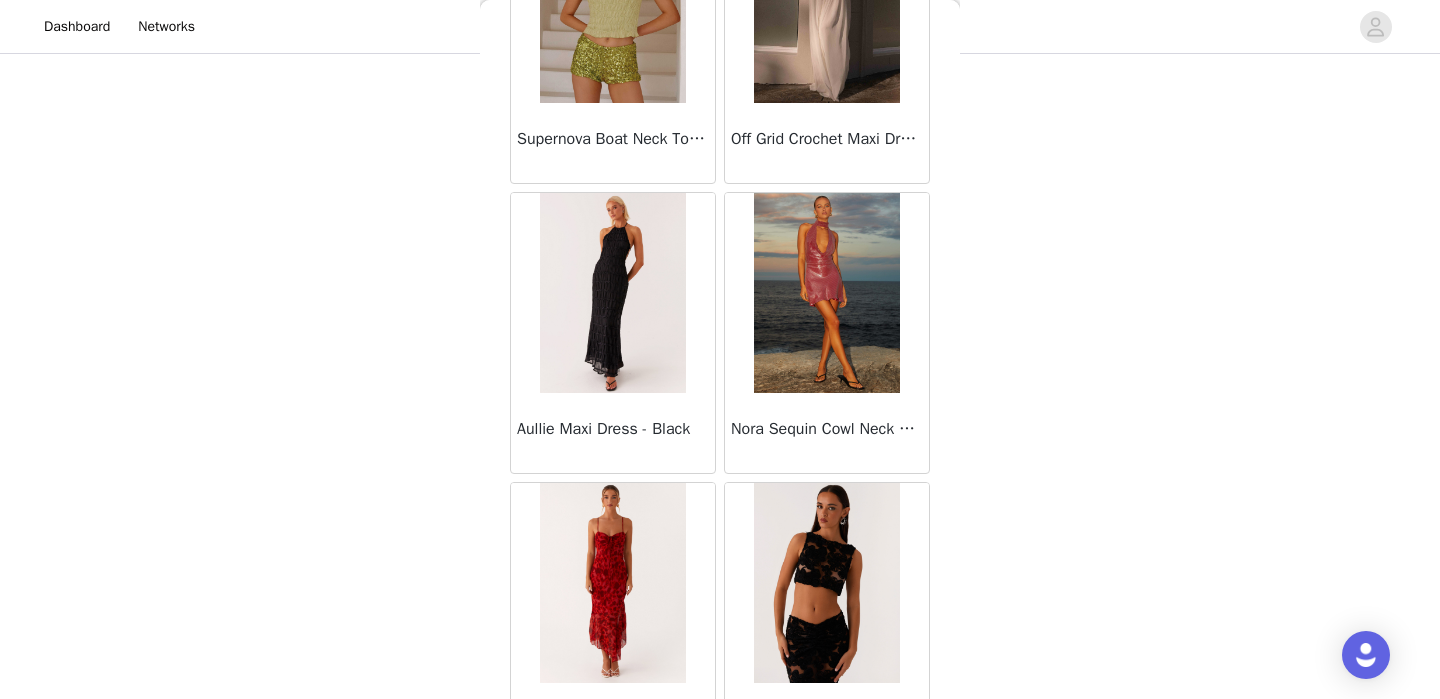 scroll, scrollTop: 10358, scrollLeft: 0, axis: vertical 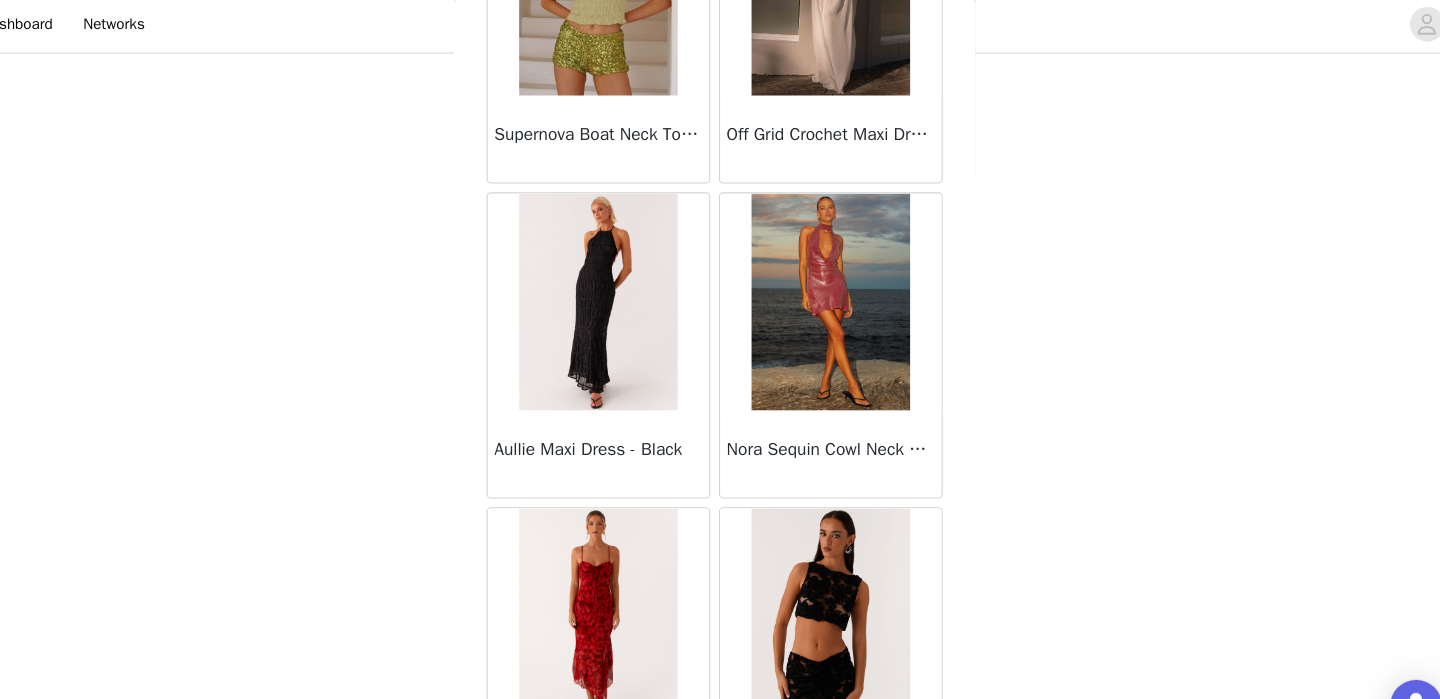 click at bounding box center [826, 283] 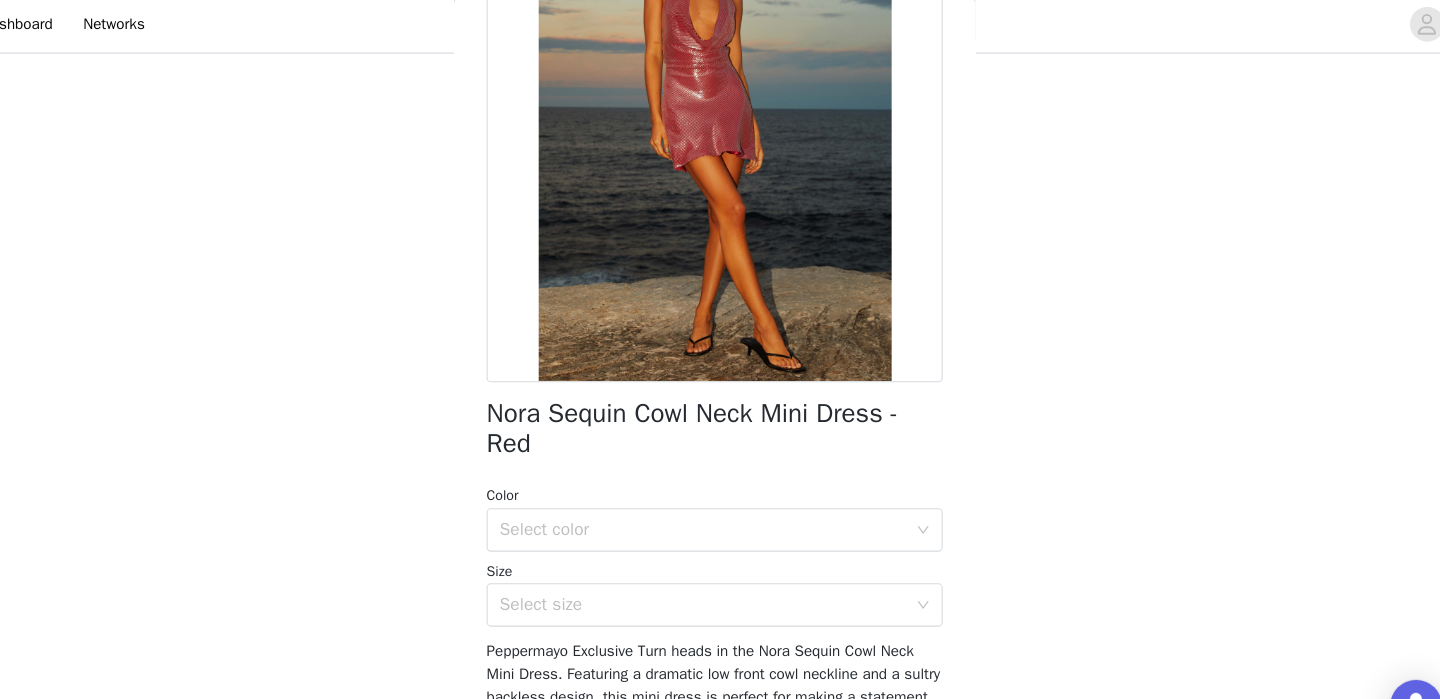 scroll, scrollTop: 206, scrollLeft: 0, axis: vertical 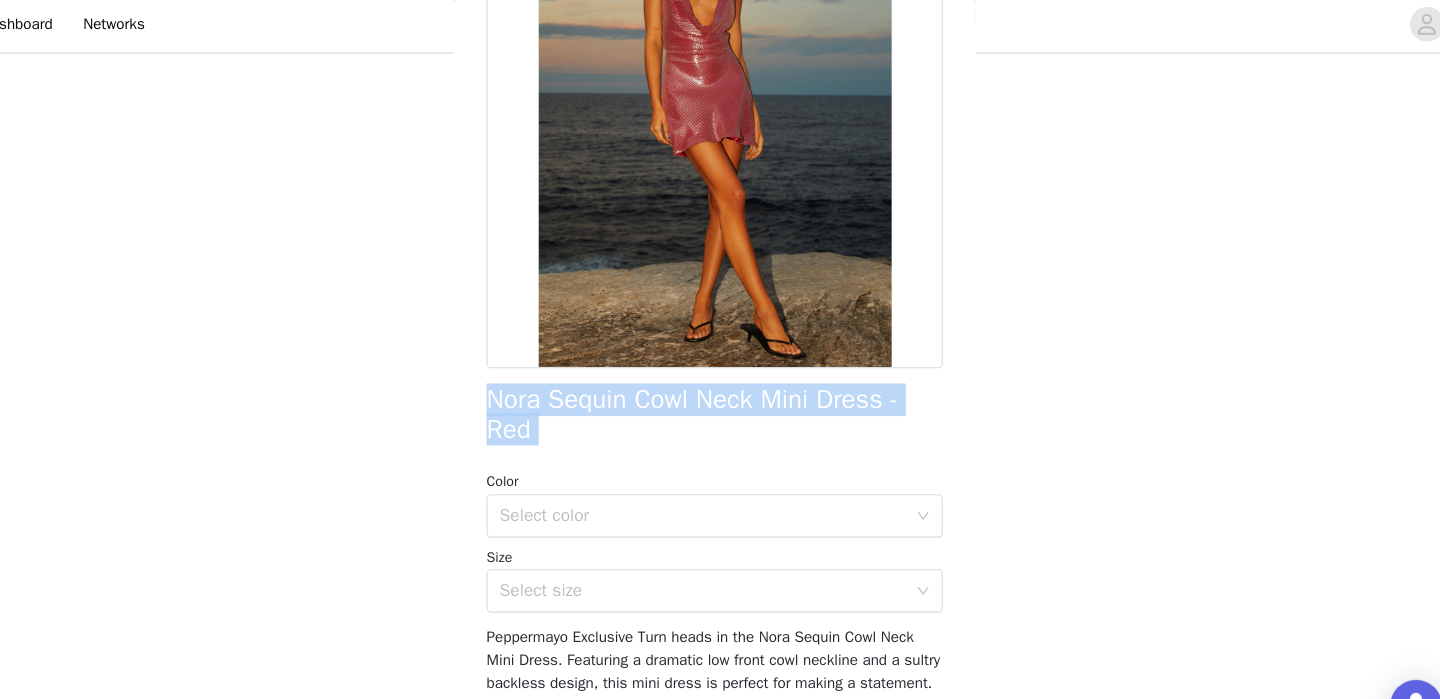 drag, startPoint x: 585, startPoint y: 417, endPoint x: 496, endPoint y: 367, distance: 102.0833 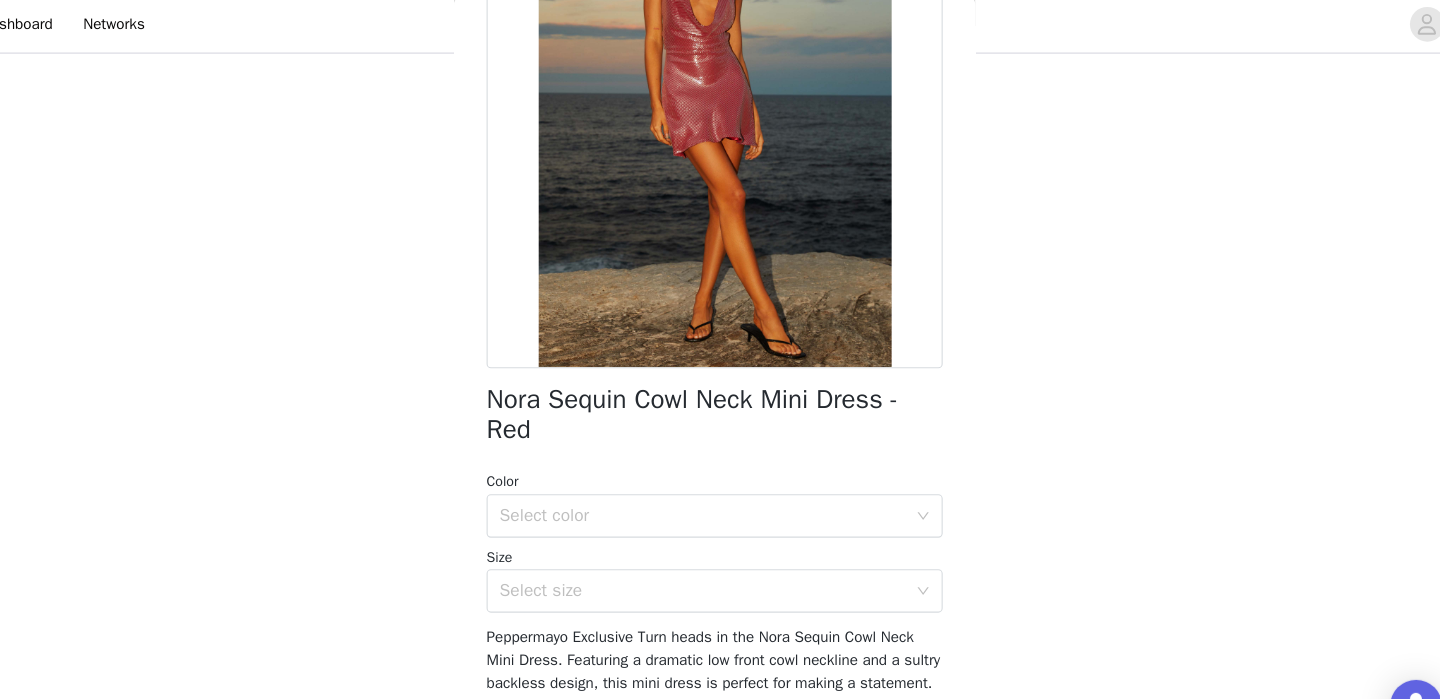 click on "STEP 1 OF 5
Select your styles!
Please note that the sizes are in AU Sizes       4/6 Selected           Romy Maxi Dress - Yellow           Yellow, AU 4       Edit   Remove     Consie Long Sleeve Mini Dress - Pale Blue           Pale Blue, AU 4       Edit   Remove     After Midnight Low Rise Sequin Mini Shorts - Olive           Olive, AU 6       Edit   Remove     Anetta Maxi Dress - Orange           Orange, AU 4       Edit   Remove     Add Product       Back     Nora Sequin Cowl Neck Mini Dress - Red               Color   Select color Size   Select size     Add Product" at bounding box center (720, 163) 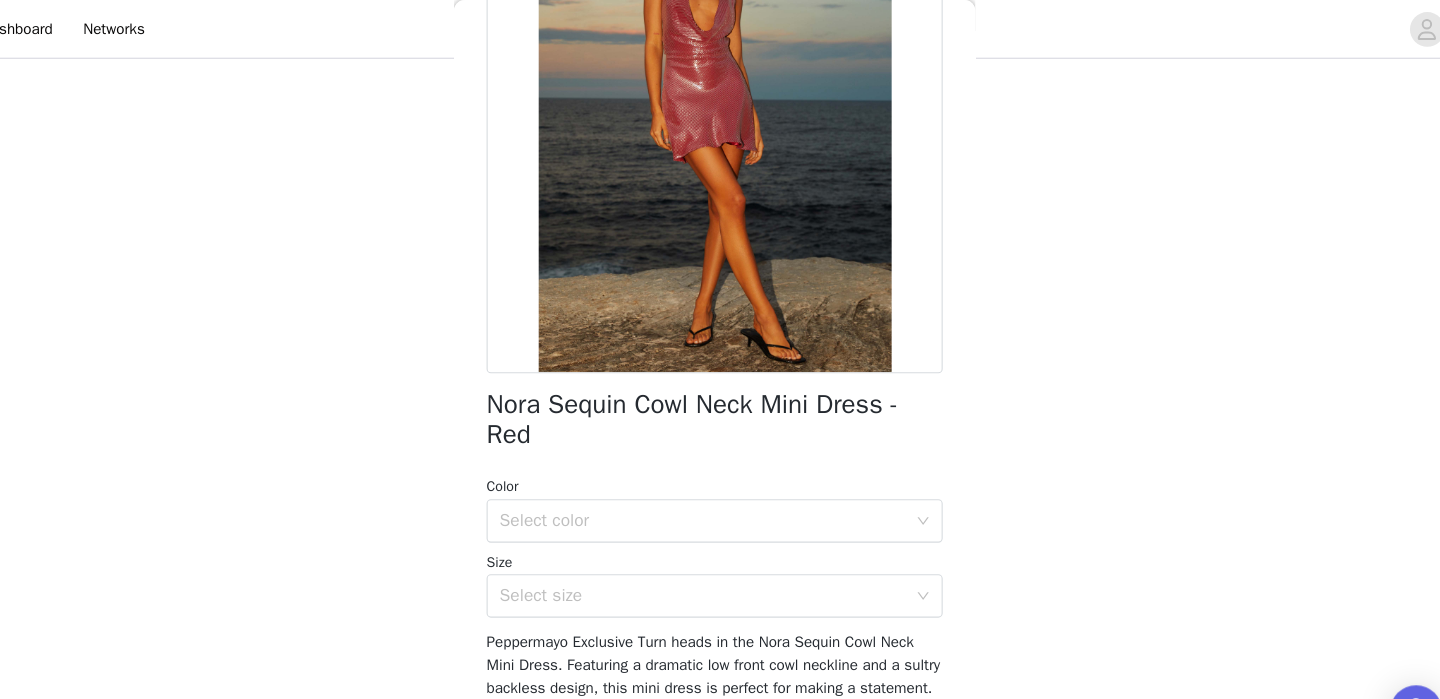 scroll, scrollTop: 0, scrollLeft: 0, axis: both 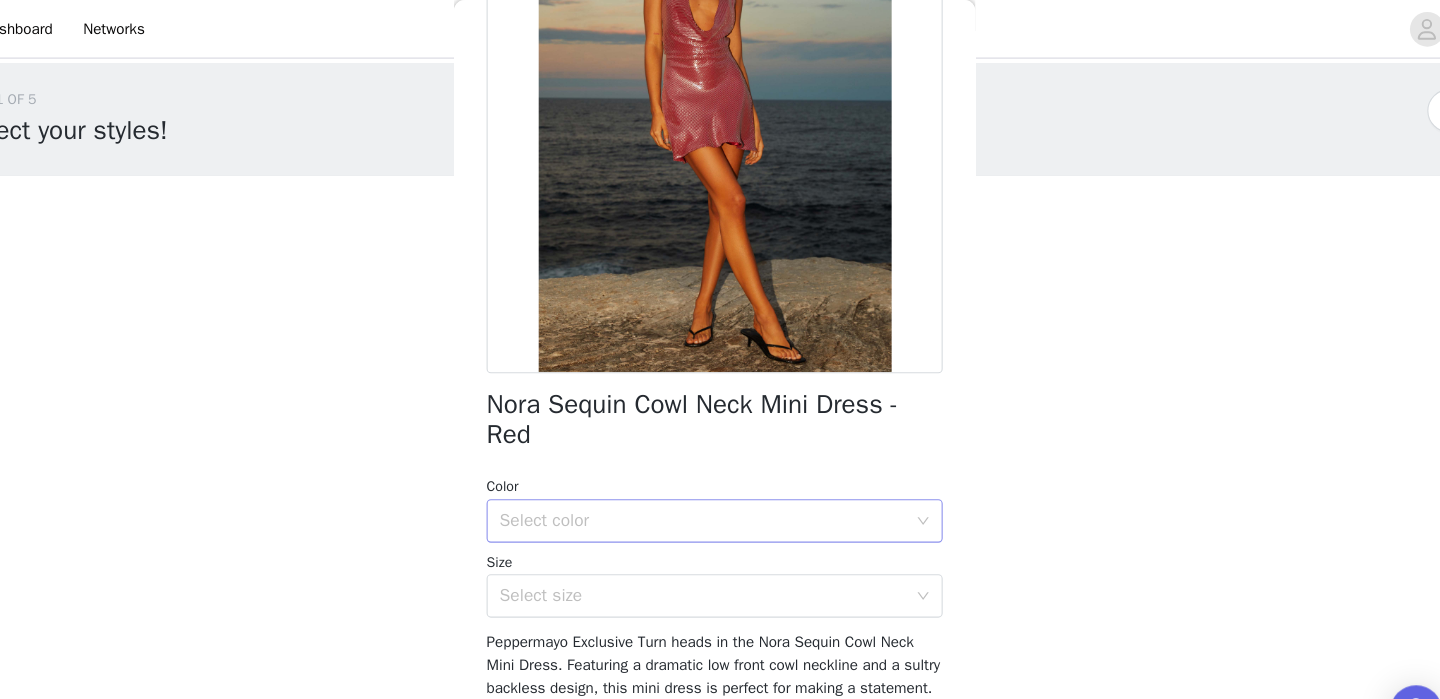 click on "Select color" at bounding box center (709, 480) 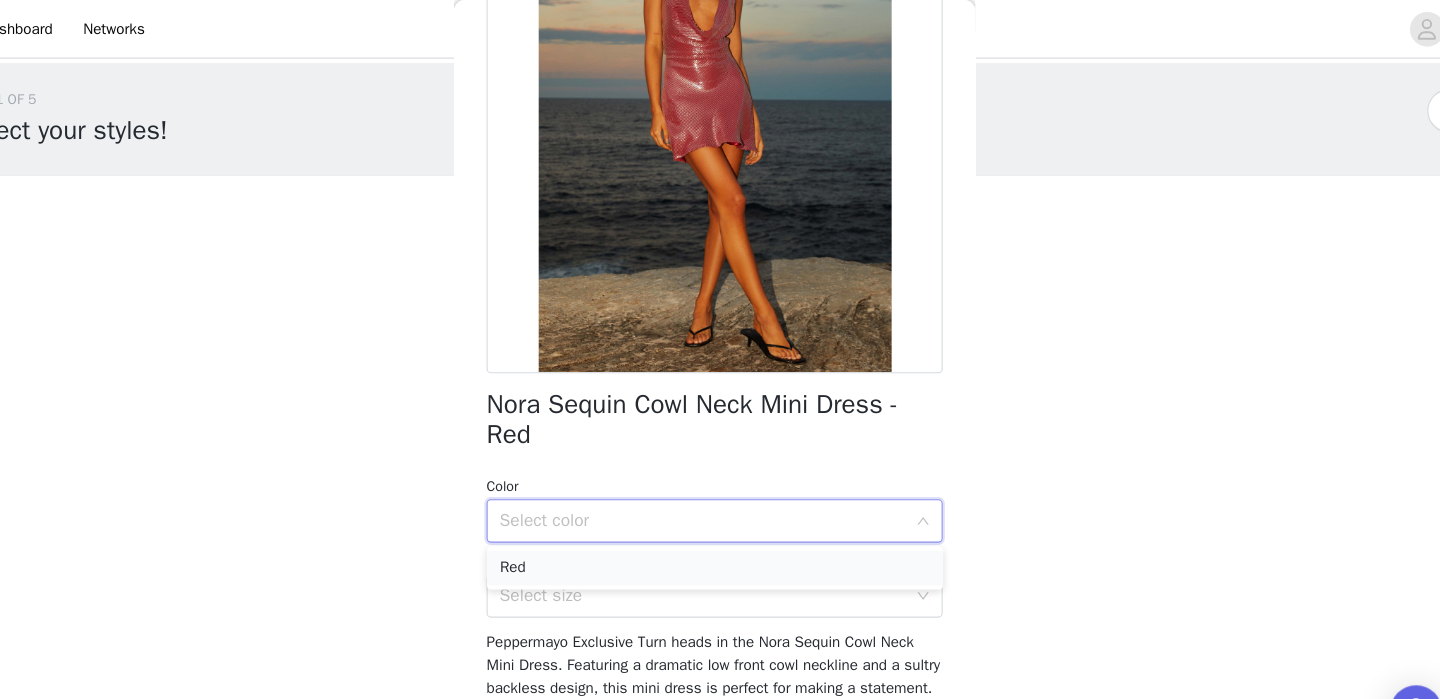 click on "Red" at bounding box center (720, 523) 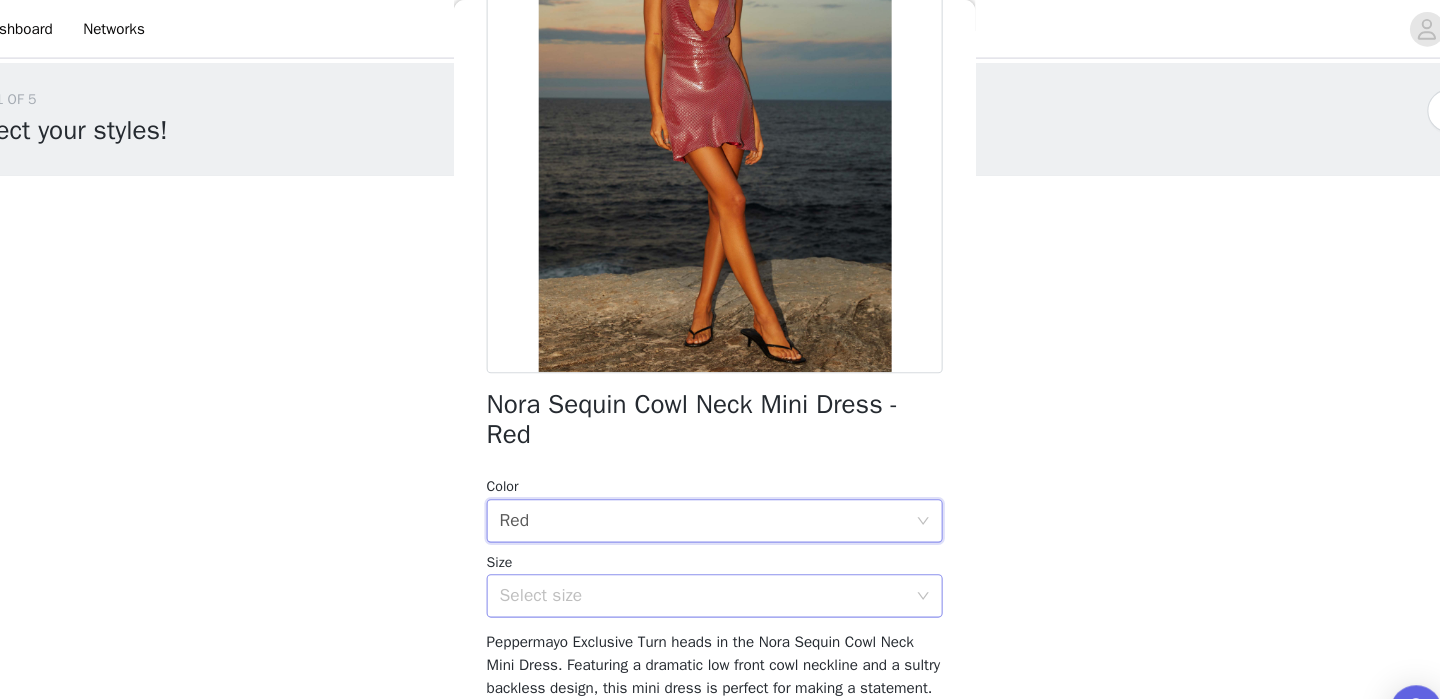 click on "Select size" at bounding box center [709, 549] 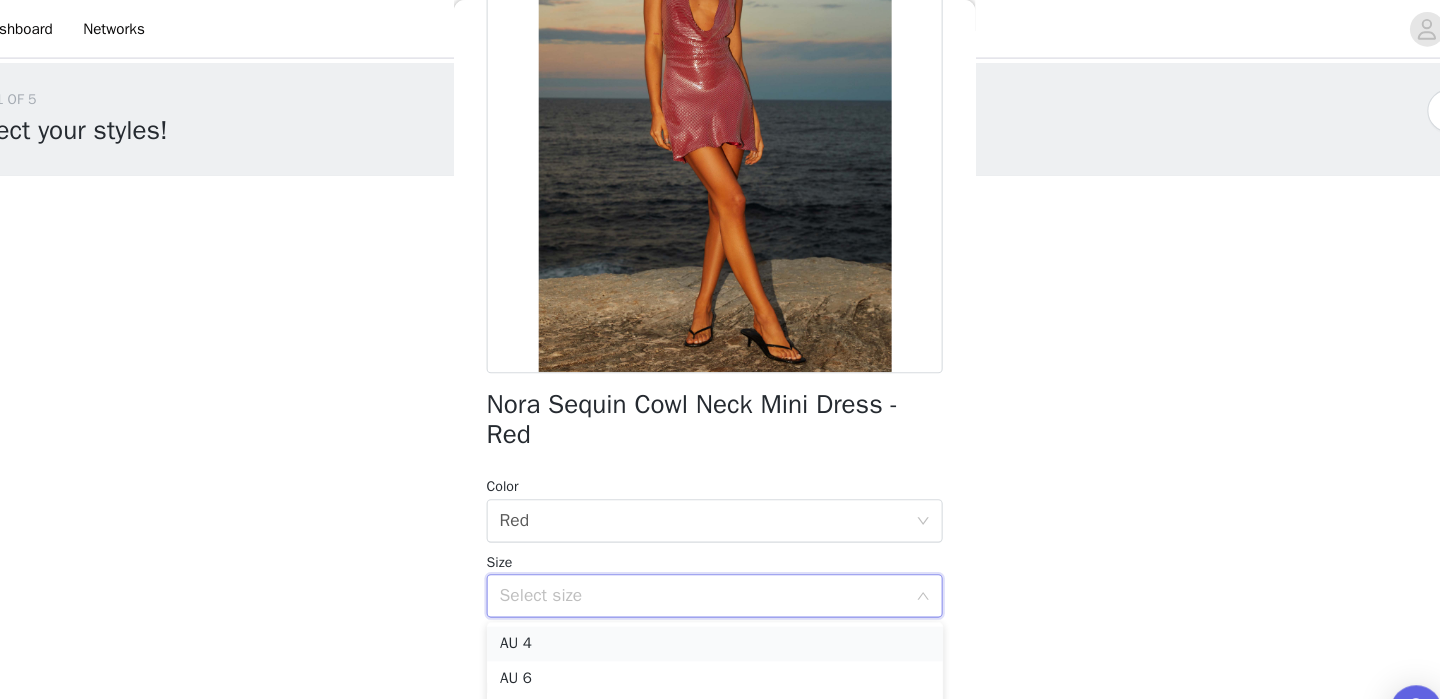 click on "AU 4" at bounding box center [720, 593] 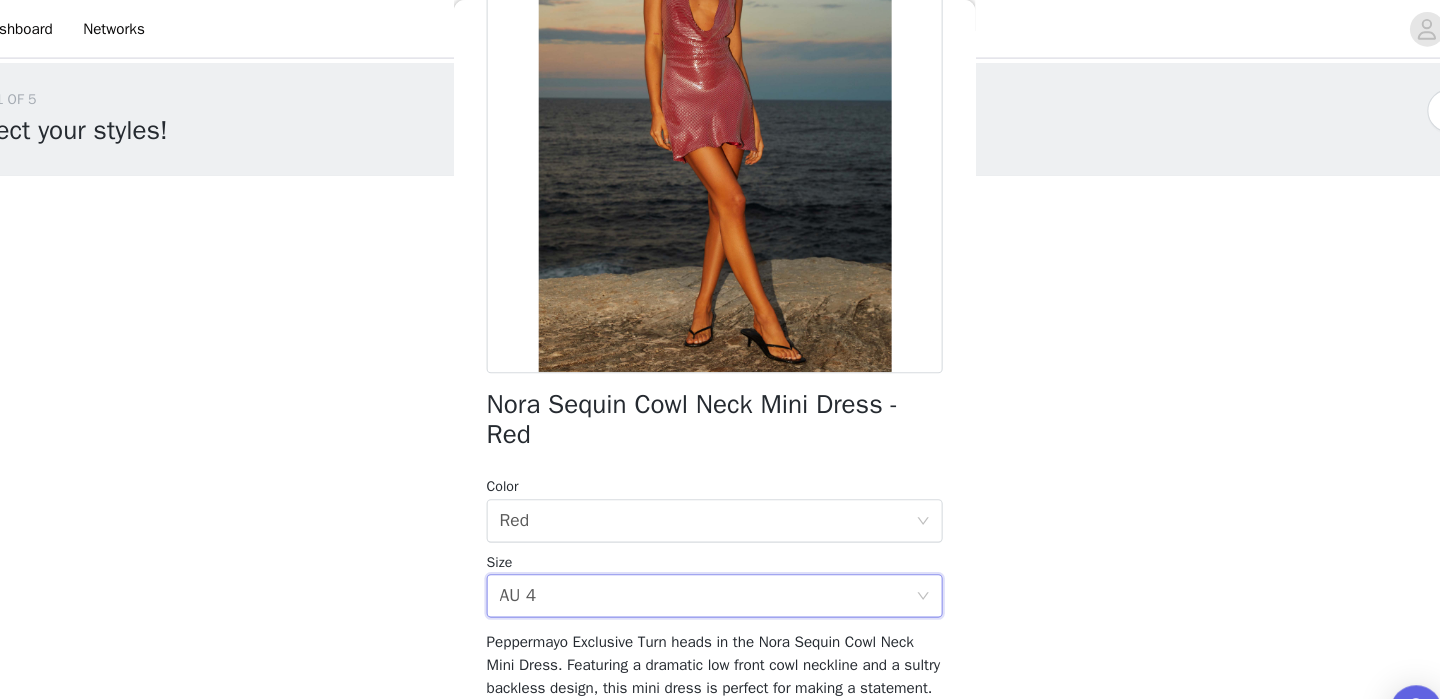 scroll, scrollTop: 403, scrollLeft: 0, axis: vertical 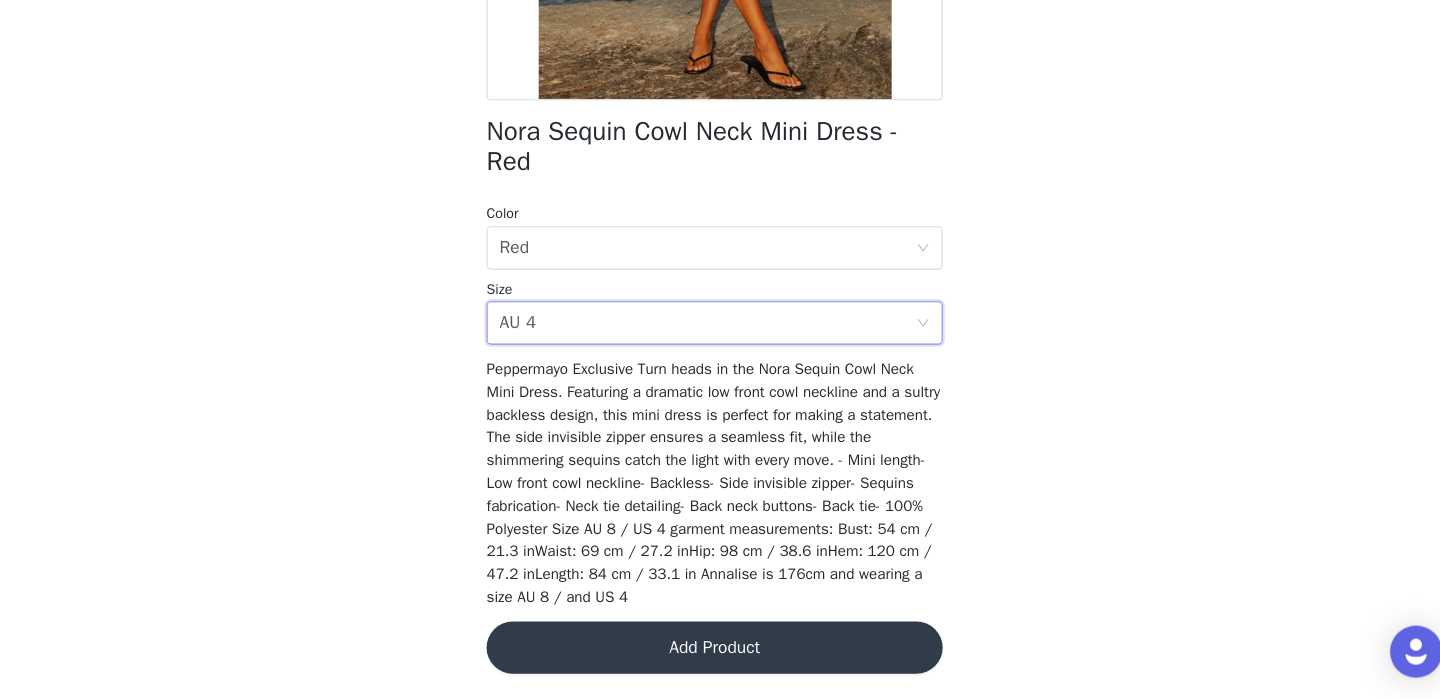 click on "Nora Sequin Cowl Neck Mini Dress - Red               Color   Select color Red Size   Select size AU 4   Peppermayo Exclusive Turn heads in the Nora Sequin Cowl Neck Mini Dress. Featuring a dramatic low front cowl neckline and a sultry backless design, this mini dress is perfect for making a statement. The side invisible zipper ensures a seamless fit, while the shimmering sequins catch the light with every move. - Mini length- Low front cowl neckline- Backless- Side invisible zipper- Sequins fabrication- Neck tie detailing- Back neck buttons- Back tie- 100% Polyester Size AU 8 / US 4 garment measurements: Bust: 54 cm / 21.3 inWaist: 69 cm / 27.2 inHip: 98 cm / 38.6 inHem: 120 cm / 47.2 inLength: 84 cm / 33.1 in Annalise is 176cm and wearing a size AU 8 / and US 4   Add Product" at bounding box center (720, 198) 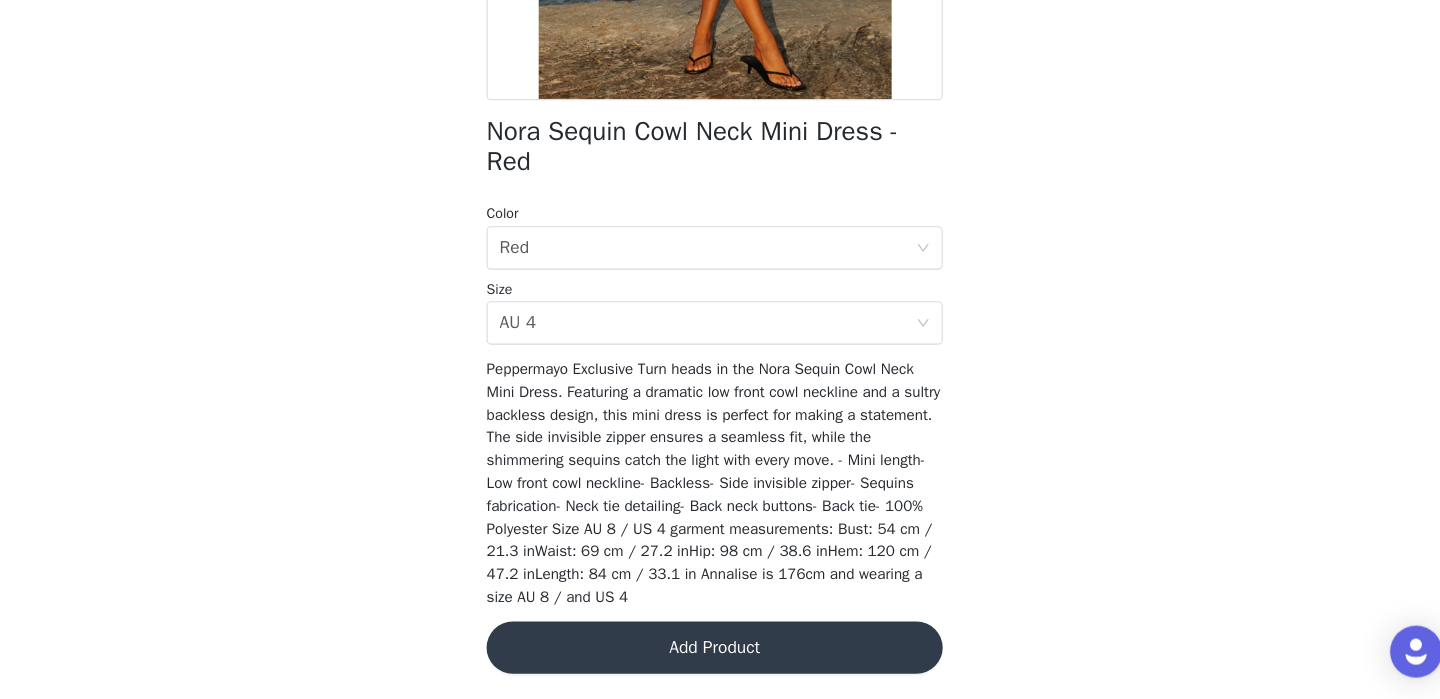 click on "Add Product" at bounding box center (720, 651) 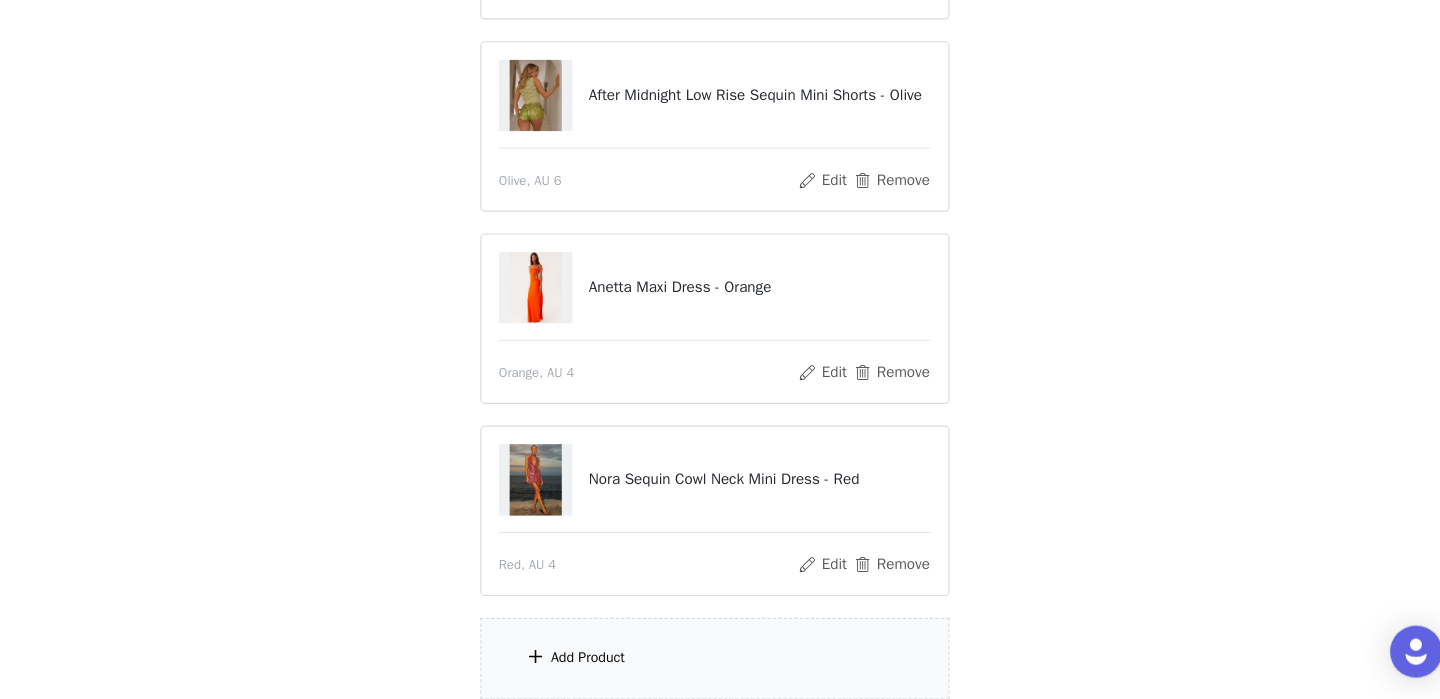 scroll, scrollTop: 704, scrollLeft: 0, axis: vertical 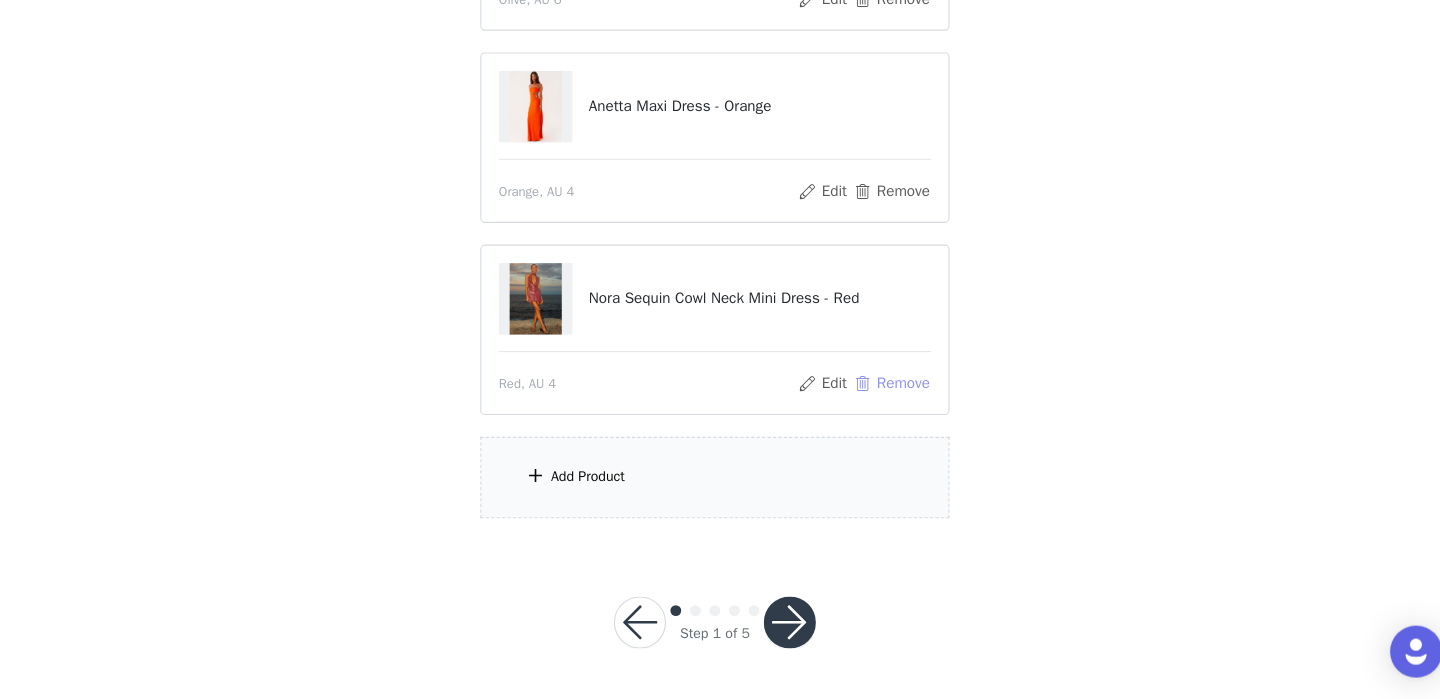 click on "Remove" at bounding box center (883, 408) 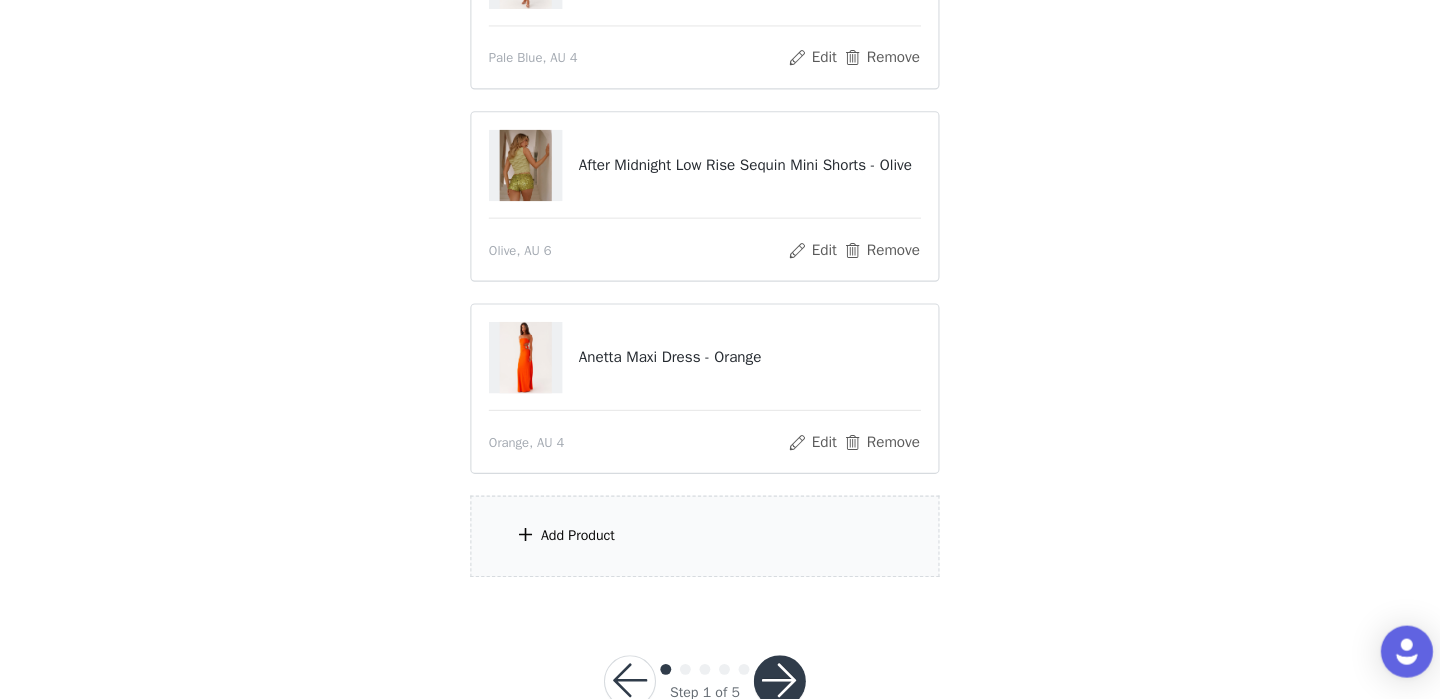 scroll, scrollTop: 482, scrollLeft: 0, axis: vertical 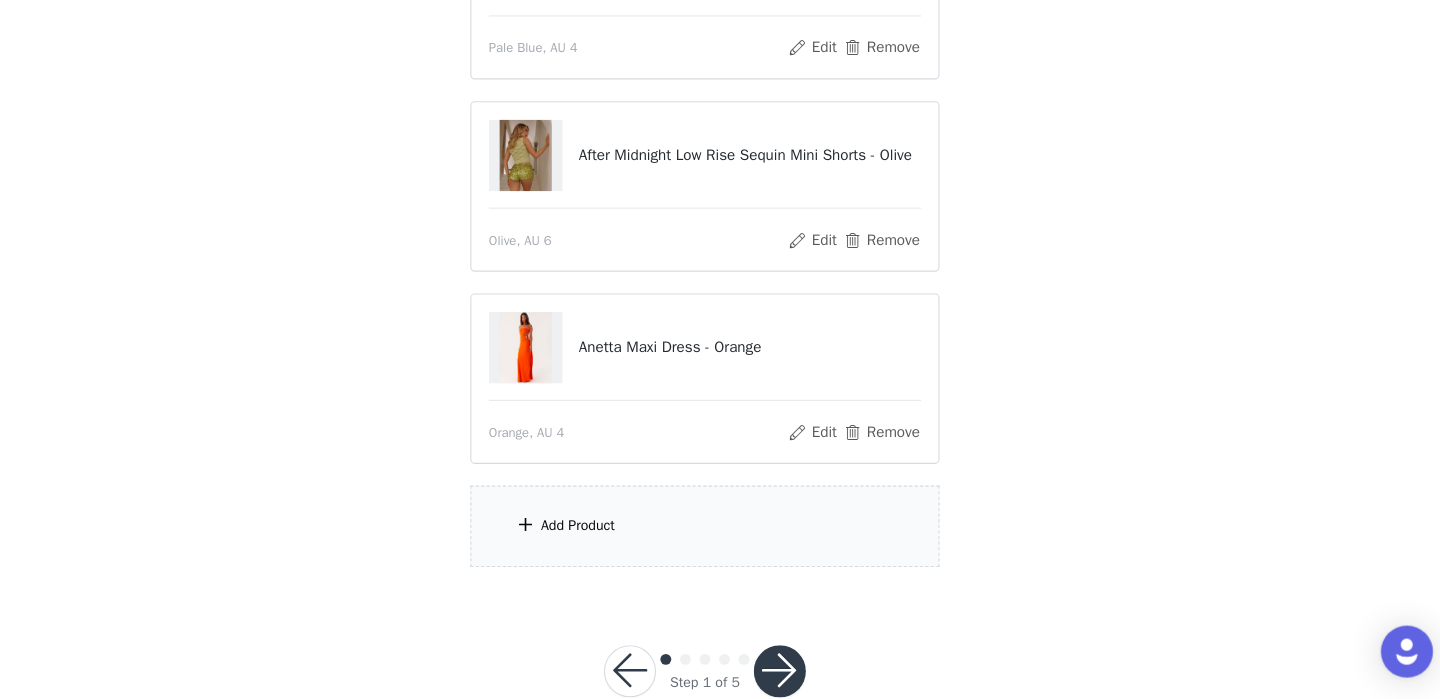 click on "Add Product" at bounding box center [720, 539] 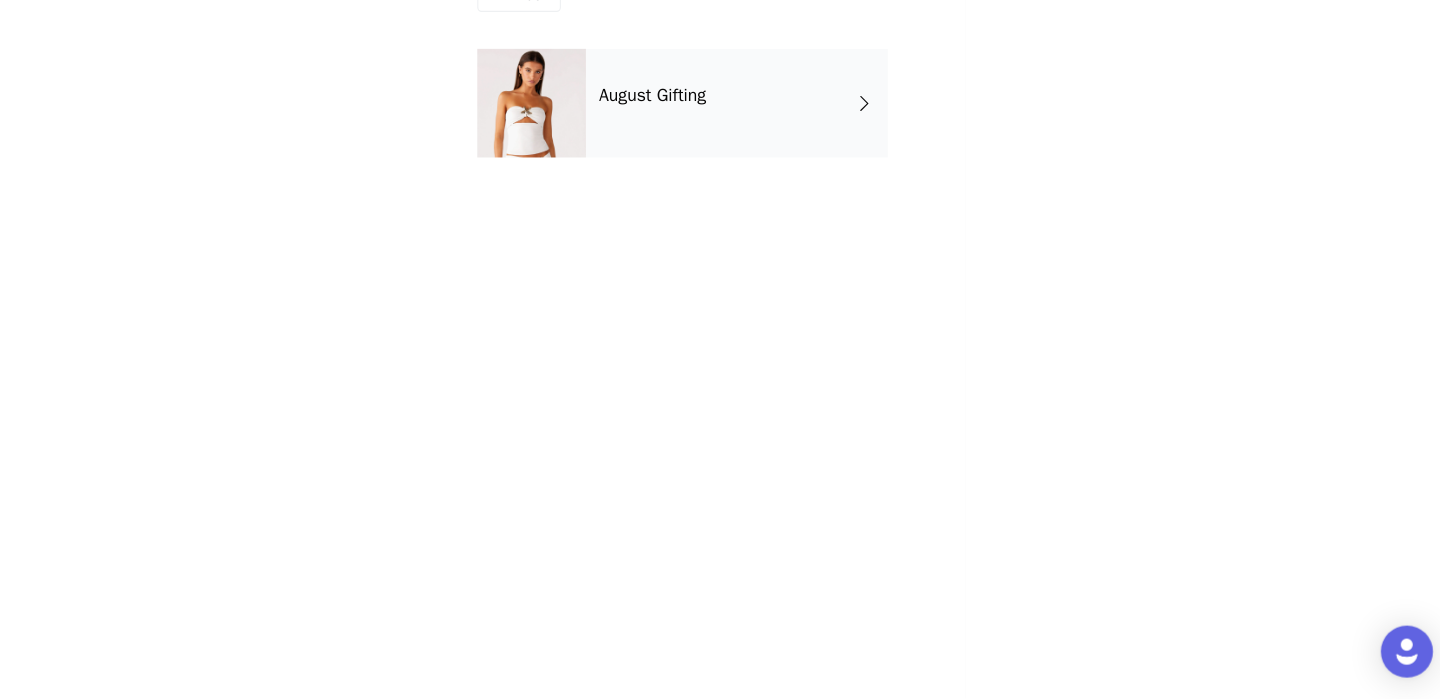 click on "August Gifting" at bounding box center [749, 150] 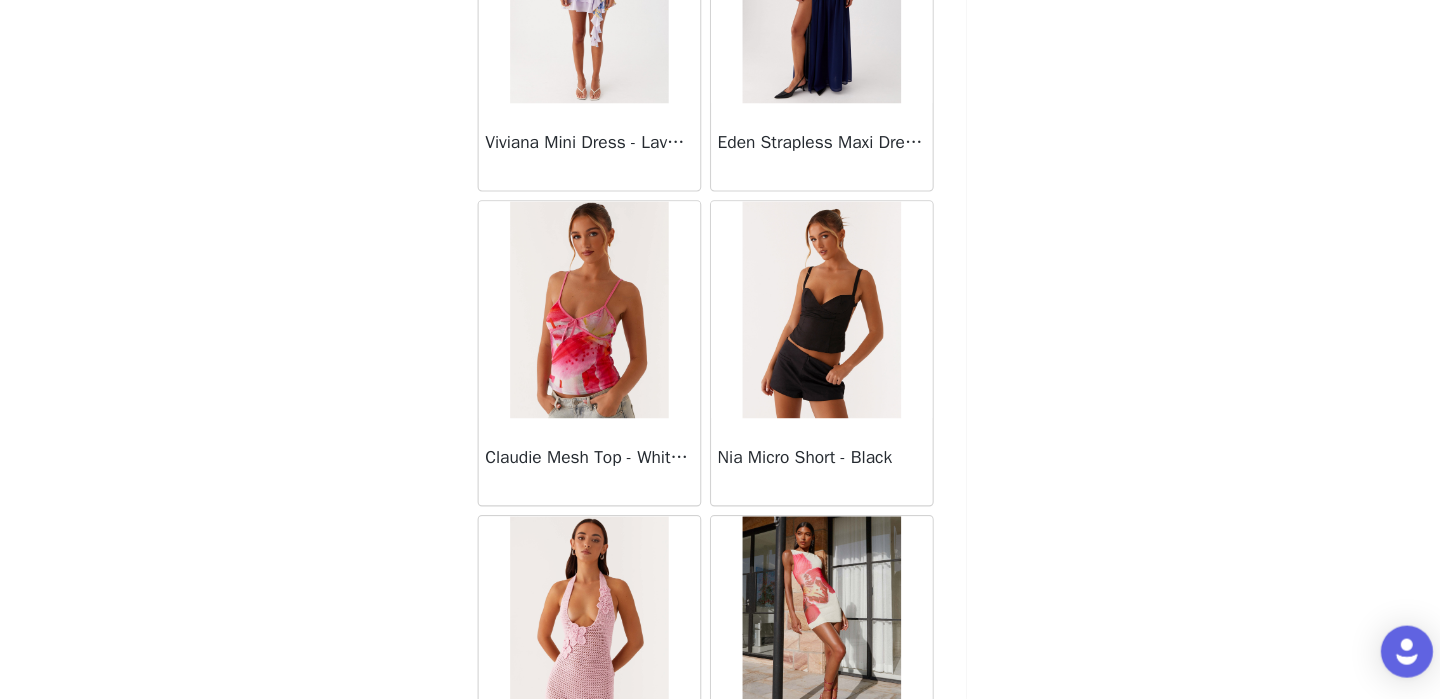 scroll, scrollTop: 2361, scrollLeft: 0, axis: vertical 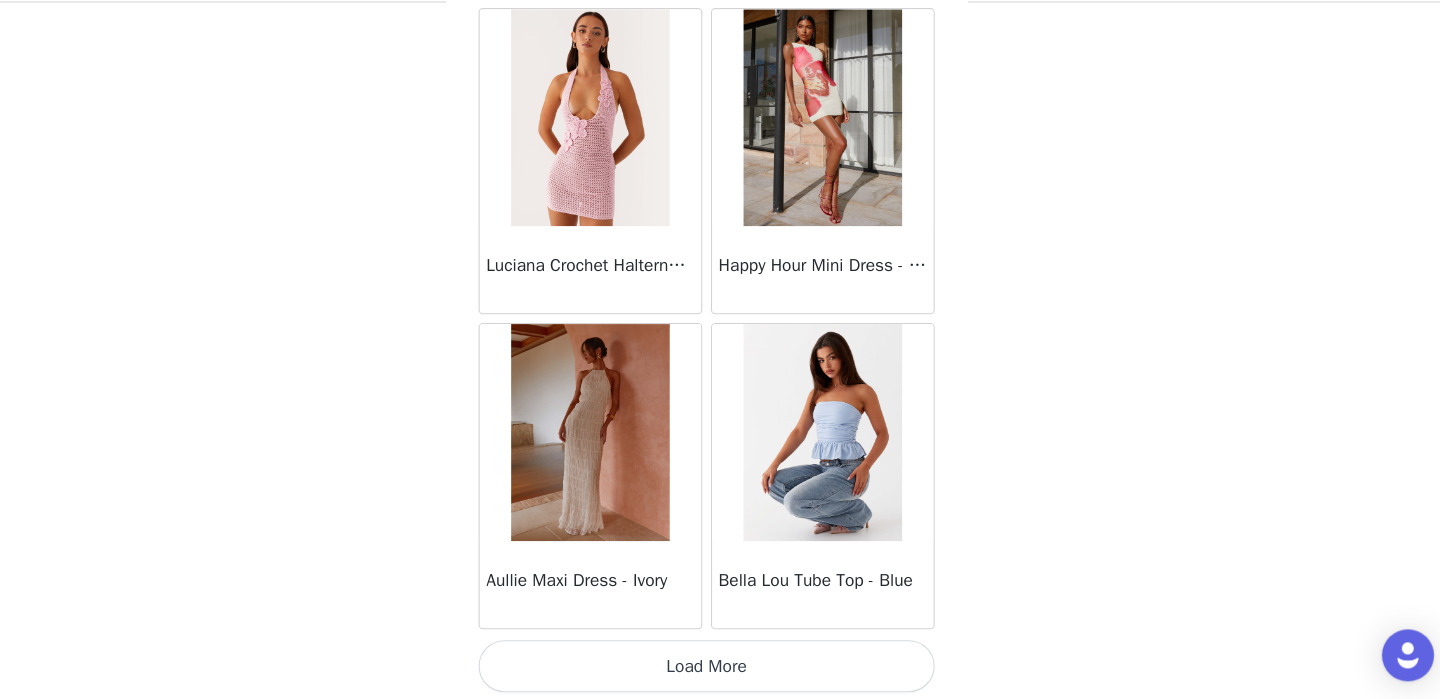 click on "Load More" at bounding box center (720, 665) 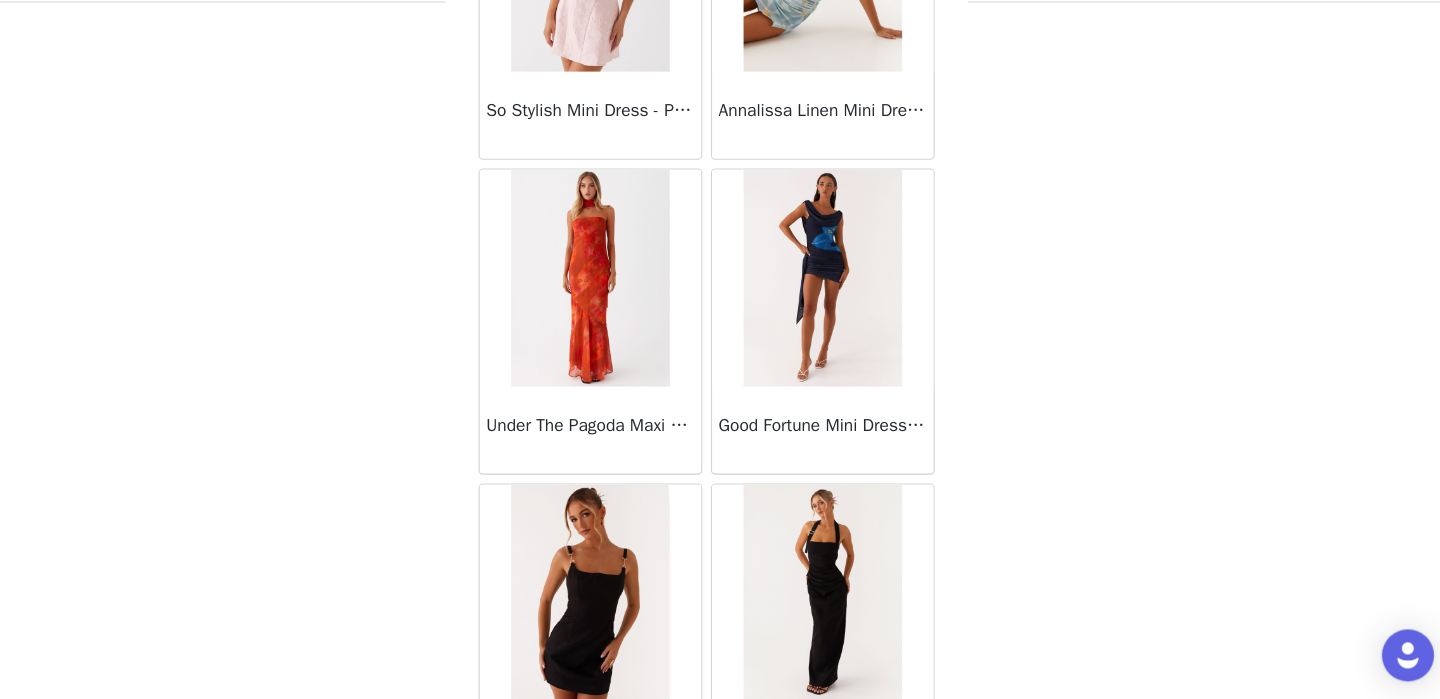 scroll, scrollTop: 5261, scrollLeft: 0, axis: vertical 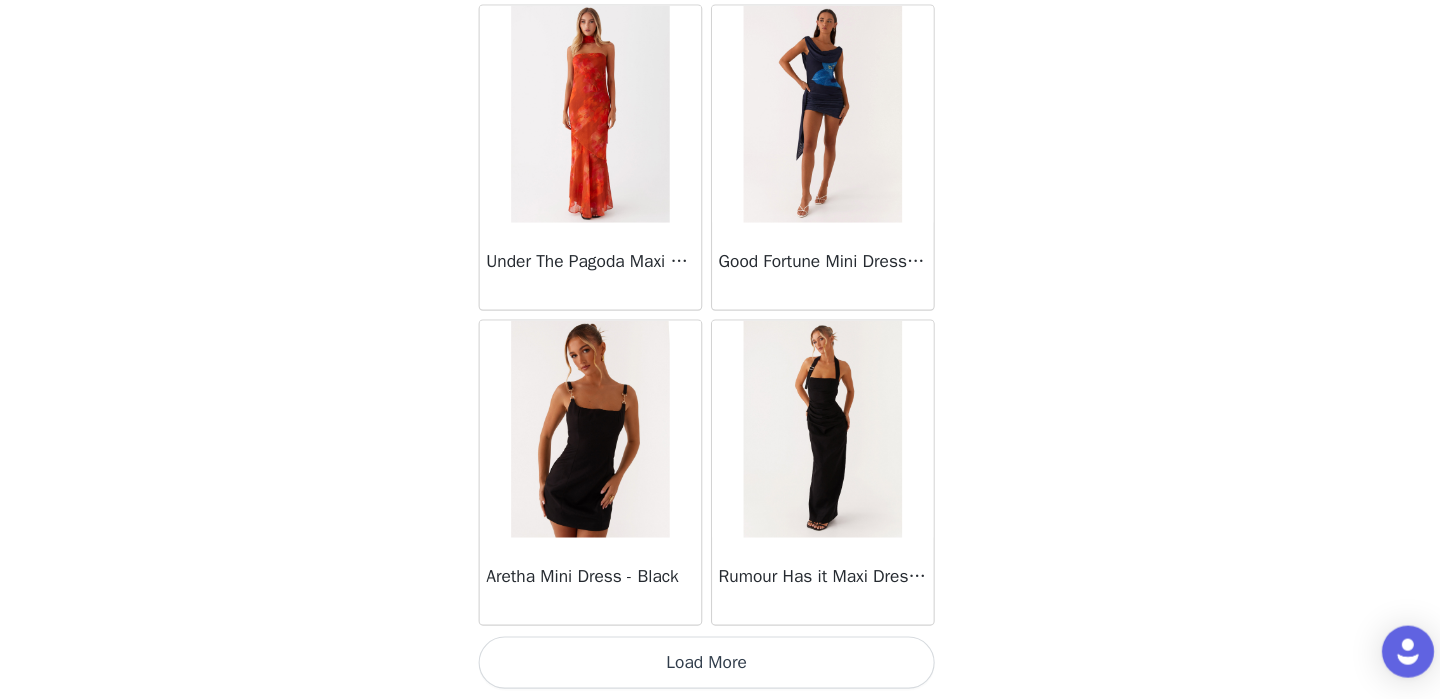 click on "Load More" at bounding box center [720, 665] 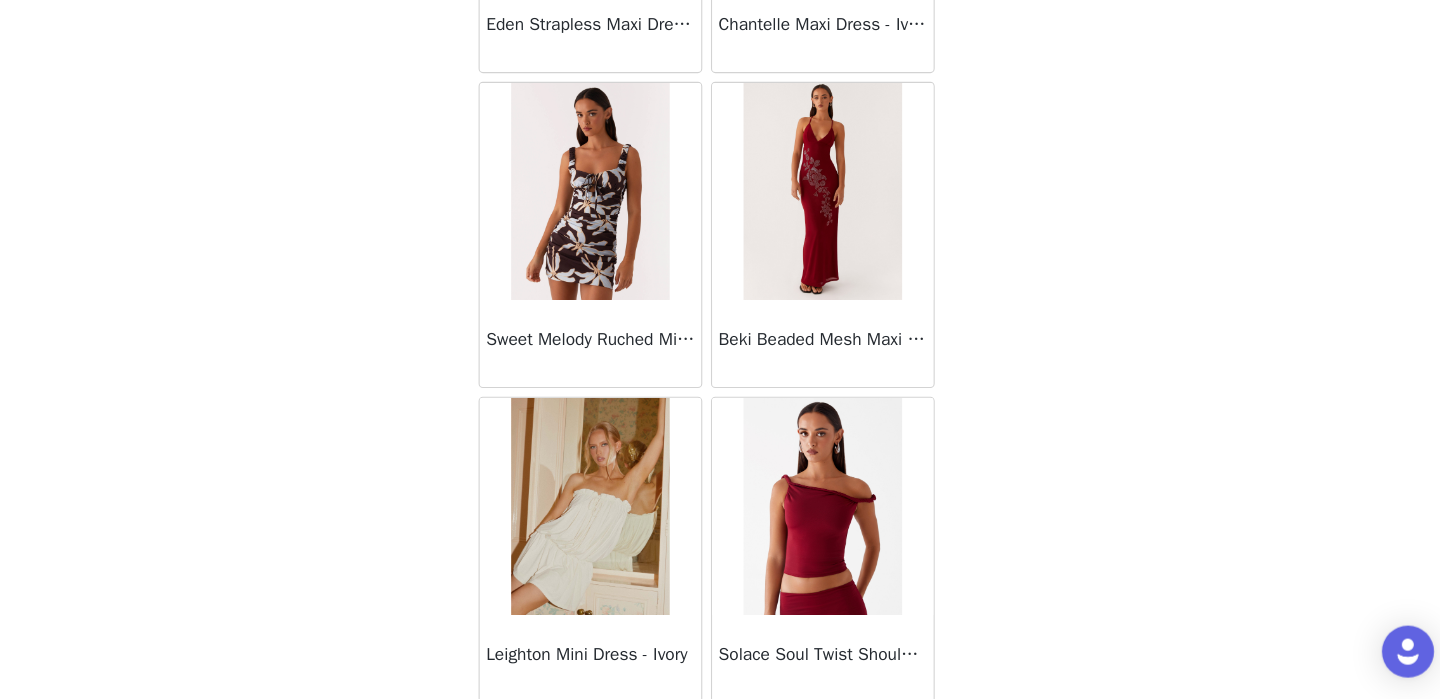 scroll, scrollTop: 8161, scrollLeft: 0, axis: vertical 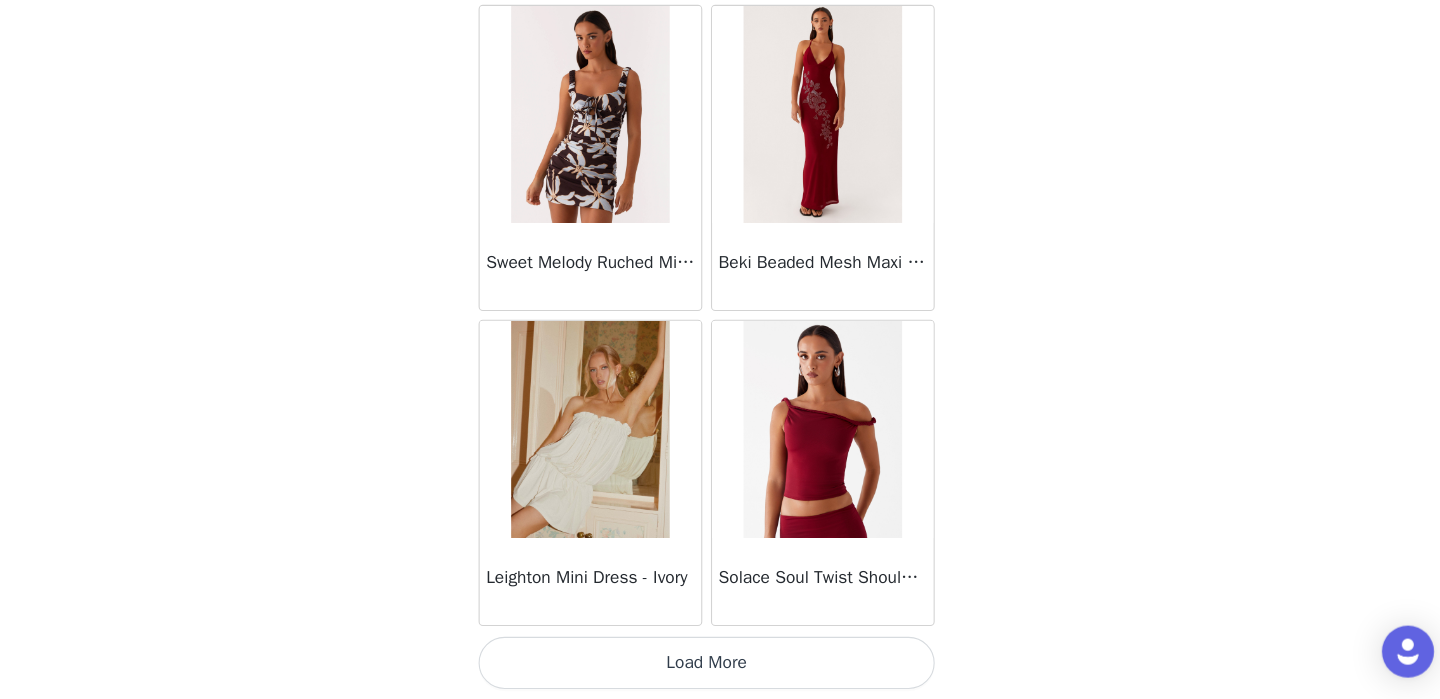 click on "Load More" at bounding box center (720, 665) 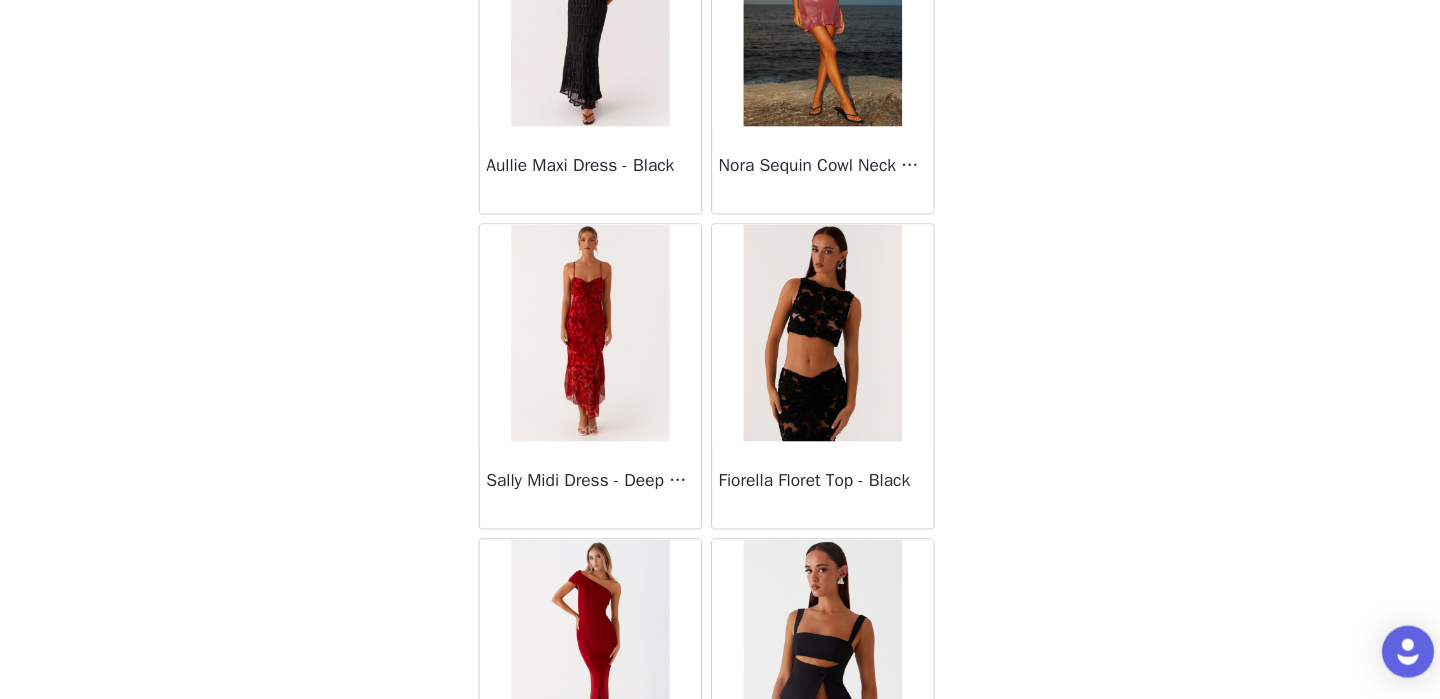 scroll, scrollTop: 11061, scrollLeft: 0, axis: vertical 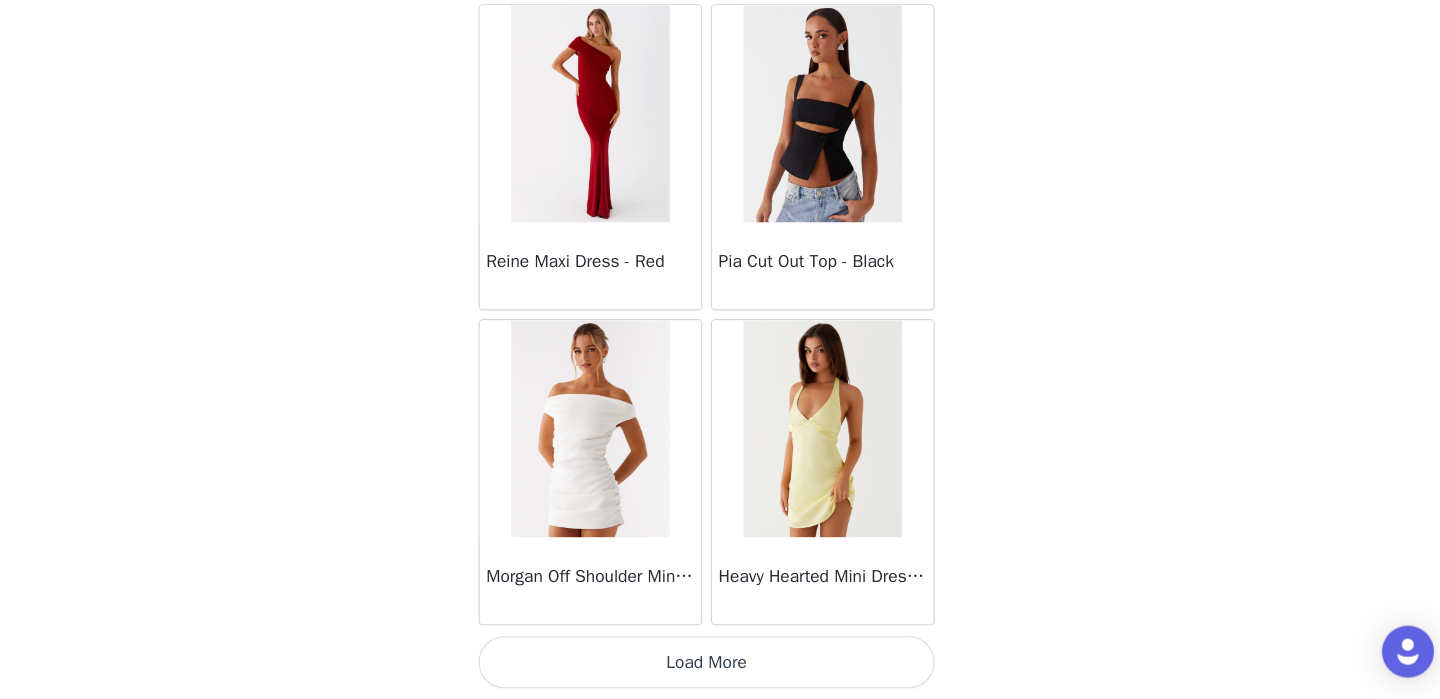 click on "Load More" at bounding box center [720, 665] 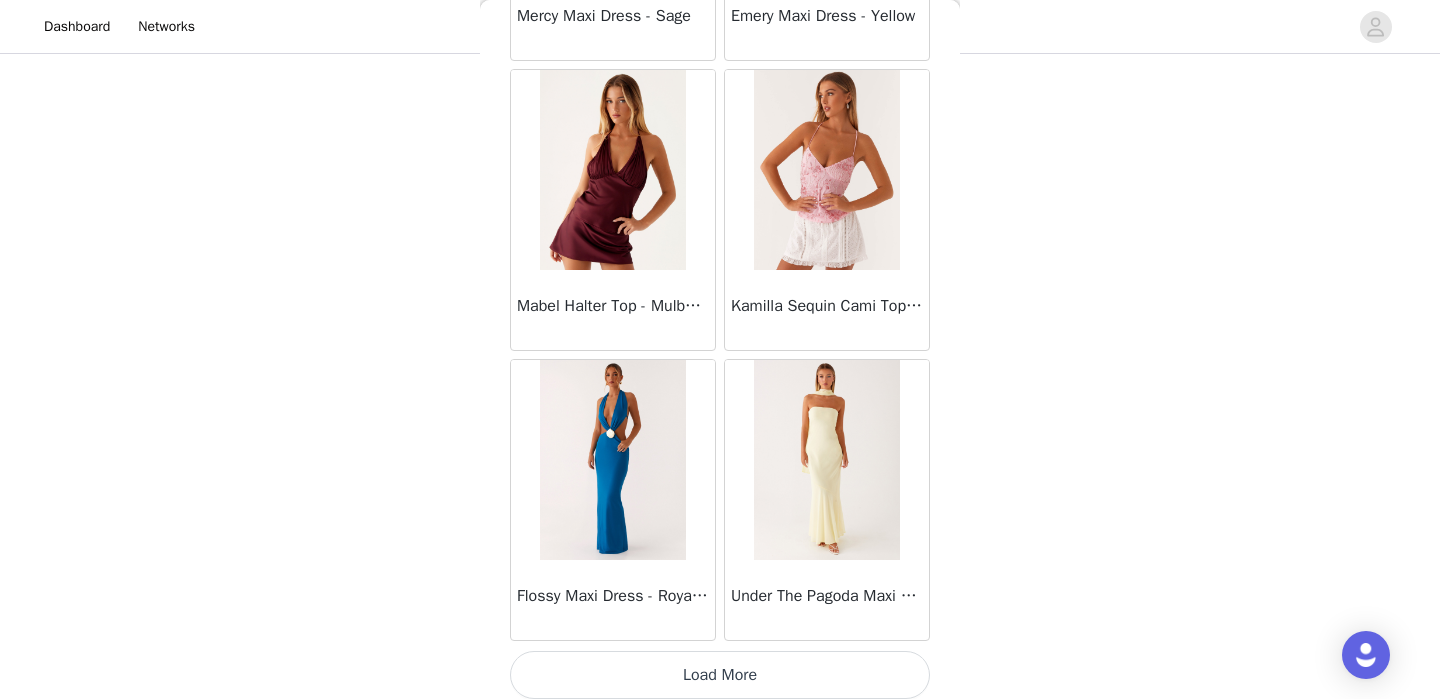 scroll, scrollTop: 13961, scrollLeft: 0, axis: vertical 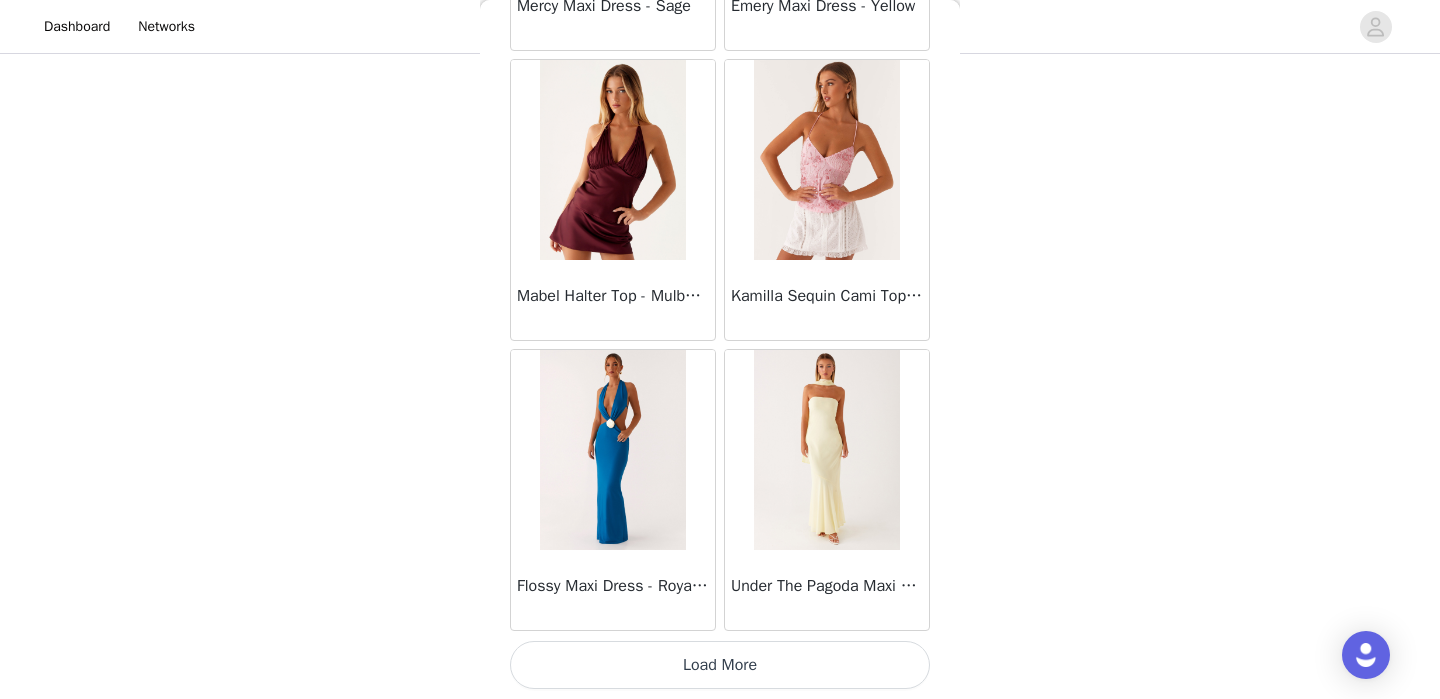 click on "Load More" at bounding box center (720, 665) 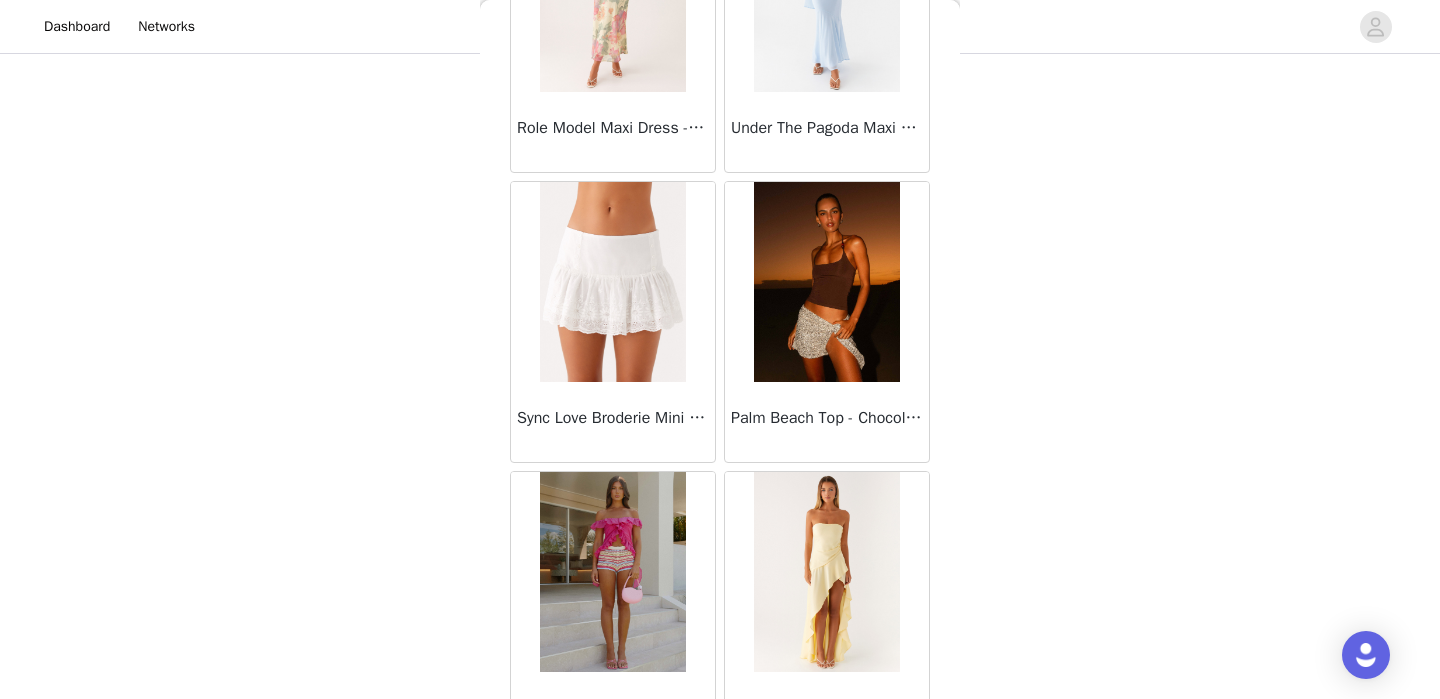 scroll, scrollTop: 16861, scrollLeft: 0, axis: vertical 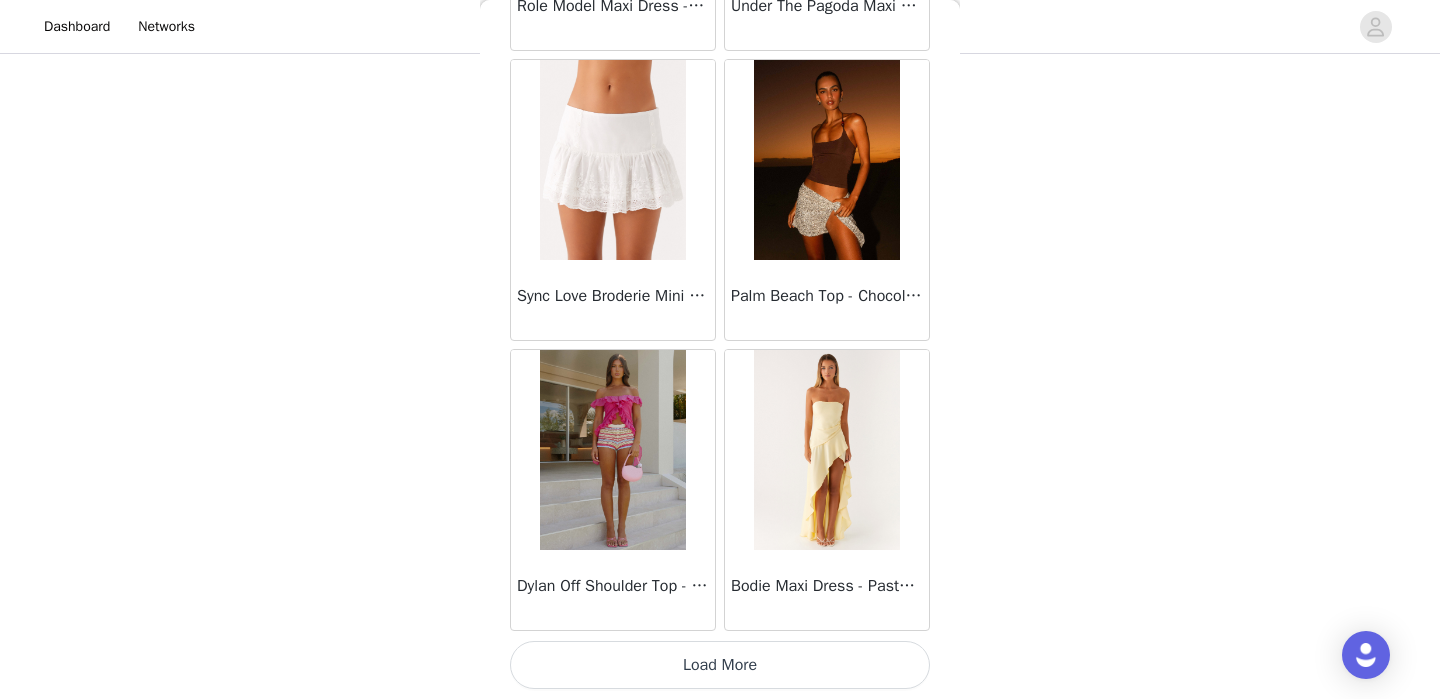 click on "Load More" at bounding box center (720, 665) 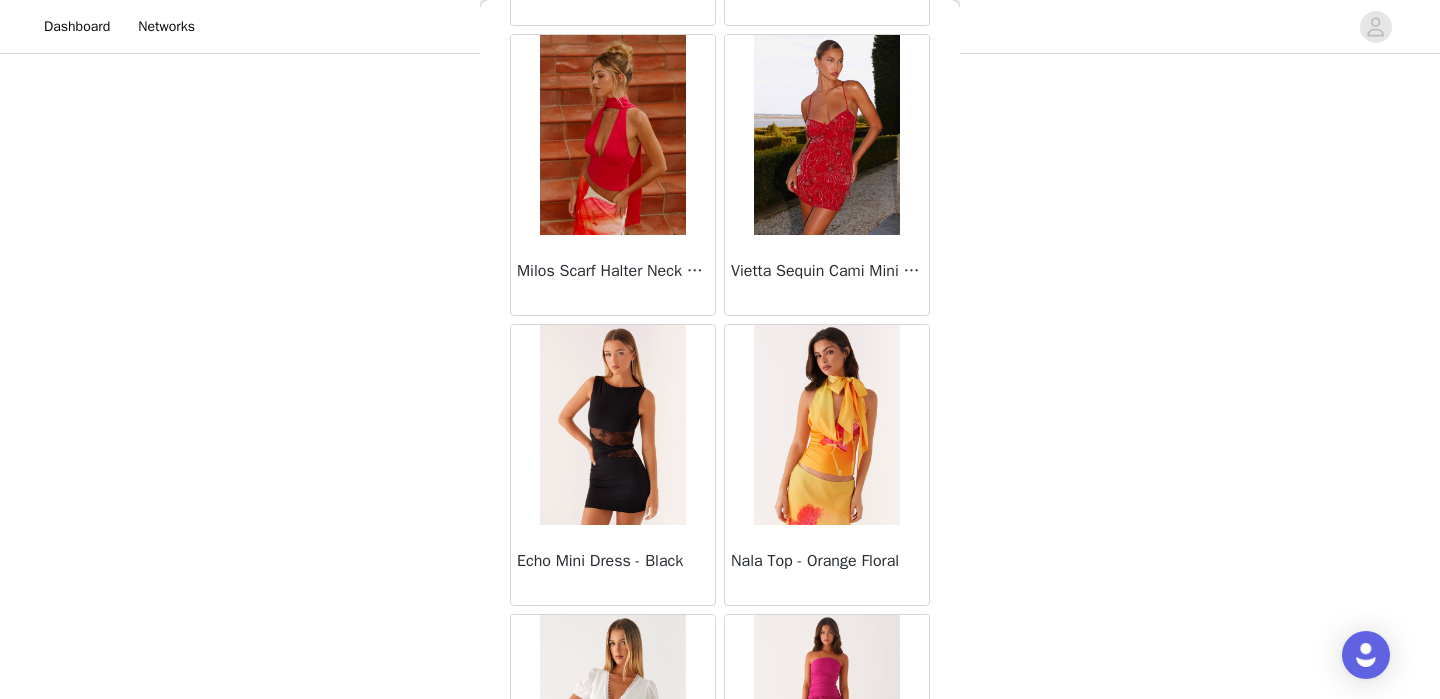 scroll, scrollTop: 19761, scrollLeft: 0, axis: vertical 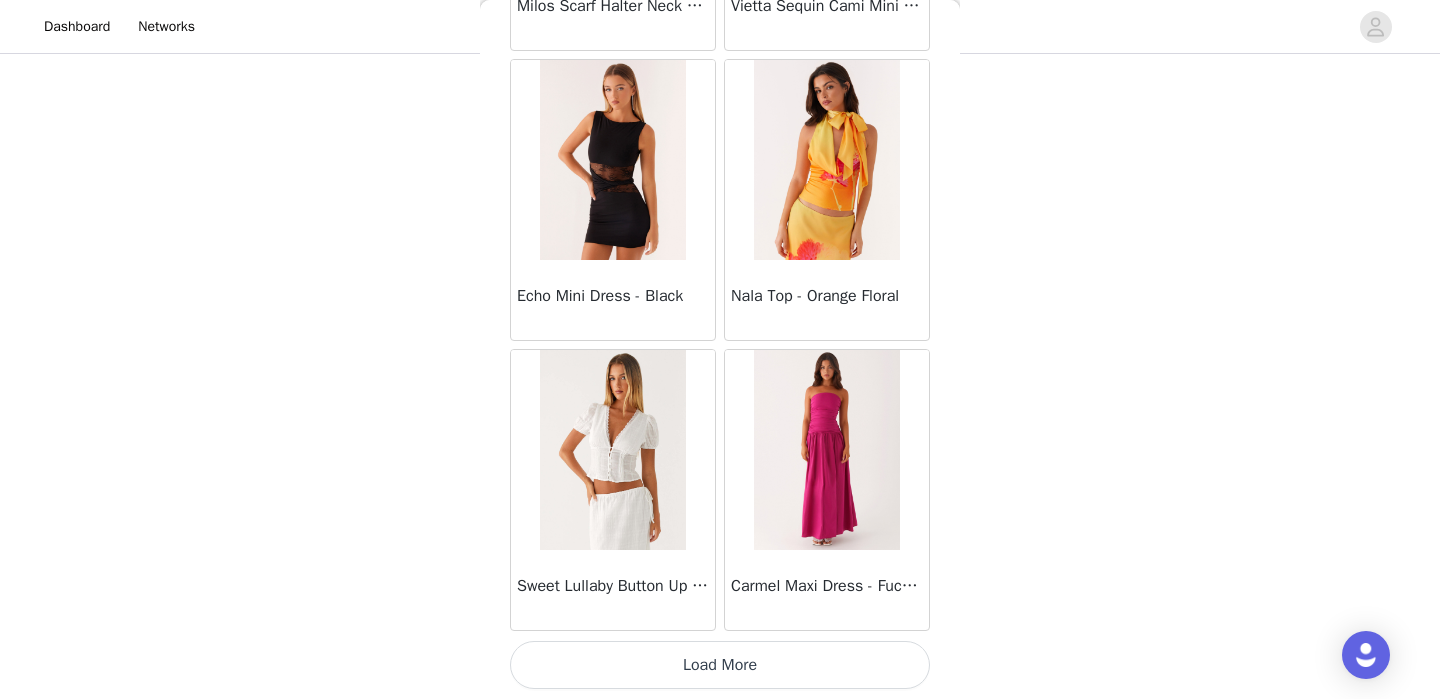 click on "Load More" at bounding box center [720, 665] 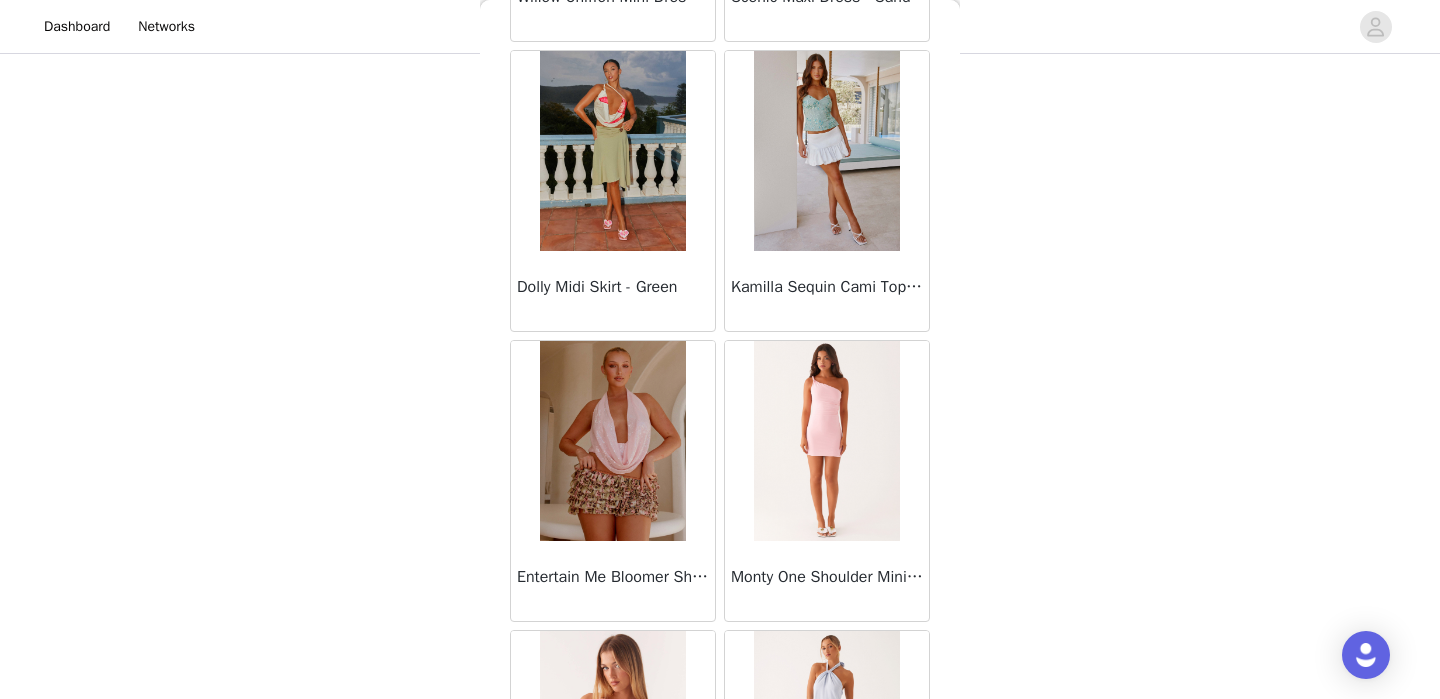 scroll, scrollTop: 22643, scrollLeft: 0, axis: vertical 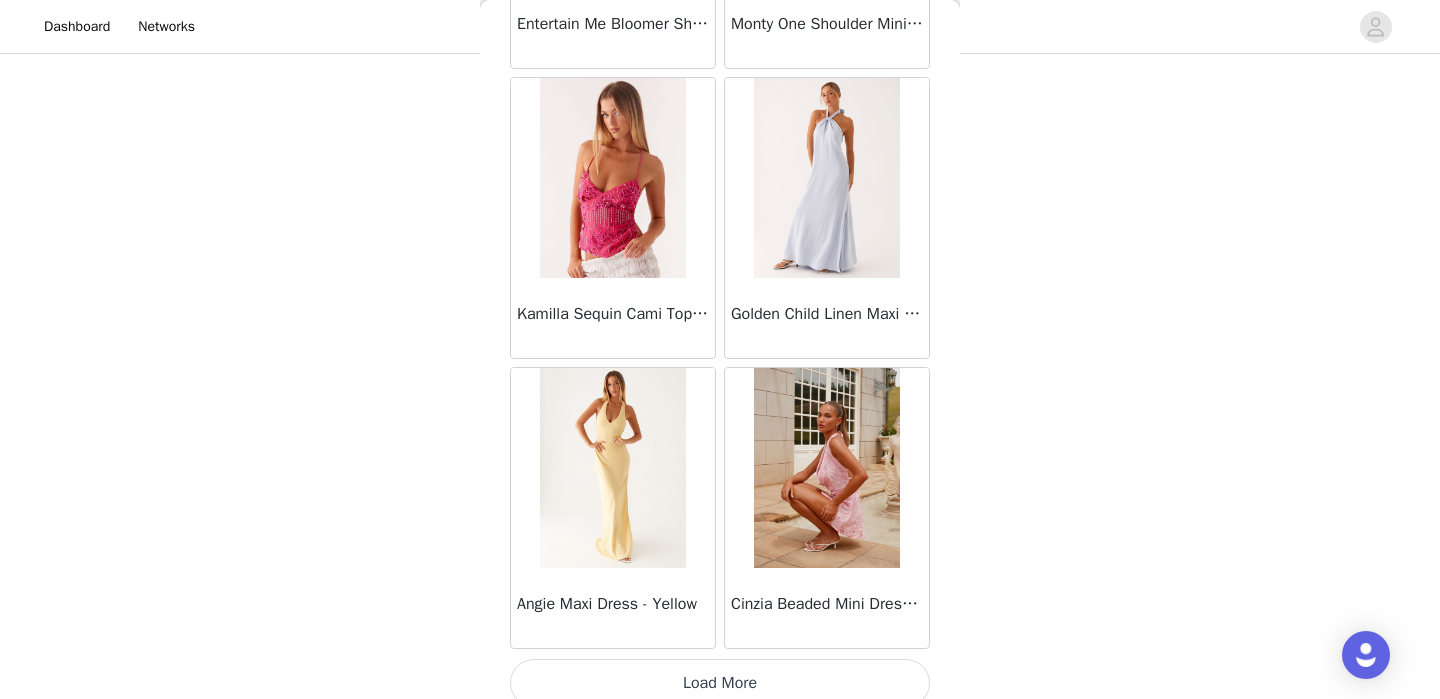 click on "Load More" at bounding box center (720, 683) 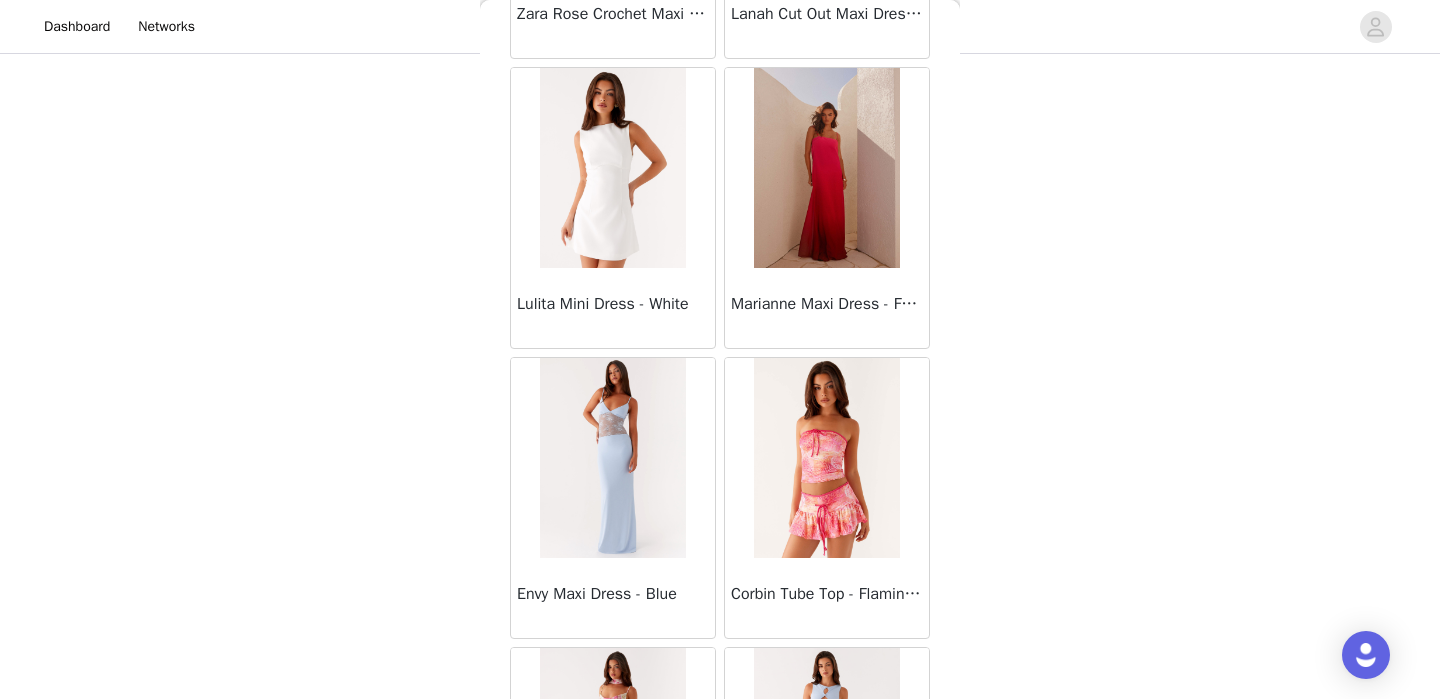 scroll, scrollTop: 25561, scrollLeft: 0, axis: vertical 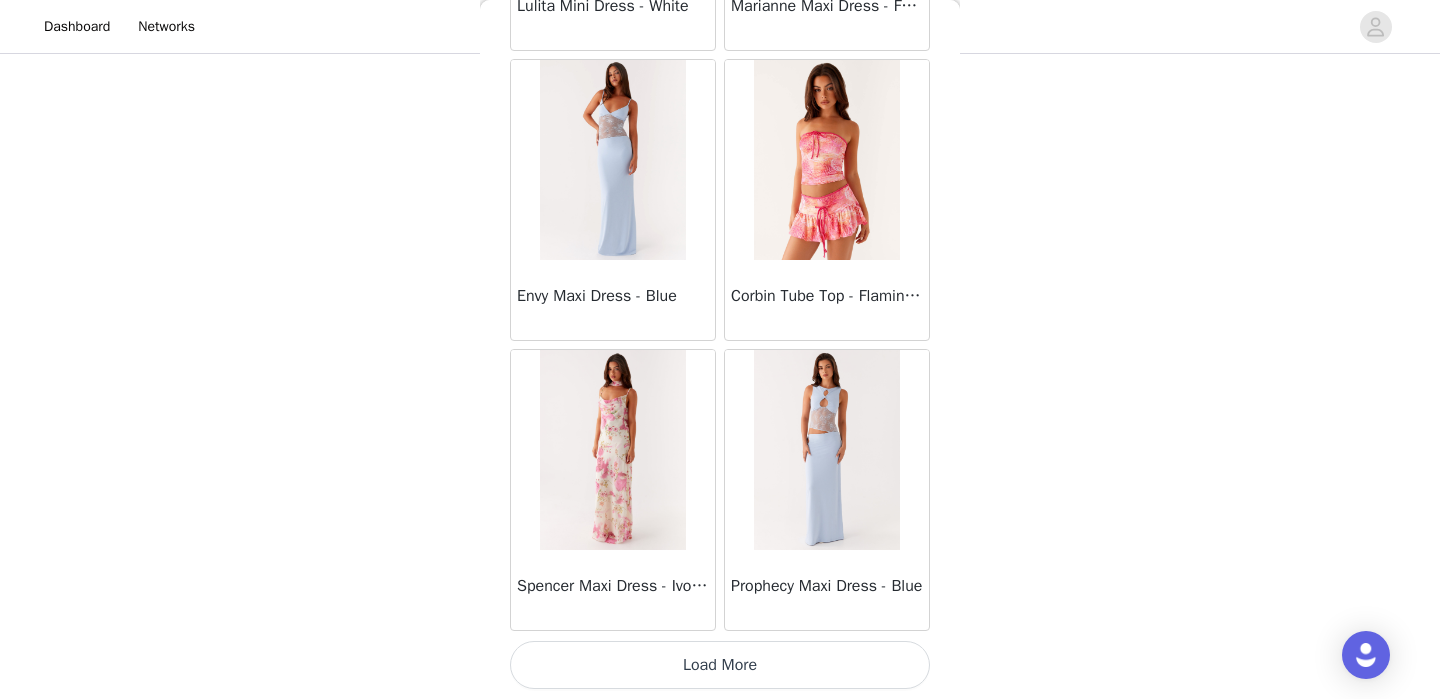 click on "Load More" at bounding box center (720, 665) 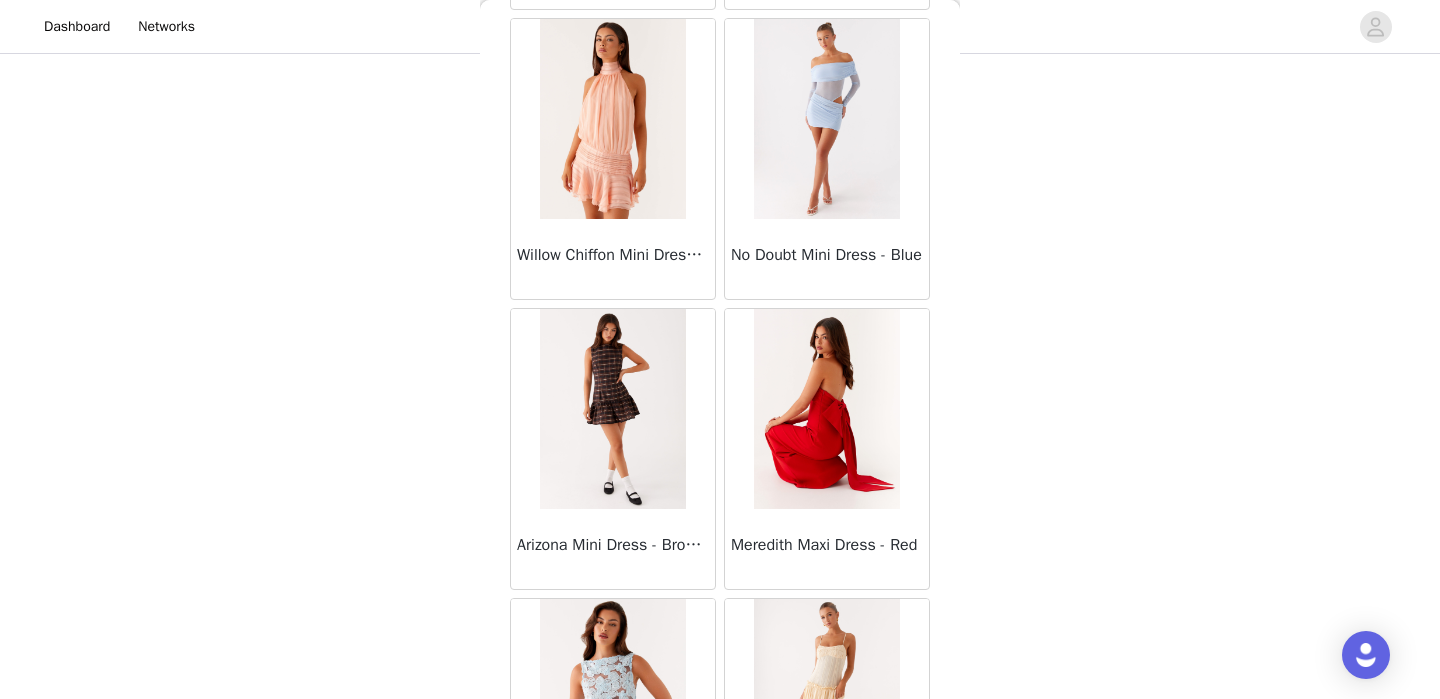 scroll, scrollTop: 28461, scrollLeft: 0, axis: vertical 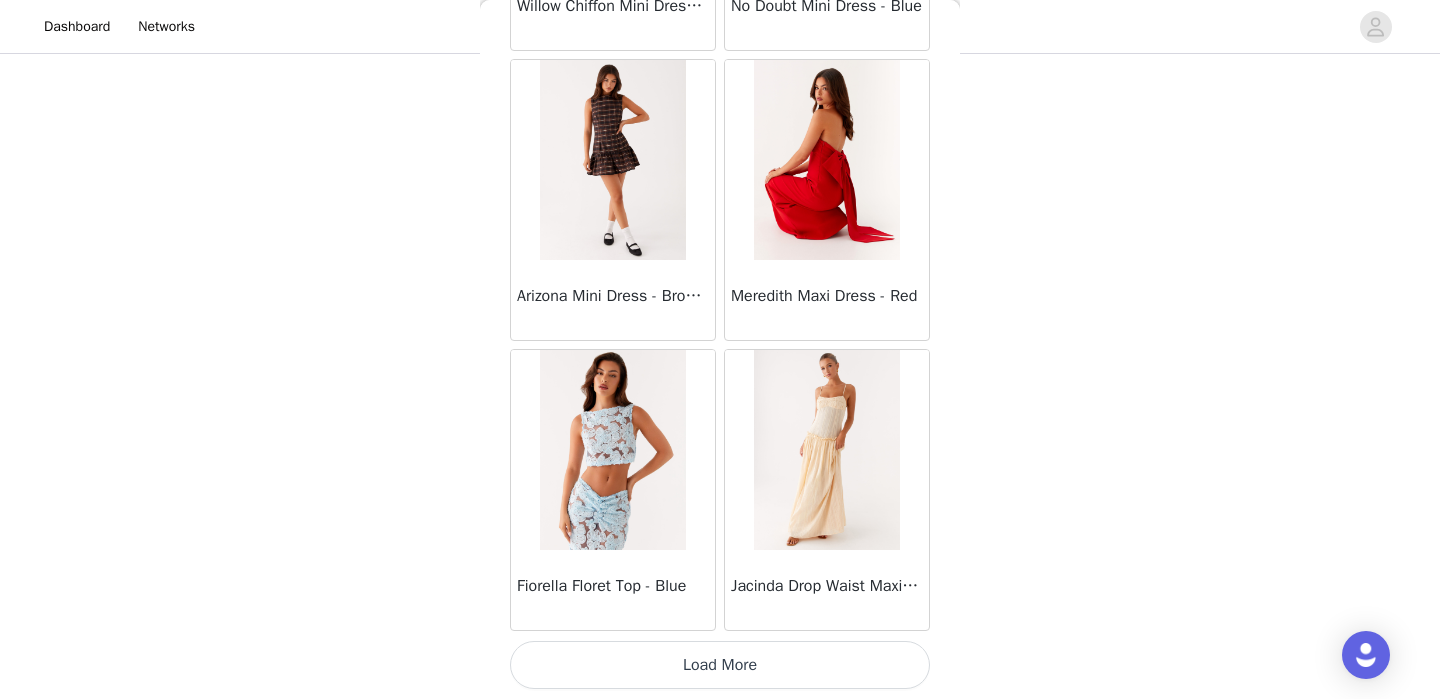 click on "Load More" at bounding box center (720, 665) 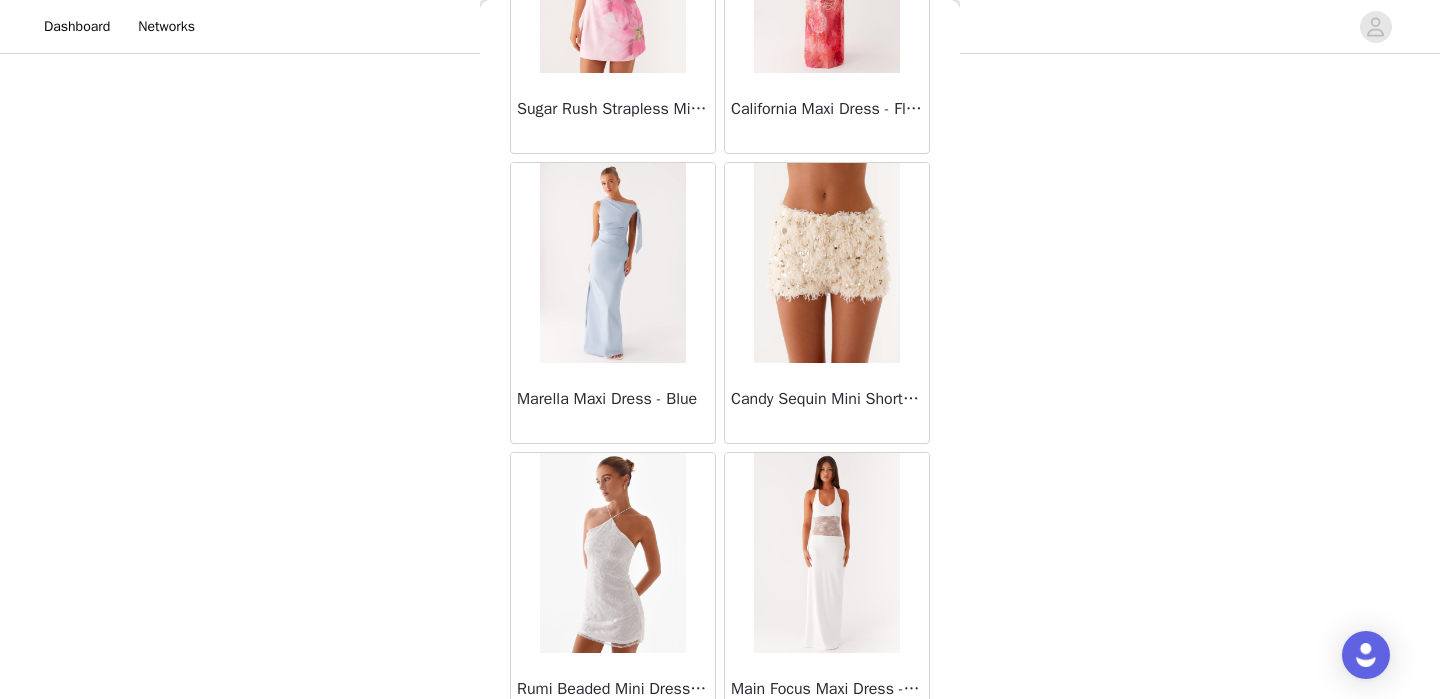 scroll, scrollTop: 30390, scrollLeft: 0, axis: vertical 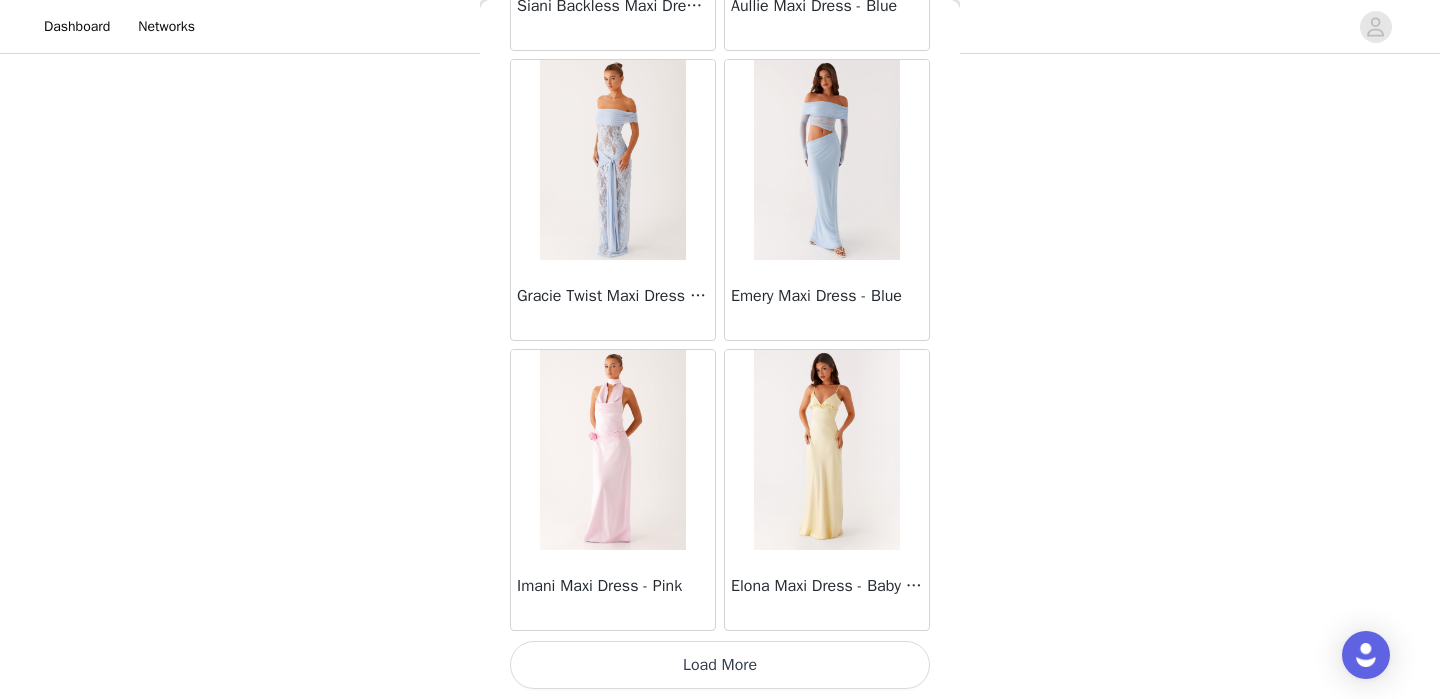 click on "Load More" at bounding box center (720, 665) 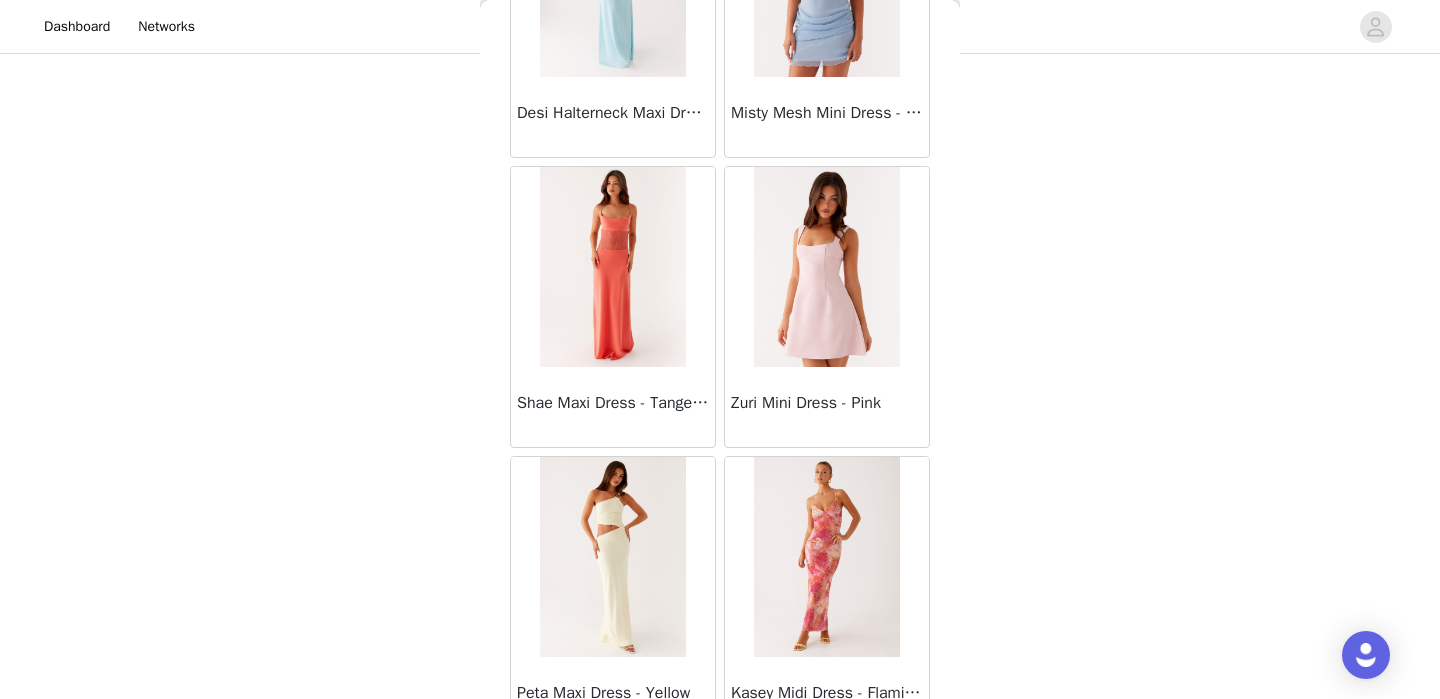 scroll, scrollTop: 32125, scrollLeft: 0, axis: vertical 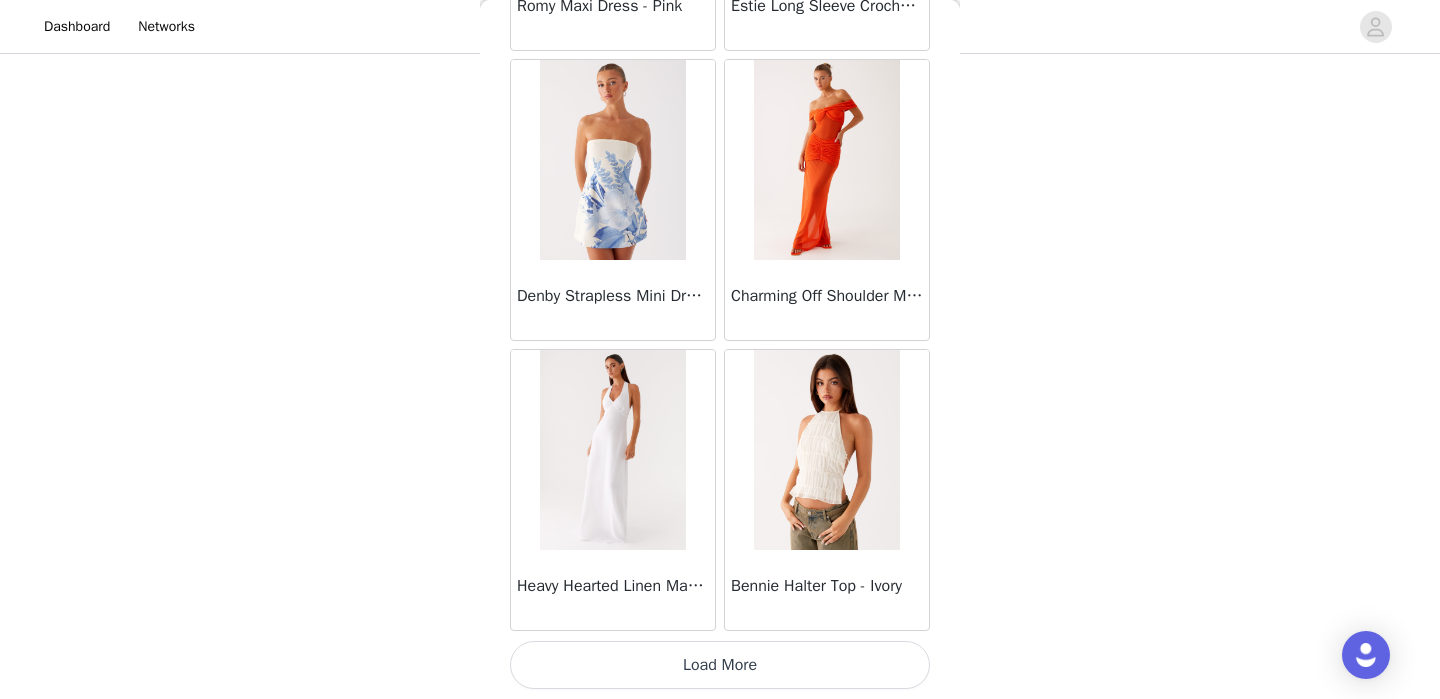 click on "Load More" at bounding box center [720, 665] 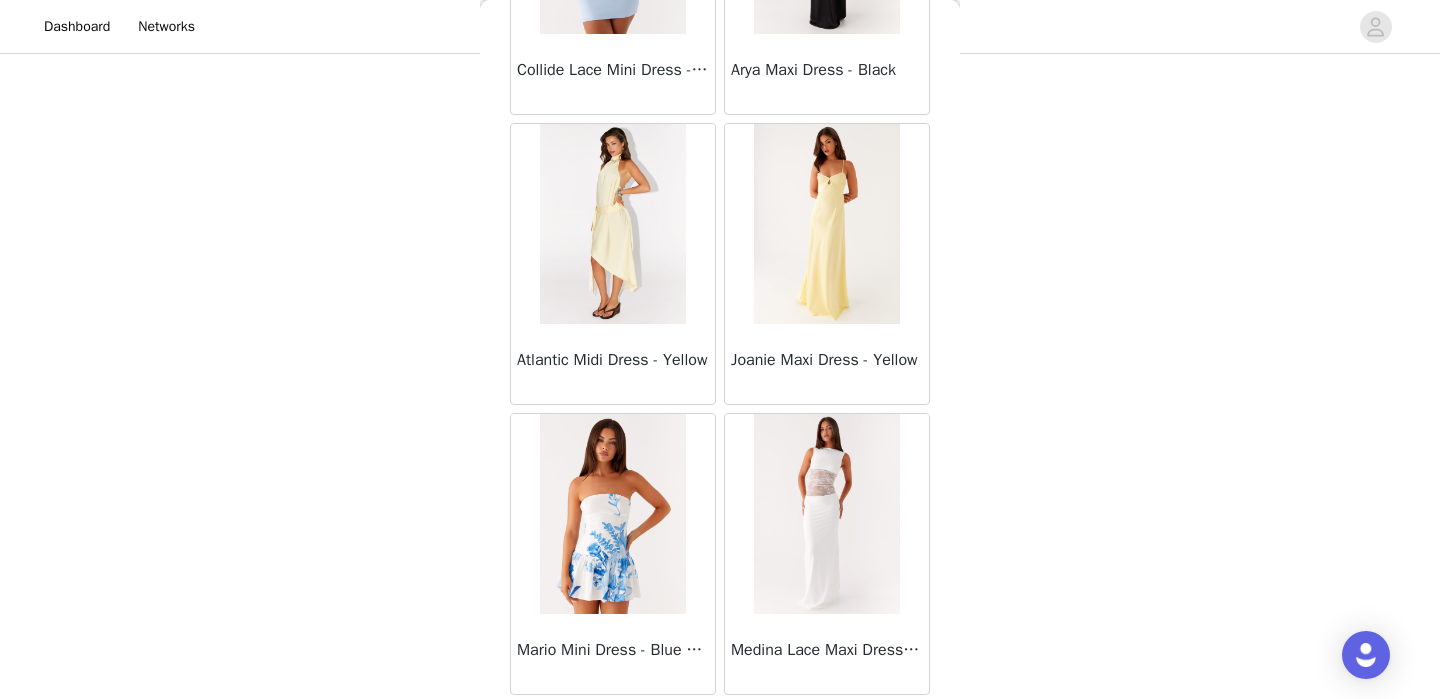 scroll, scrollTop: 37161, scrollLeft: 0, axis: vertical 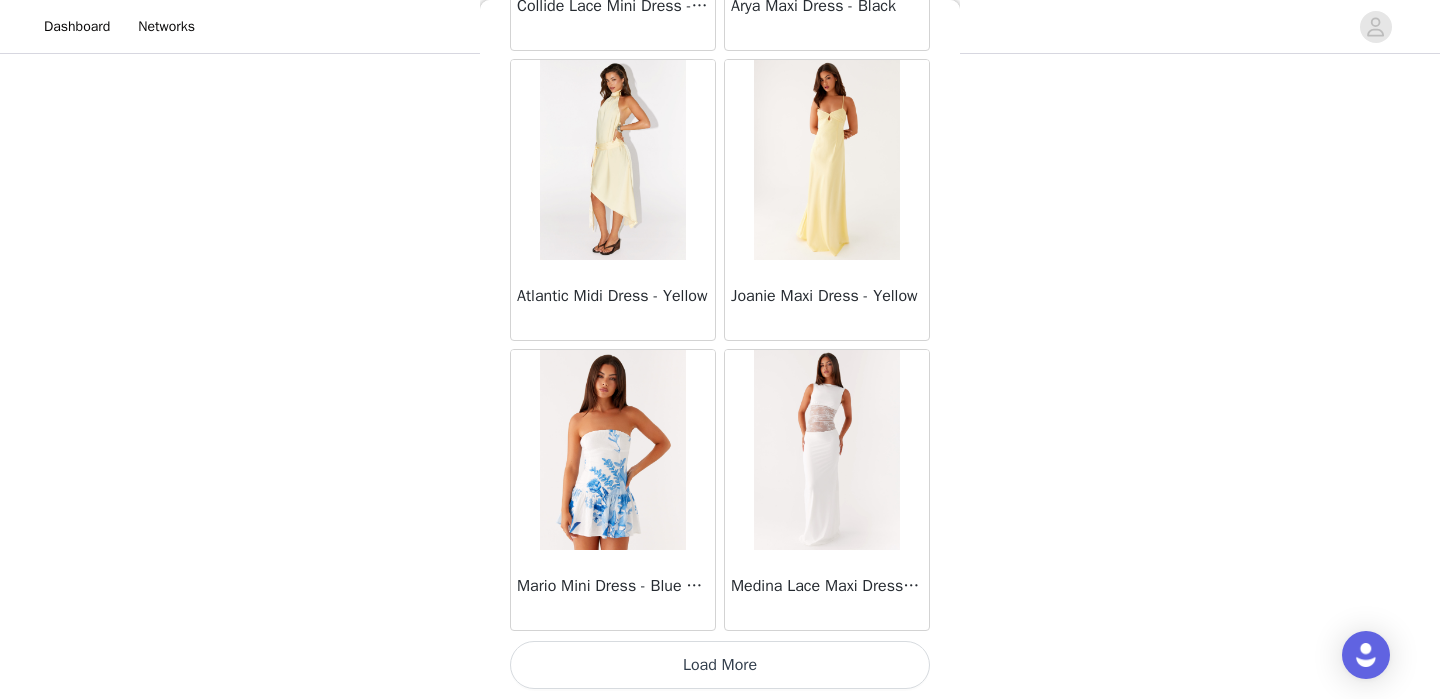click on "Load More" at bounding box center [720, 665] 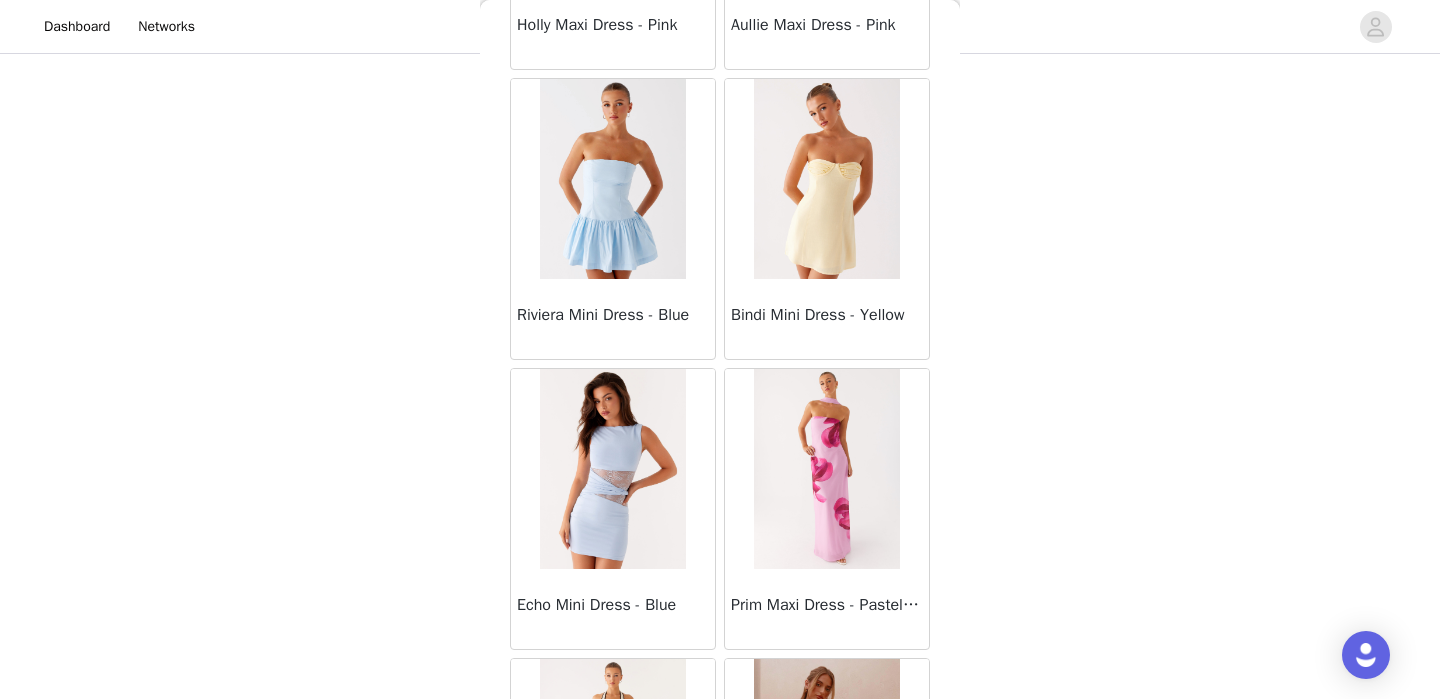scroll, scrollTop: 38014, scrollLeft: 0, axis: vertical 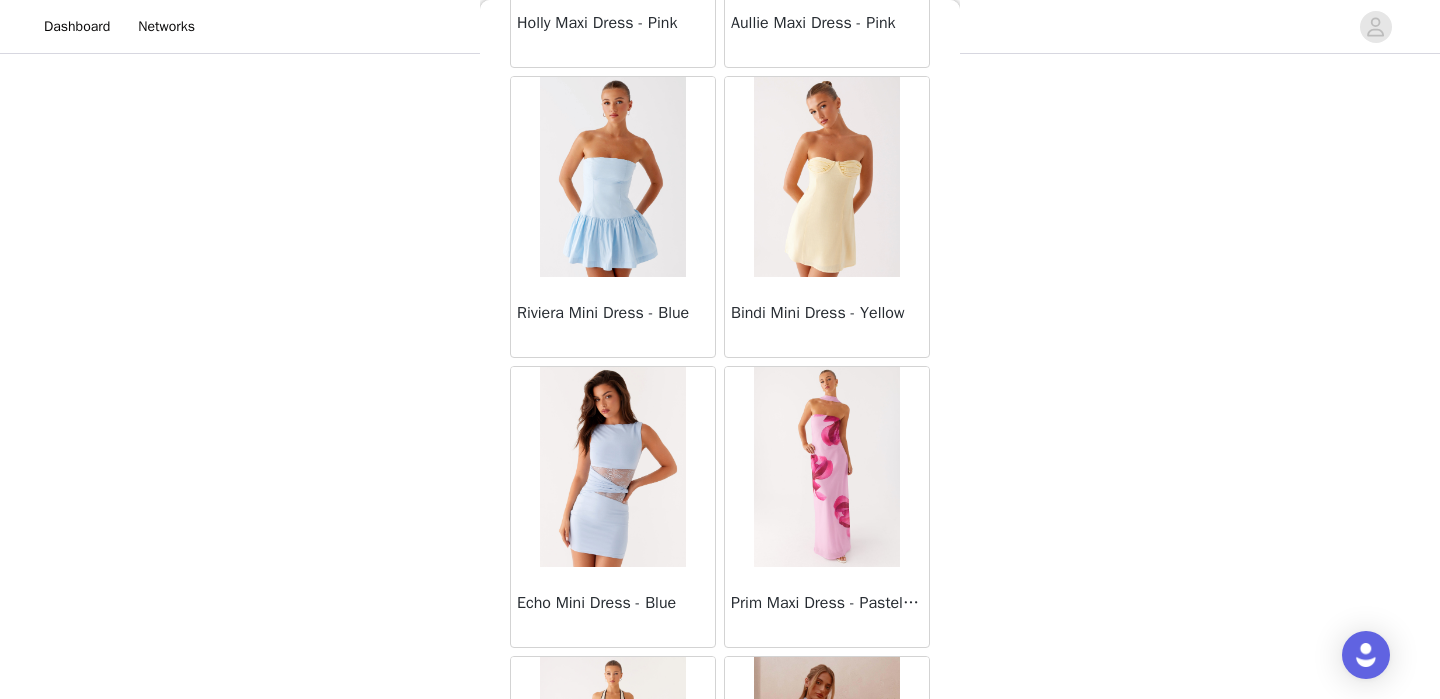 click at bounding box center (826, 177) 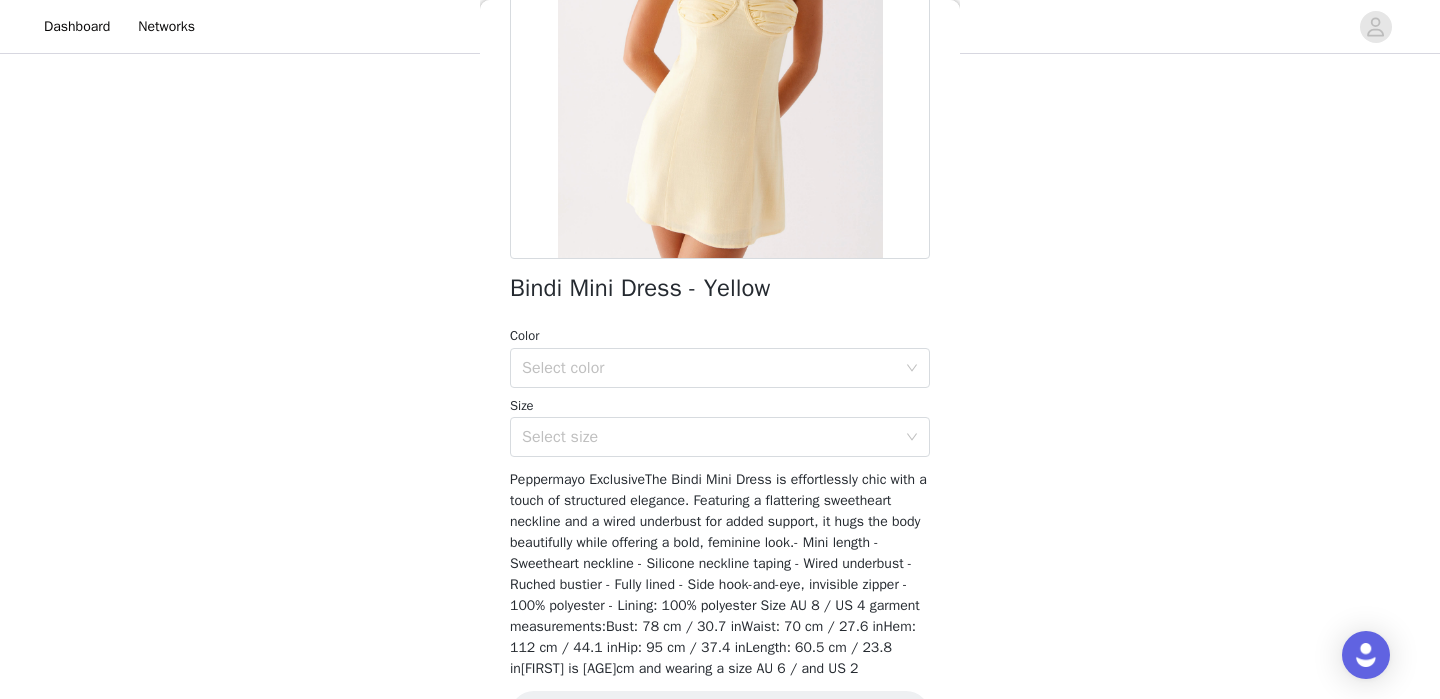 scroll, scrollTop: 327, scrollLeft: 0, axis: vertical 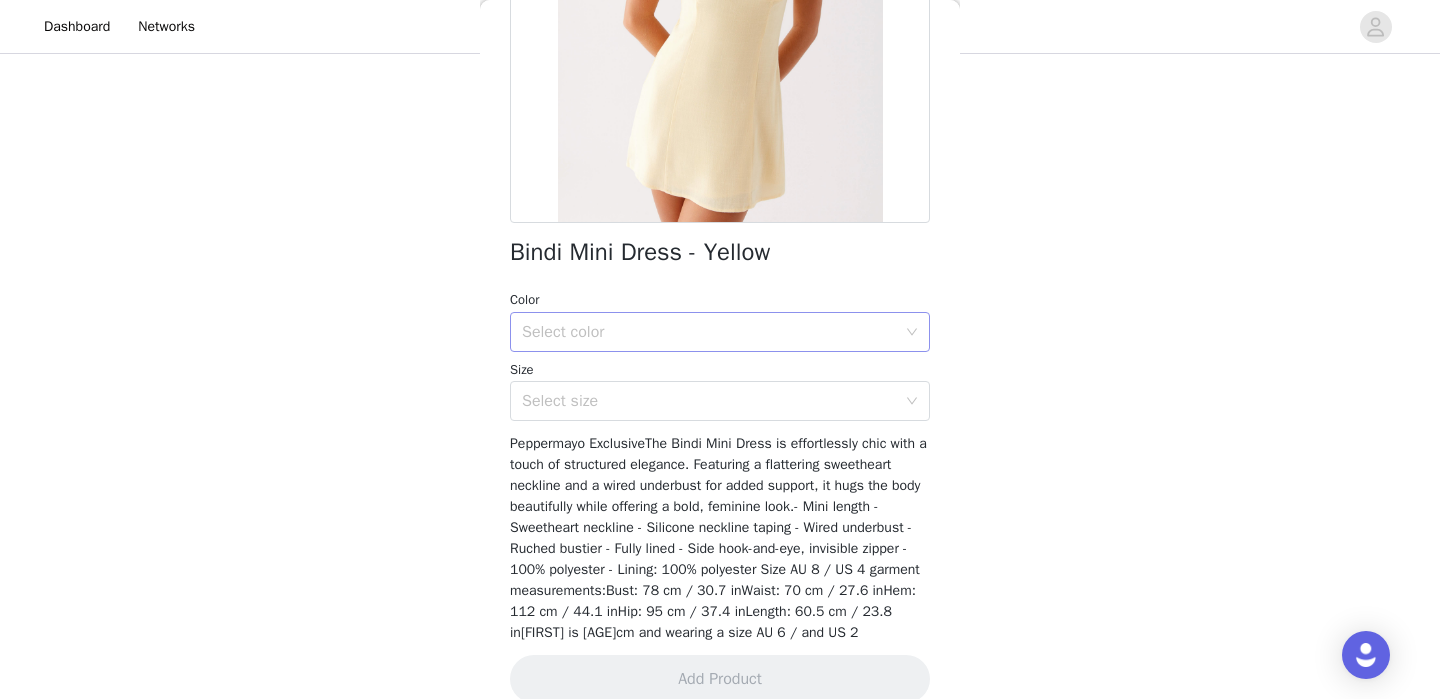click on "Select color" at bounding box center [713, 332] 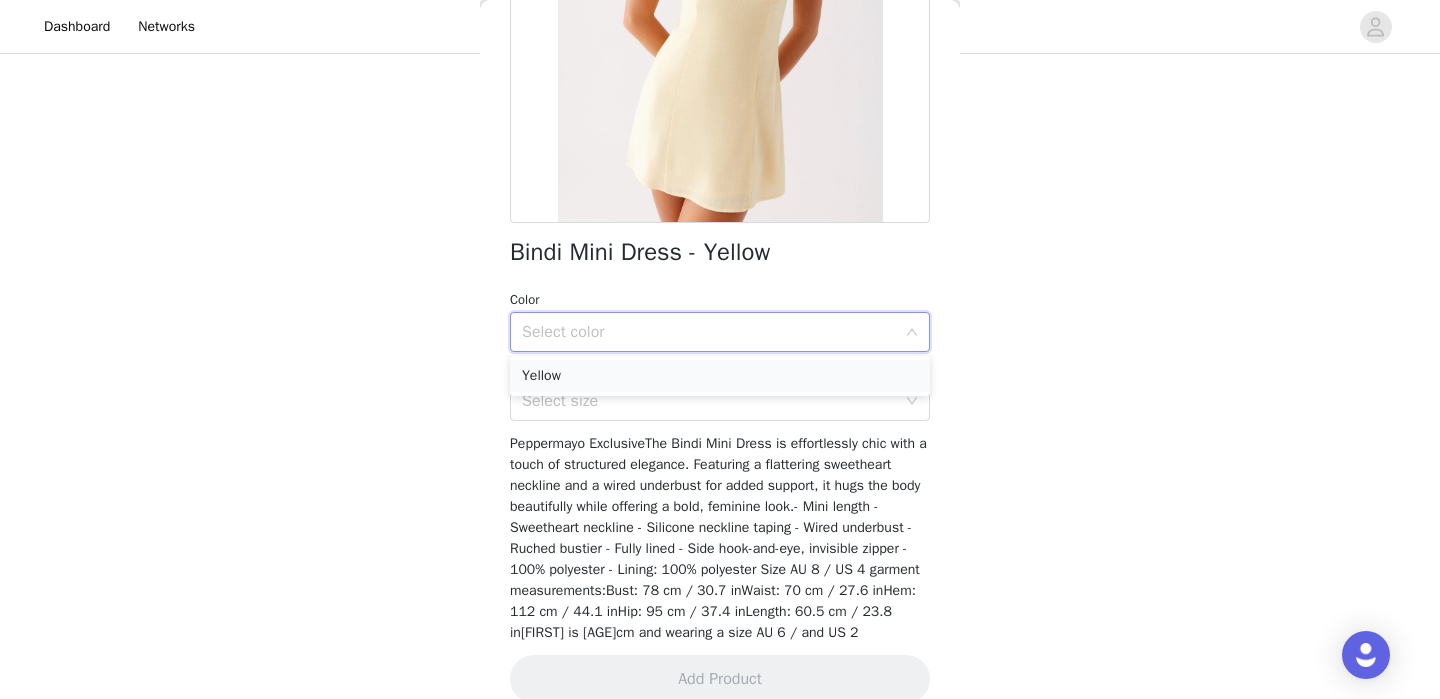 click on "Yellow" at bounding box center (720, 376) 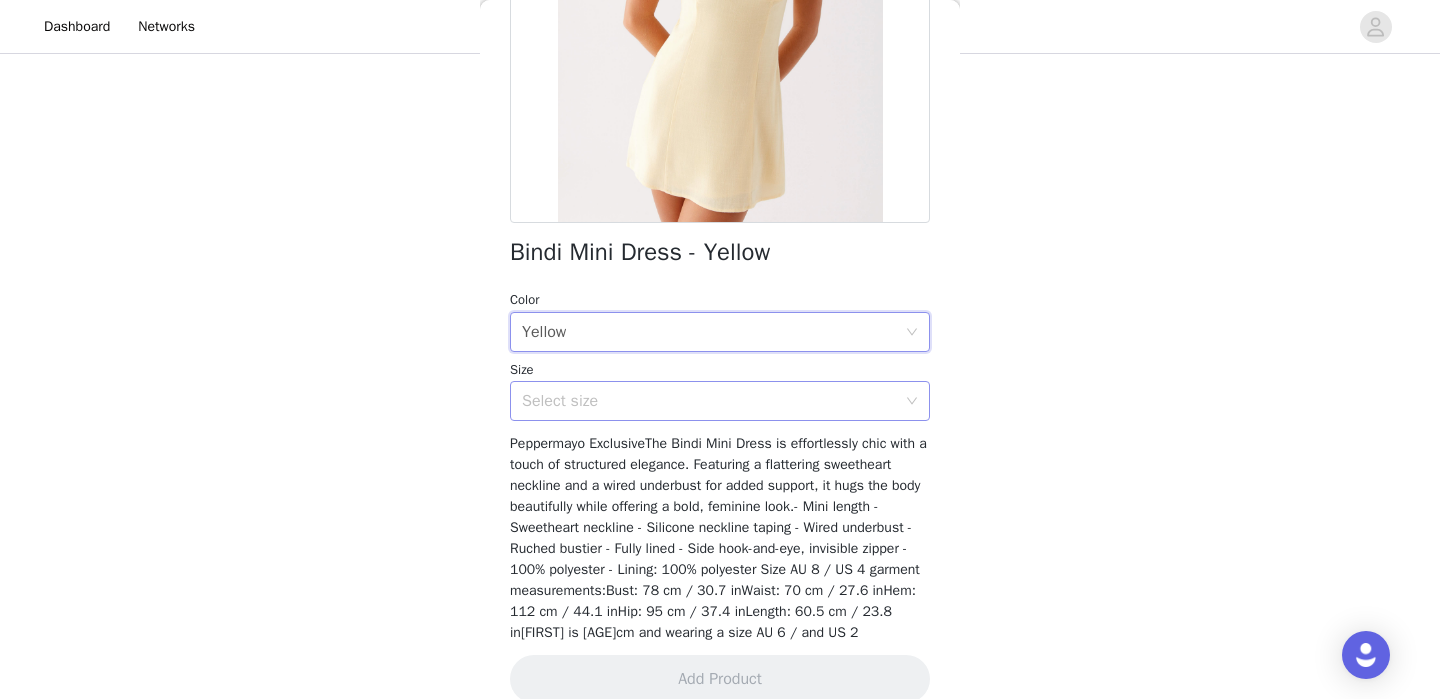 click on "Select size" at bounding box center (709, 401) 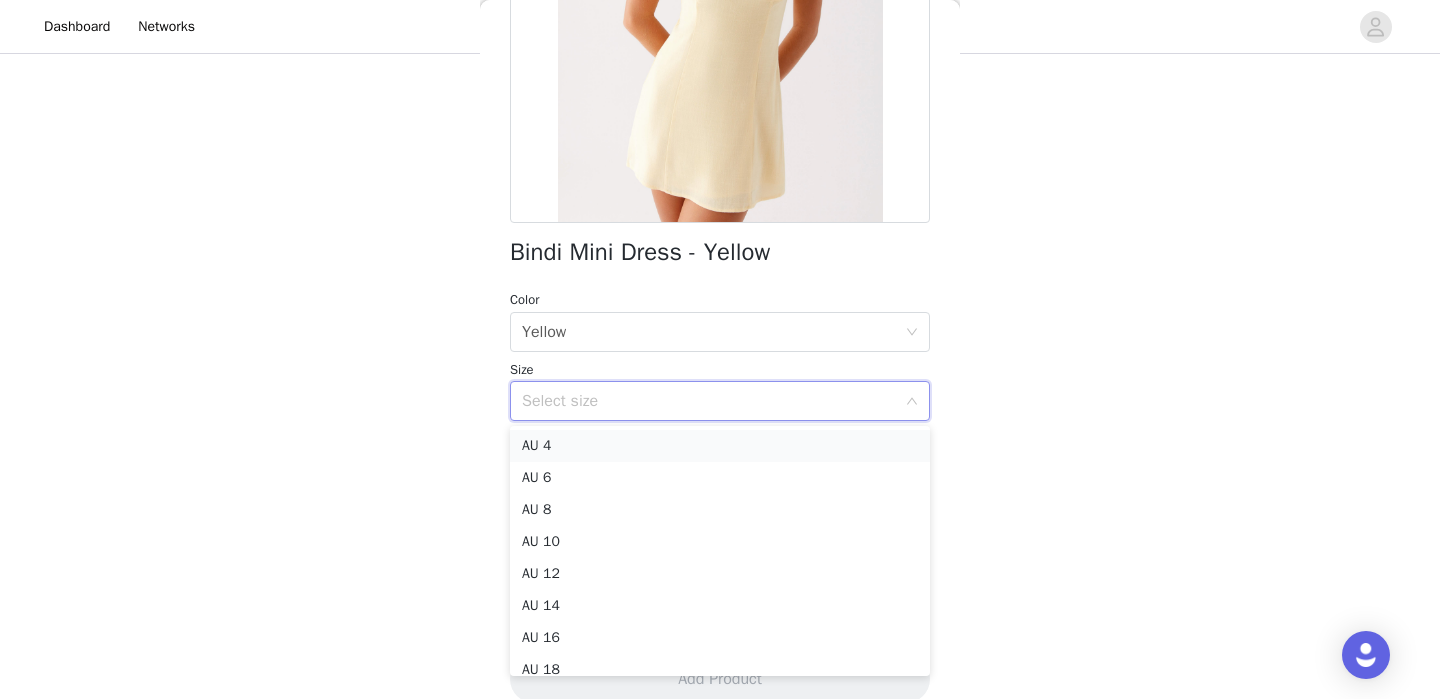 click on "AU 4" at bounding box center (720, 446) 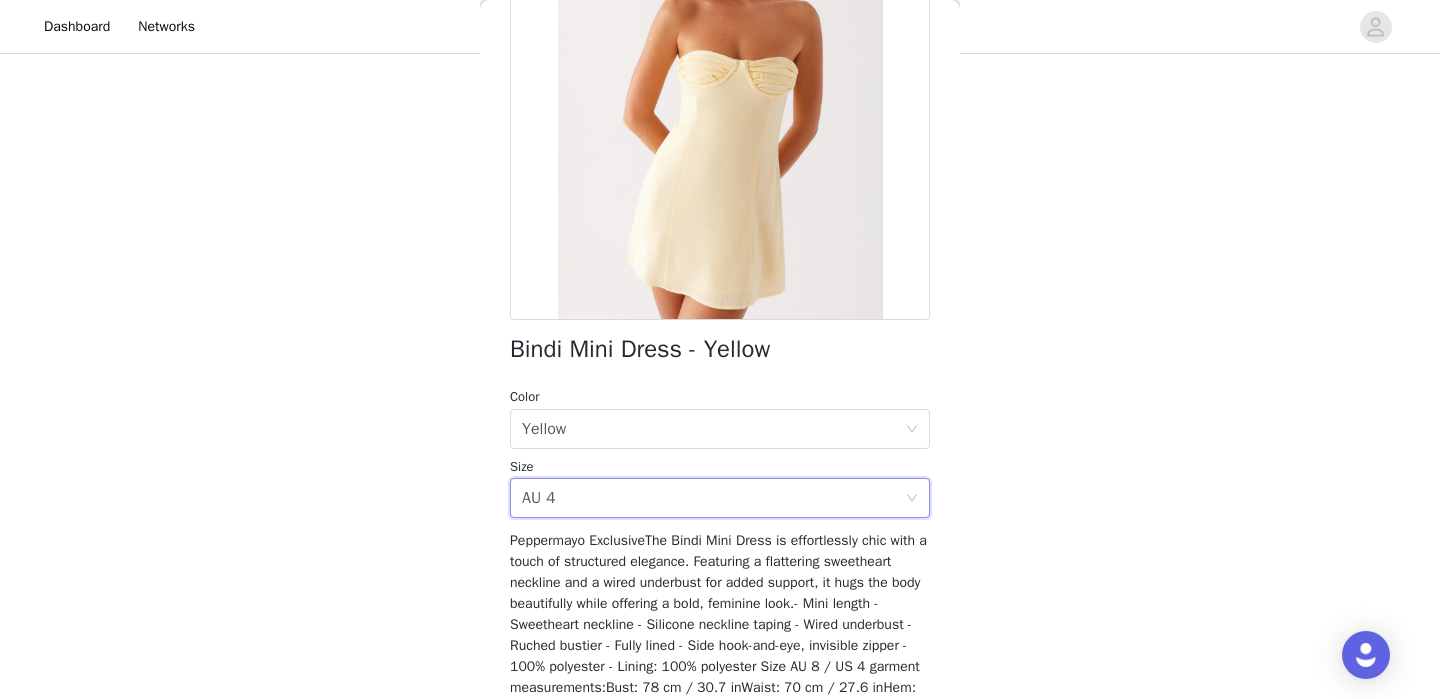 scroll, scrollTop: 376, scrollLeft: 0, axis: vertical 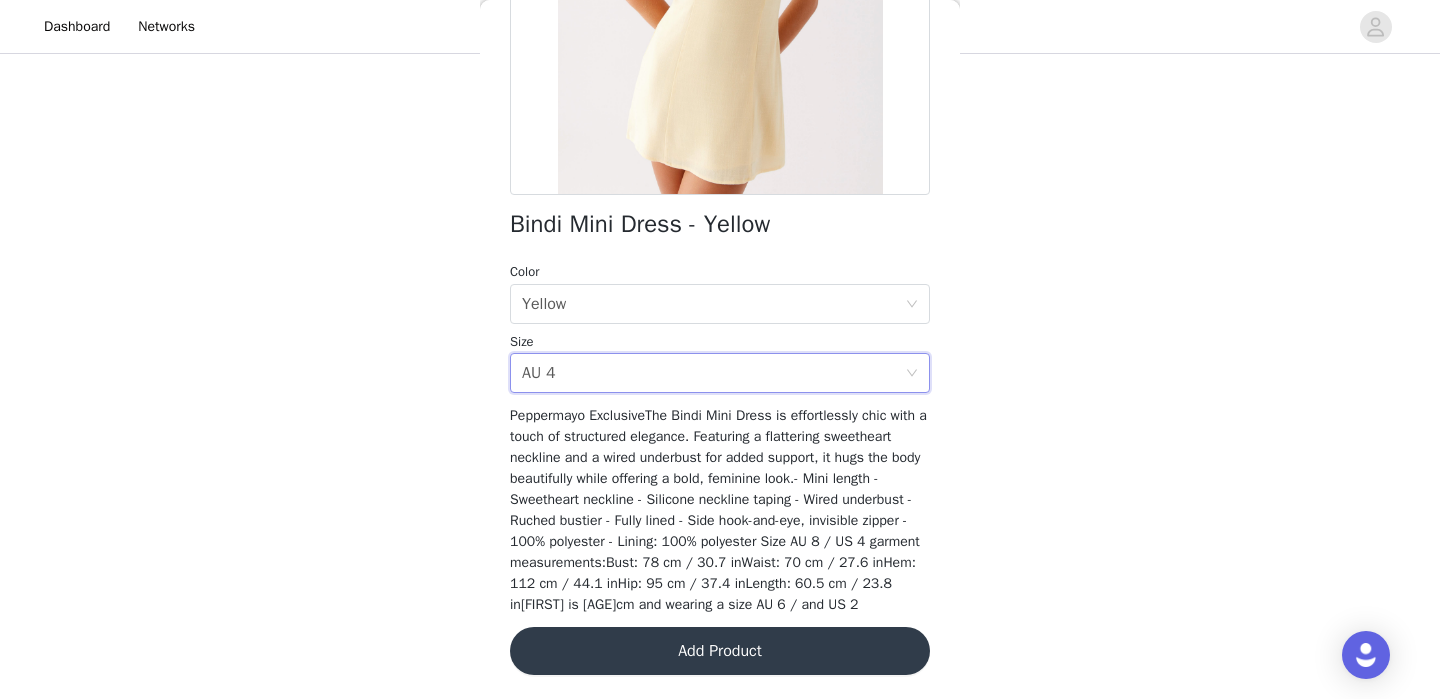 click on "Add Product" at bounding box center [720, 651] 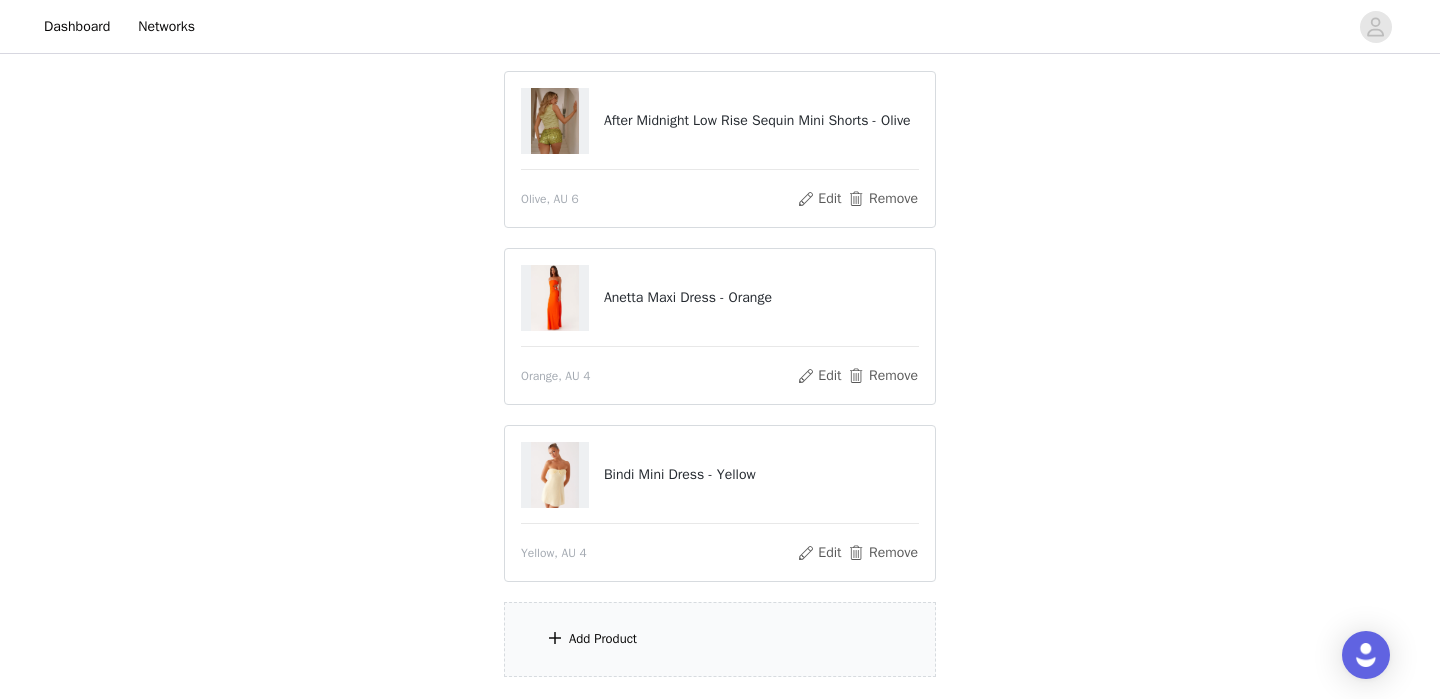 scroll, scrollTop: 704, scrollLeft: 0, axis: vertical 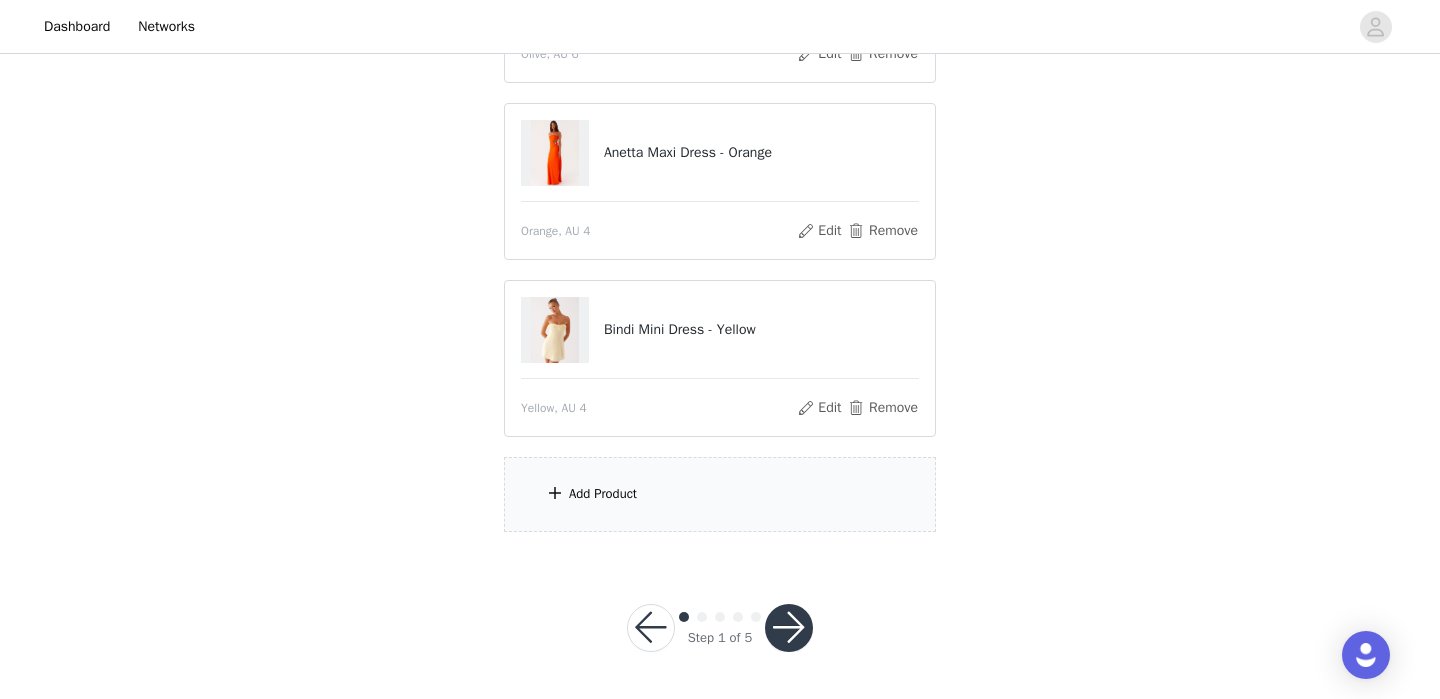 click on "Add Product" at bounding box center (720, 494) 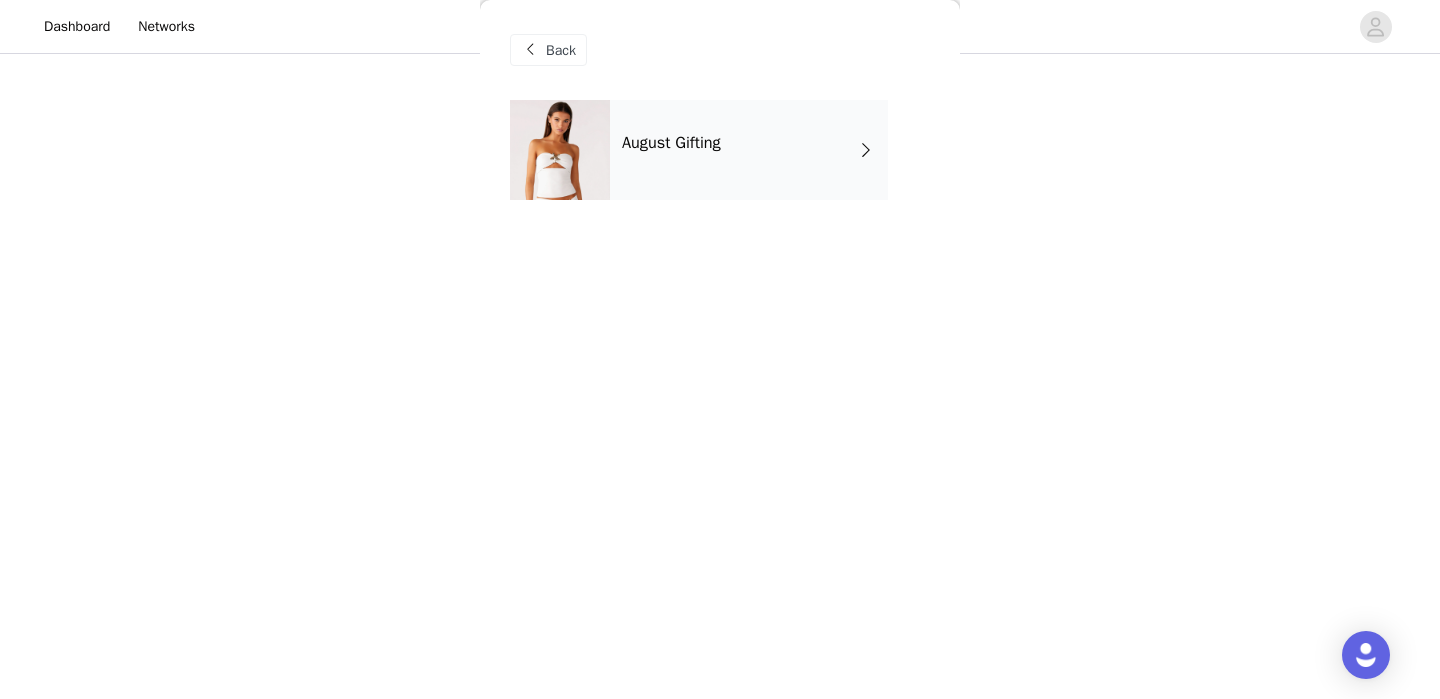 click on "August Gifting" at bounding box center [749, 150] 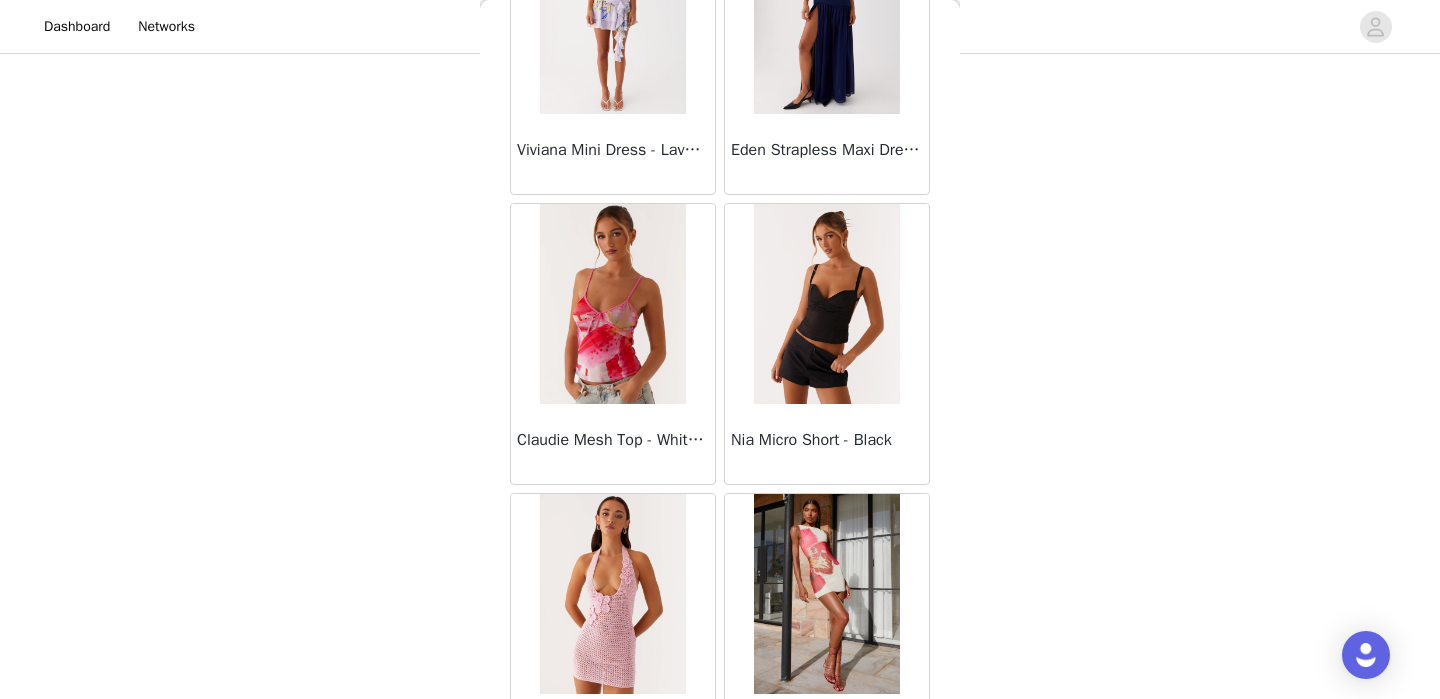 scroll, scrollTop: 2361, scrollLeft: 0, axis: vertical 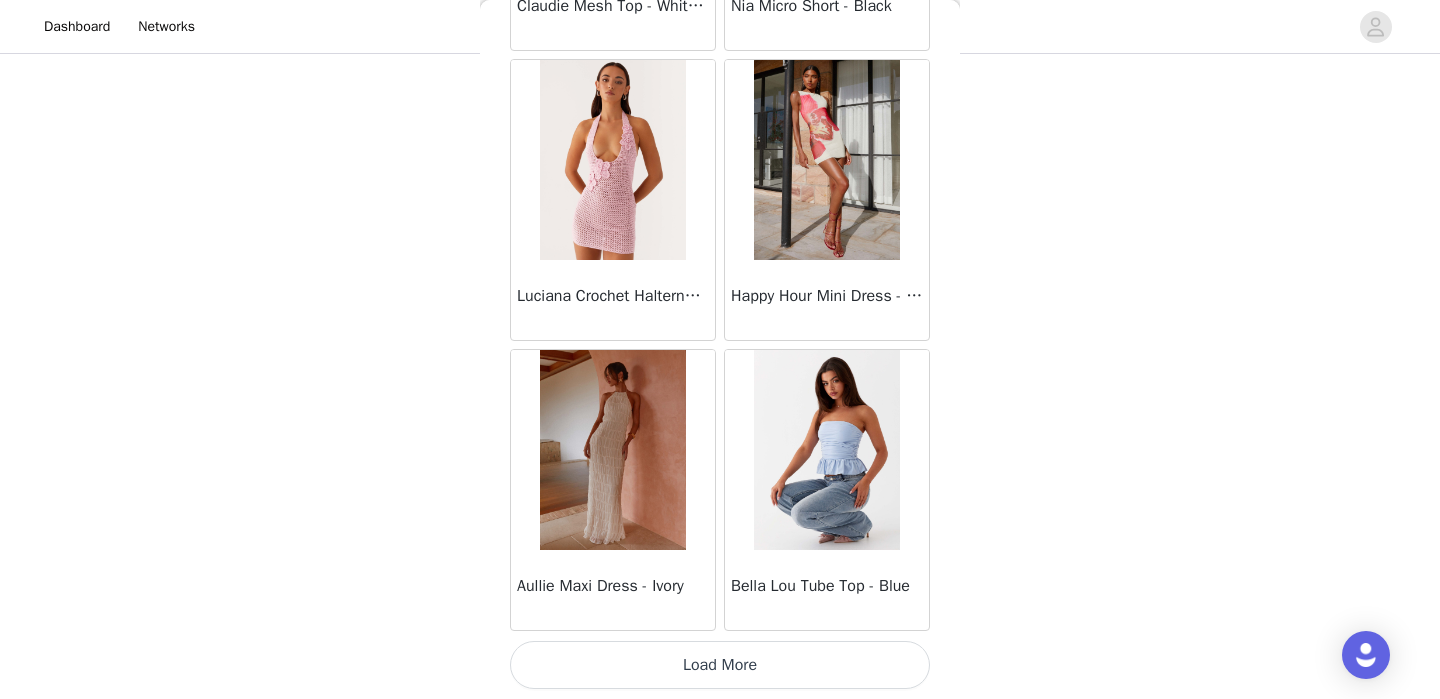click on "Load More" at bounding box center (720, 665) 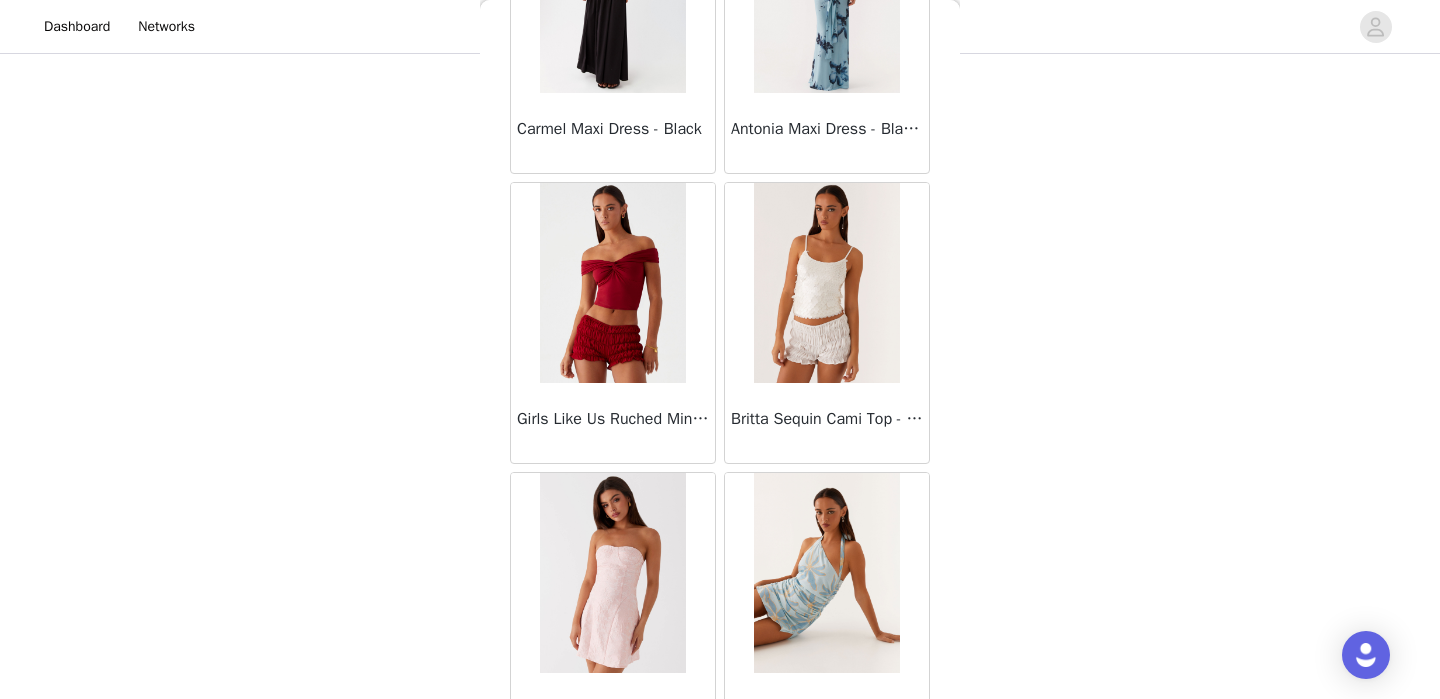 scroll, scrollTop: 5261, scrollLeft: 0, axis: vertical 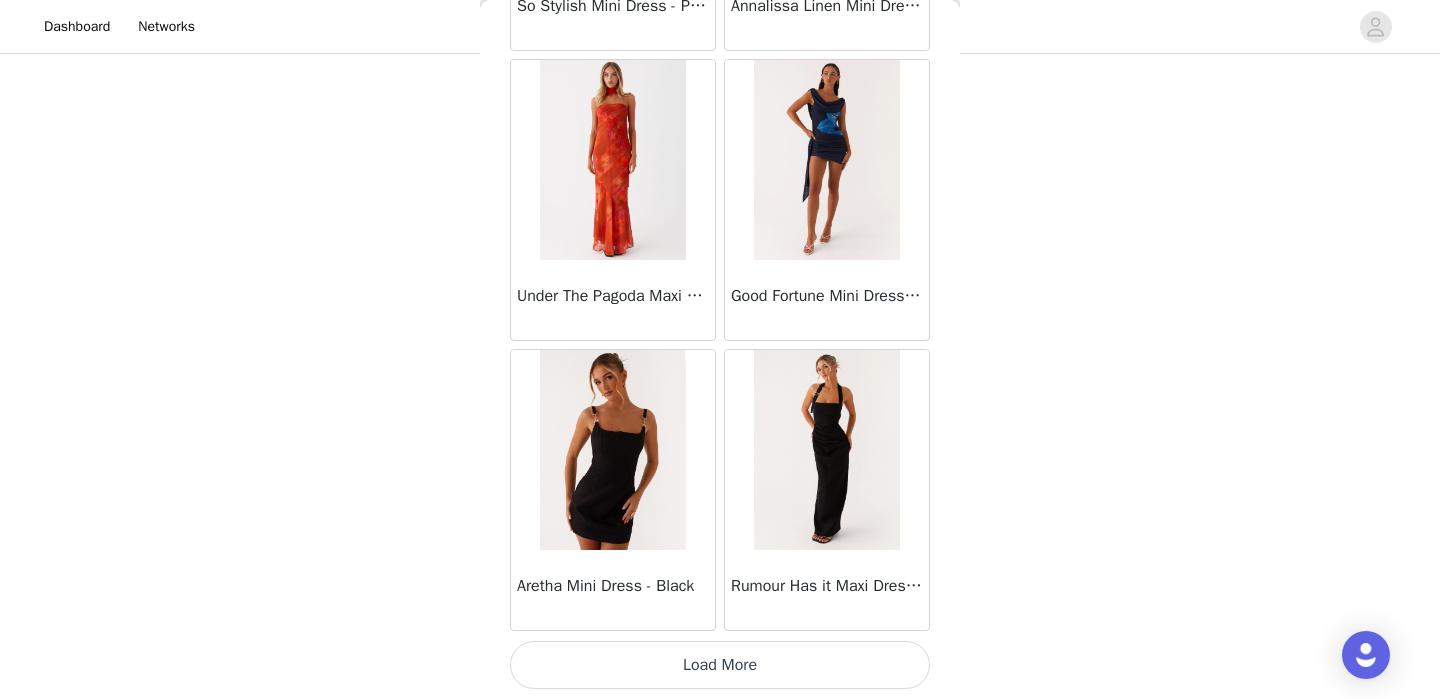 click on "Load More" at bounding box center (720, 665) 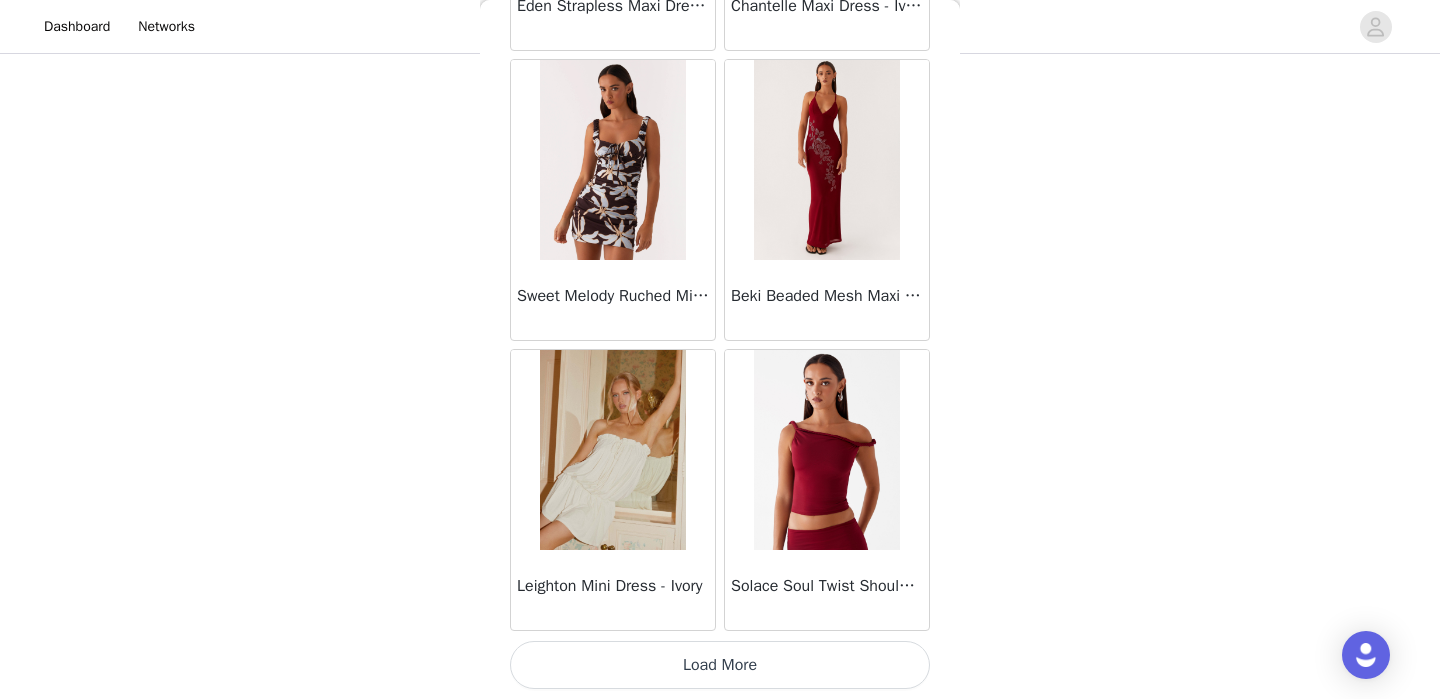 click on "Load More" at bounding box center (720, 665) 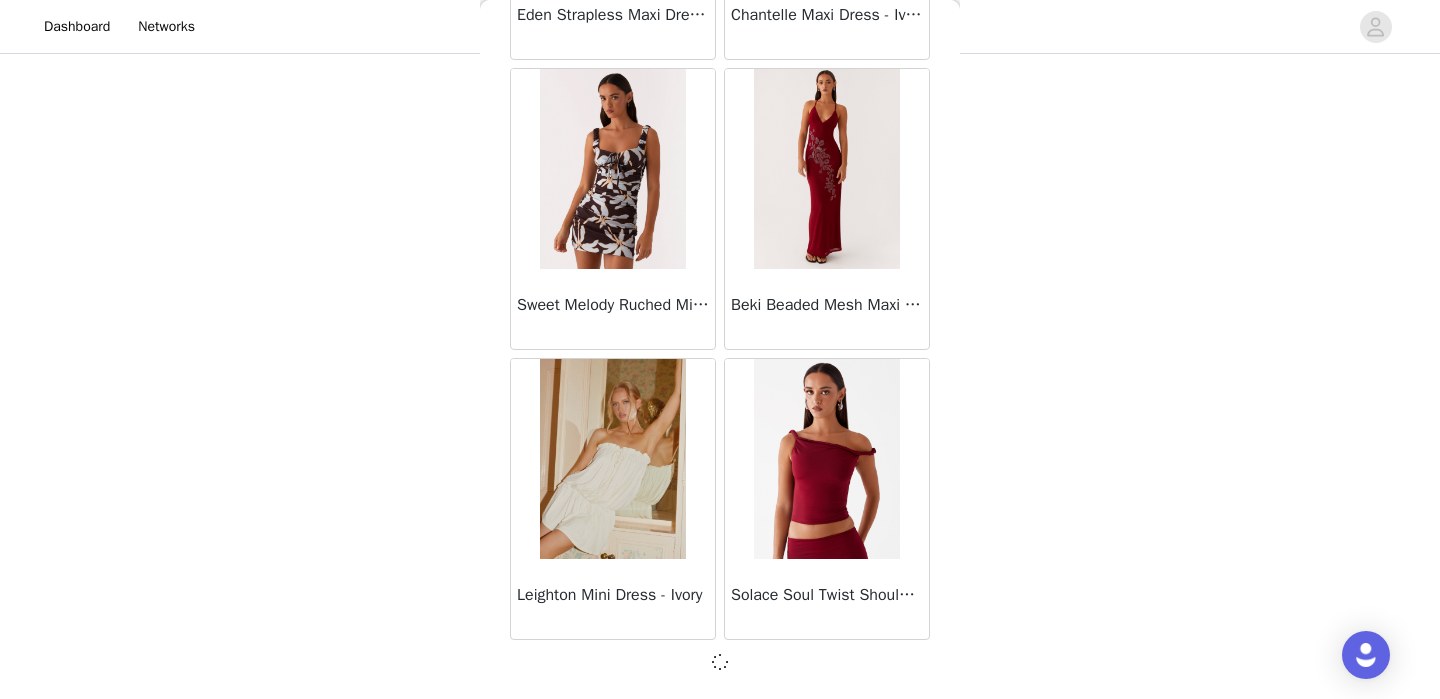 scroll, scrollTop: 8152, scrollLeft: 0, axis: vertical 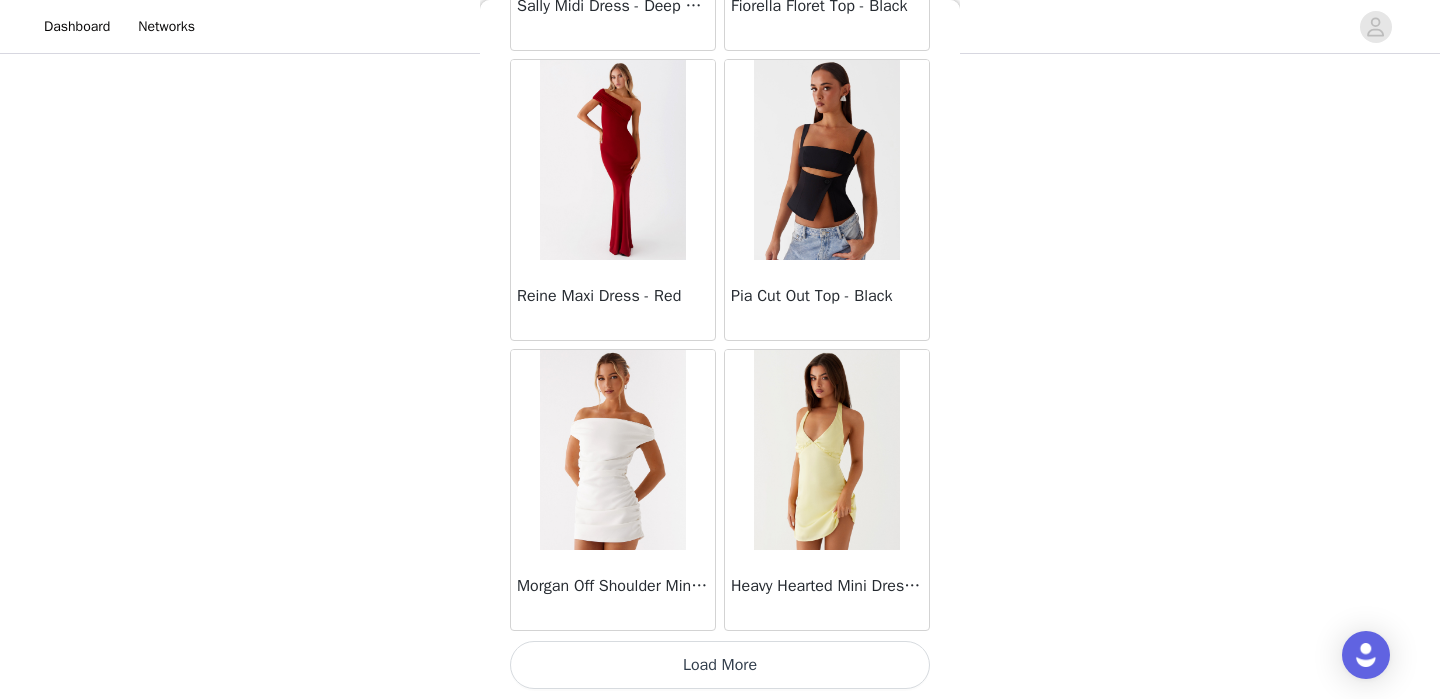 click on "Load More" at bounding box center (720, 665) 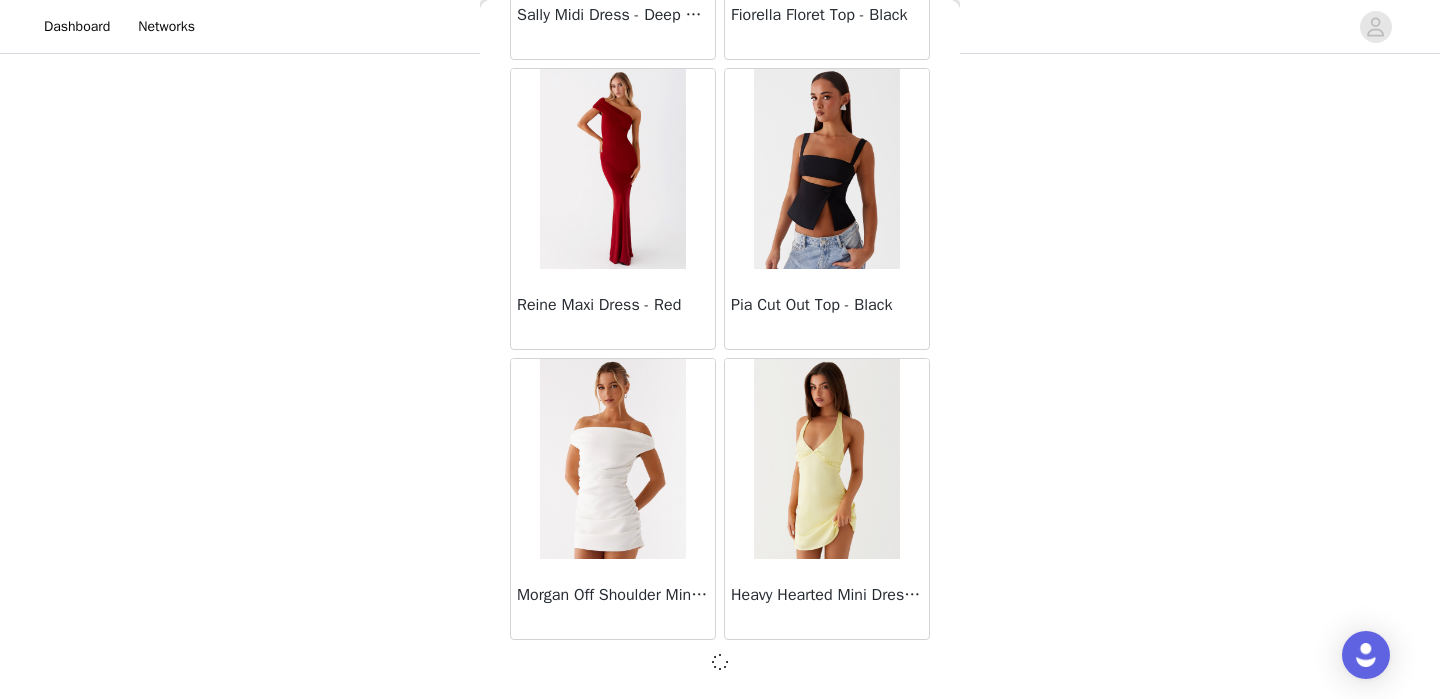 scroll, scrollTop: 11052, scrollLeft: 0, axis: vertical 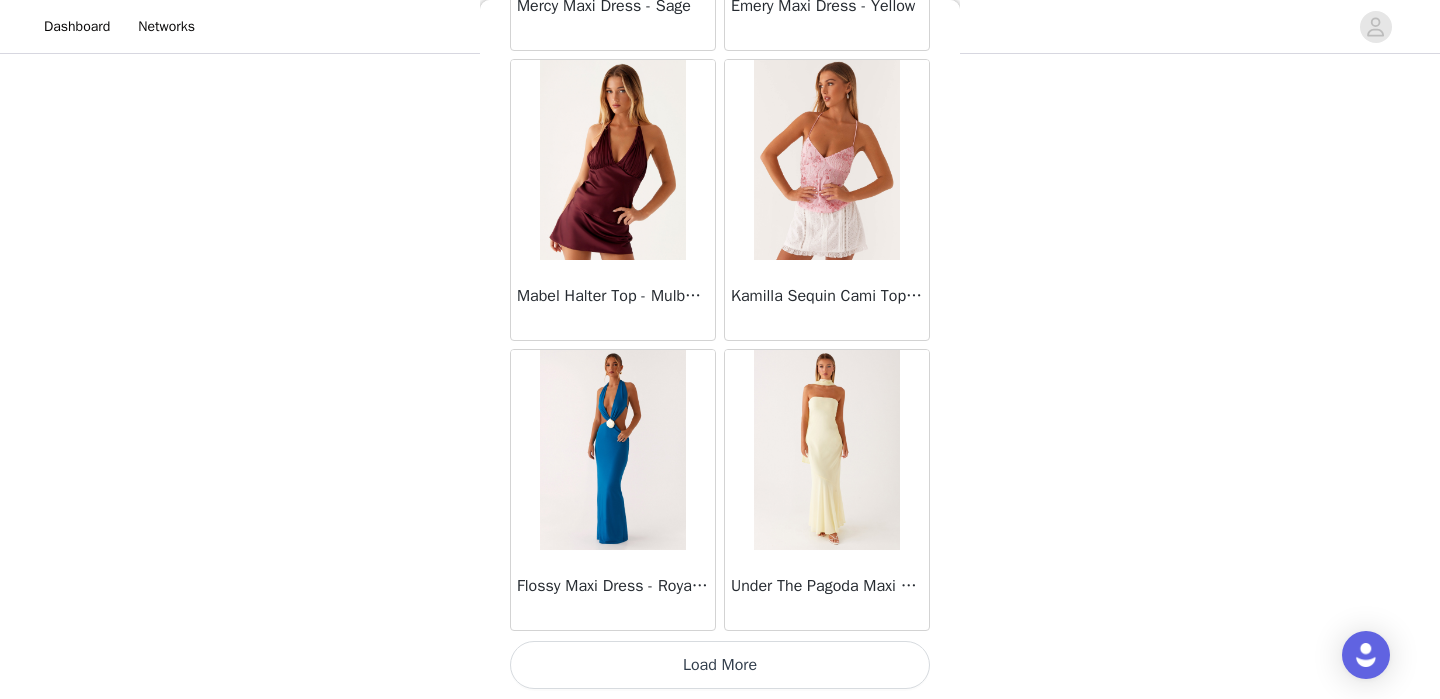 click on "Load More" at bounding box center (720, 665) 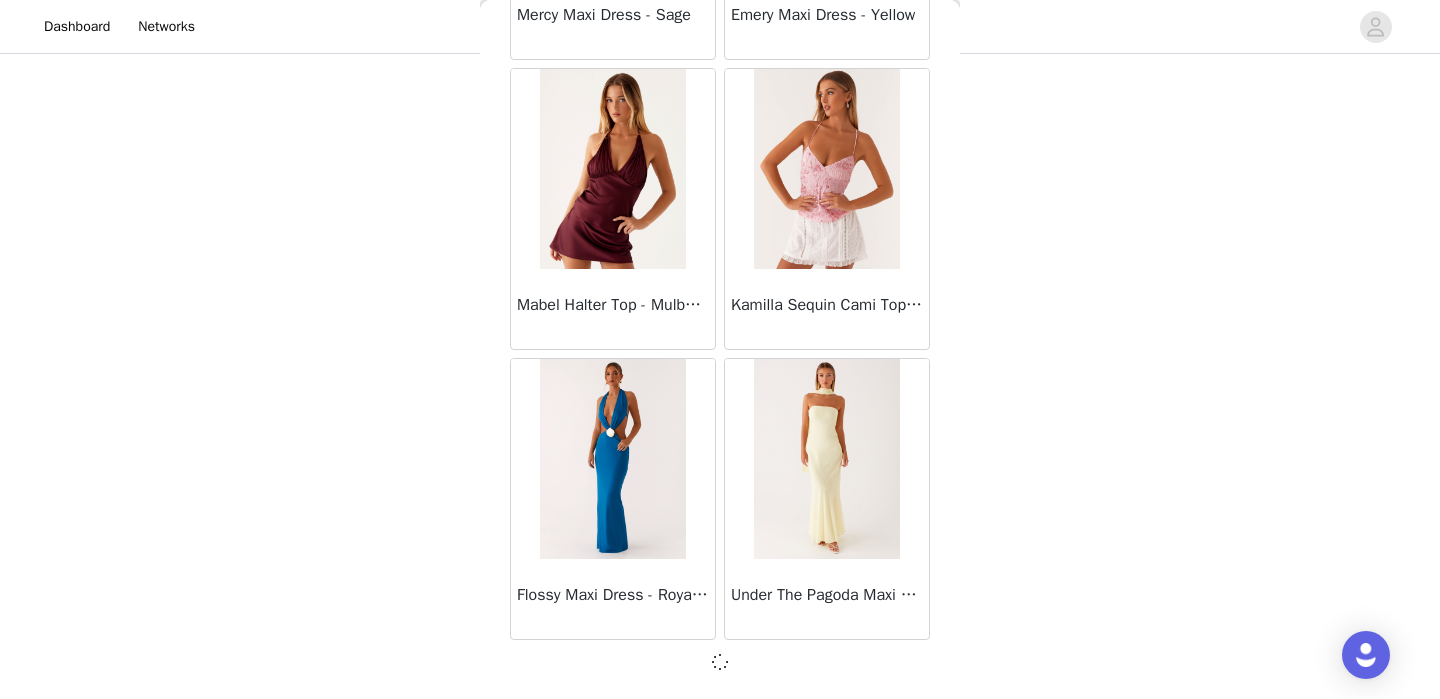 scroll, scrollTop: 13952, scrollLeft: 0, axis: vertical 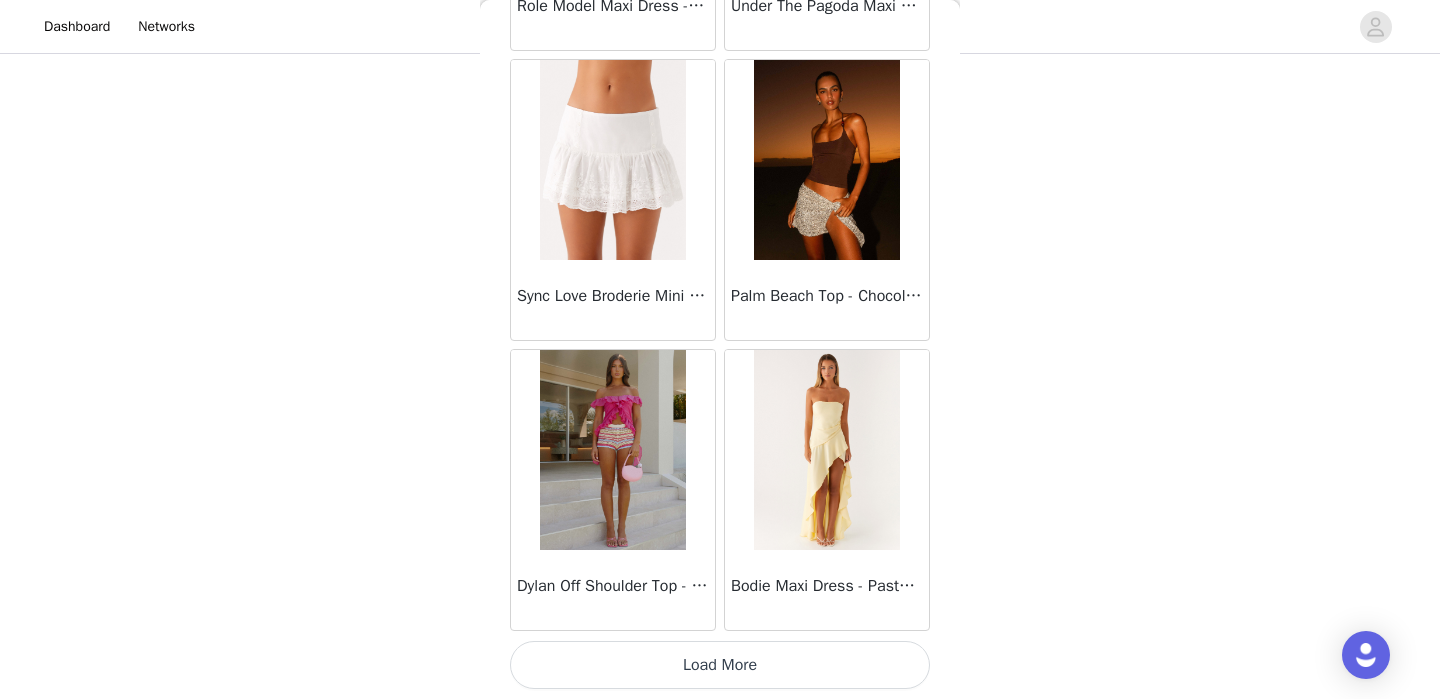 click on "Load More" at bounding box center (720, 665) 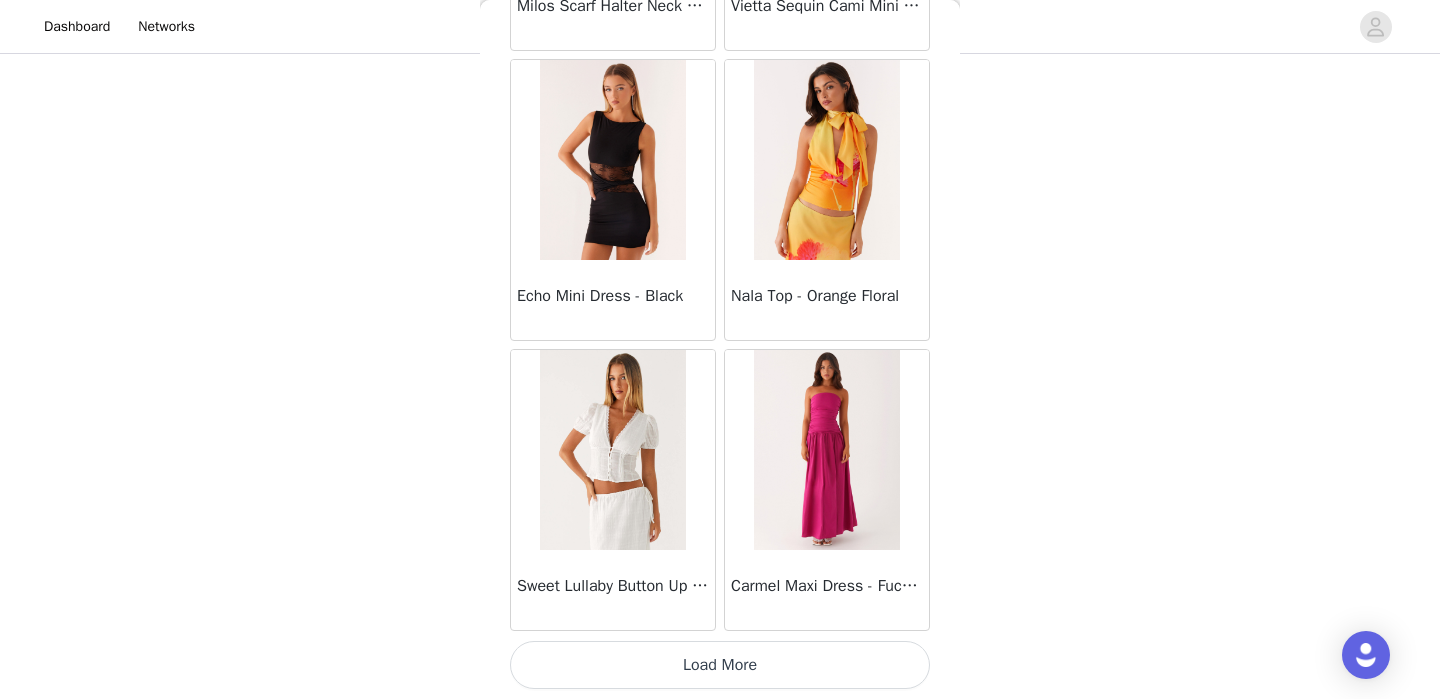 click on "Load More" at bounding box center (720, 665) 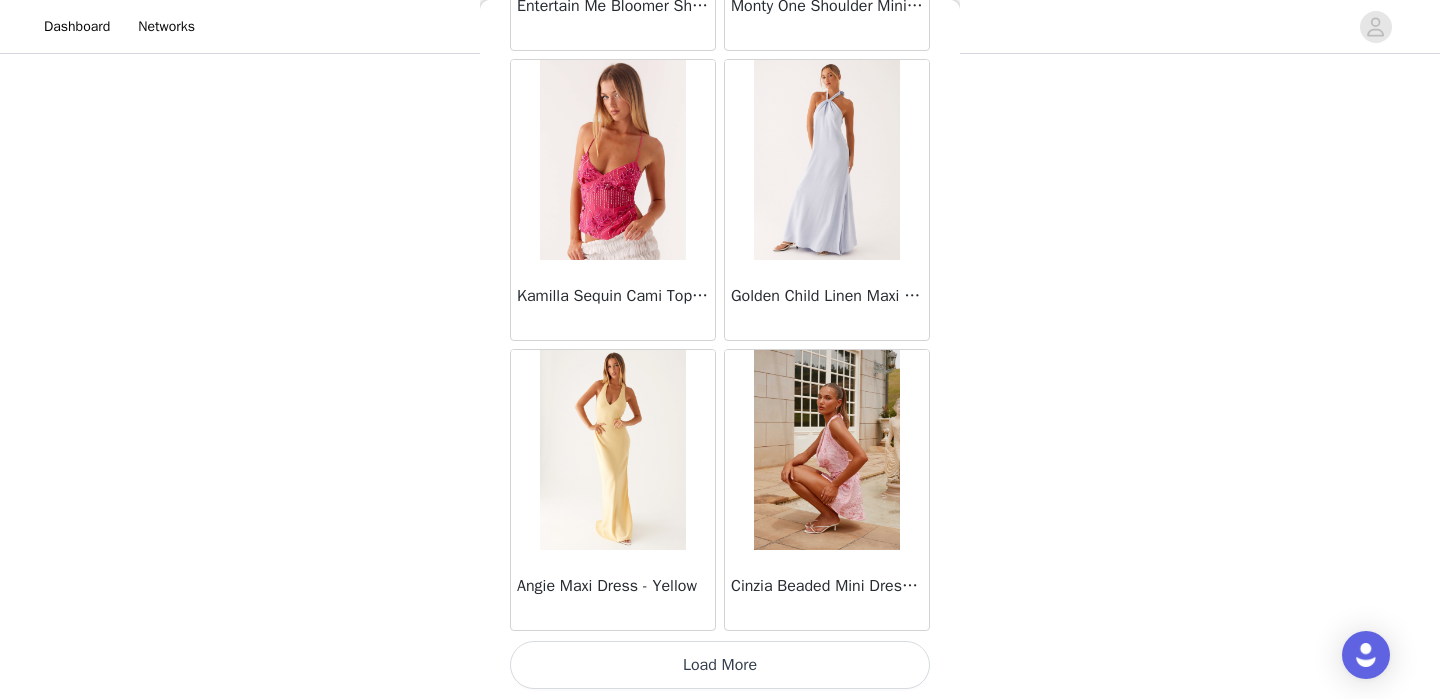 click on "Load More" at bounding box center (720, 665) 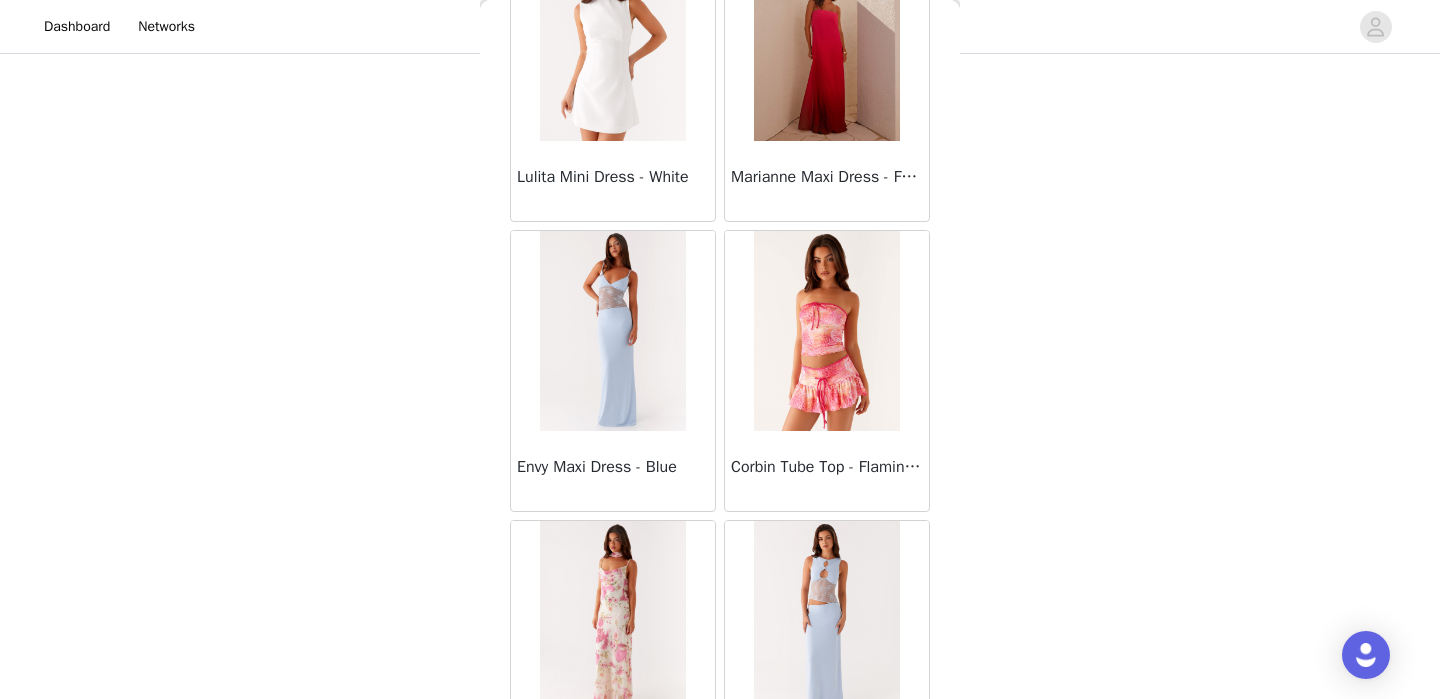 scroll, scrollTop: 25561, scrollLeft: 0, axis: vertical 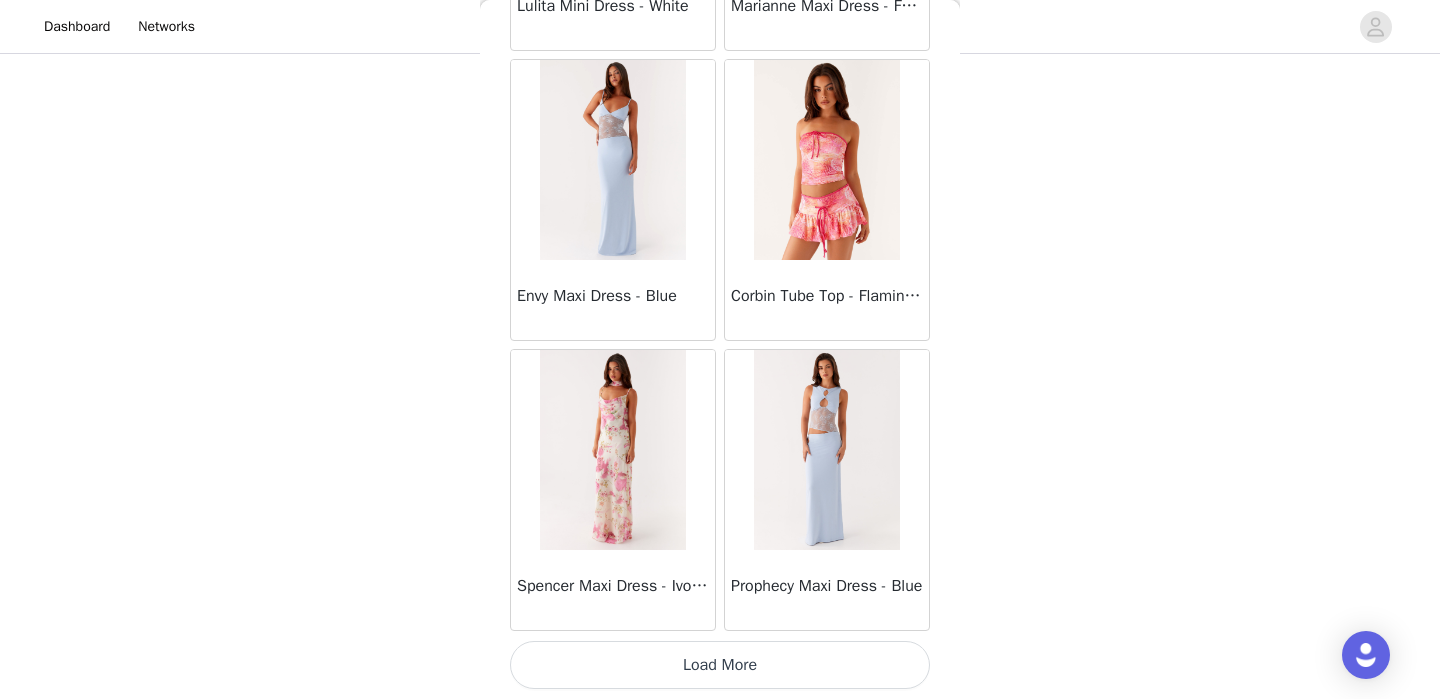 click on "Load More" at bounding box center [720, 665] 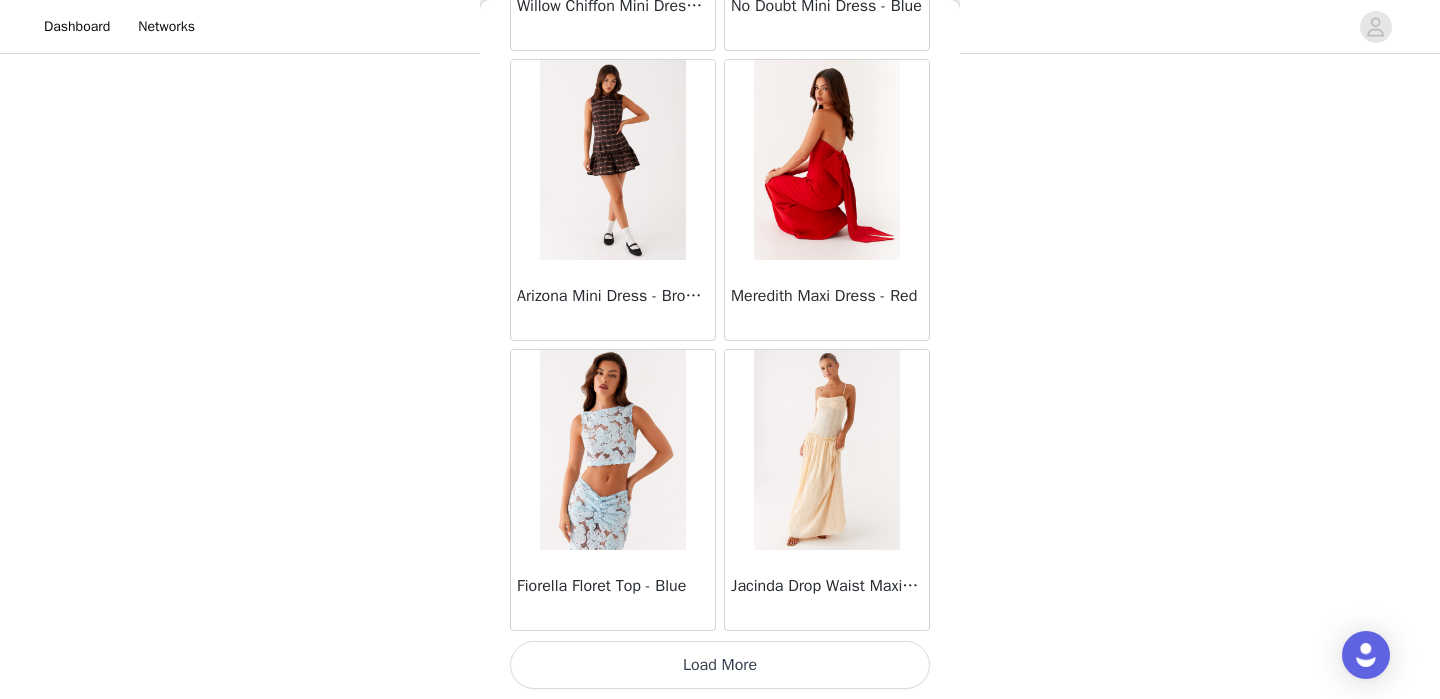 click on "Load More" at bounding box center (720, 665) 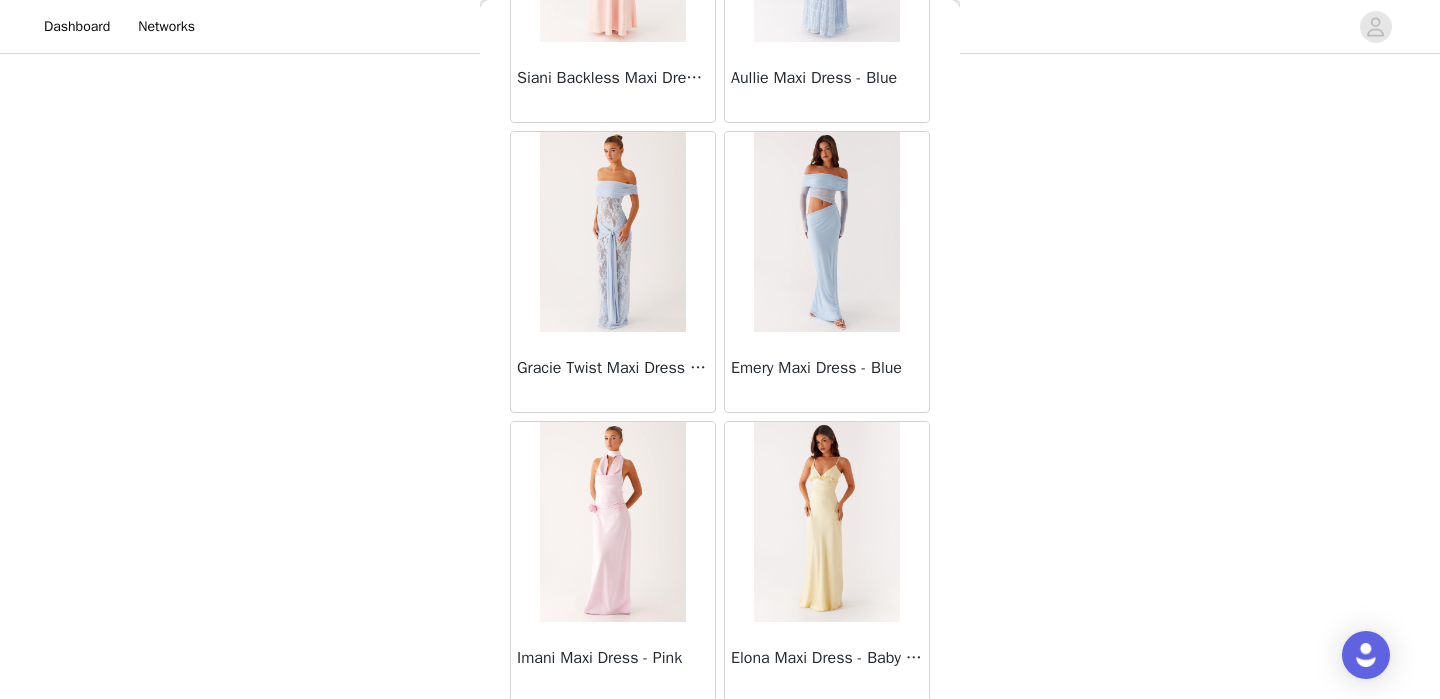 scroll, scrollTop: 31361, scrollLeft: 0, axis: vertical 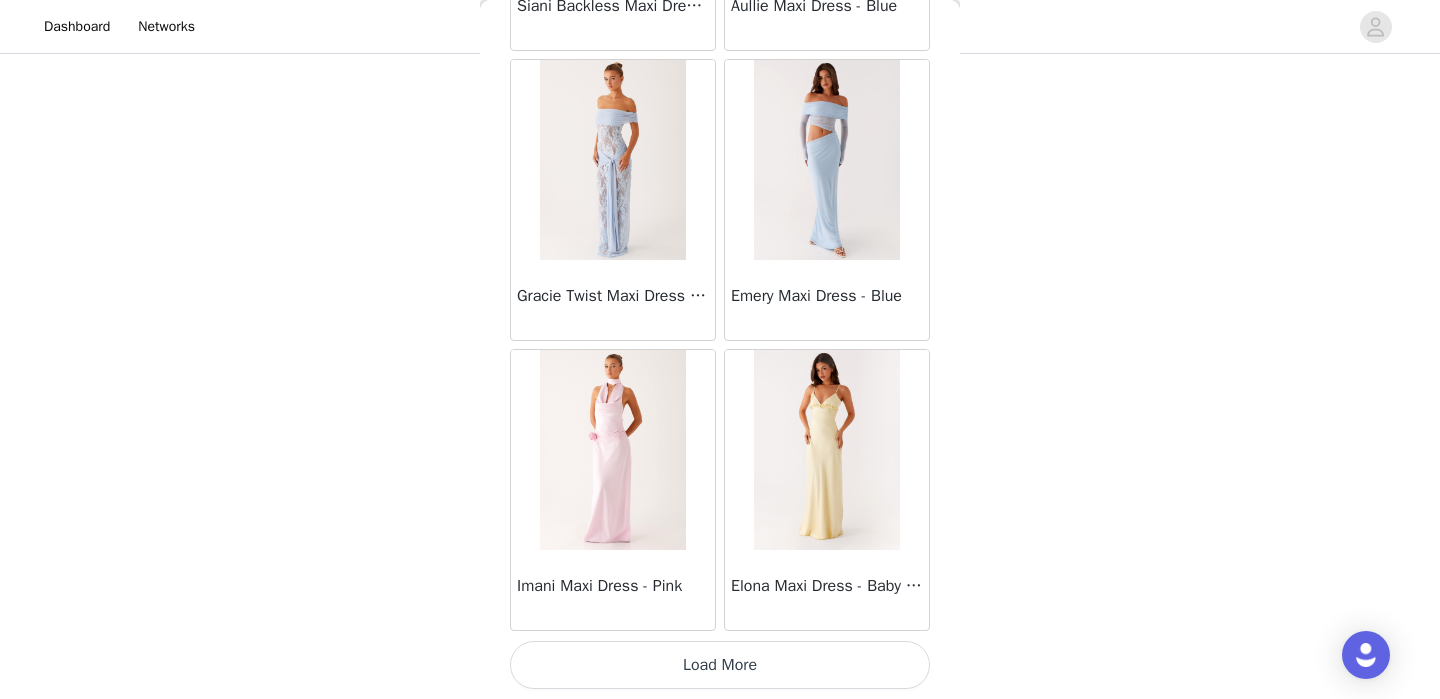 click on "Load More" at bounding box center [720, 665] 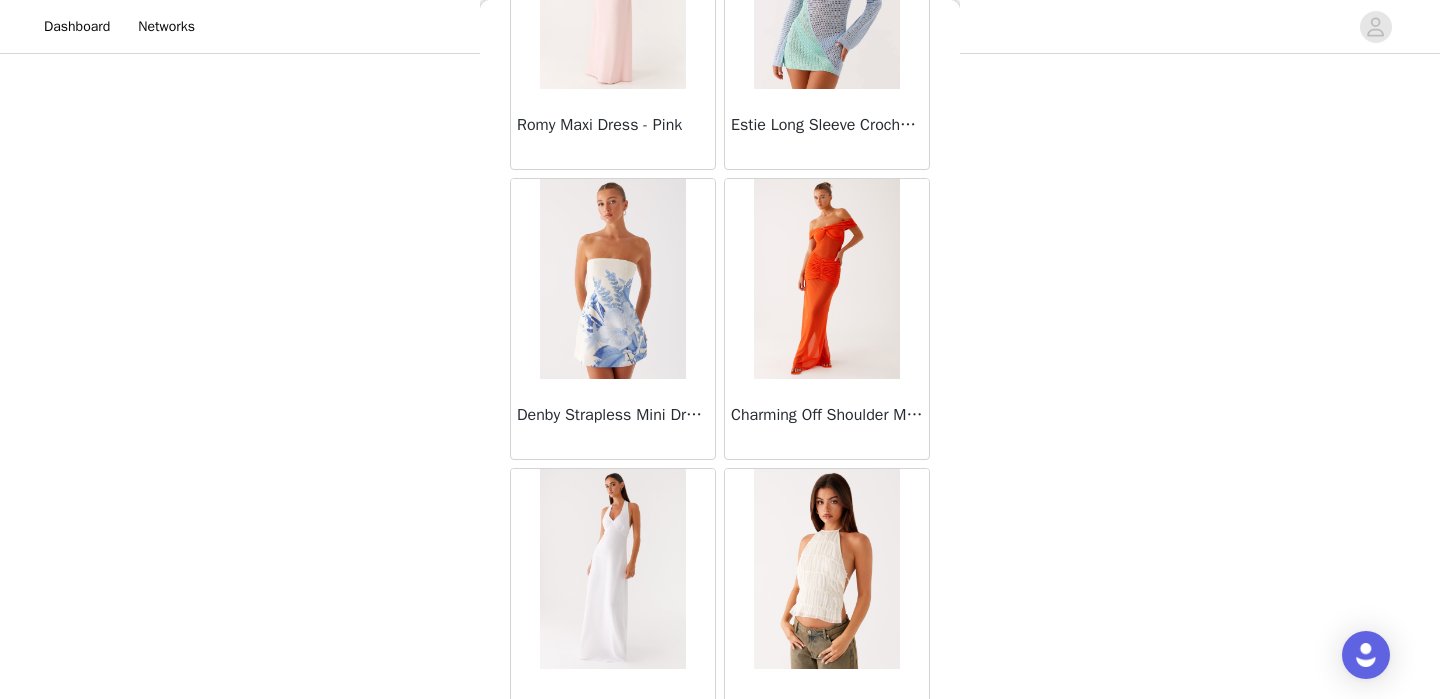 scroll, scrollTop: 34261, scrollLeft: 0, axis: vertical 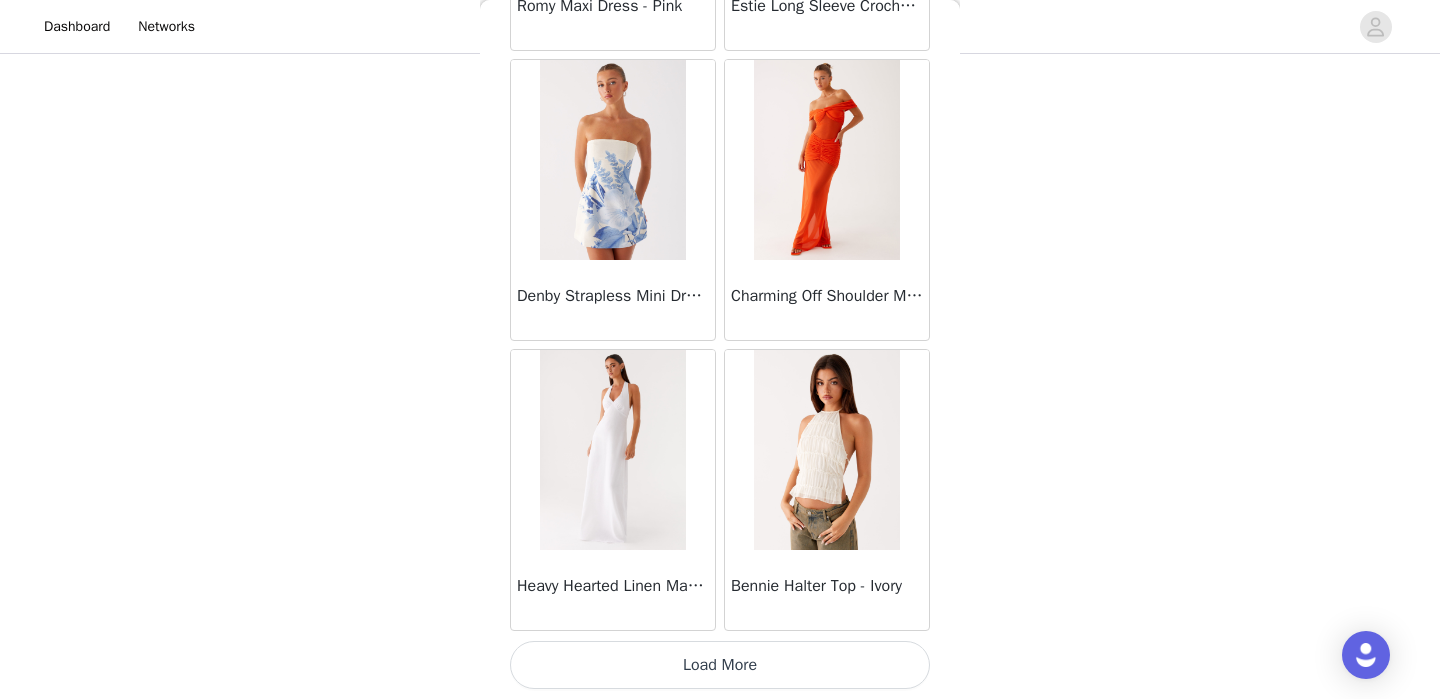 click on "Load More" at bounding box center (720, 665) 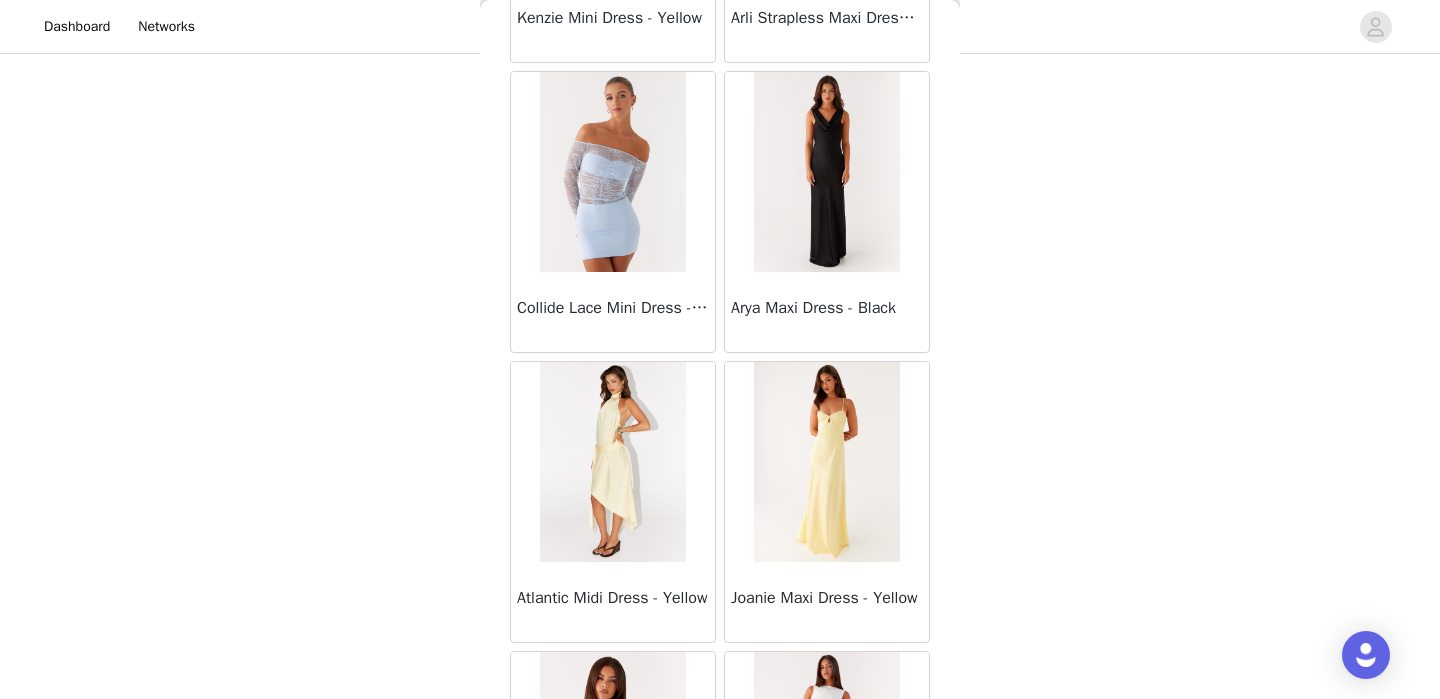 scroll, scrollTop: 37161, scrollLeft: 0, axis: vertical 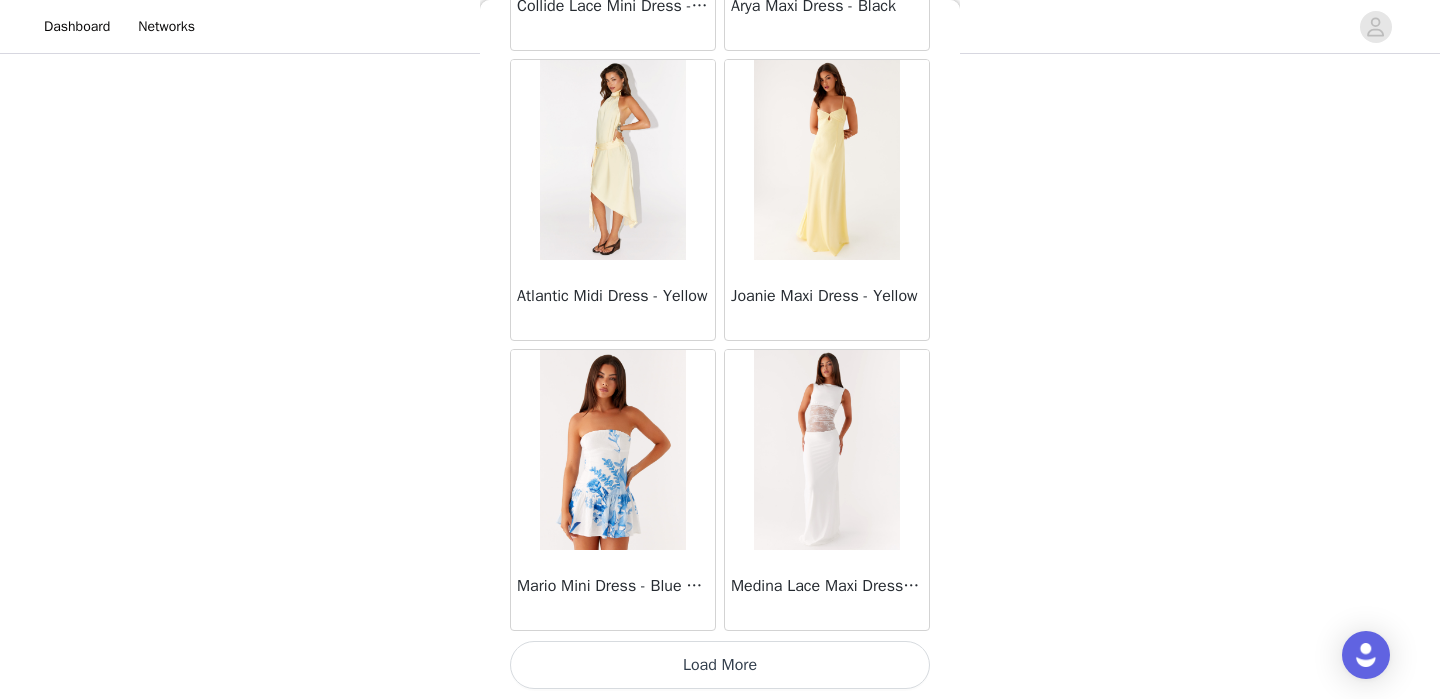 click on "Load More" at bounding box center (720, 665) 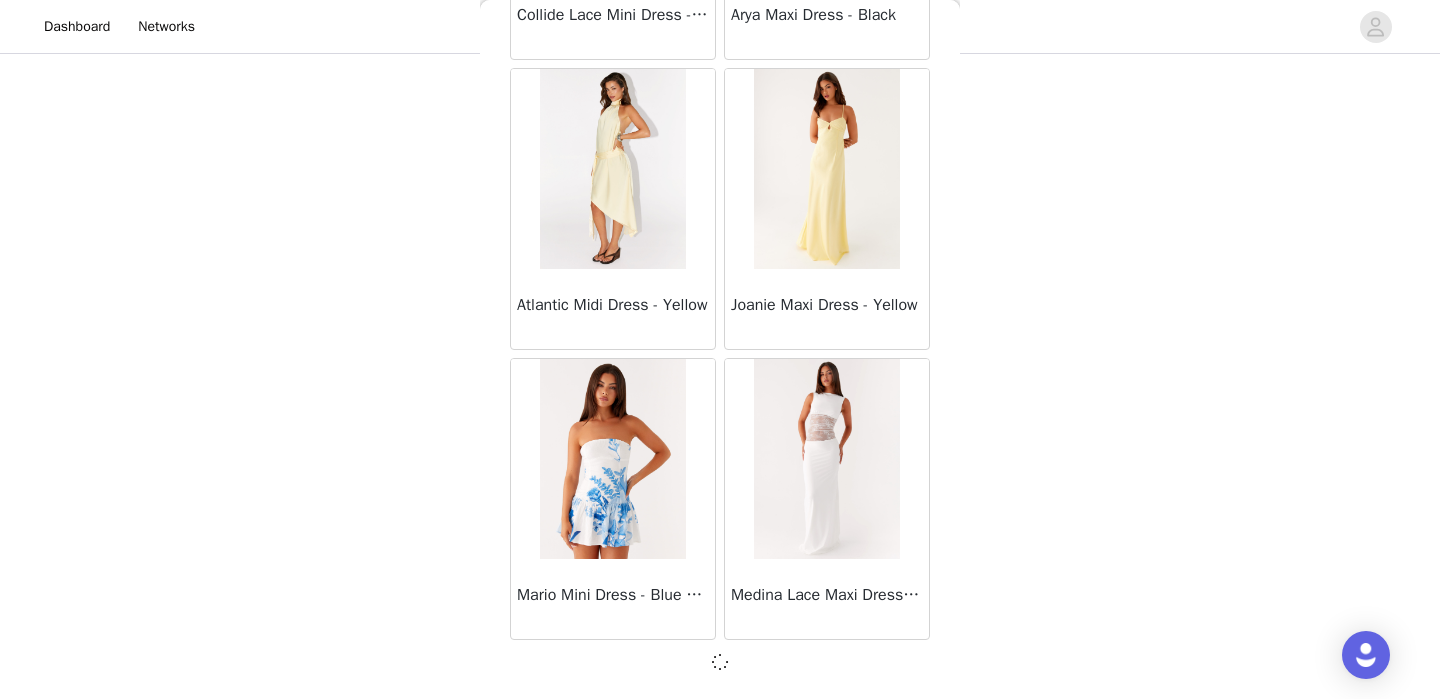 scroll, scrollTop: 37152, scrollLeft: 0, axis: vertical 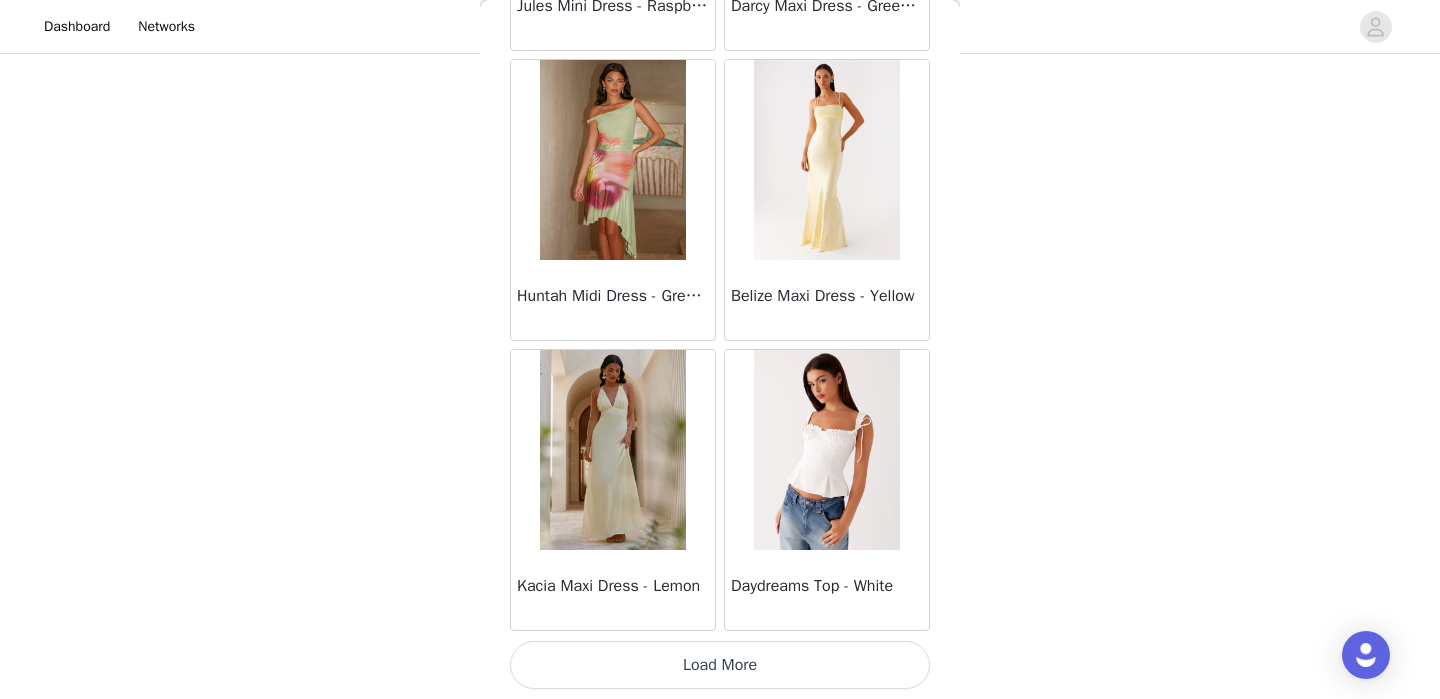 click on "Load More" at bounding box center [720, 665] 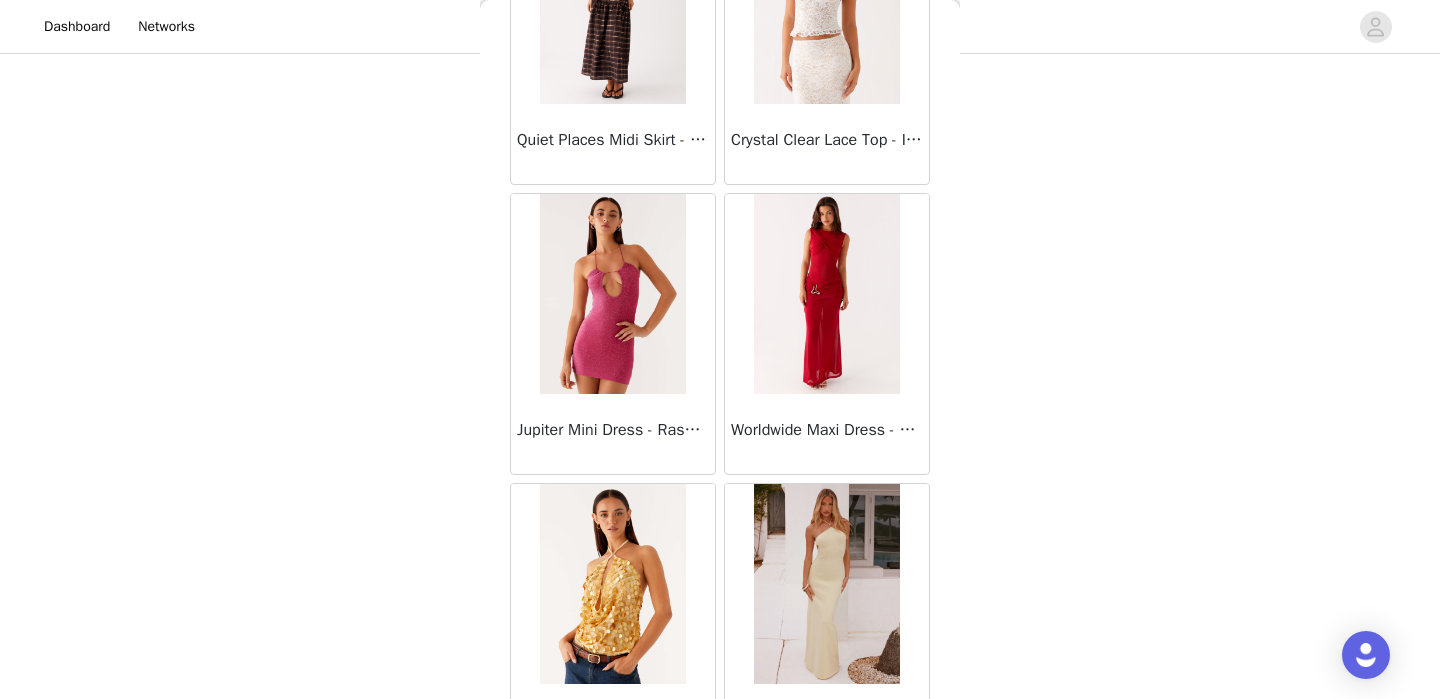 scroll, scrollTop: 42961, scrollLeft: 0, axis: vertical 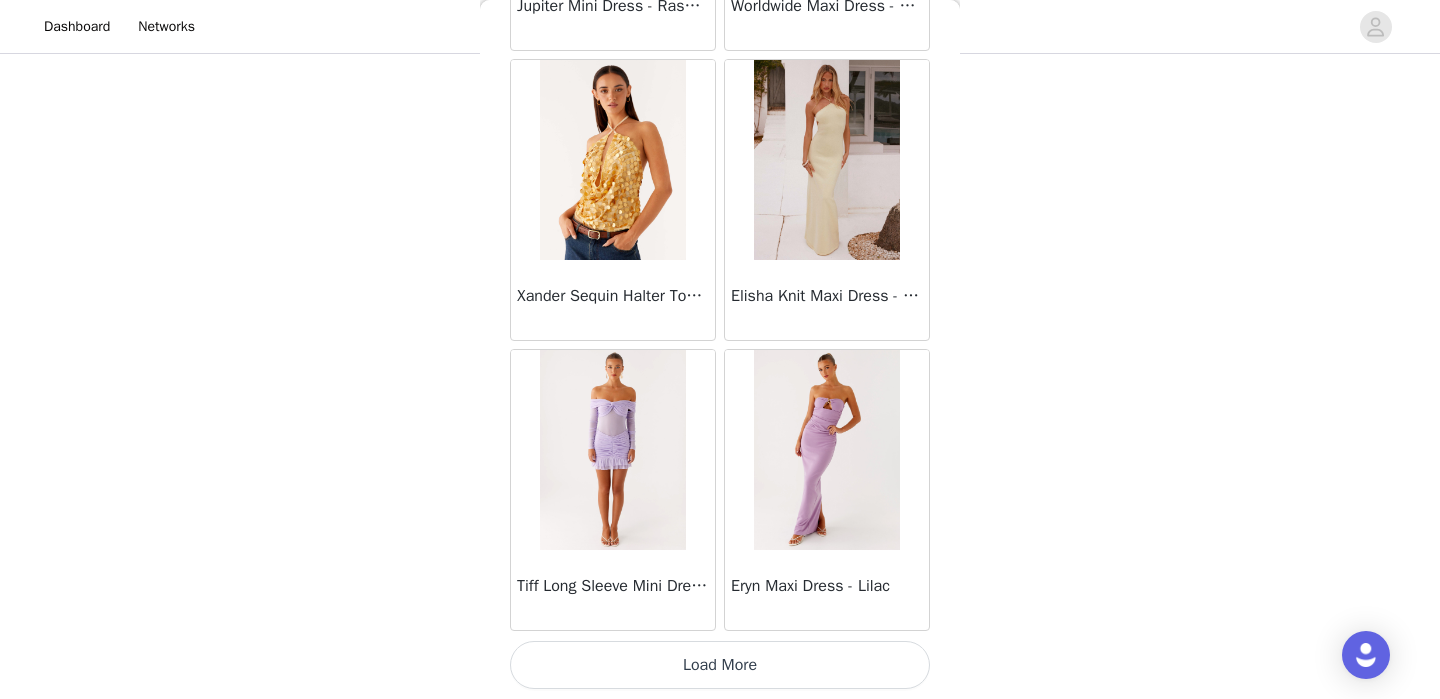 click on "Load More" at bounding box center [720, 665] 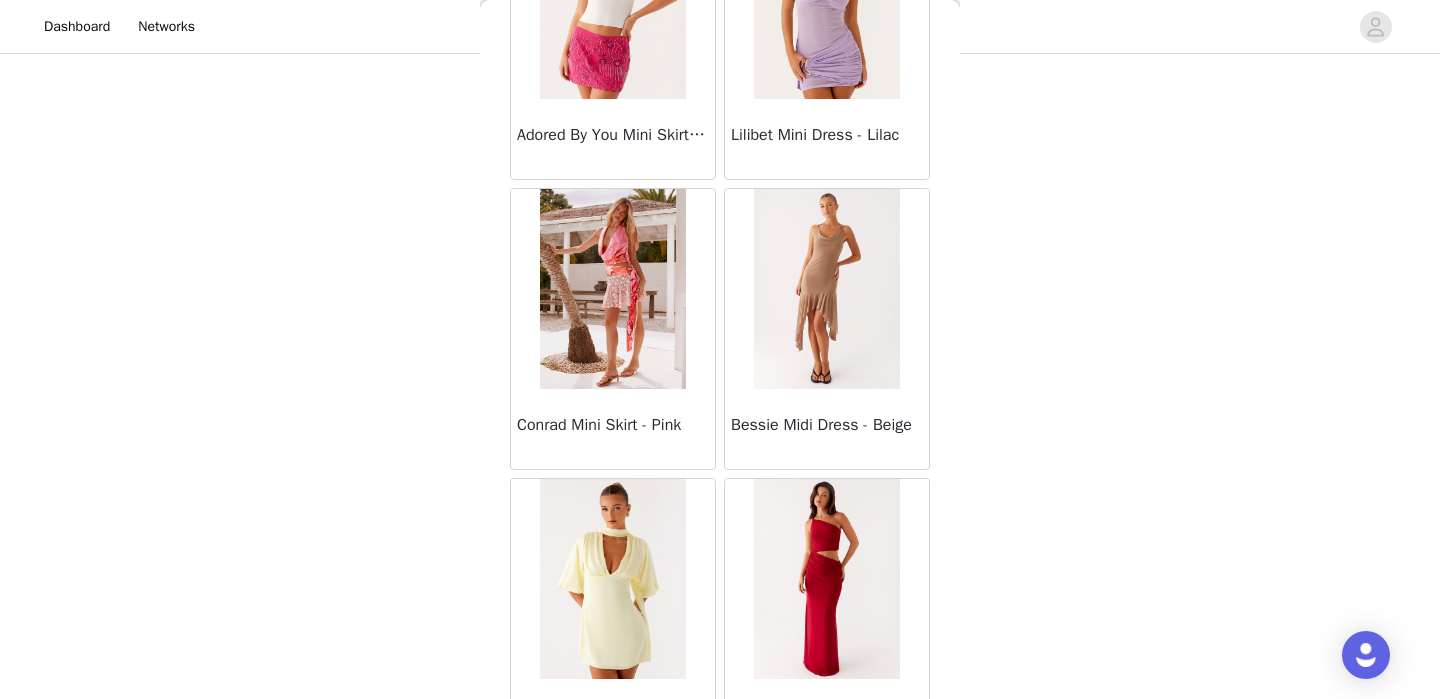 scroll, scrollTop: 44920, scrollLeft: 0, axis: vertical 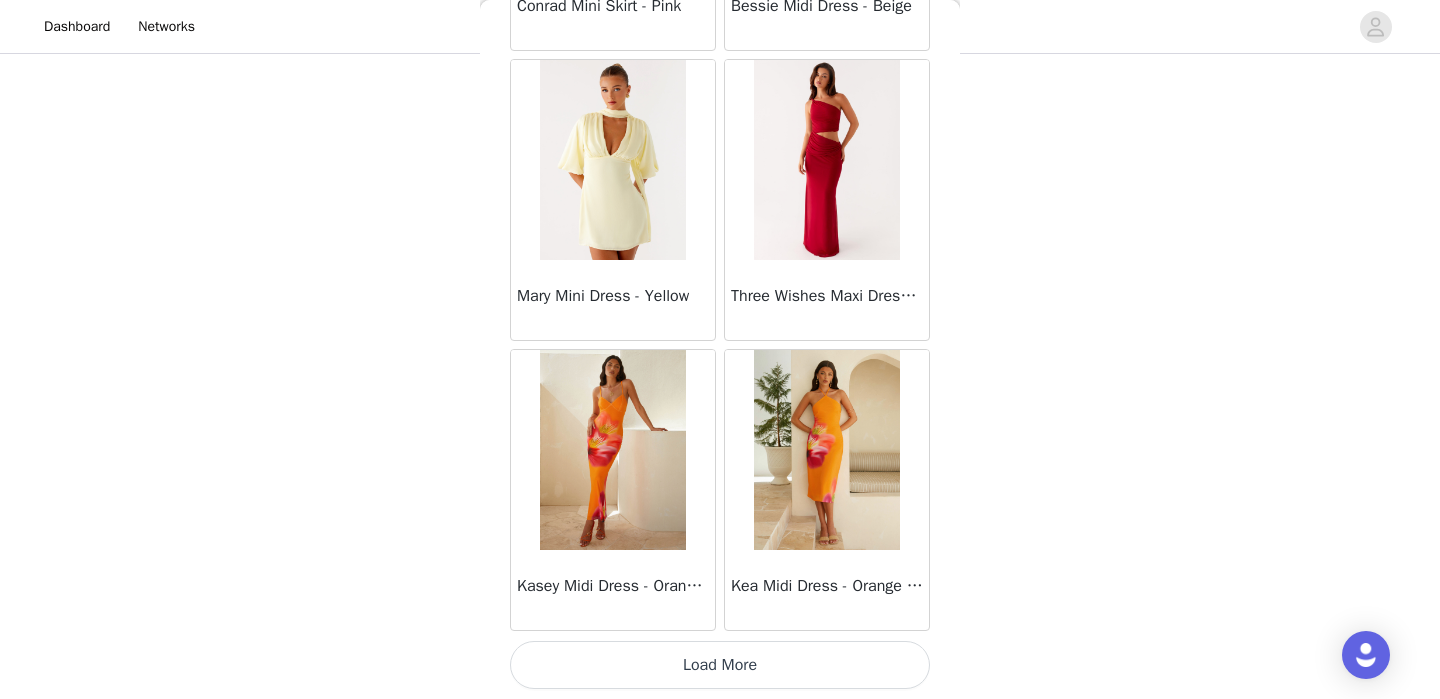 click on "Load More" at bounding box center (720, 665) 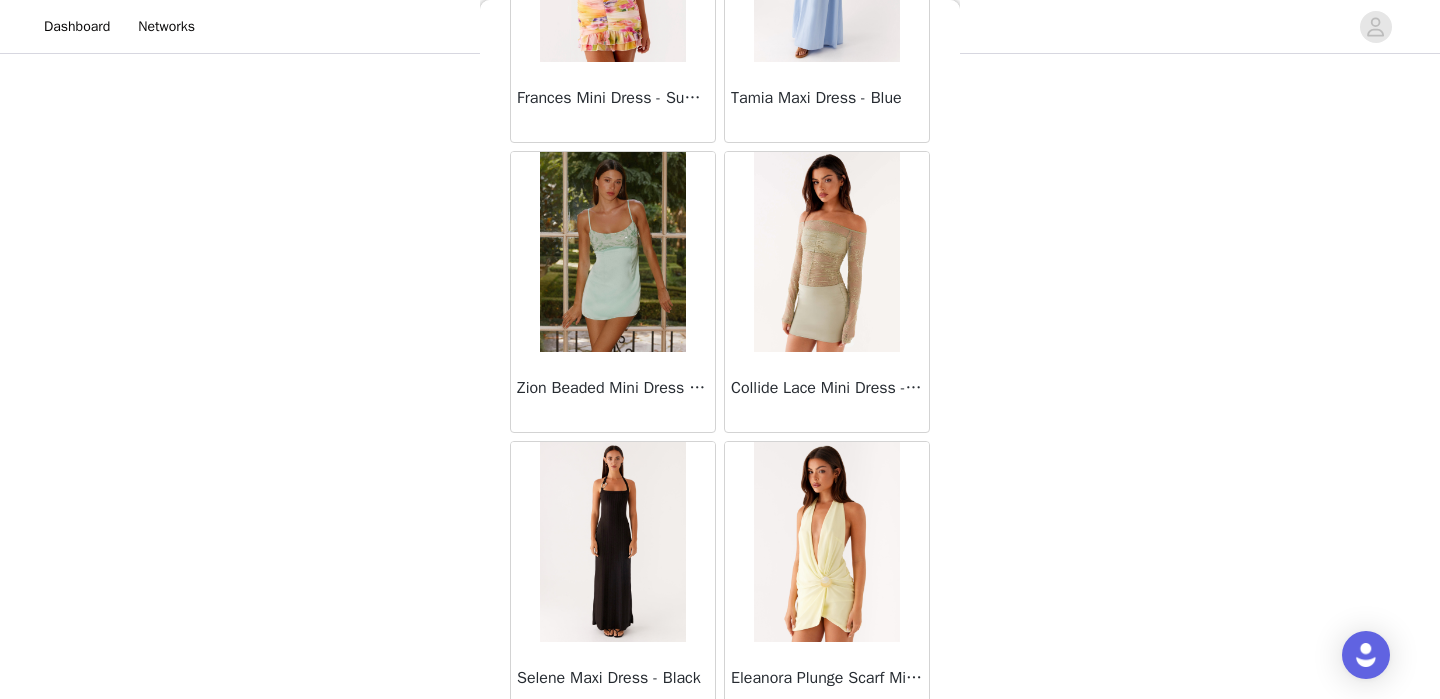 scroll, scrollTop: 48761, scrollLeft: 0, axis: vertical 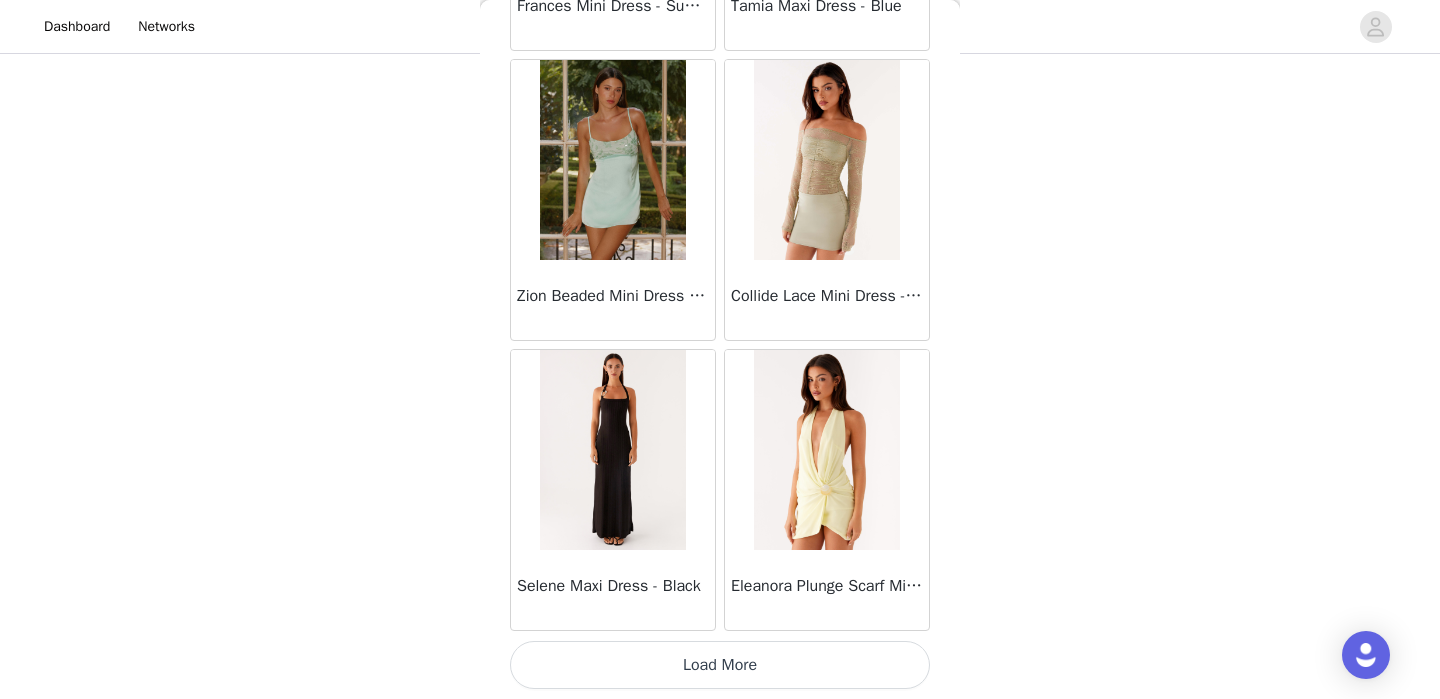 click on "Load More" at bounding box center [720, 665] 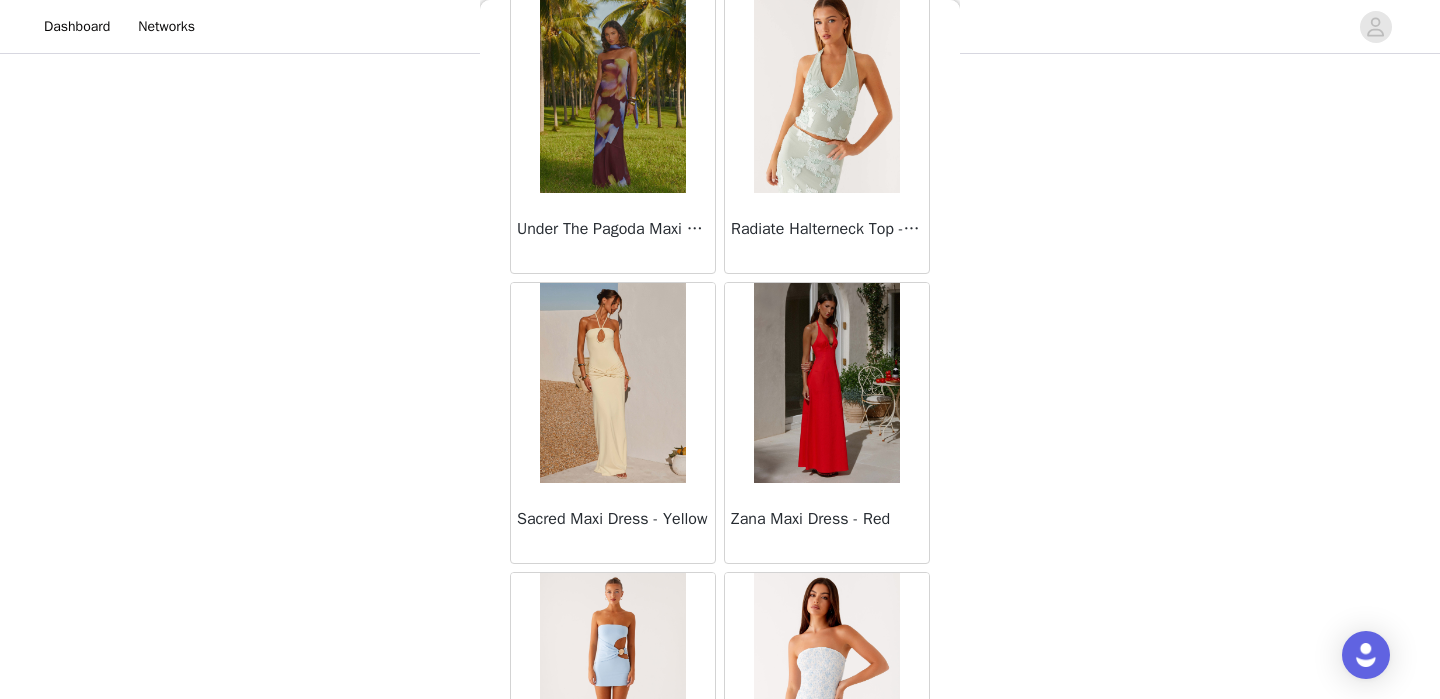 scroll, scrollTop: 51661, scrollLeft: 0, axis: vertical 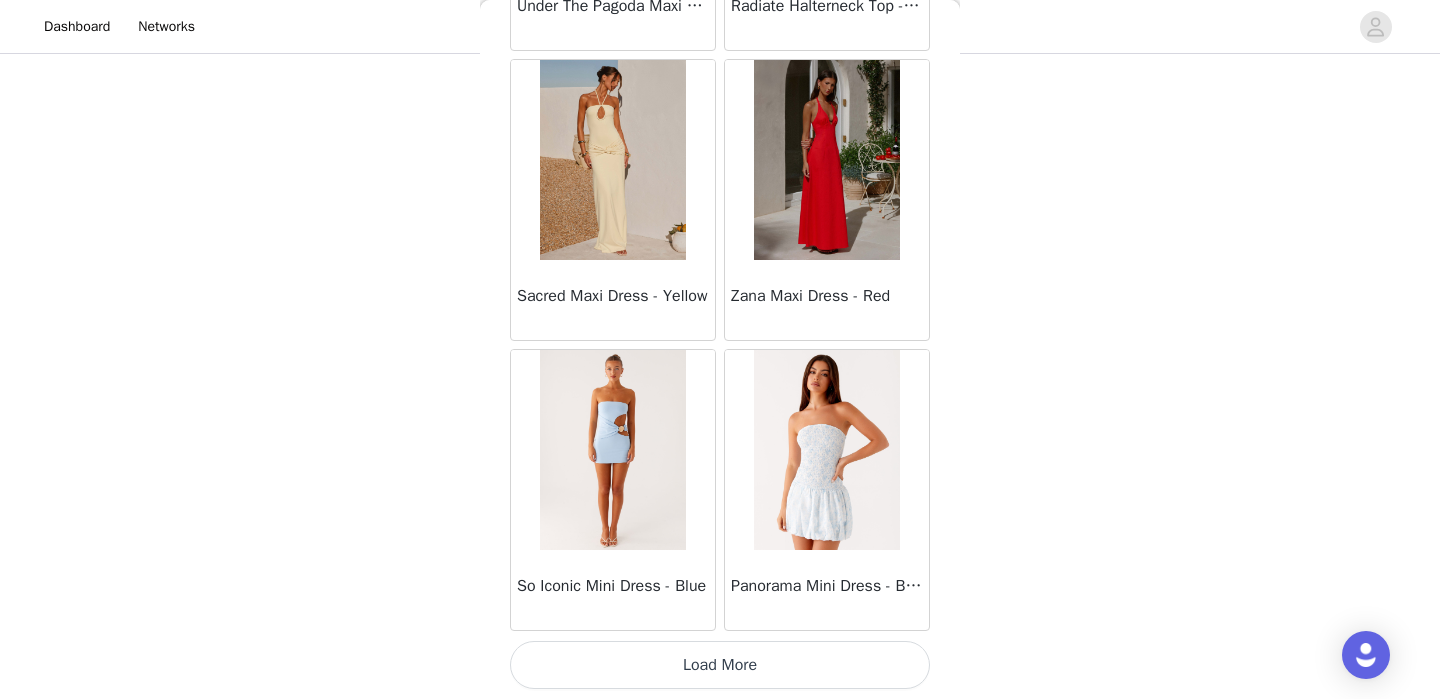 click on "Load More" at bounding box center [720, 665] 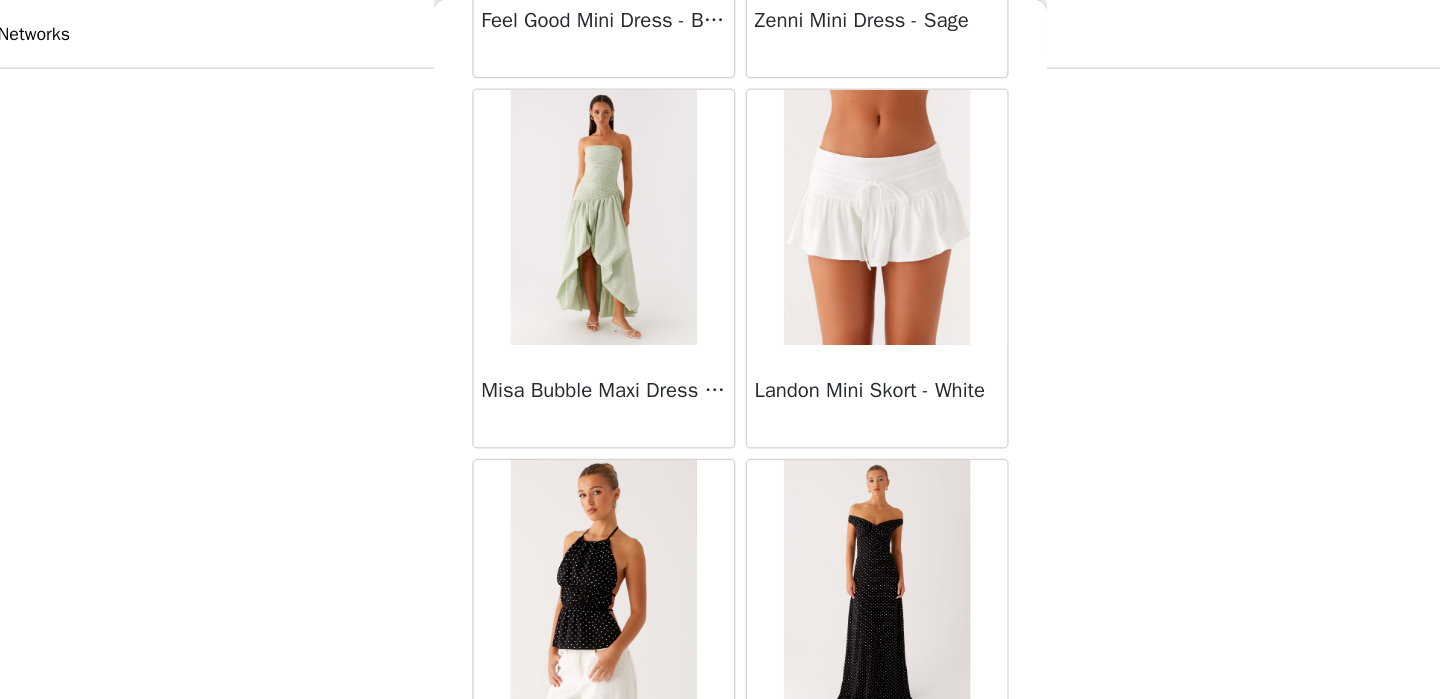 scroll, scrollTop: 54561, scrollLeft: 0, axis: vertical 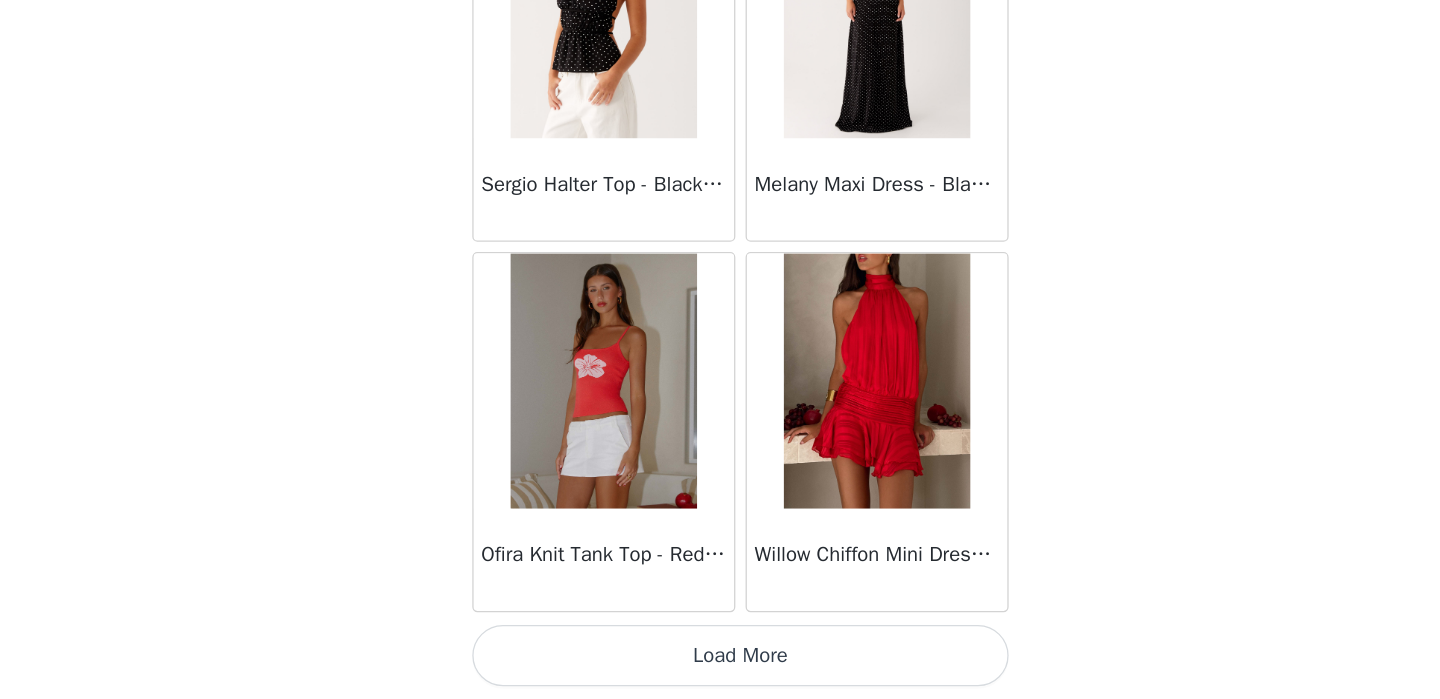 click on "Load More" at bounding box center [720, 665] 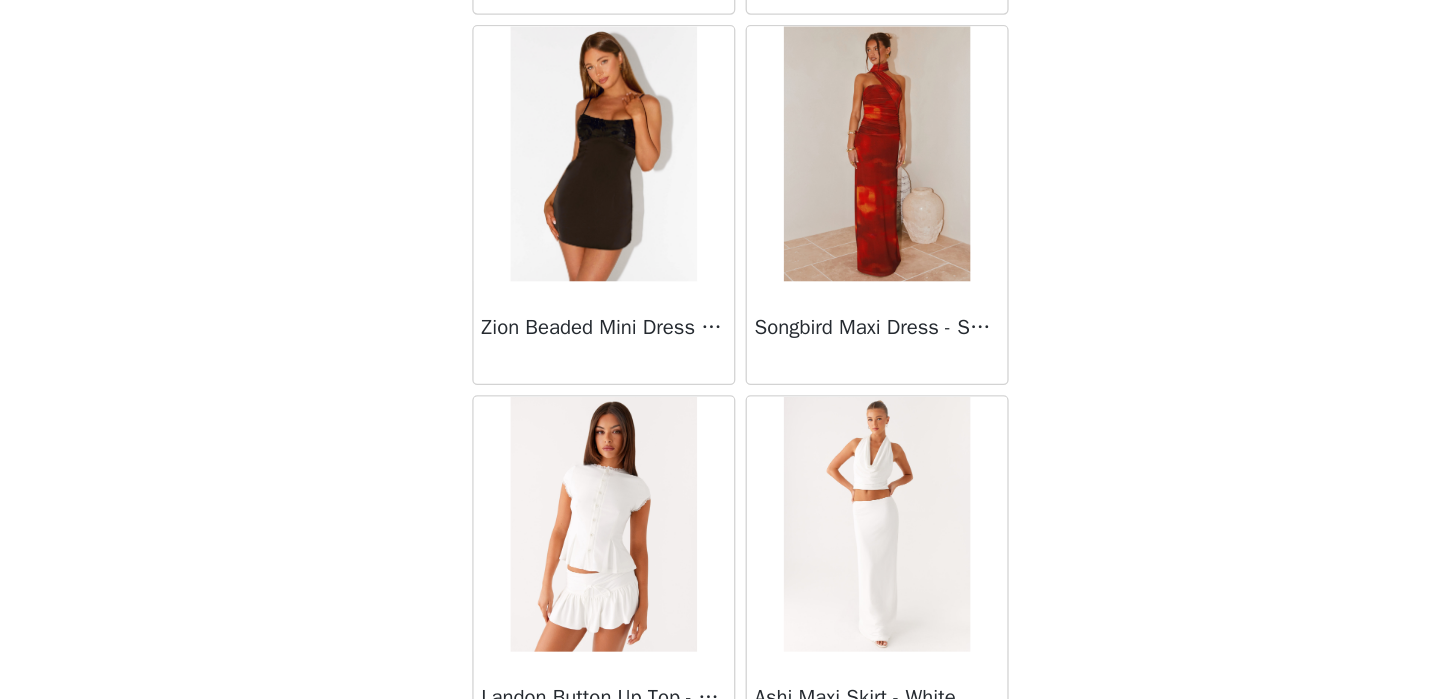 scroll, scrollTop: 57461, scrollLeft: 0, axis: vertical 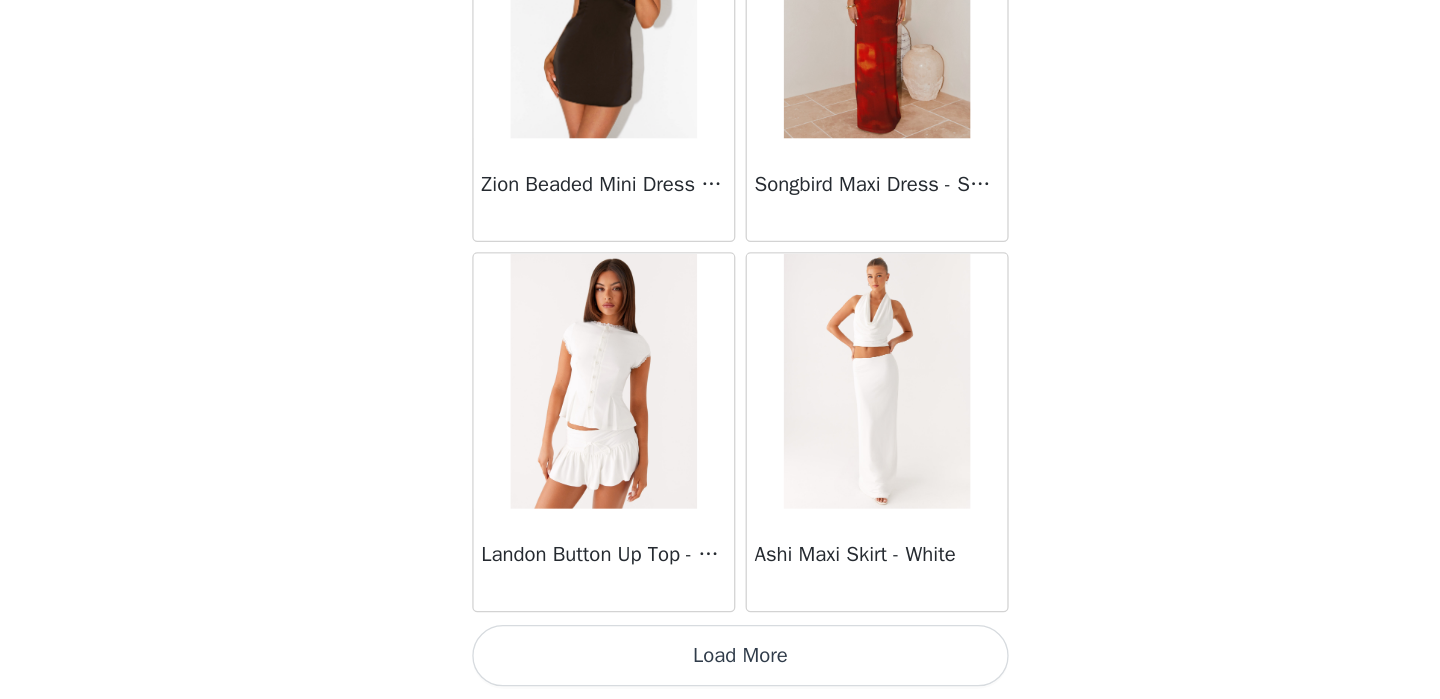 click on "Load More" at bounding box center [720, 665] 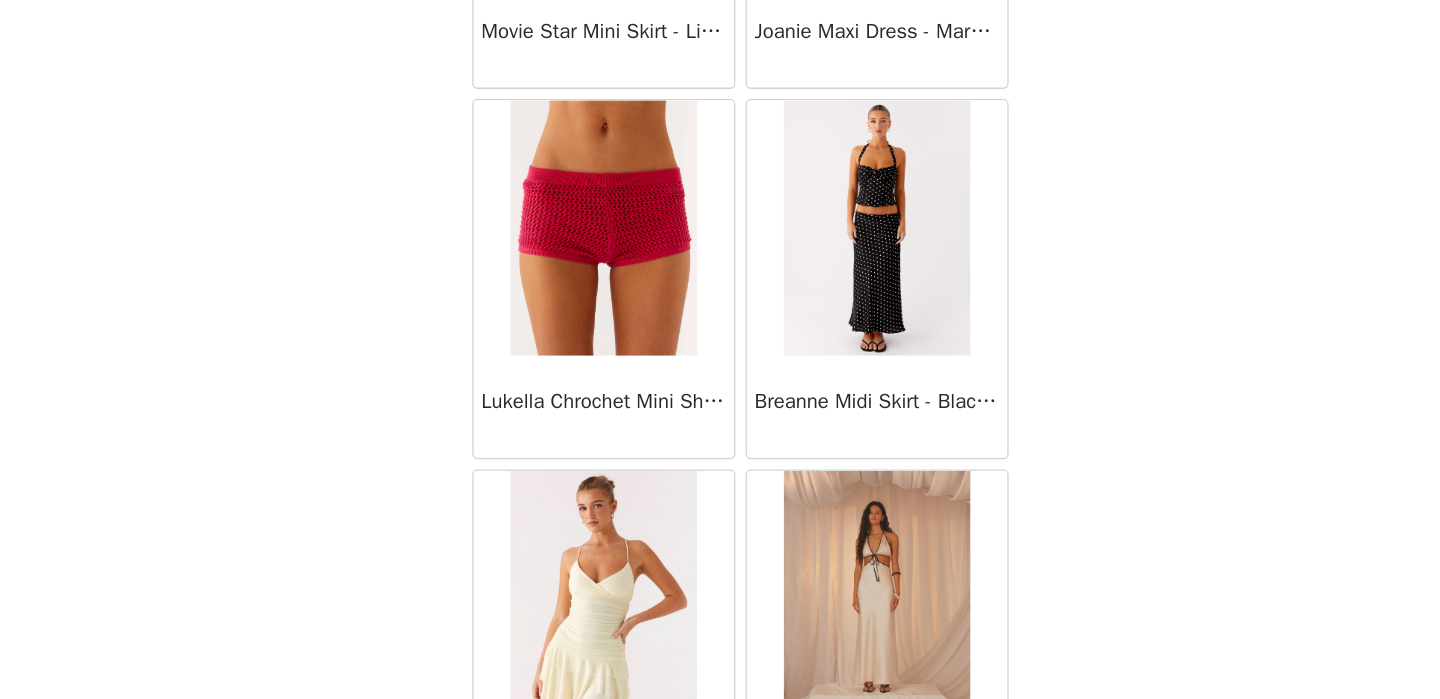 scroll, scrollTop: 59320, scrollLeft: 0, axis: vertical 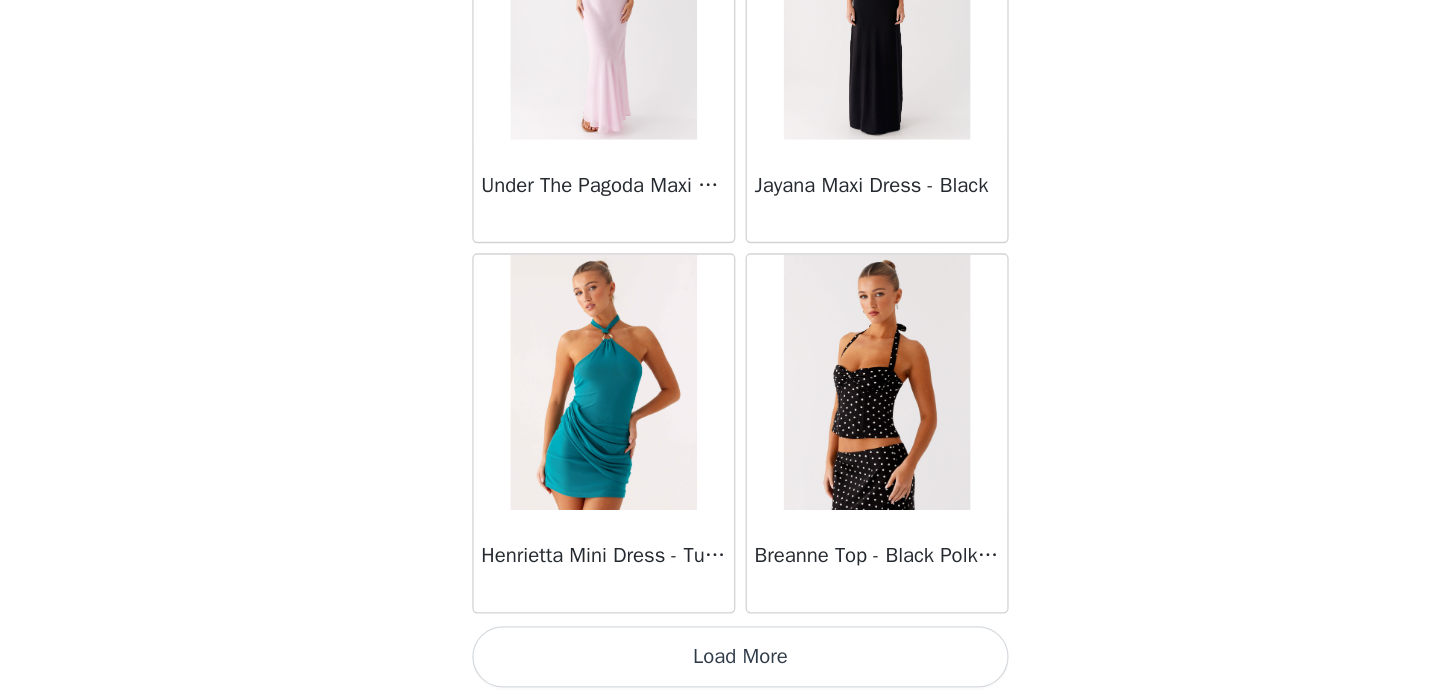 click on "Load More" at bounding box center [720, 666] 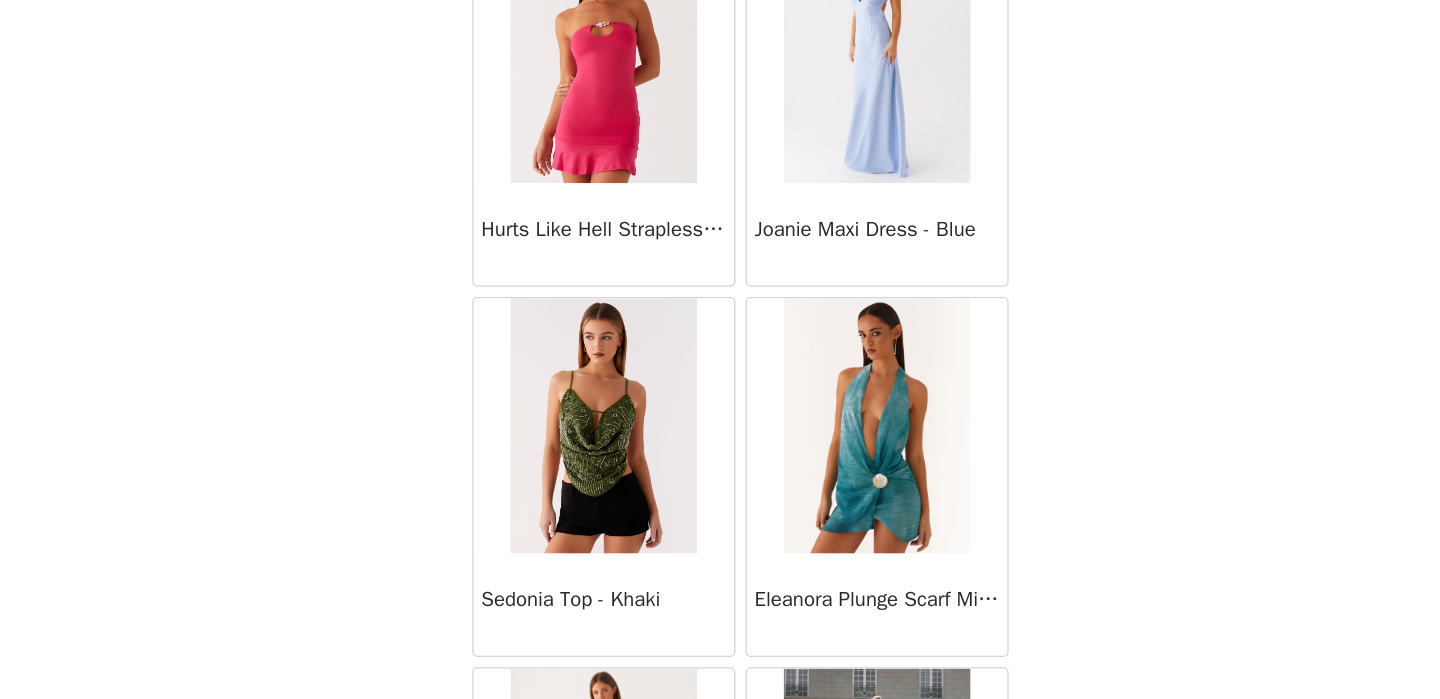 scroll, scrollTop: 61653, scrollLeft: 0, axis: vertical 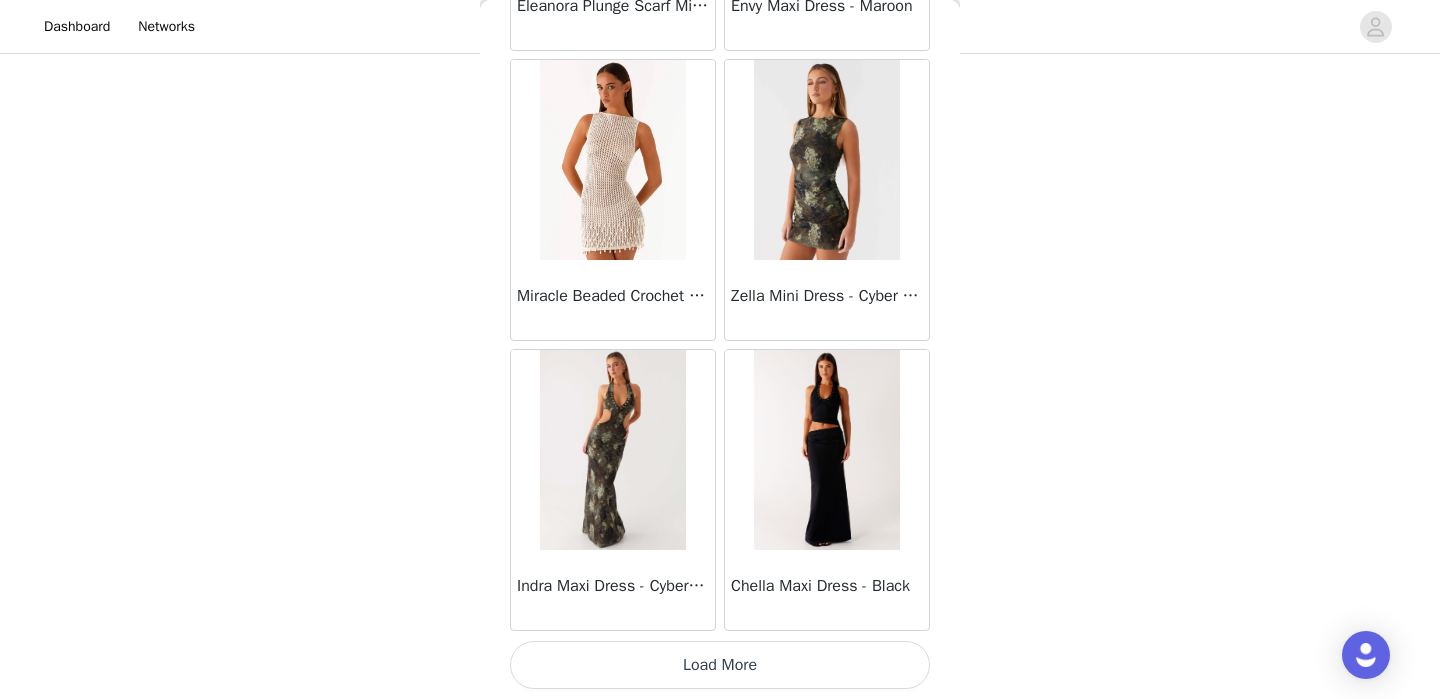 click on "Load More" at bounding box center [720, 665] 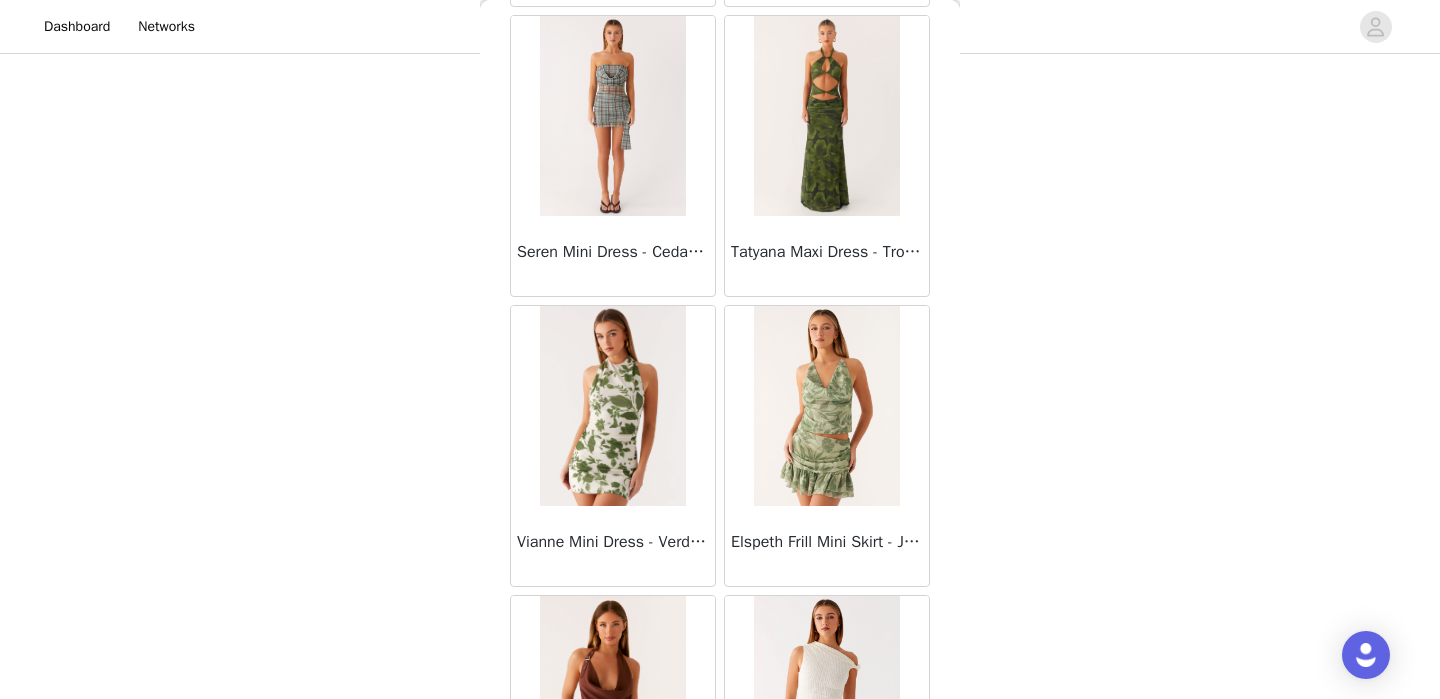 scroll, scrollTop: 66161, scrollLeft: 0, axis: vertical 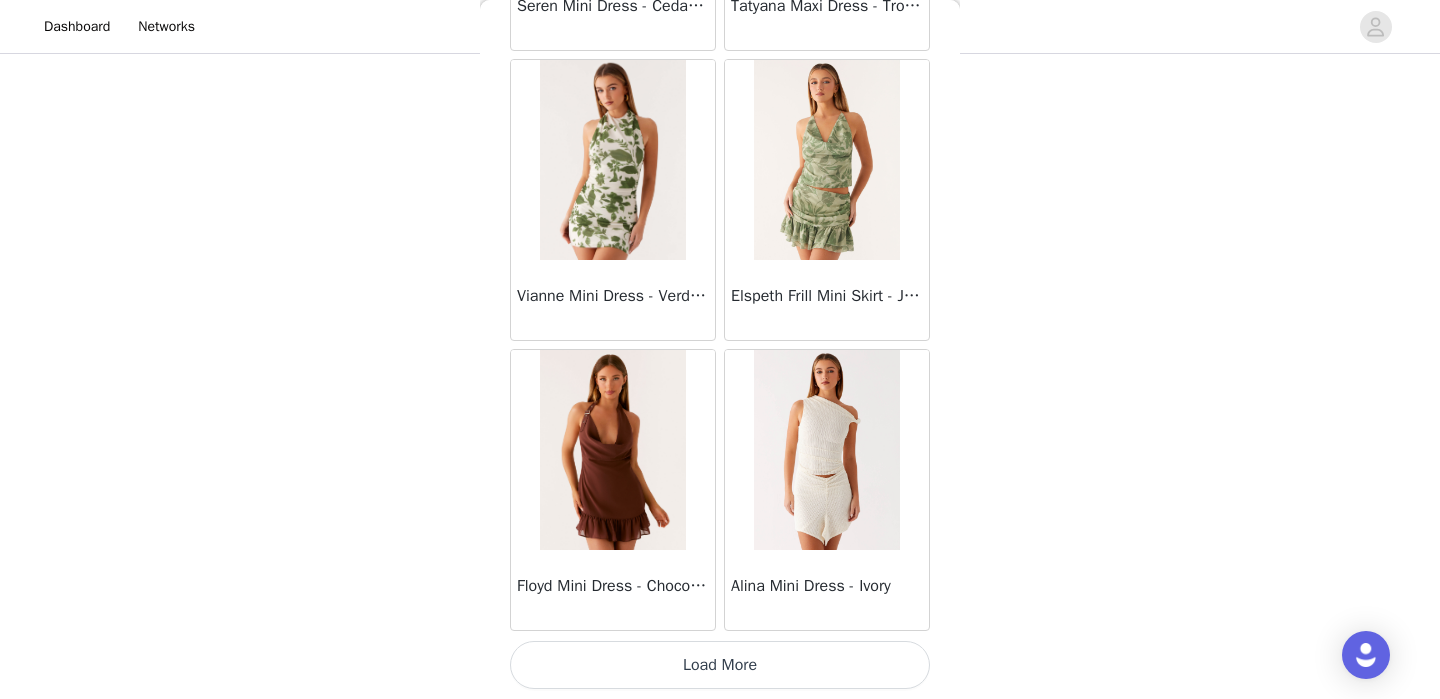click on "Load More" at bounding box center [720, 665] 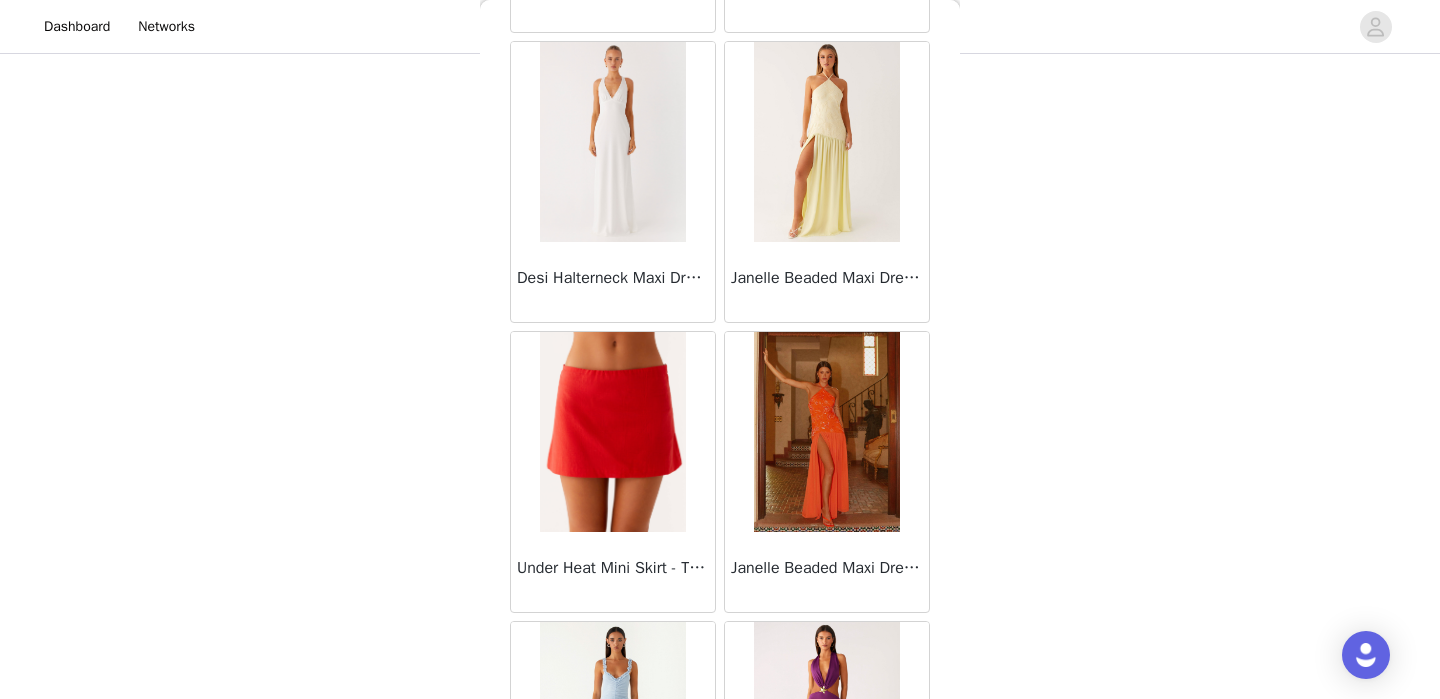 scroll, scrollTop: 69061, scrollLeft: 0, axis: vertical 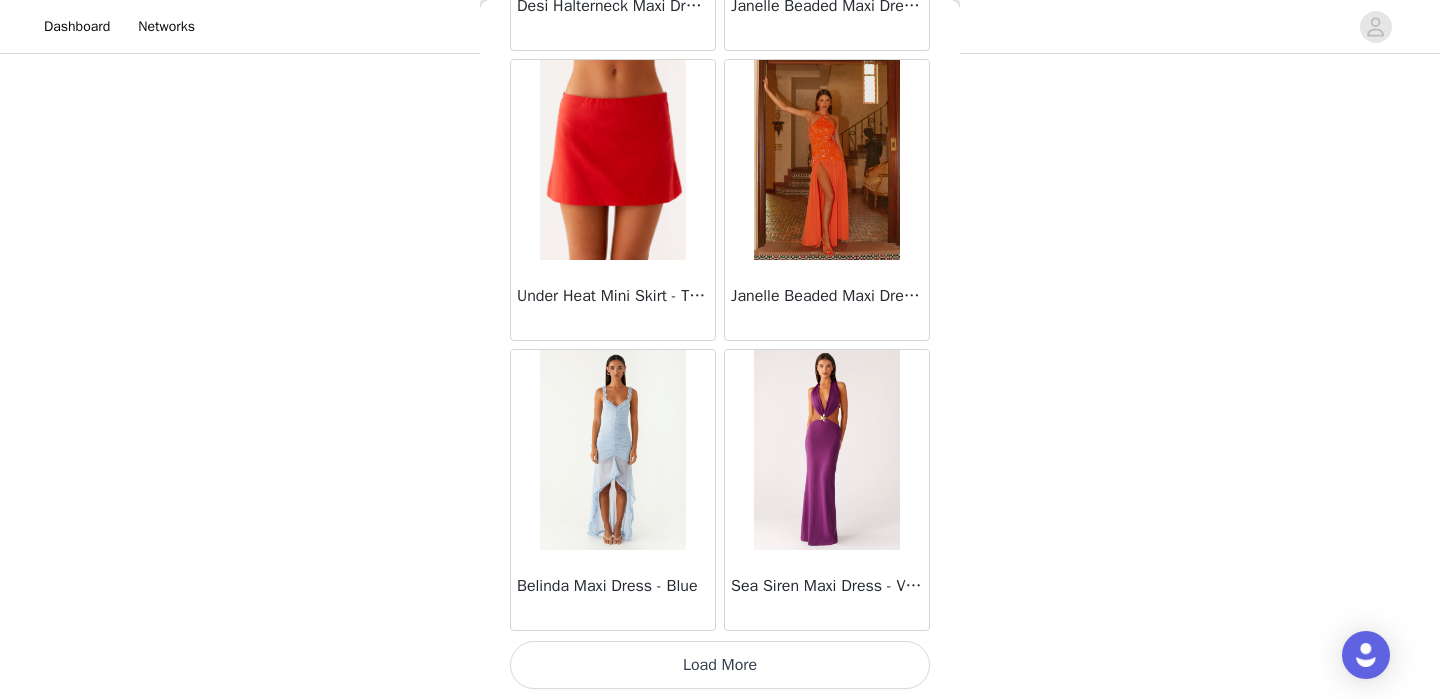click on "Load More" at bounding box center [720, 665] 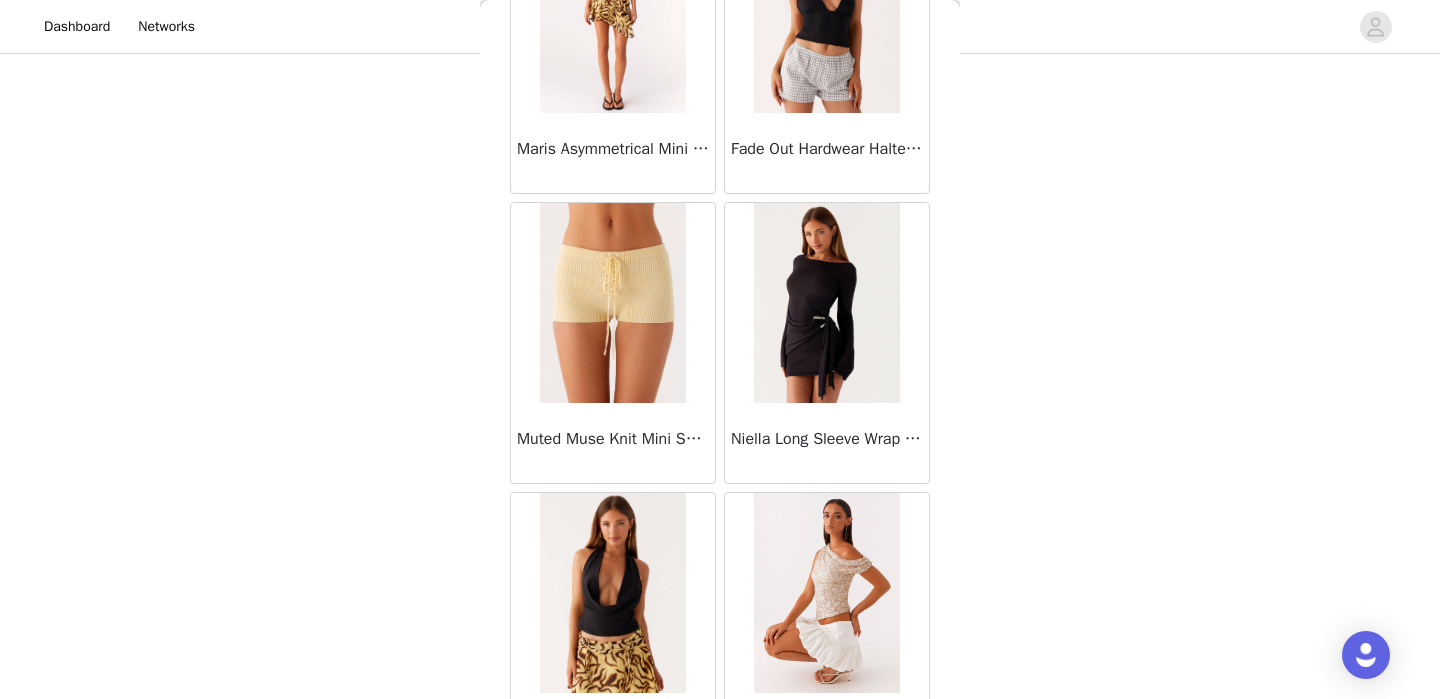 scroll, scrollTop: 71961, scrollLeft: 0, axis: vertical 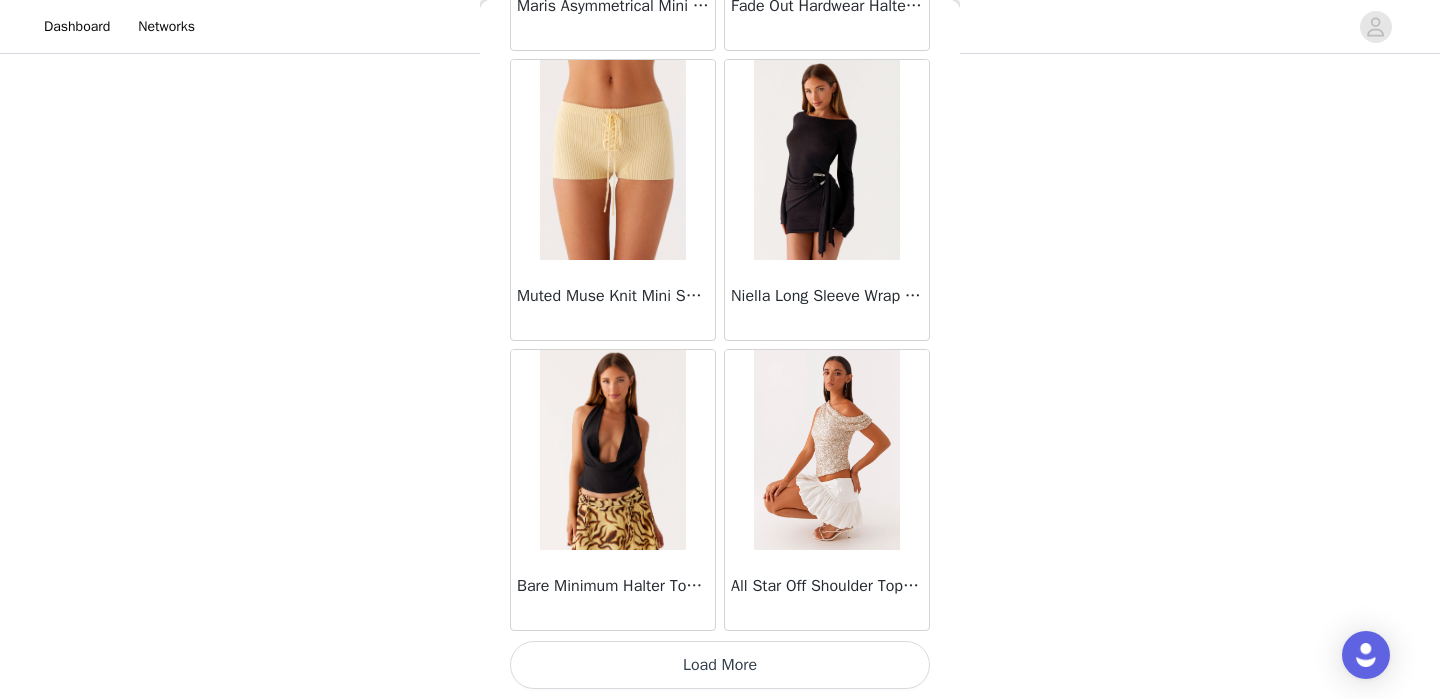 click on "Load More" at bounding box center [720, 665] 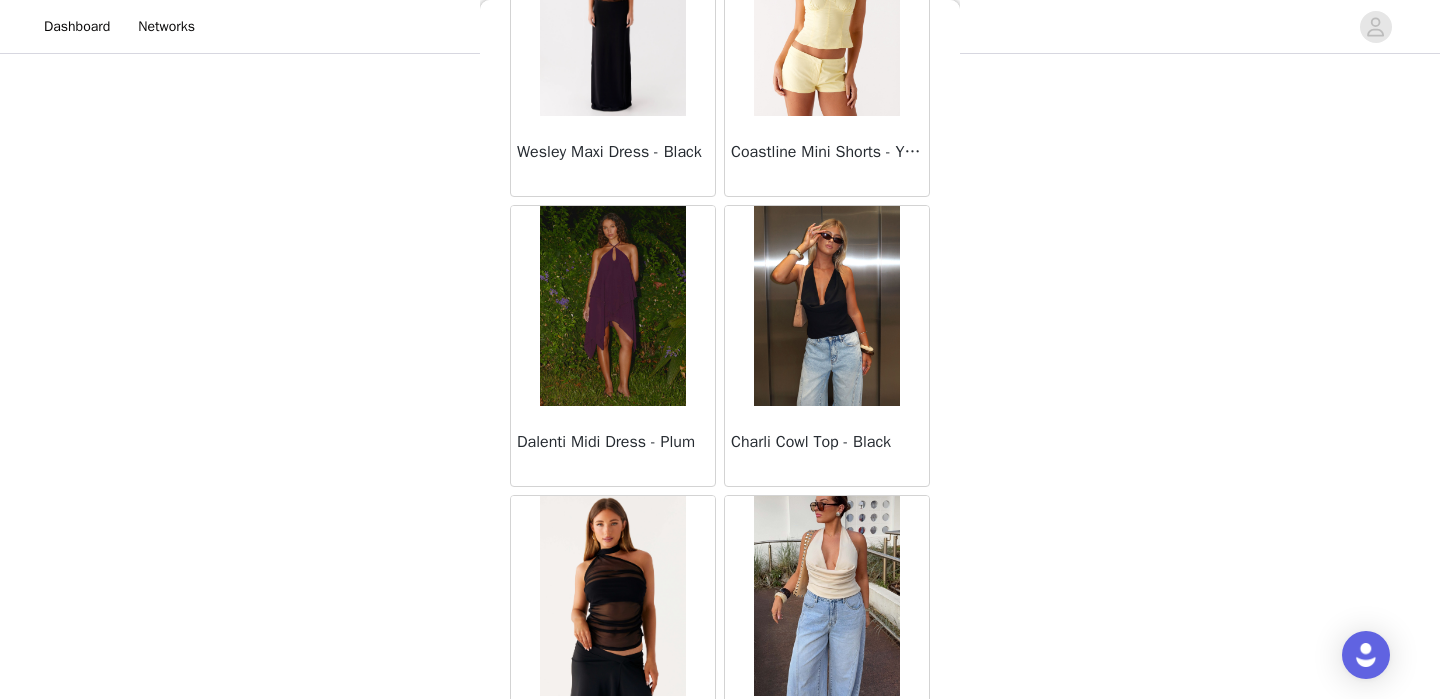 scroll, scrollTop: 74861, scrollLeft: 0, axis: vertical 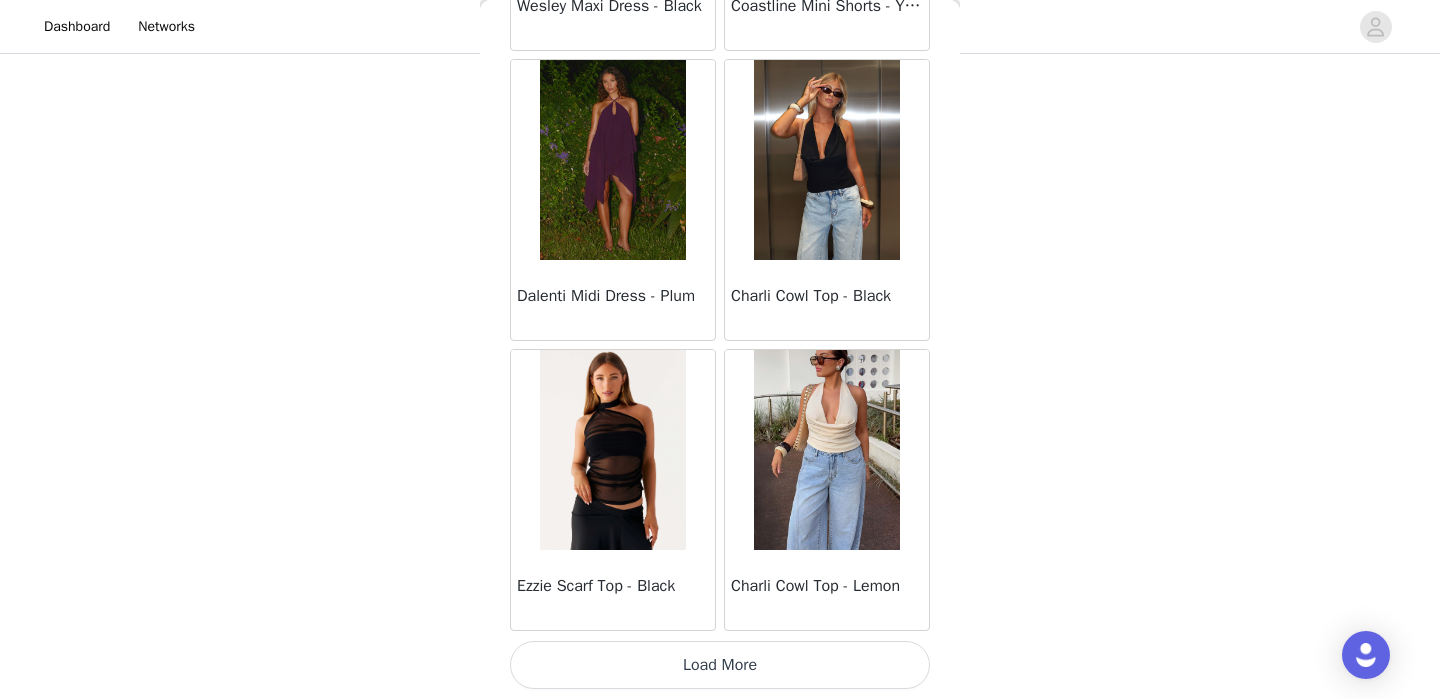 click on "Load More" at bounding box center [720, 665] 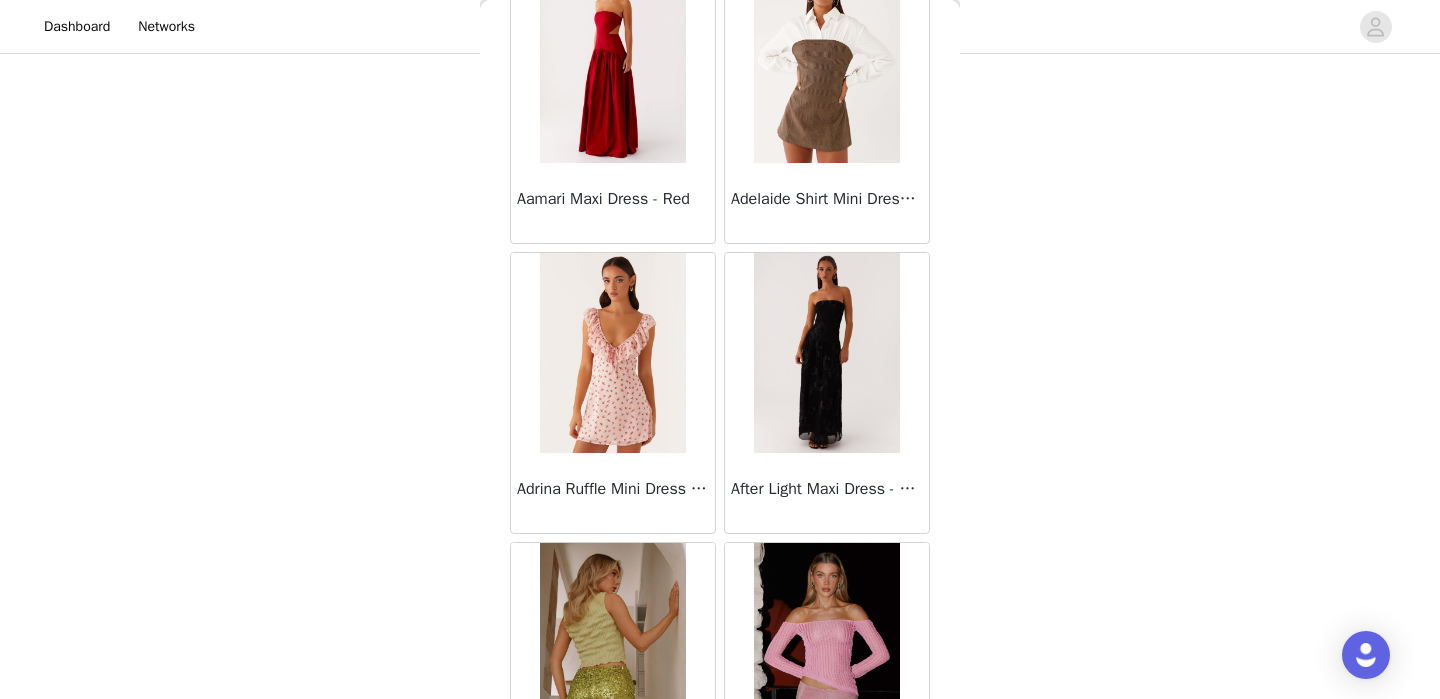 scroll, scrollTop: 77761, scrollLeft: 0, axis: vertical 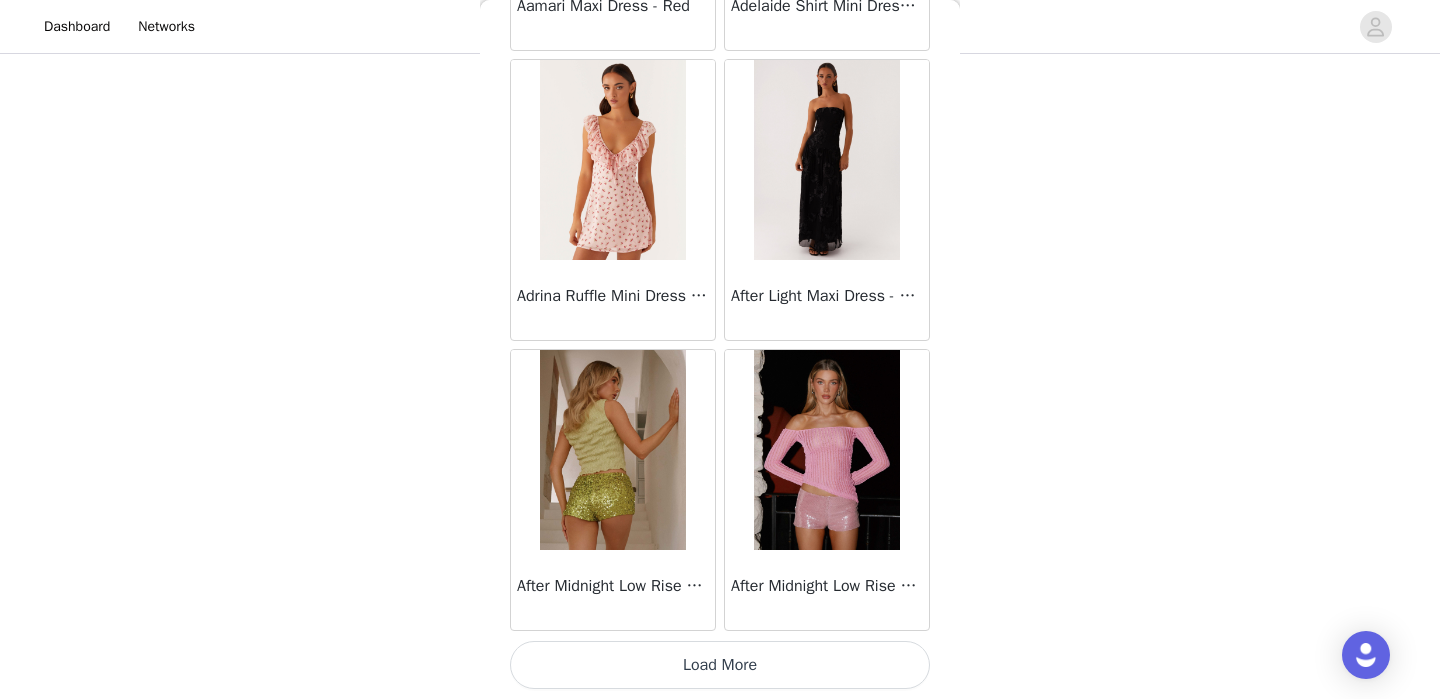 click on "Load More" at bounding box center (720, 665) 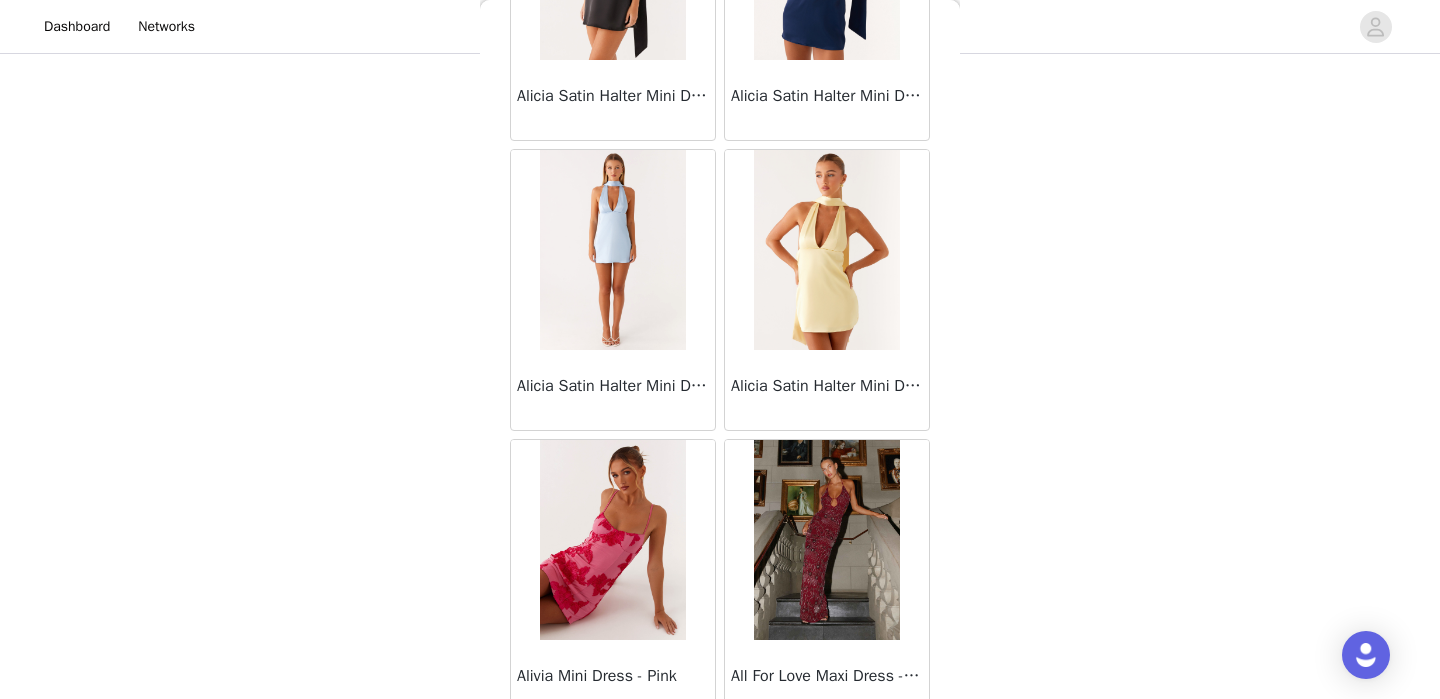 scroll, scrollTop: 80661, scrollLeft: 0, axis: vertical 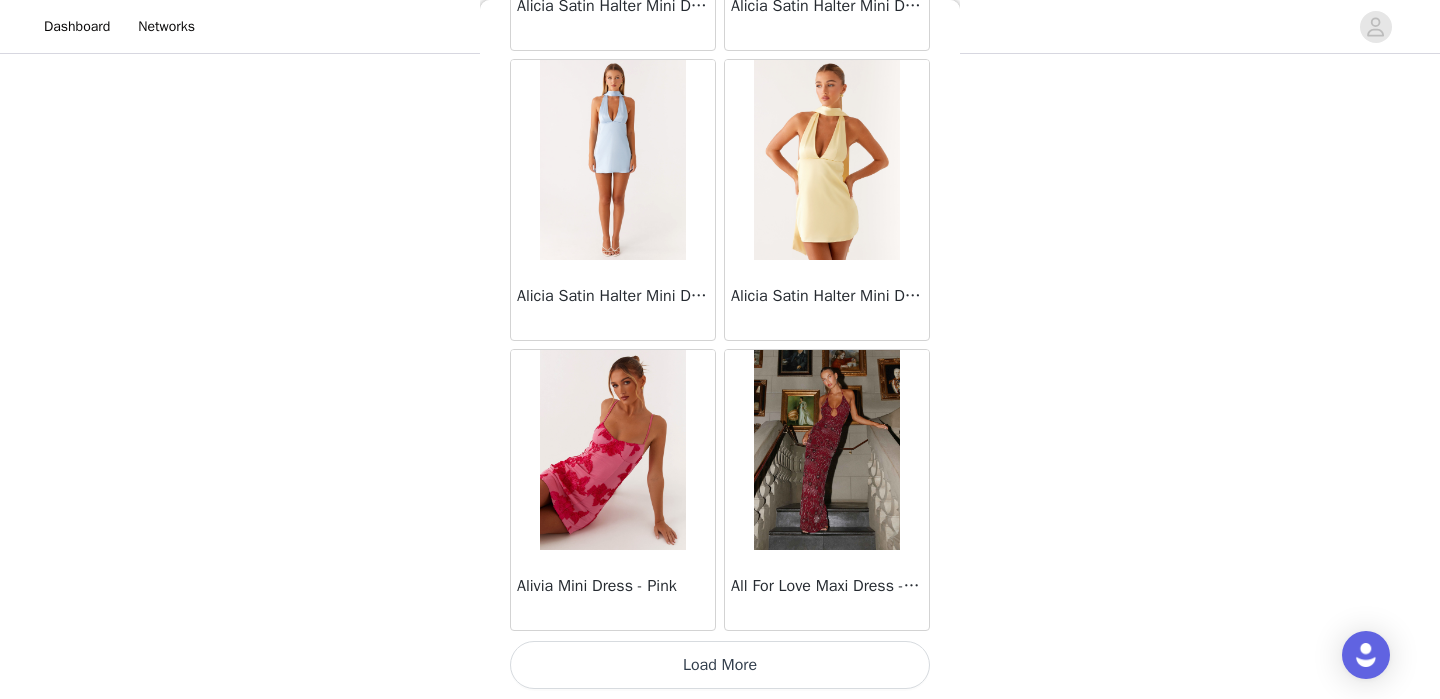 click on "Load More" at bounding box center (720, 665) 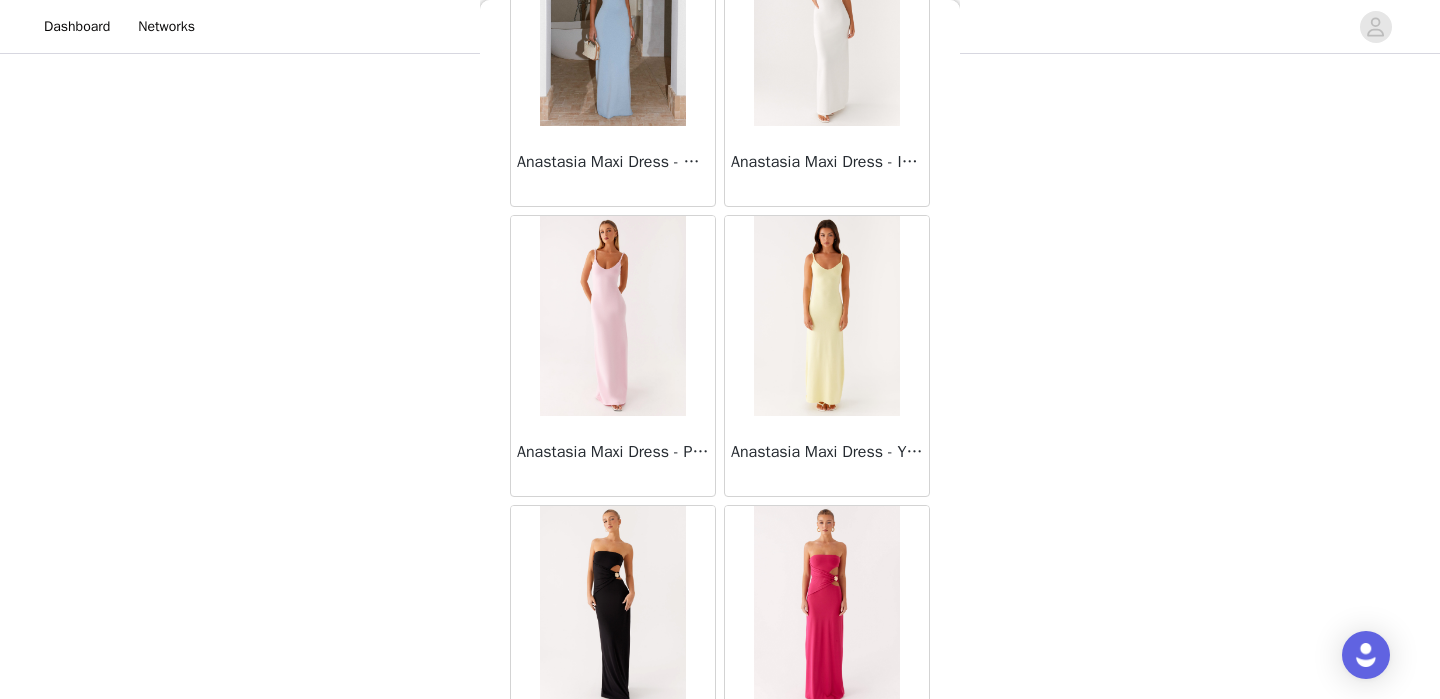 scroll, scrollTop: 83561, scrollLeft: 0, axis: vertical 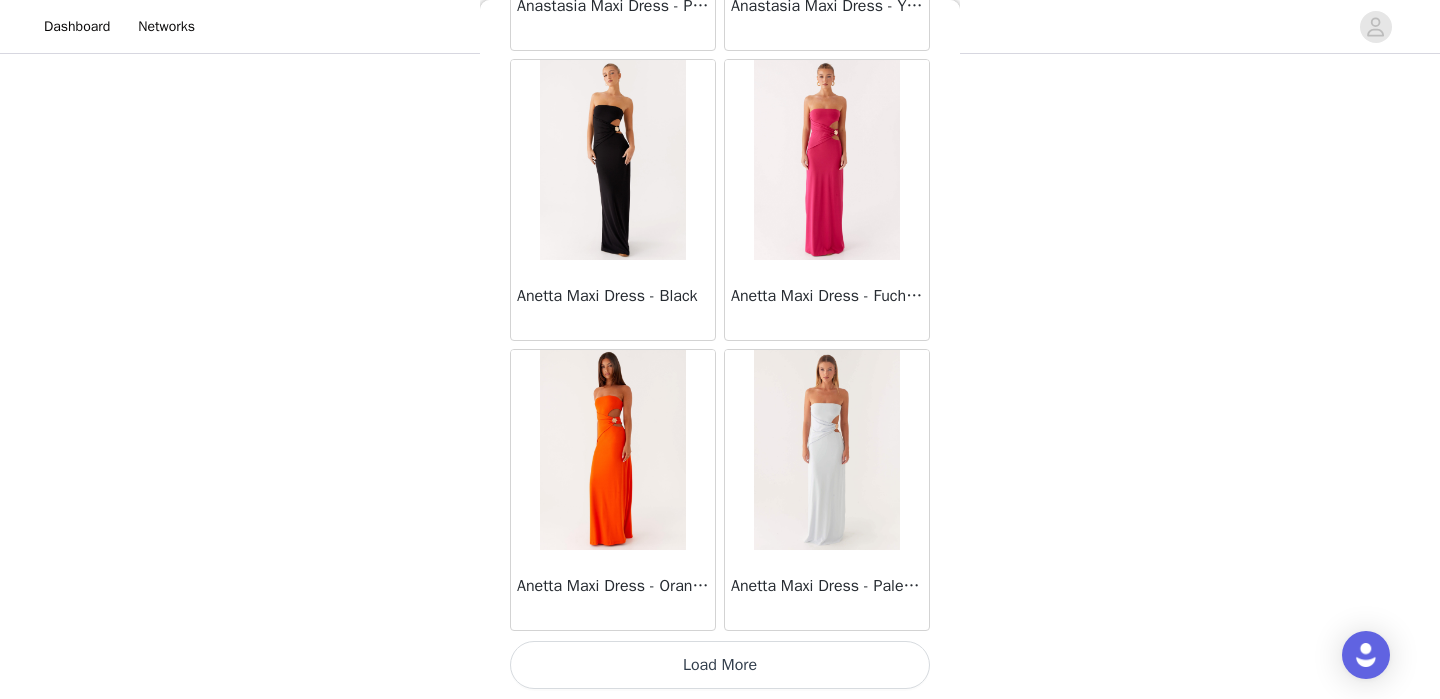 click on "Load More" at bounding box center [720, 665] 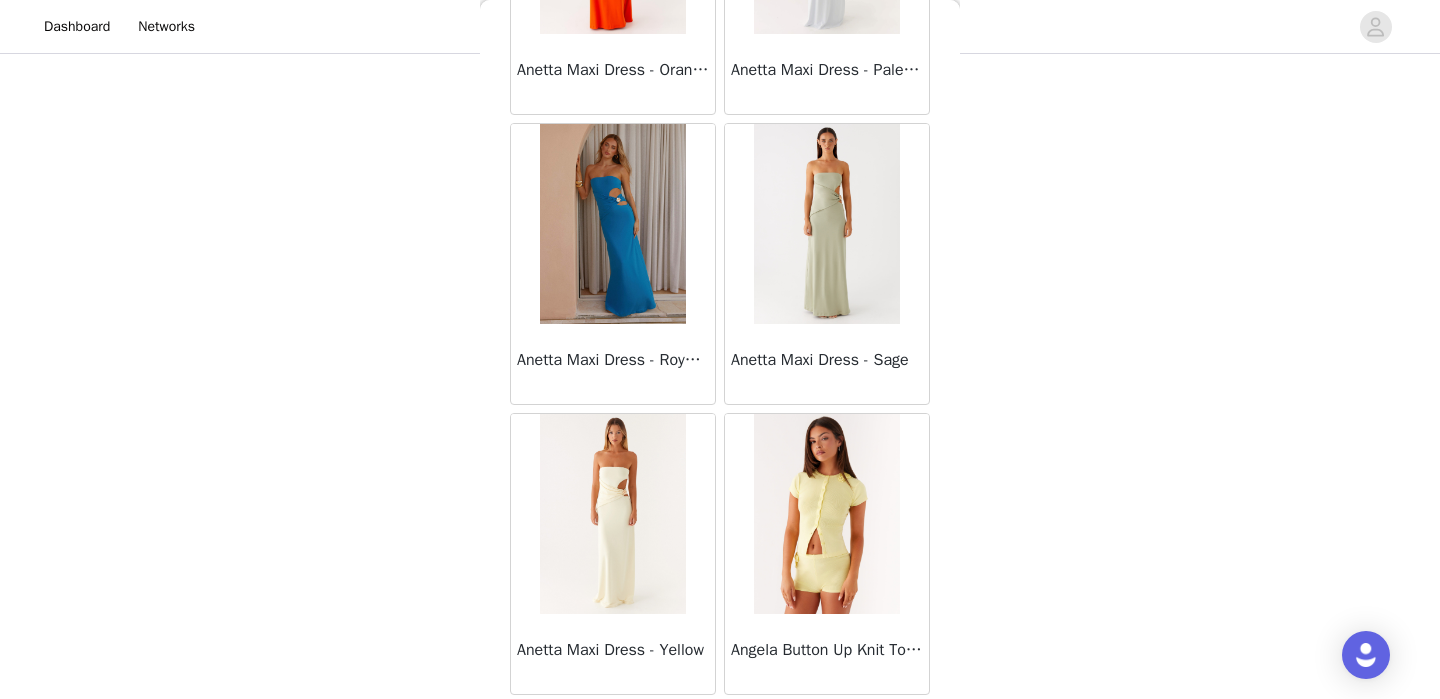 scroll, scrollTop: 83588, scrollLeft: 0, axis: vertical 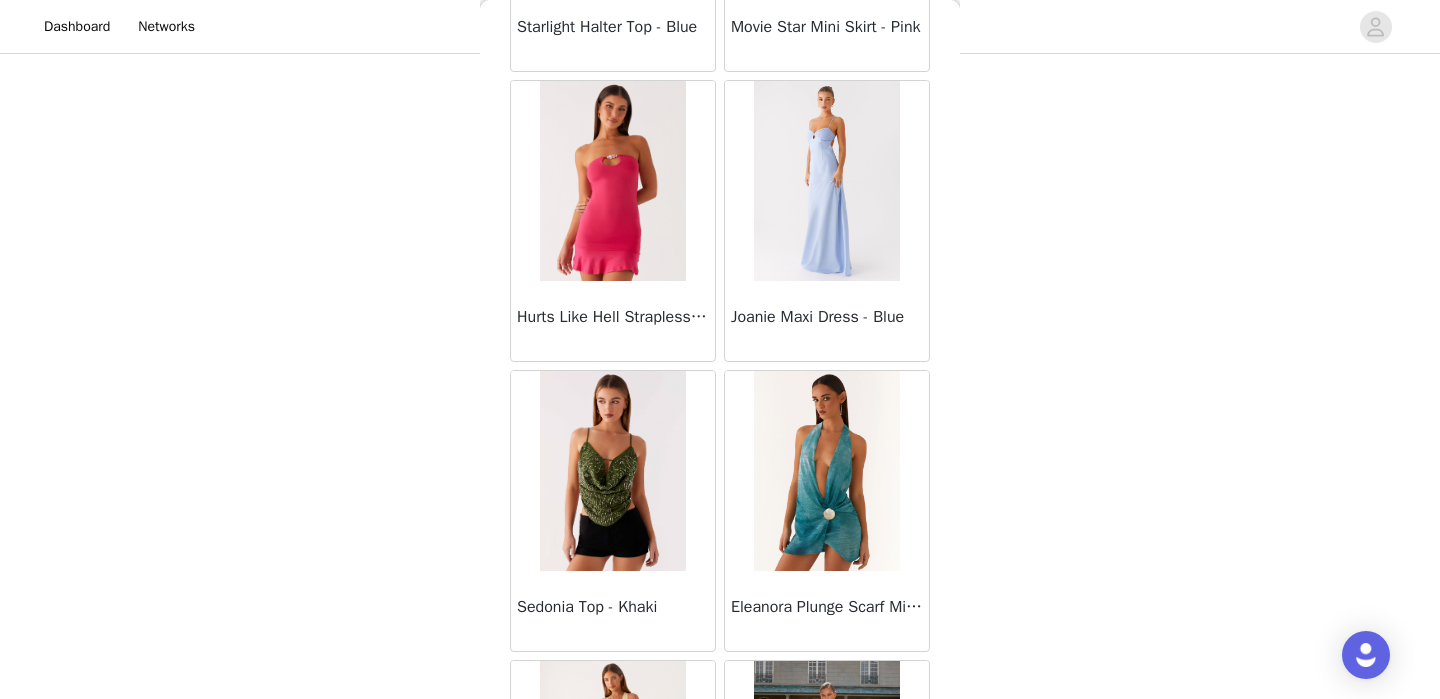 click at bounding box center (612, 181) 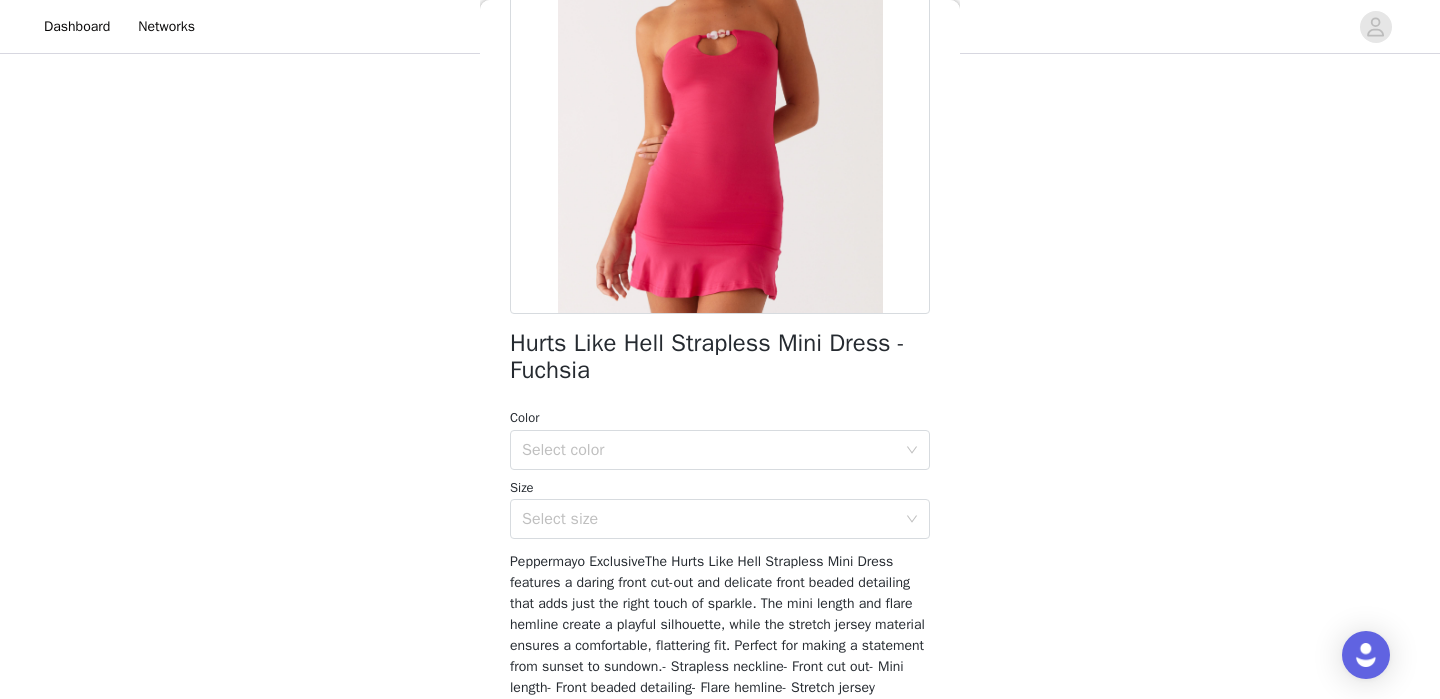 scroll, scrollTop: 254, scrollLeft: 0, axis: vertical 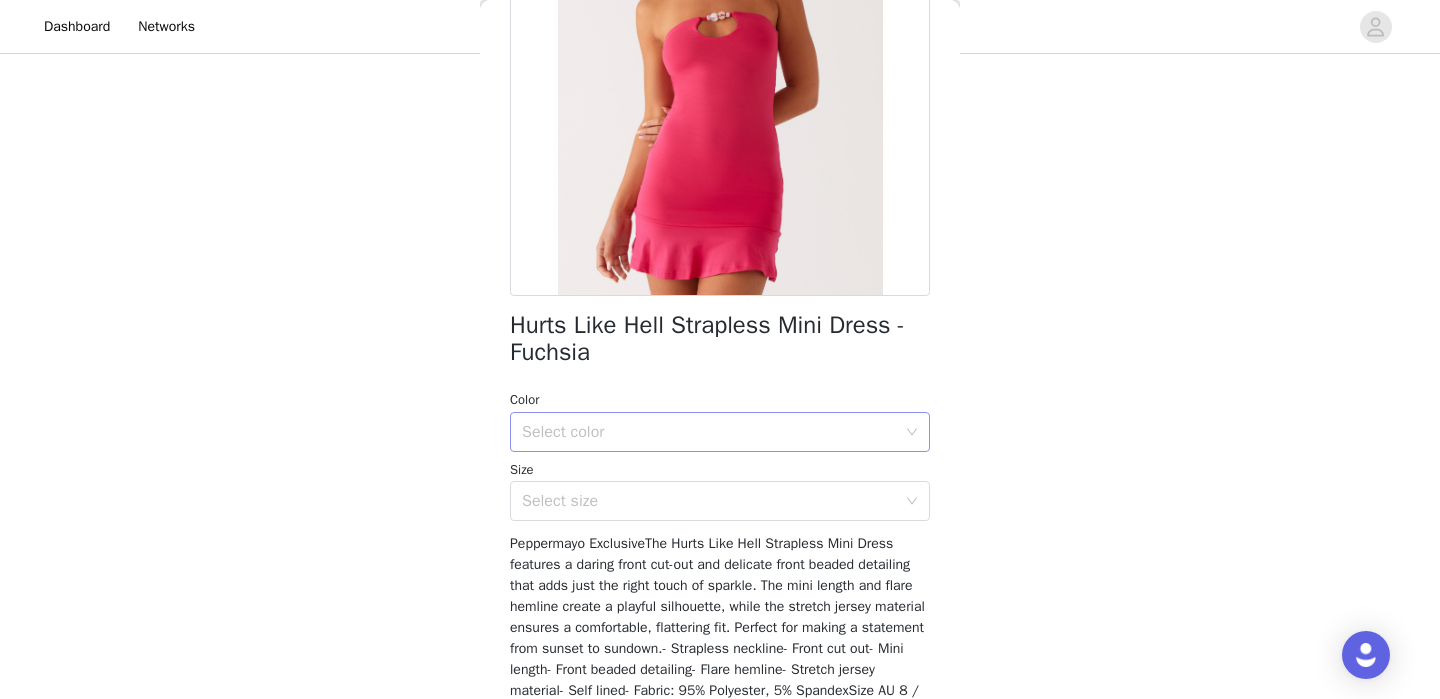 click on "Select color" at bounding box center (709, 432) 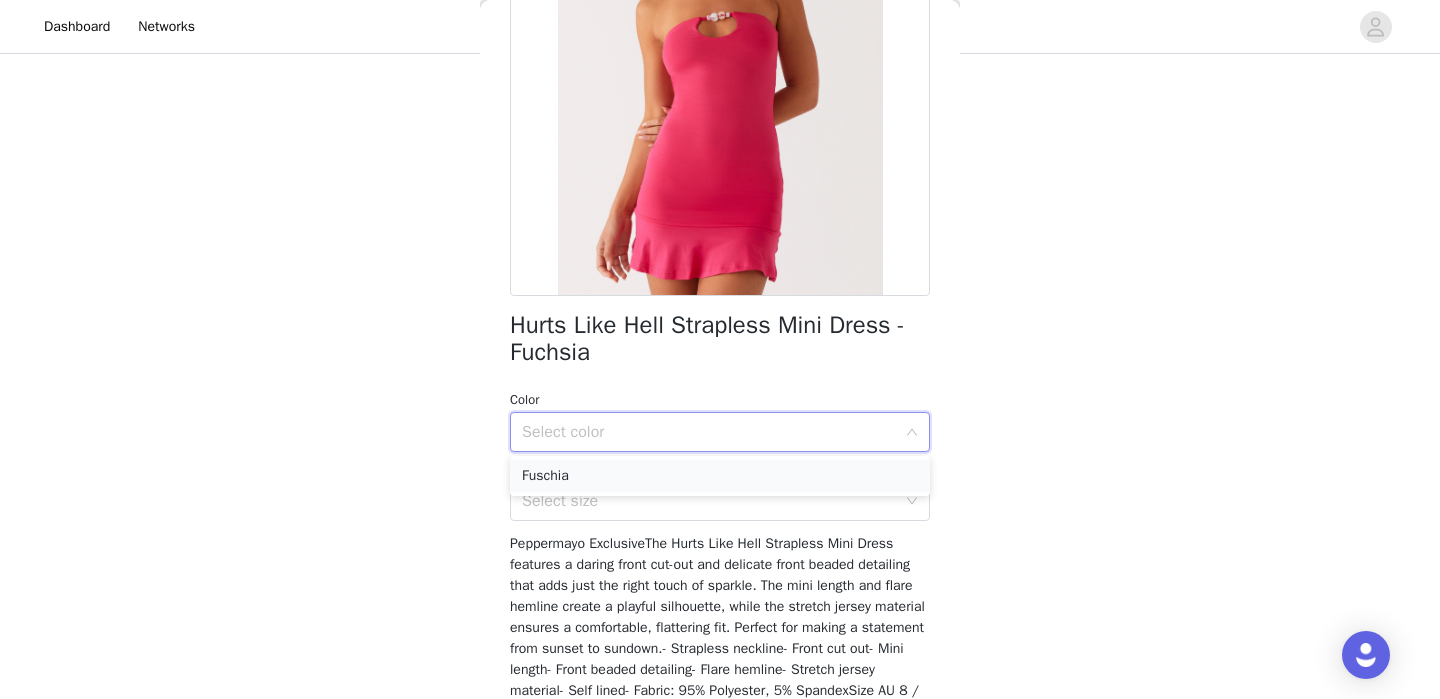 click on "Fuschia" at bounding box center (720, 476) 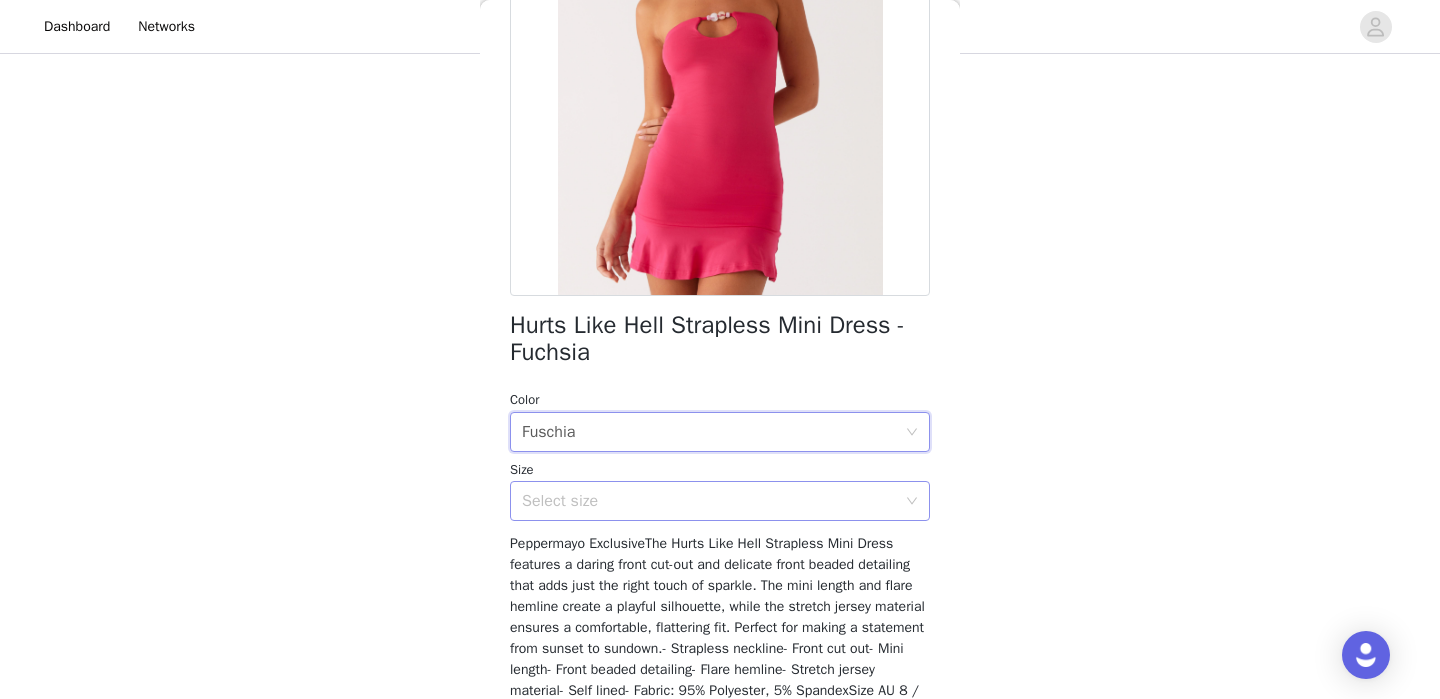 click on "Select size" at bounding box center (709, 501) 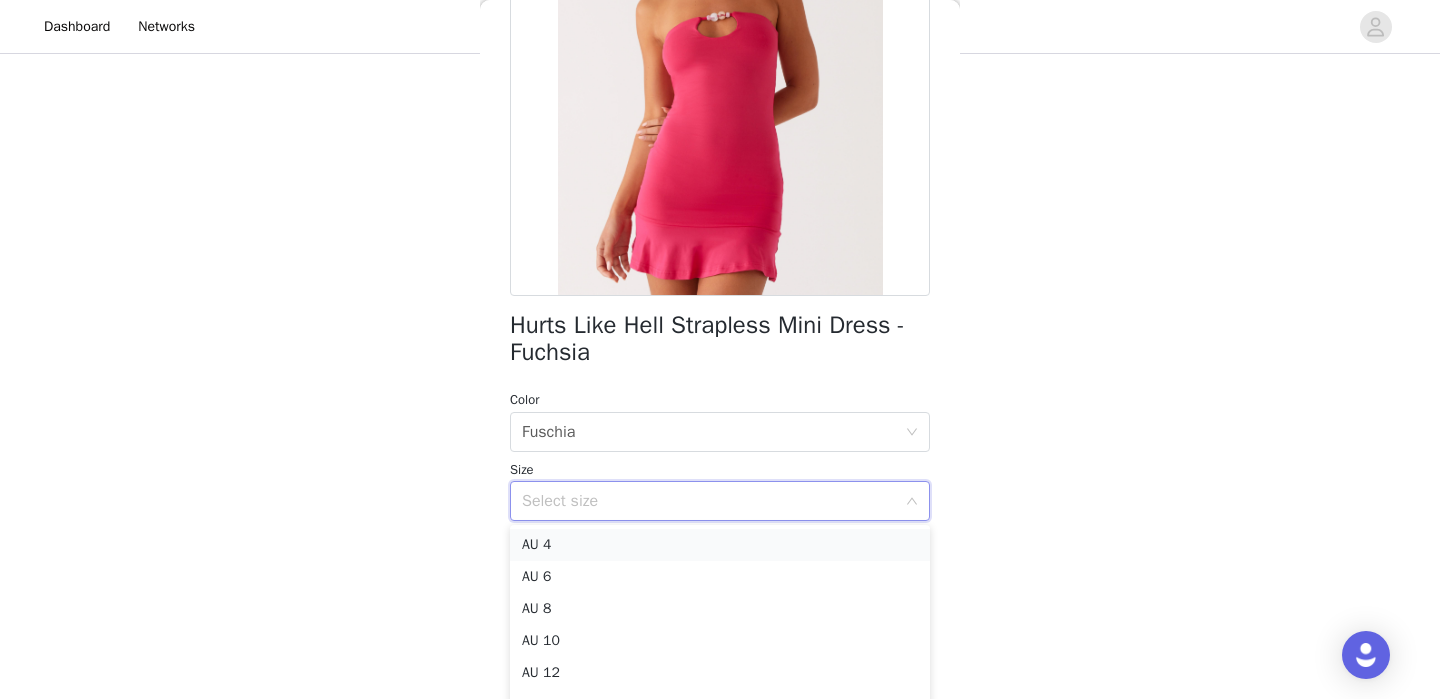 click on "AU 4" at bounding box center [720, 545] 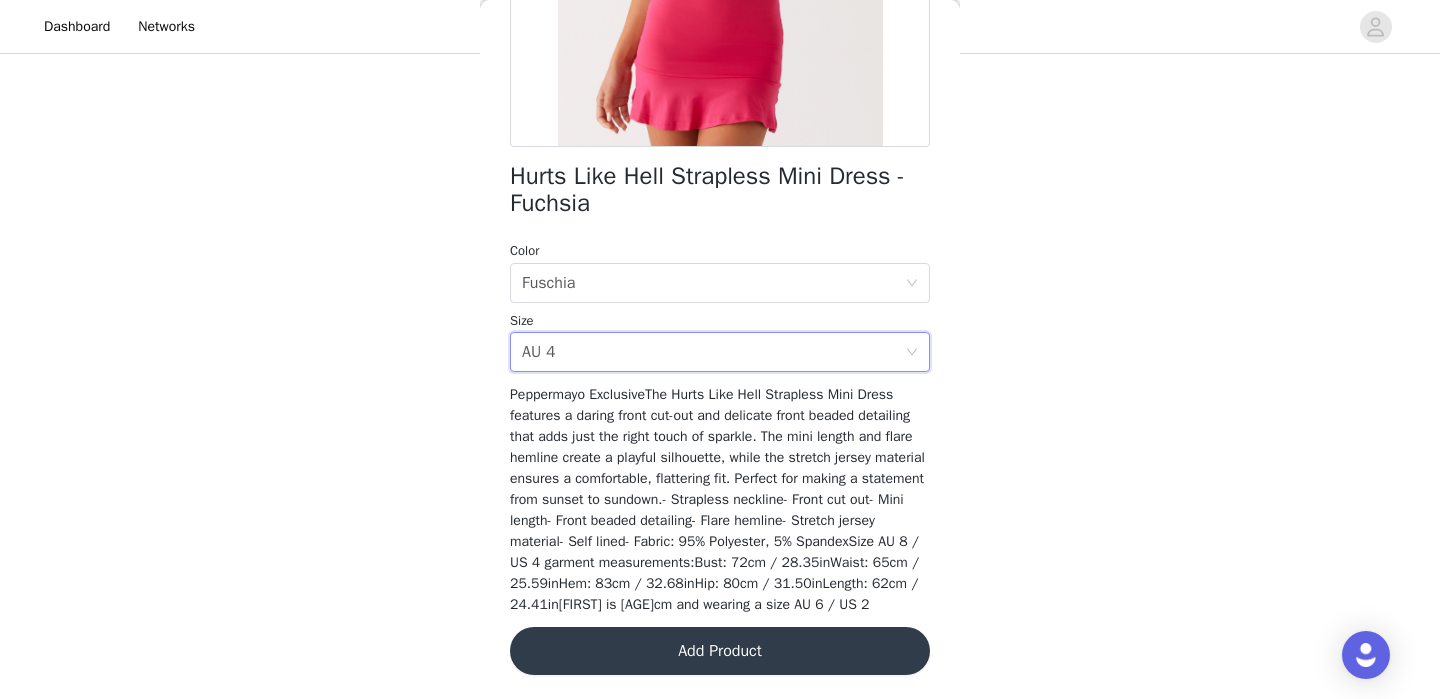 scroll, scrollTop: 423, scrollLeft: 0, axis: vertical 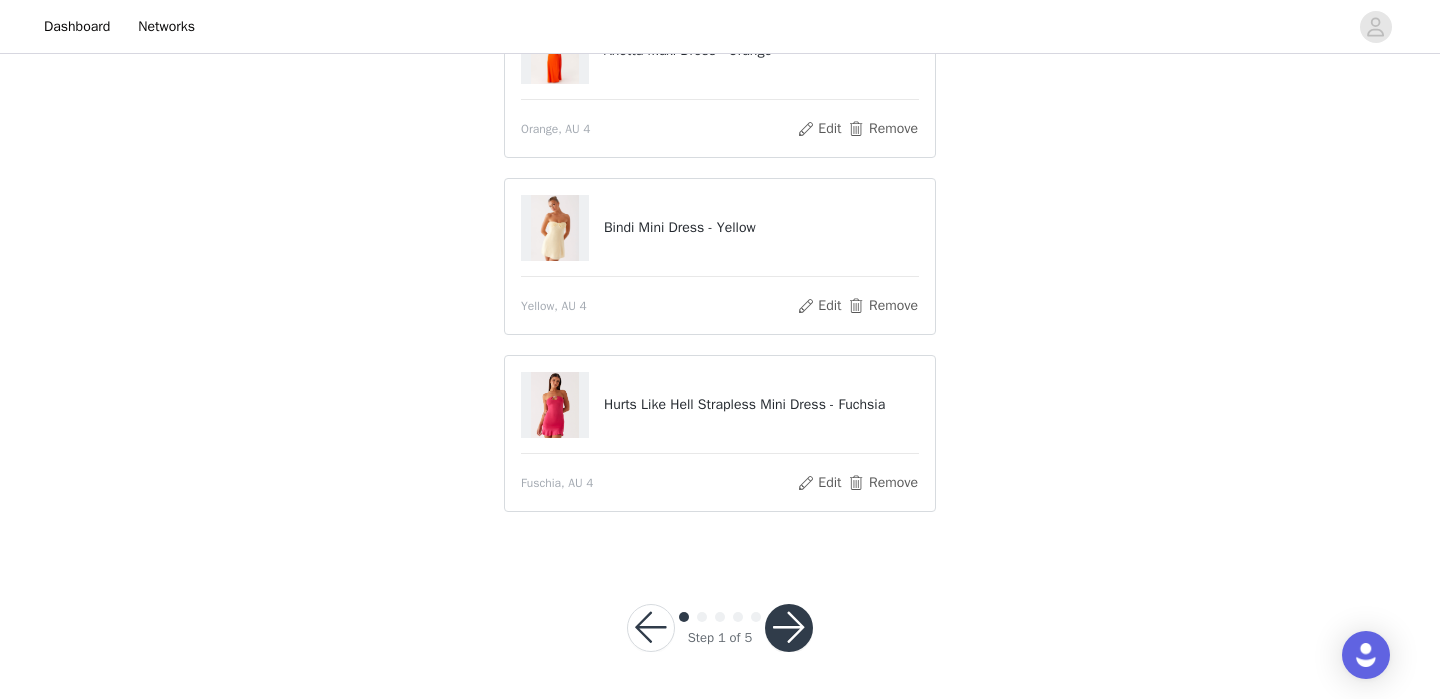 click at bounding box center (789, 628) 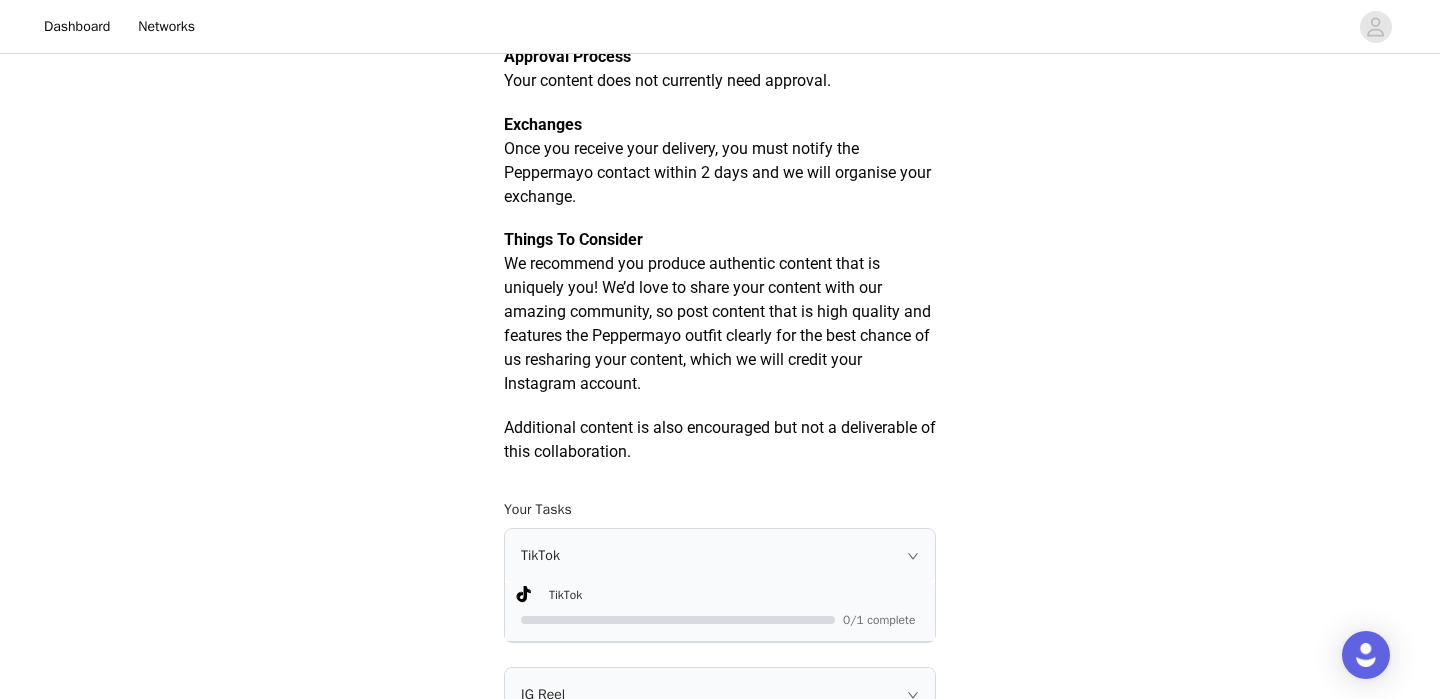 scroll, scrollTop: 1303, scrollLeft: 0, axis: vertical 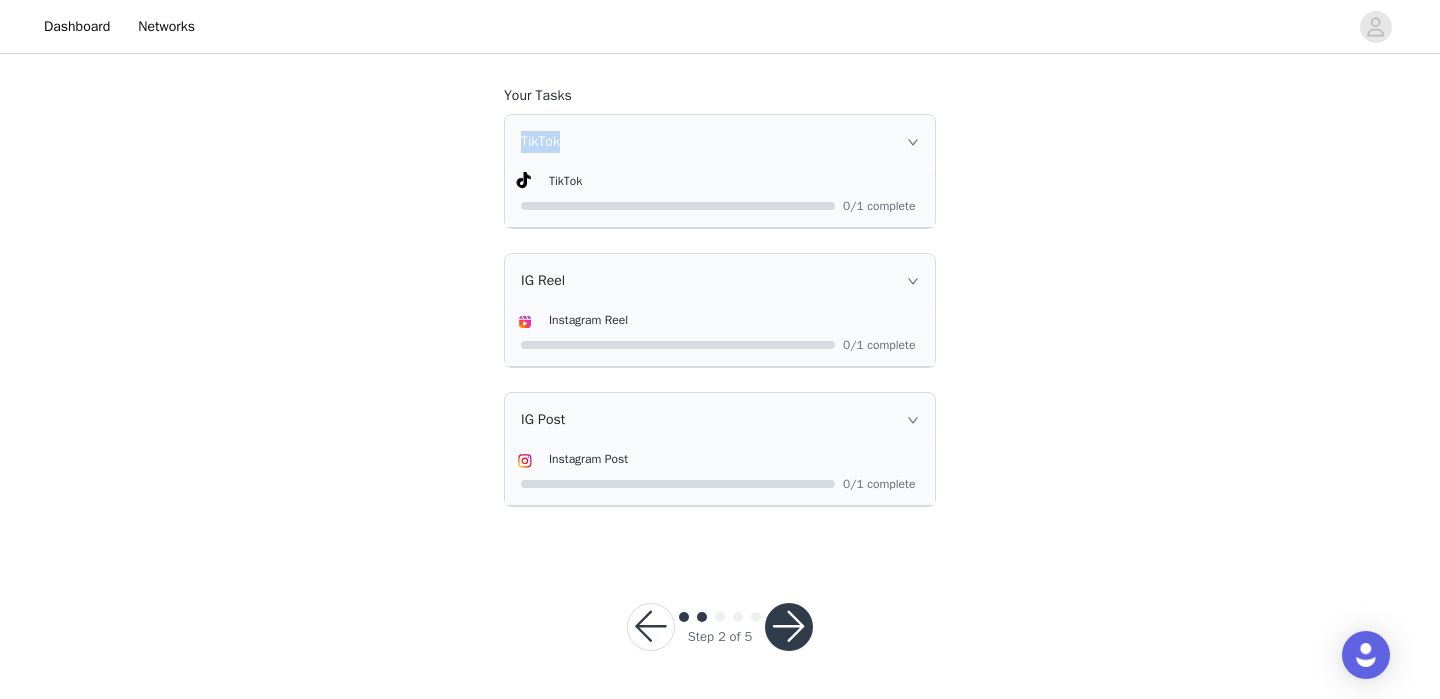 click on "TikTok" at bounding box center [720, 142] 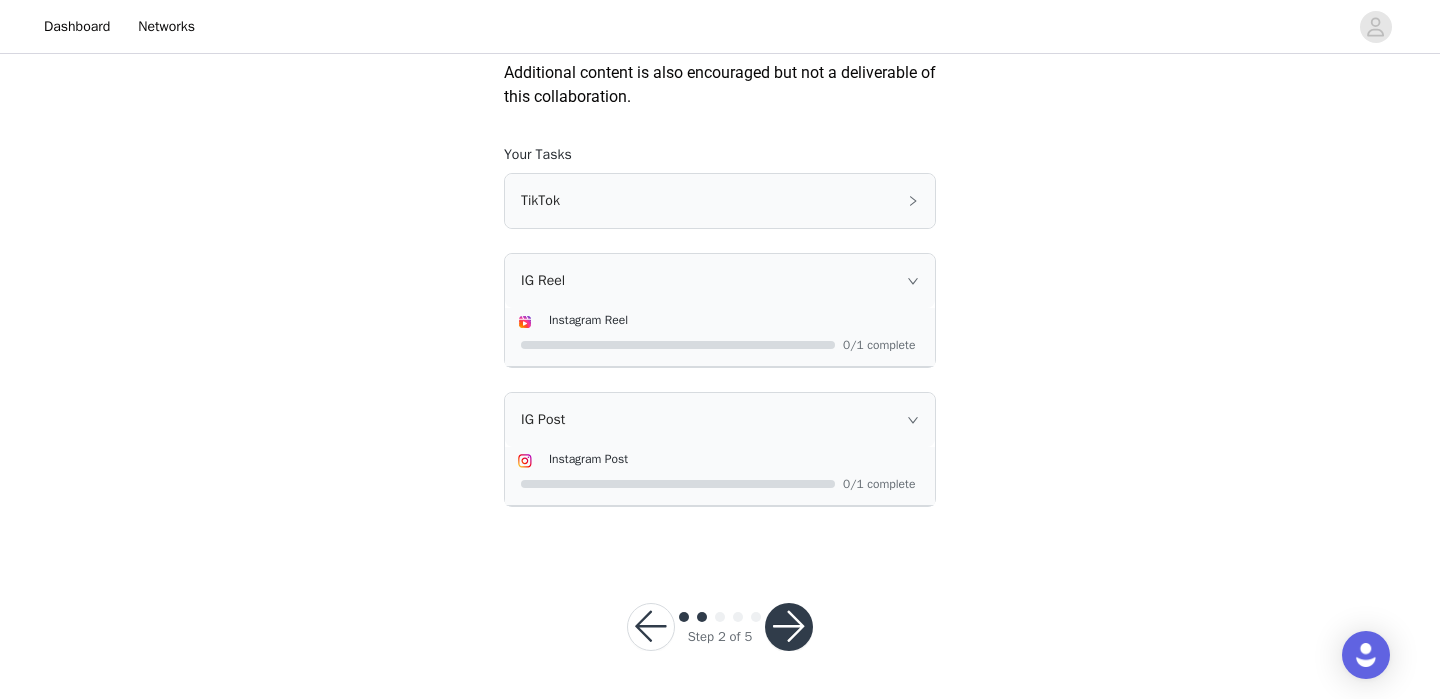 click 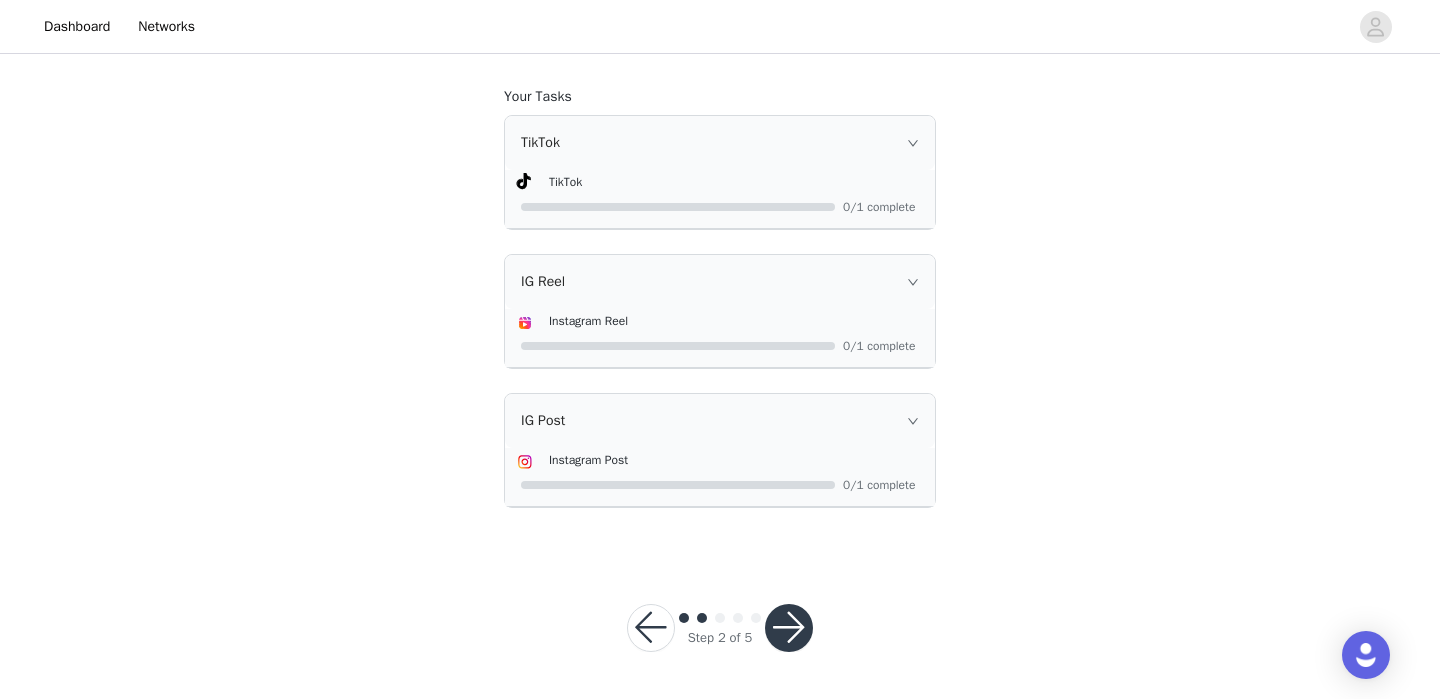 scroll, scrollTop: 1303, scrollLeft: 0, axis: vertical 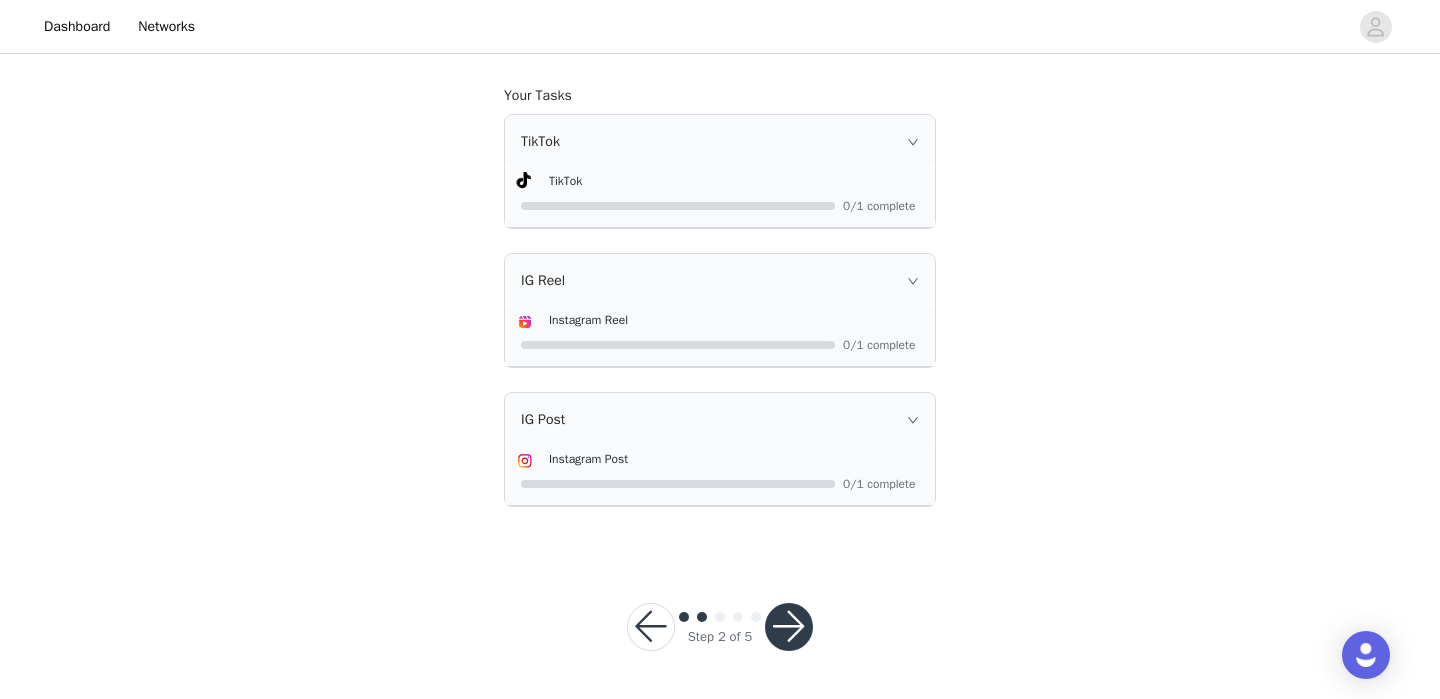 click at bounding box center (789, 627) 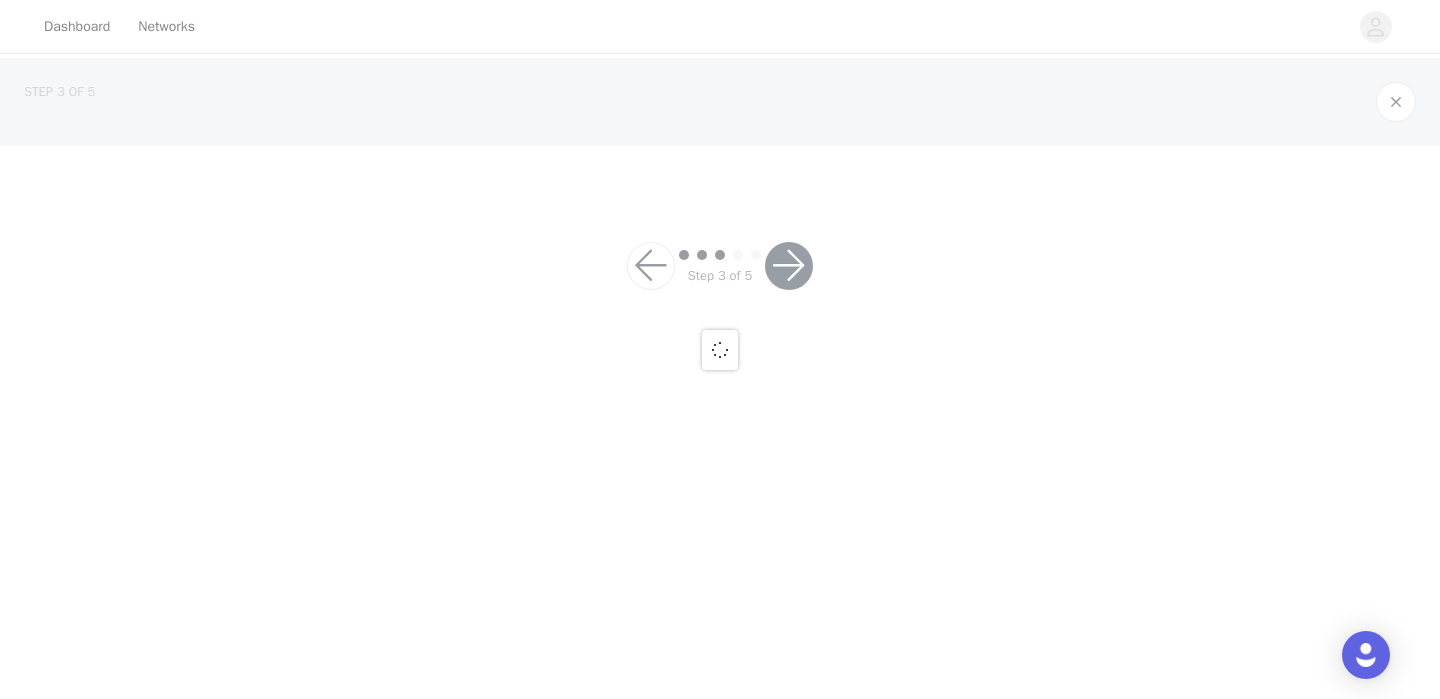 scroll, scrollTop: 0, scrollLeft: 0, axis: both 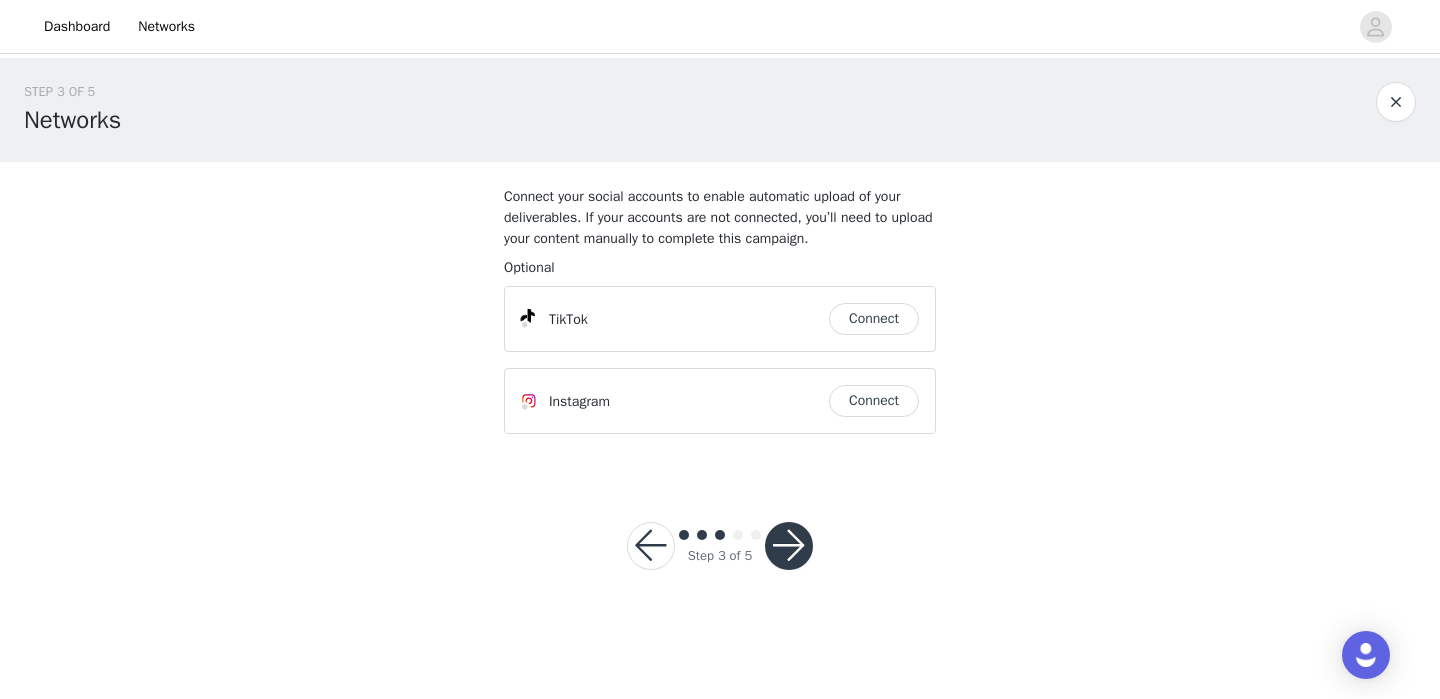 click at bounding box center [789, 546] 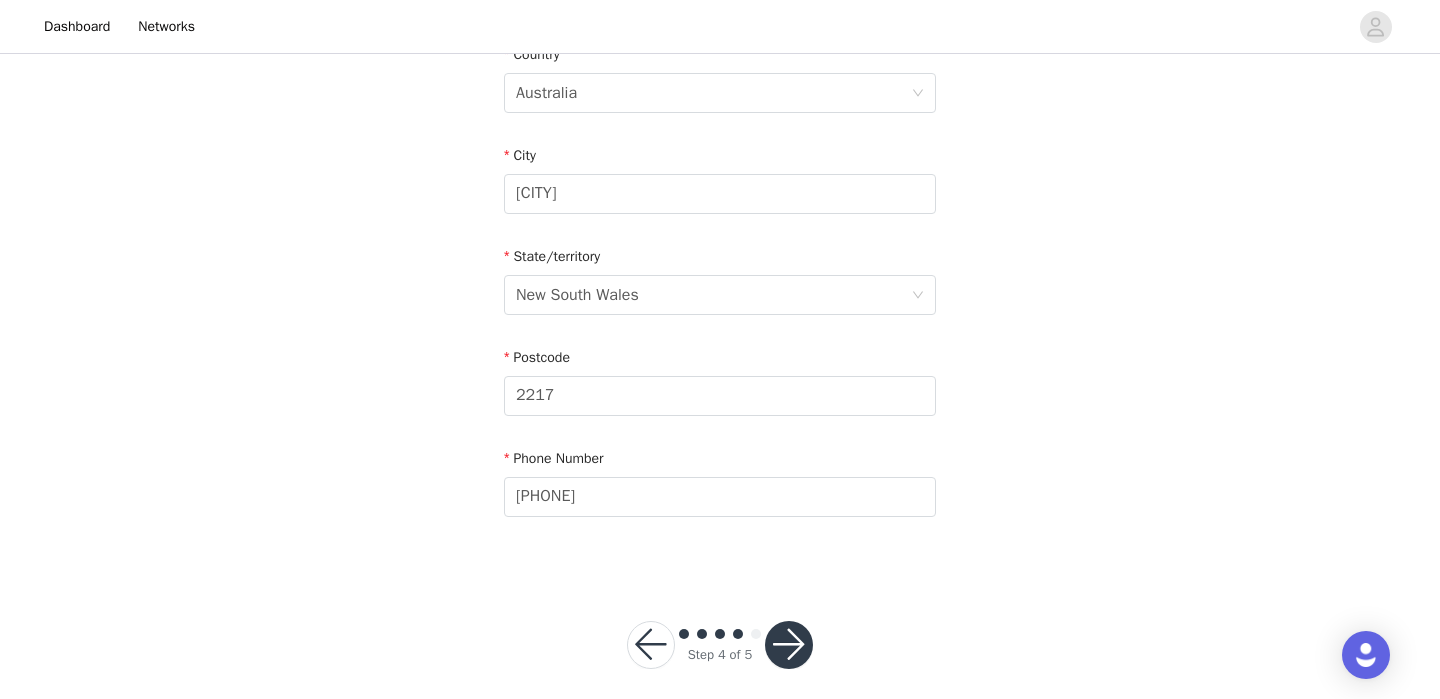 scroll, scrollTop: 706, scrollLeft: 0, axis: vertical 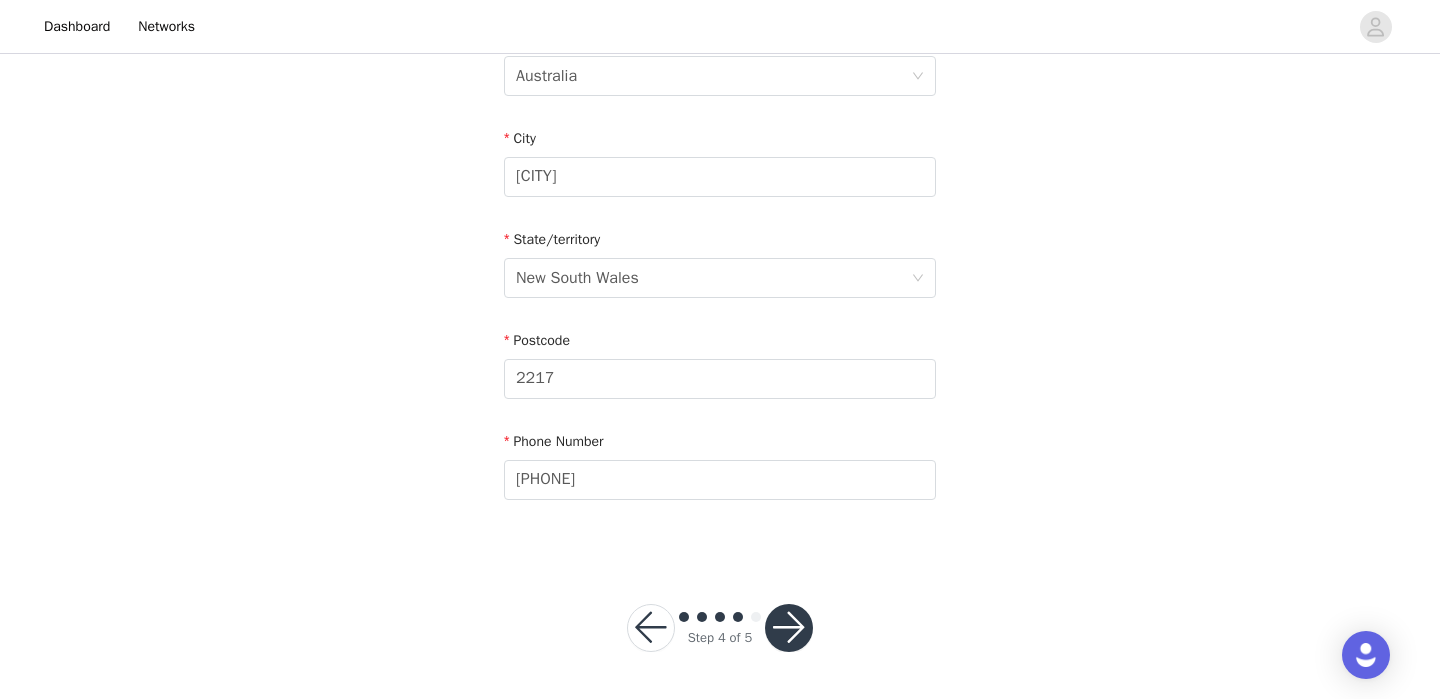 click at bounding box center [789, 628] 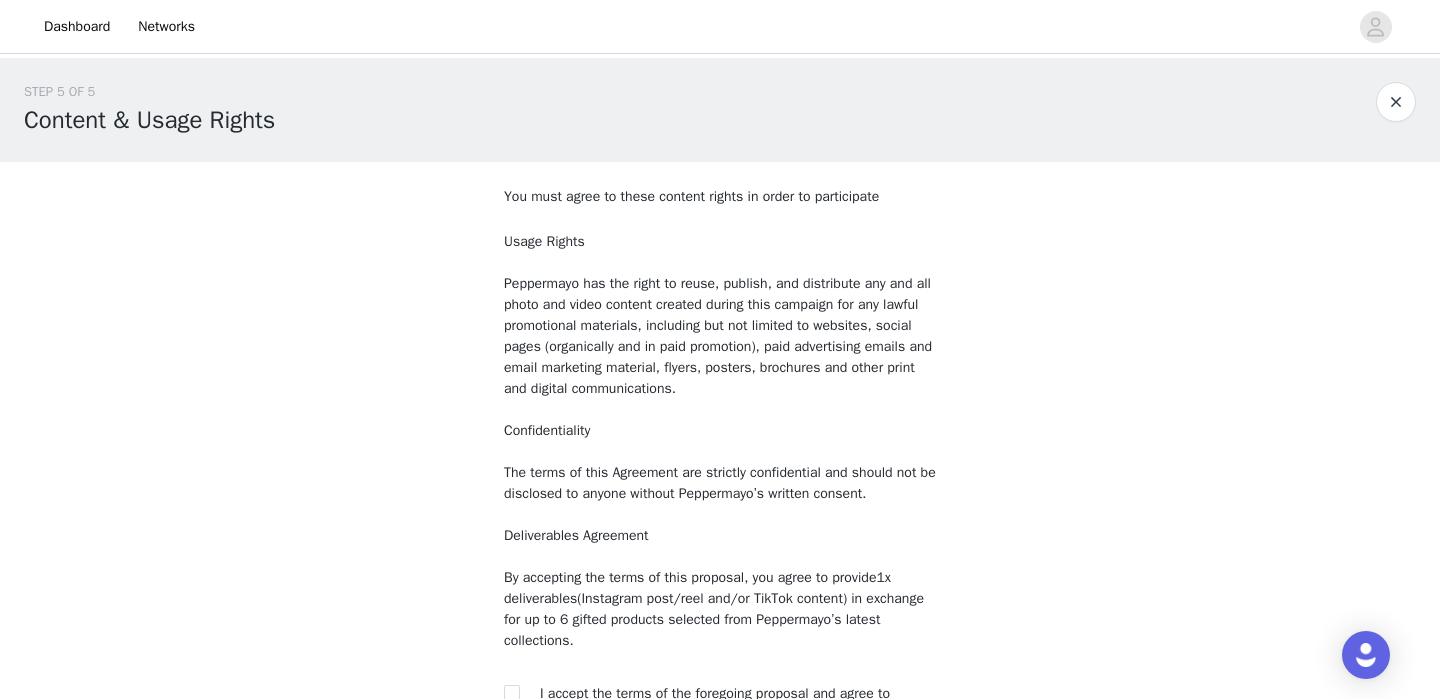 scroll, scrollTop: 225, scrollLeft: 0, axis: vertical 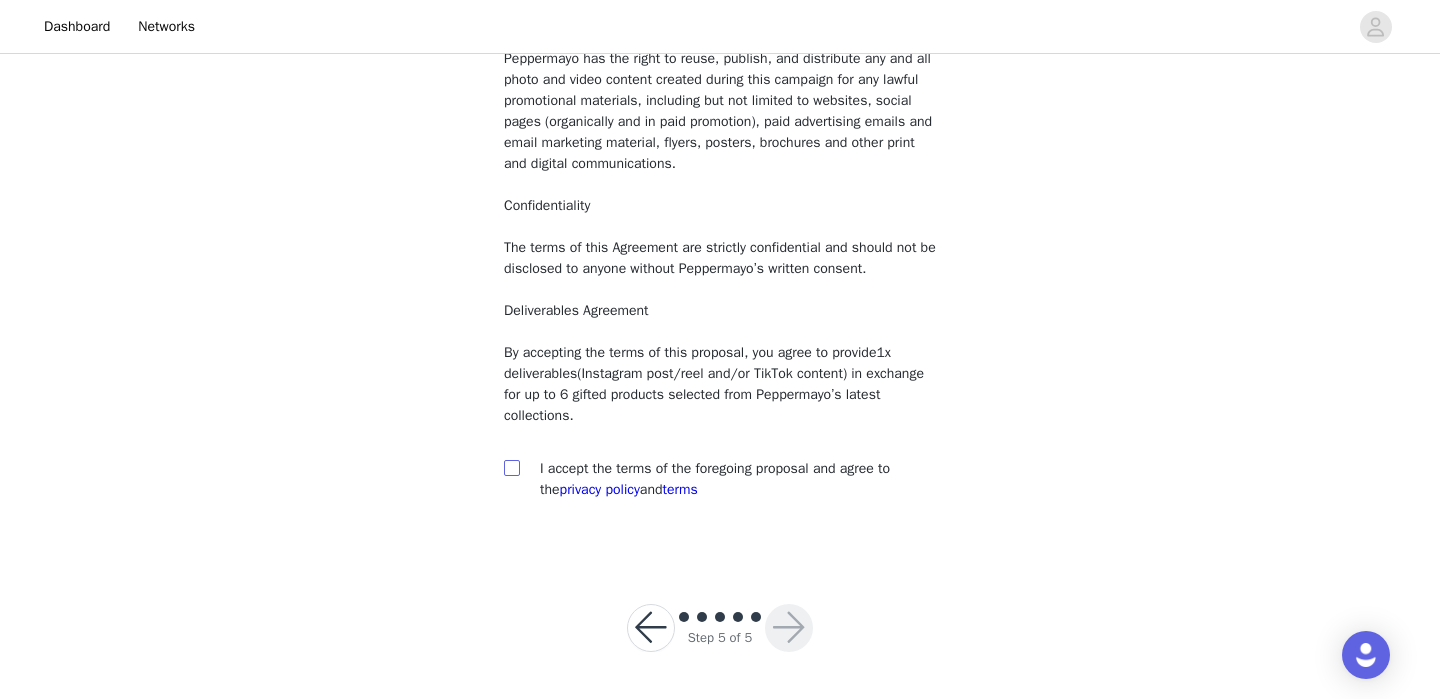 click at bounding box center (511, 467) 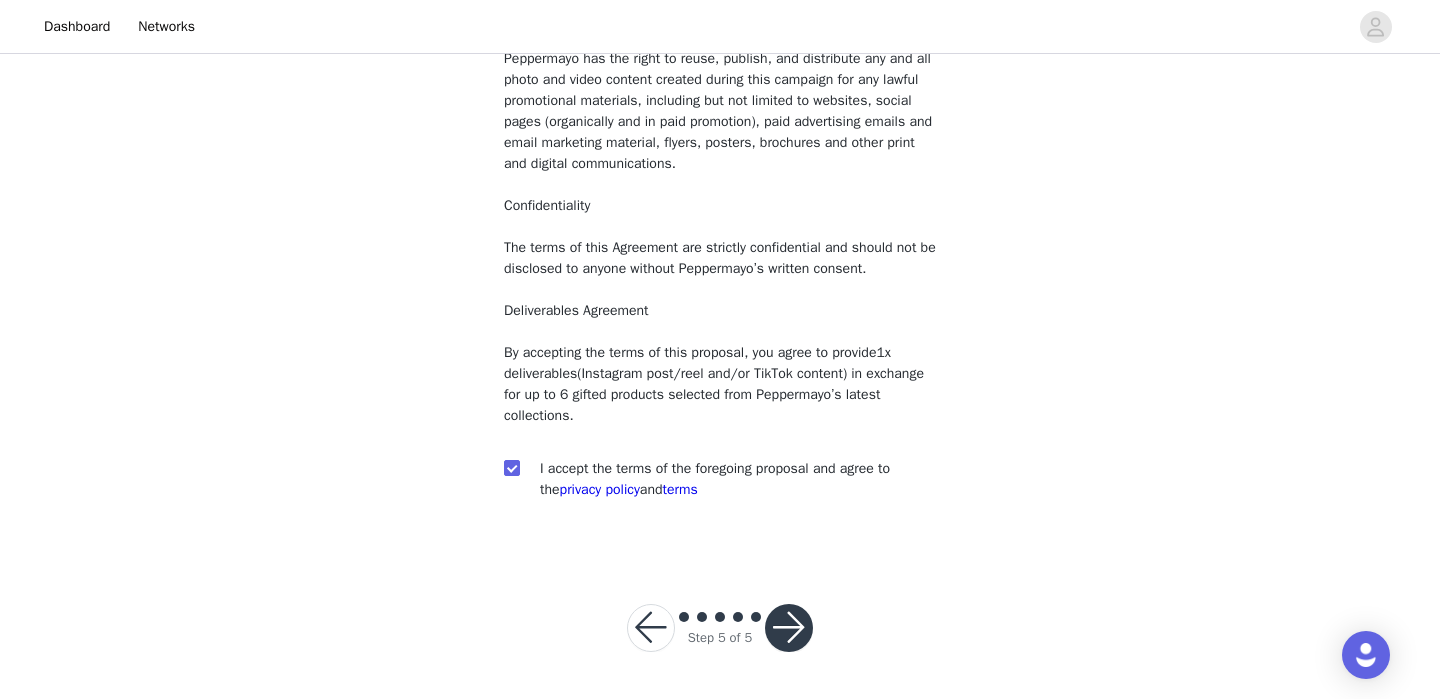 click on "Step 5 of 5" at bounding box center [720, 628] 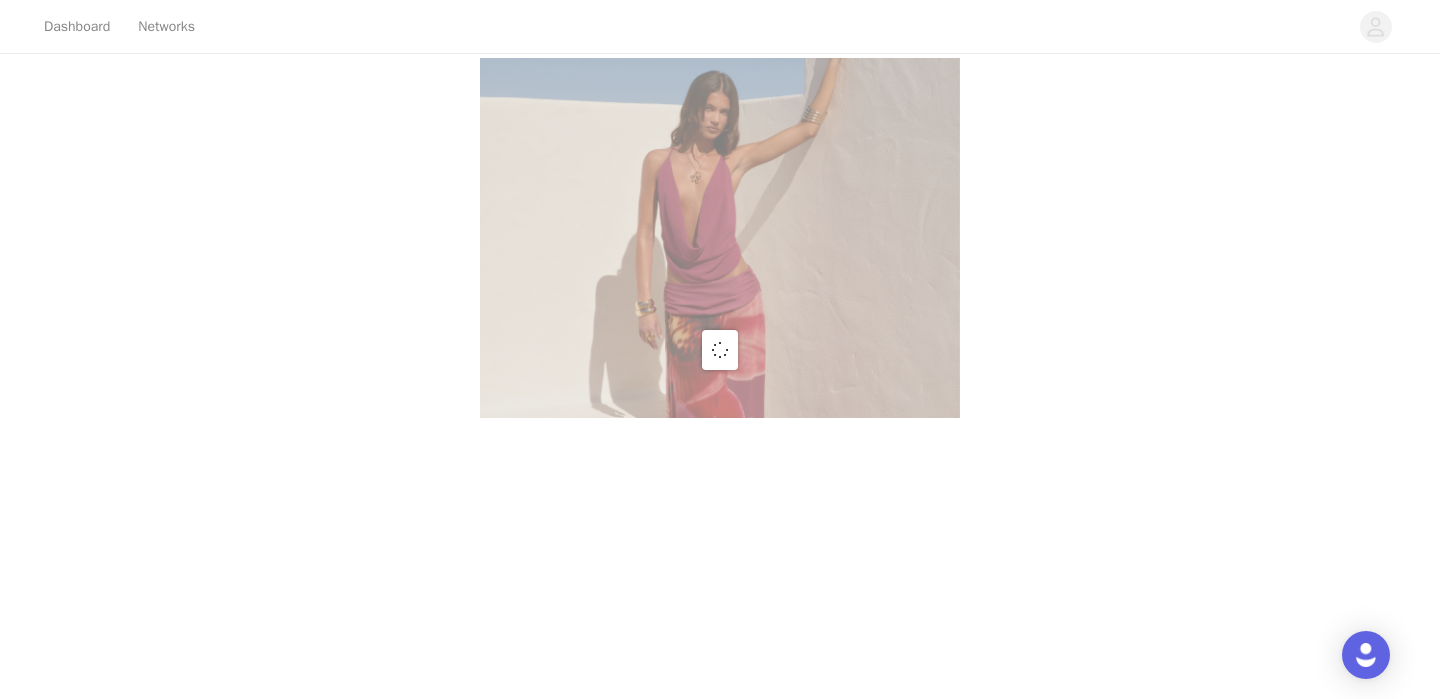 scroll, scrollTop: 0, scrollLeft: 0, axis: both 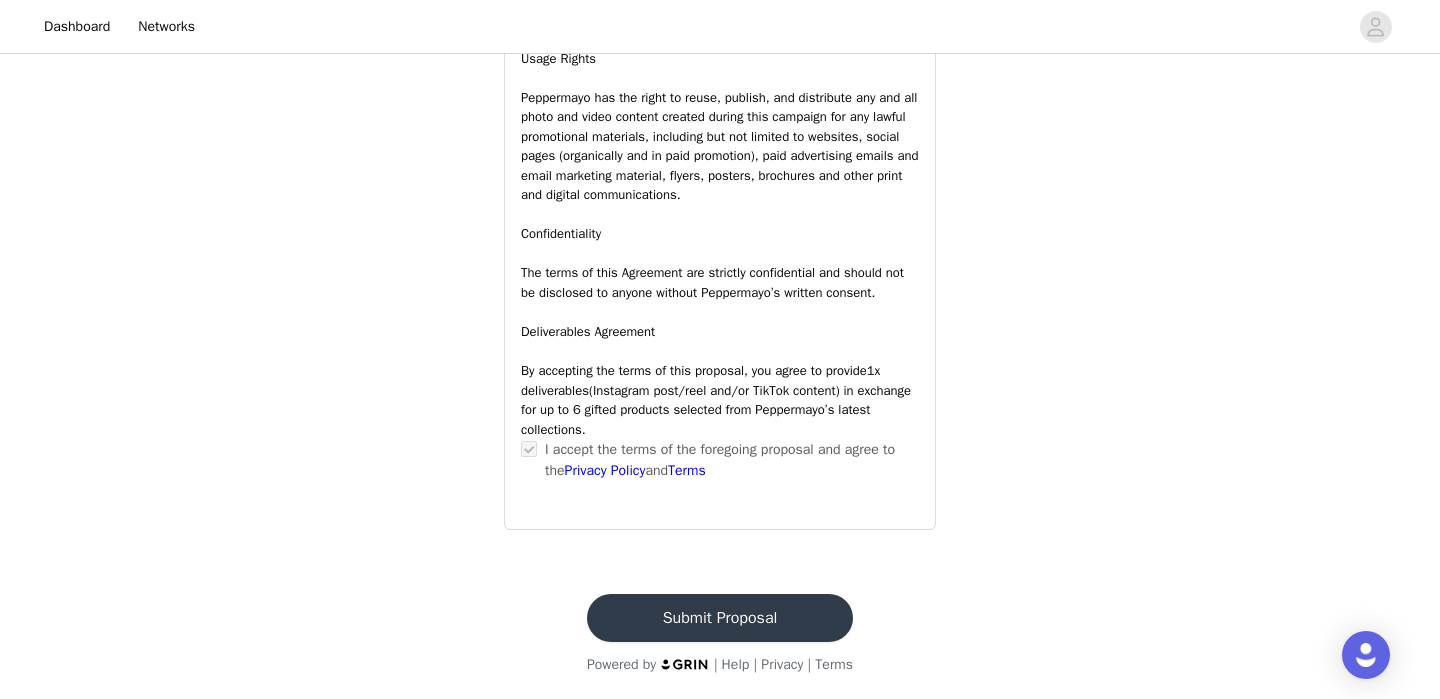 click on "Submit Proposal" at bounding box center [720, 618] 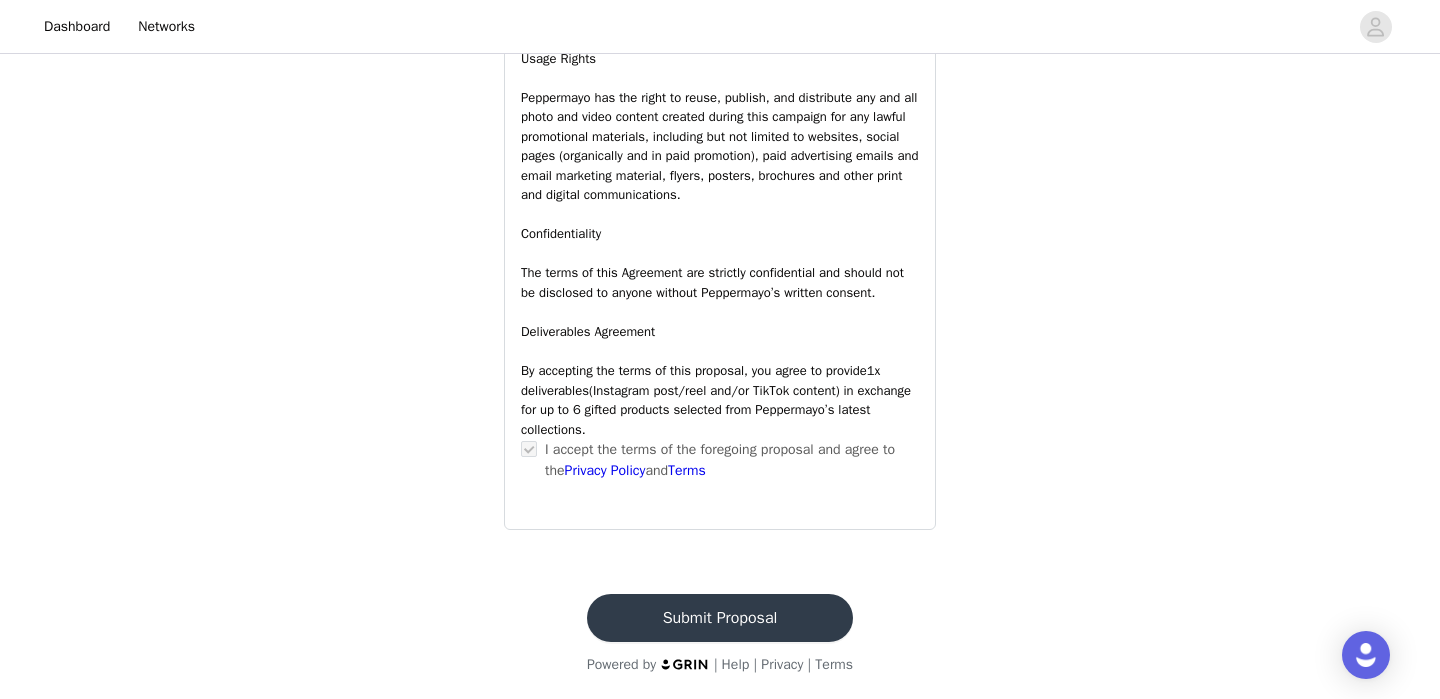 scroll, scrollTop: 0, scrollLeft: 0, axis: both 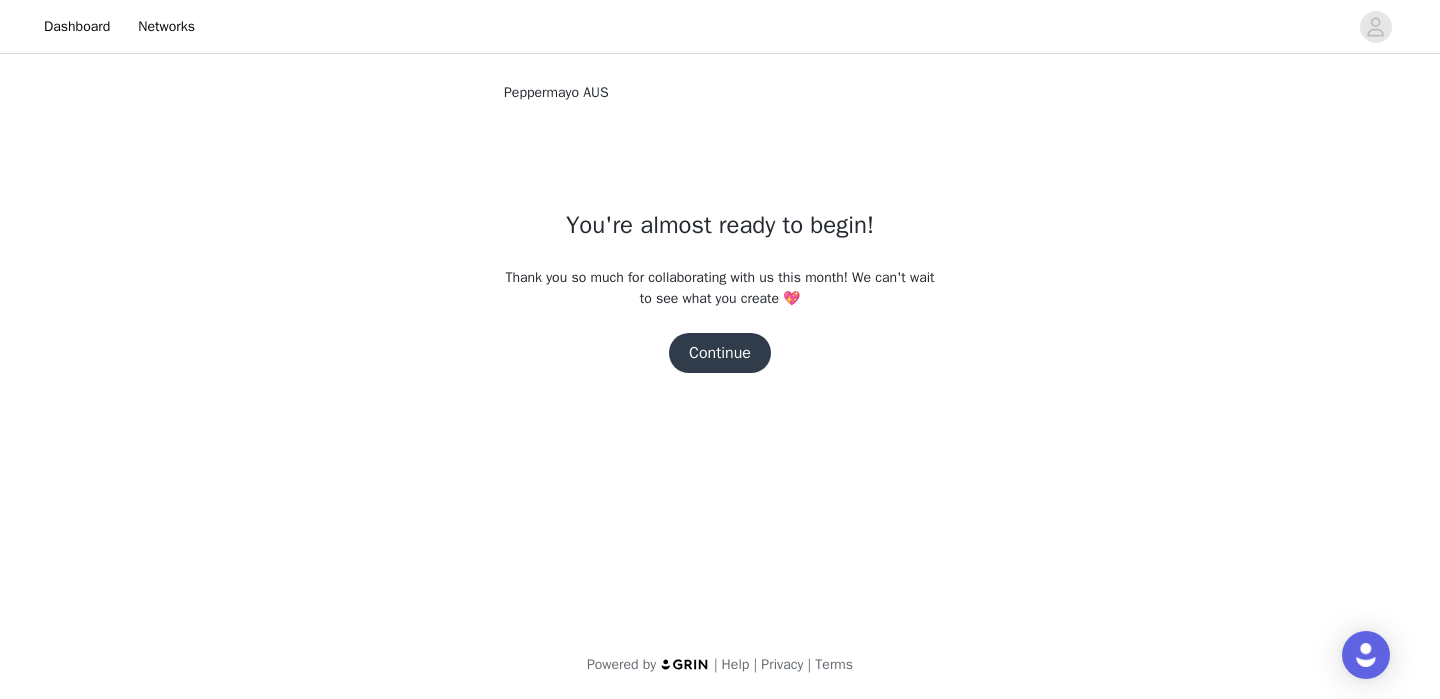 click on "Continue" at bounding box center [720, 353] 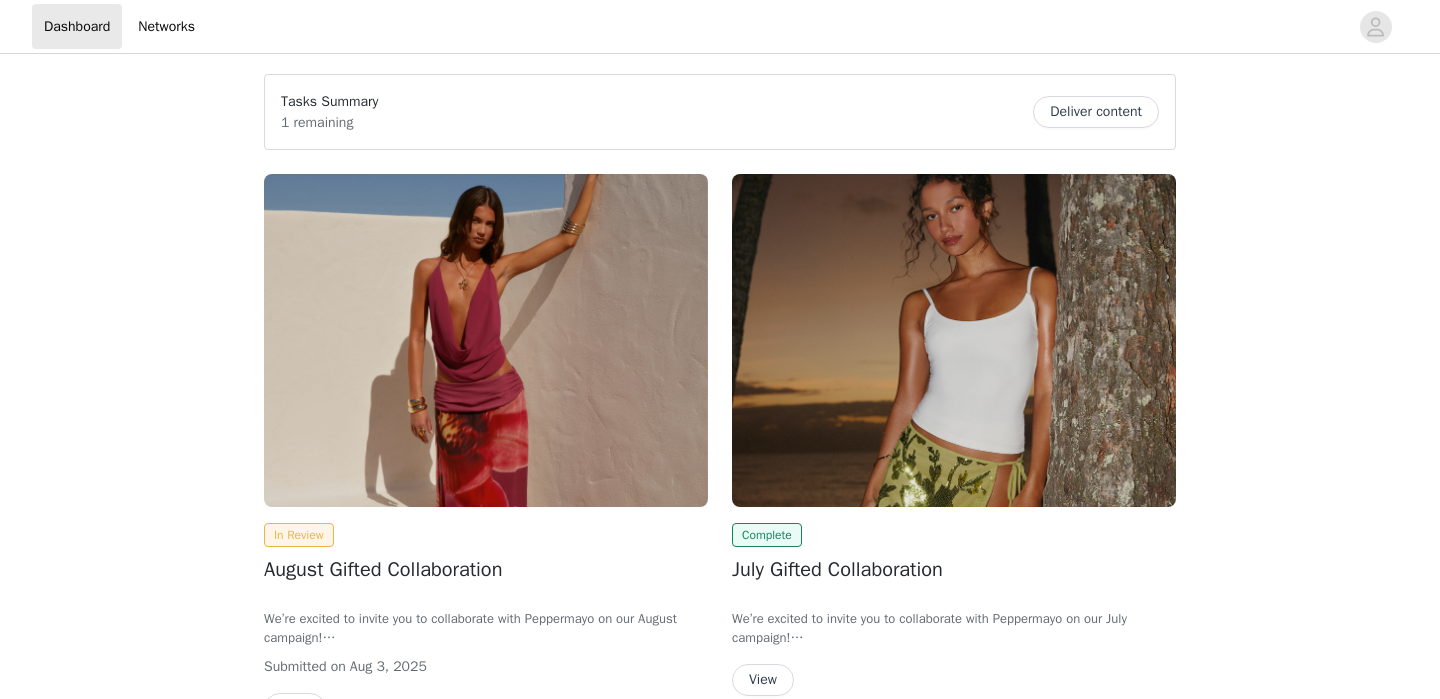 scroll, scrollTop: 0, scrollLeft: 0, axis: both 